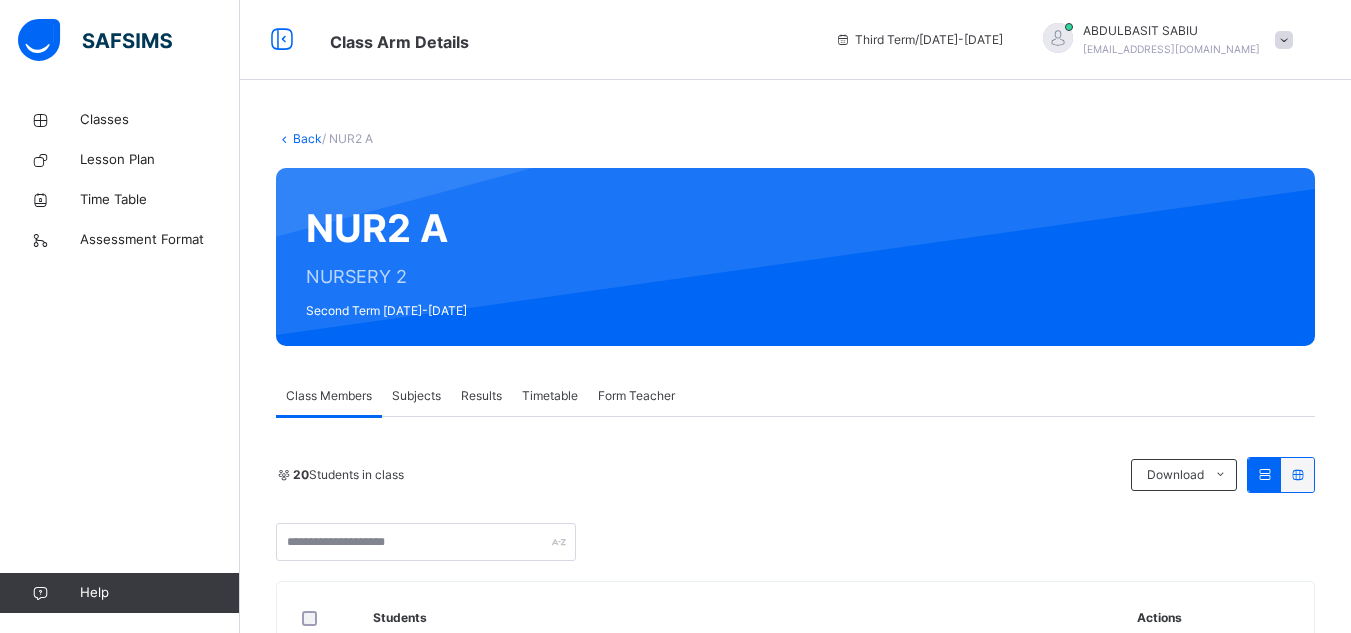 scroll, scrollTop: 0, scrollLeft: 0, axis: both 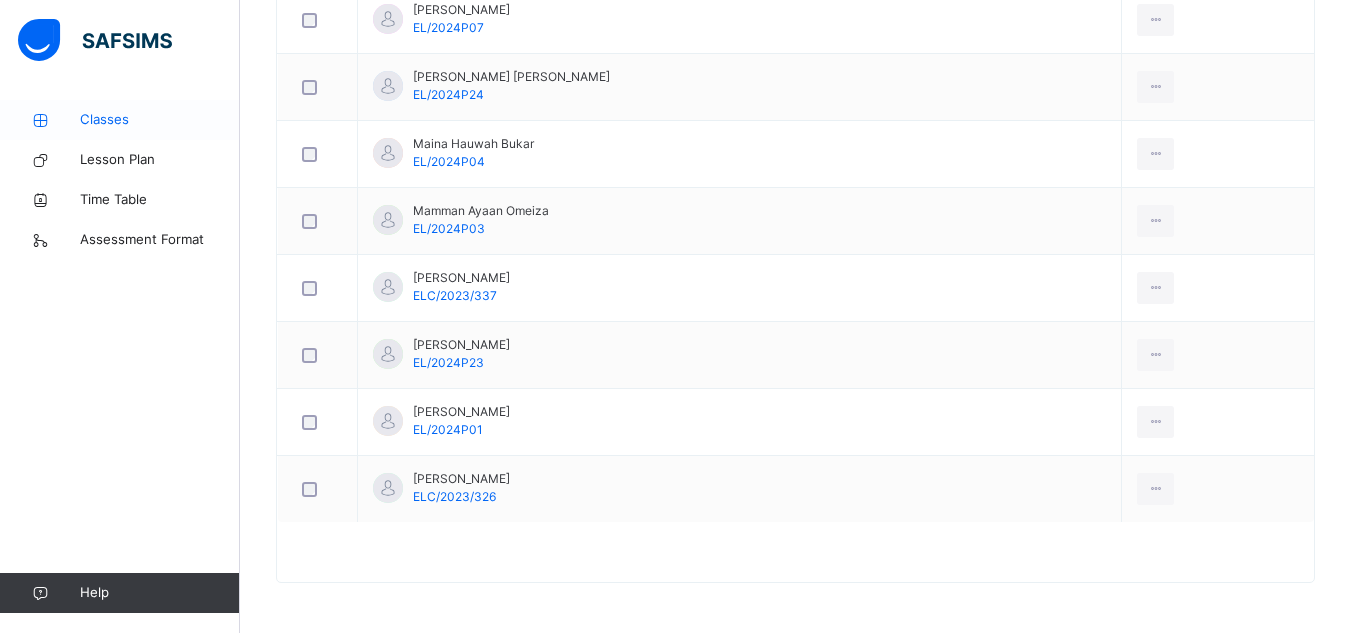 click on "Classes" at bounding box center (120, 120) 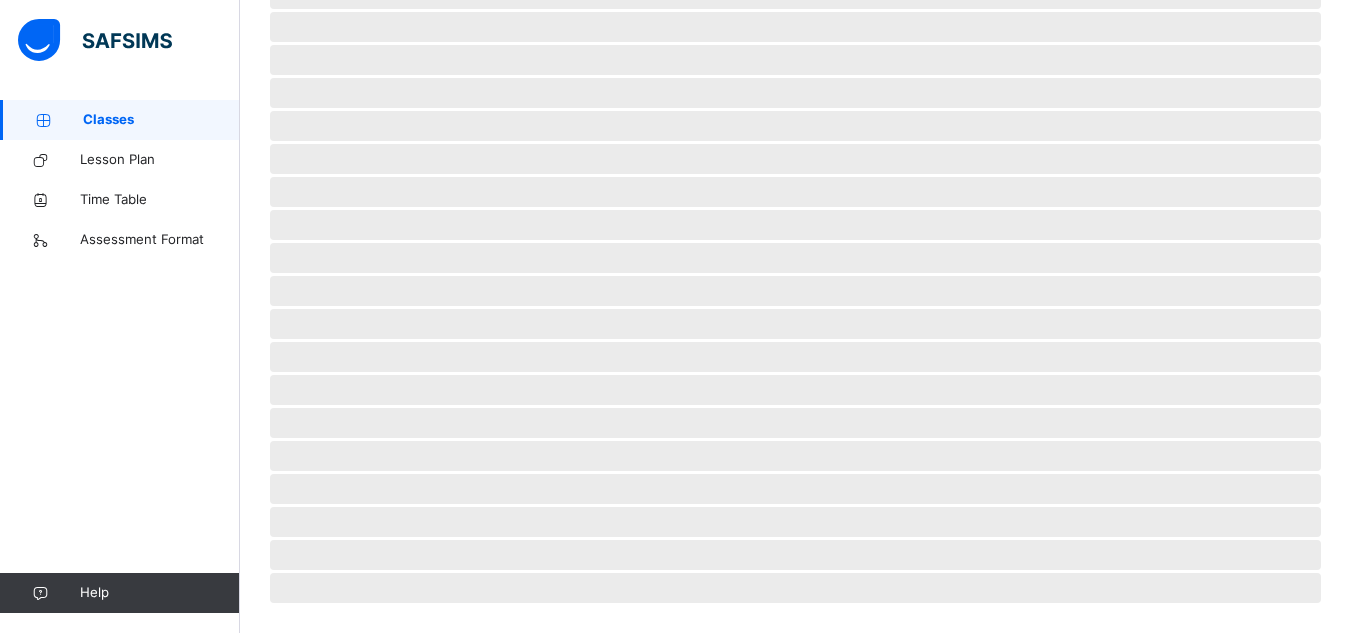 scroll, scrollTop: 0, scrollLeft: 0, axis: both 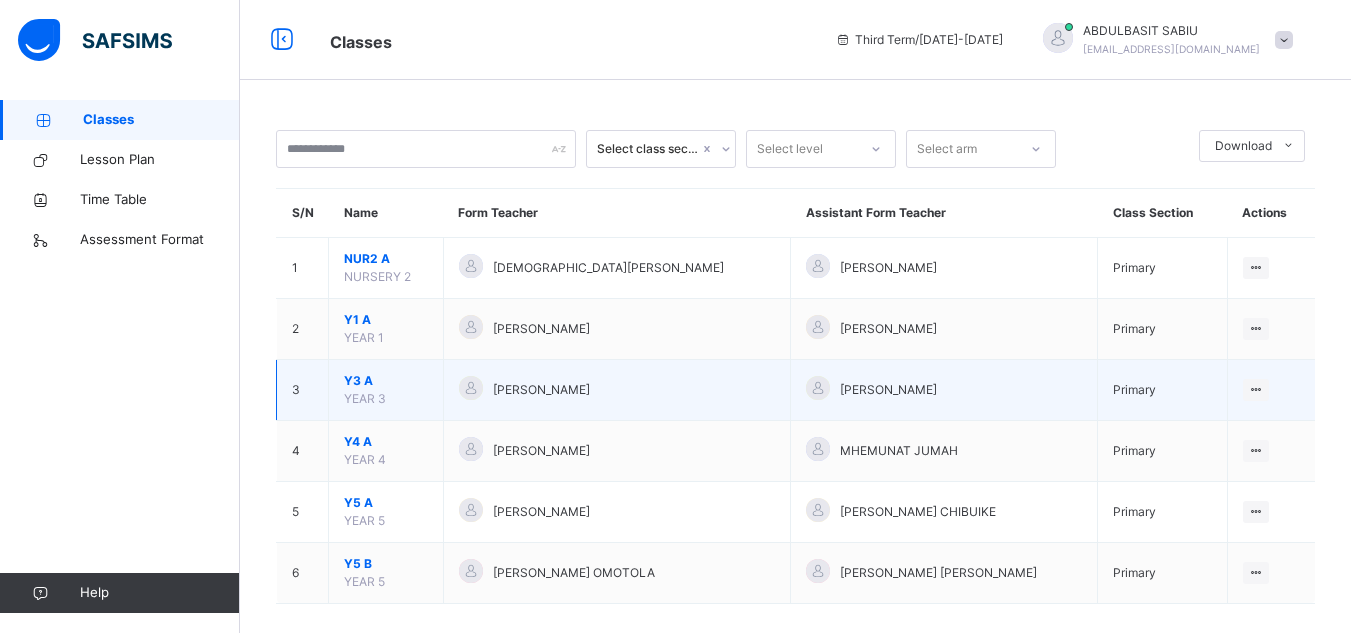 click on "Y3   A" at bounding box center [386, 381] 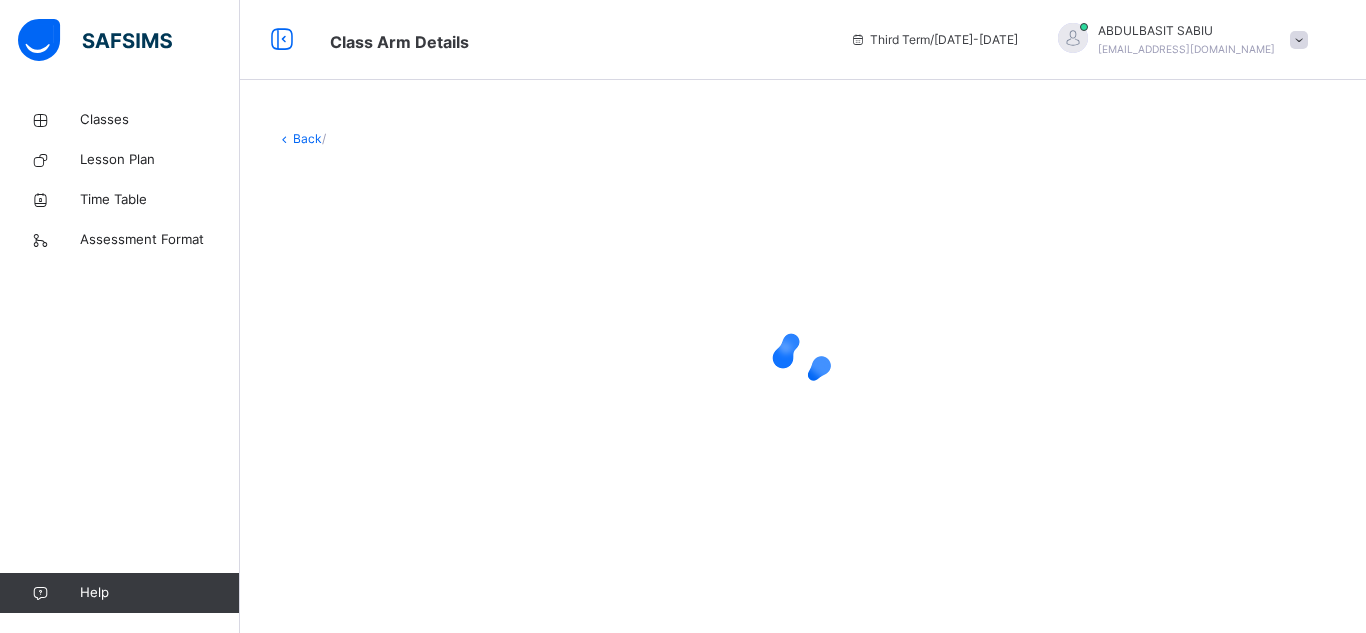 click at bounding box center [803, 358] 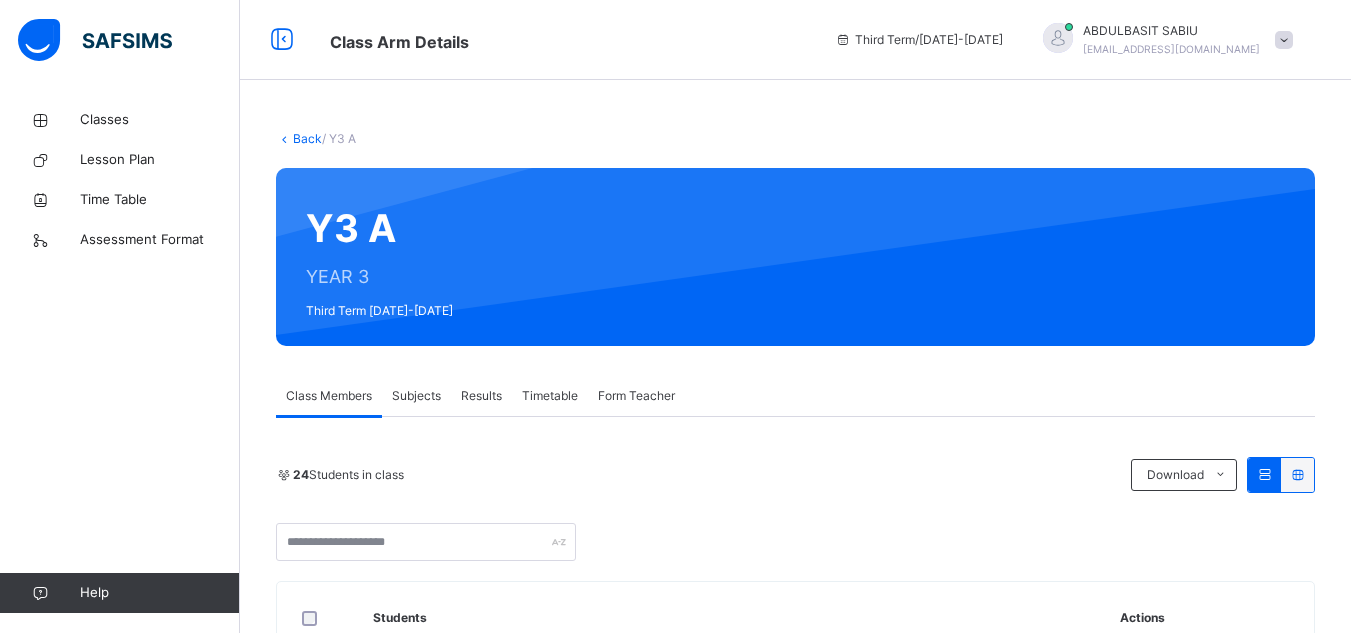 click on "Subjects" at bounding box center [416, 396] 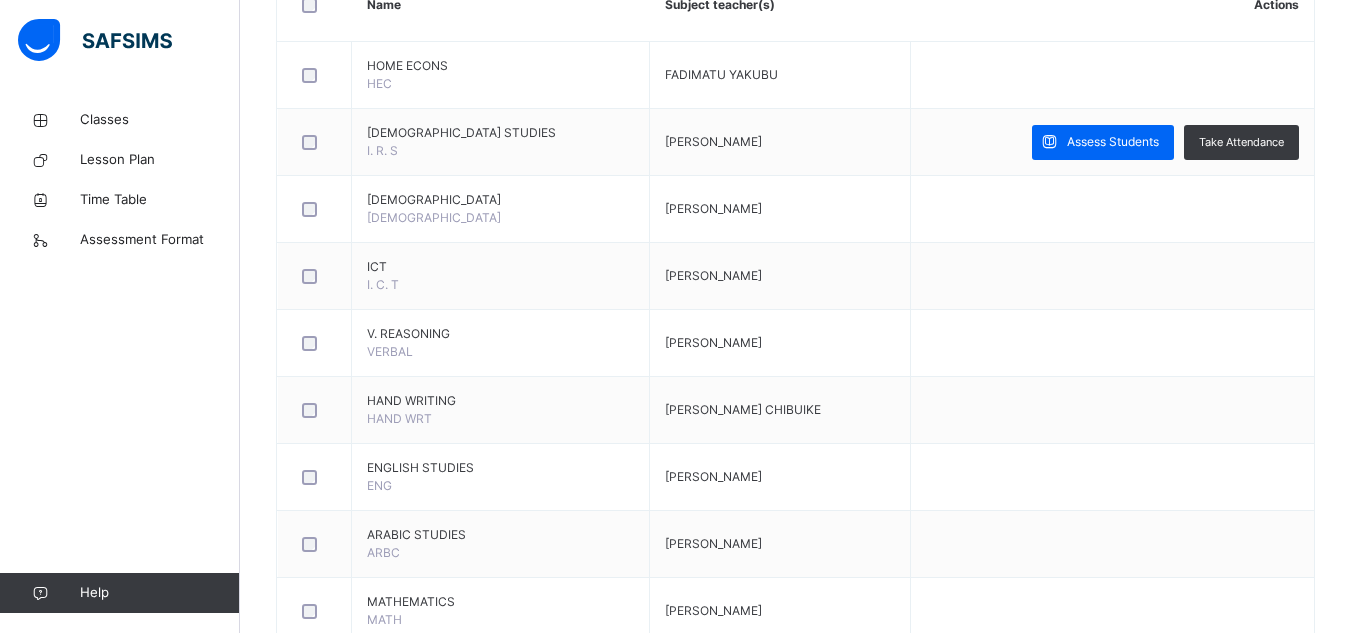 scroll, scrollTop: 533, scrollLeft: 0, axis: vertical 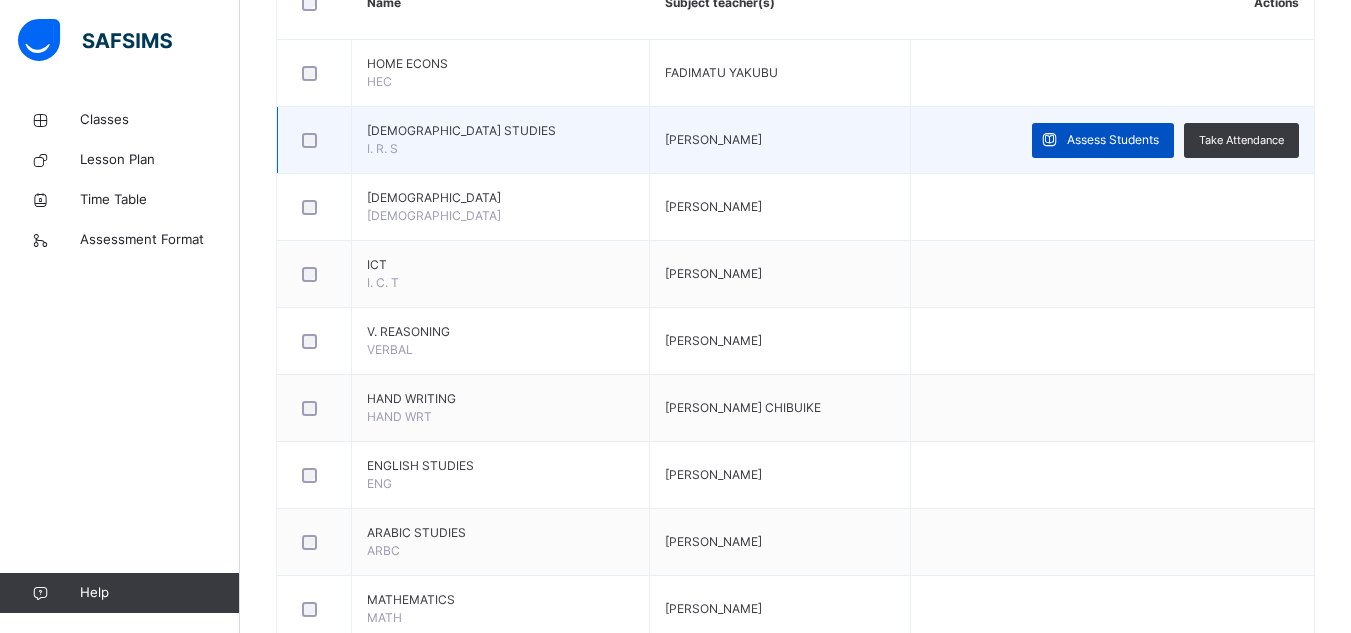 click on "Assess Students" at bounding box center (1113, 140) 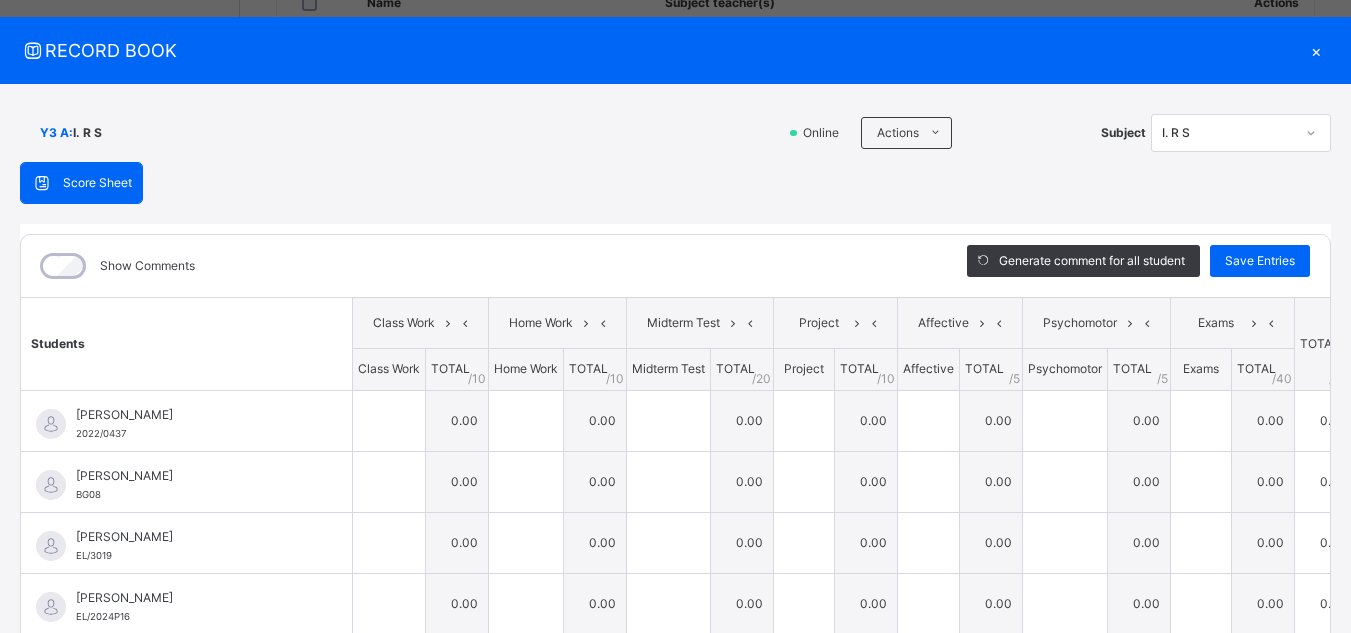 scroll, scrollTop: 38, scrollLeft: 0, axis: vertical 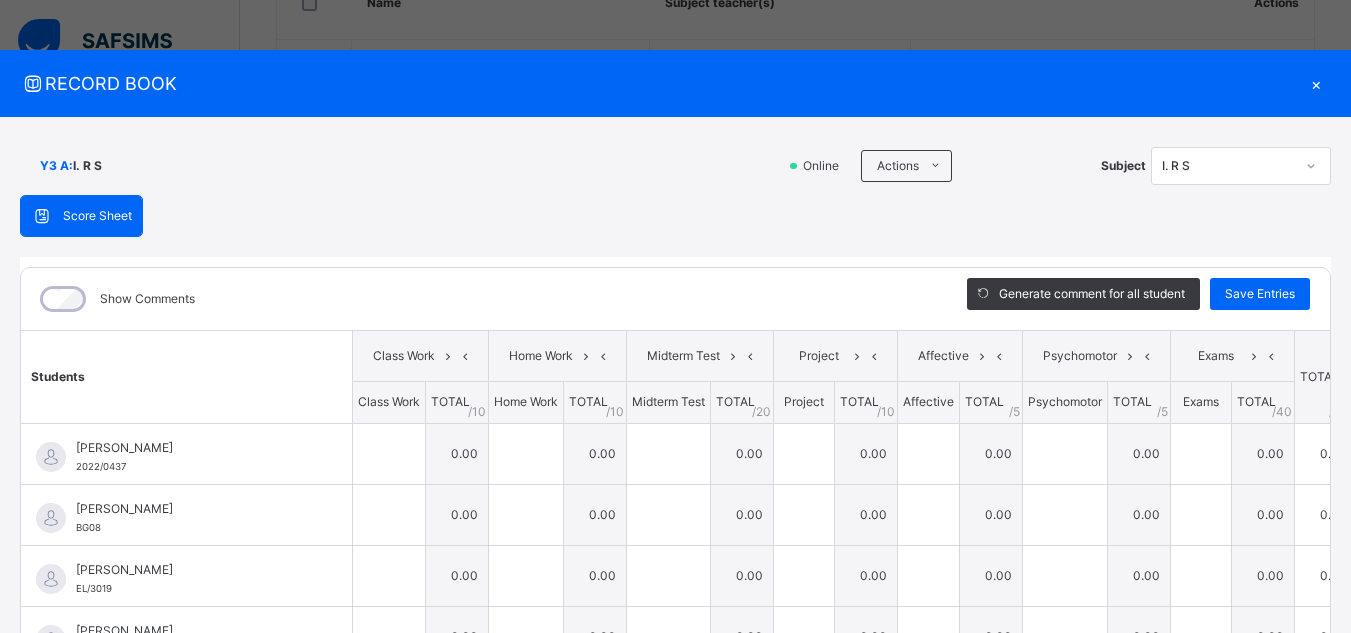 click on "×" at bounding box center (1316, 83) 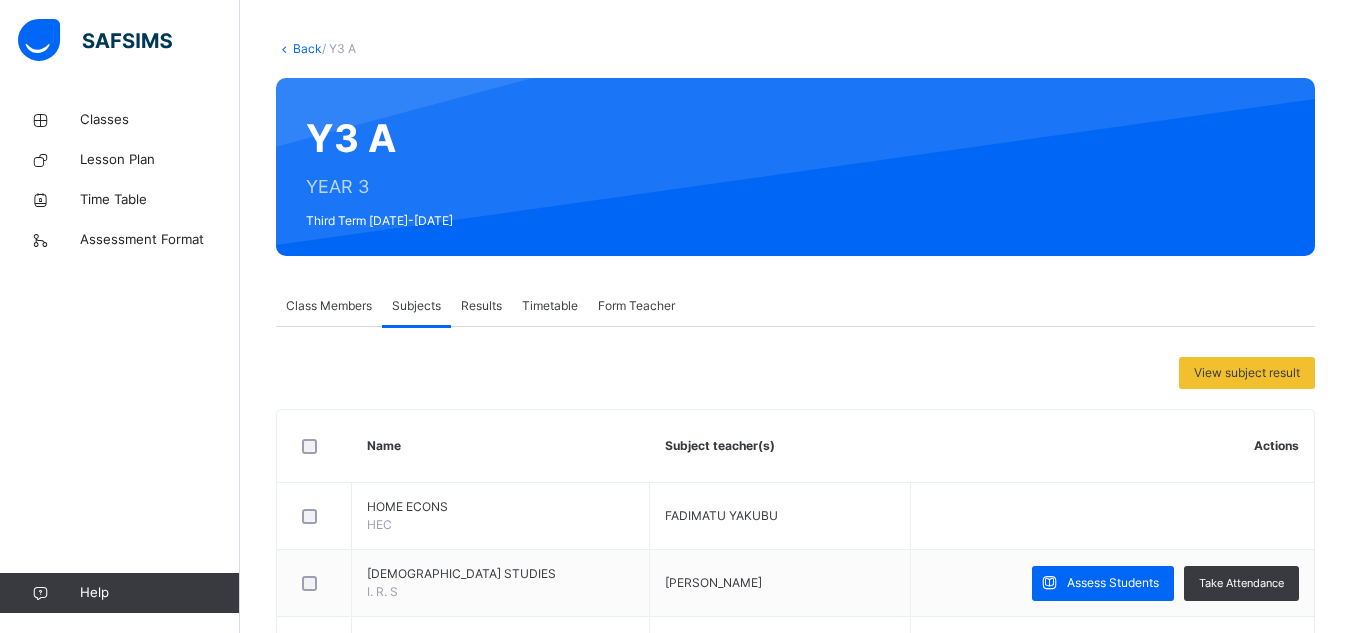 scroll, scrollTop: 0, scrollLeft: 0, axis: both 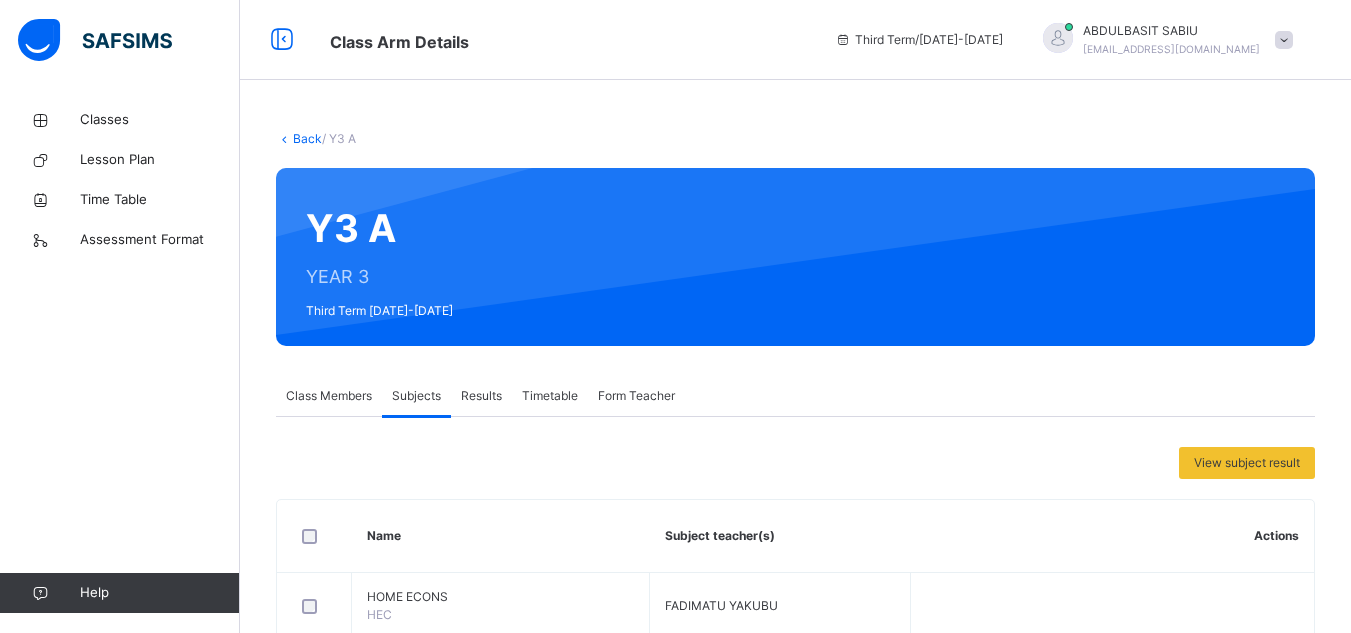 click on "Back" at bounding box center (307, 138) 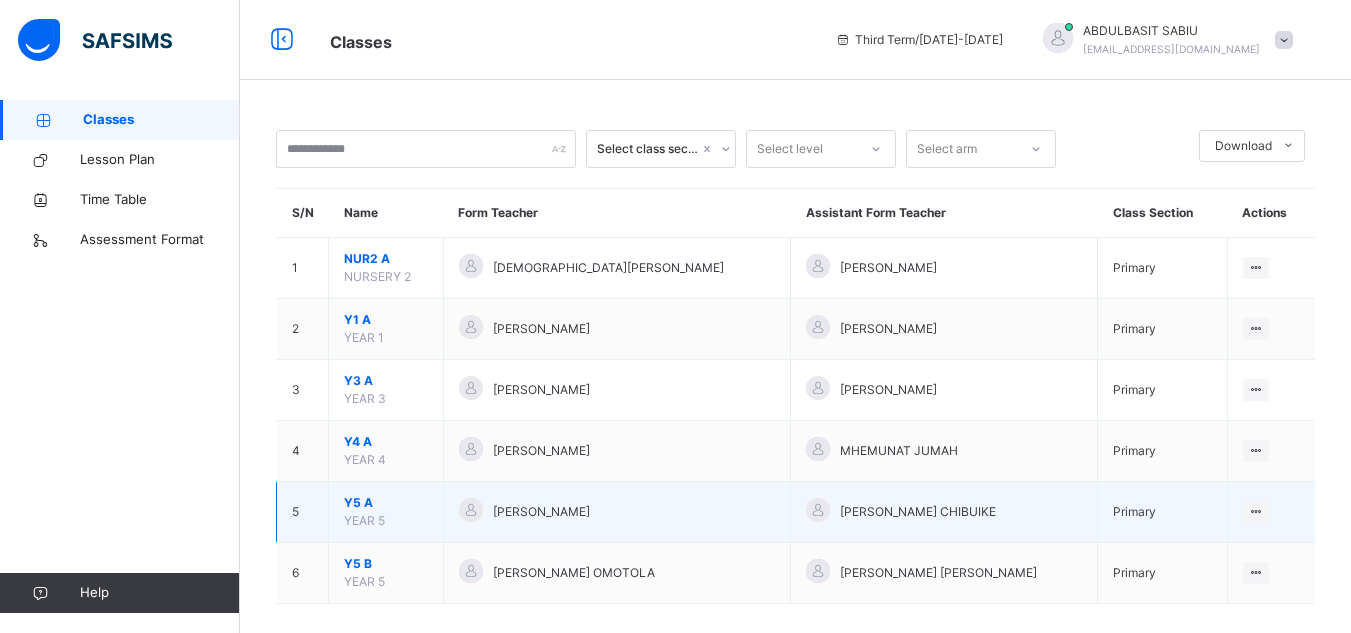 click on "Y5   A" at bounding box center [386, 503] 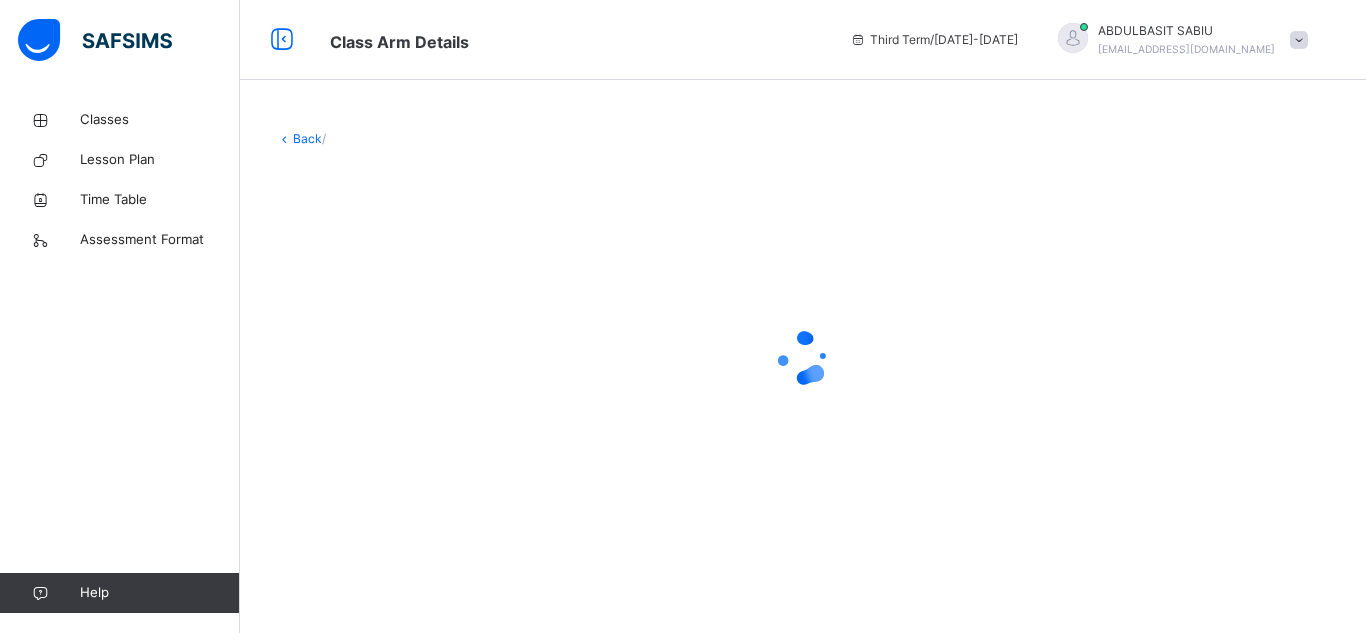 click at bounding box center (803, 358) 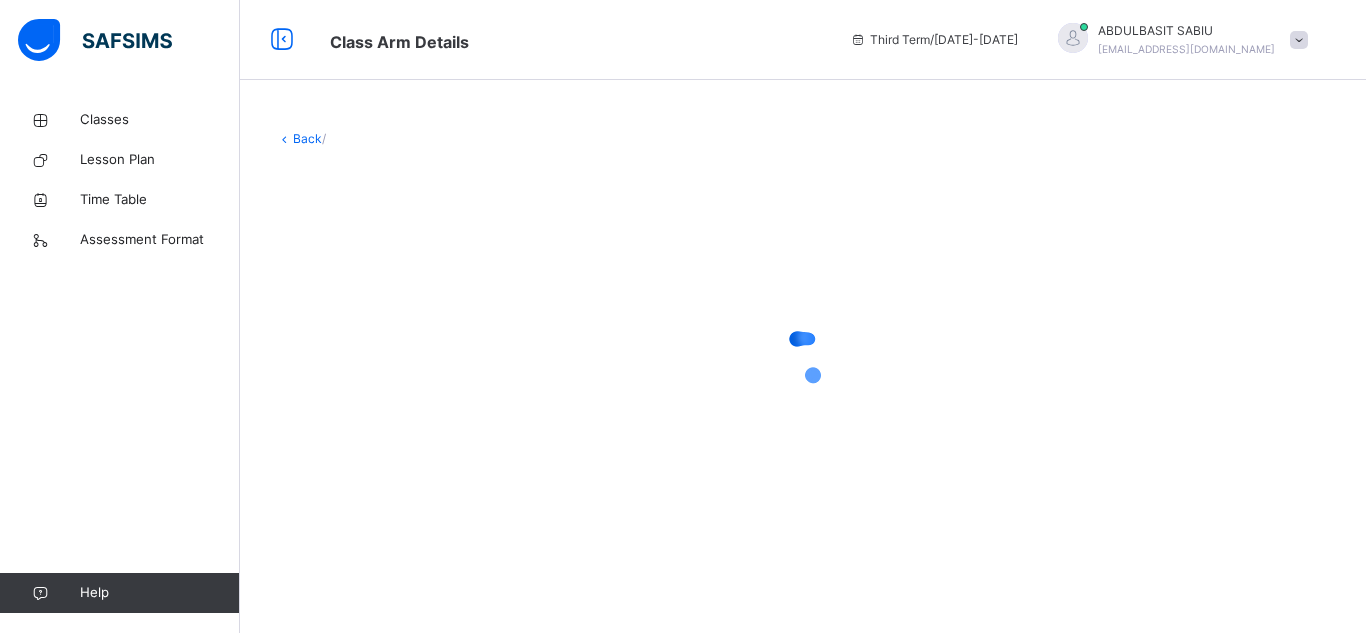 click at bounding box center [803, 358] 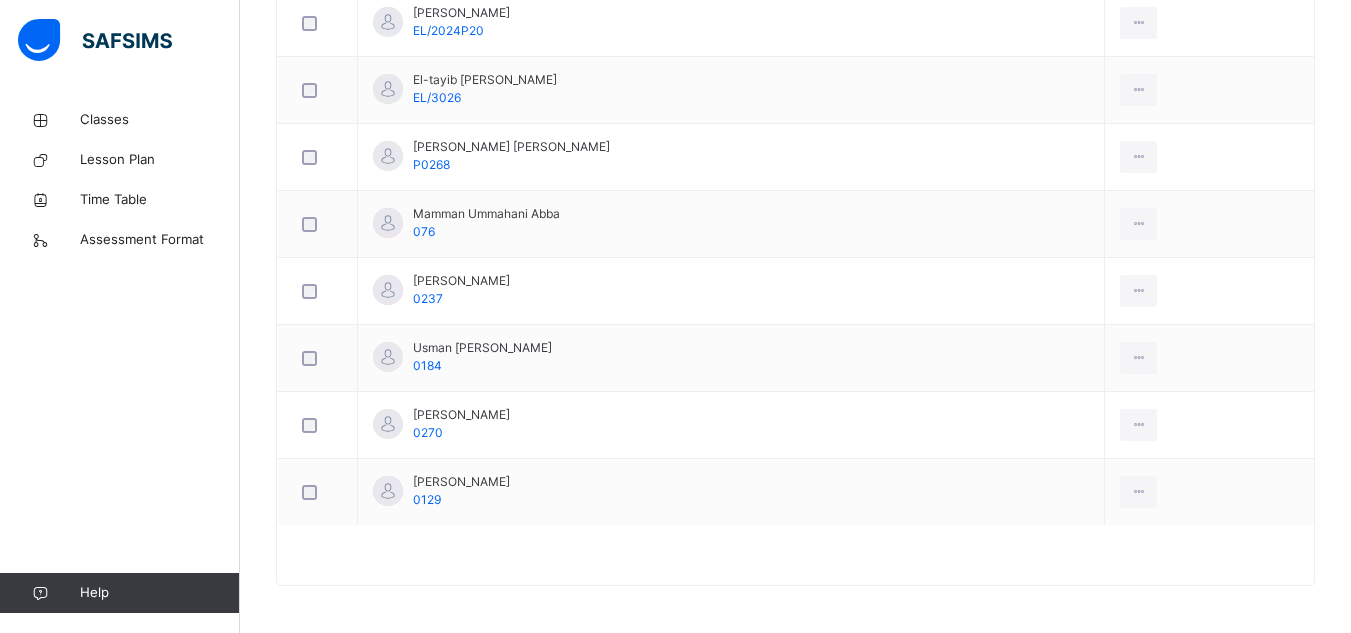scroll, scrollTop: 936, scrollLeft: 0, axis: vertical 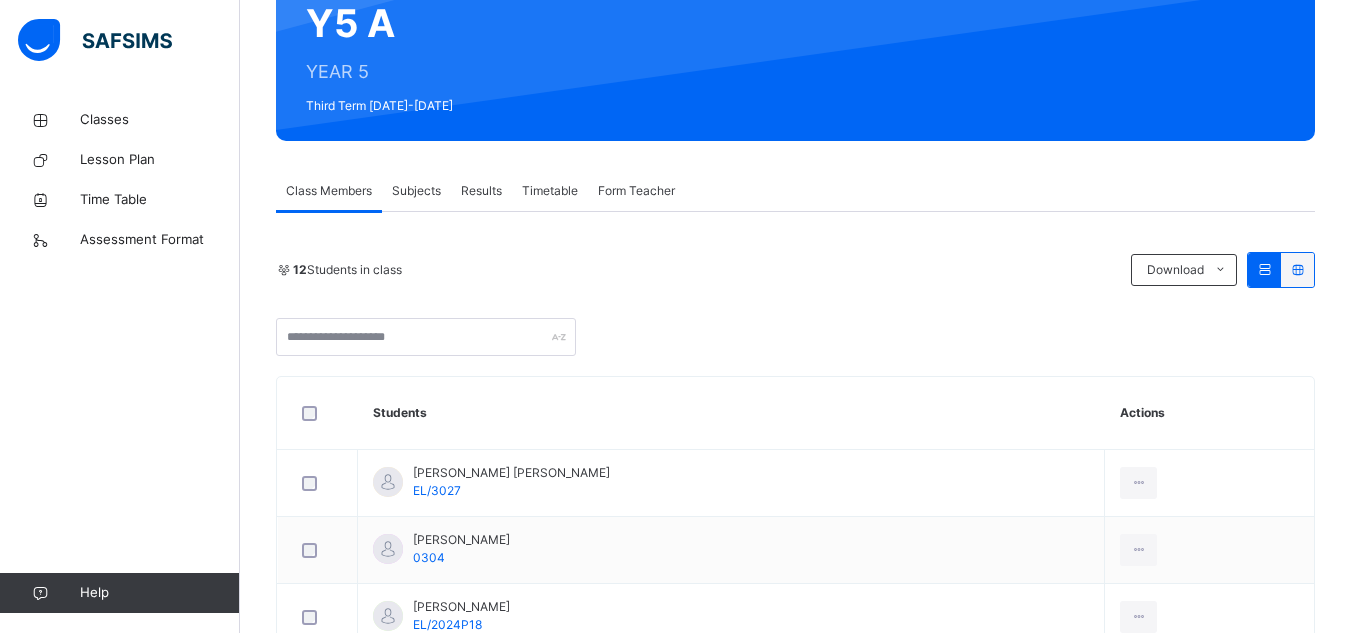 click on "Subjects" at bounding box center [416, 191] 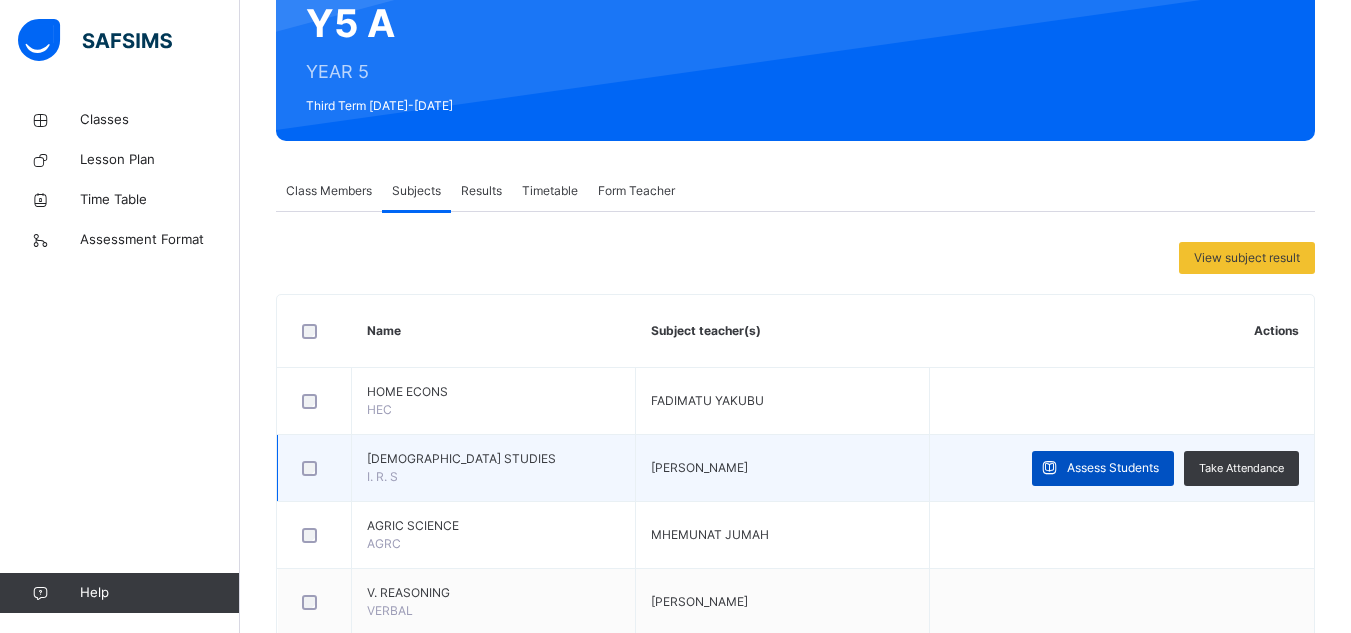 click at bounding box center [1049, 468] 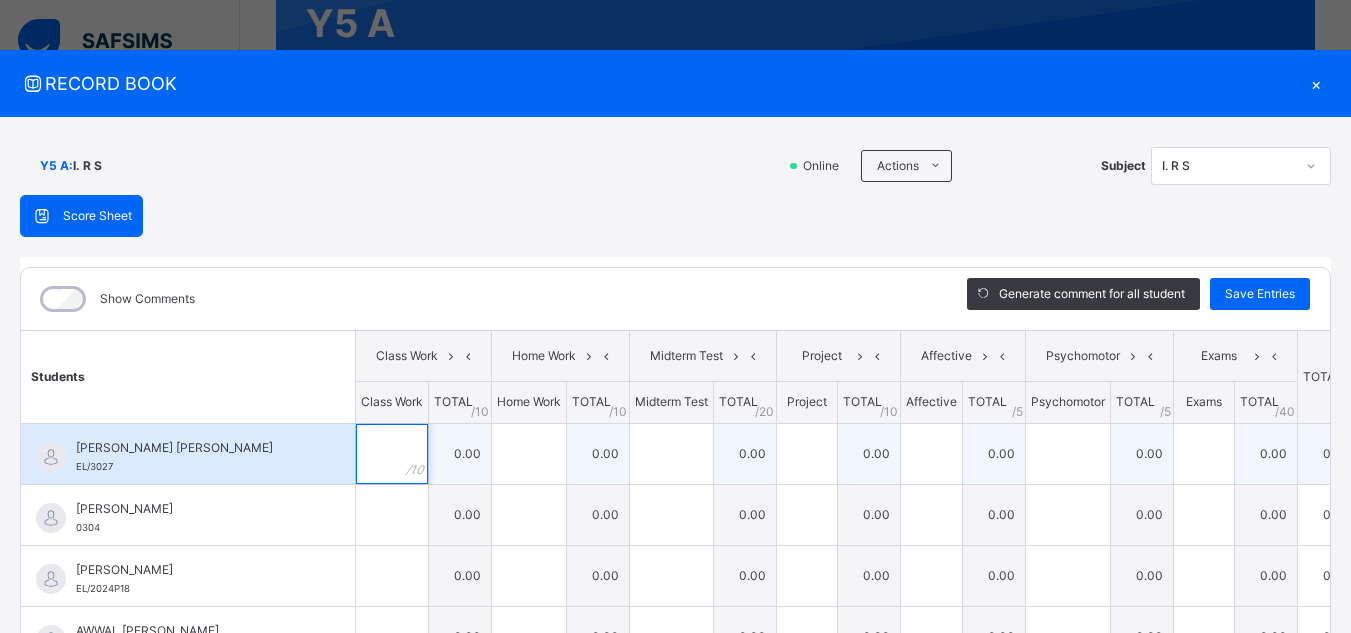 click at bounding box center [392, 454] 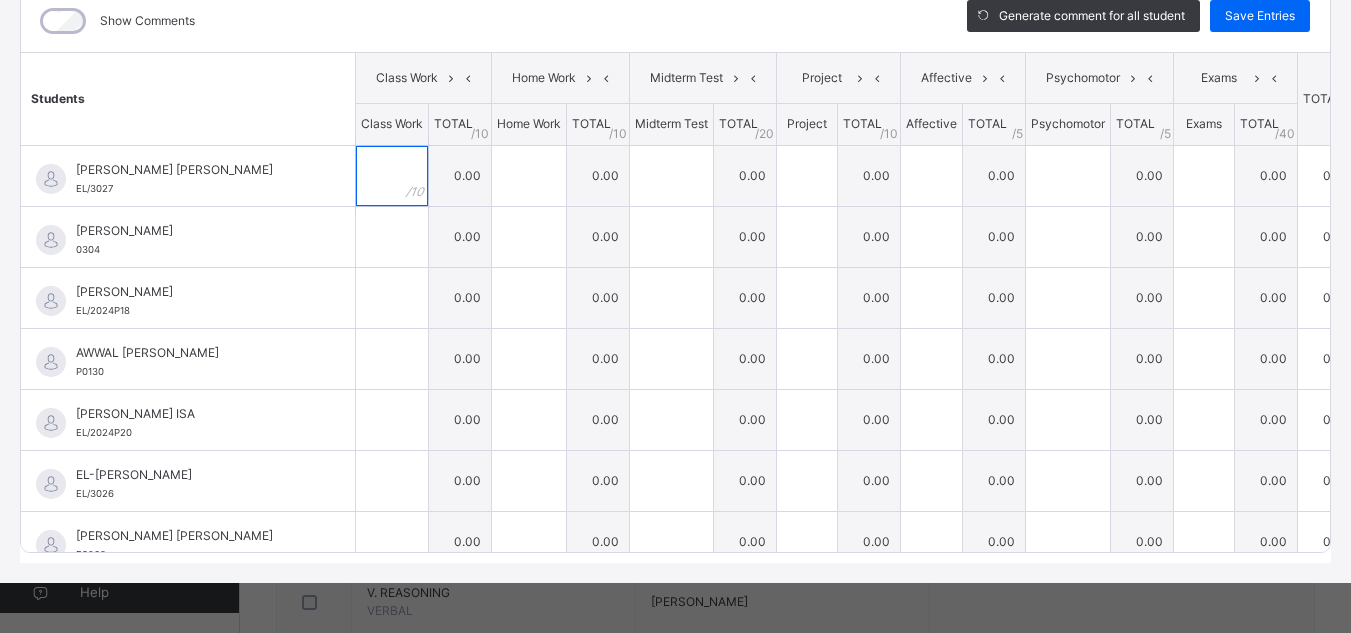 scroll, scrollTop: 293, scrollLeft: 0, axis: vertical 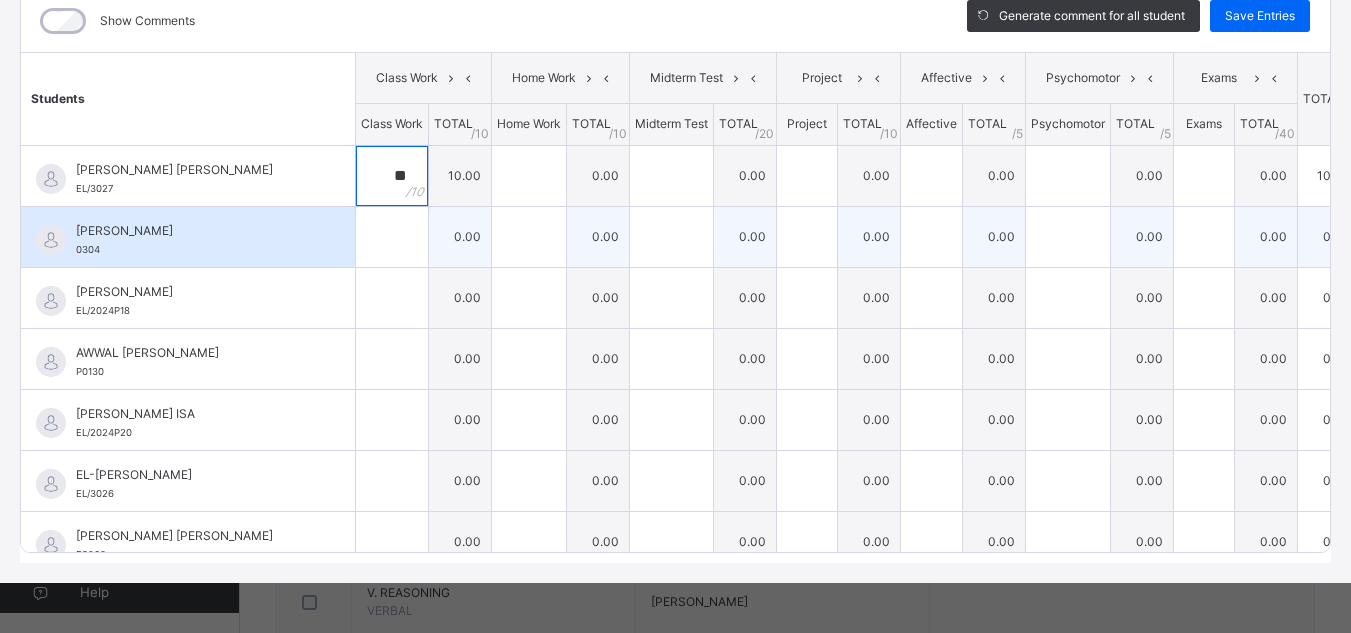 type on "**" 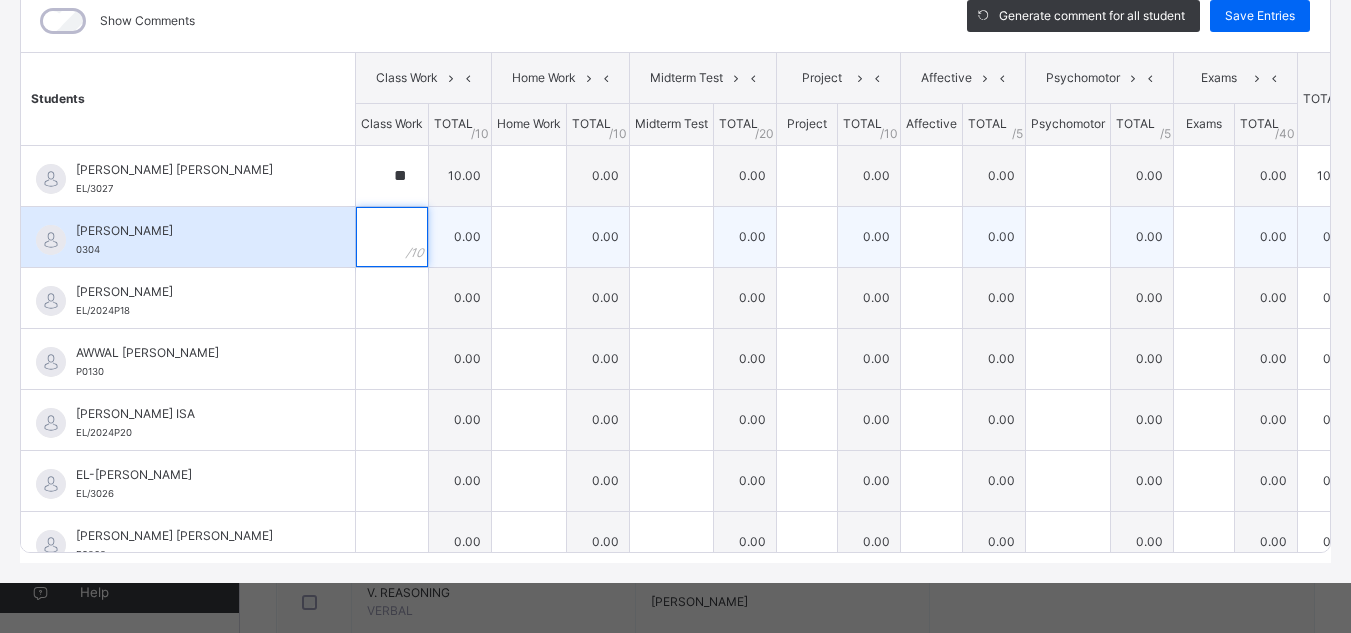 click at bounding box center (392, 237) 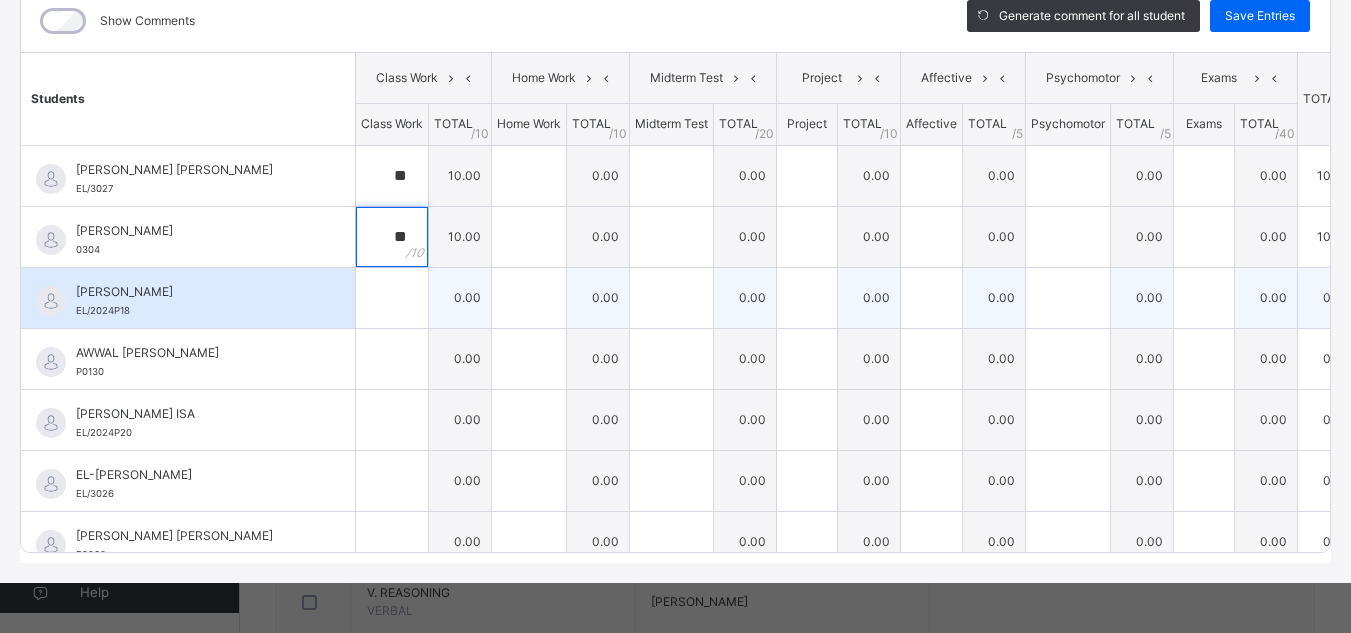 type on "**" 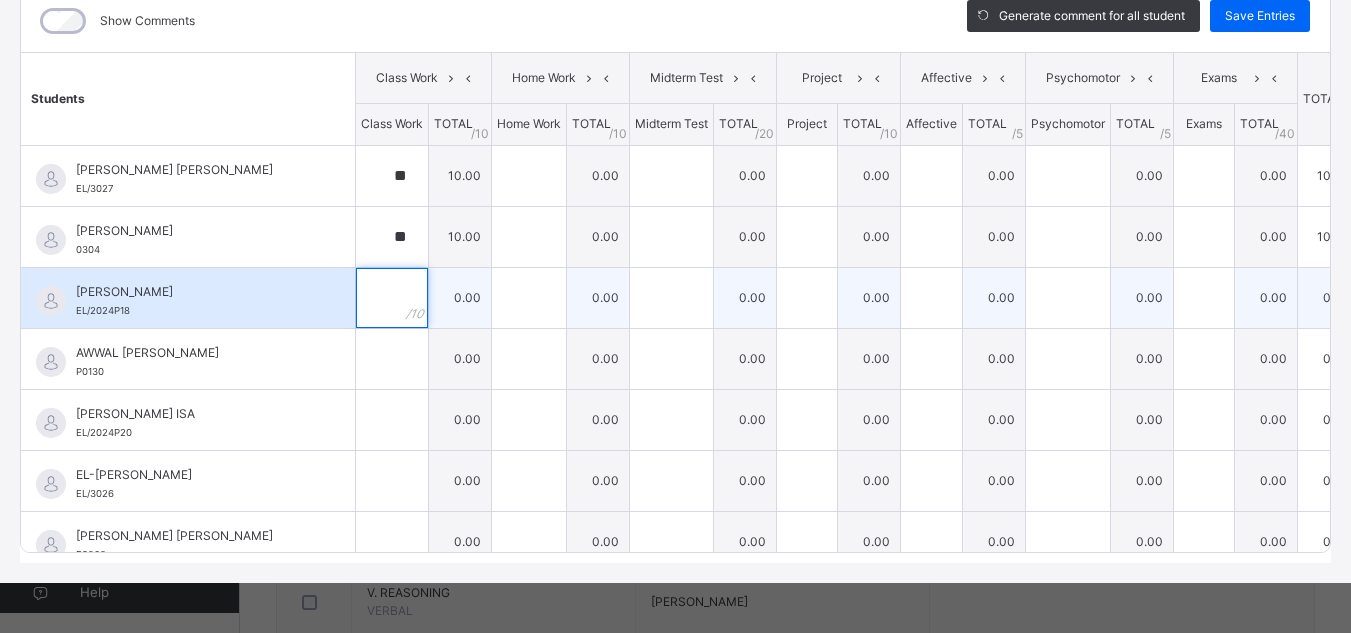 click at bounding box center (392, 298) 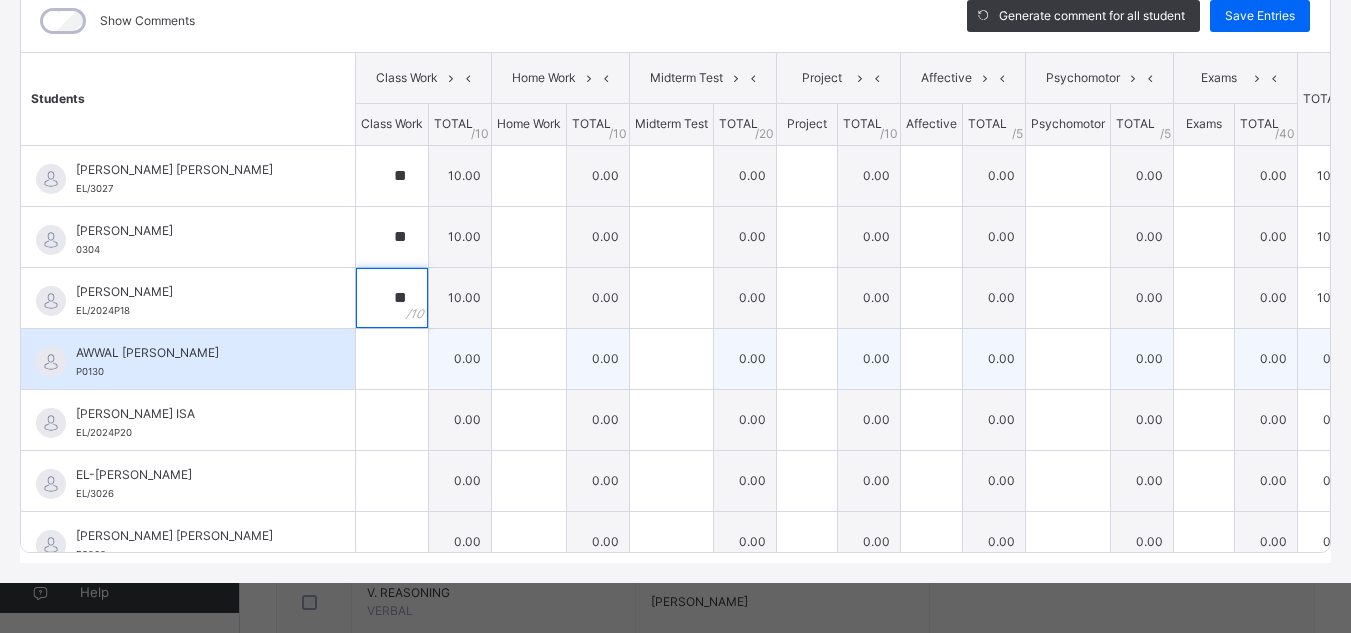 type on "**" 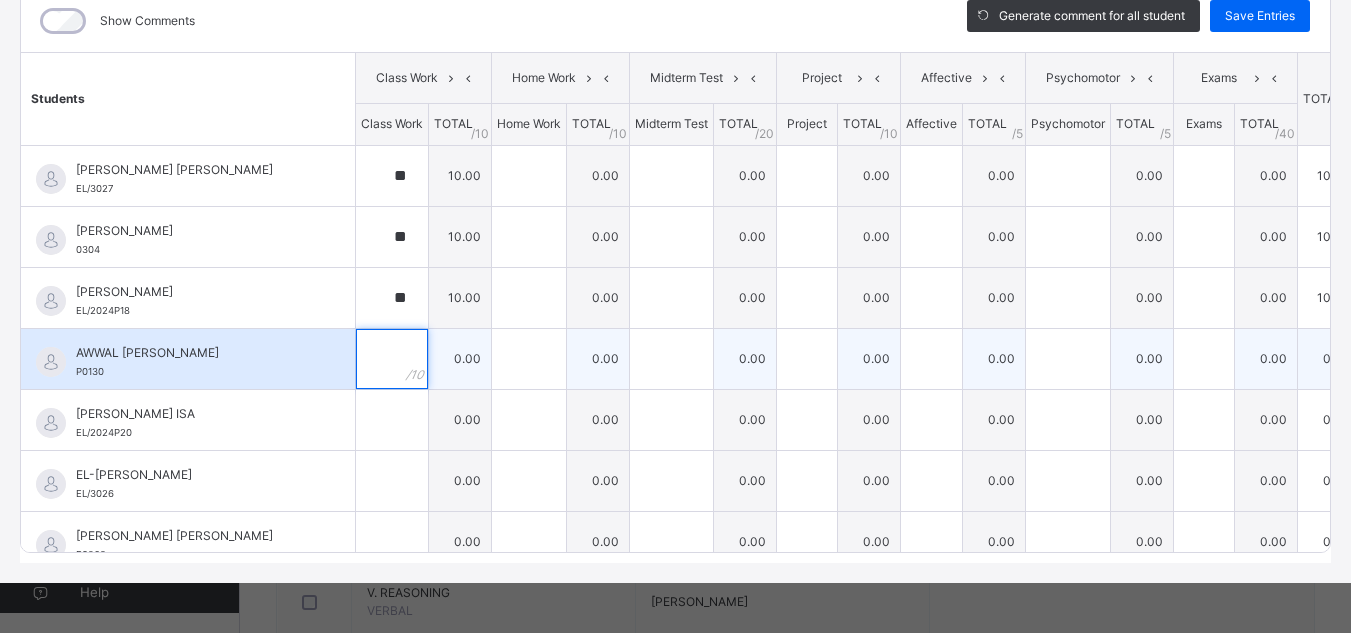 click at bounding box center [392, 359] 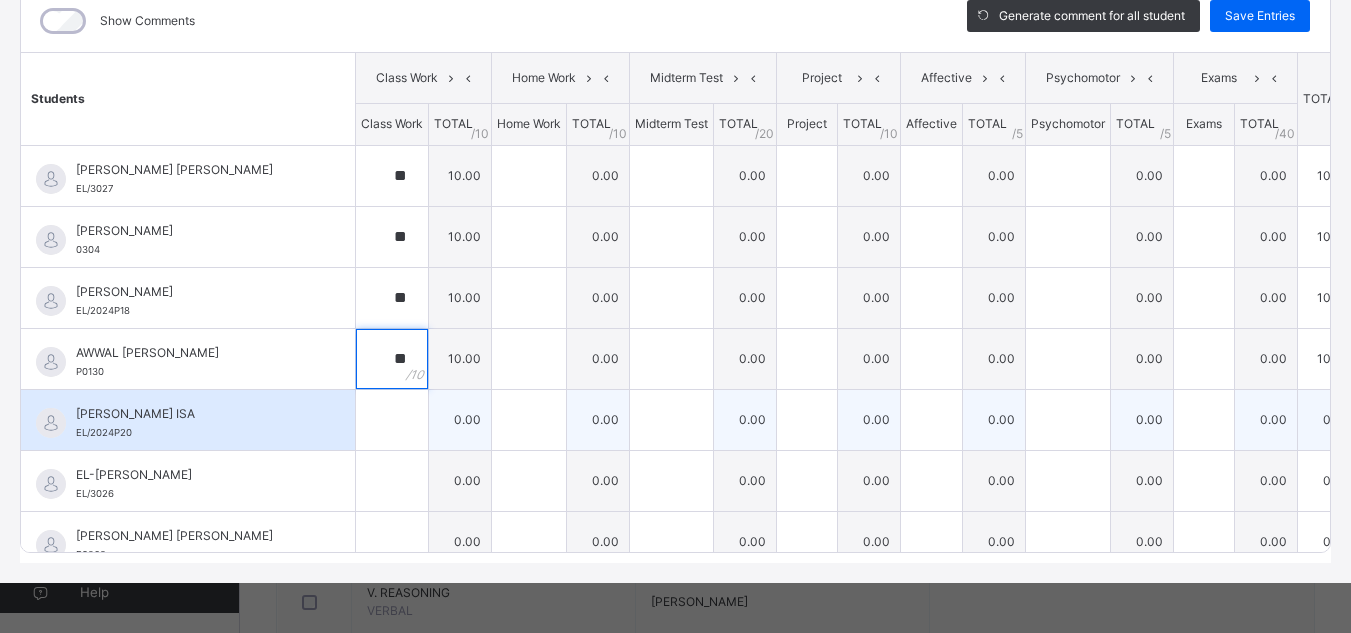 type on "**" 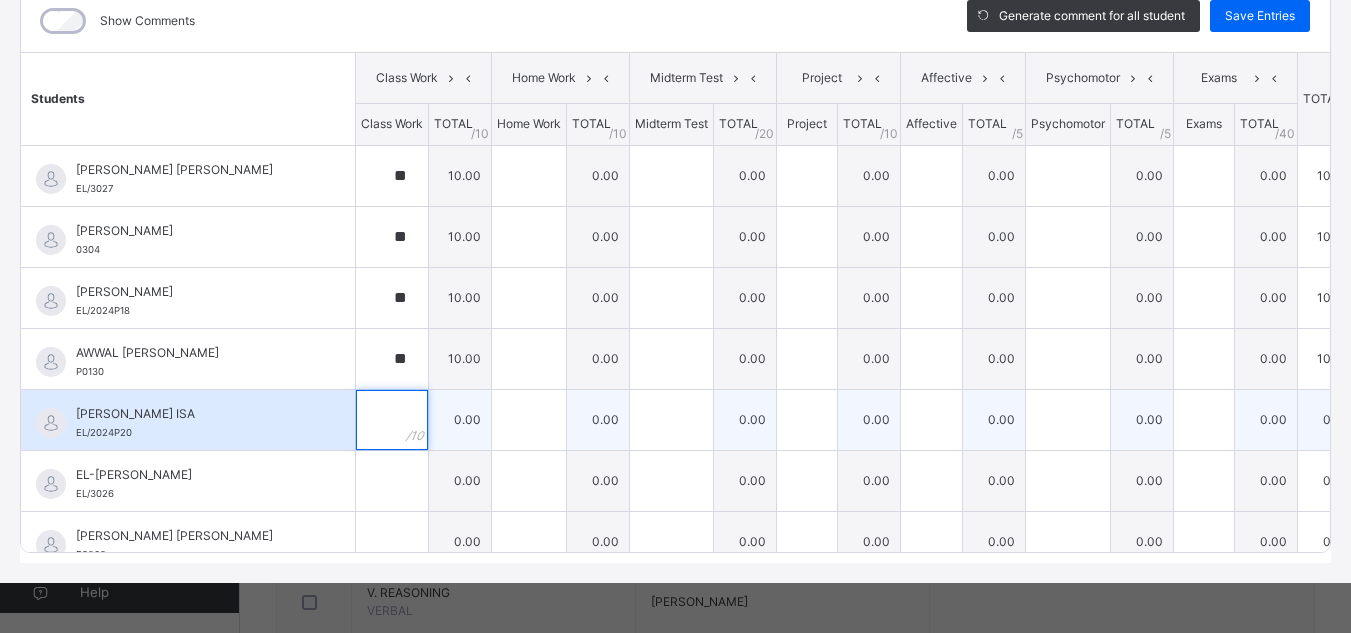 click at bounding box center [392, 420] 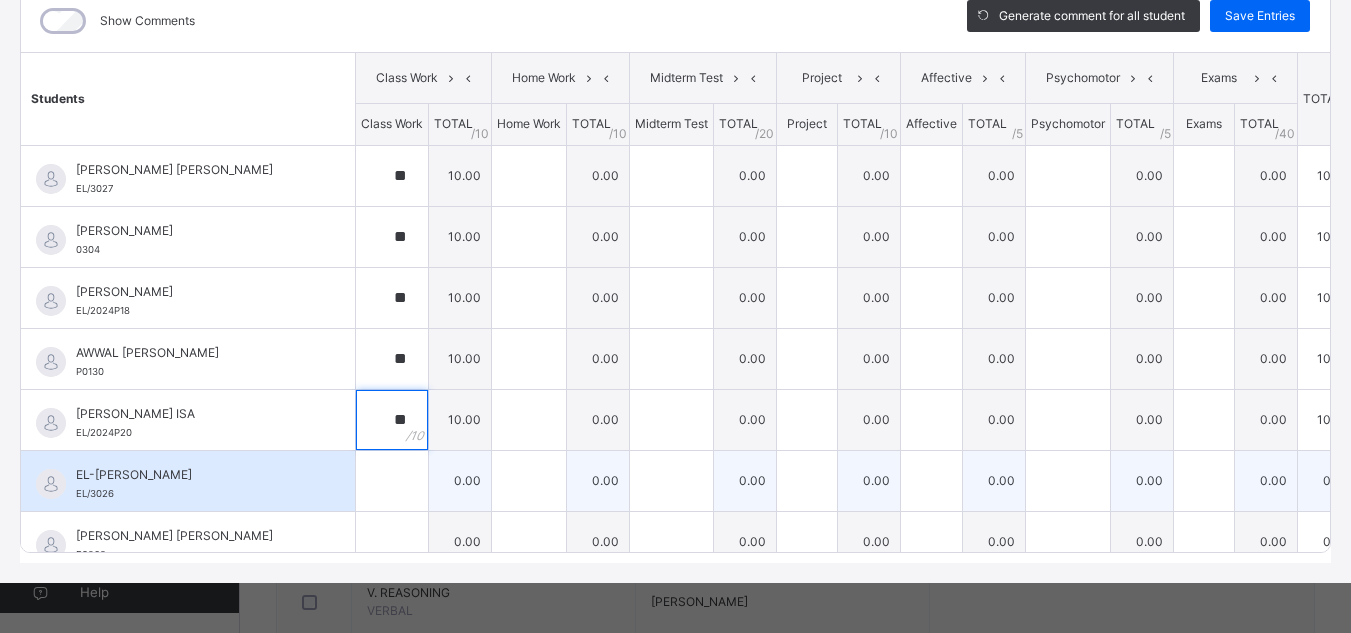 type on "**" 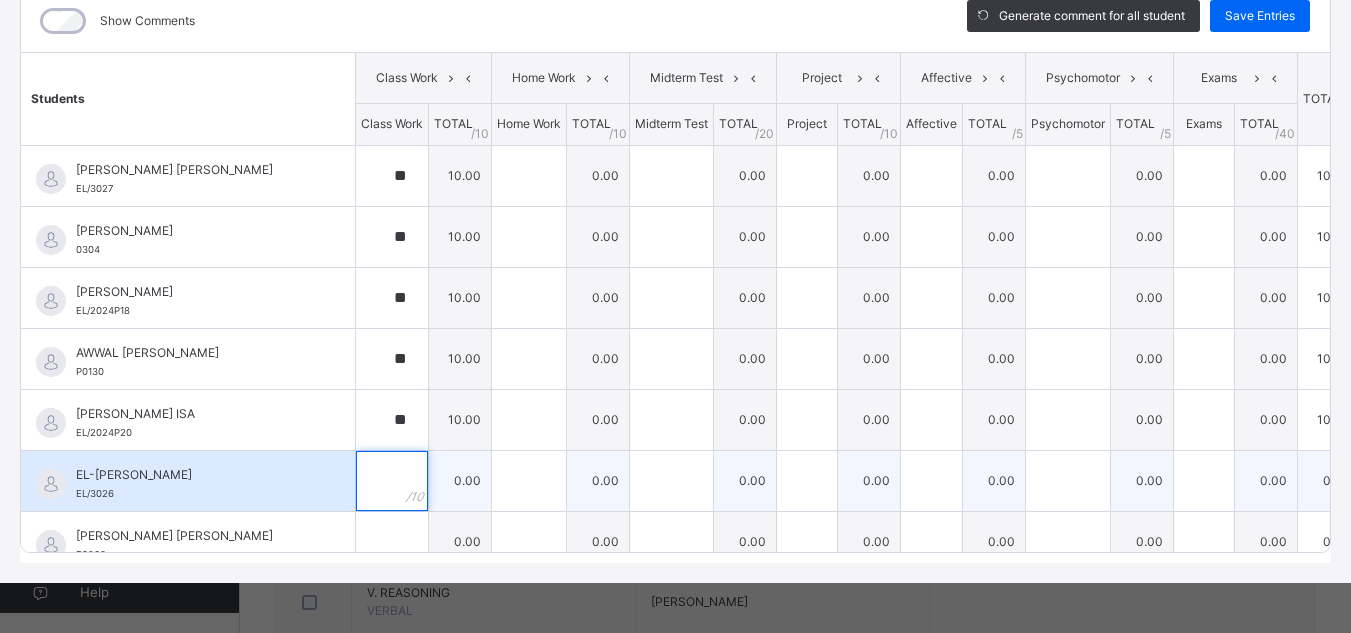 click at bounding box center [392, 481] 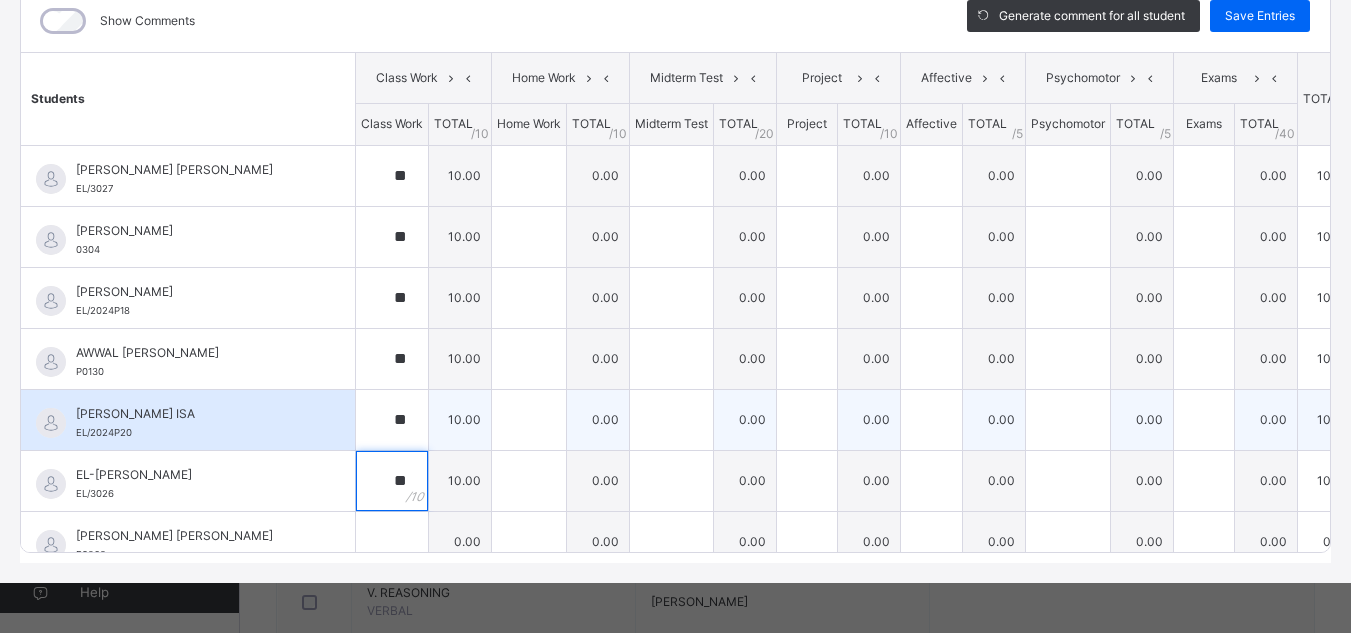 type on "**" 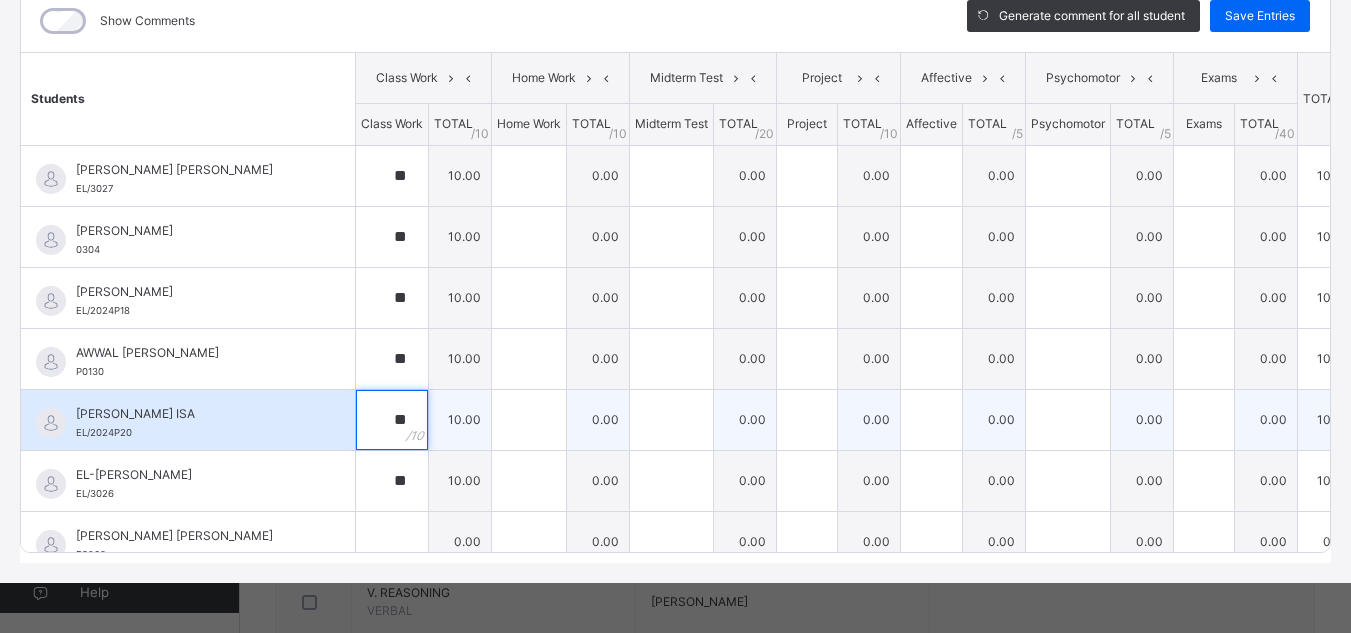 click on "**" at bounding box center (392, 420) 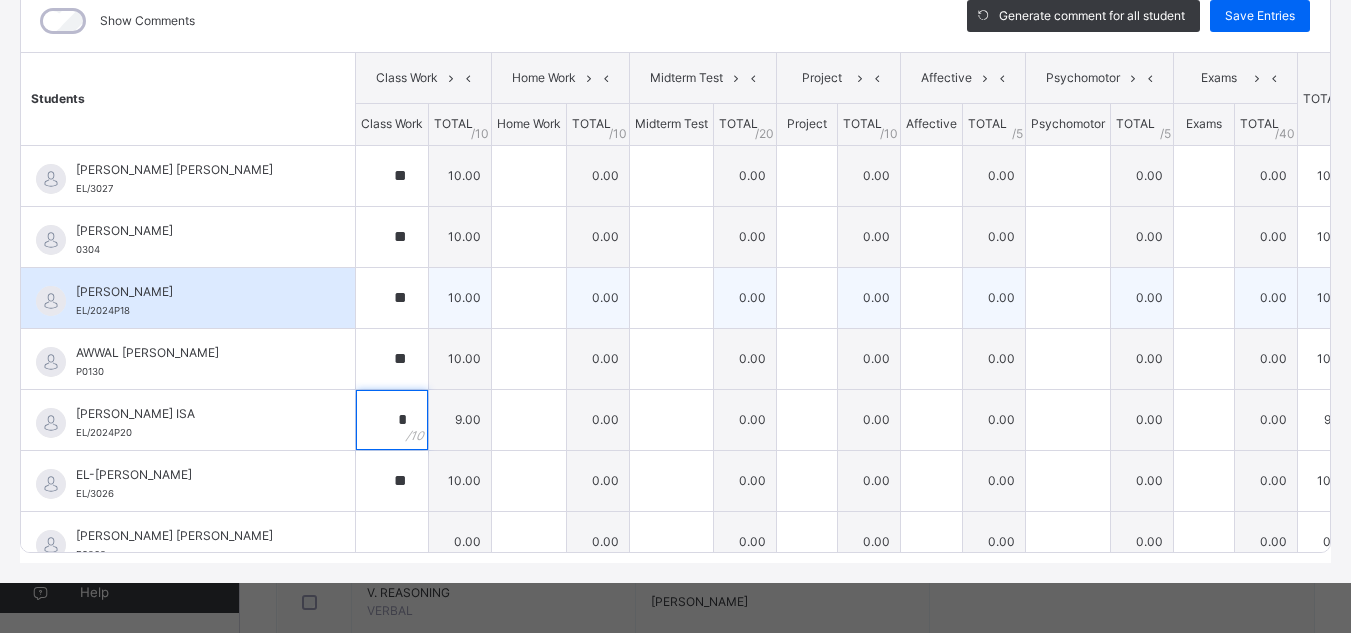 type on "*" 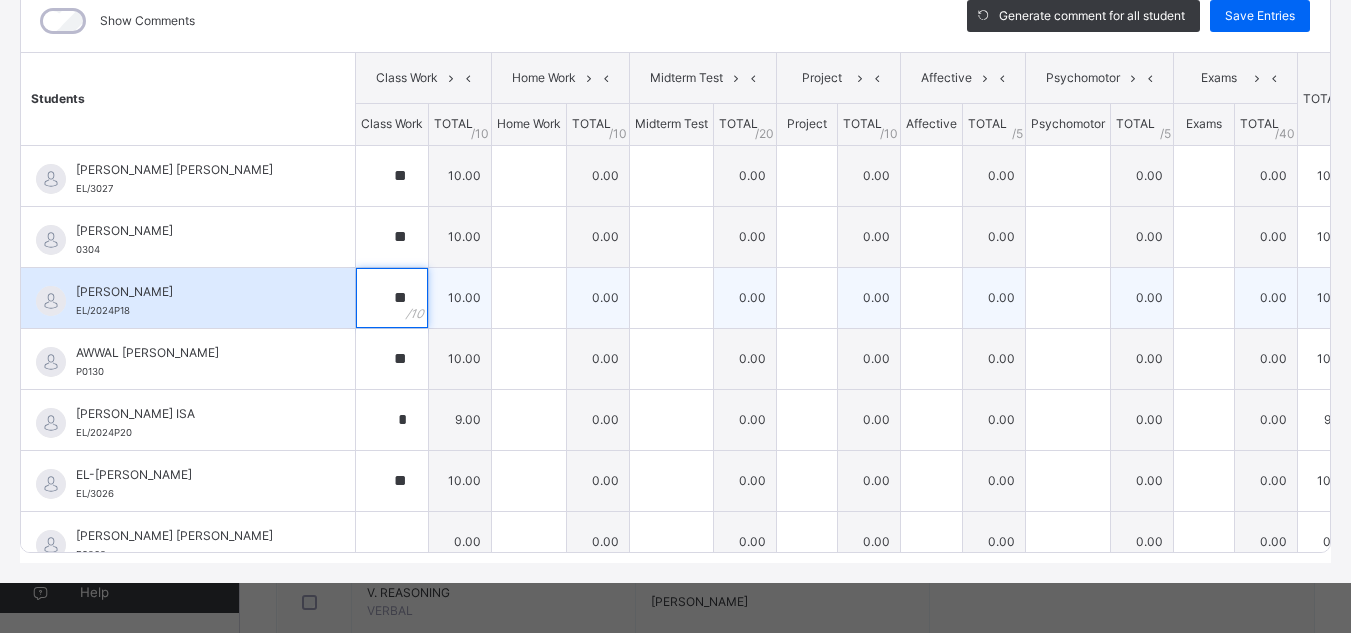 click on "**" at bounding box center [392, 298] 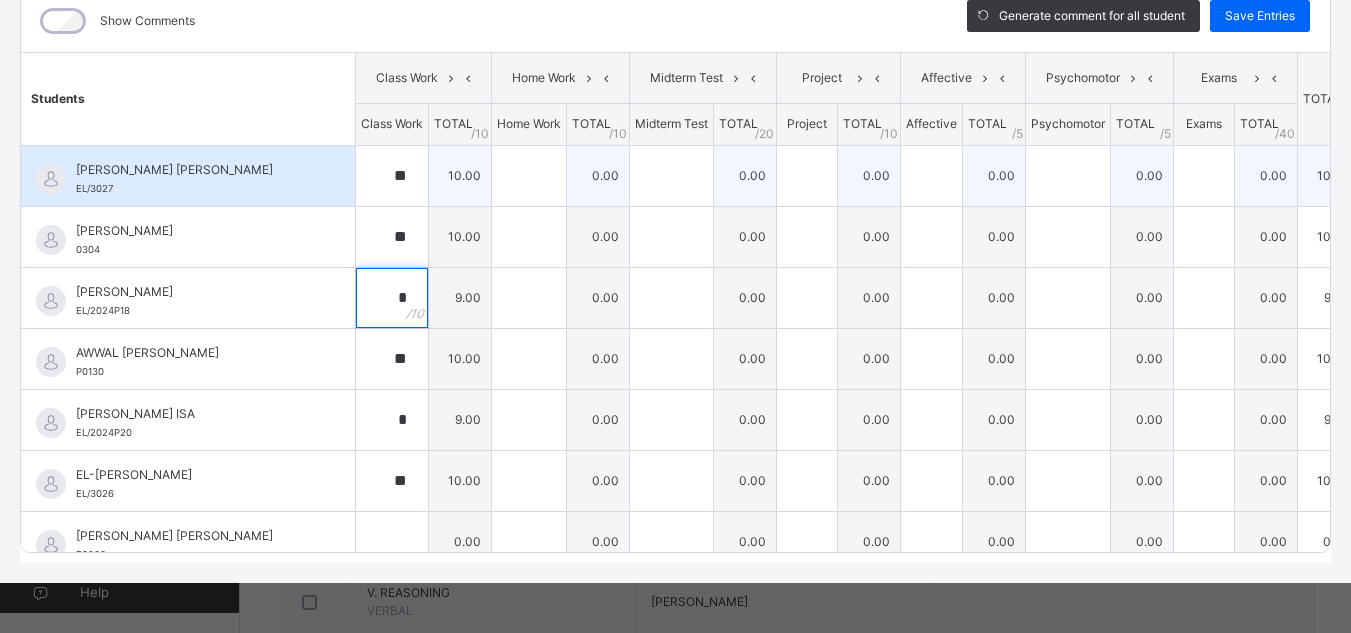 type on "*" 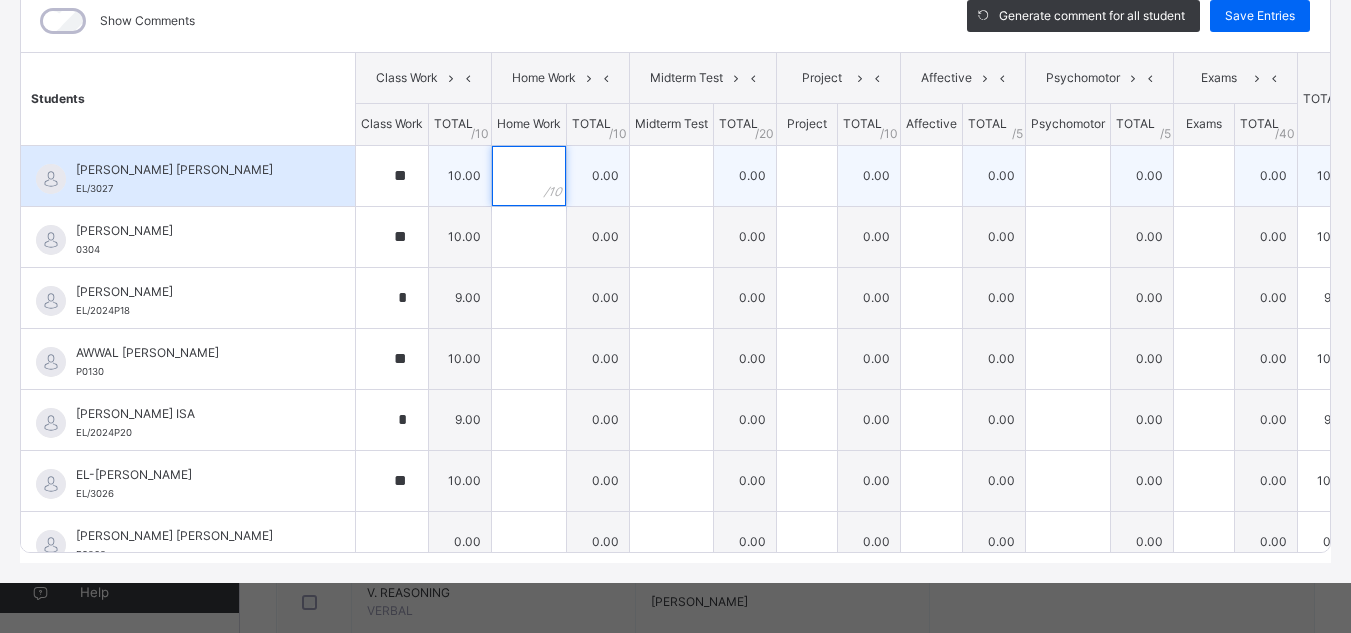 click at bounding box center [529, 176] 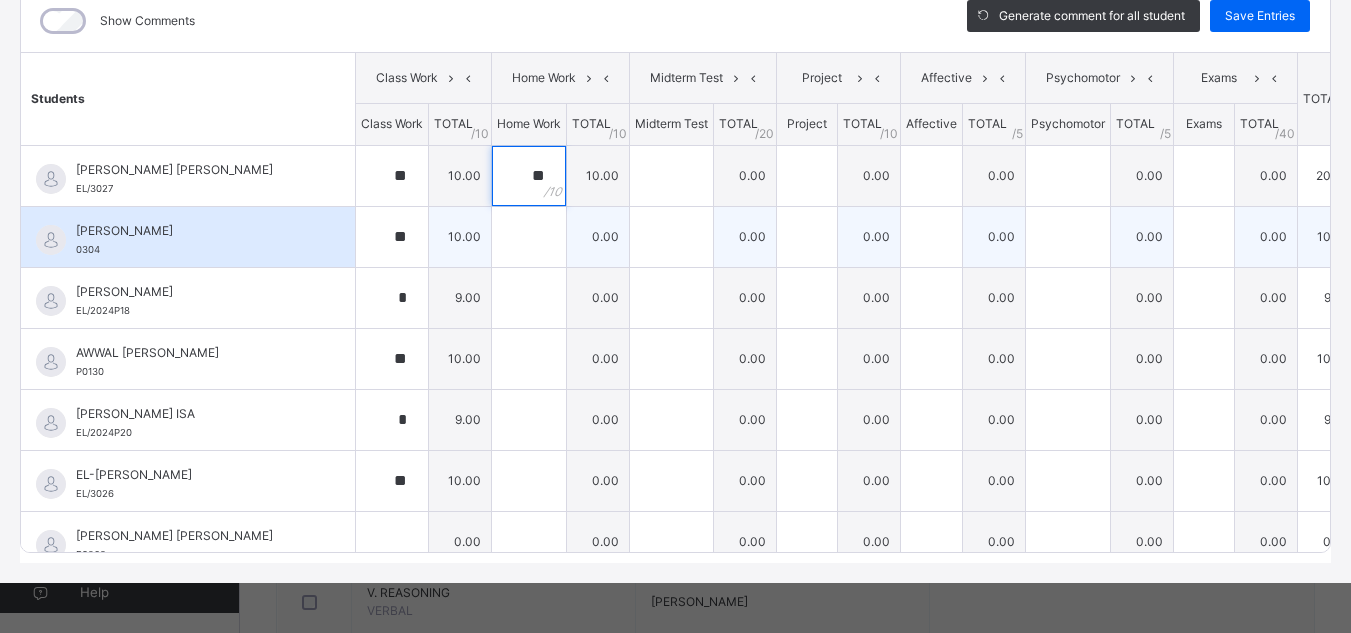 type on "**" 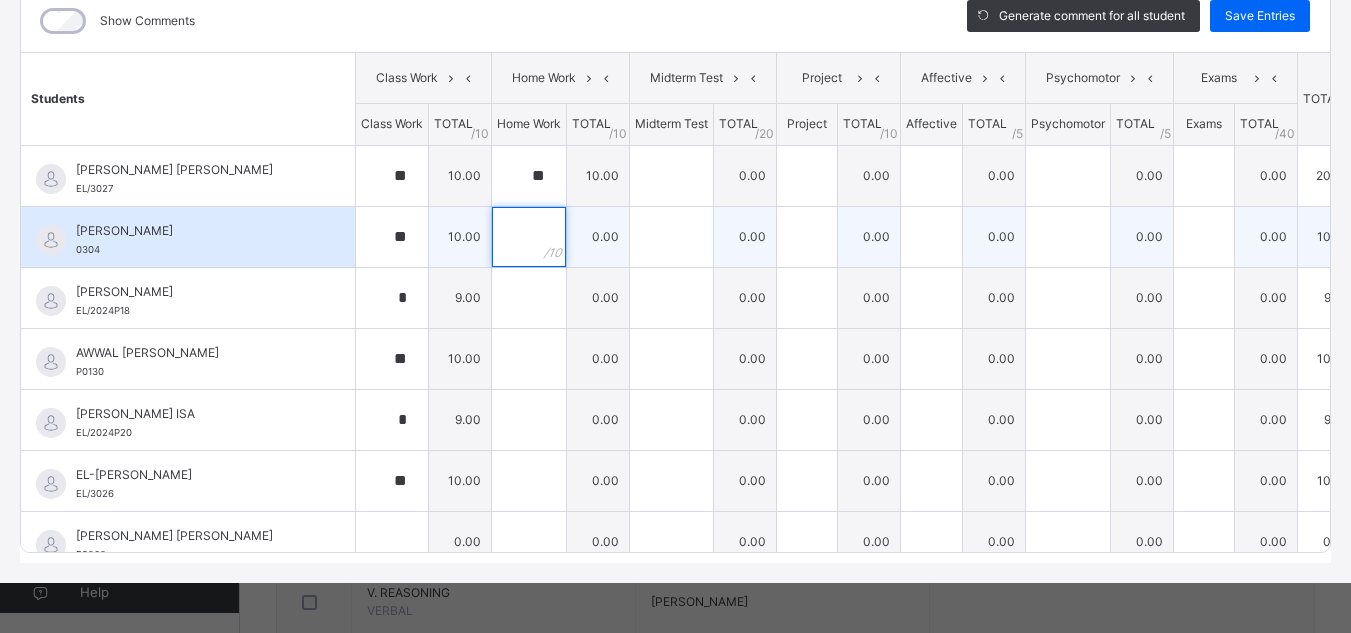 click at bounding box center (529, 237) 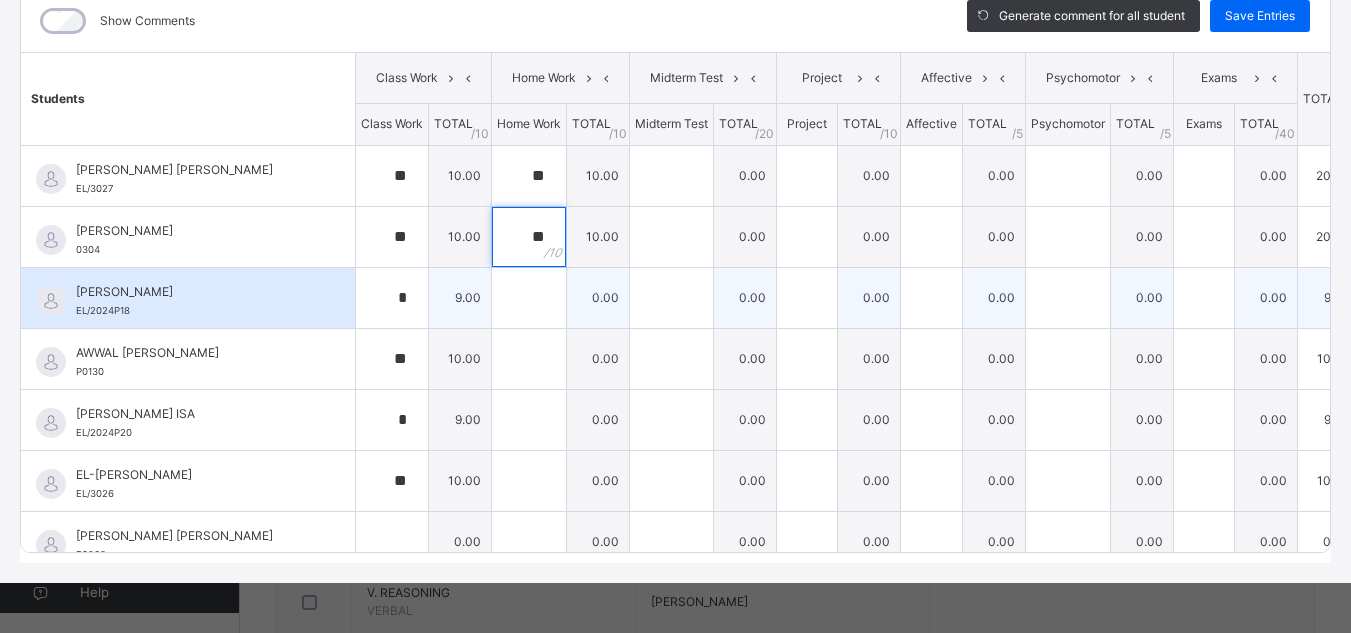type on "**" 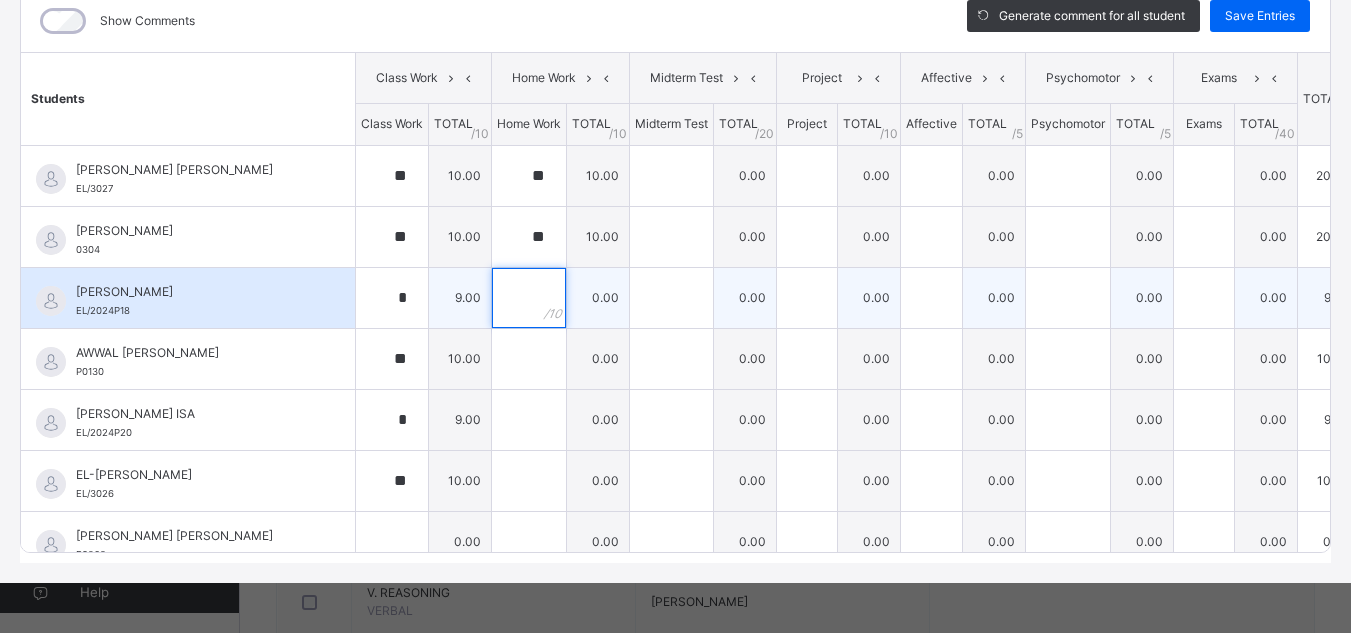 click at bounding box center [529, 298] 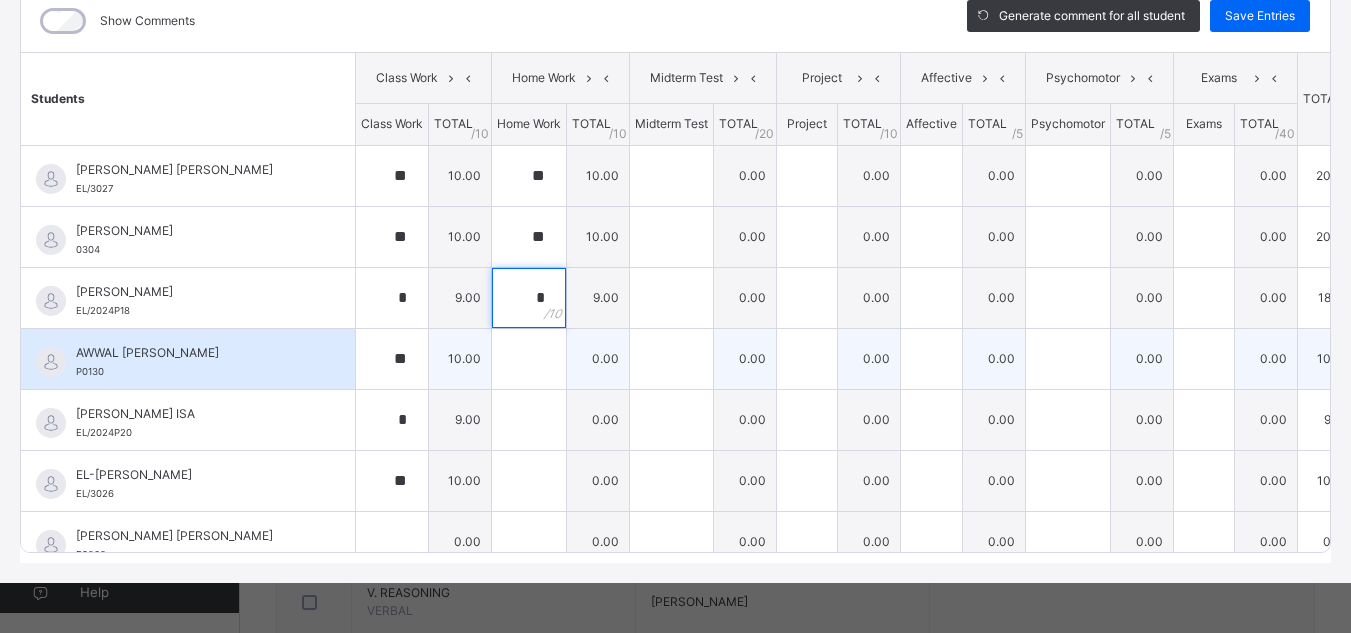 type on "*" 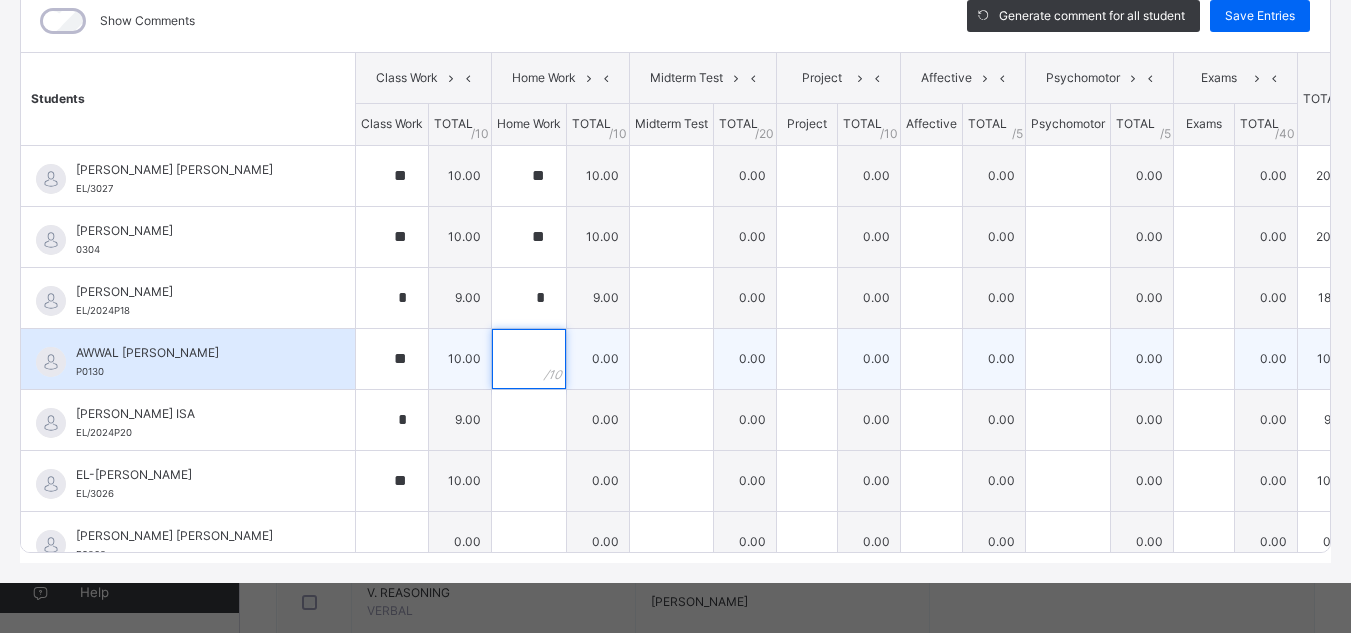 click at bounding box center [529, 359] 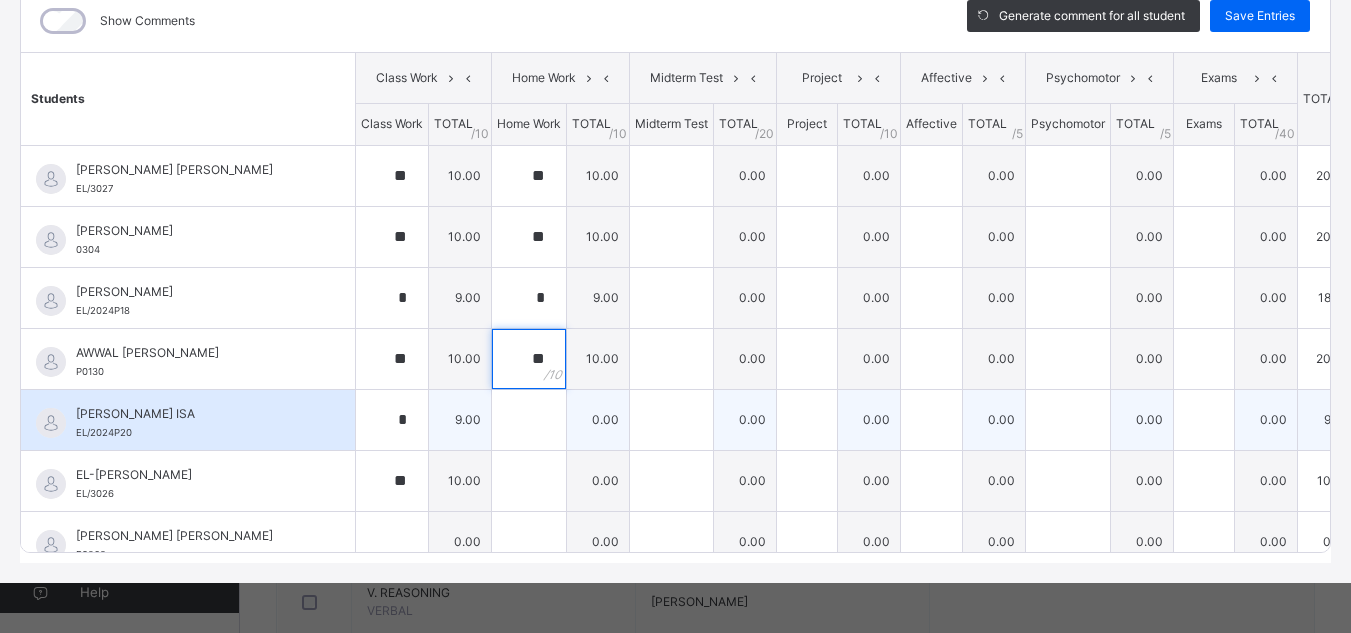 type on "**" 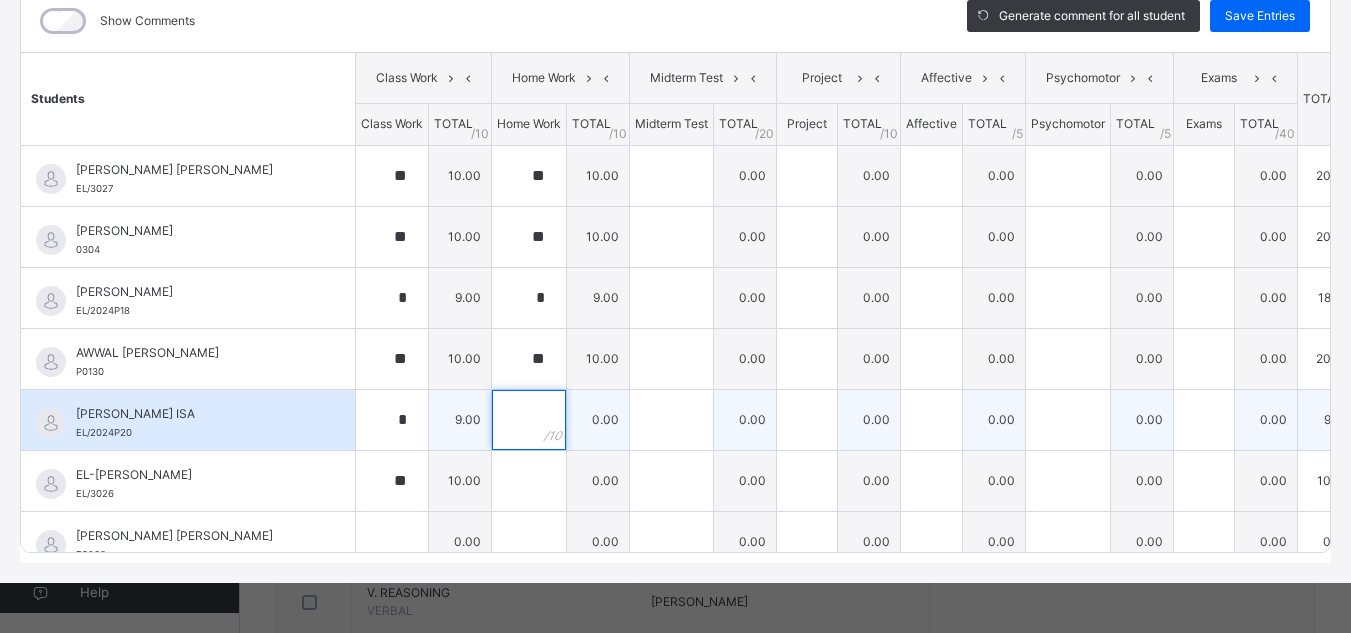 click at bounding box center [529, 420] 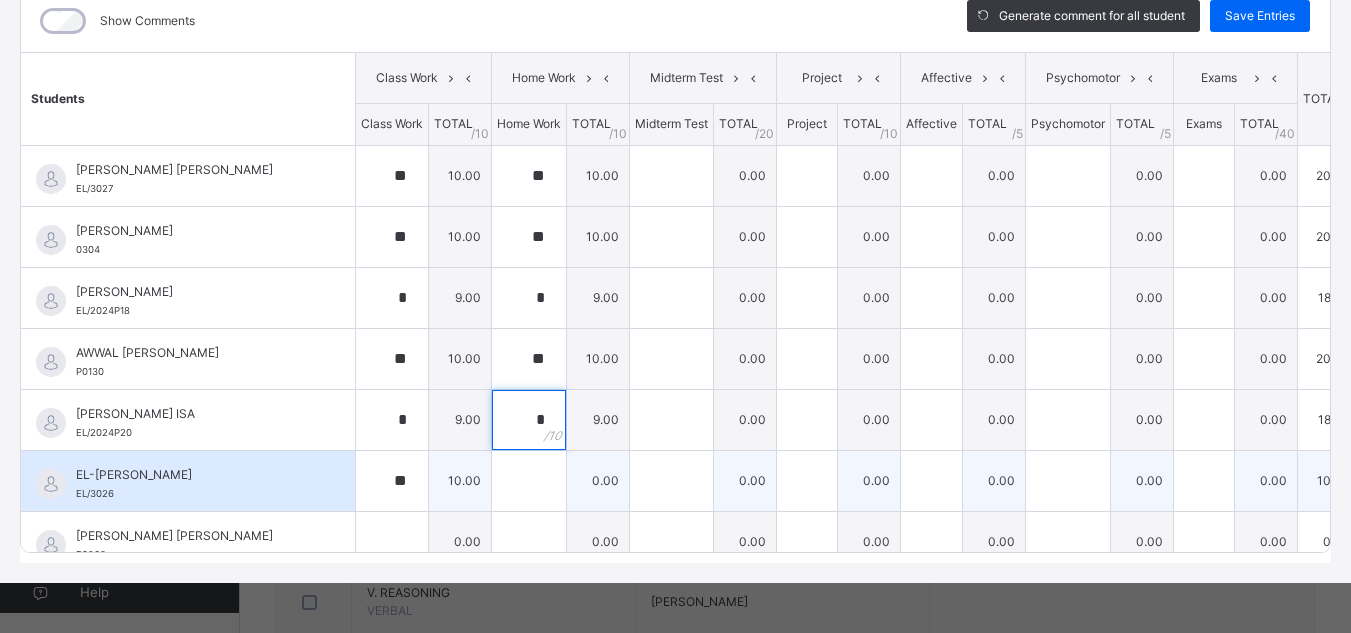 type on "*" 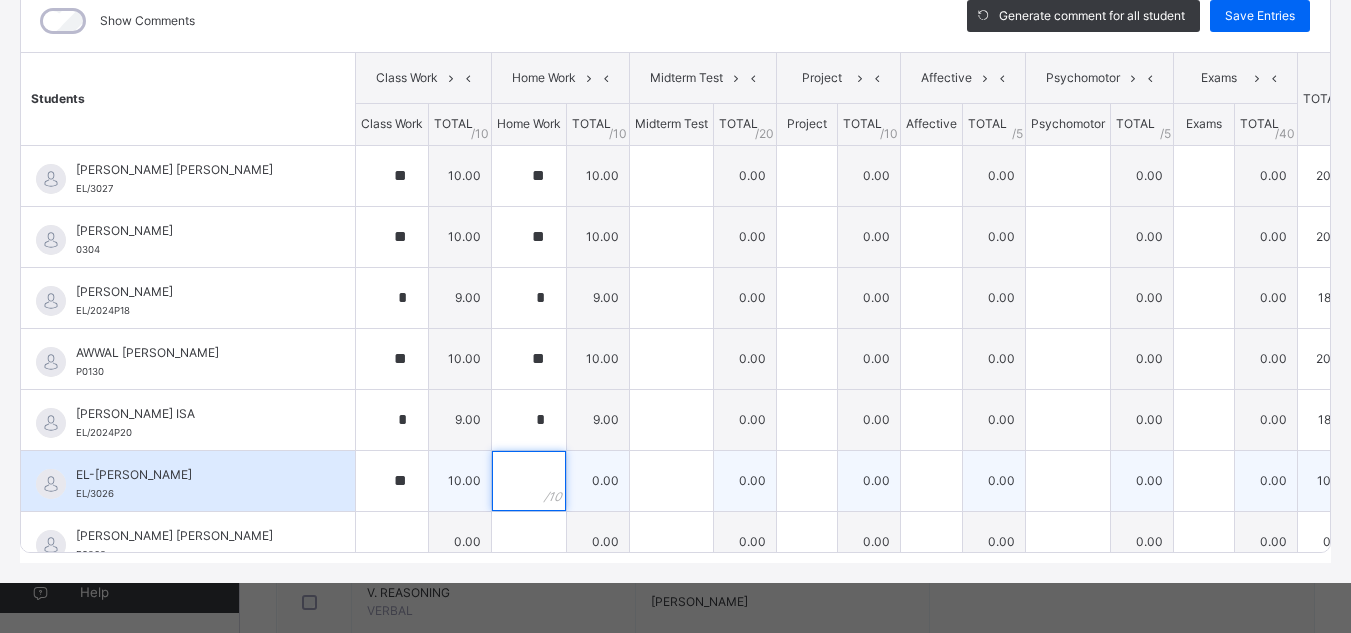 click at bounding box center [529, 481] 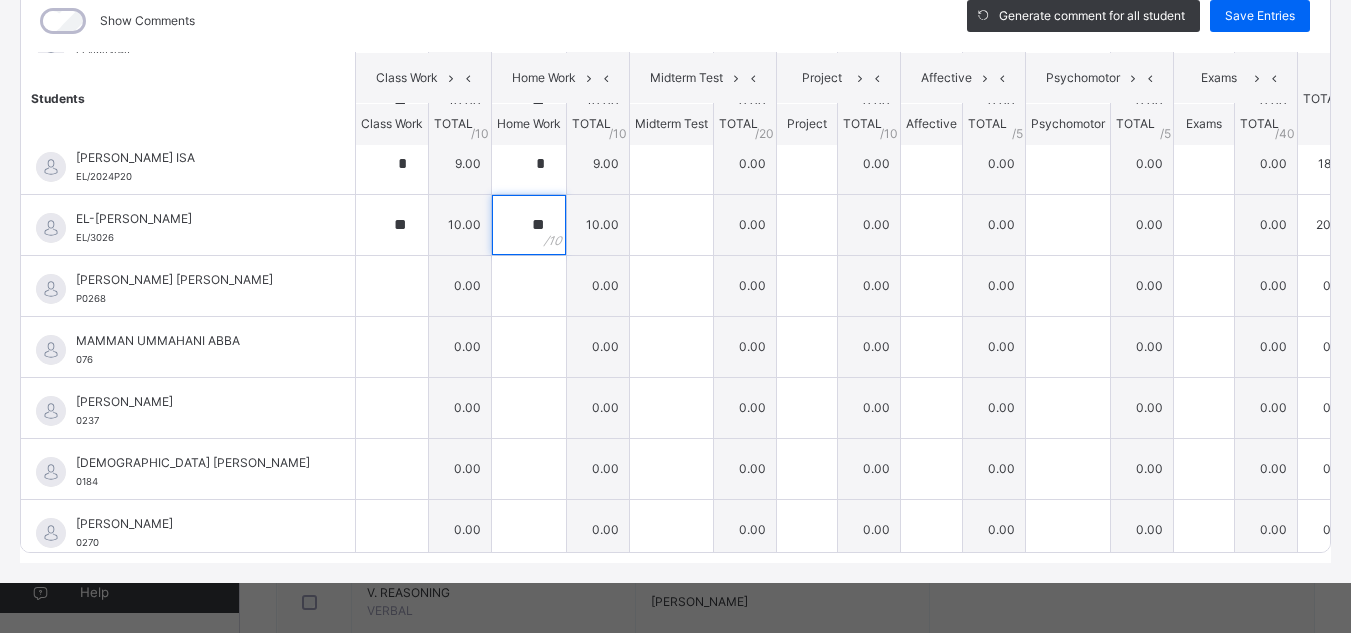scroll, scrollTop: 335, scrollLeft: 0, axis: vertical 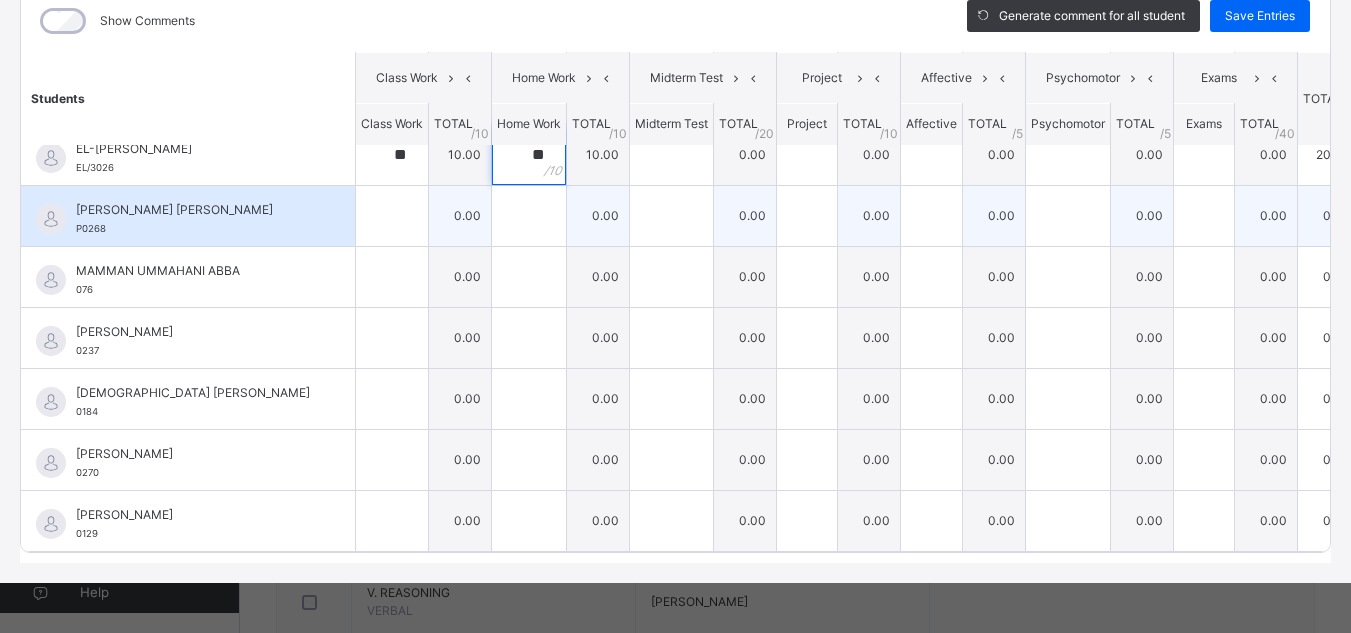 type on "**" 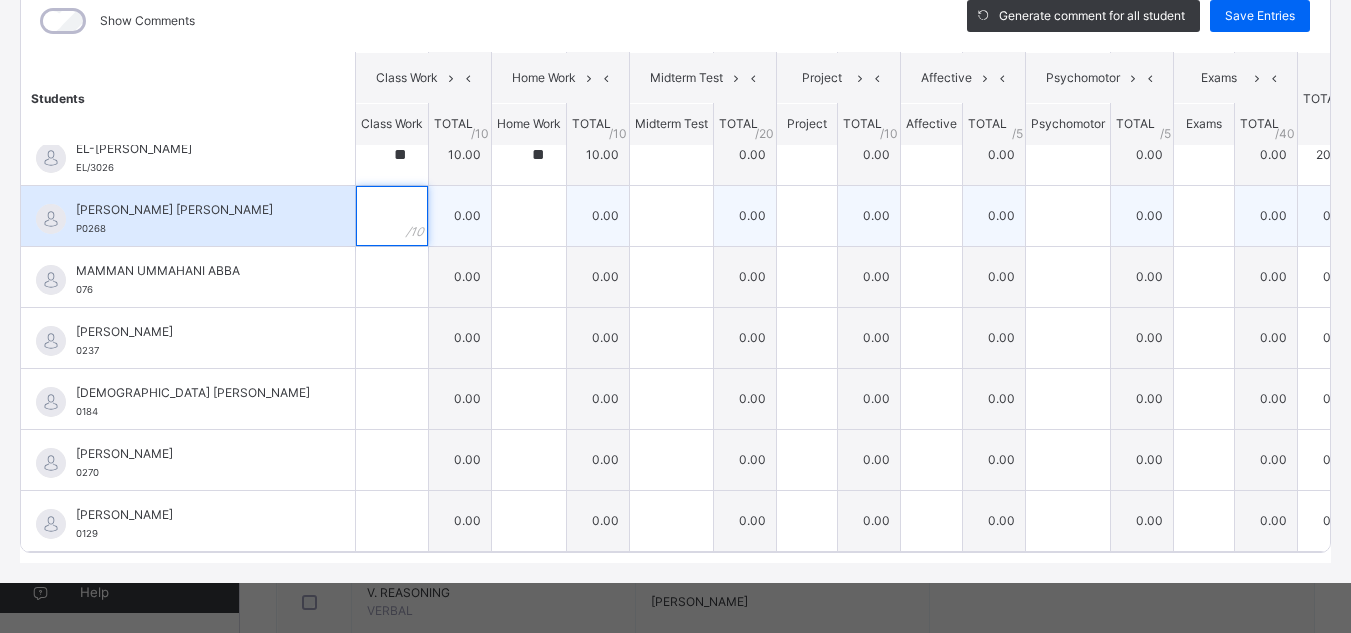 click at bounding box center [392, 216] 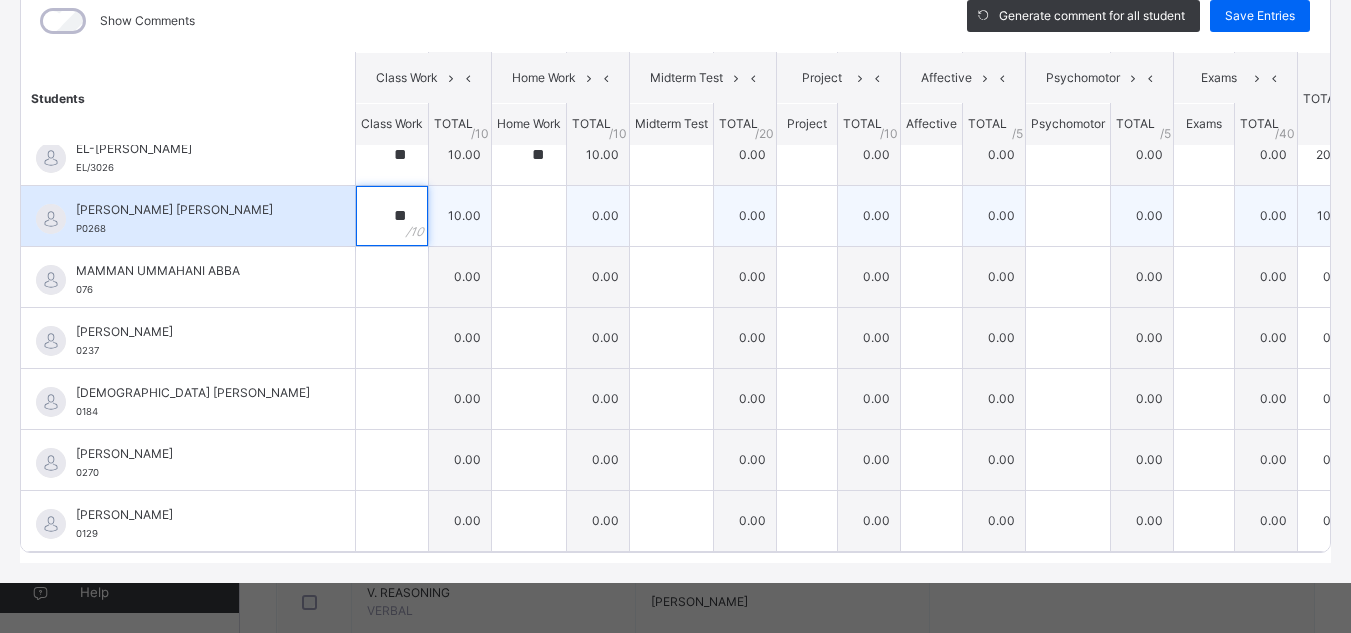 type on "**" 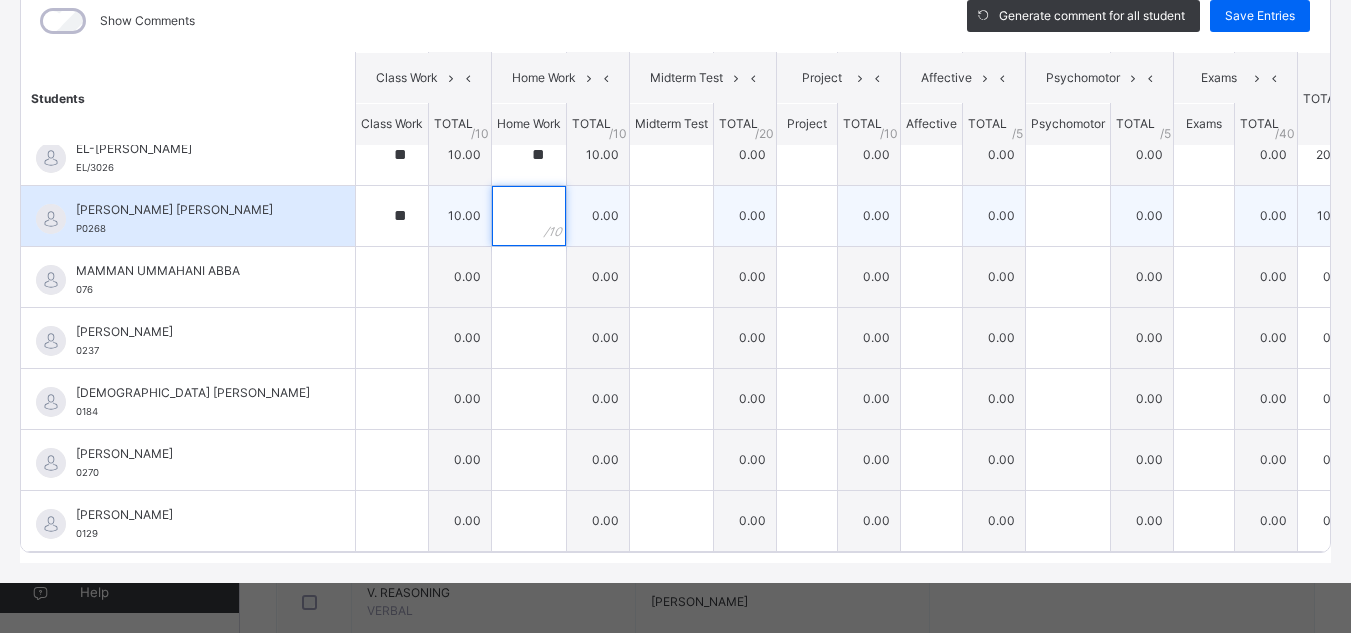 click at bounding box center (529, 216) 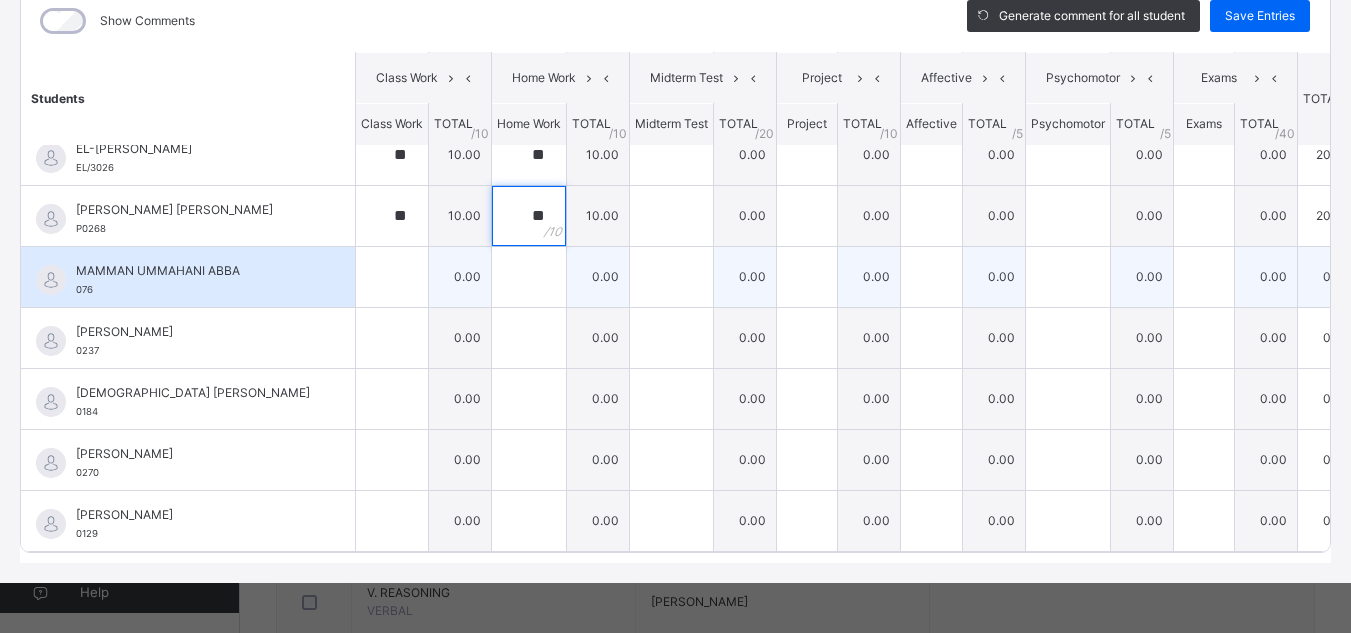 type on "**" 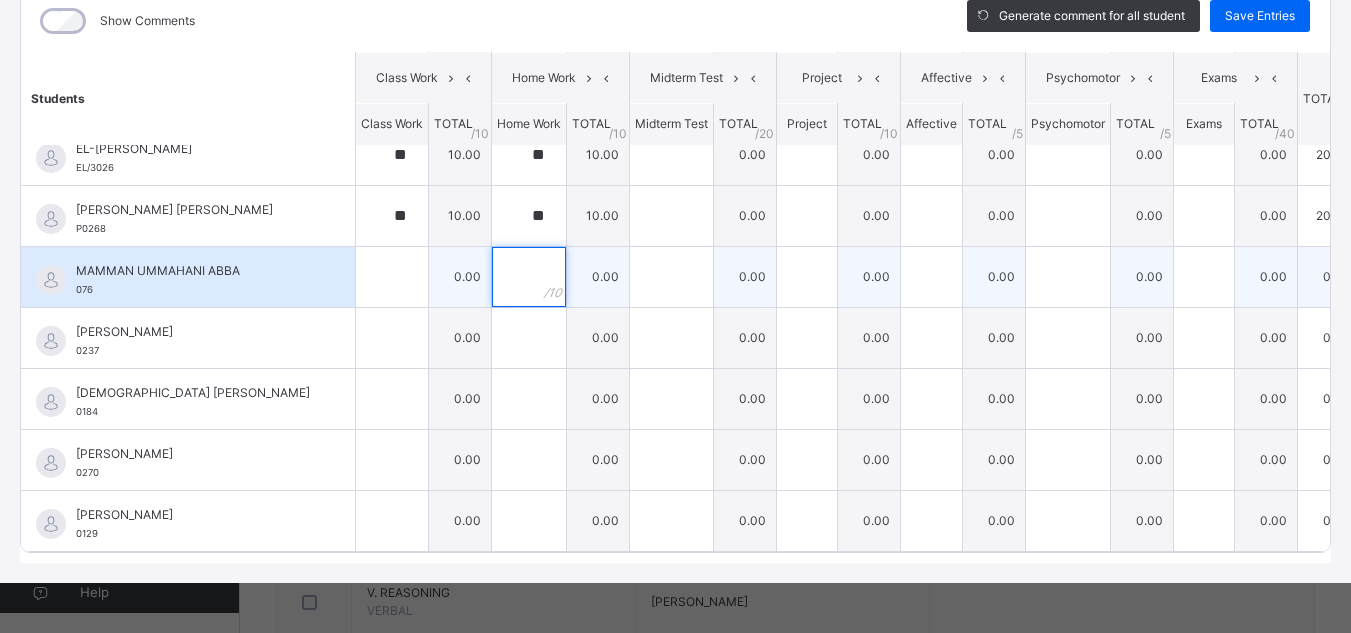 click at bounding box center (529, 277) 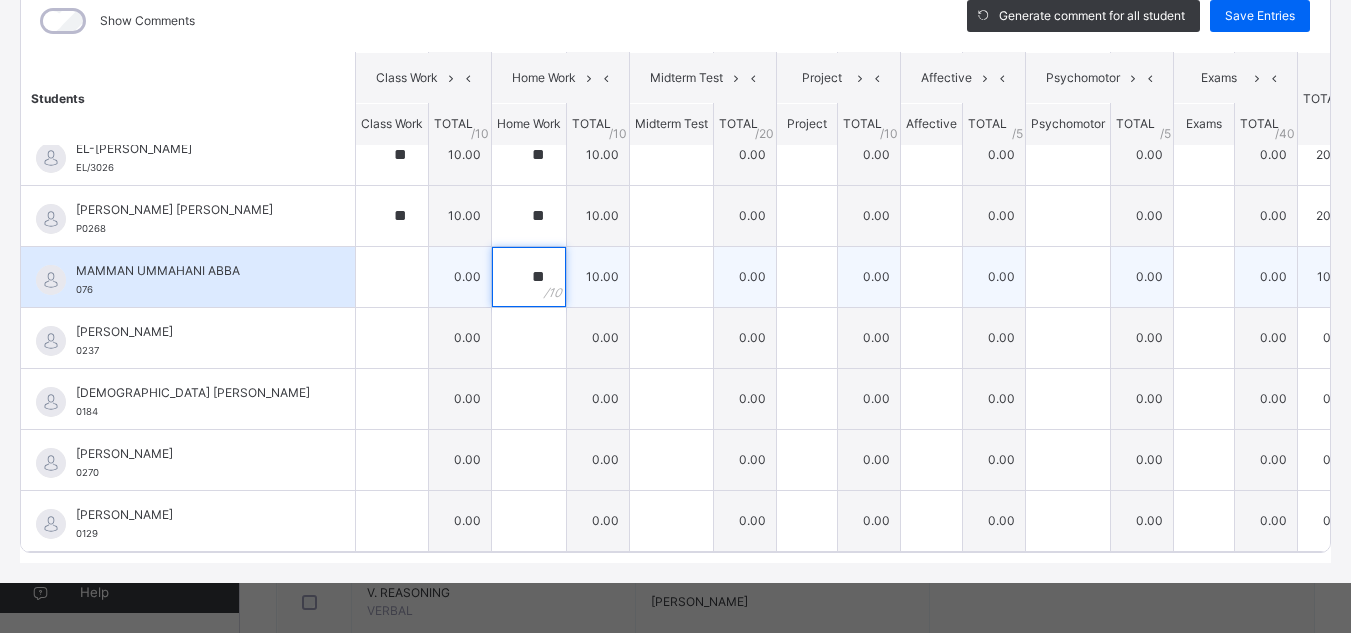 type on "**" 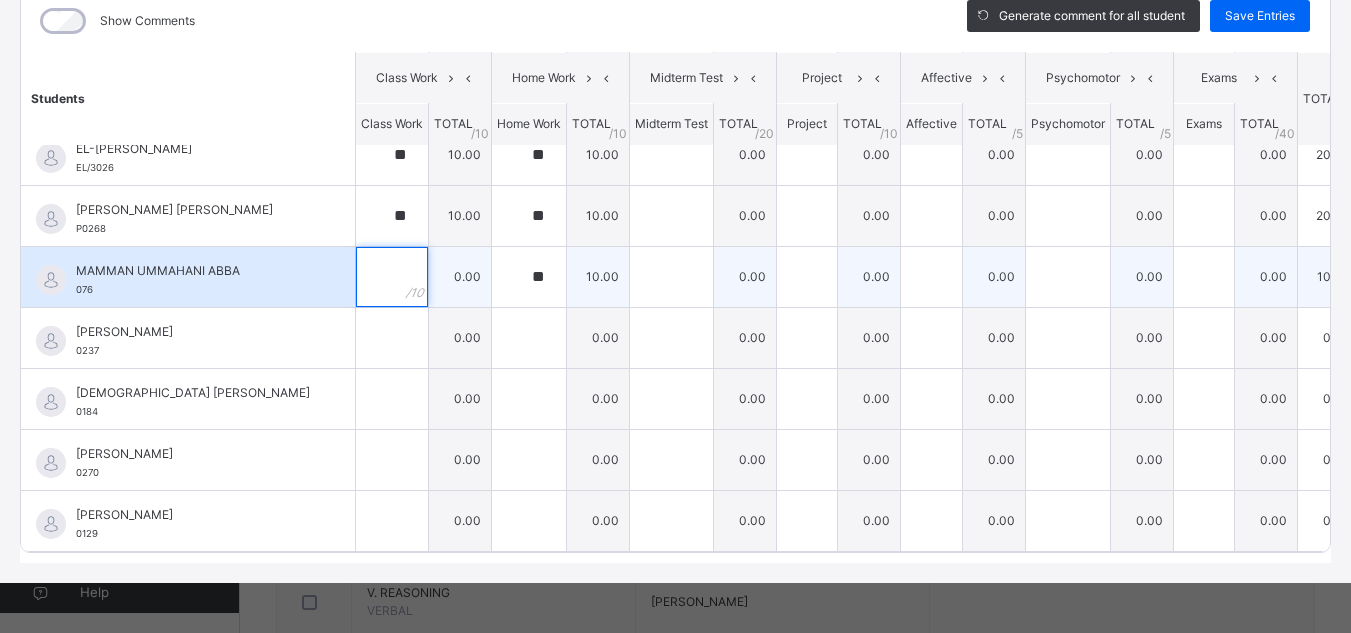 click at bounding box center [392, 277] 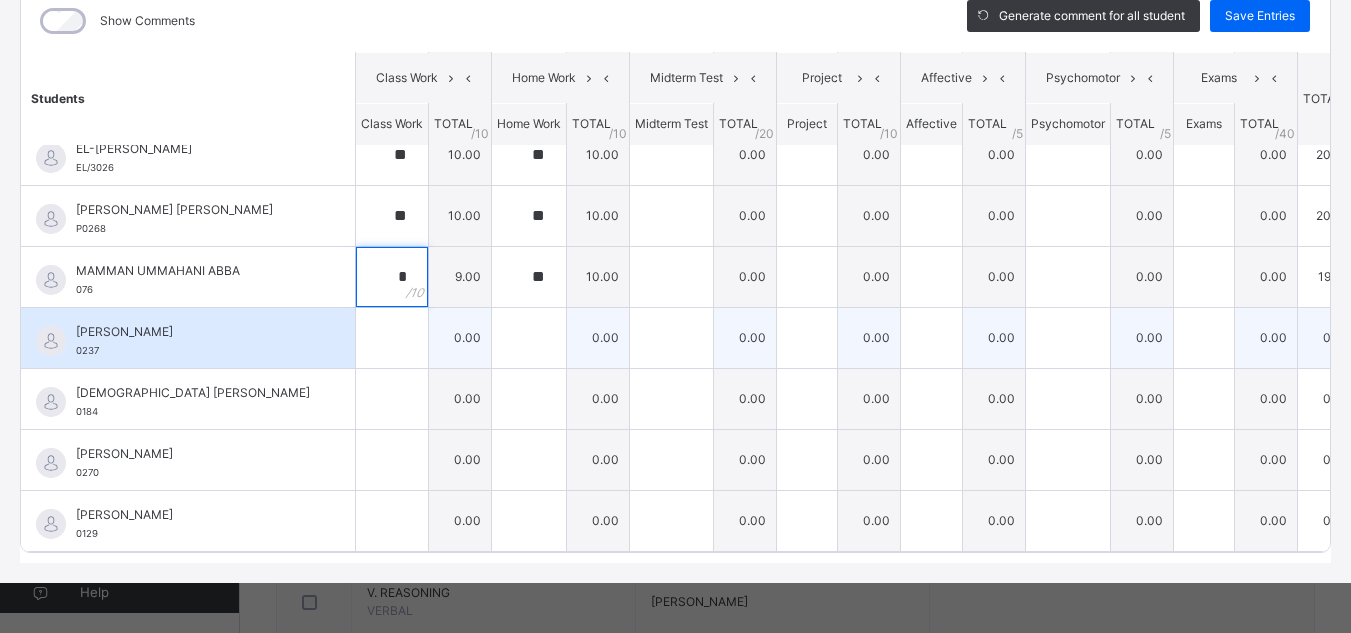 type on "*" 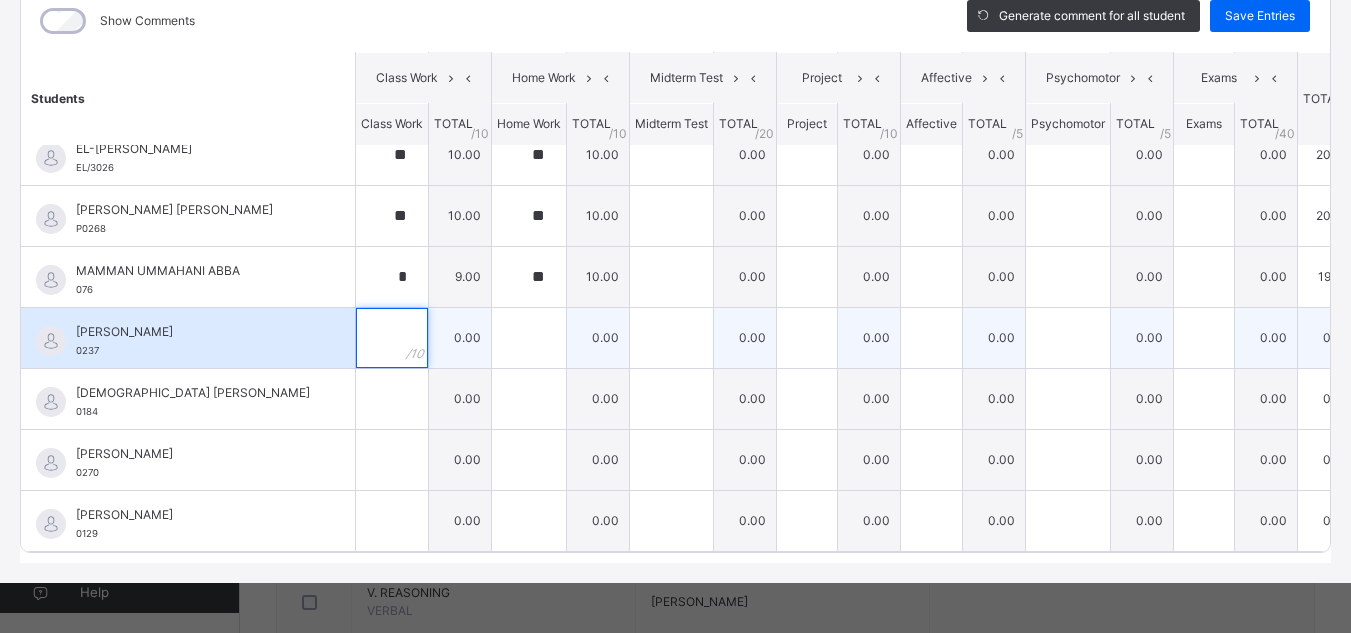 click at bounding box center (392, 338) 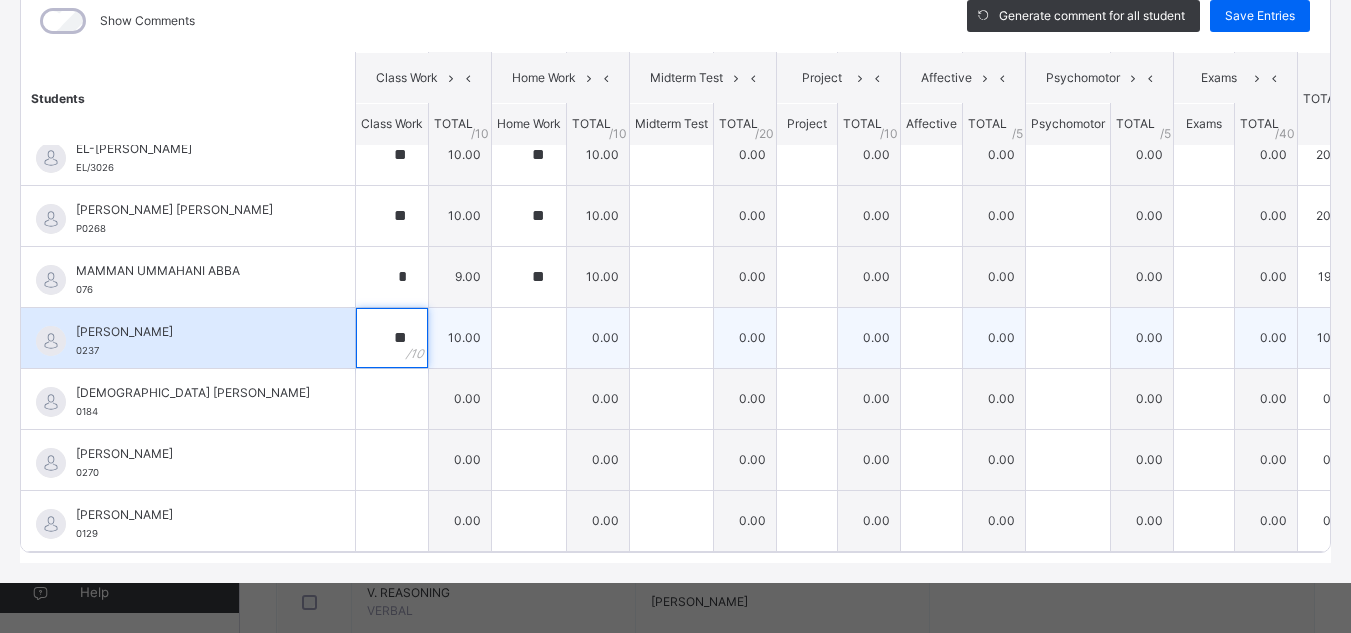 type on "**" 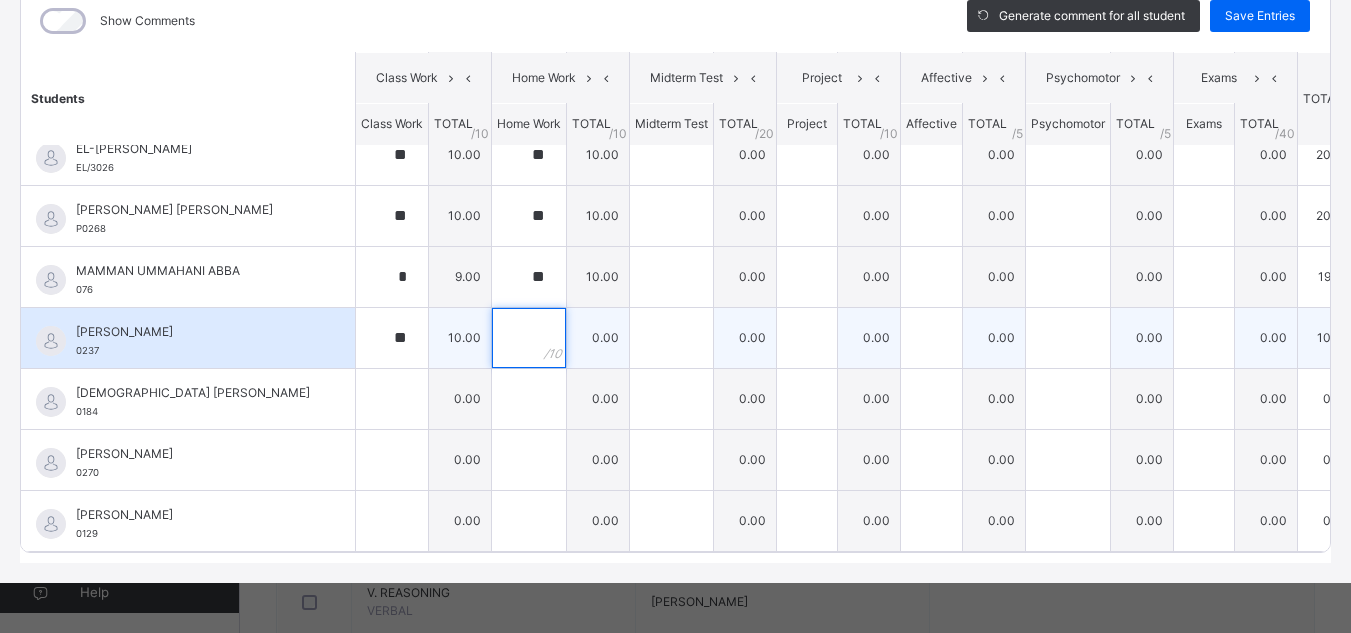 click at bounding box center (529, 338) 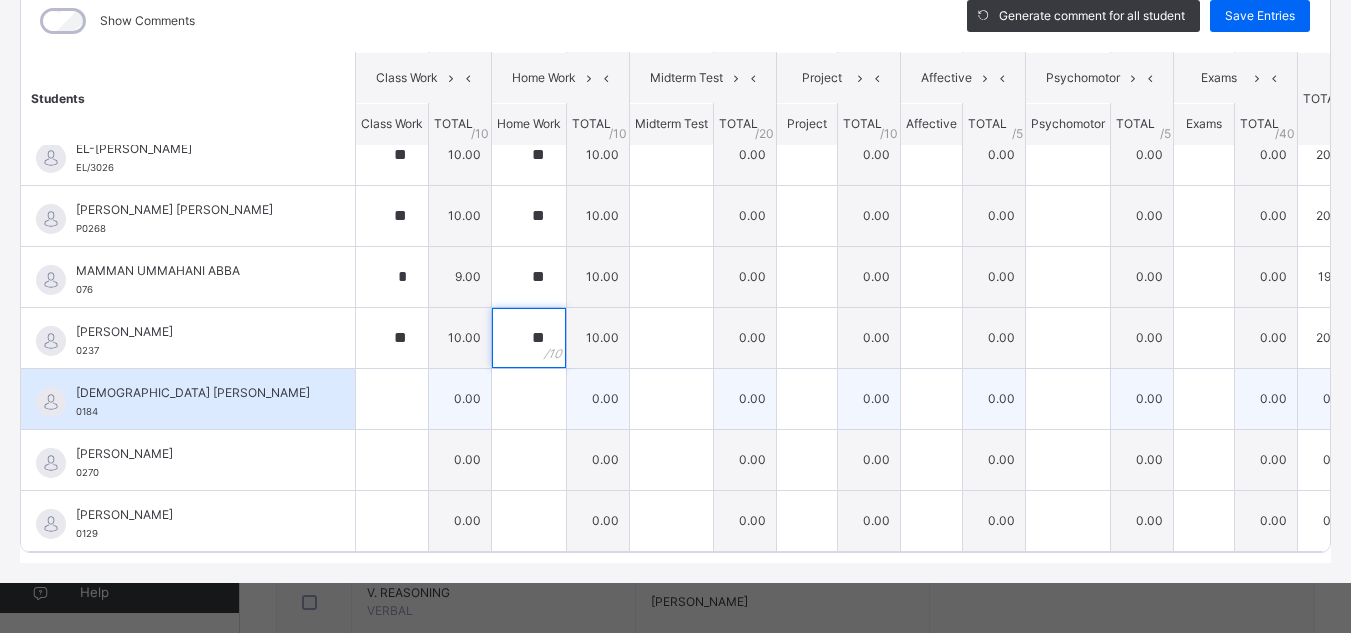 type on "**" 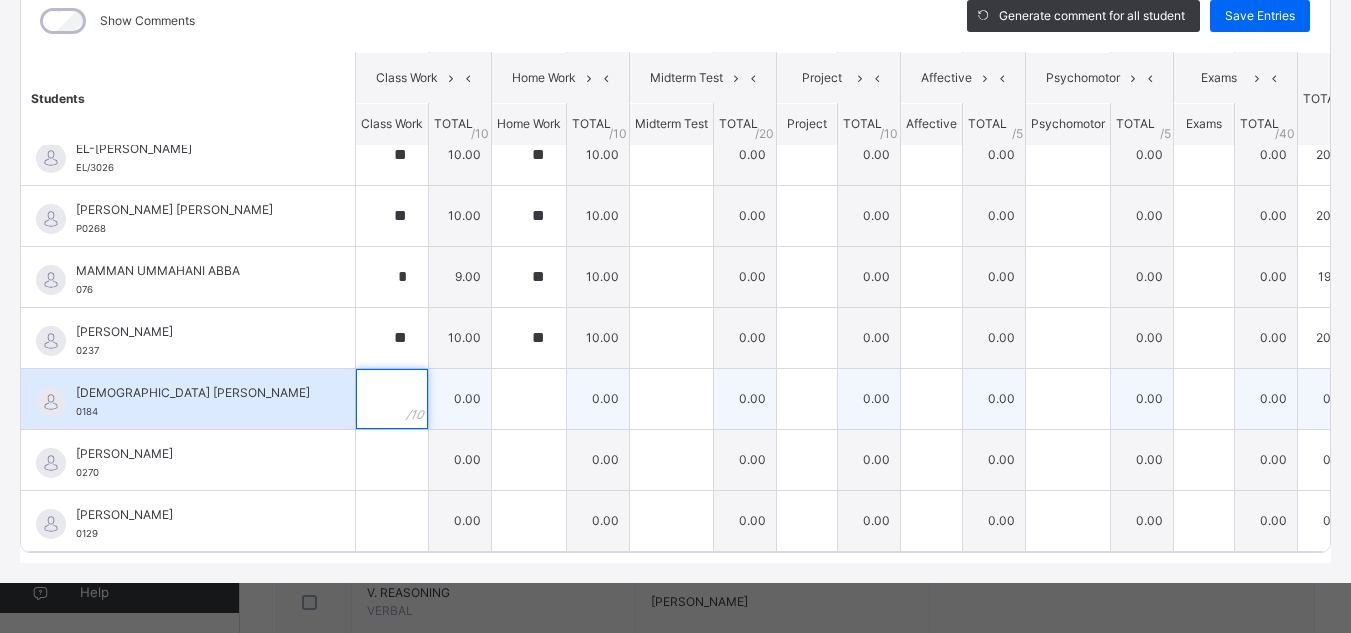 click at bounding box center (392, 399) 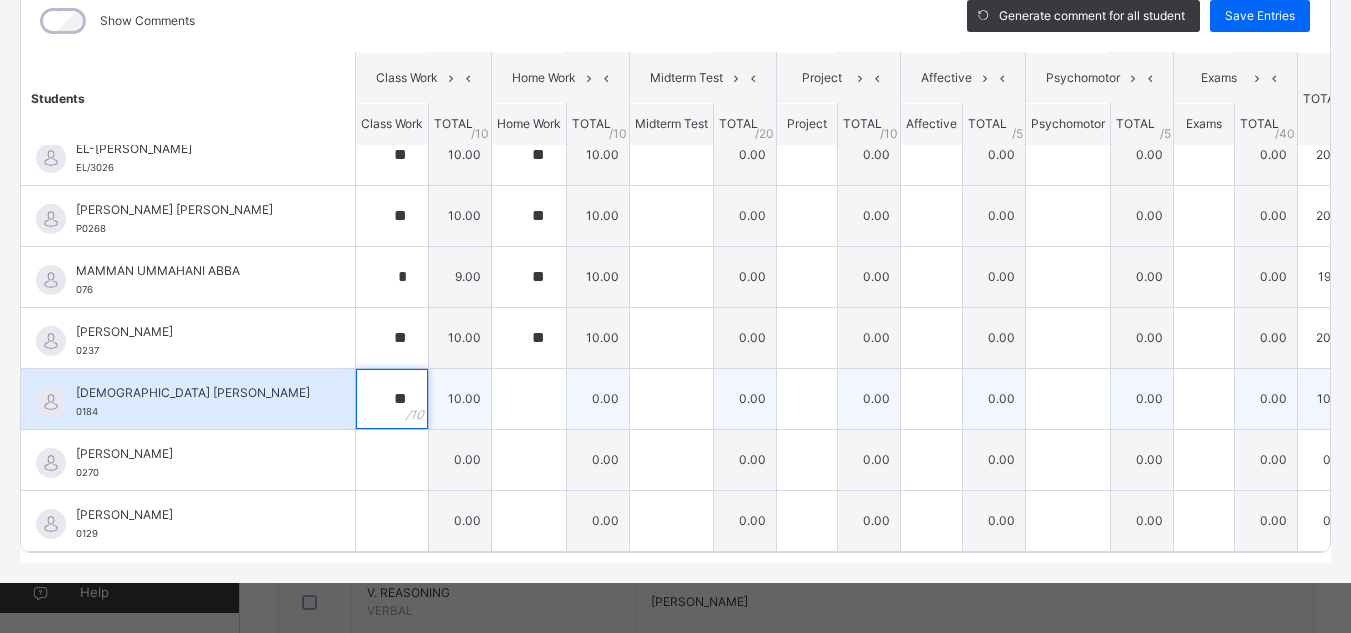 type on "**" 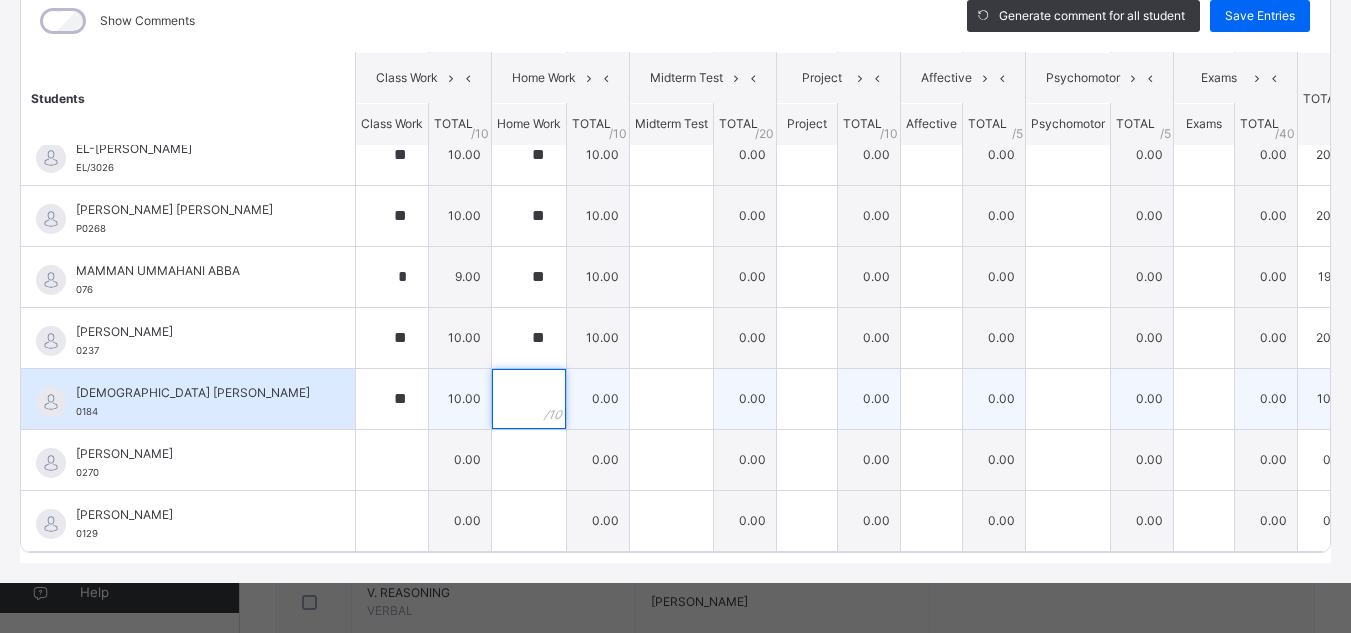 click at bounding box center (529, 399) 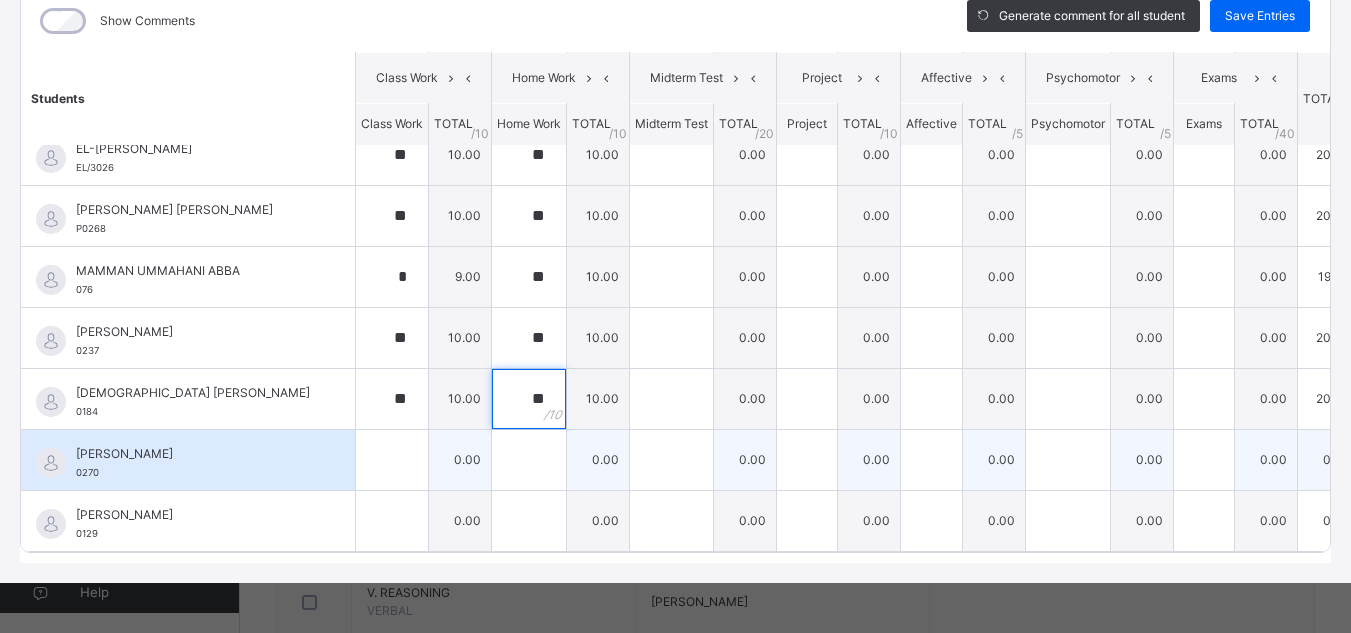 type on "**" 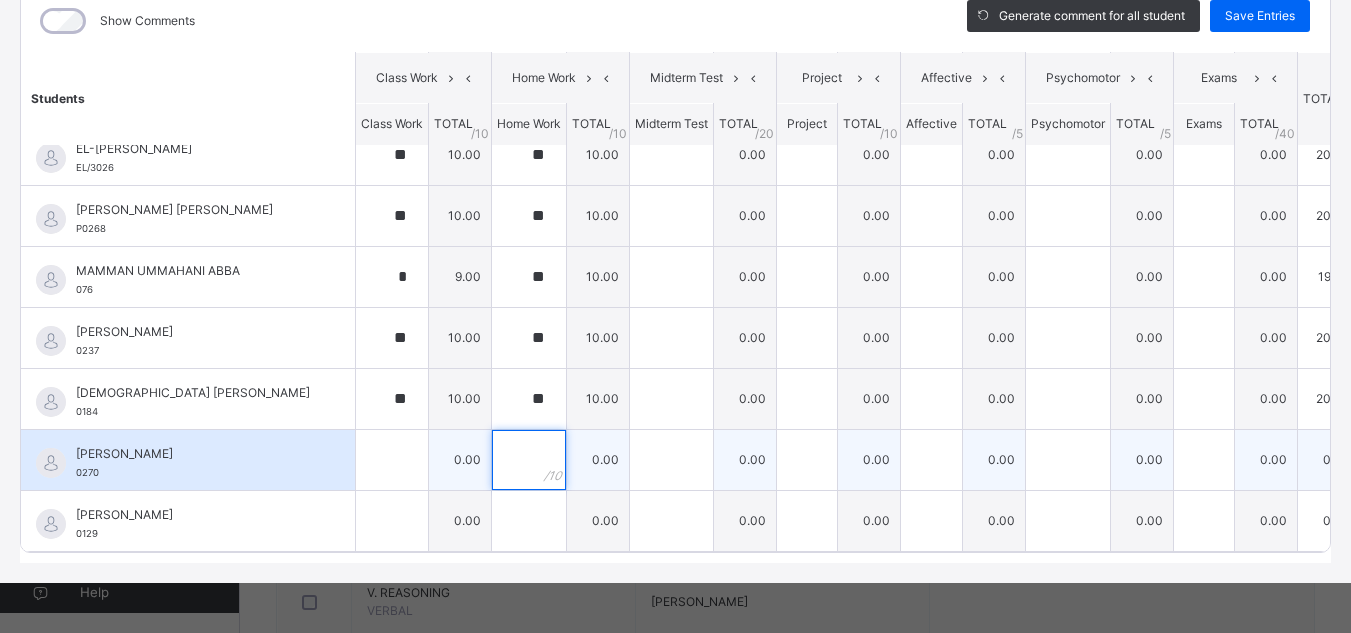 click at bounding box center [529, 460] 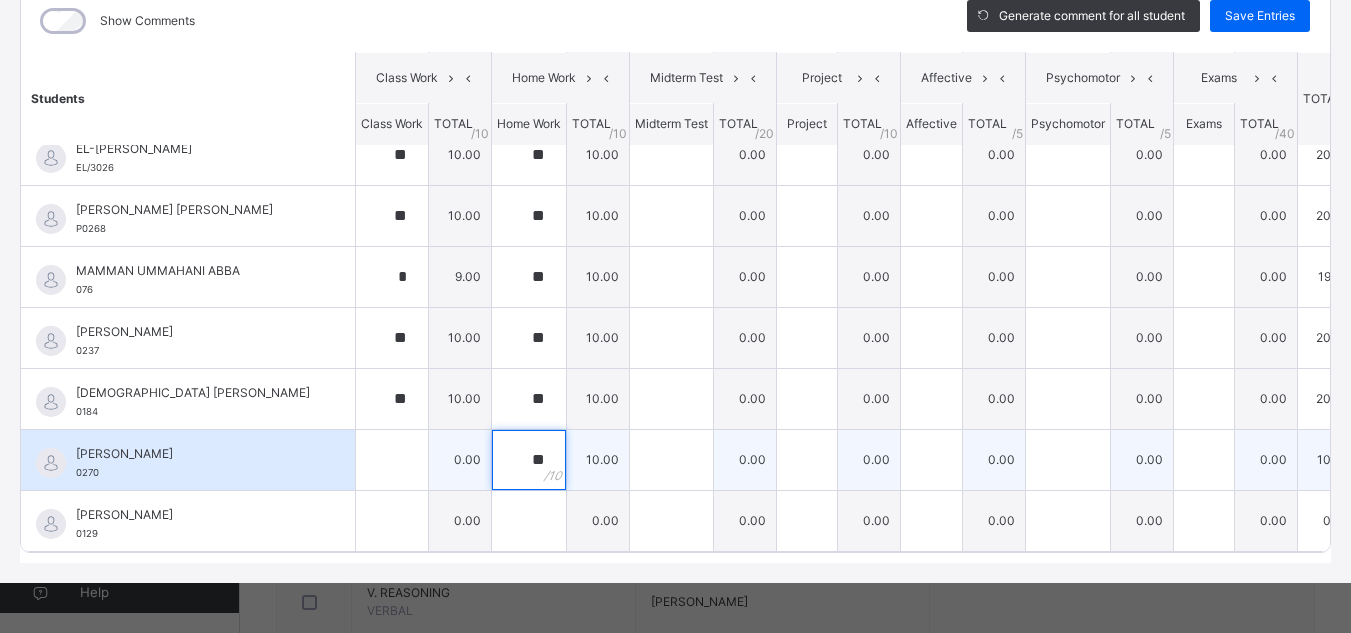 type on "**" 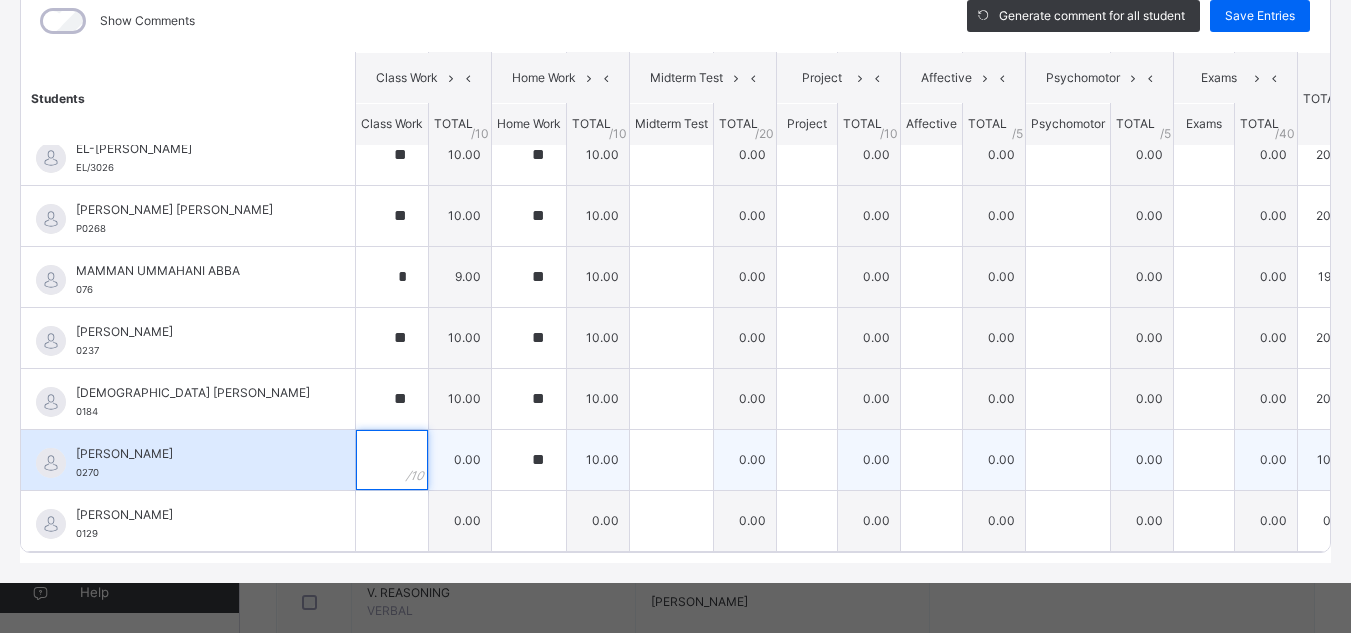 click at bounding box center (392, 460) 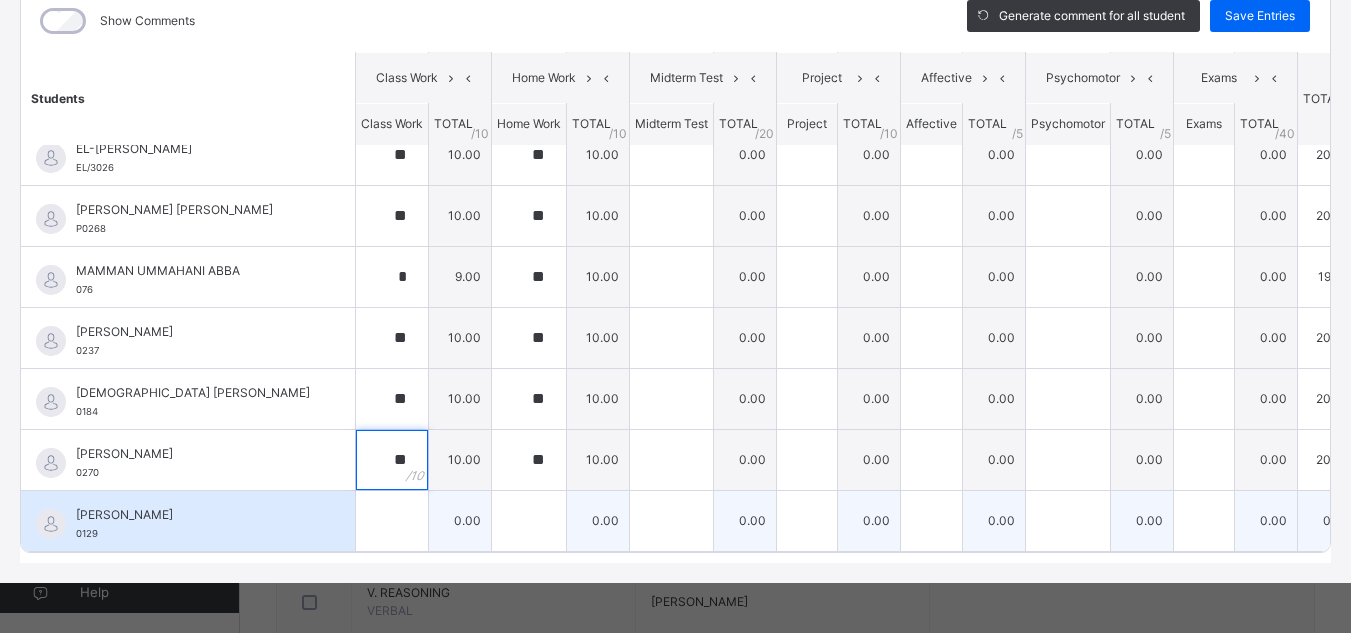 type on "**" 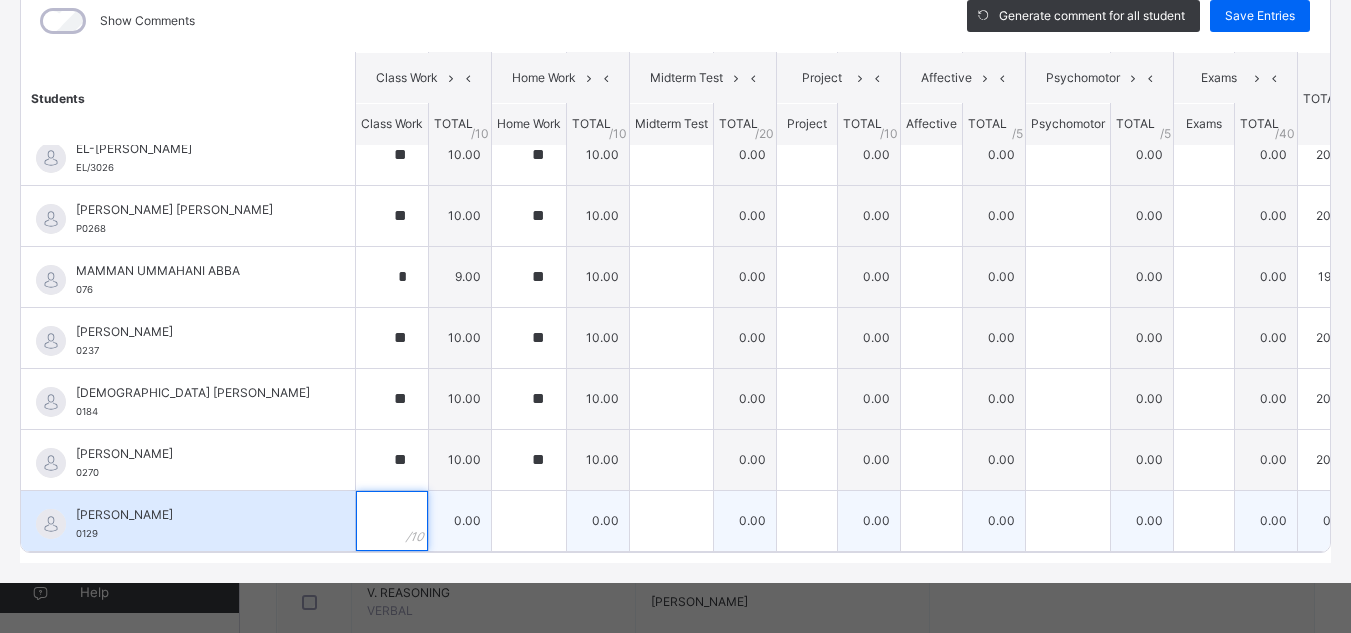 click at bounding box center (392, 521) 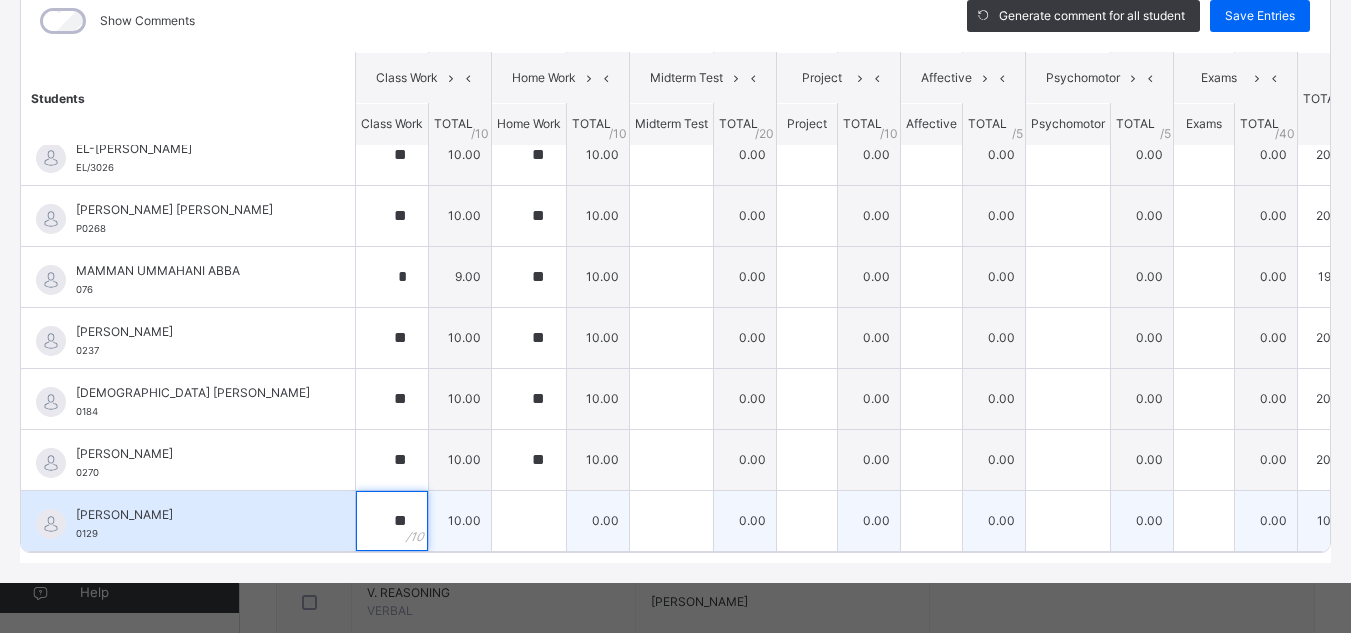 type on "**" 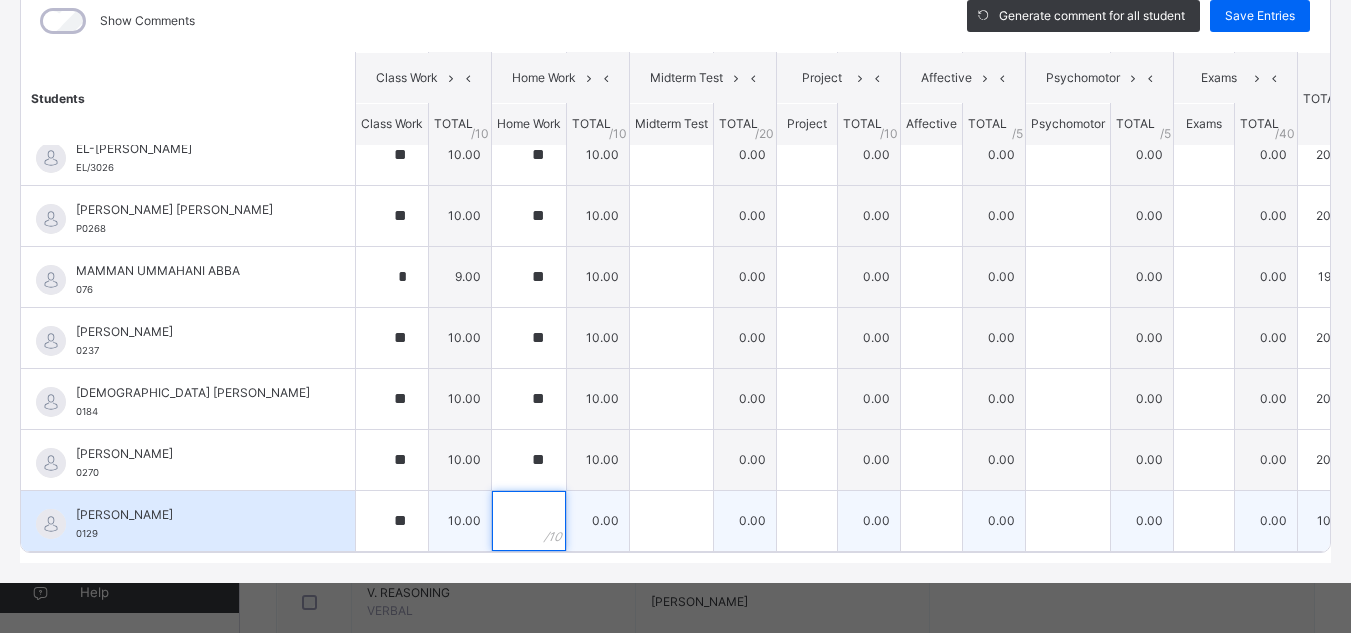 click at bounding box center [529, 521] 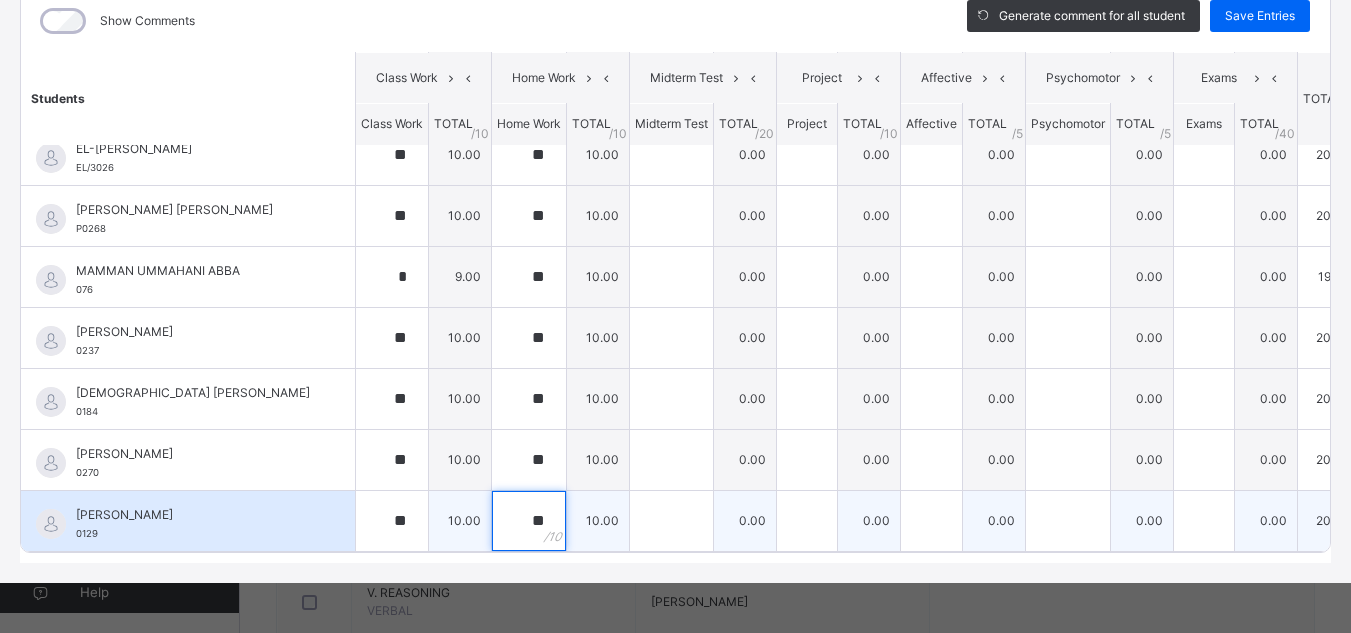 type on "**" 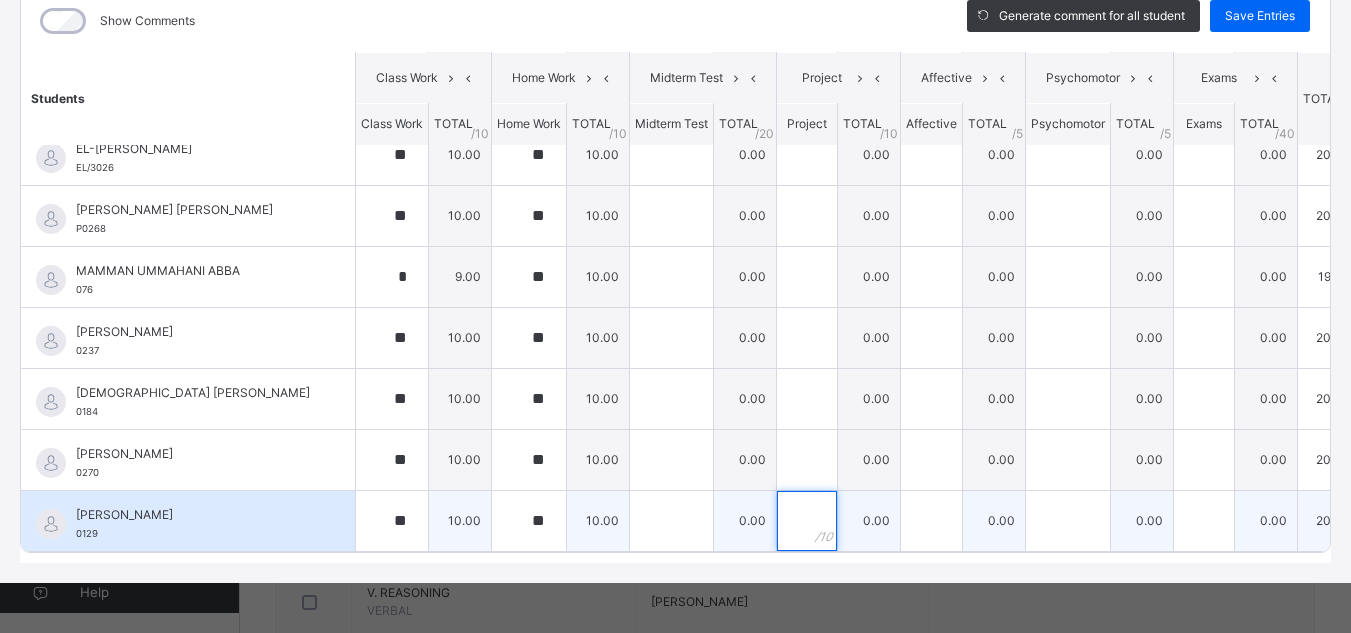 click at bounding box center (807, 521) 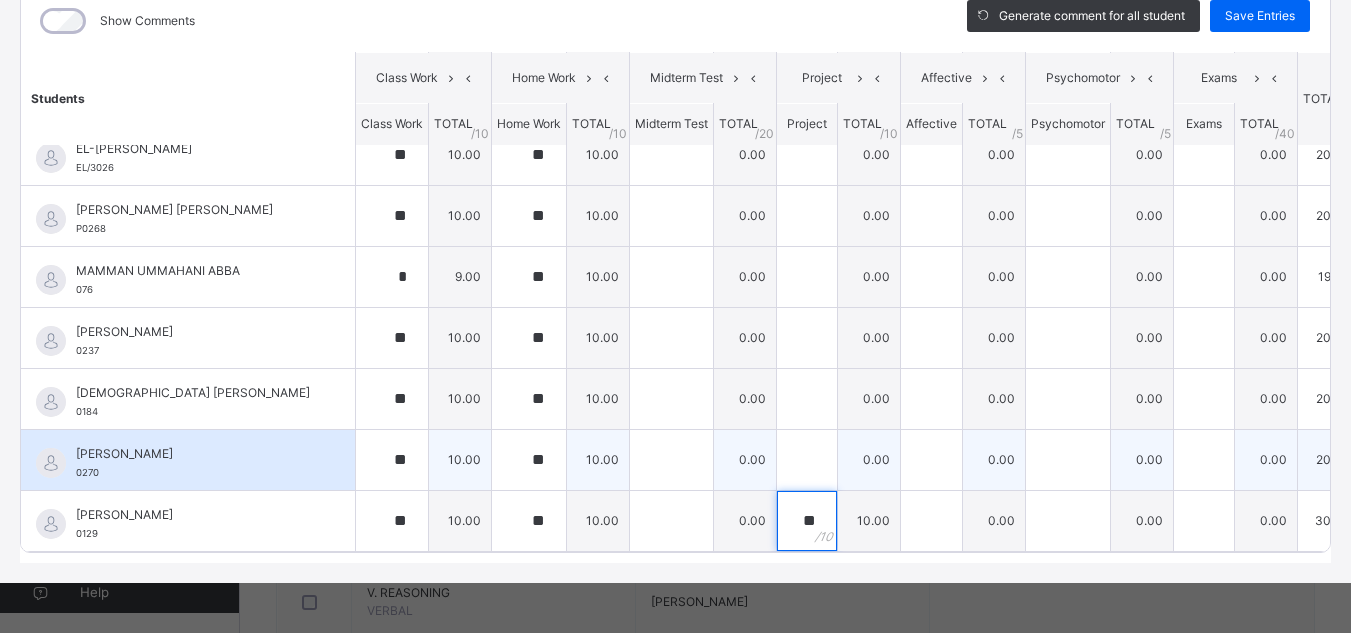 type on "**" 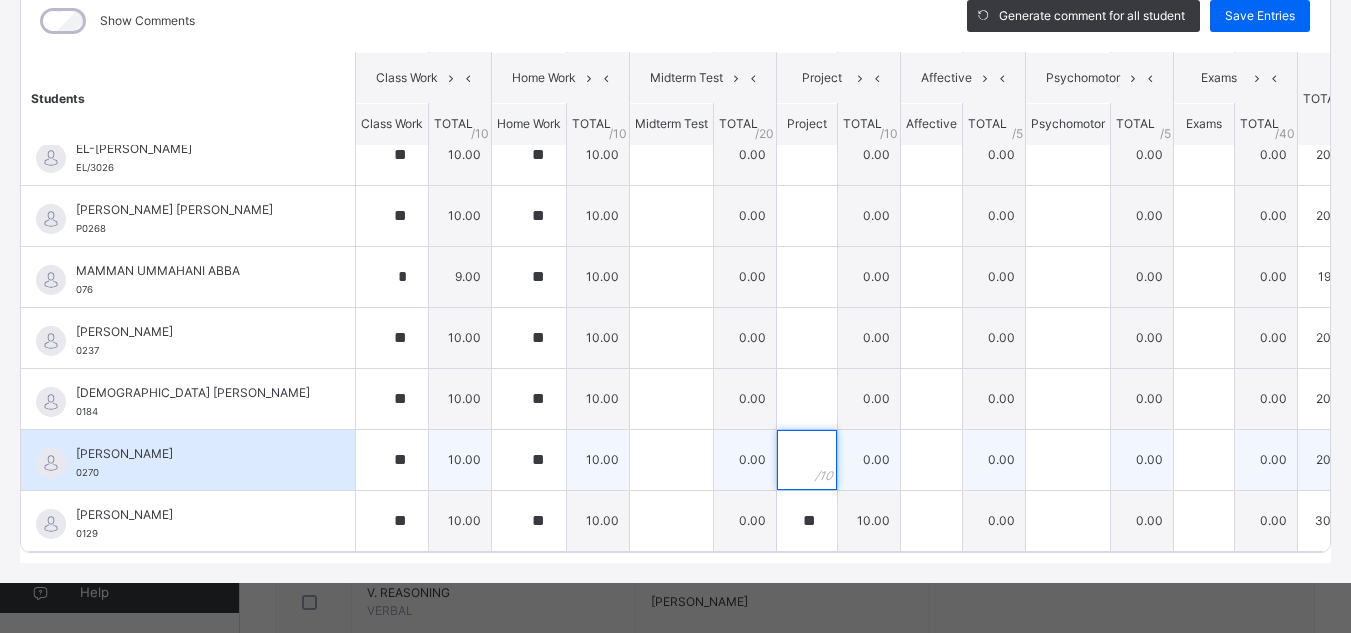 click at bounding box center (807, 460) 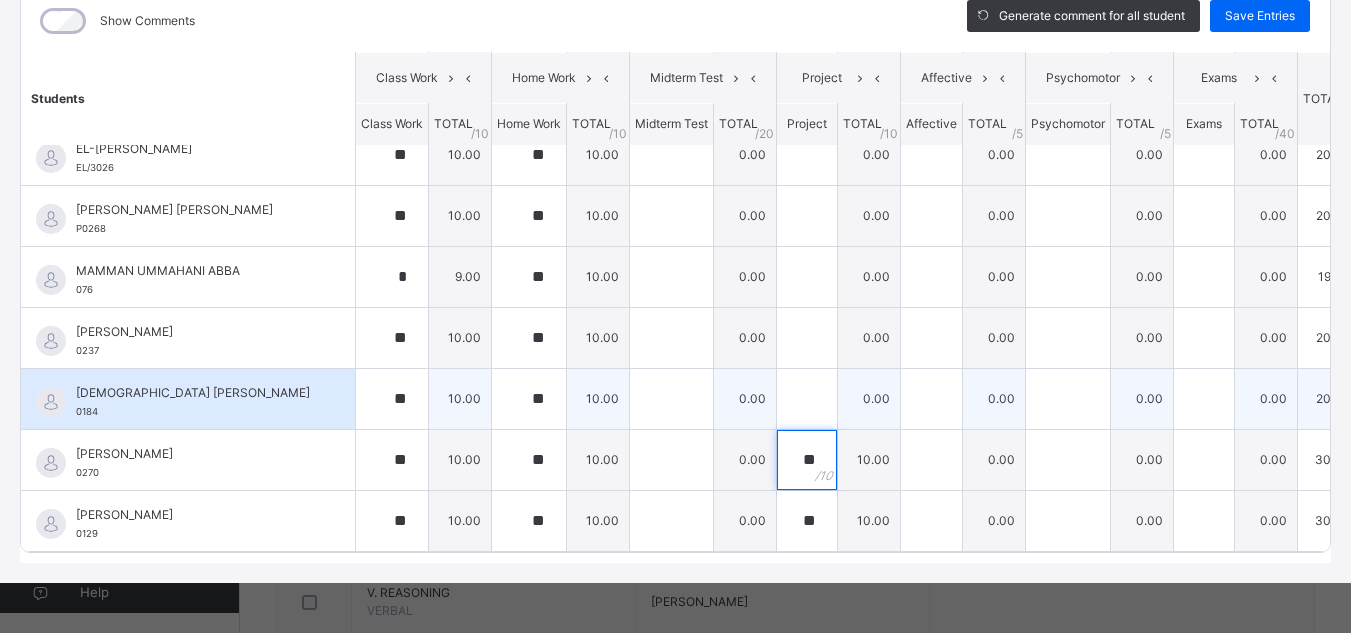type on "**" 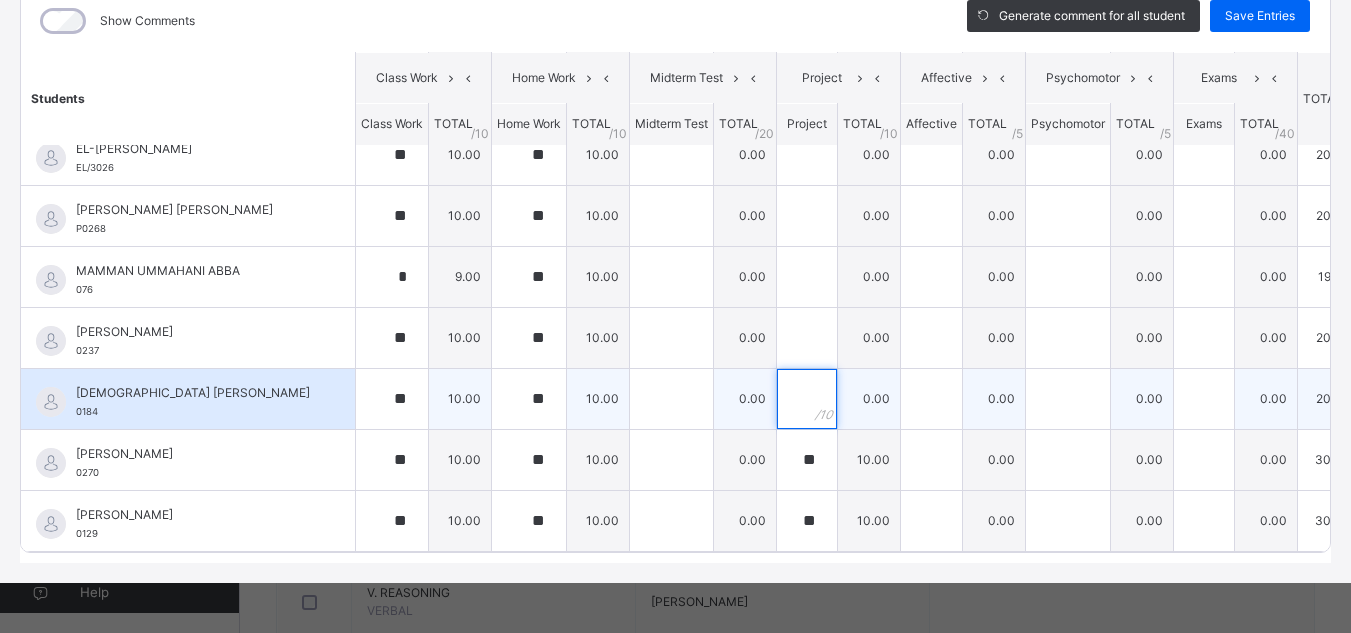 click at bounding box center [807, 399] 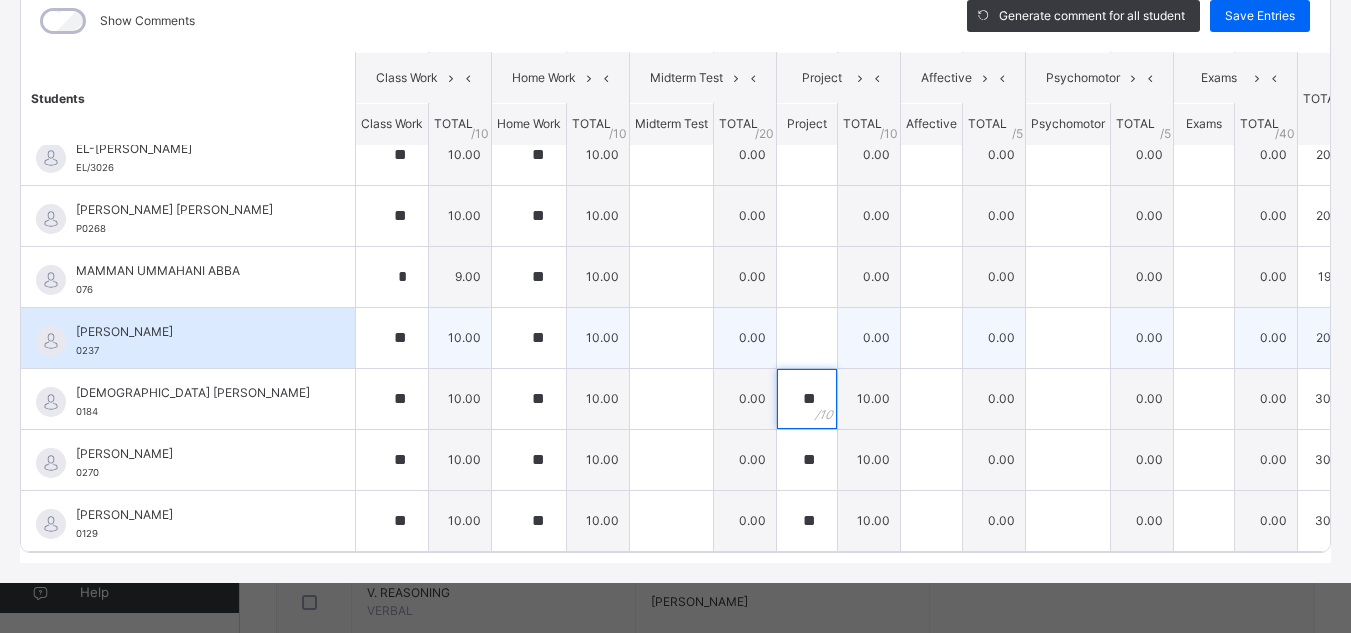 type on "**" 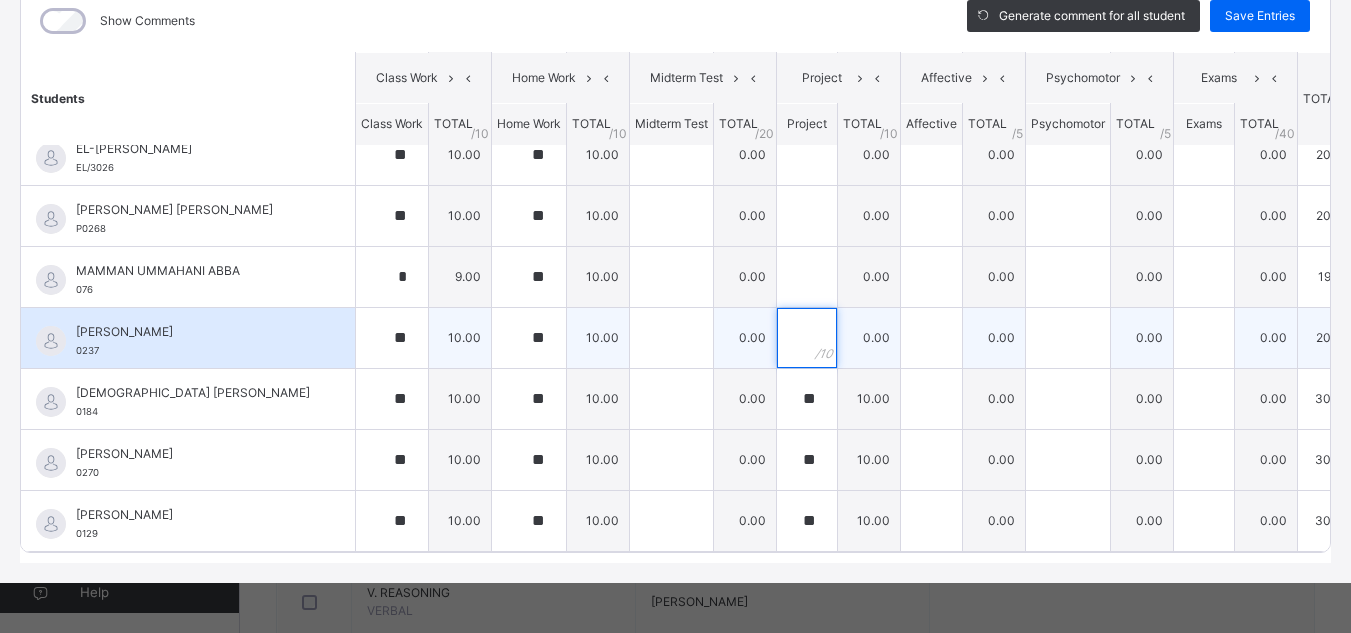 click at bounding box center [807, 338] 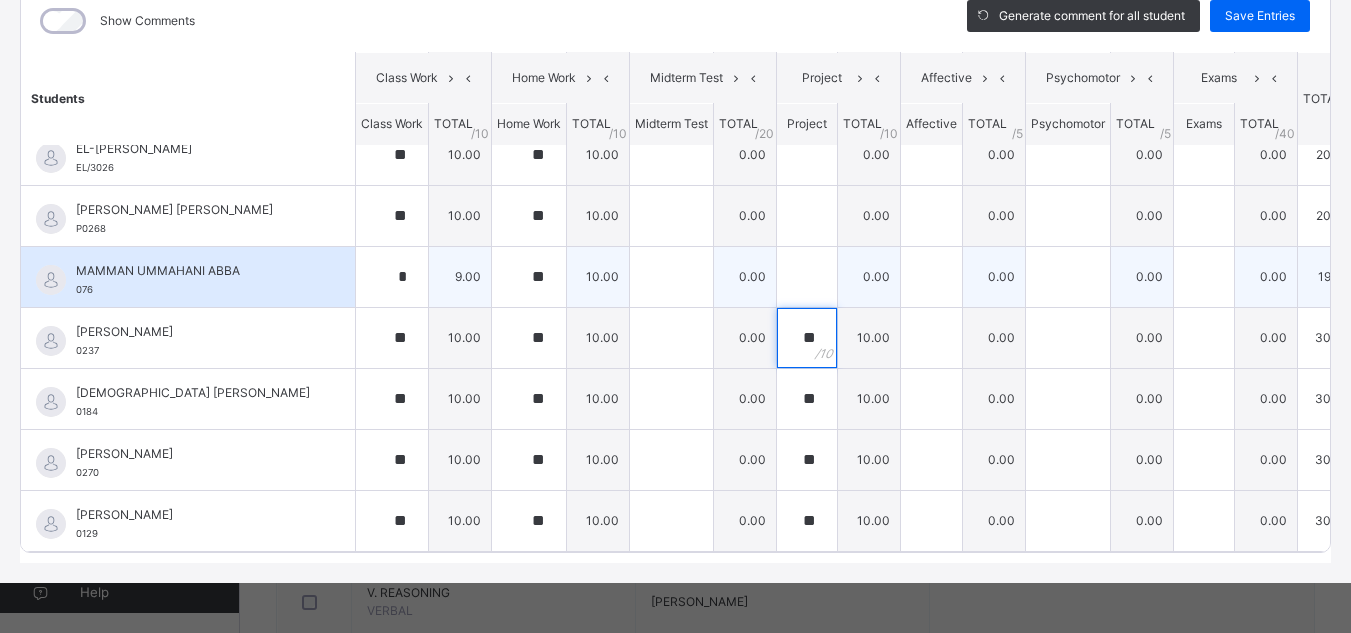 type on "**" 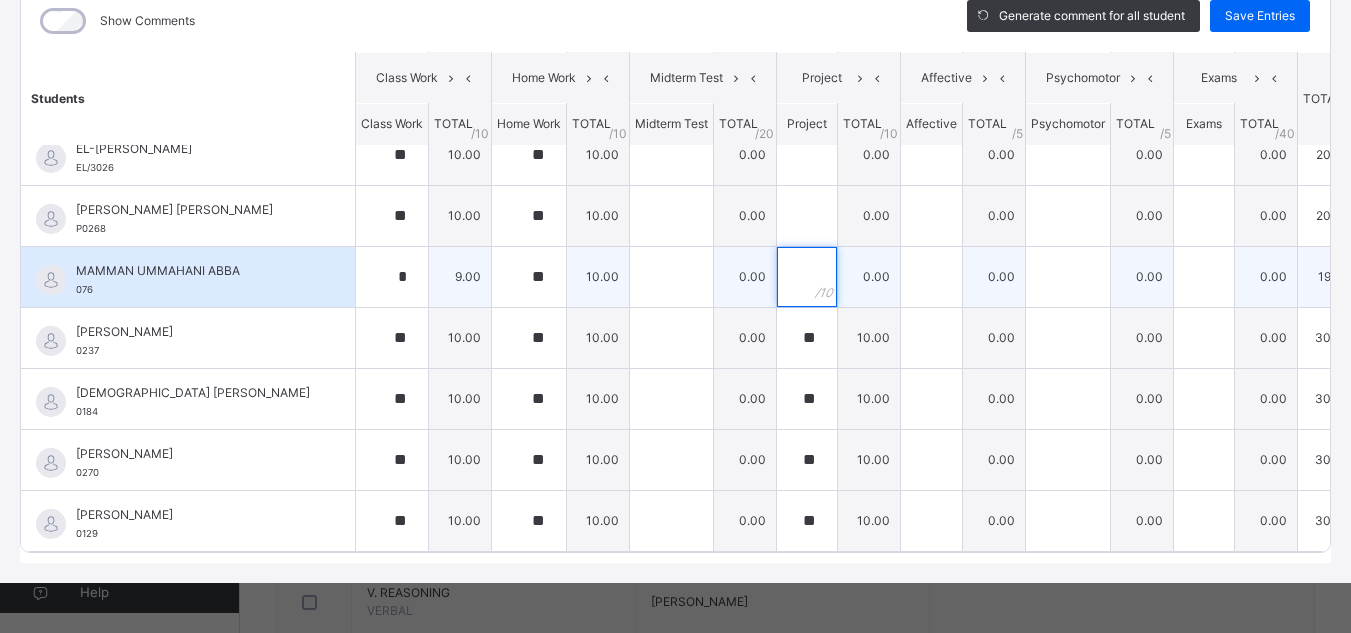 click at bounding box center (807, 277) 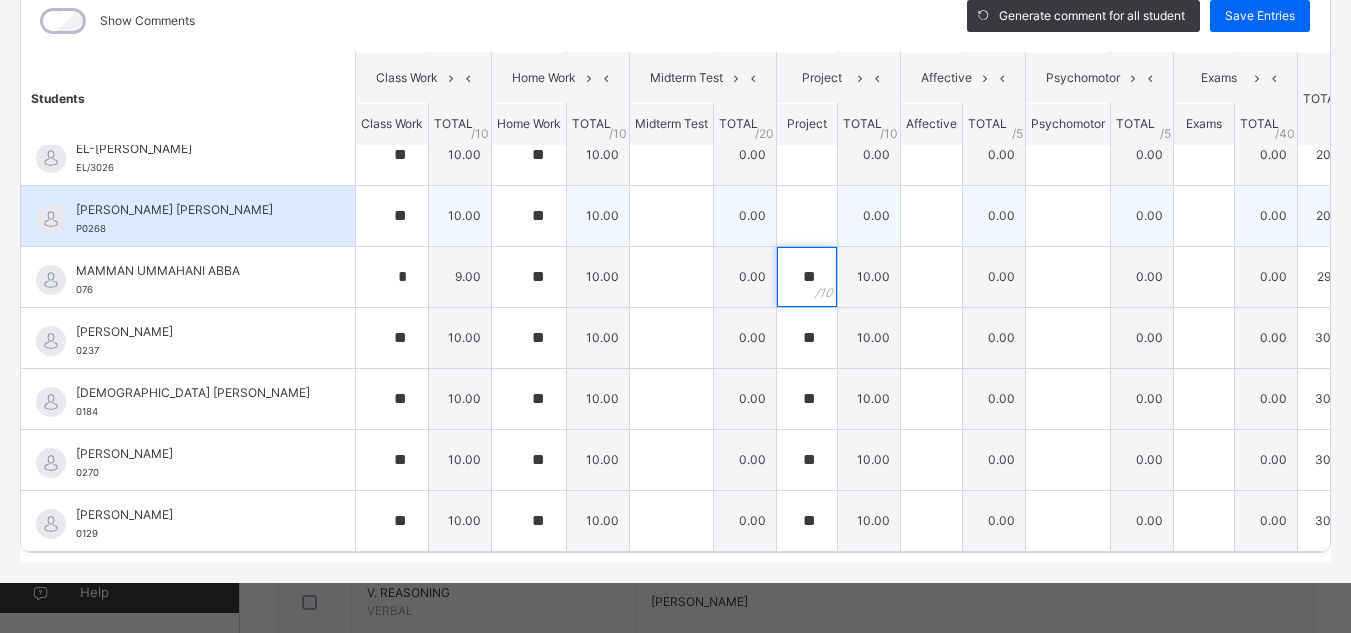type on "**" 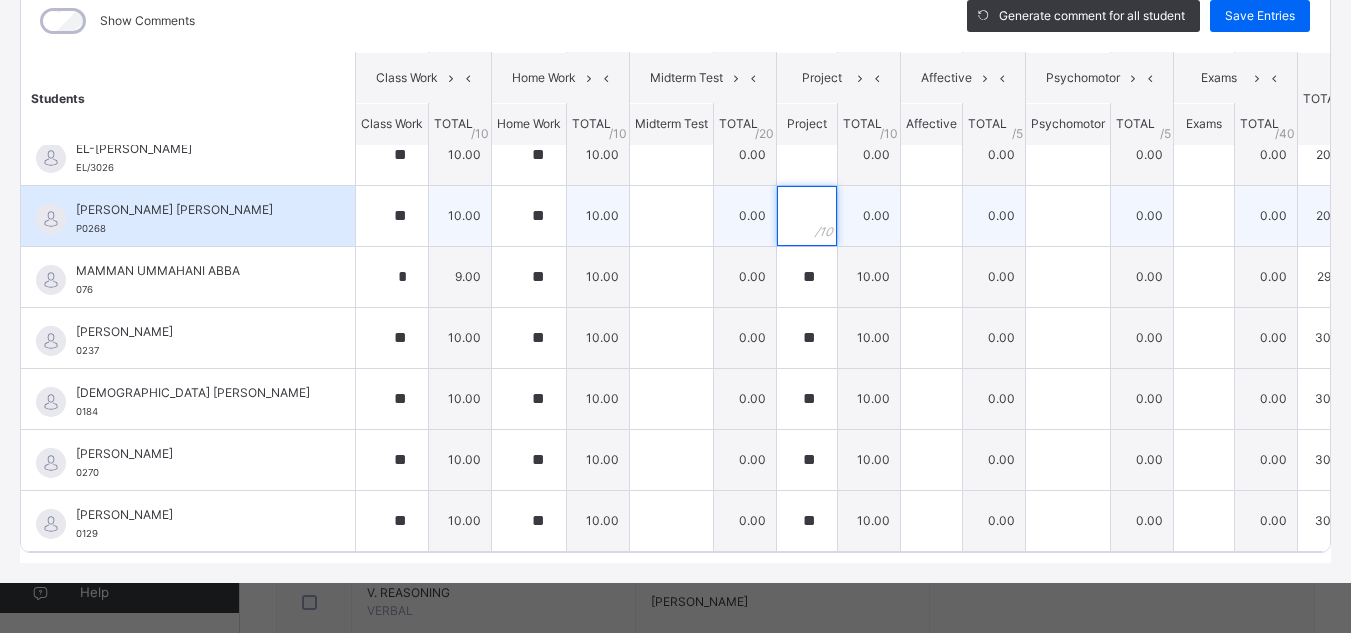 click at bounding box center (807, 216) 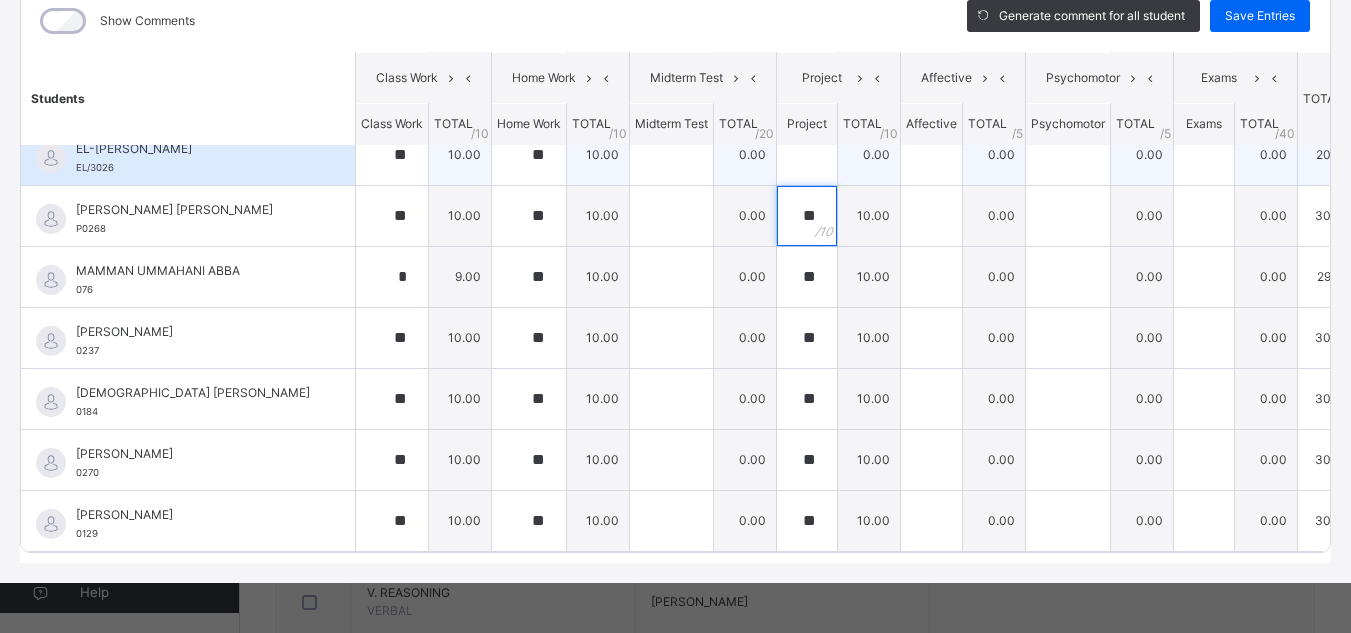 type on "**" 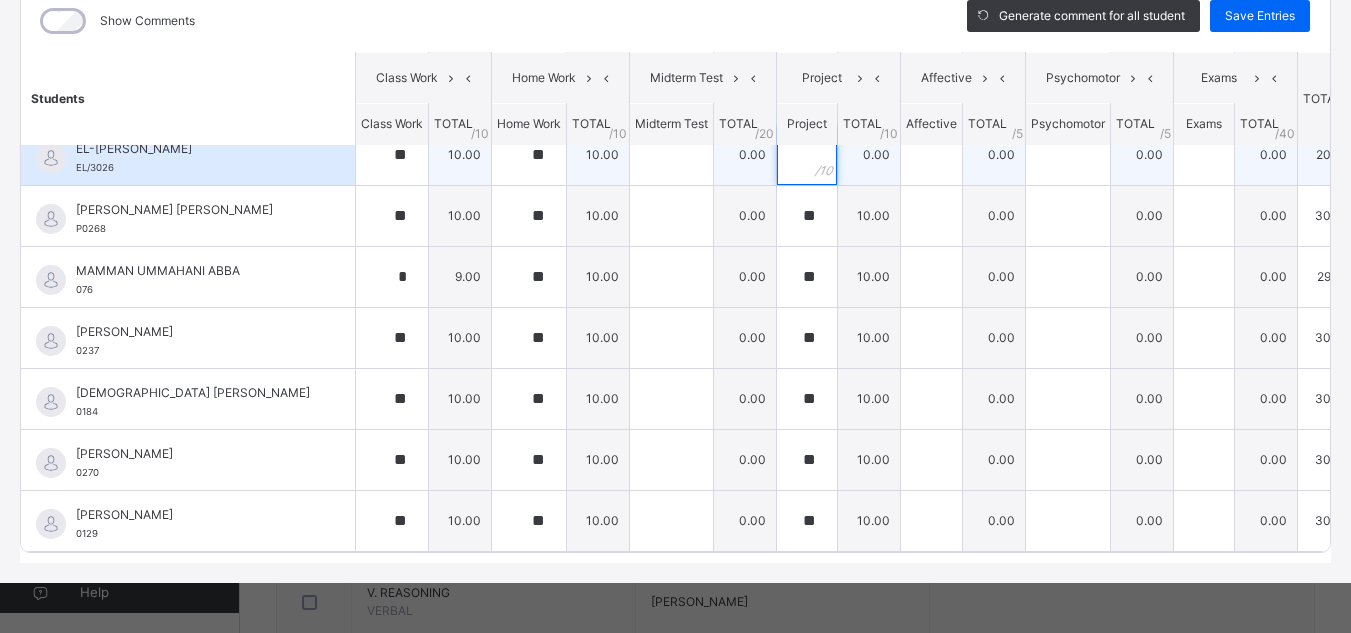 click at bounding box center [807, 155] 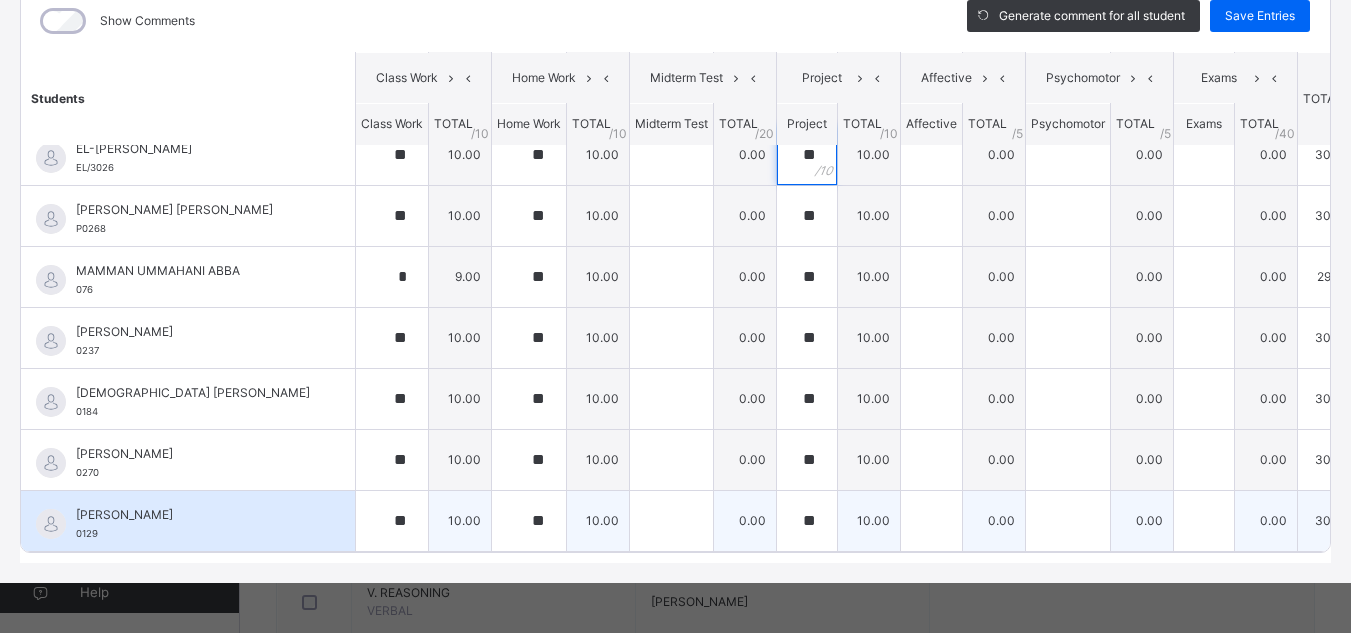 type on "**" 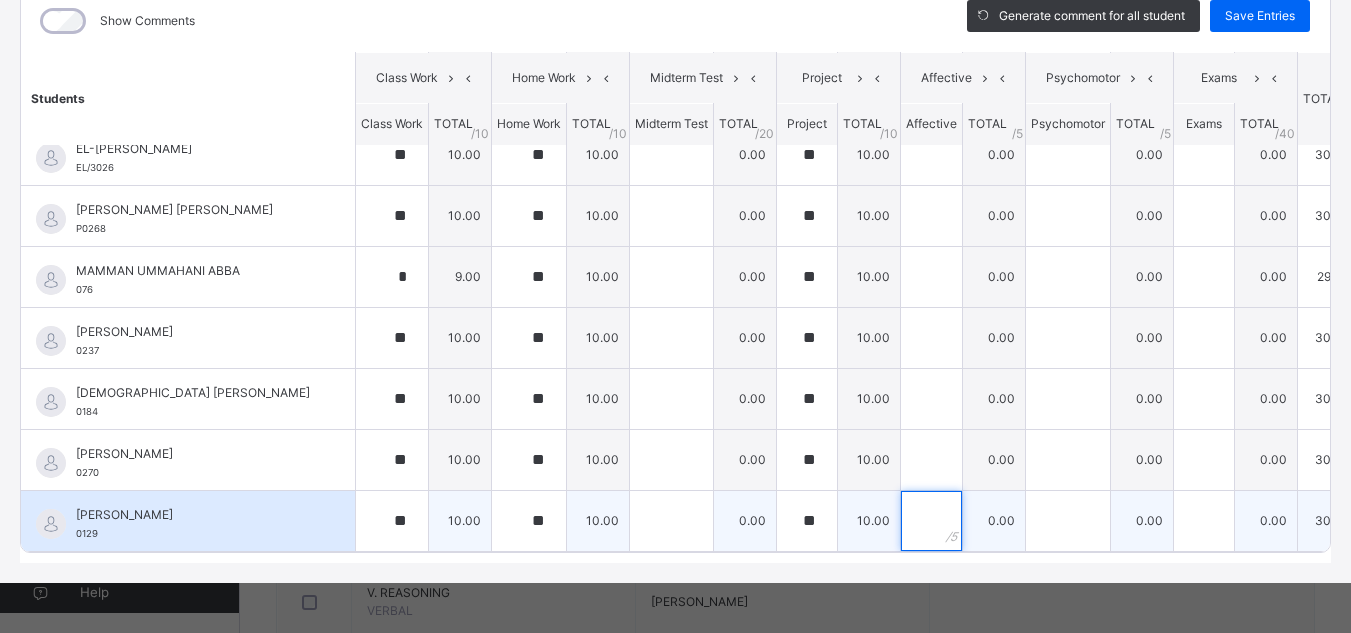 click at bounding box center [931, 521] 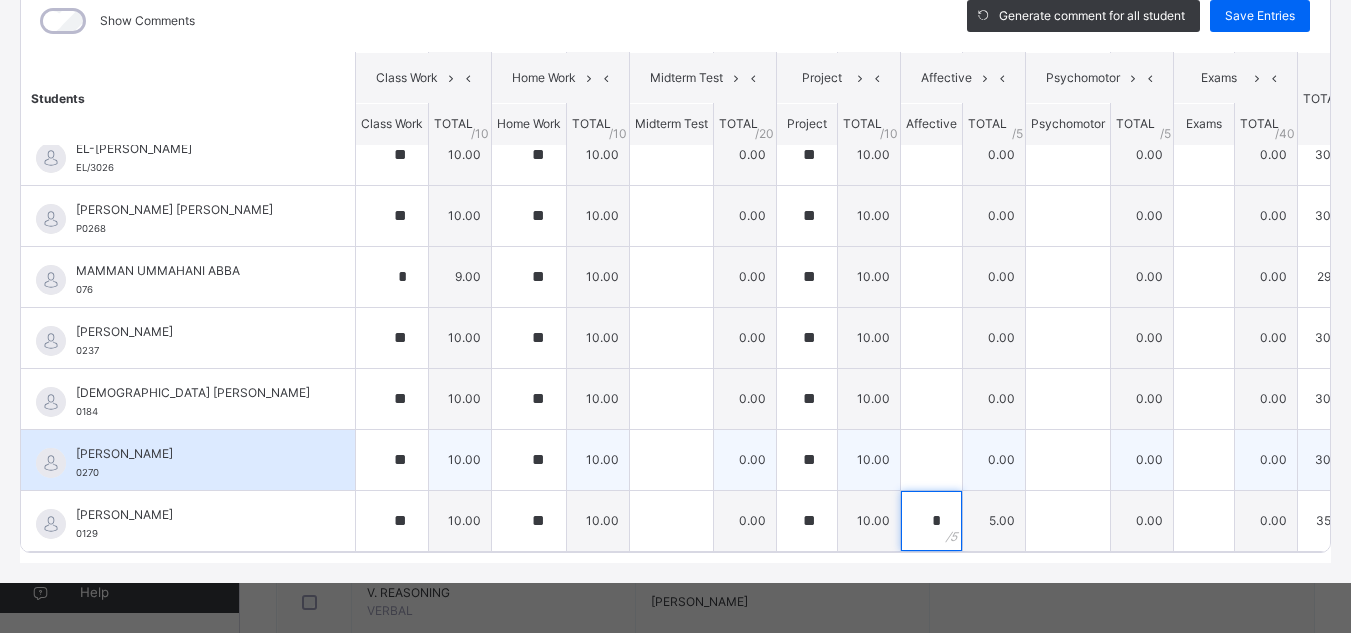 type on "*" 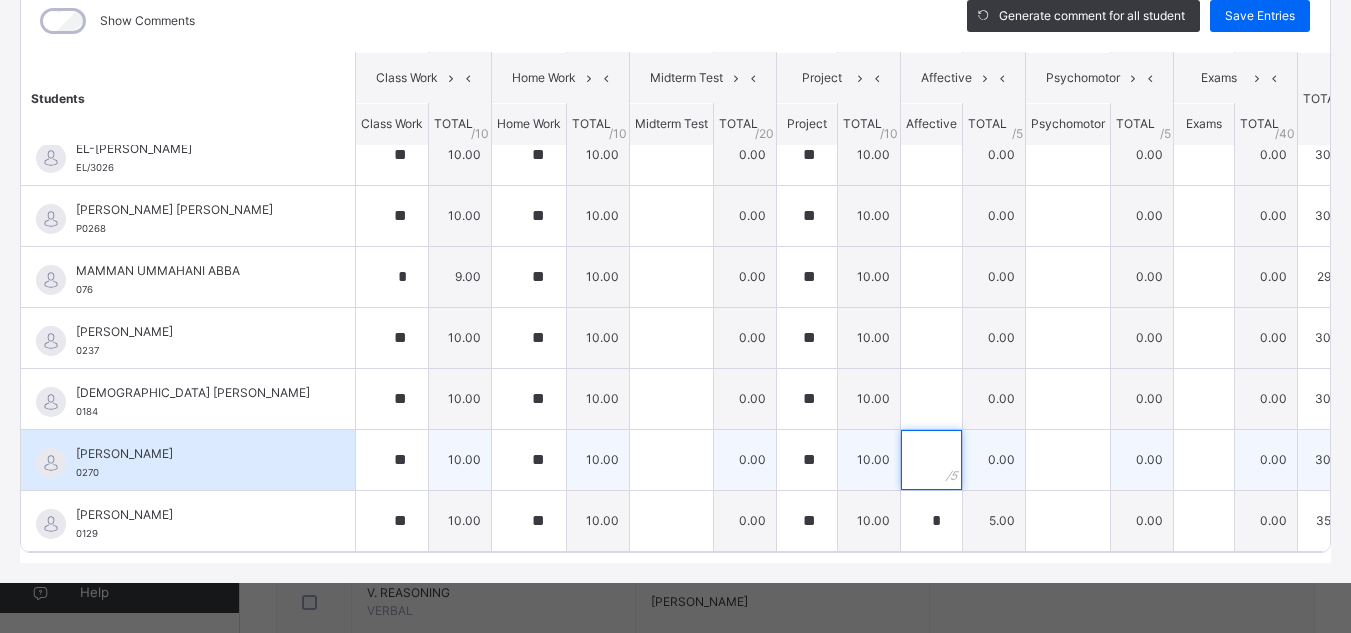 click at bounding box center (931, 460) 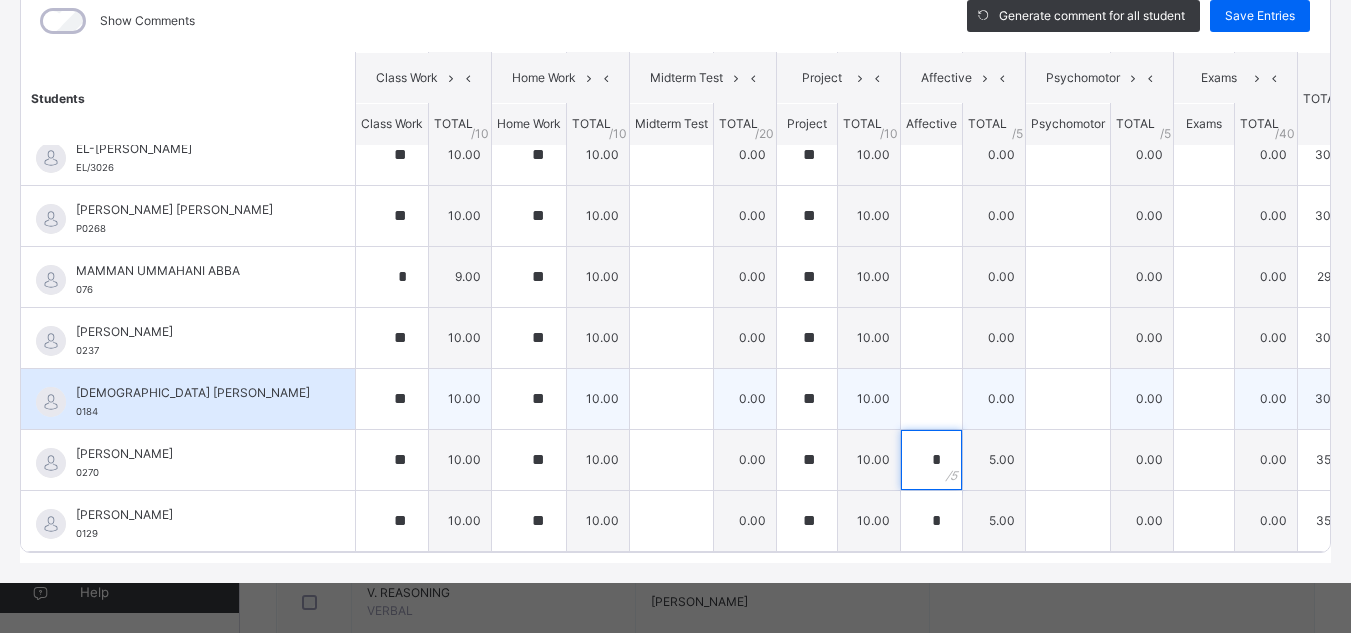 type on "*" 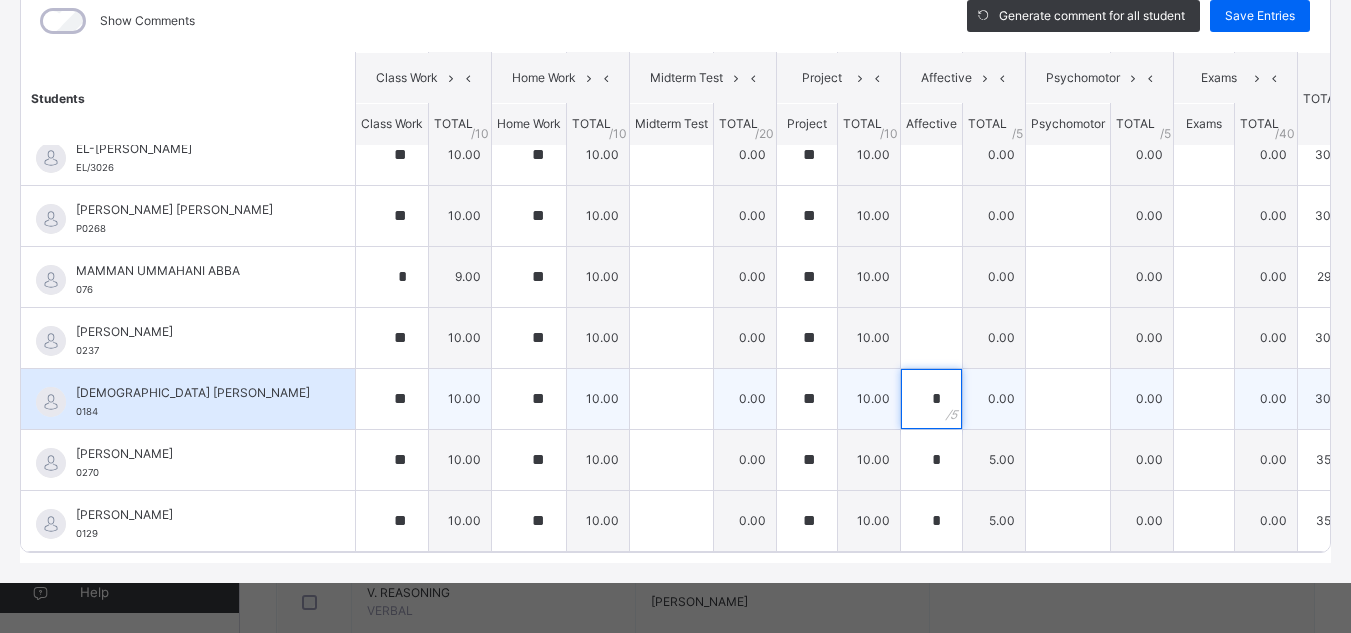 click on "*" at bounding box center [931, 399] 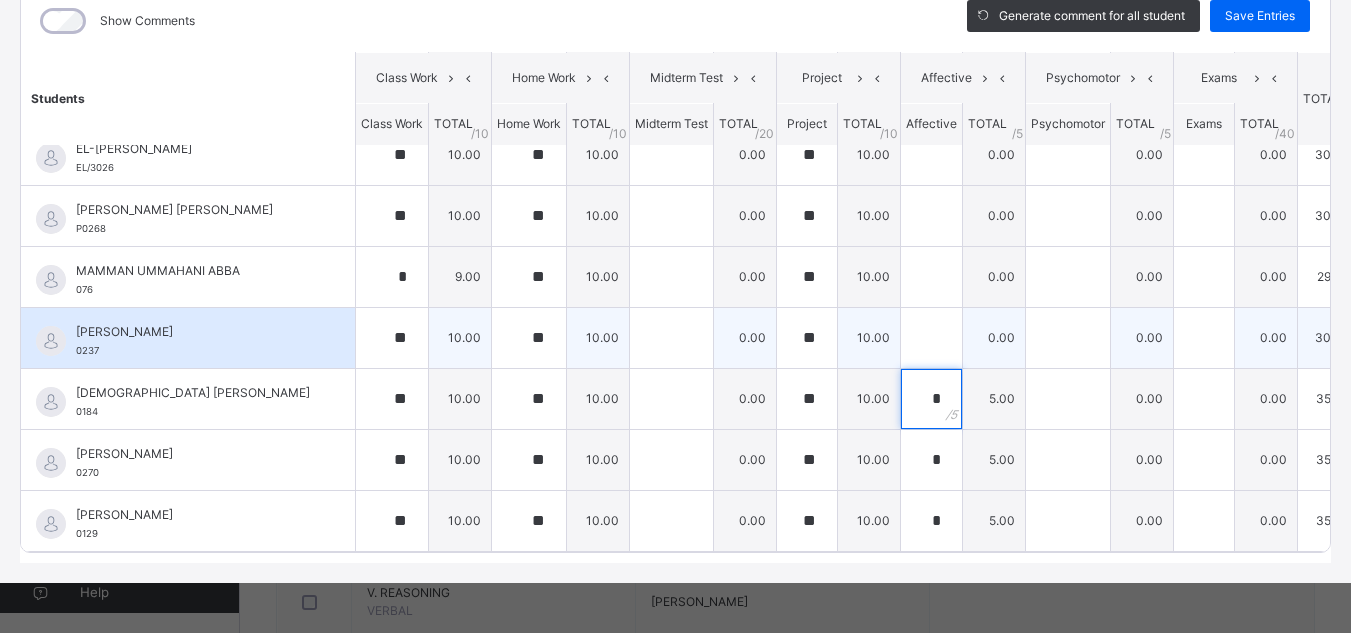 type on "*" 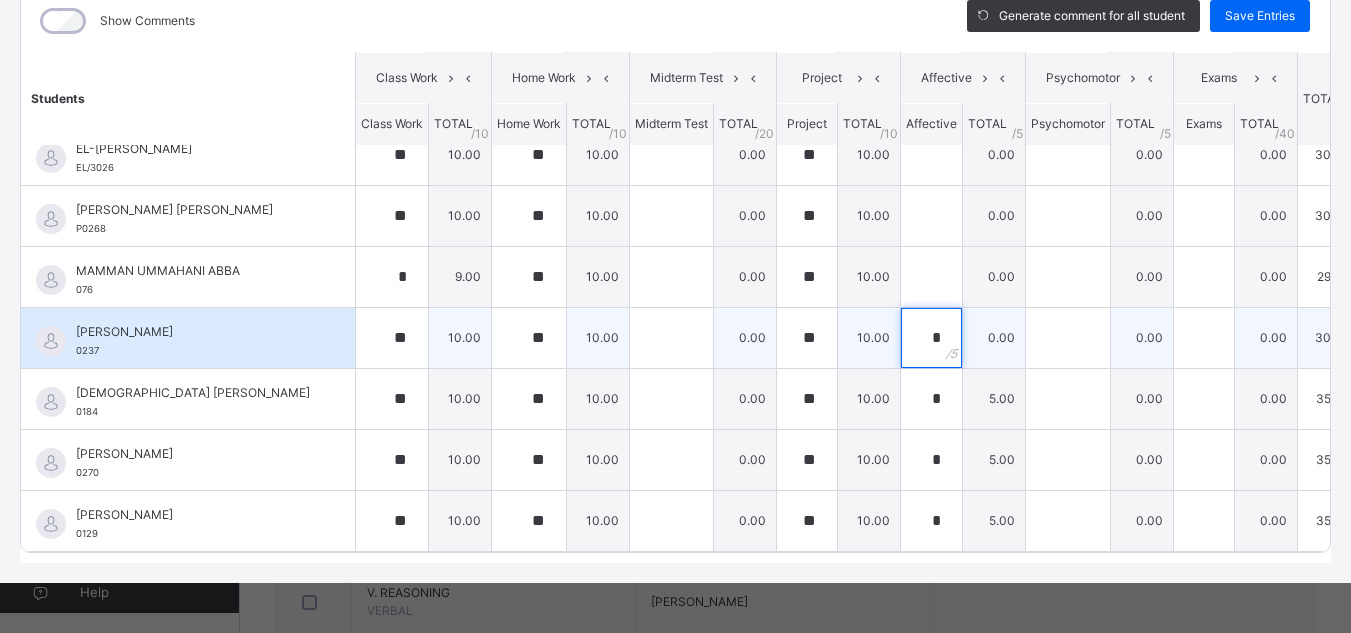 click on "*" at bounding box center [931, 338] 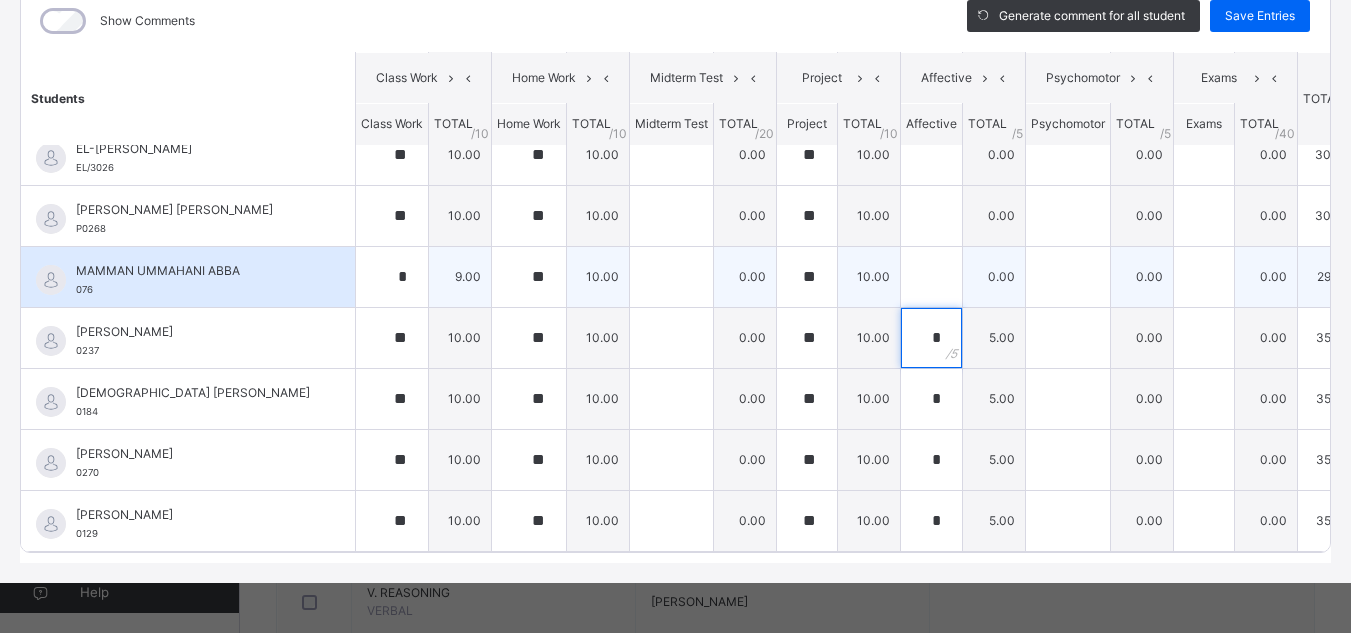 type on "*" 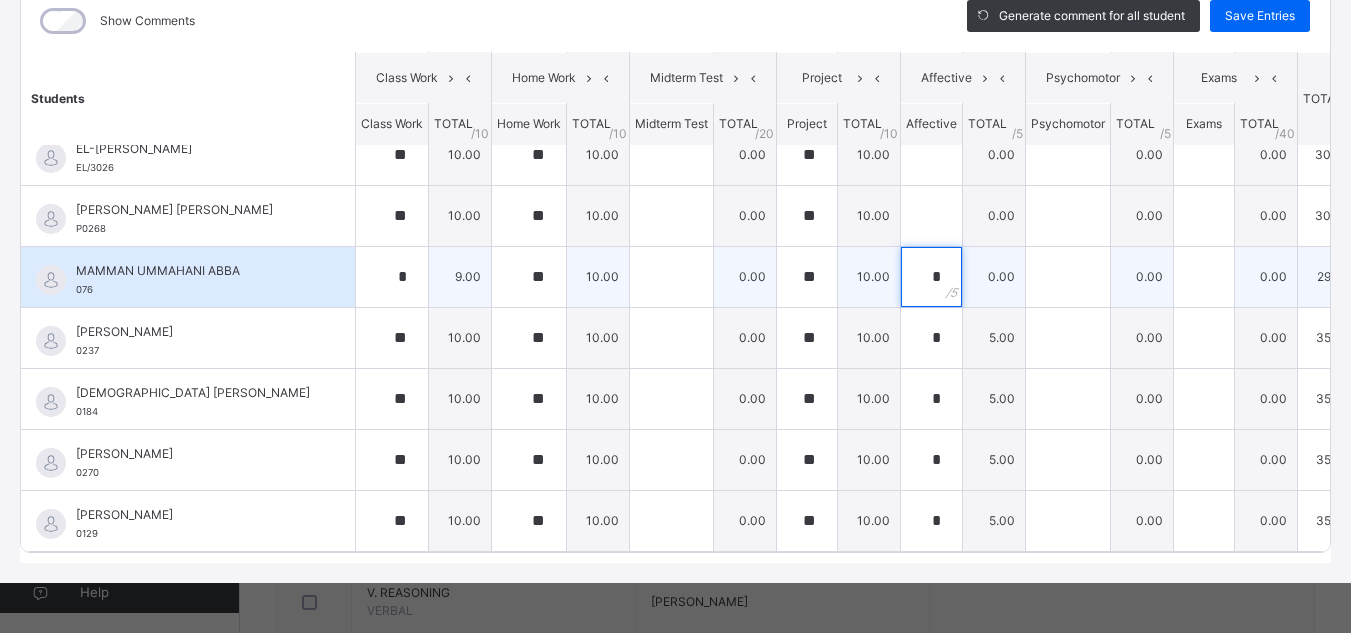 click on "*" at bounding box center (931, 277) 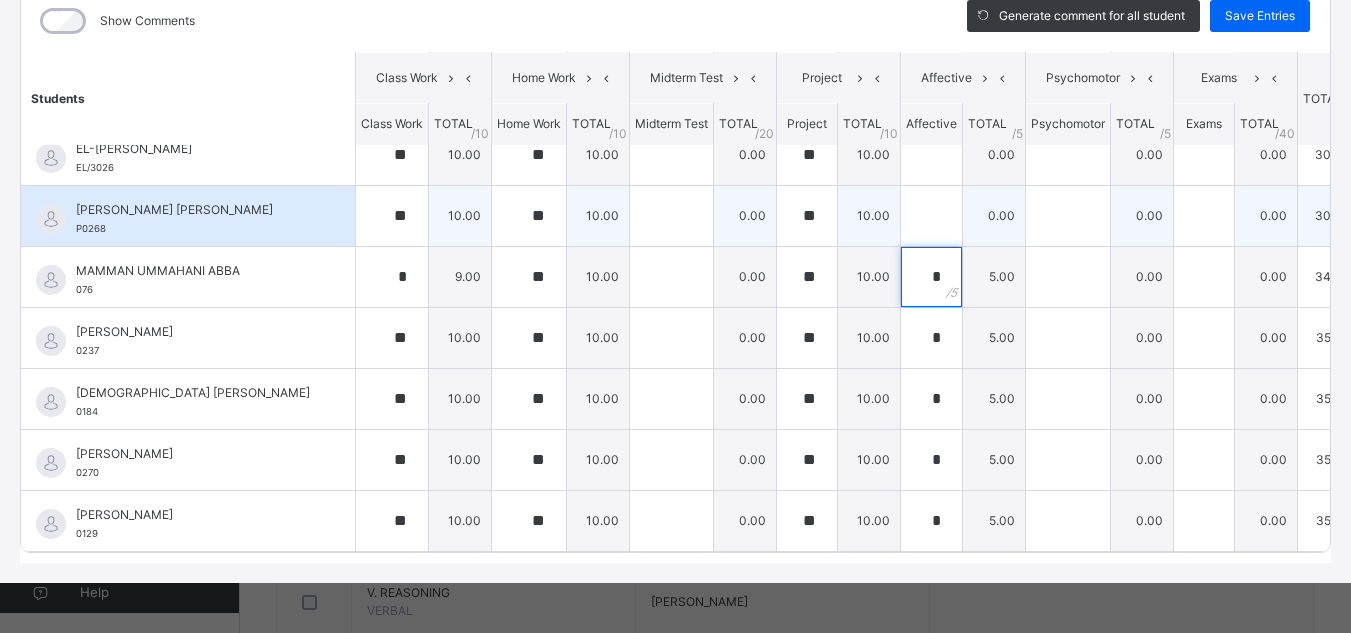 type on "*" 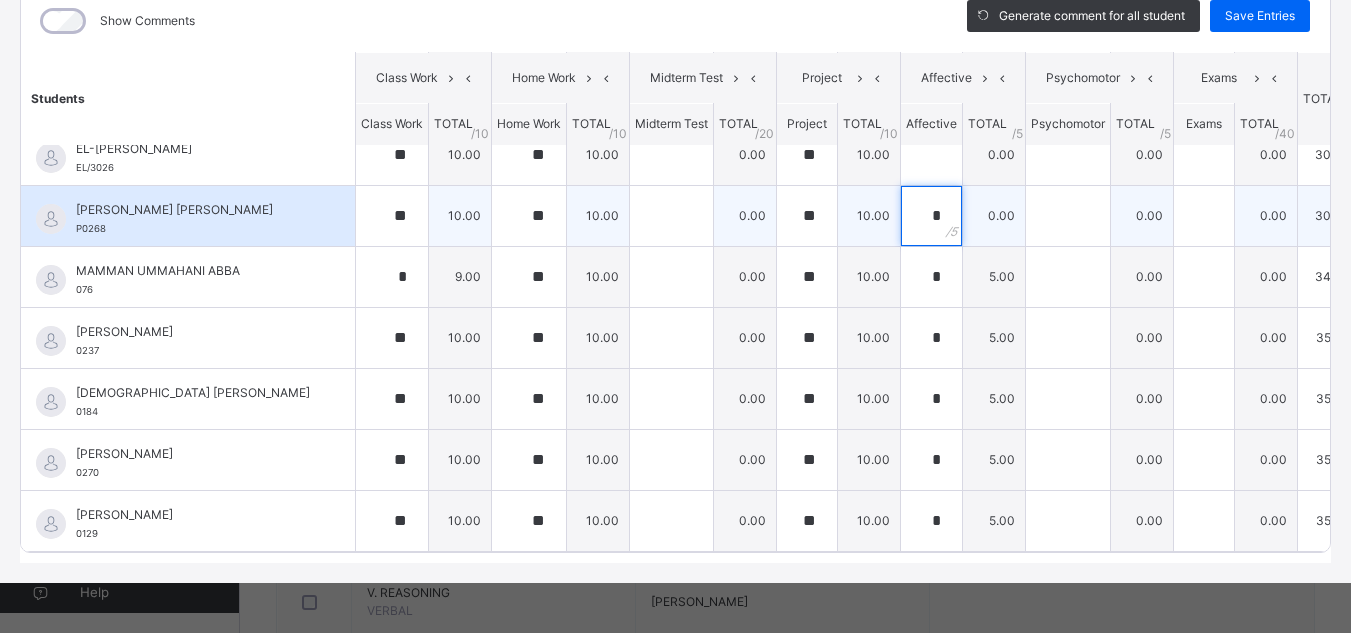 click on "*" at bounding box center (931, 216) 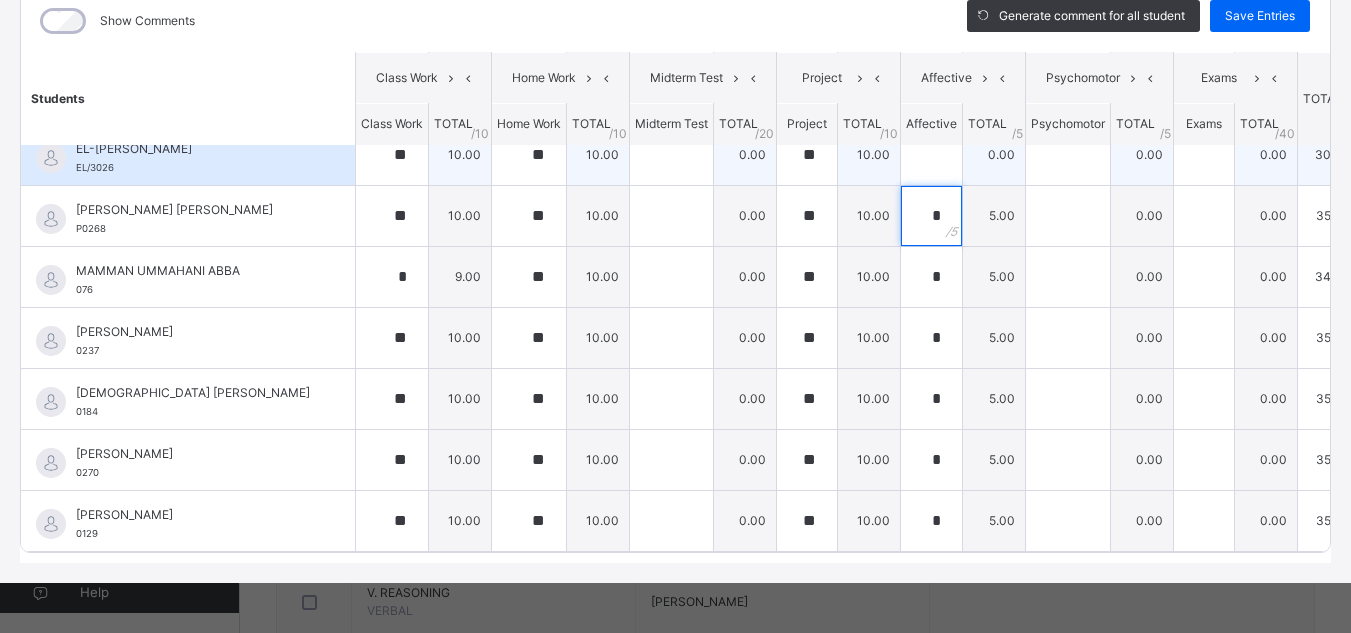 type on "*" 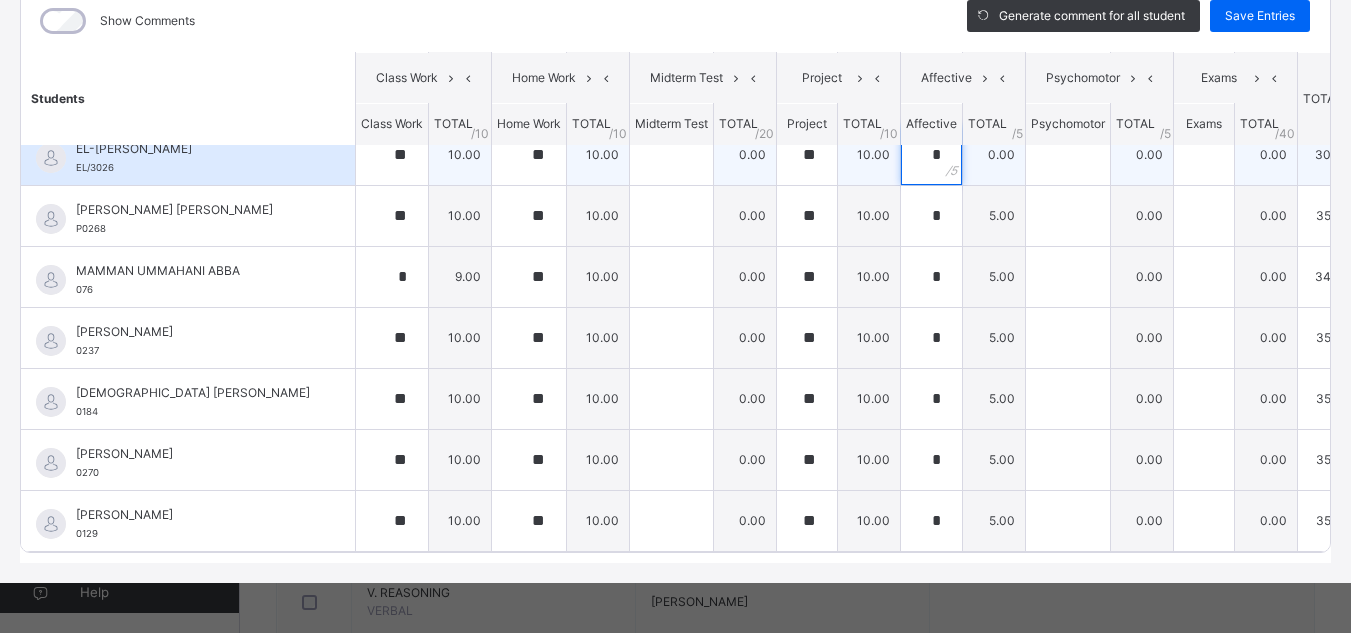 click on "*" at bounding box center (931, 155) 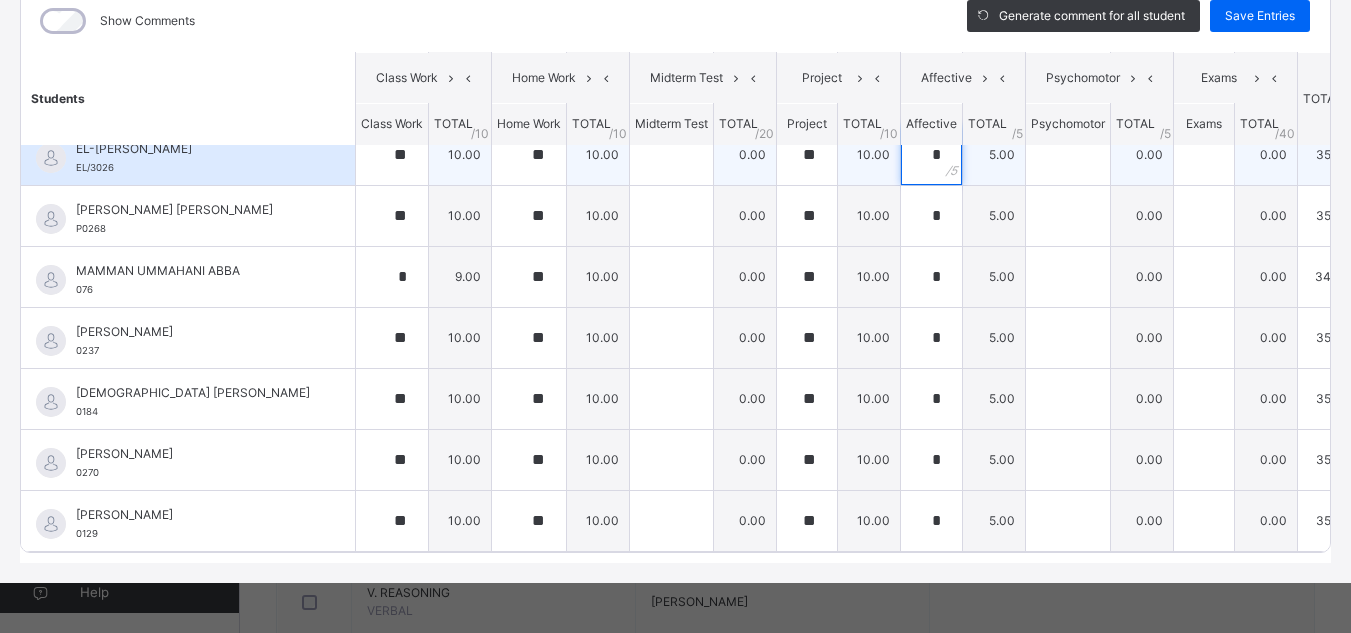 type on "*" 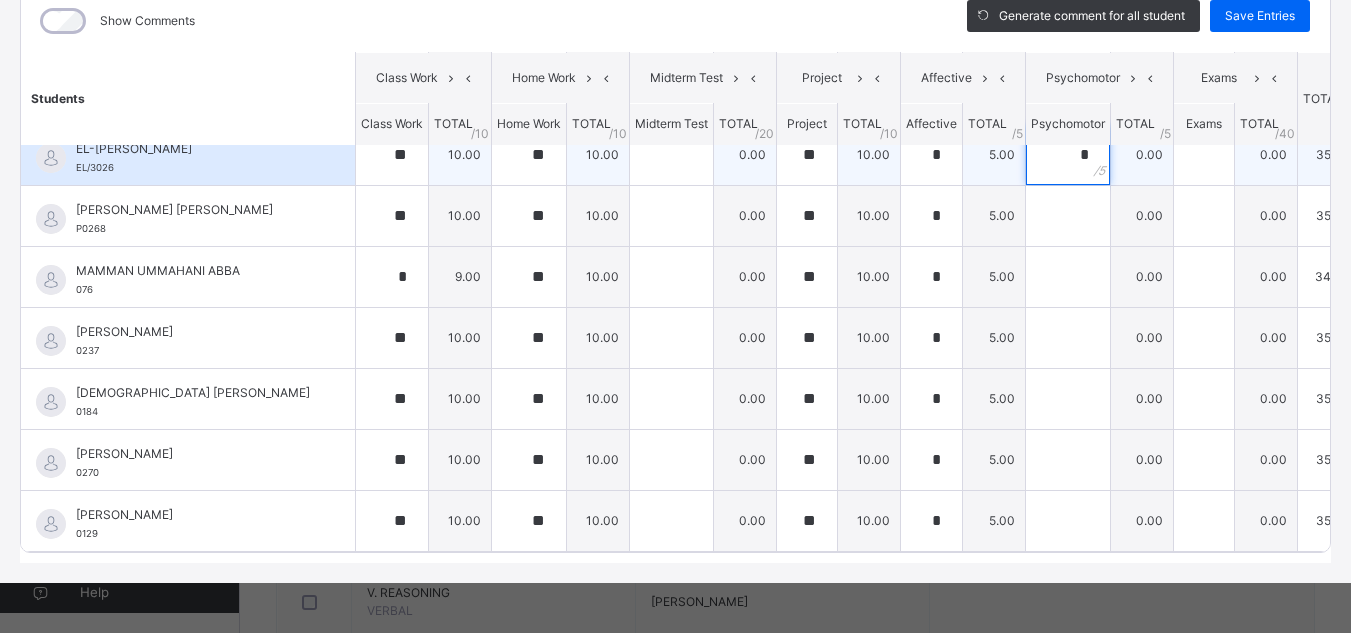 click on "*" at bounding box center (1068, 155) 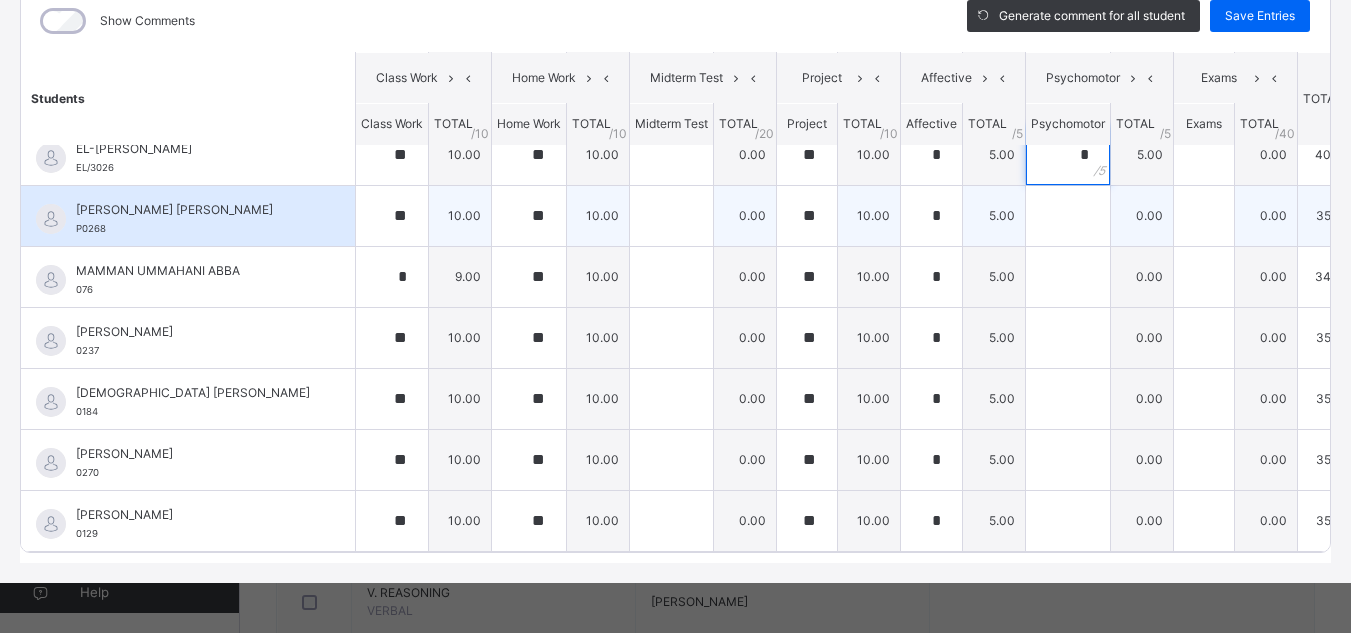 type on "*" 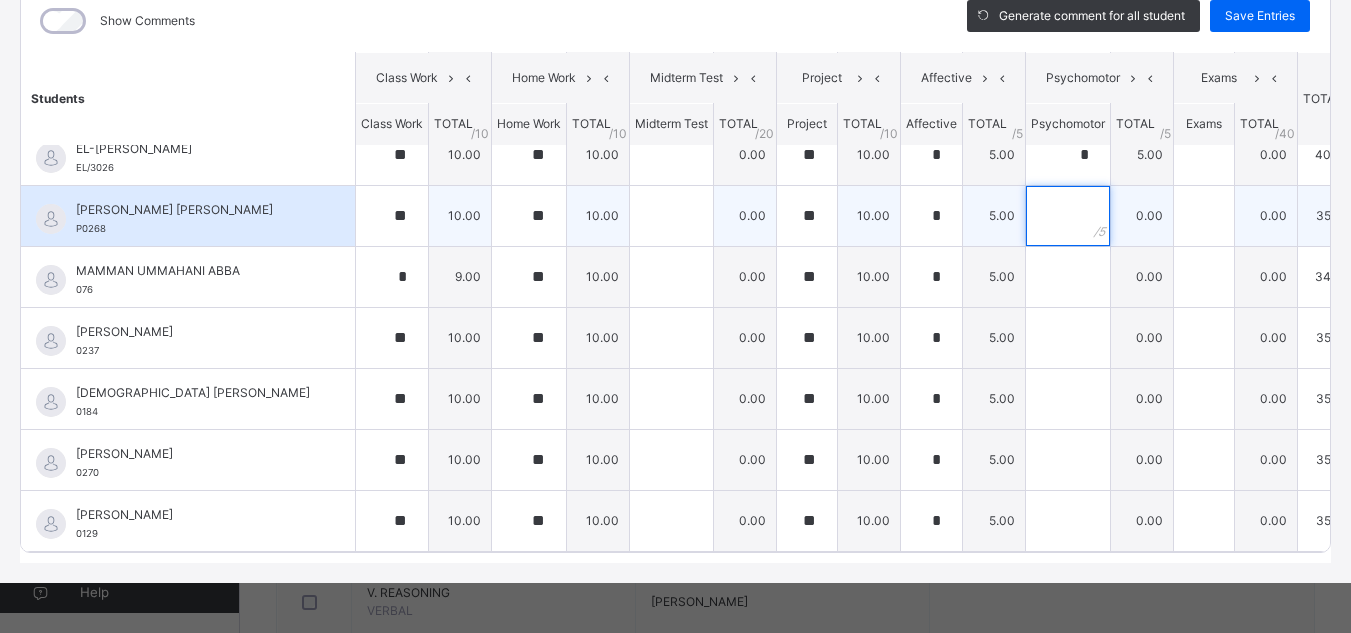 click at bounding box center [1068, 216] 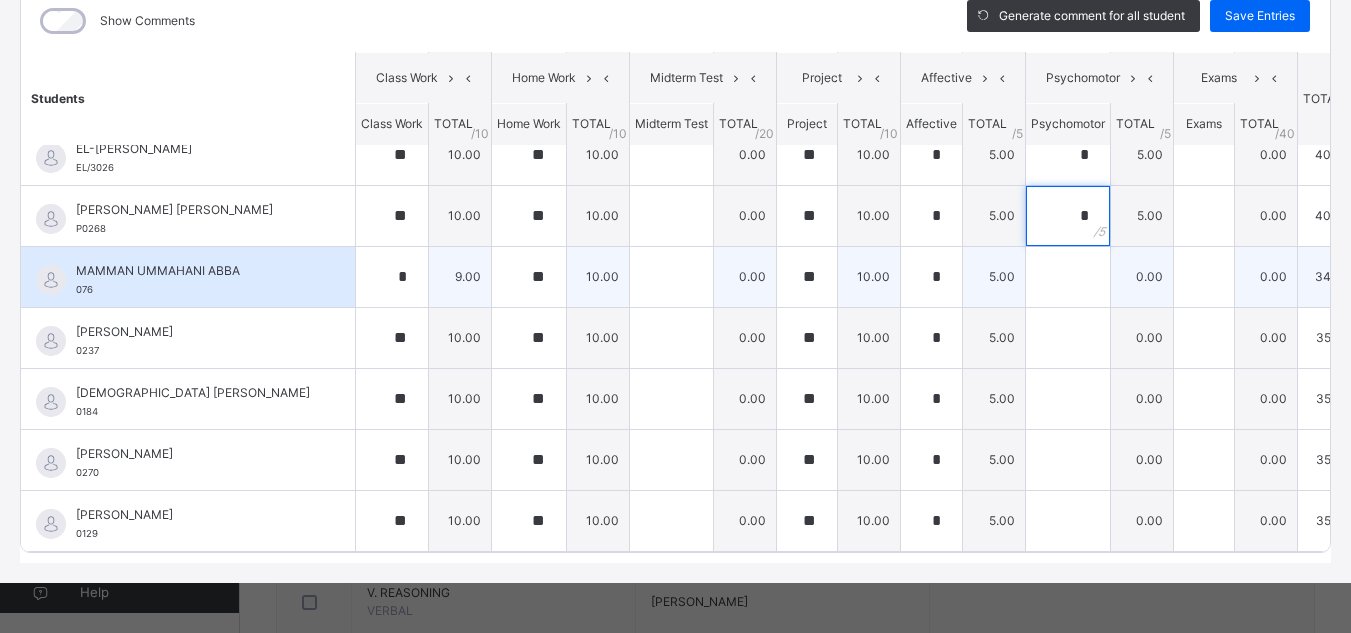 type on "*" 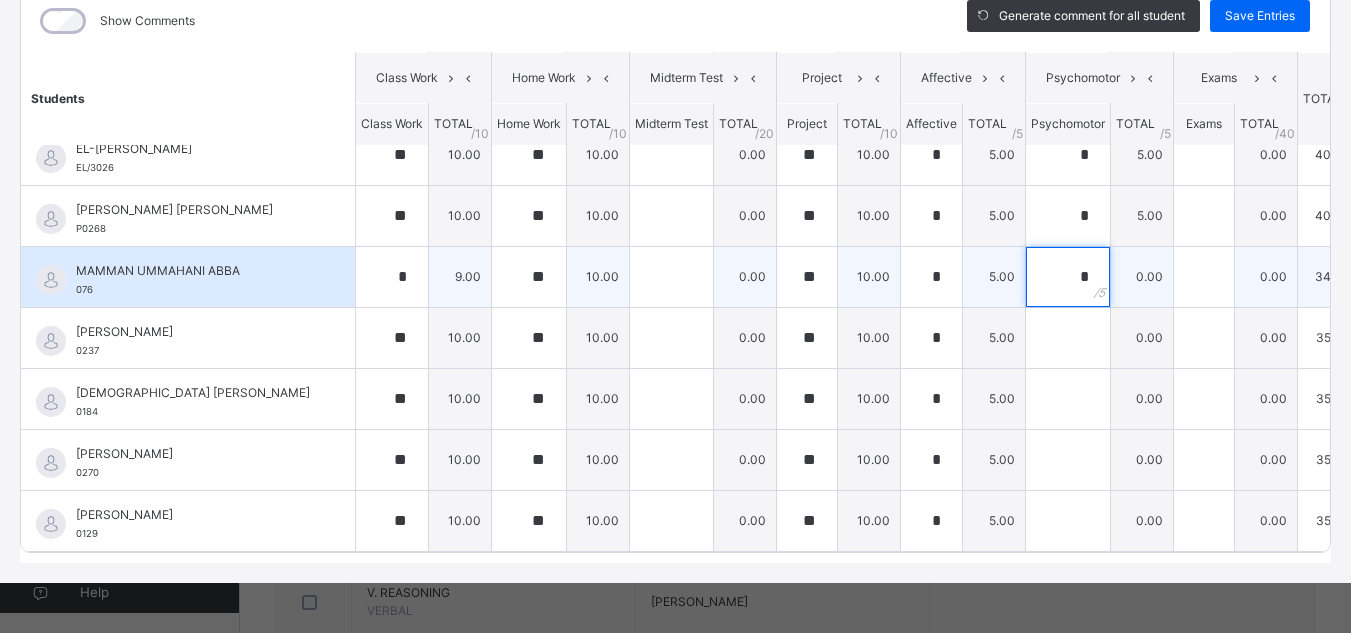 click on "*" at bounding box center [1068, 277] 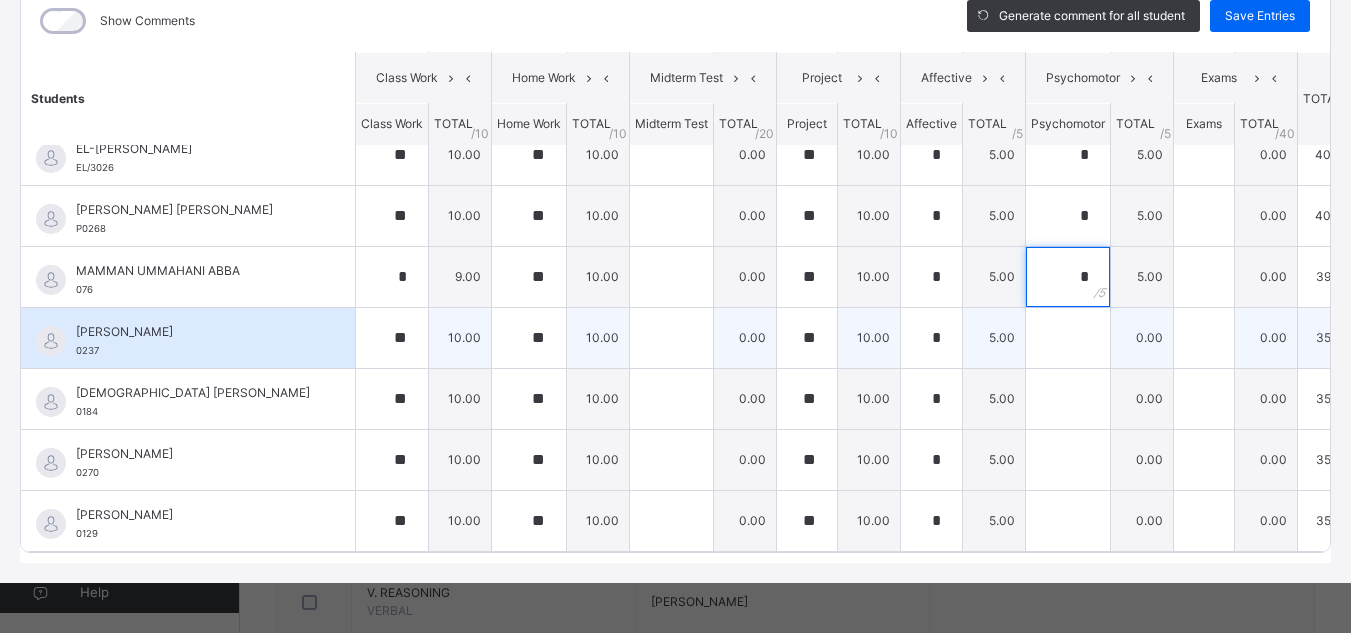type on "*" 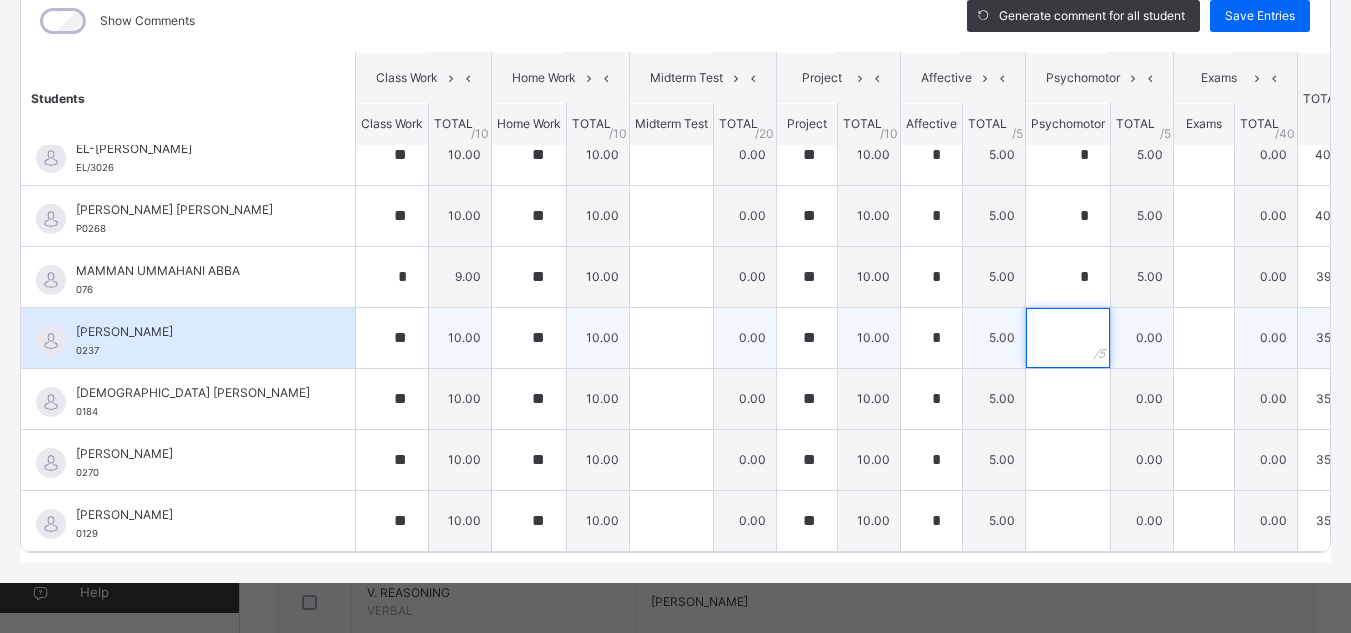 click at bounding box center (1068, 338) 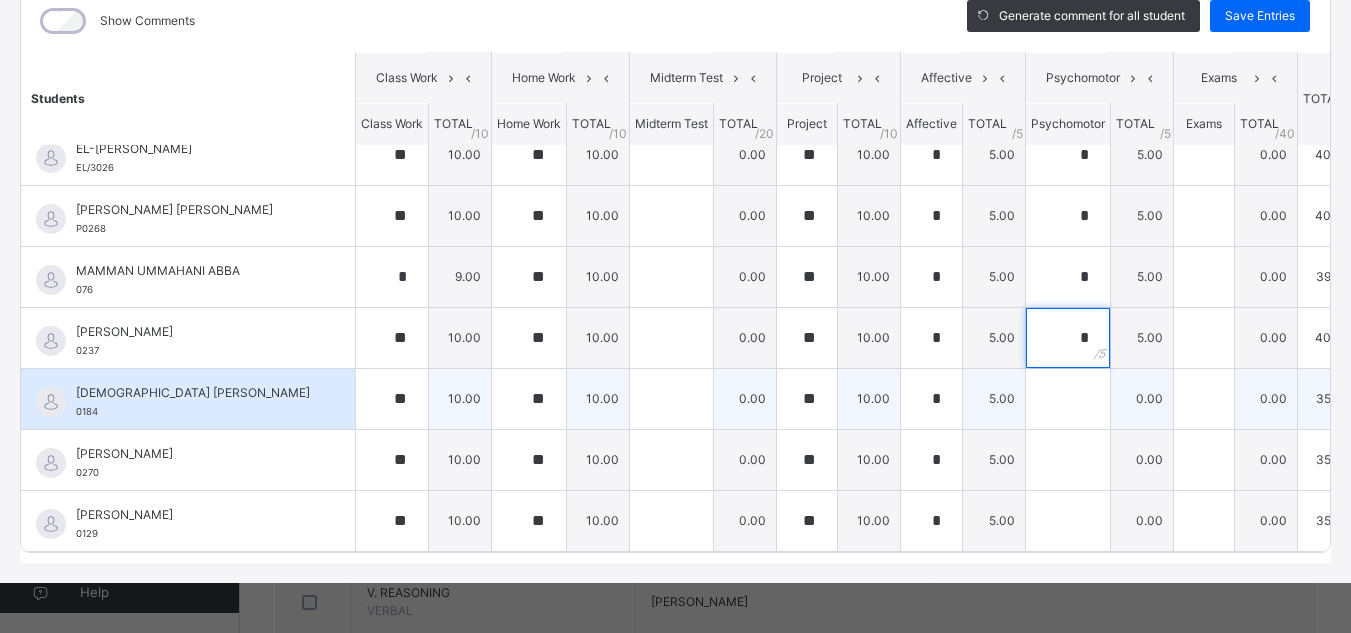 type on "*" 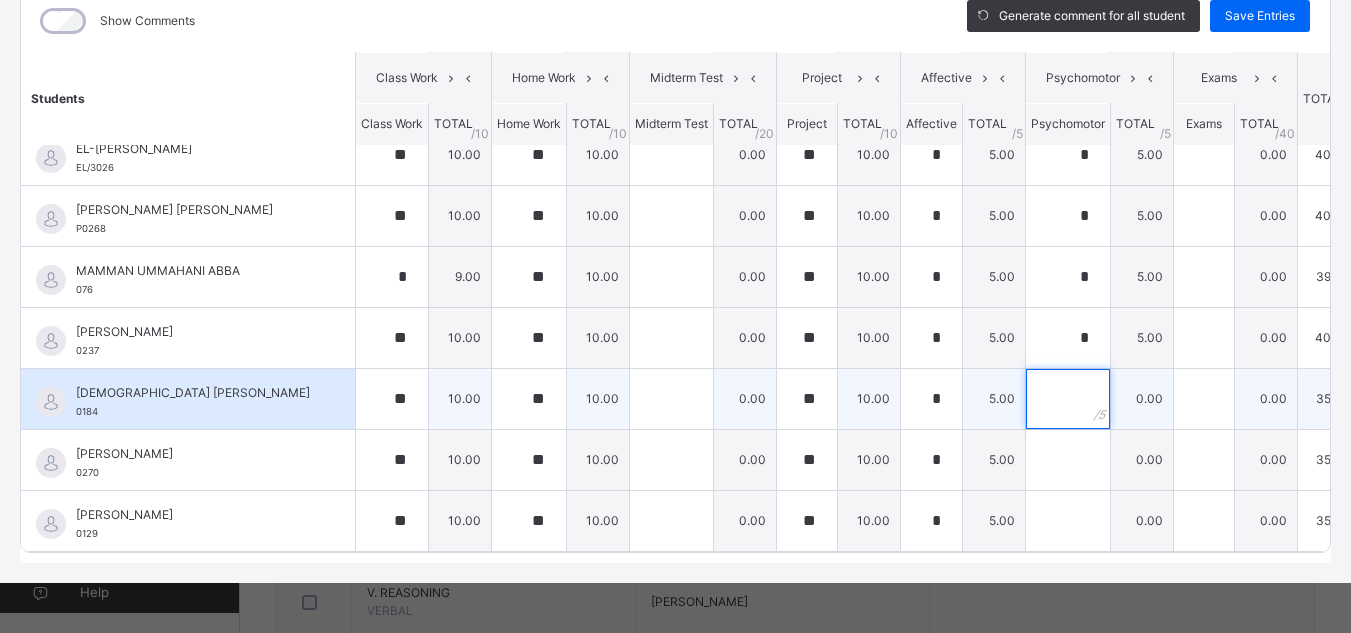 click at bounding box center [1068, 399] 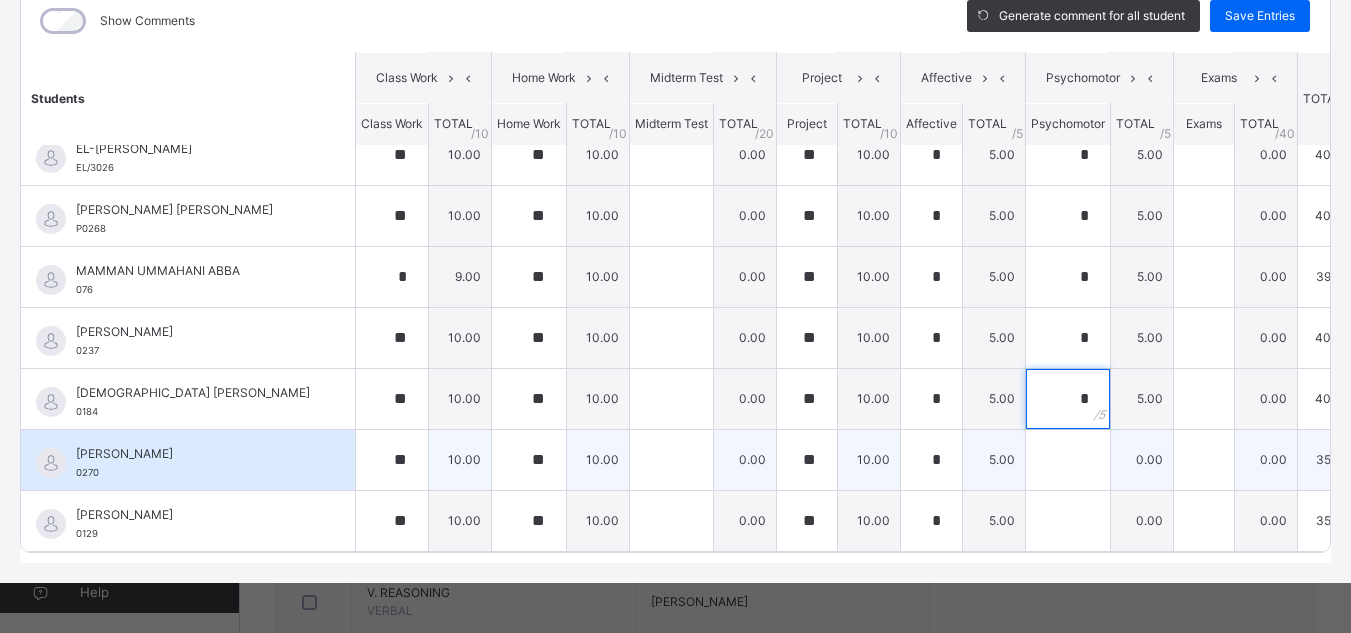 type on "*" 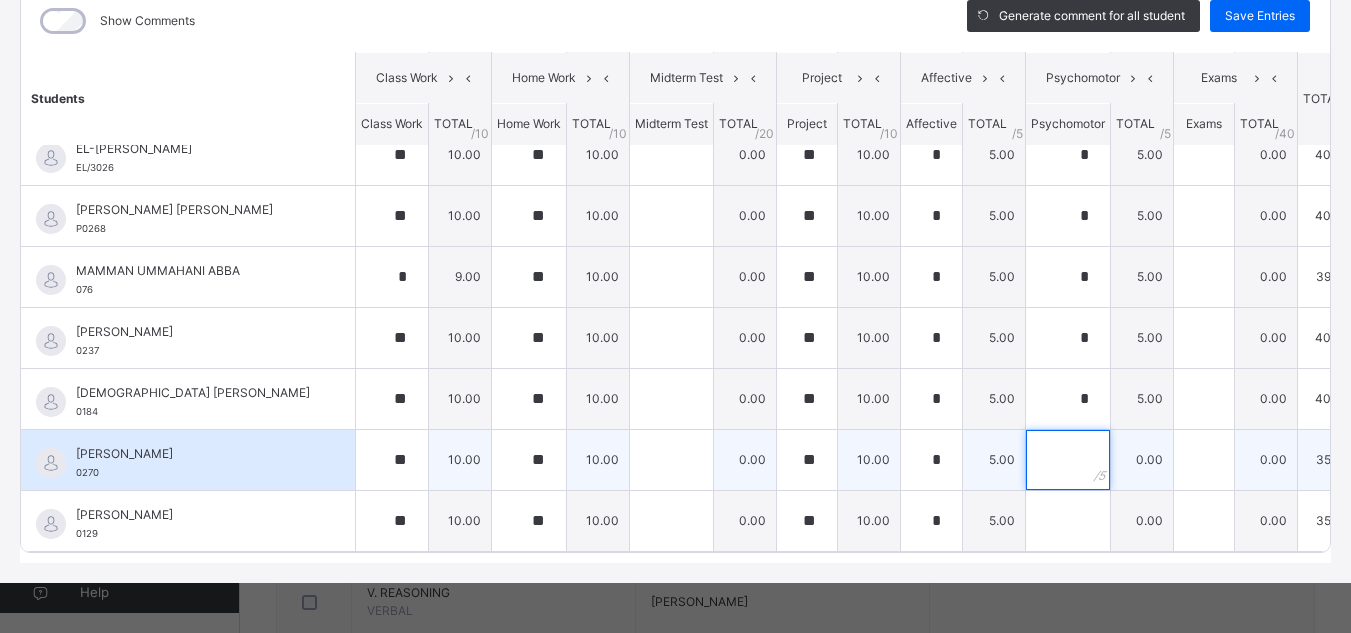 click at bounding box center (1068, 460) 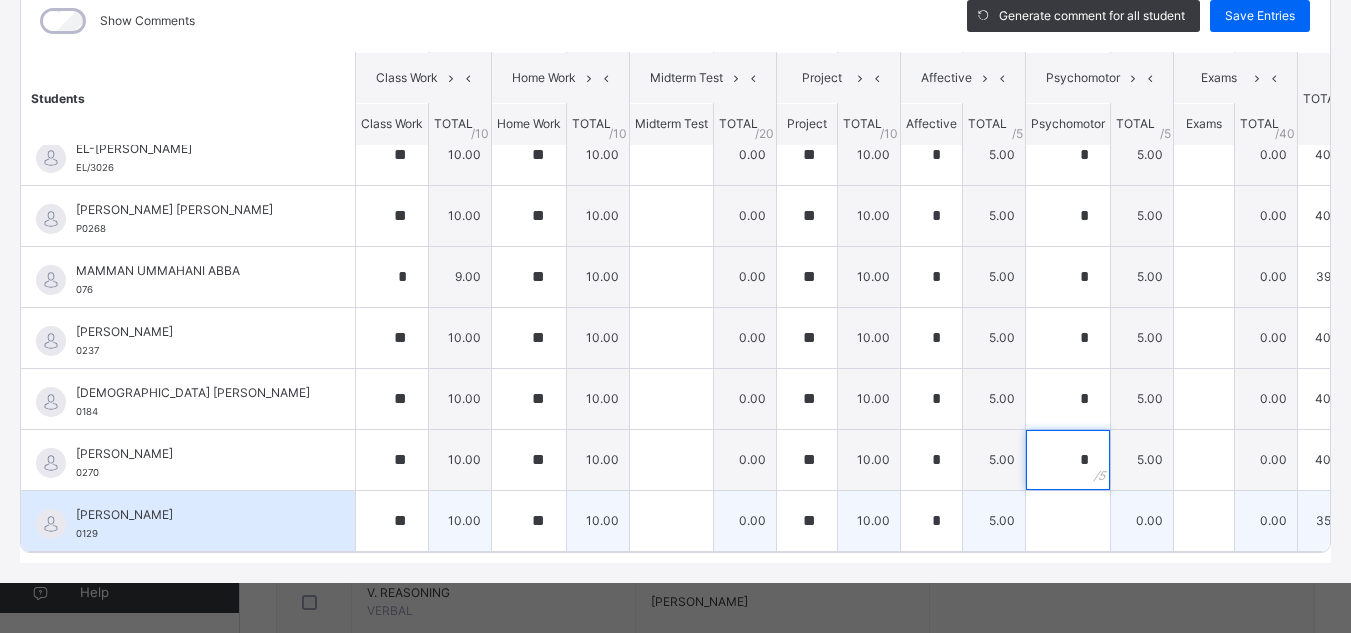type on "*" 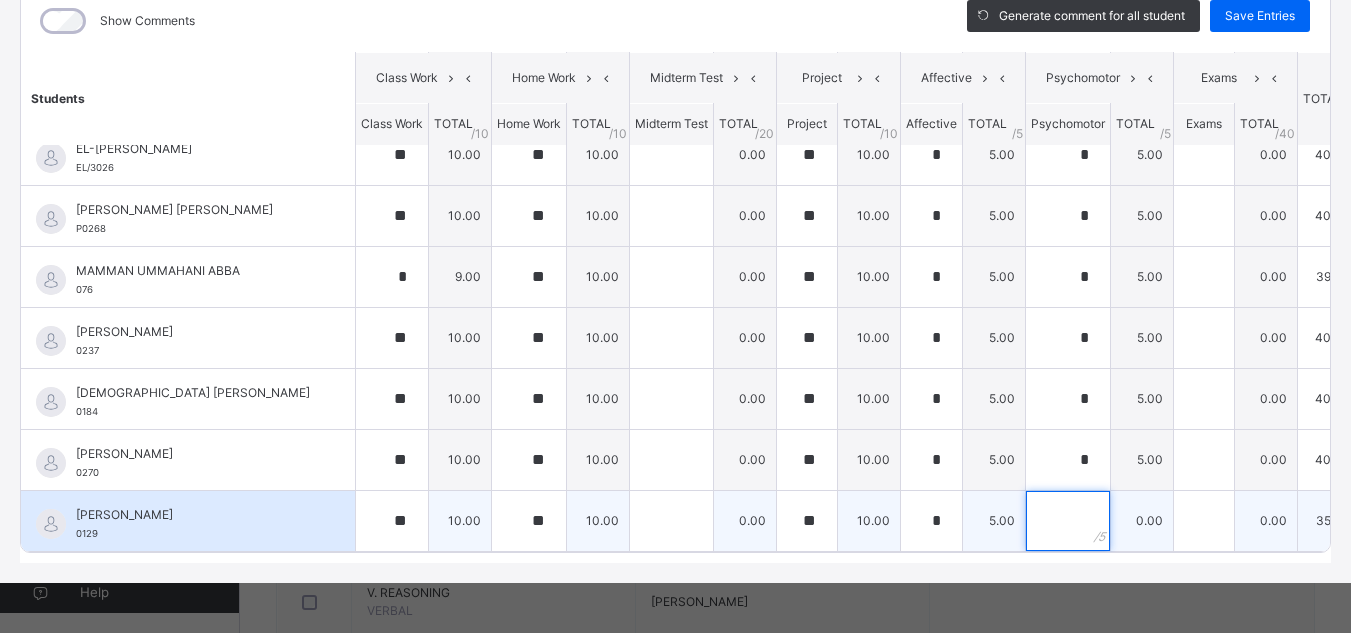 click at bounding box center (1068, 521) 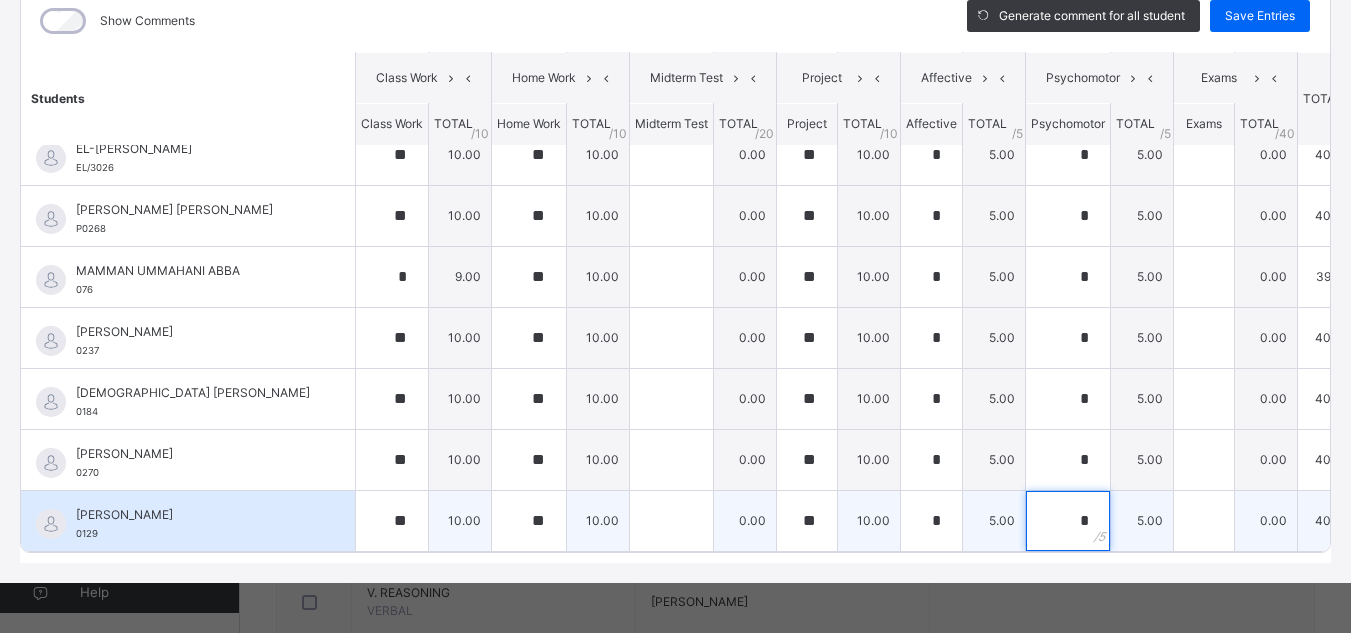 type on "*" 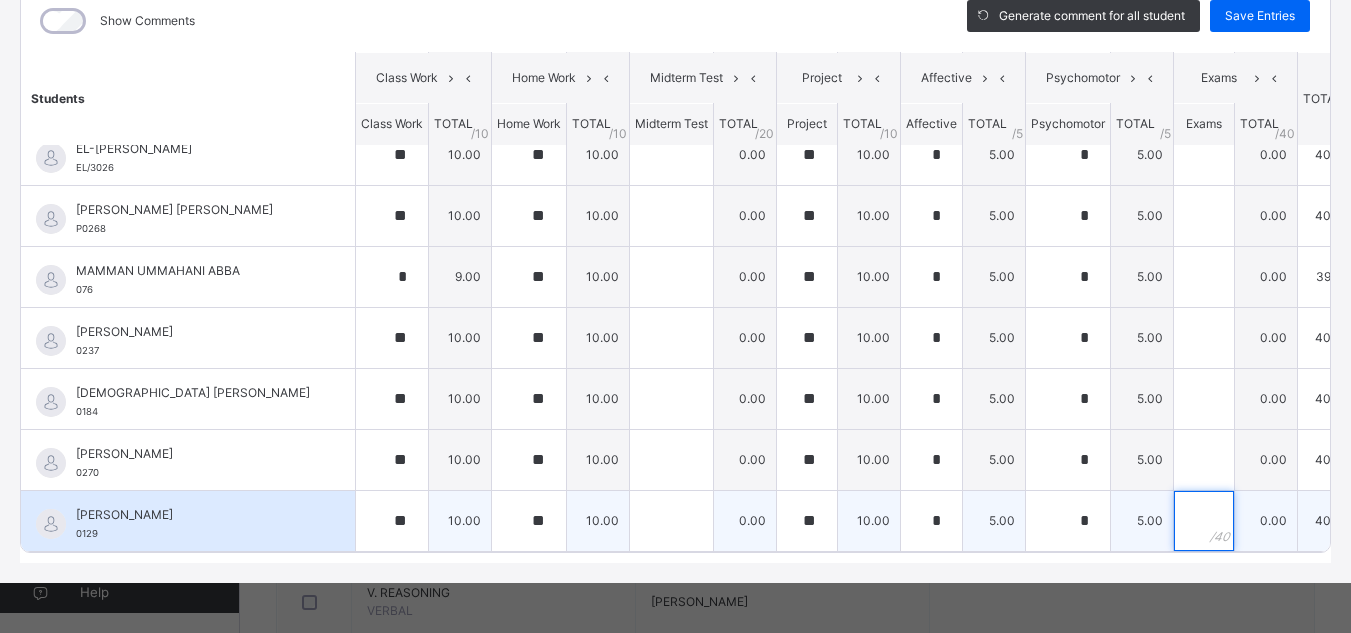 click at bounding box center [1204, 521] 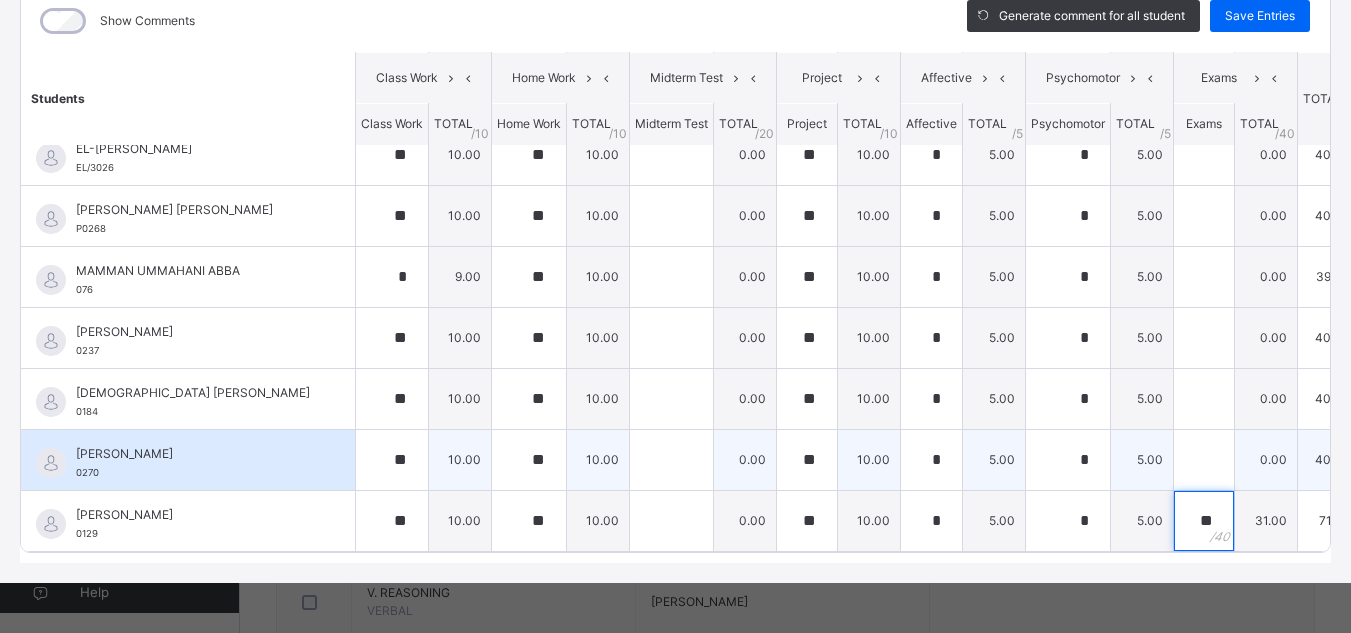 type on "**" 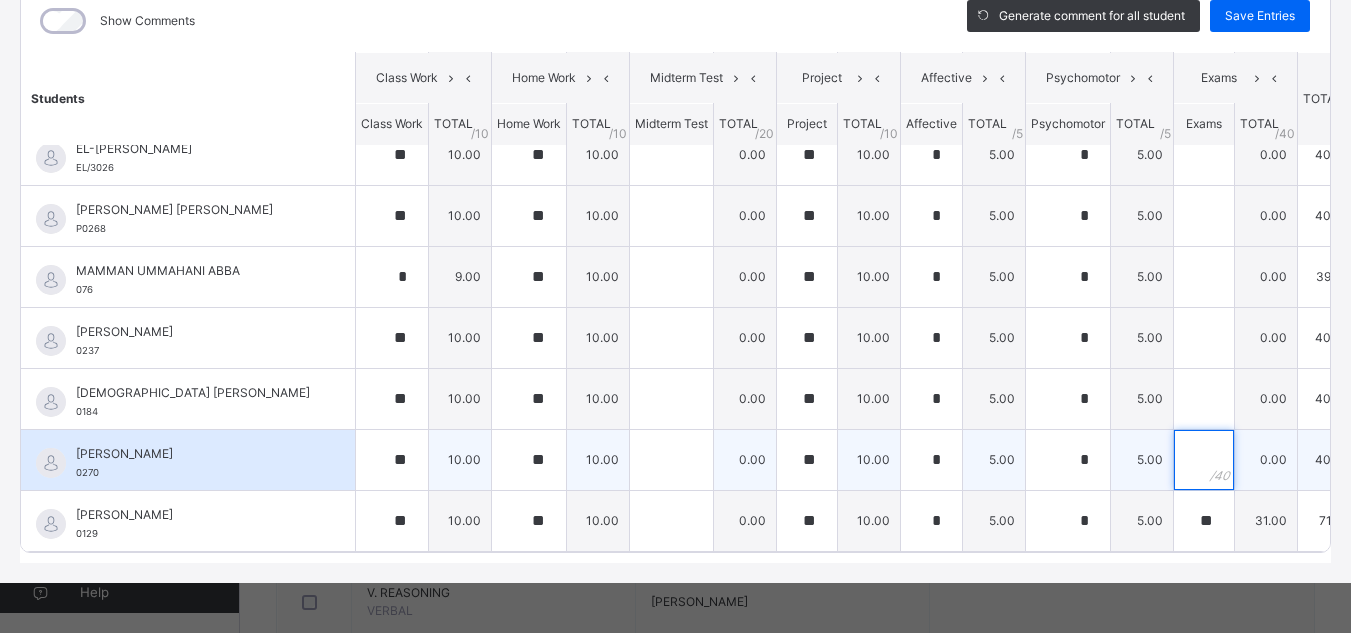 click at bounding box center (1204, 460) 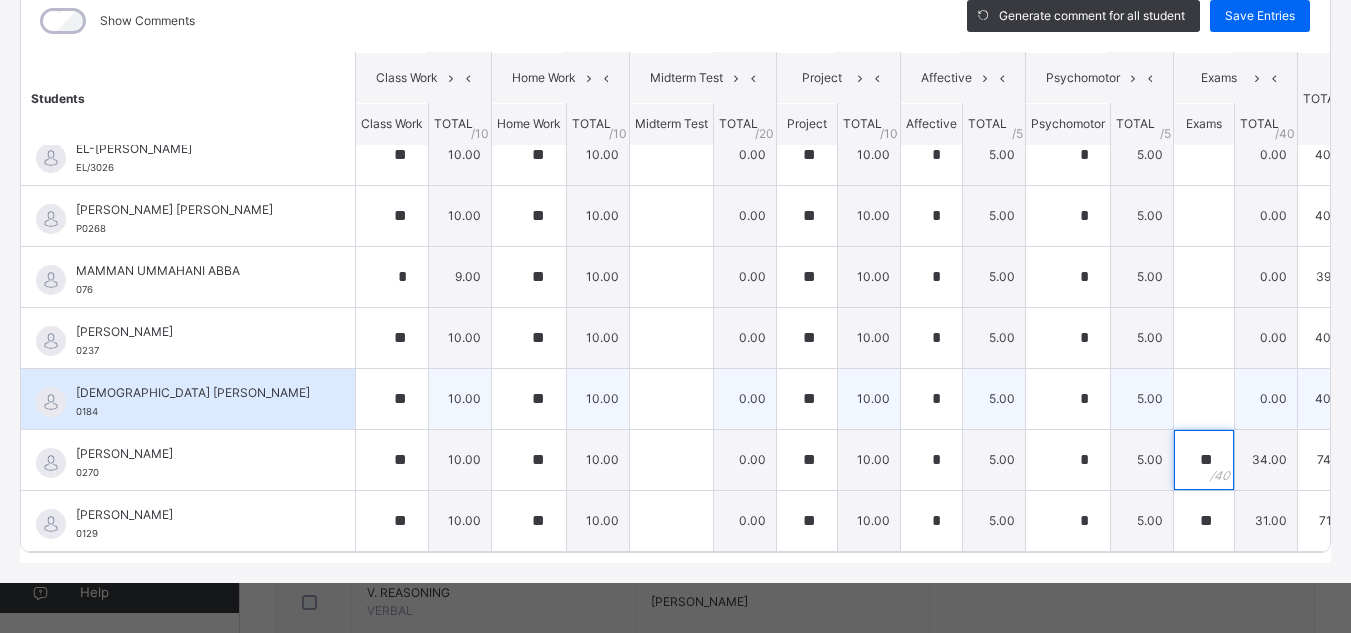 type on "**" 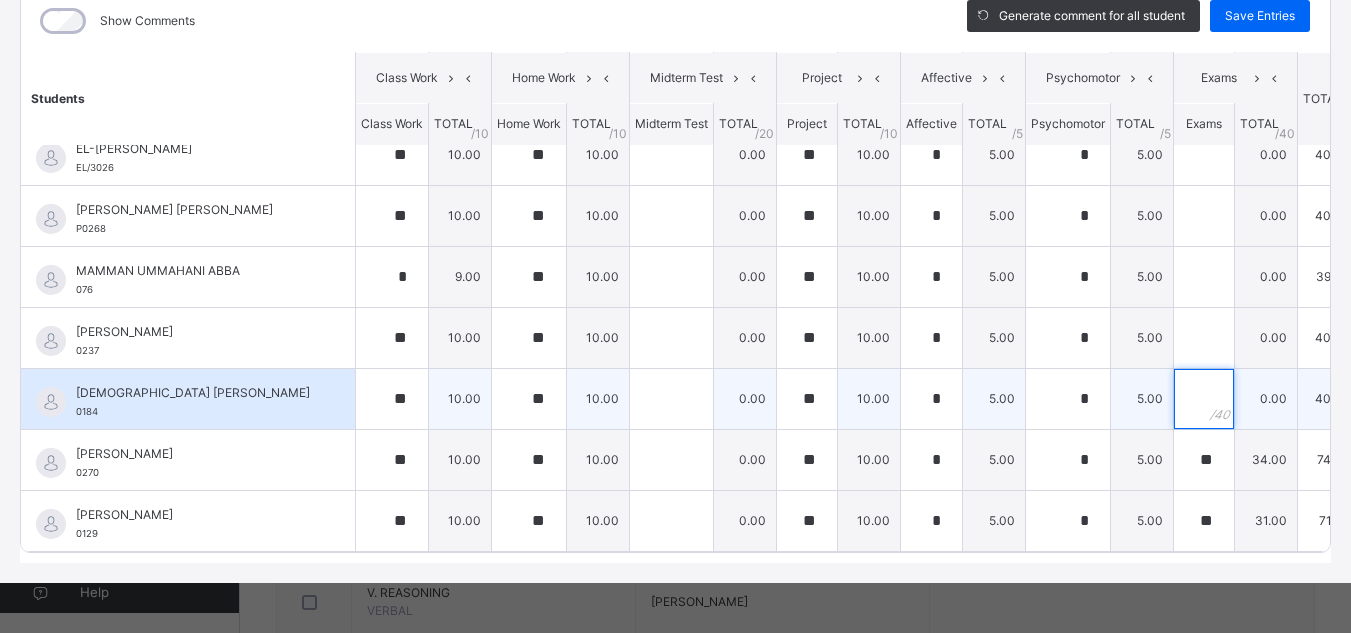 click at bounding box center [1204, 399] 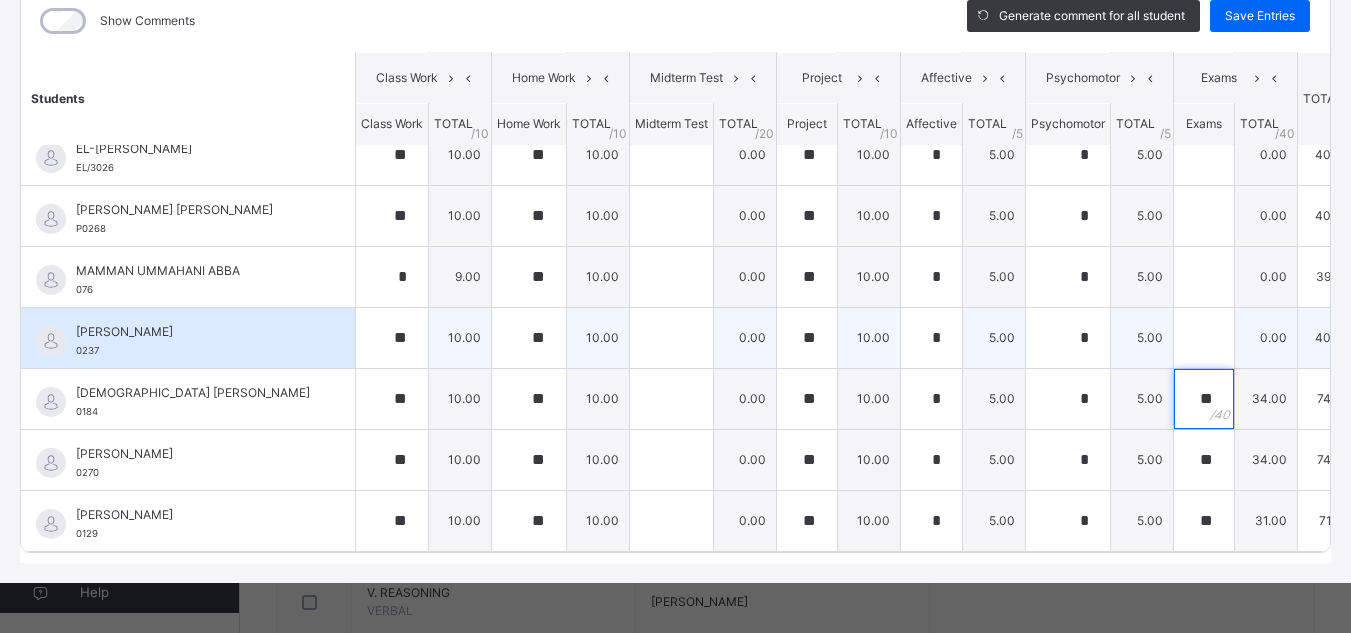 type on "**" 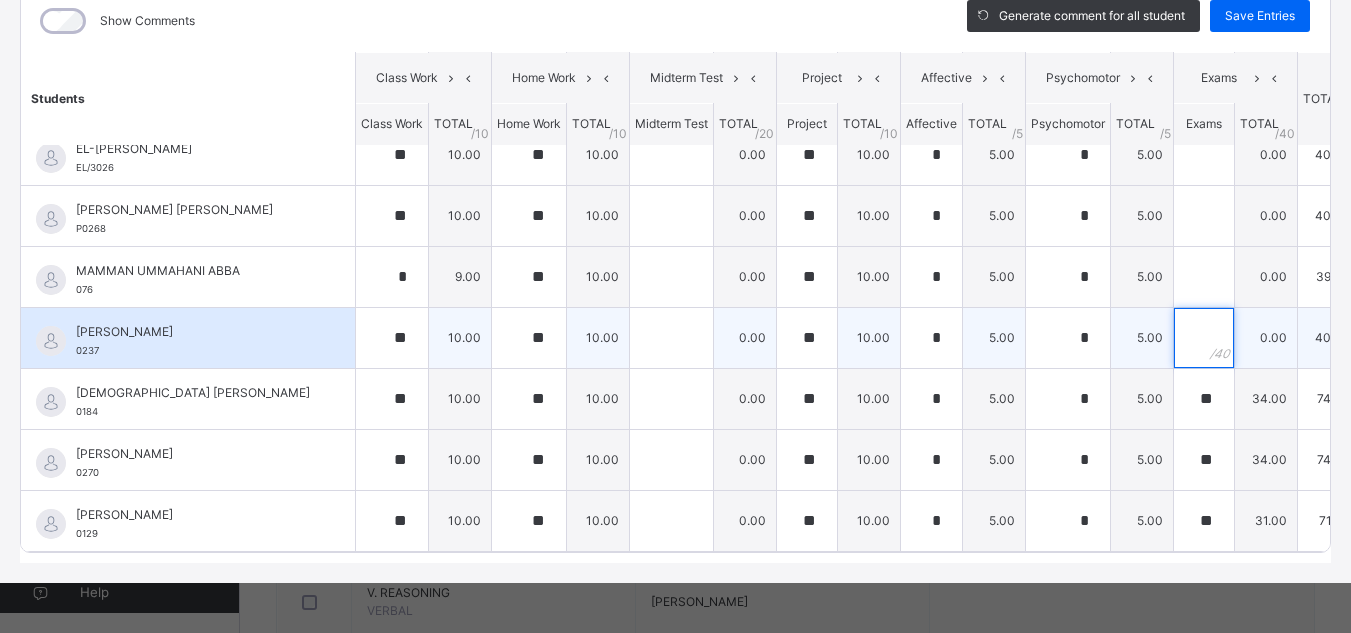 click at bounding box center (1204, 338) 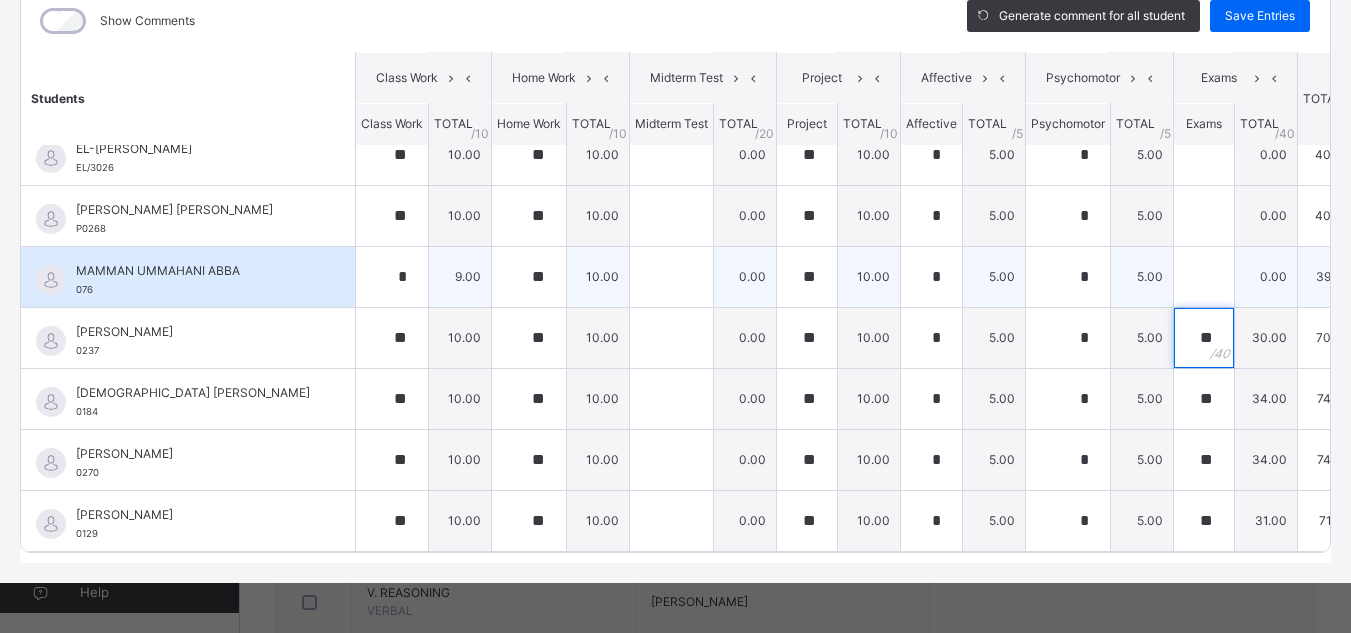 type on "**" 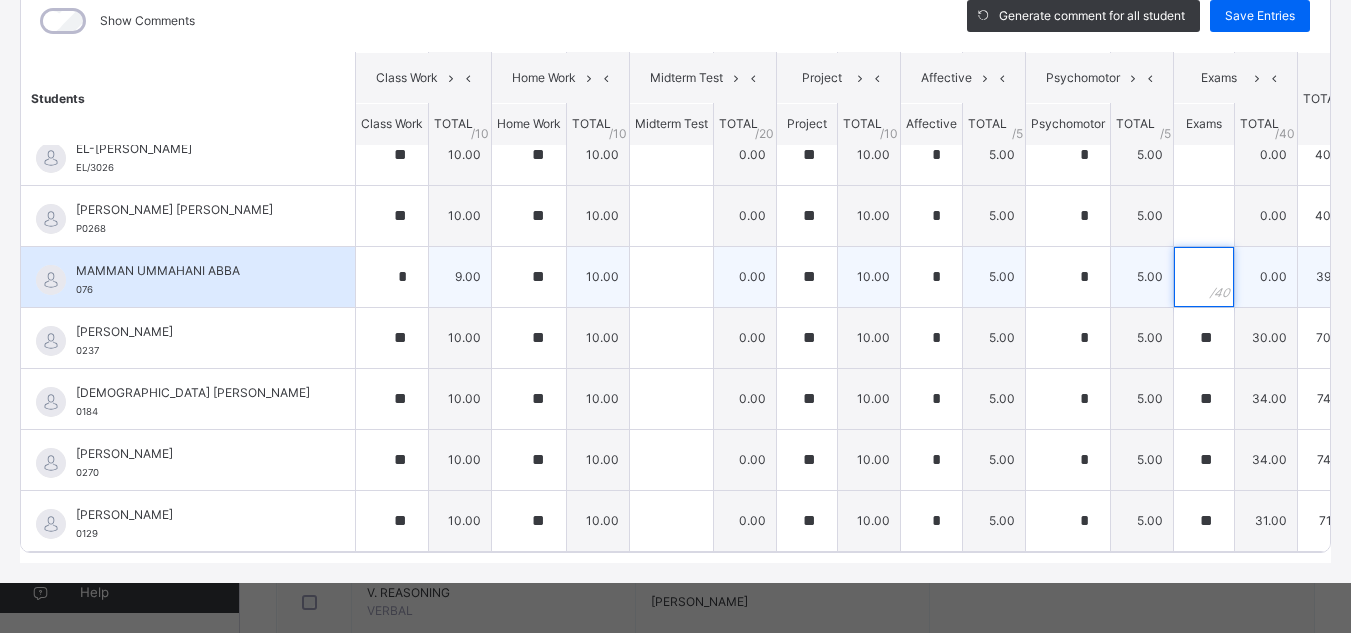 click at bounding box center (1204, 277) 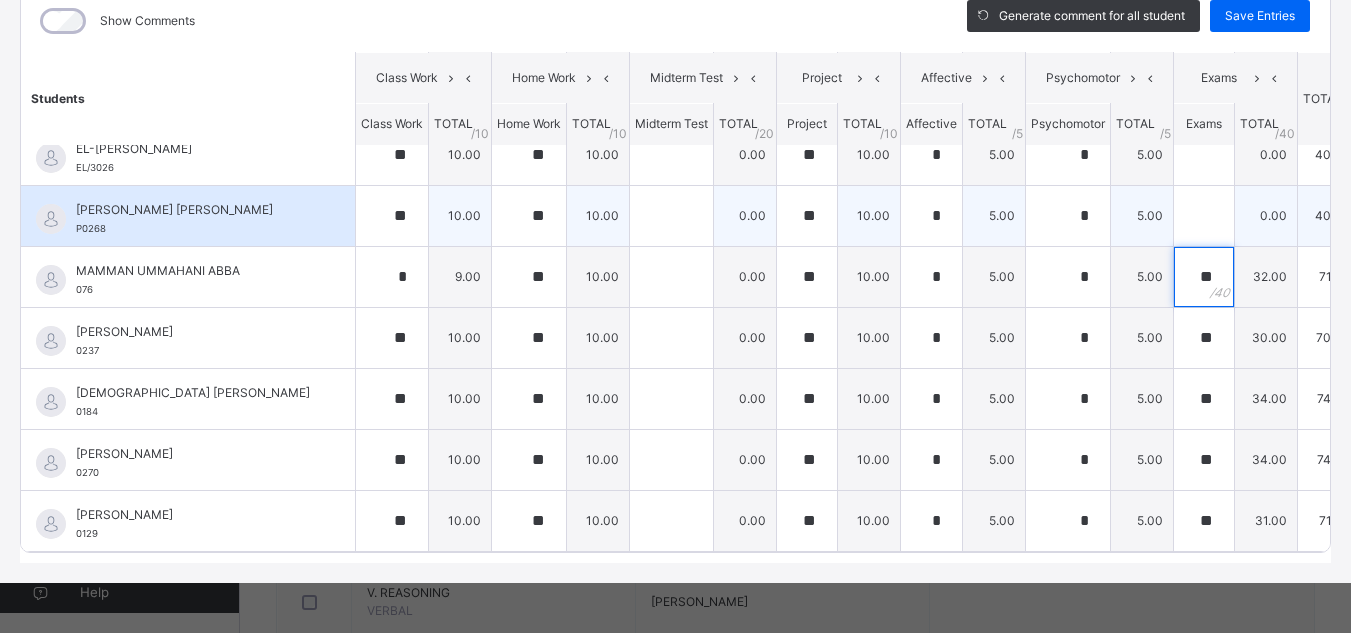 type on "**" 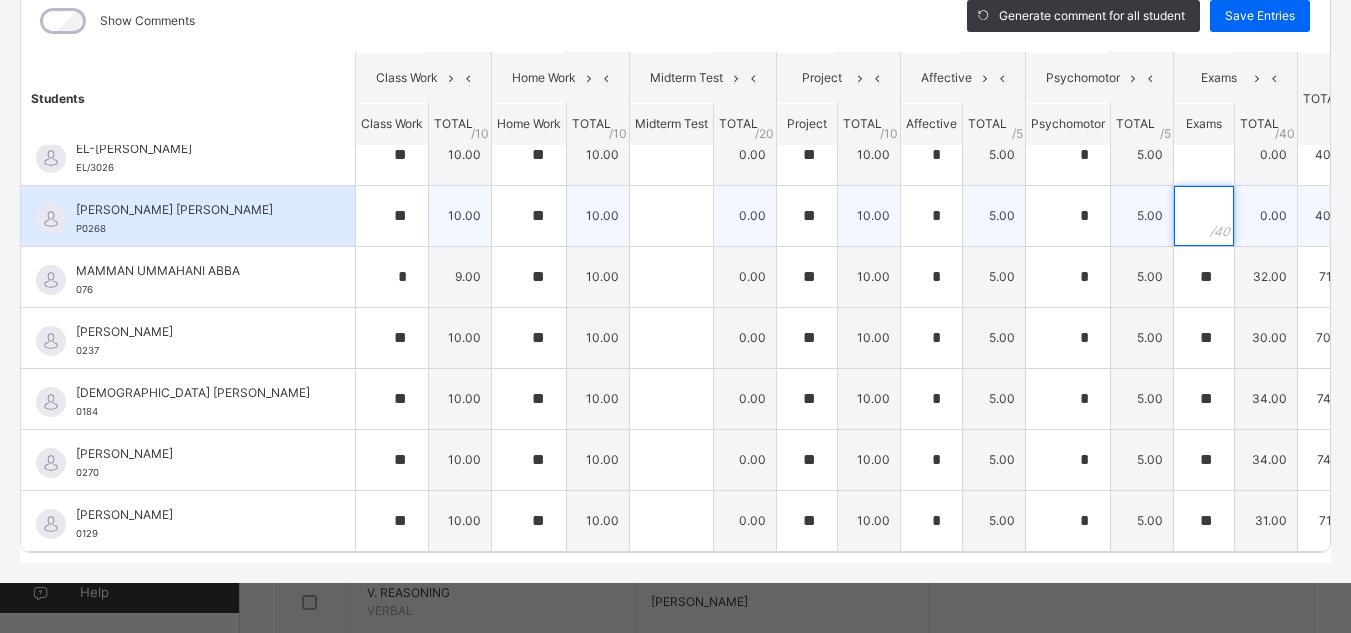 click at bounding box center (1204, 216) 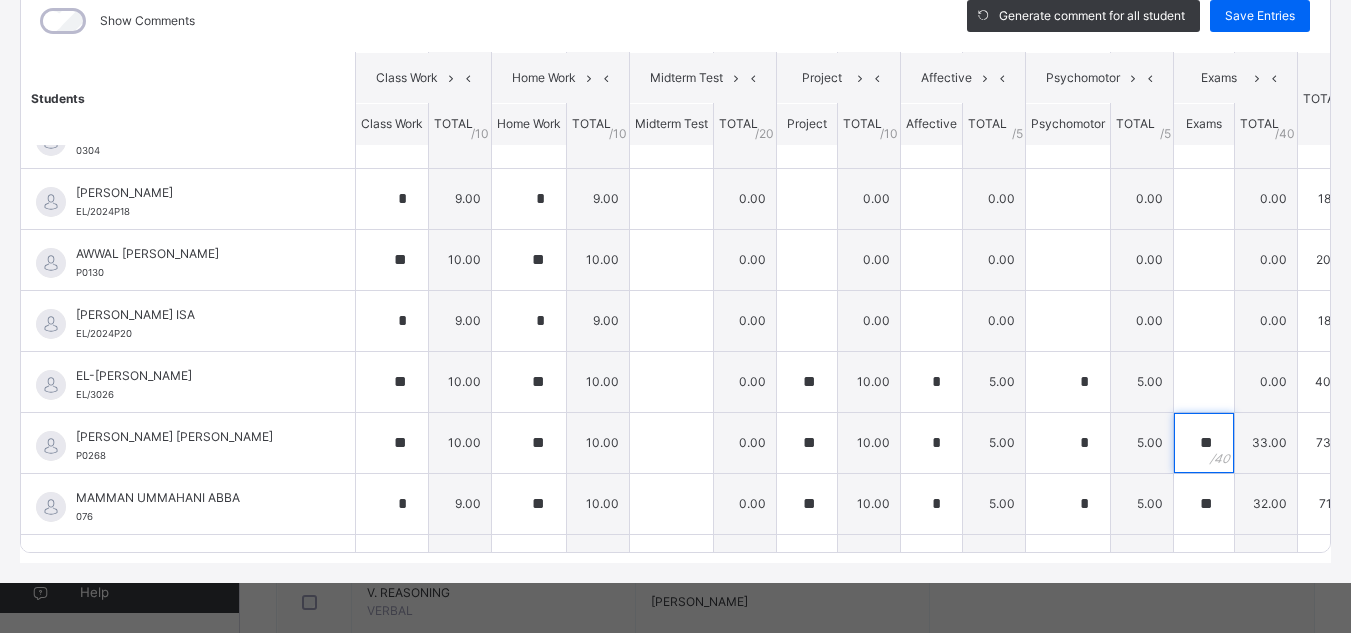 scroll, scrollTop: 81, scrollLeft: 0, axis: vertical 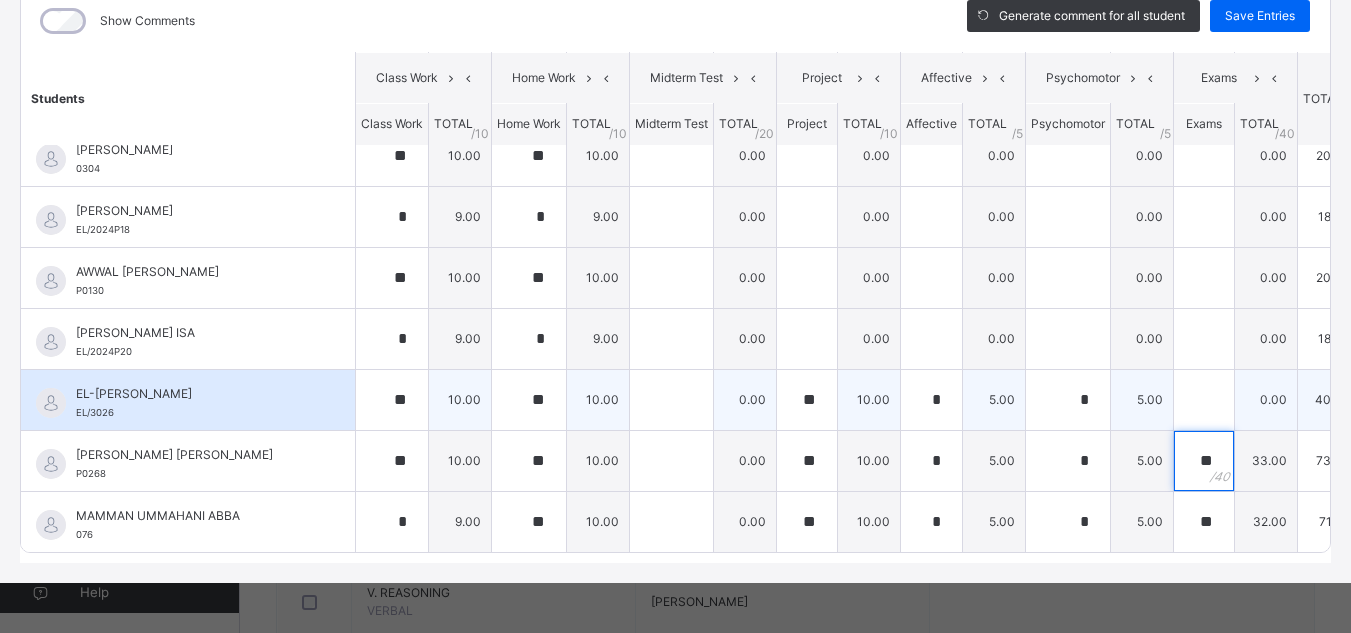type on "**" 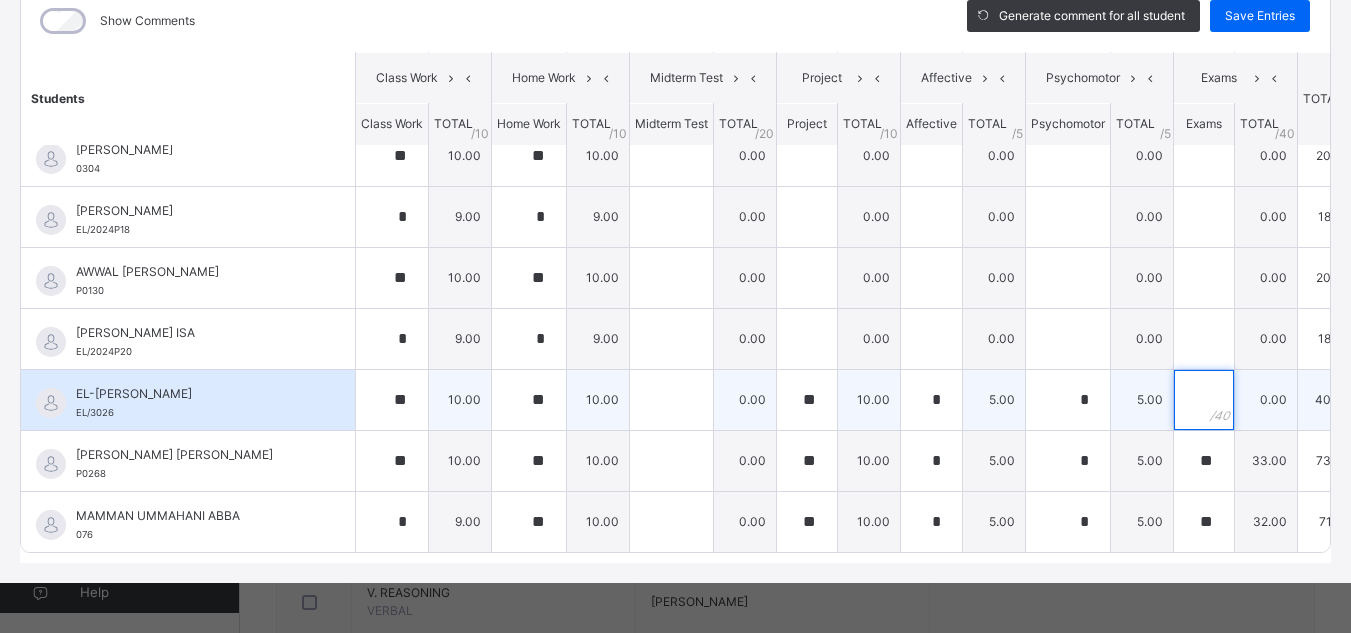 click at bounding box center (1204, 400) 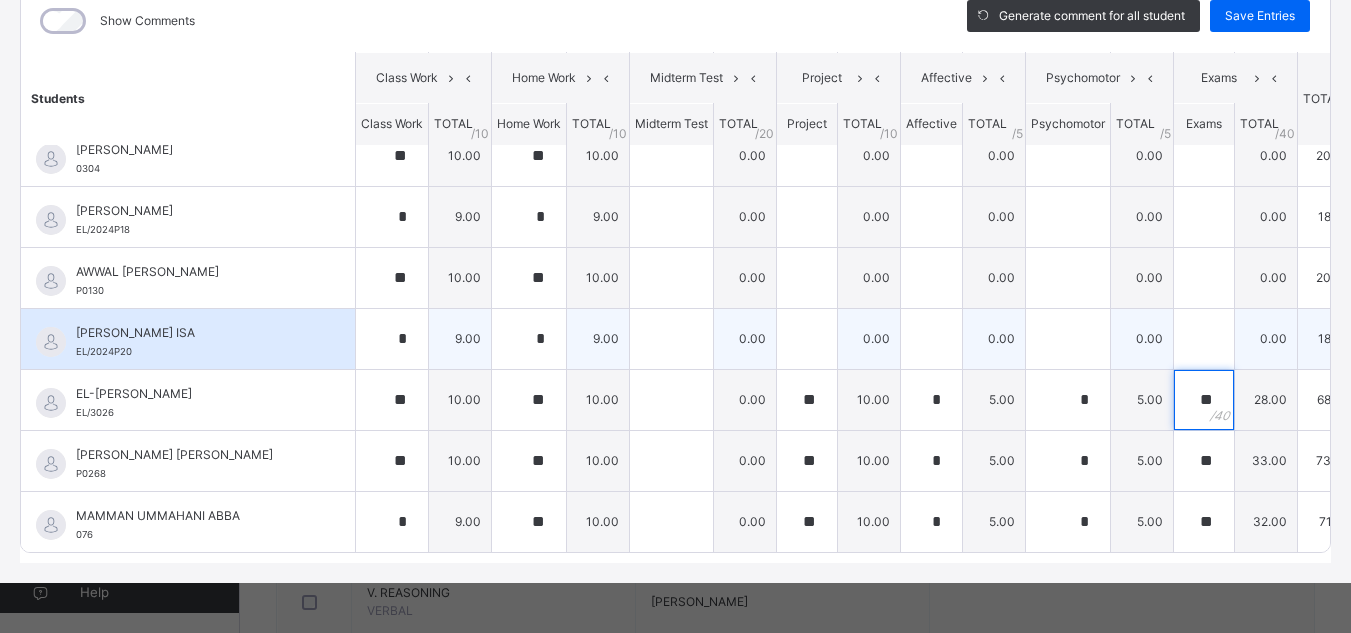 type on "**" 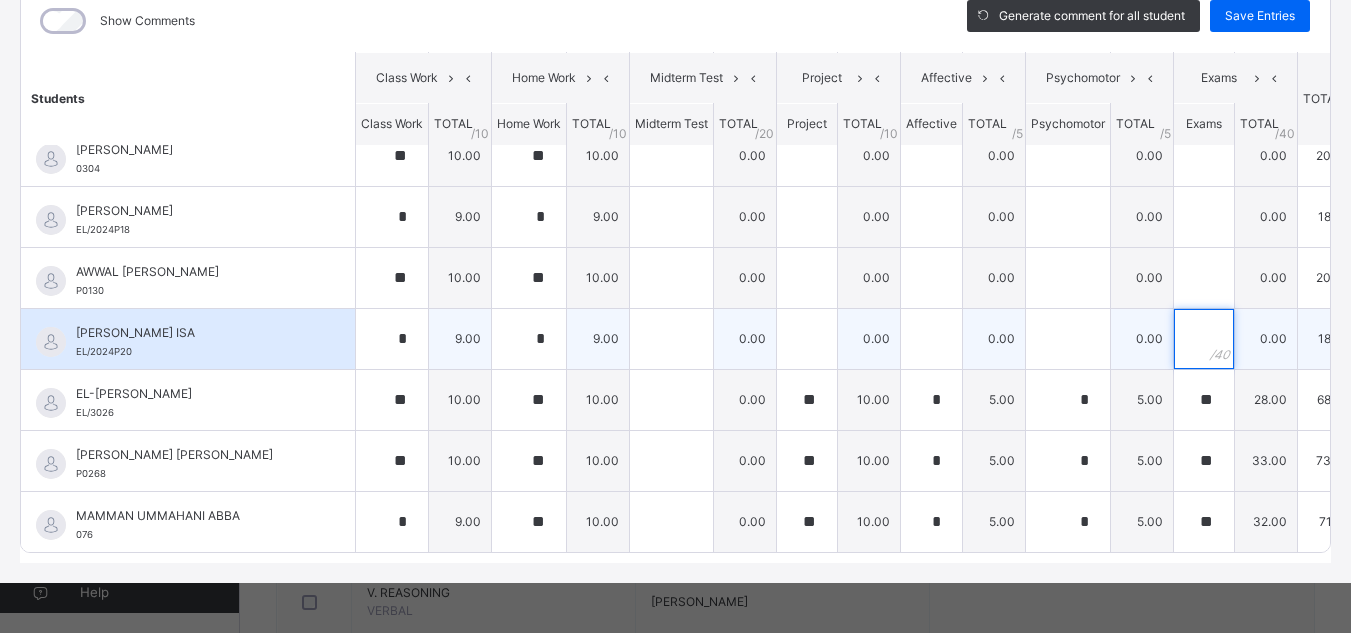click at bounding box center (1204, 339) 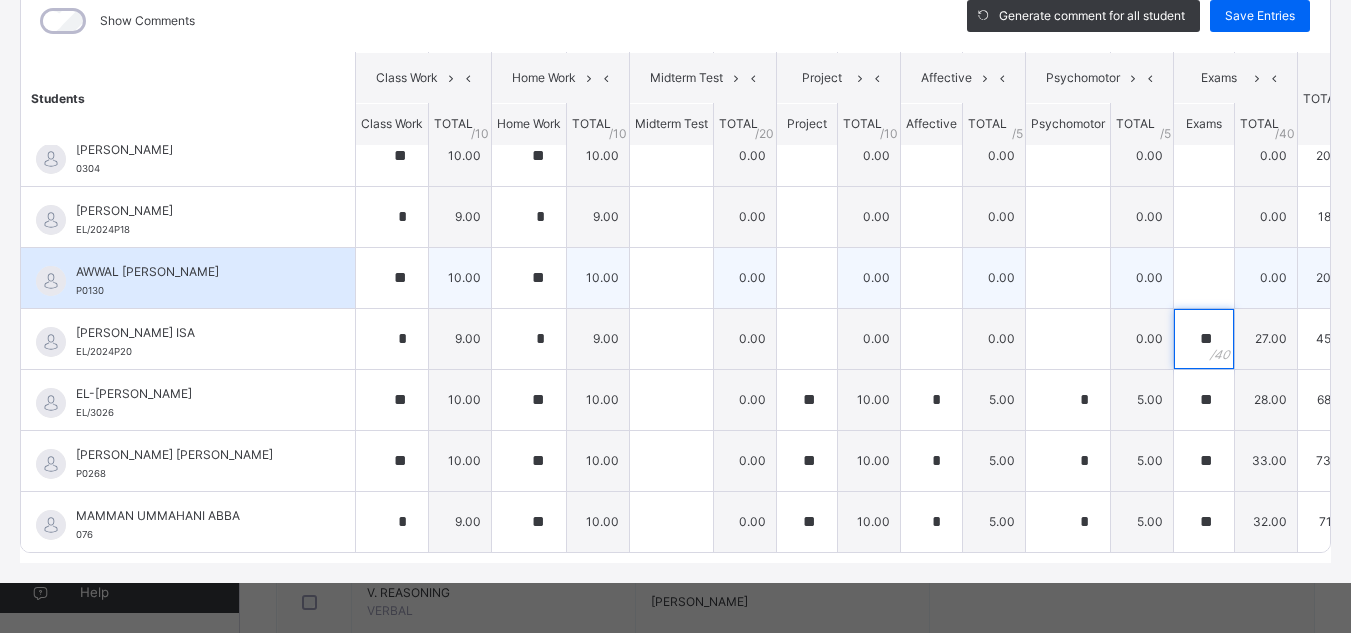 type on "**" 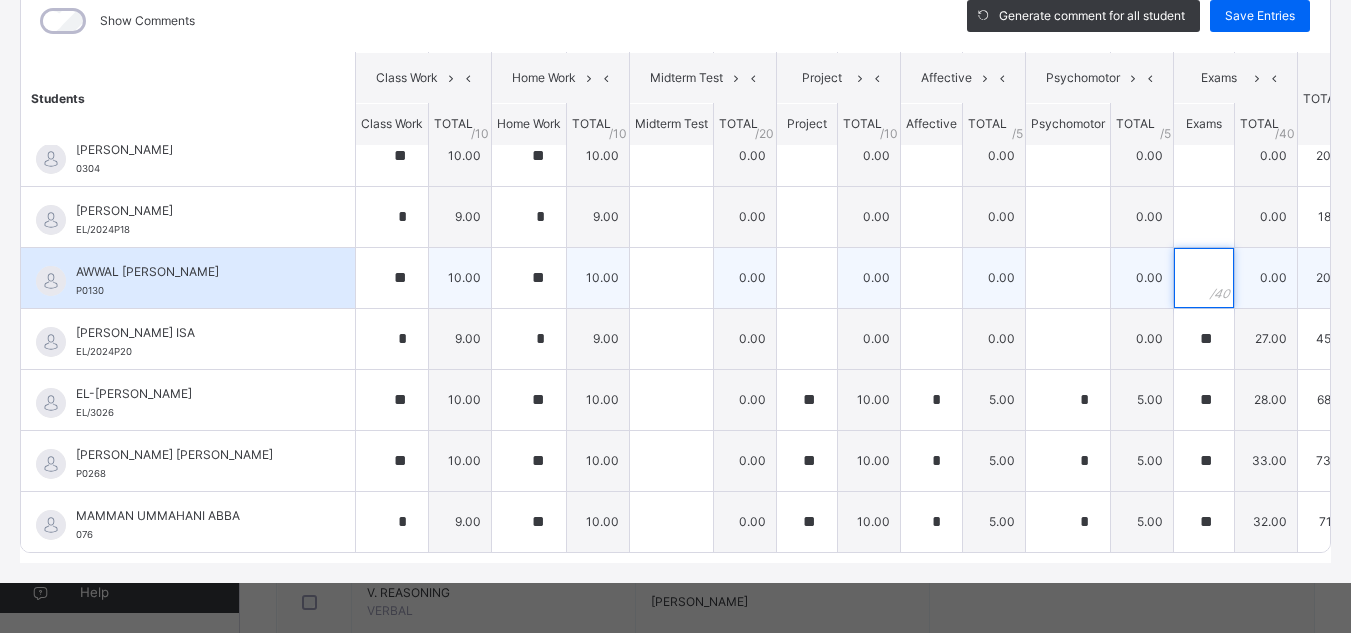 click at bounding box center (1204, 278) 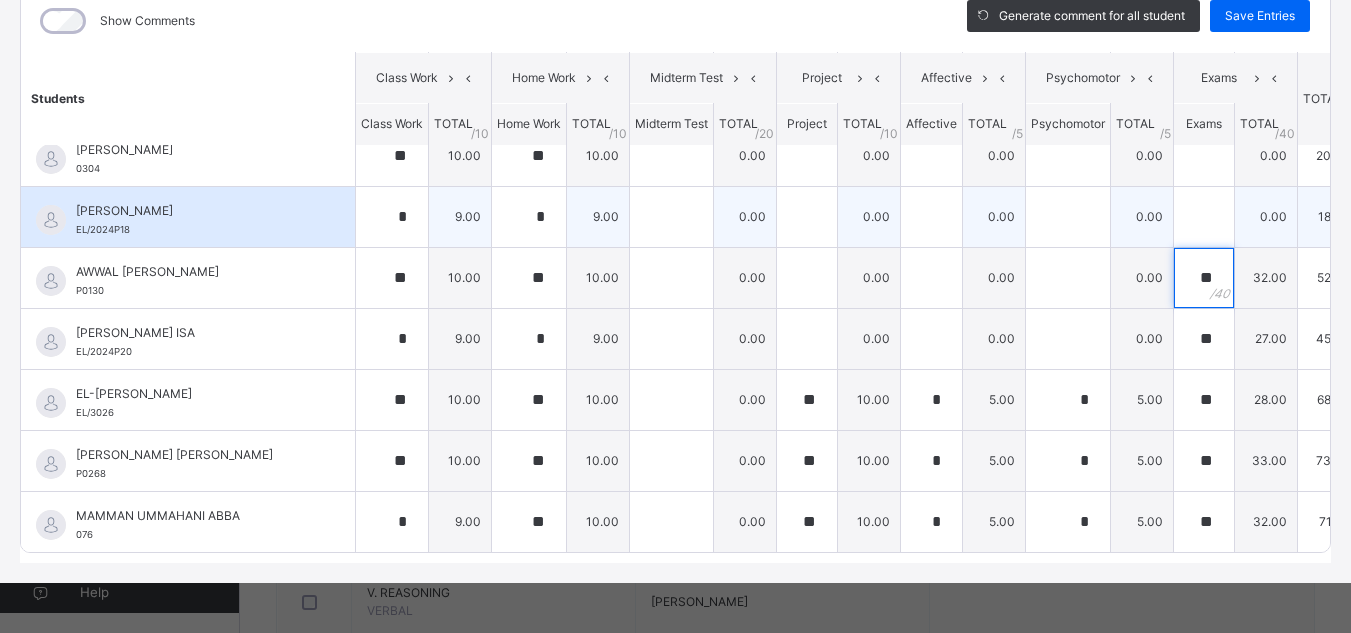 type on "**" 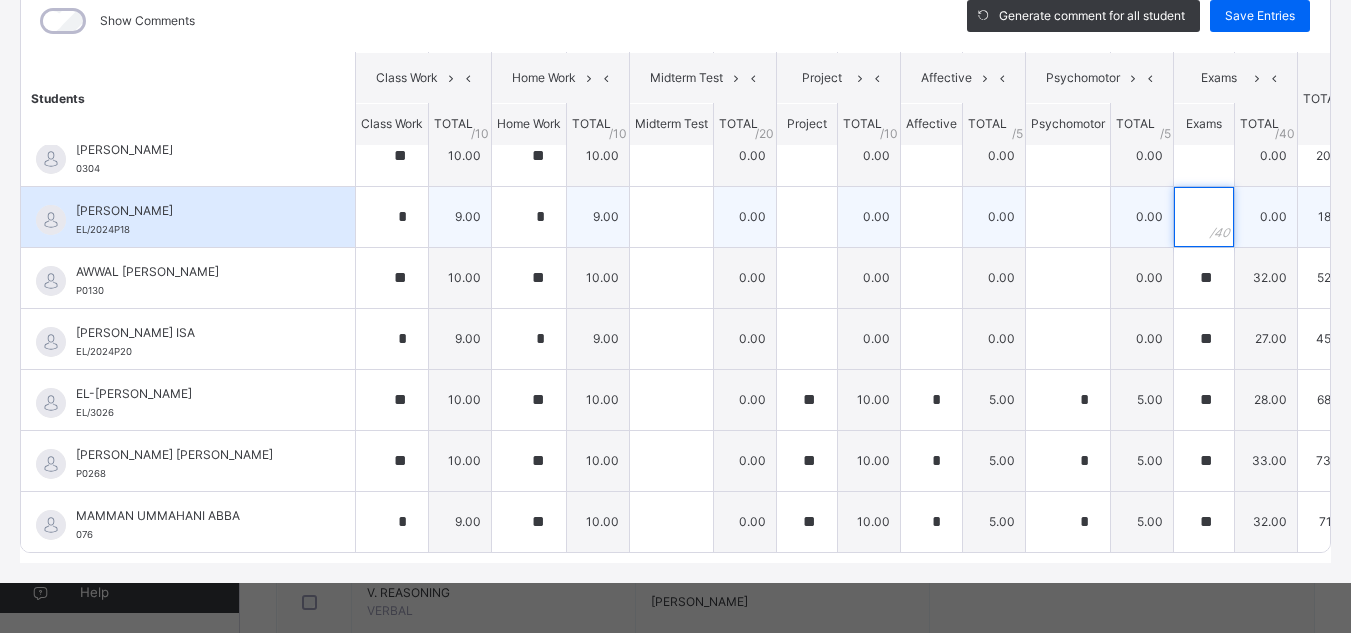 click at bounding box center [1204, 217] 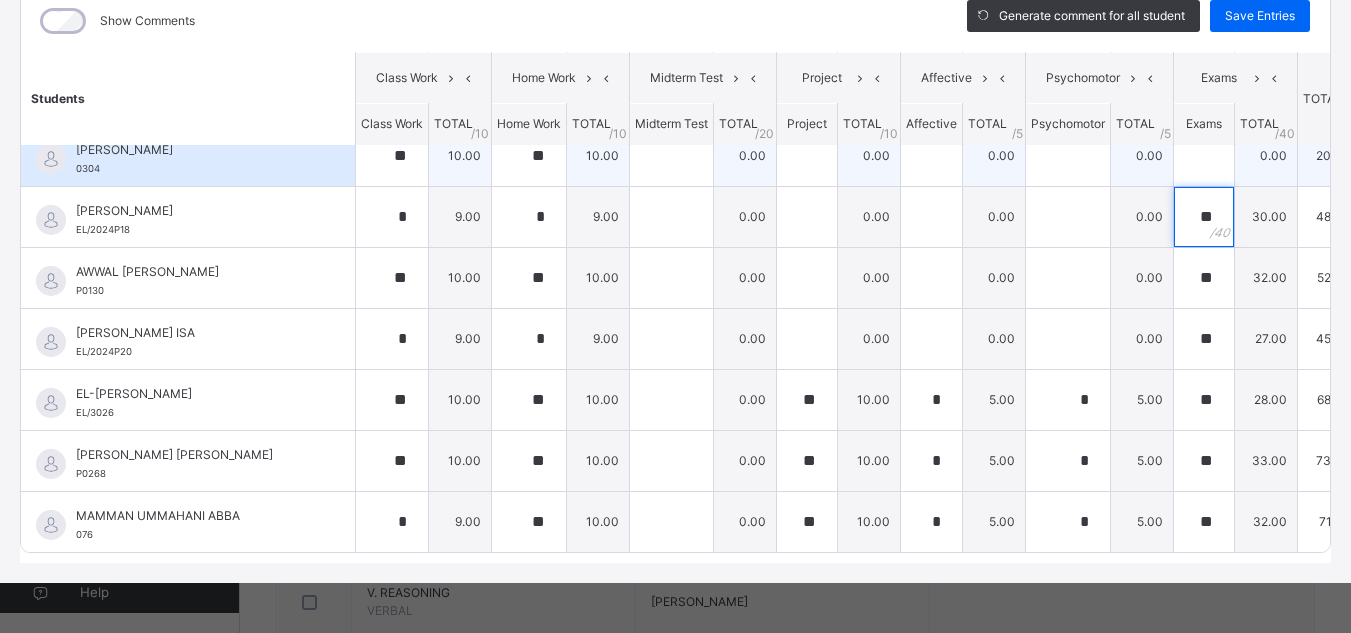 type on "**" 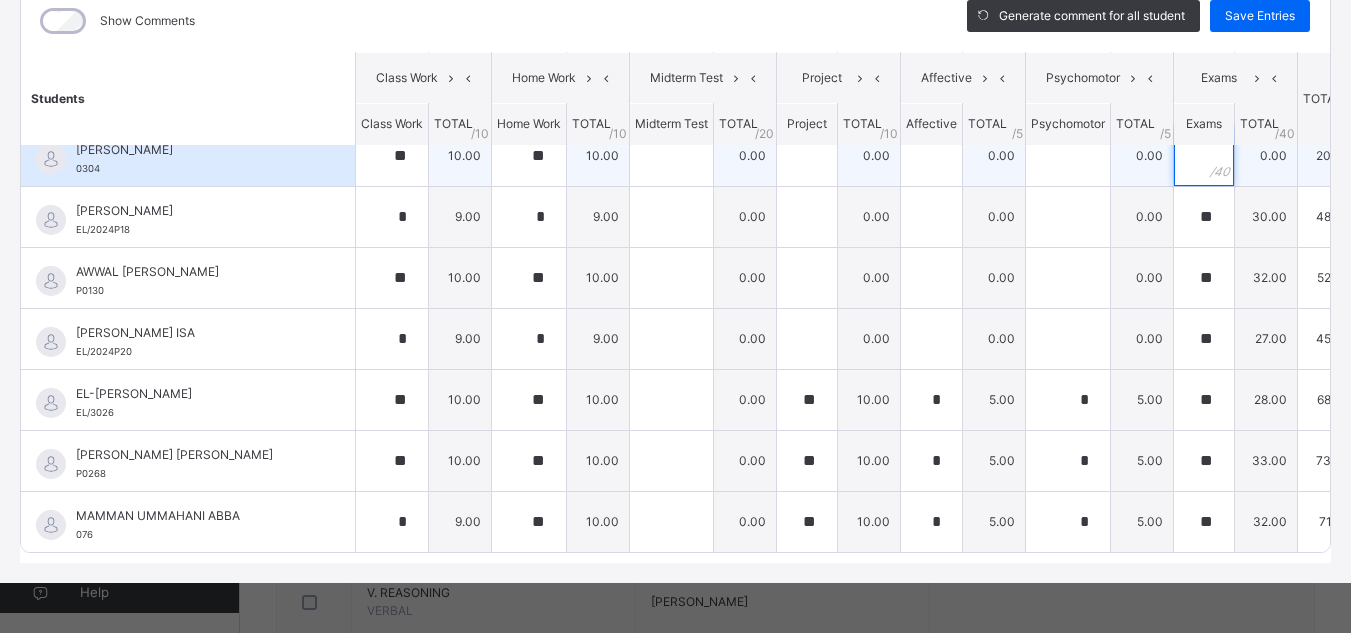 click at bounding box center [1204, 156] 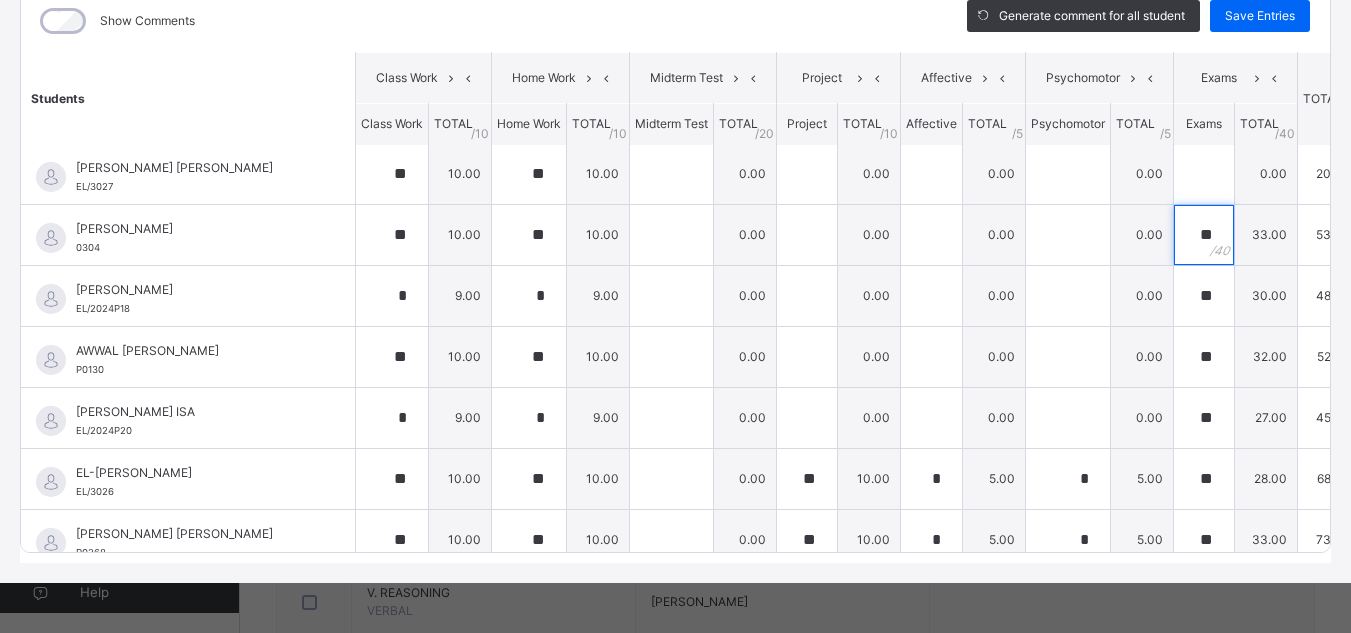 scroll, scrollTop: 0, scrollLeft: 0, axis: both 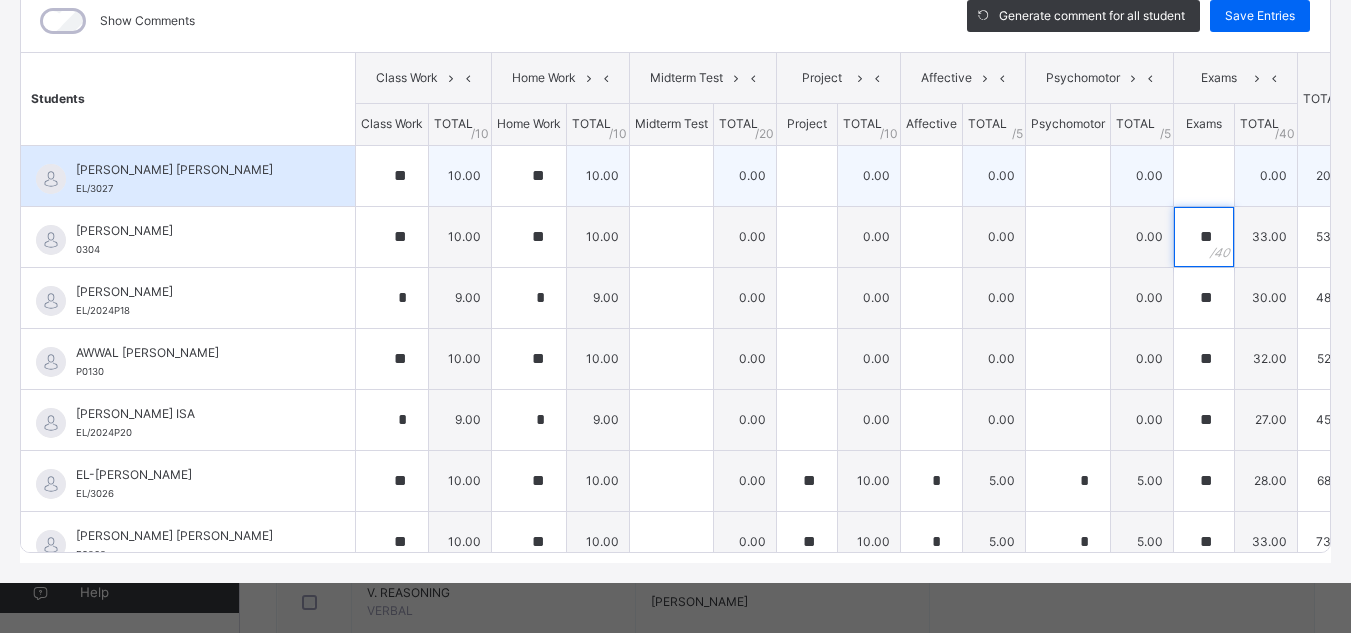 type on "**" 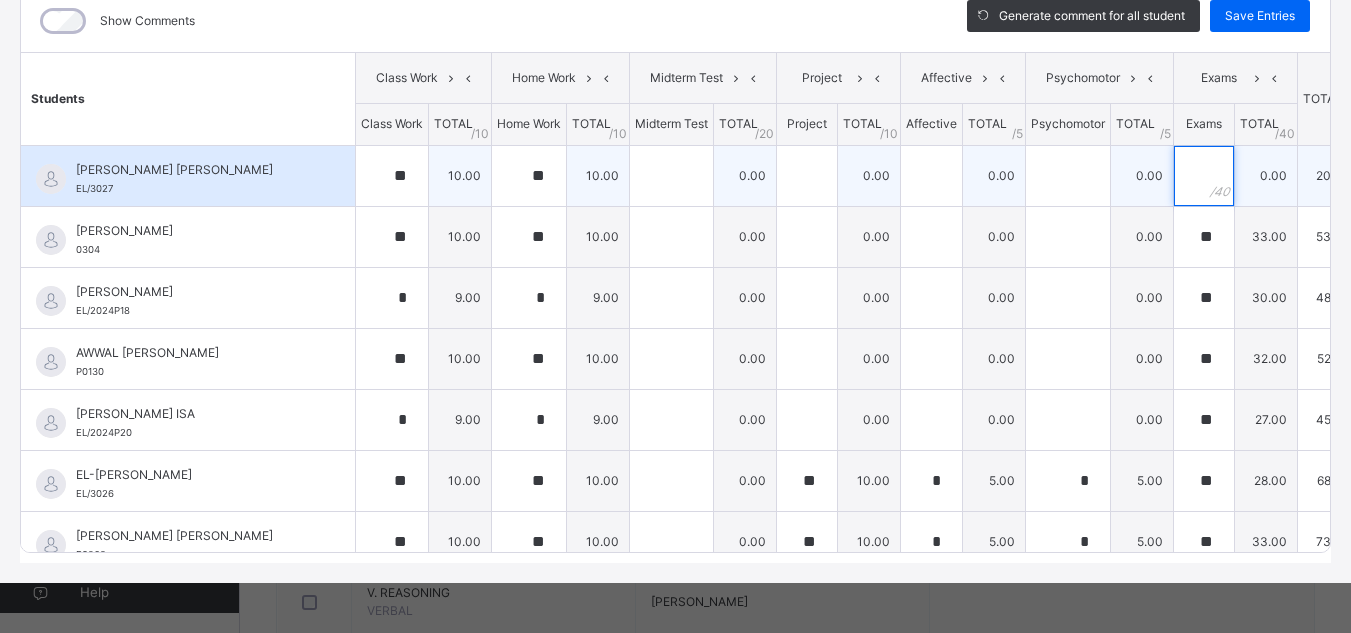 click at bounding box center [1204, 176] 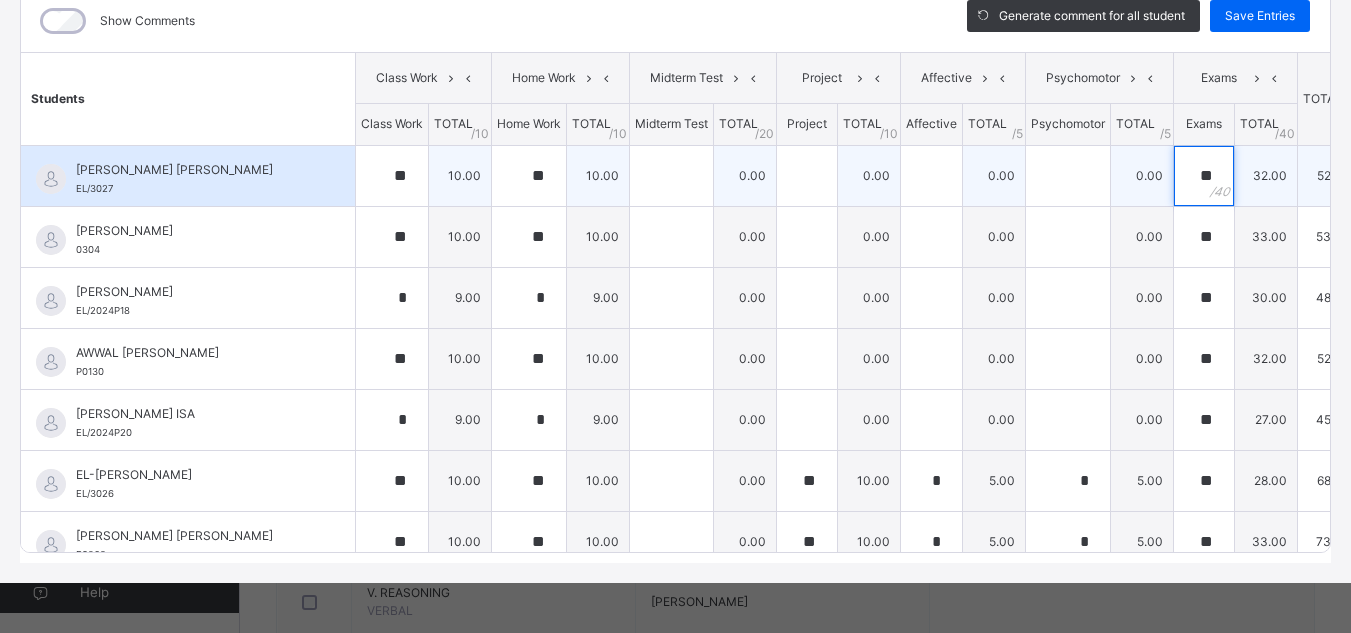 type on "**" 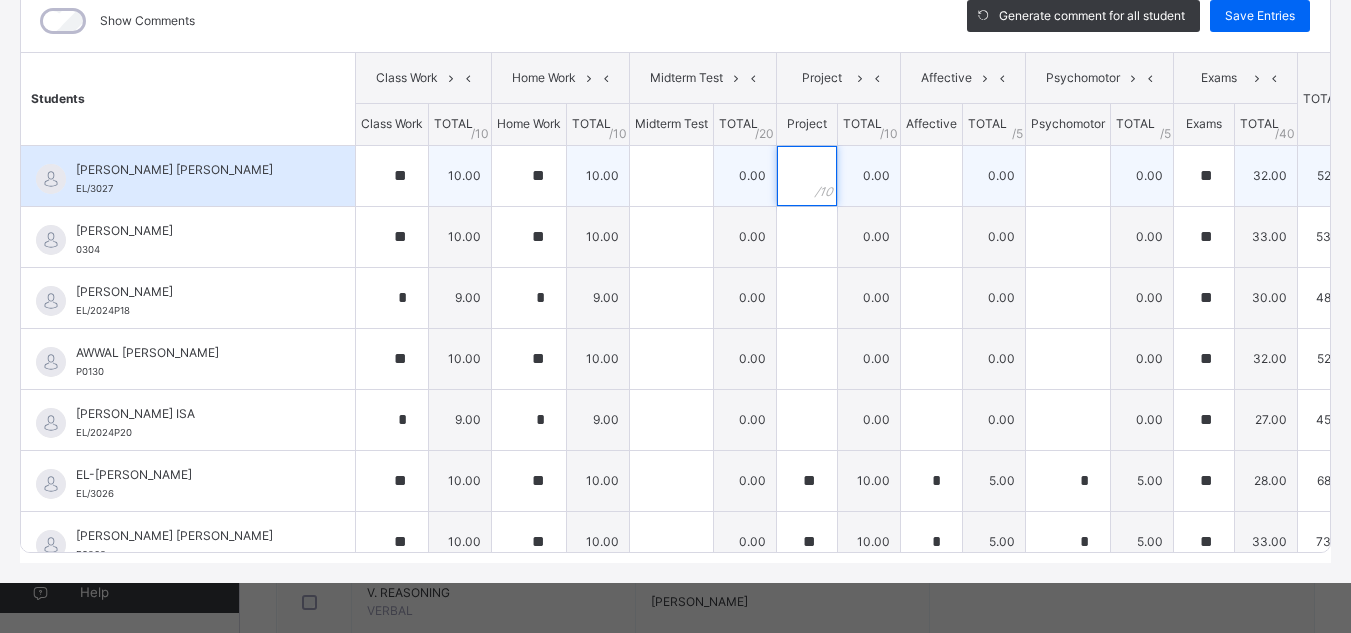 click at bounding box center (807, 176) 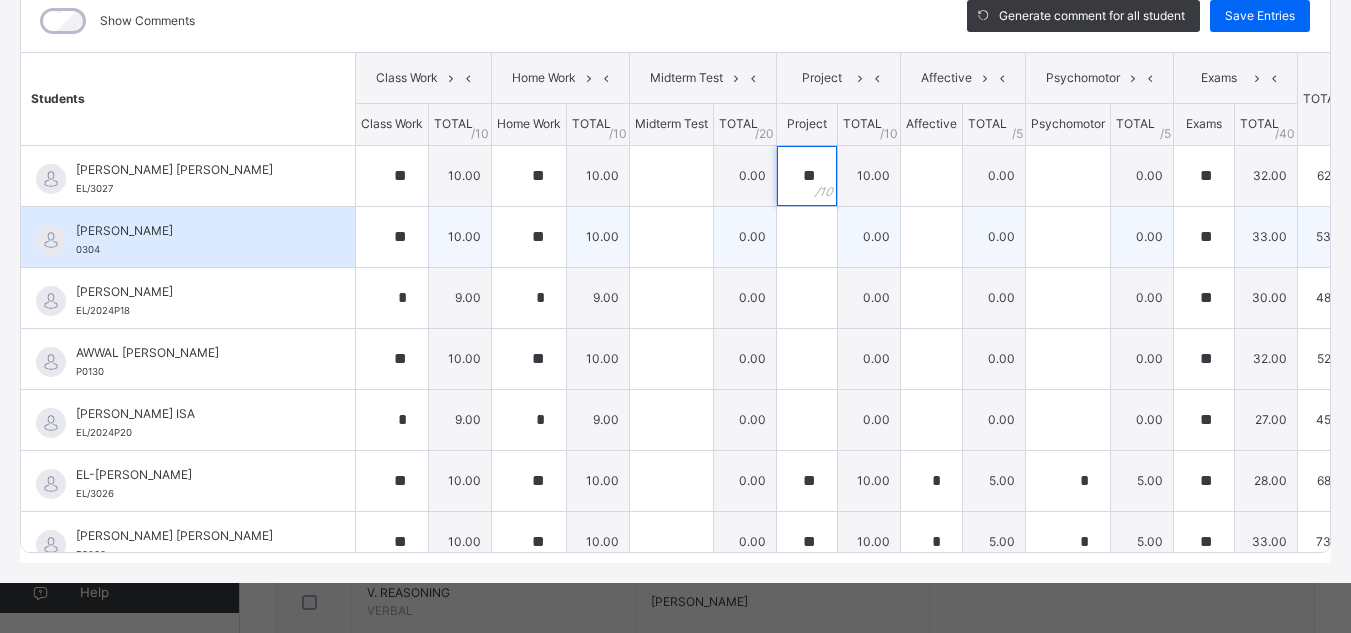 type on "**" 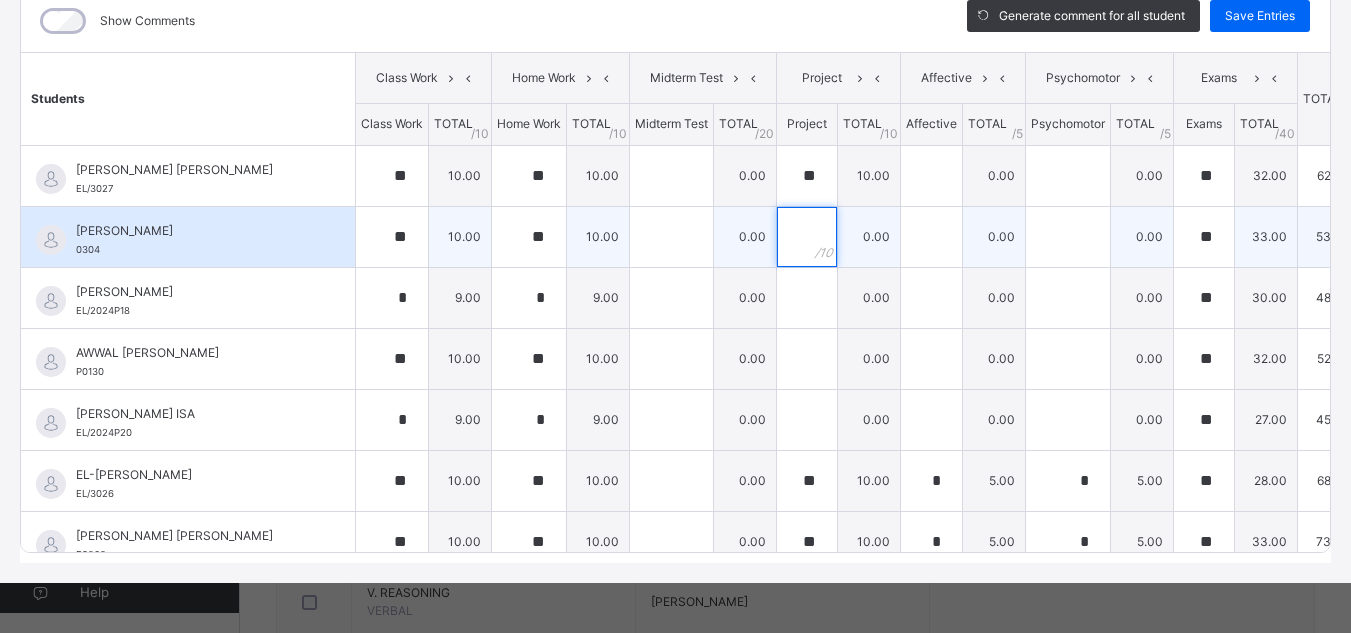 click at bounding box center [807, 237] 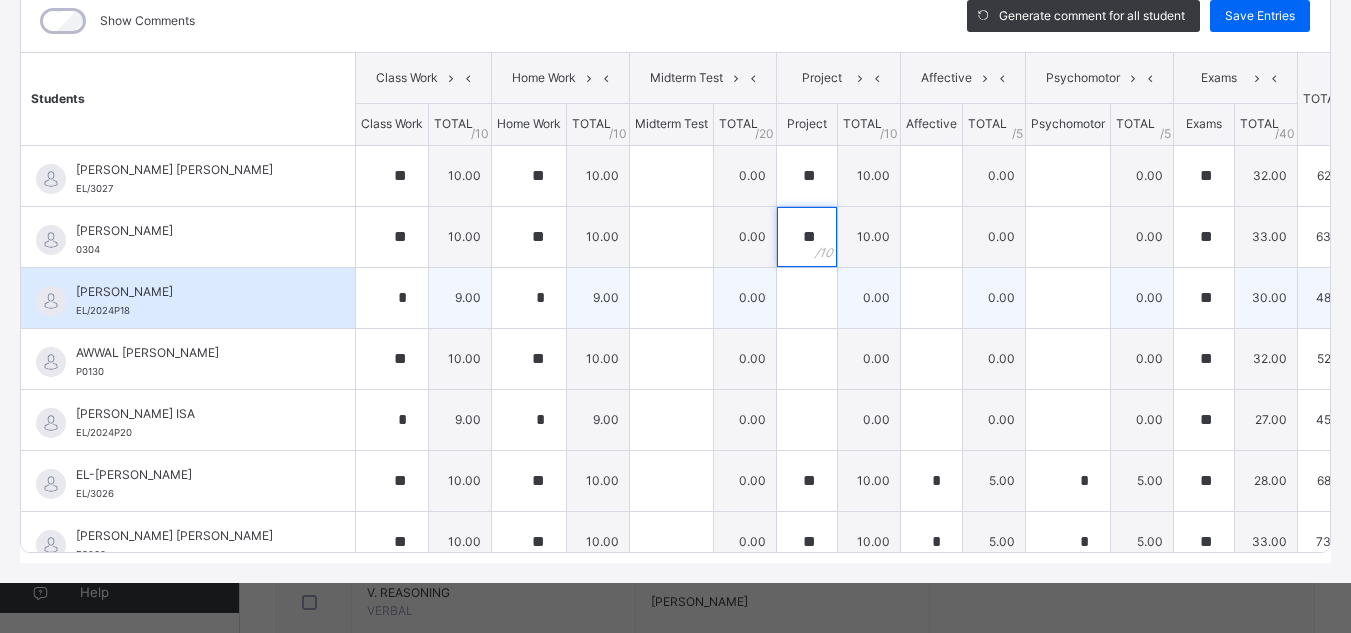 type on "**" 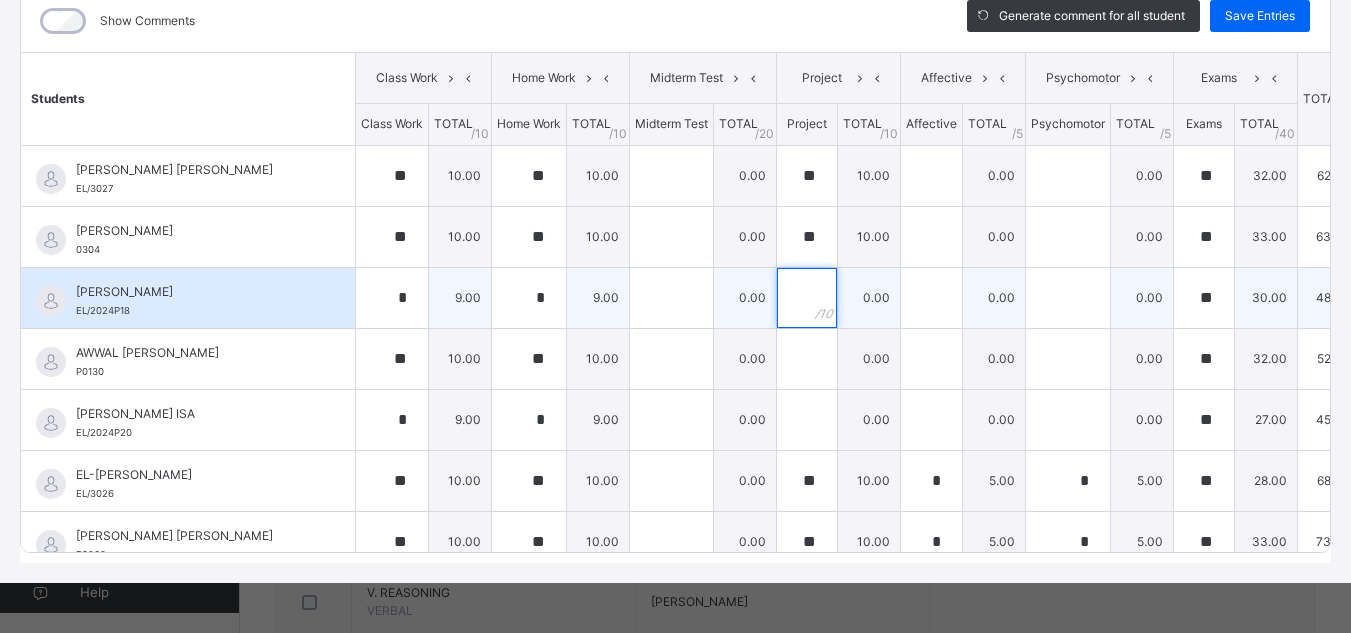 click at bounding box center [807, 298] 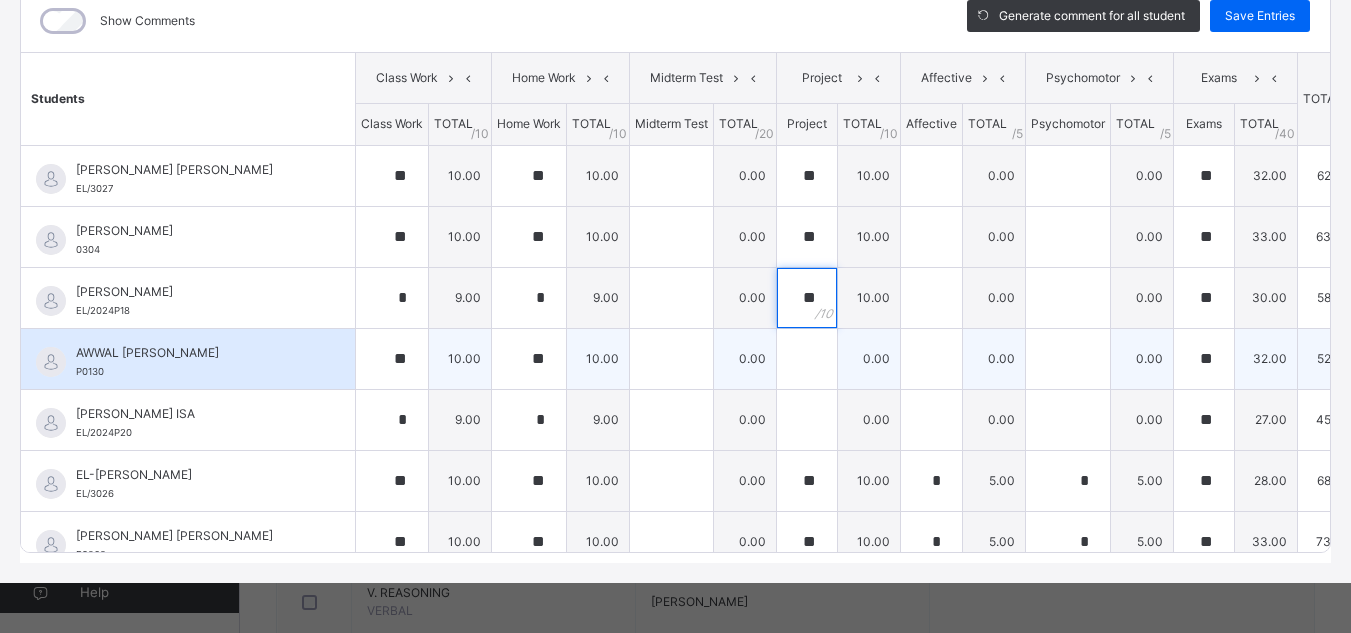 type on "**" 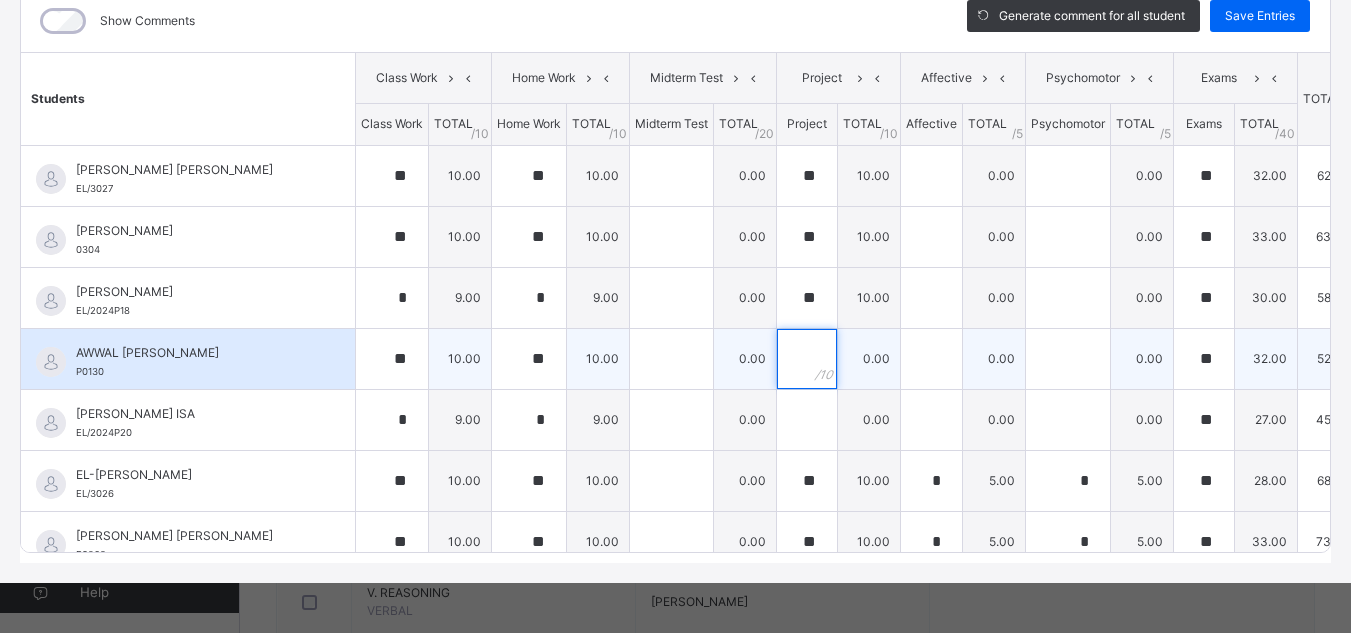 click at bounding box center (807, 359) 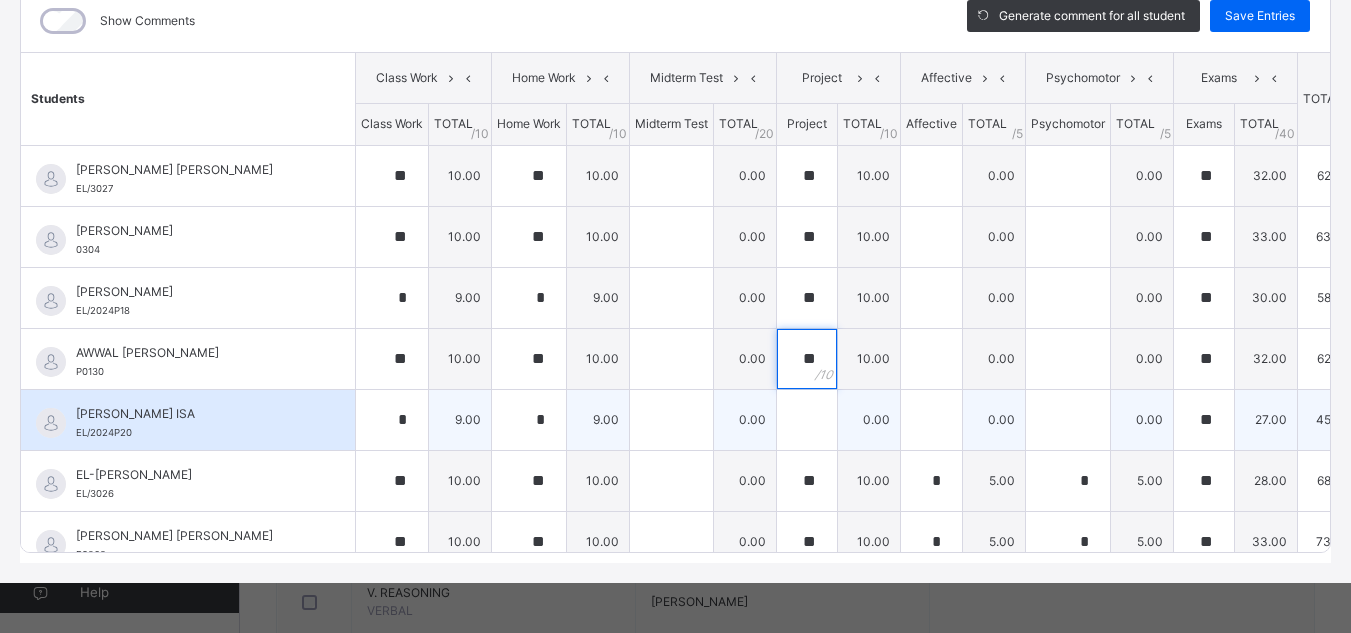 type on "**" 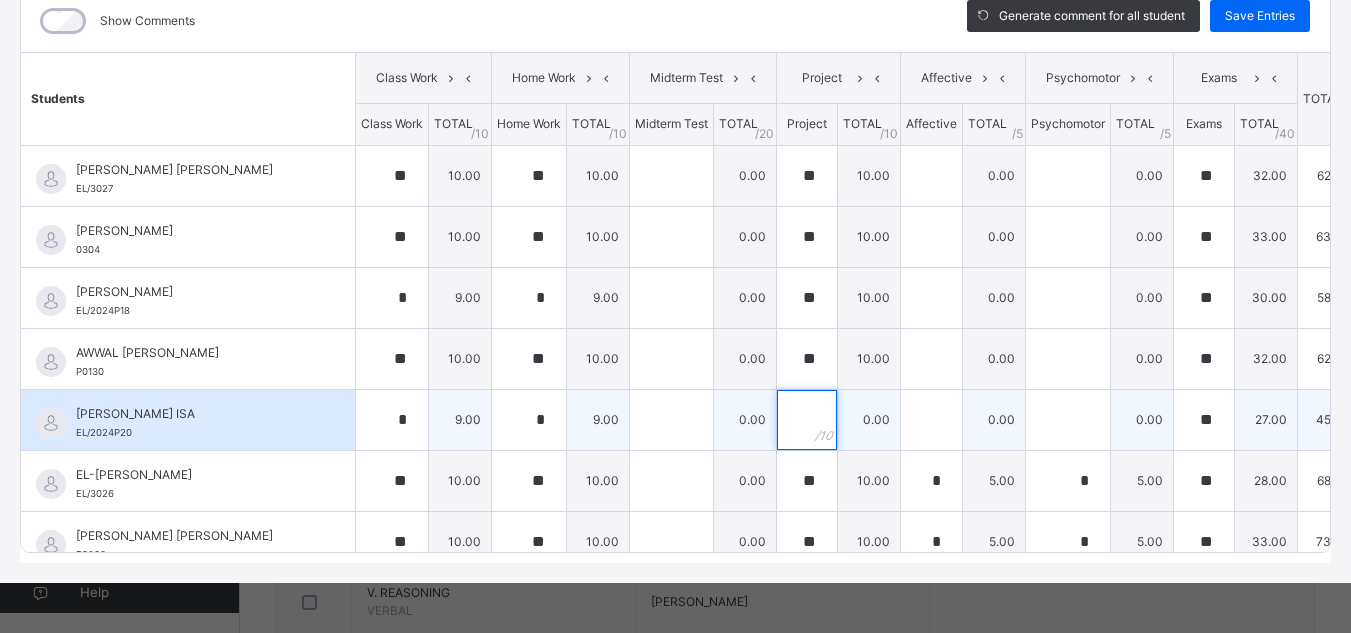 click at bounding box center [807, 420] 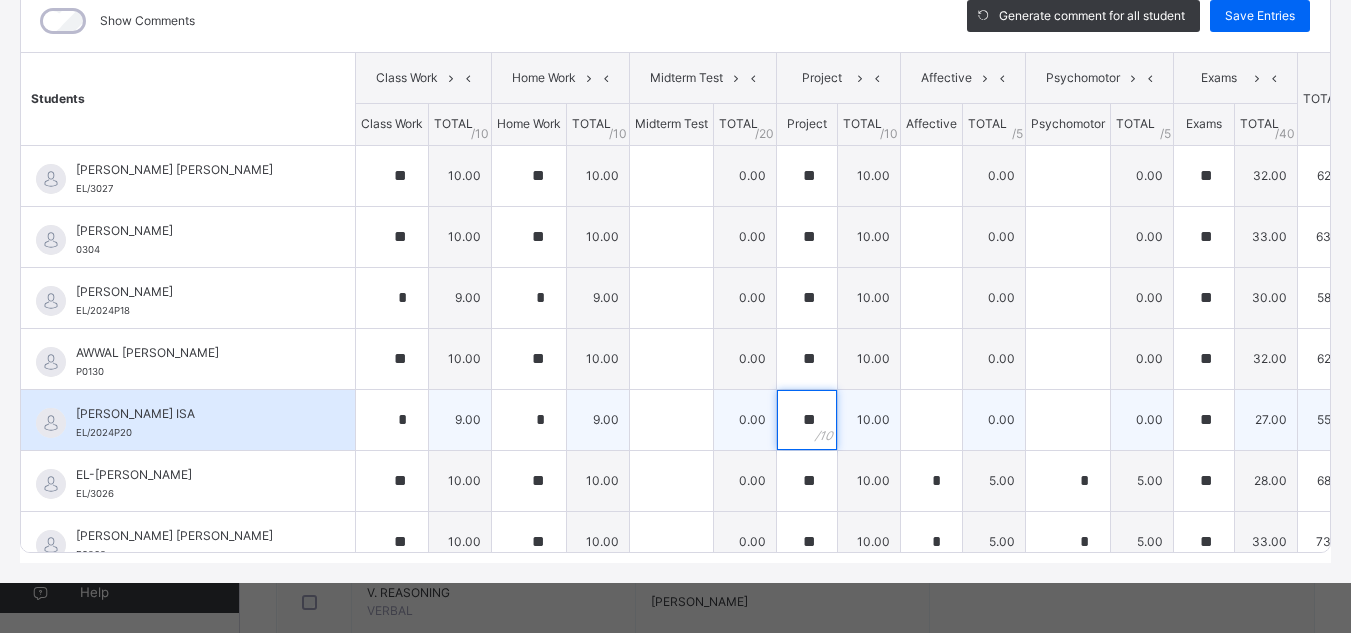 type on "**" 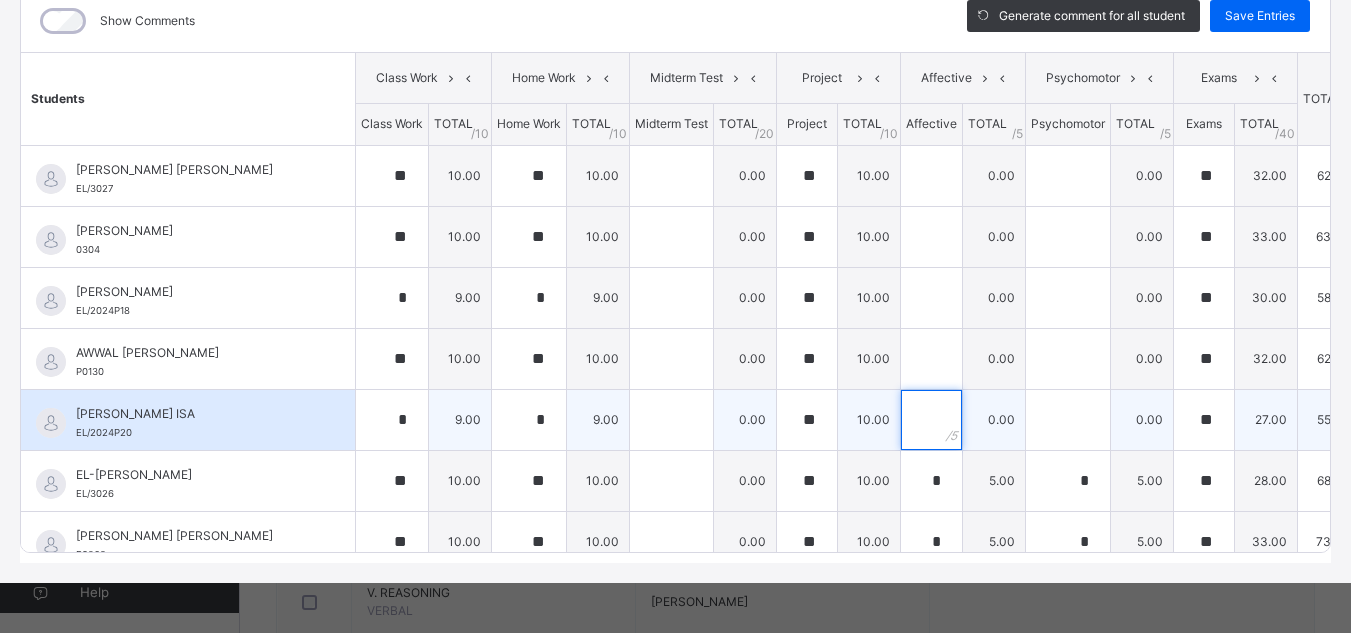 click at bounding box center [931, 420] 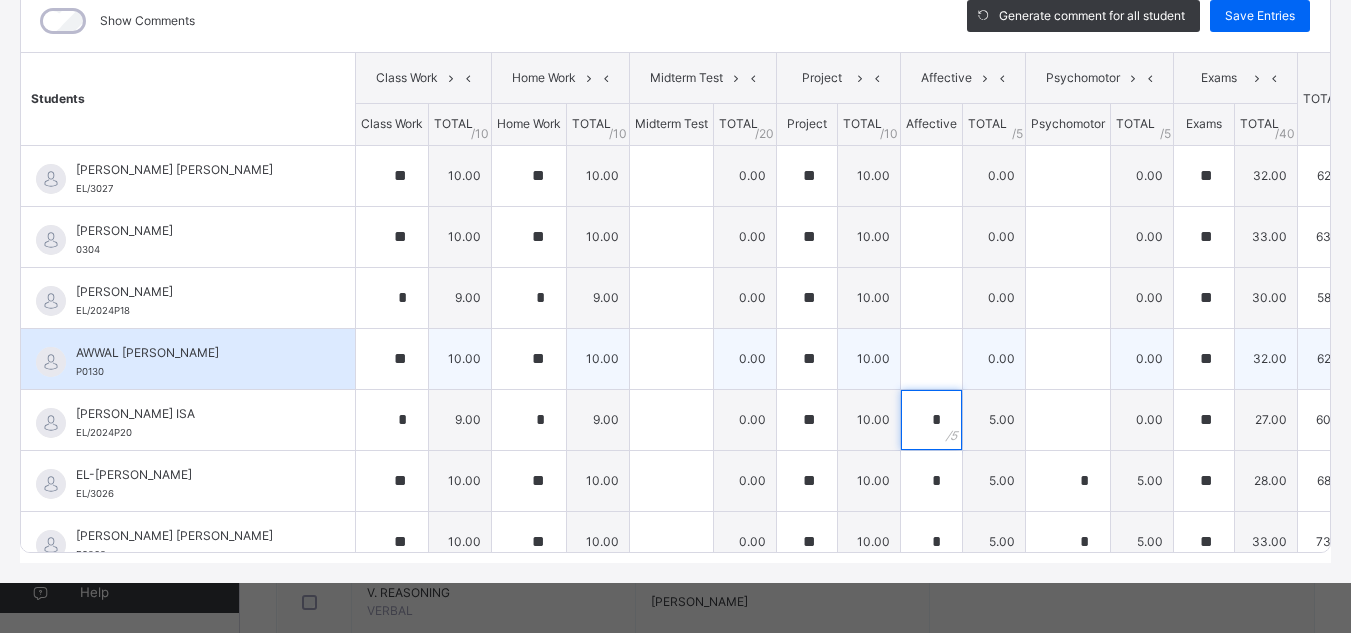 type on "*" 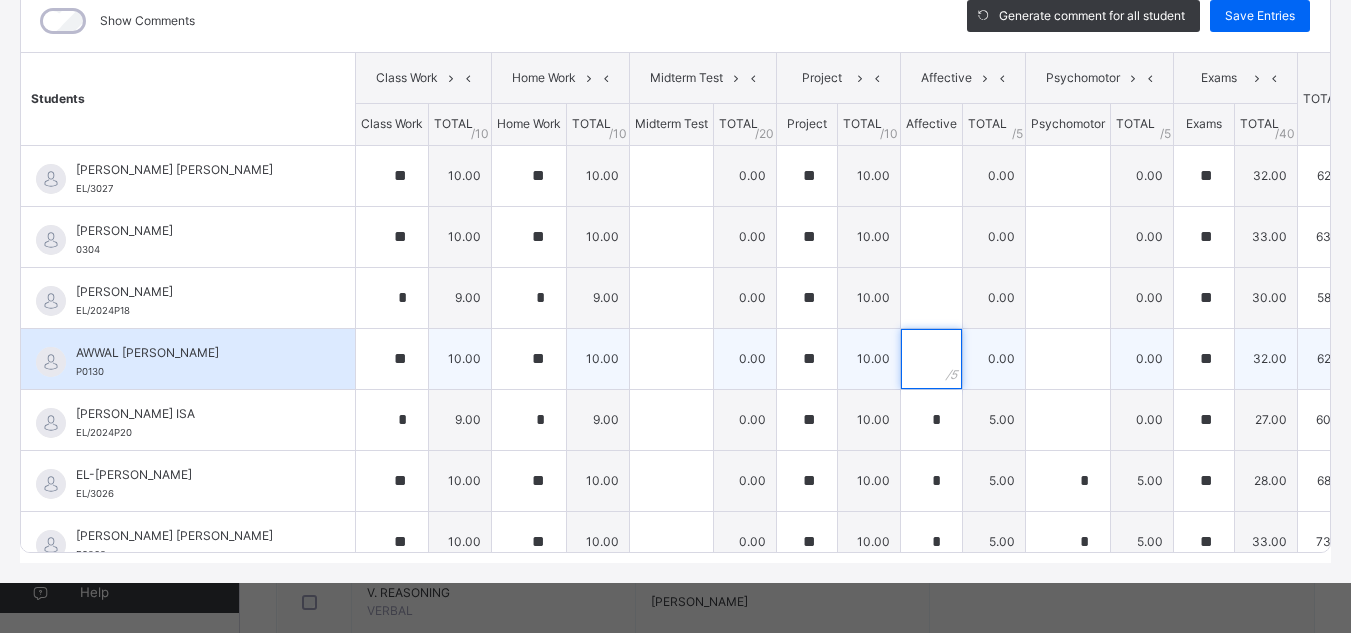 click at bounding box center [931, 359] 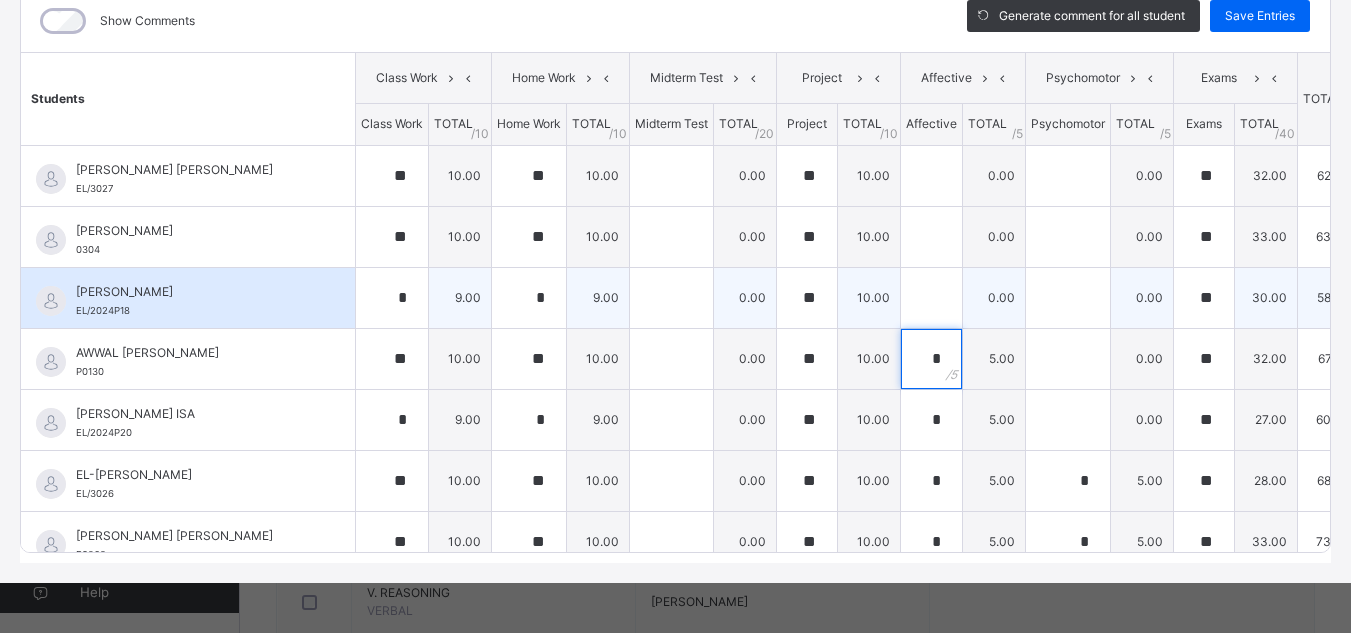 type on "*" 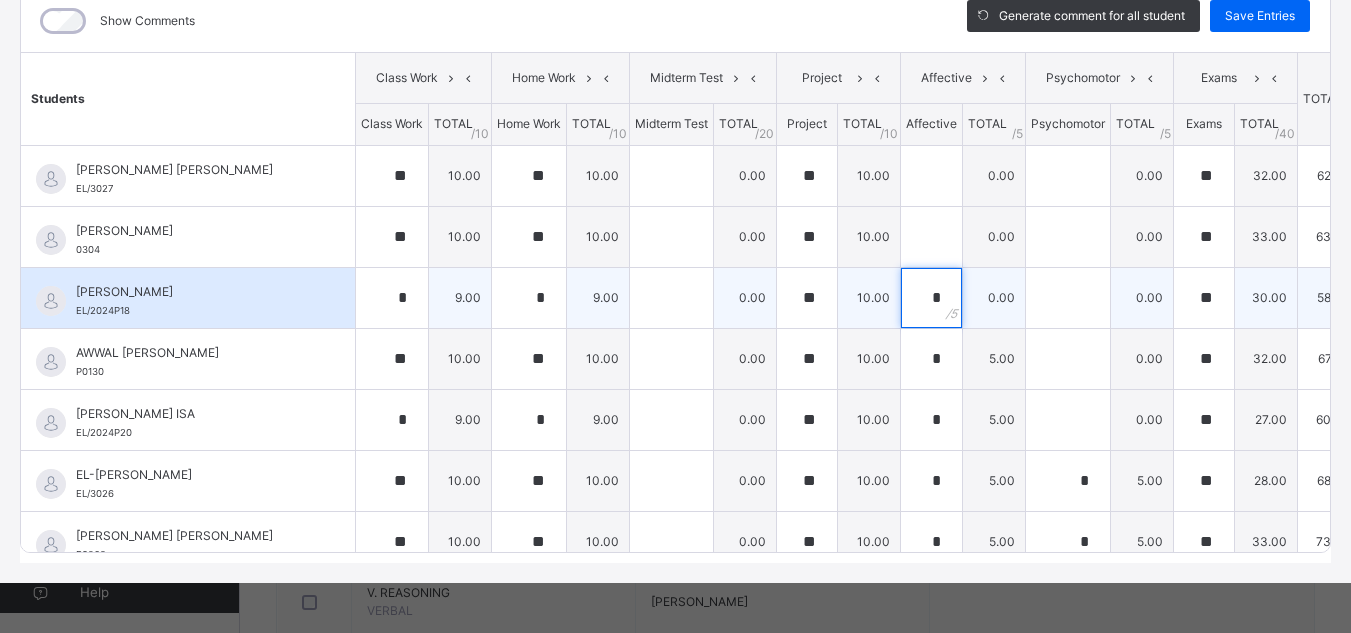 click on "*" at bounding box center [931, 298] 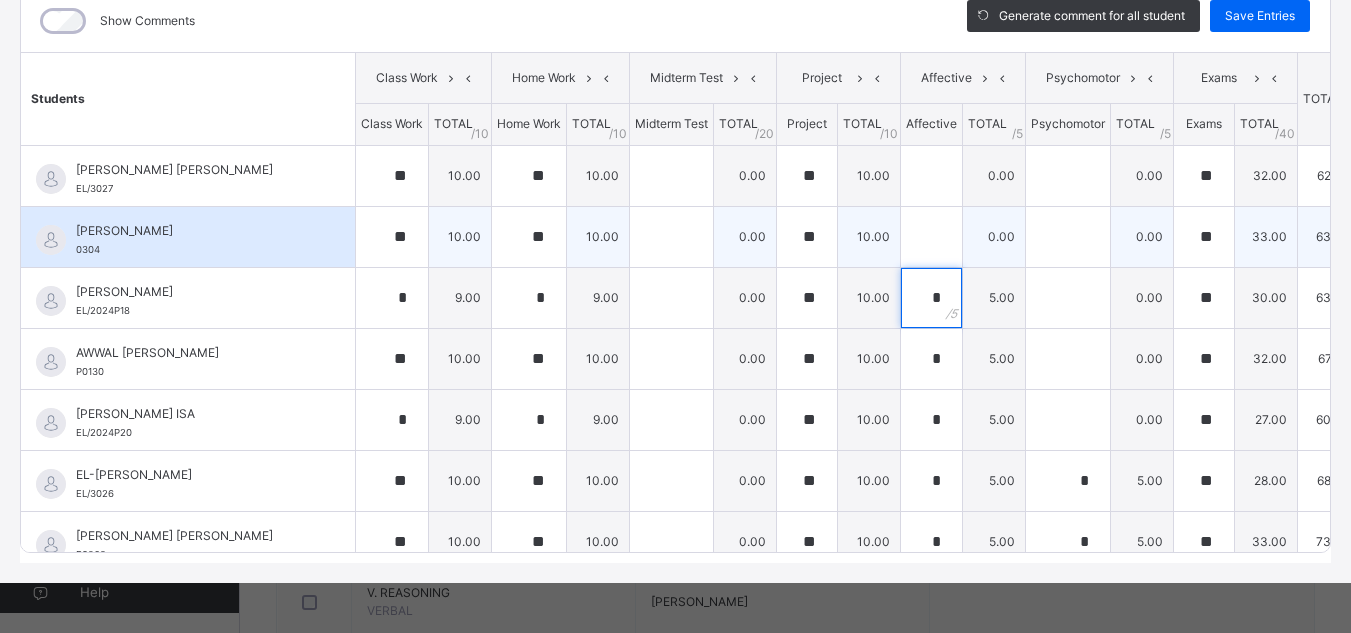 type on "*" 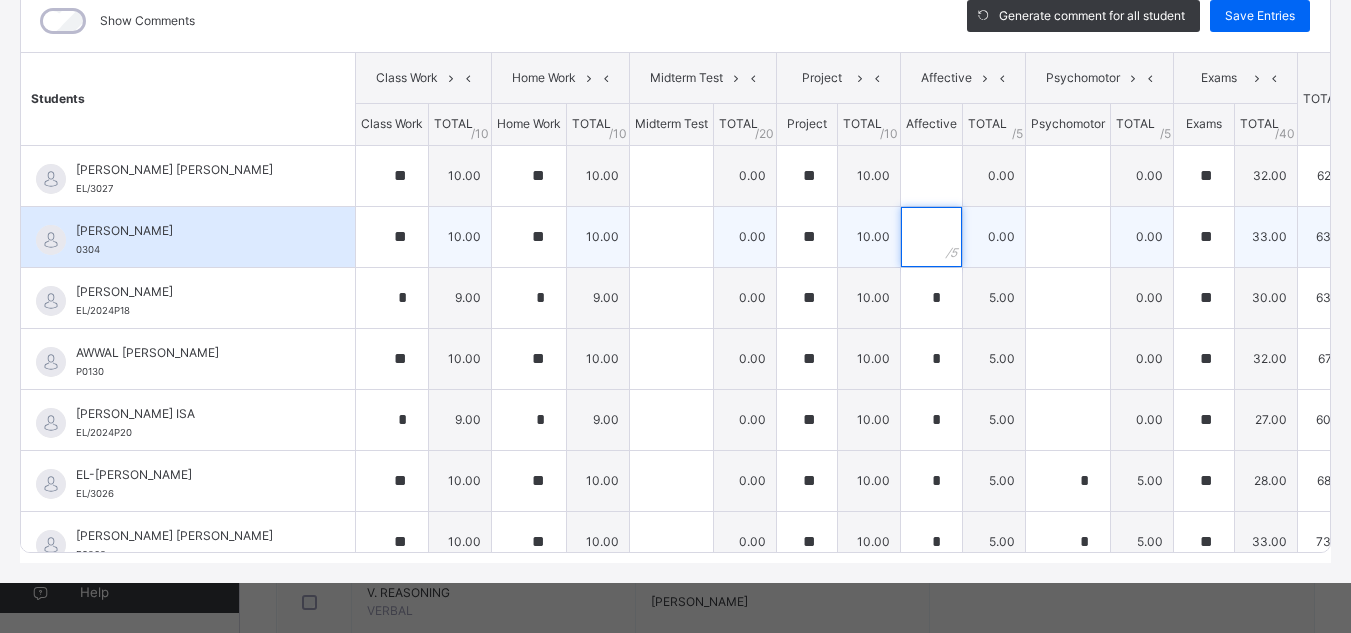 type on "*" 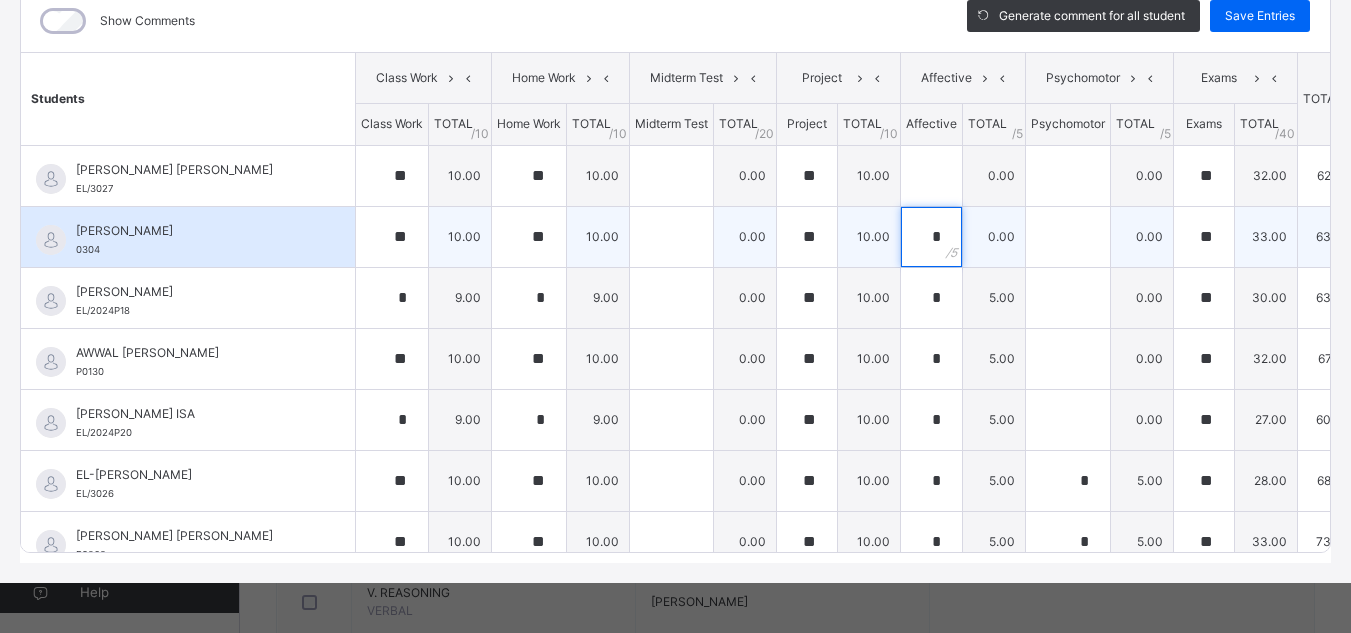 click on "*" at bounding box center (931, 237) 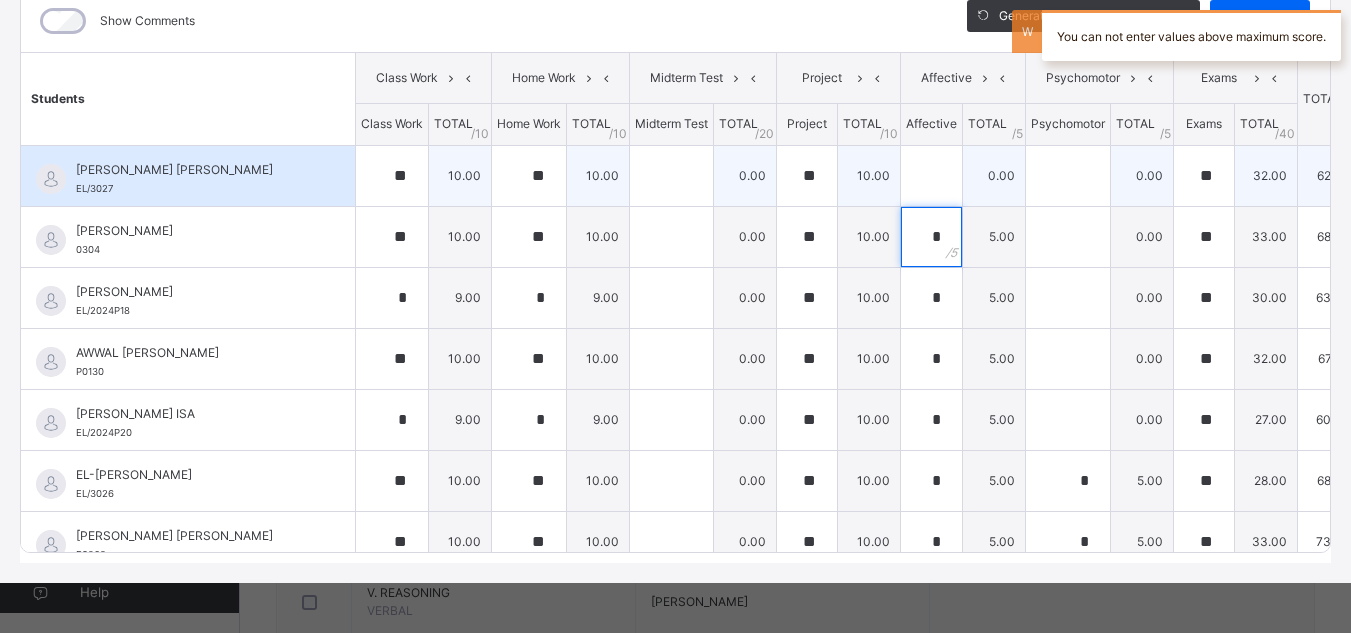 type on "*" 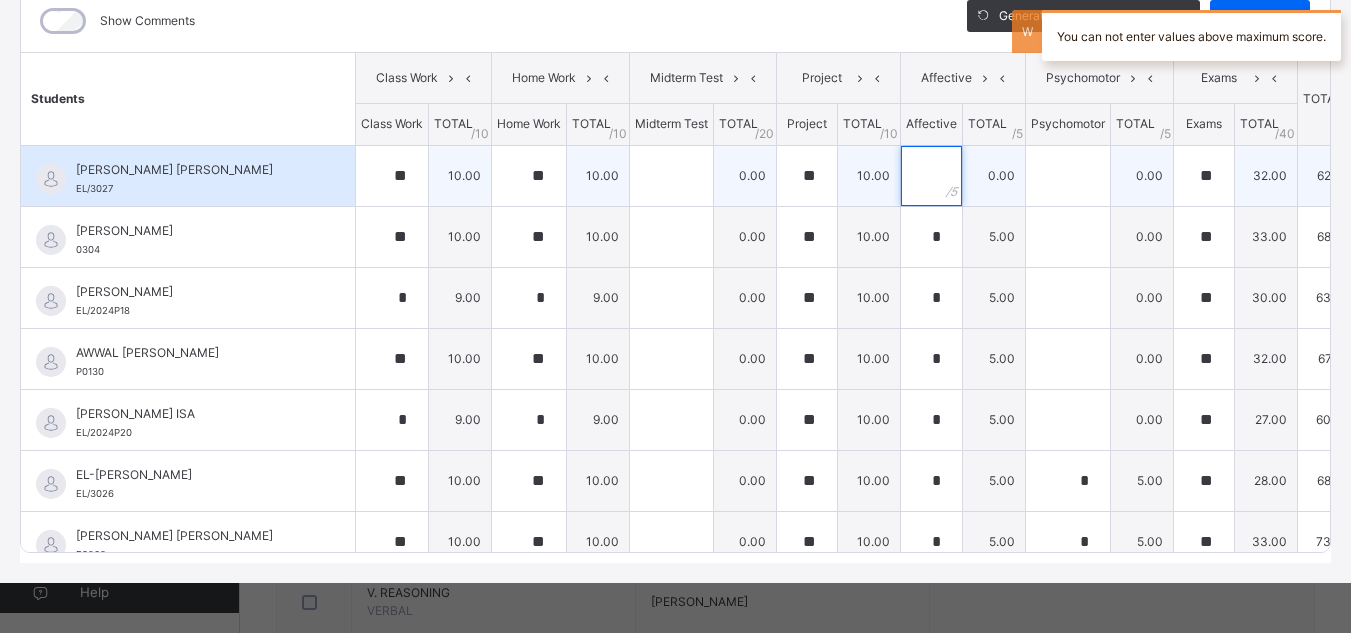 click at bounding box center [931, 176] 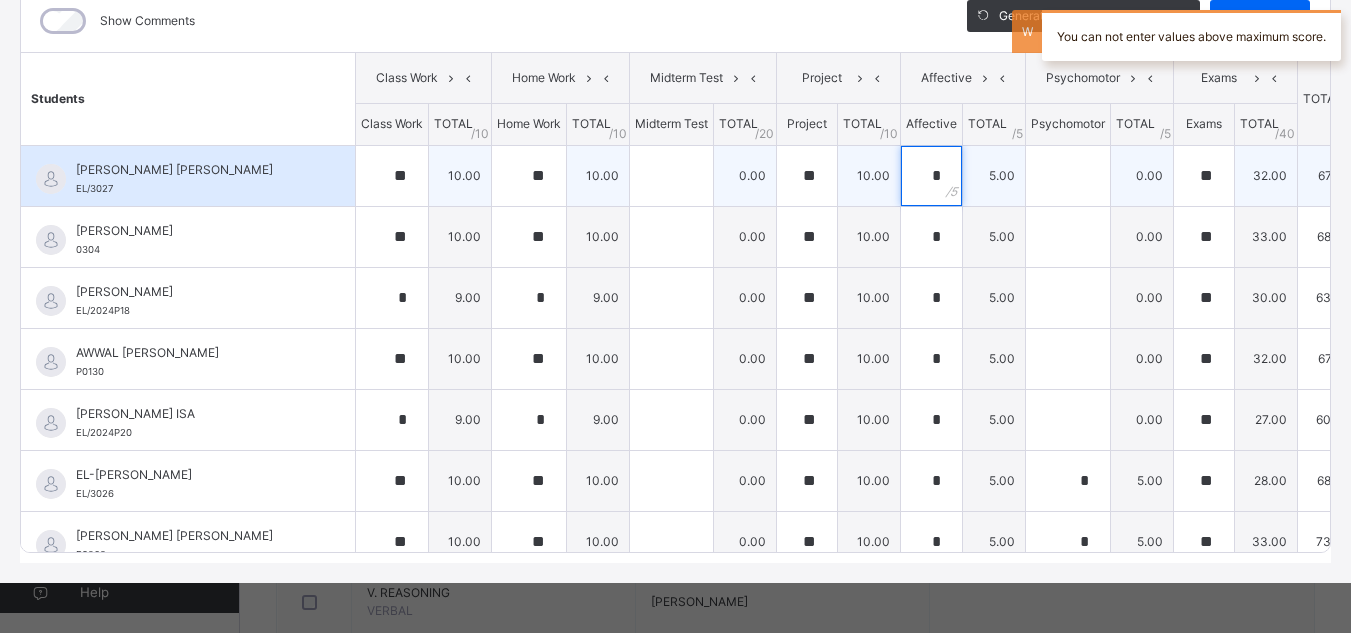 type on "*" 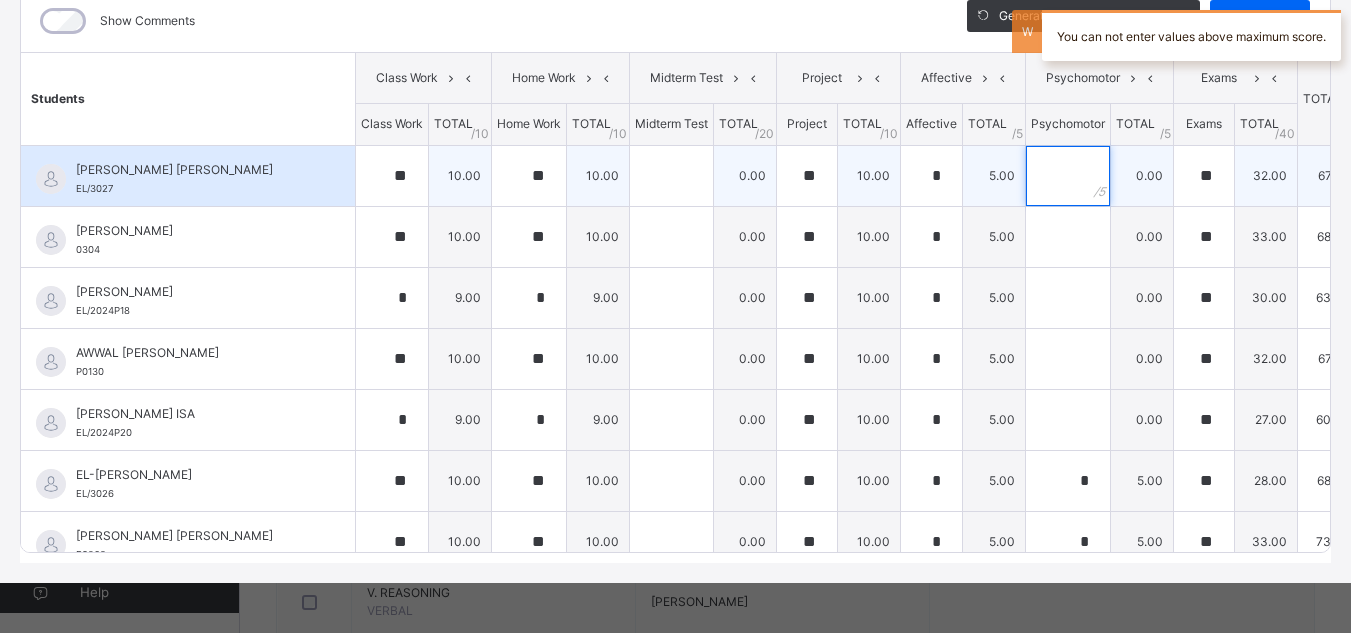 click at bounding box center [1068, 176] 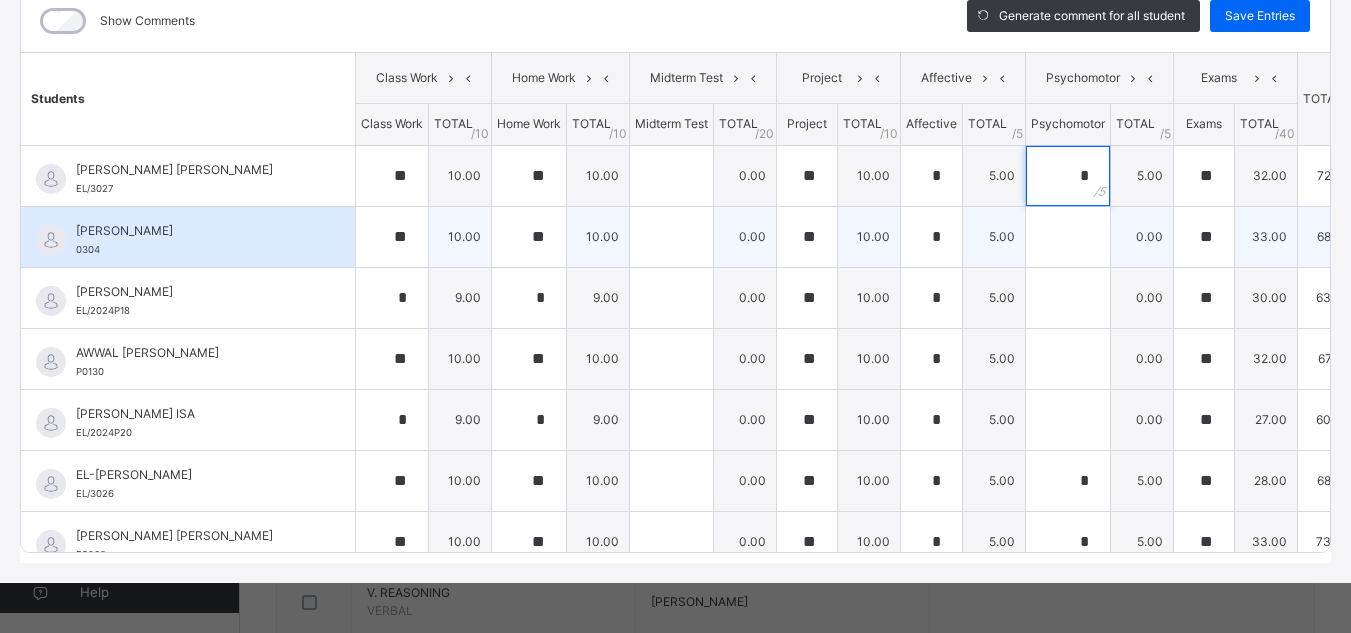 type on "*" 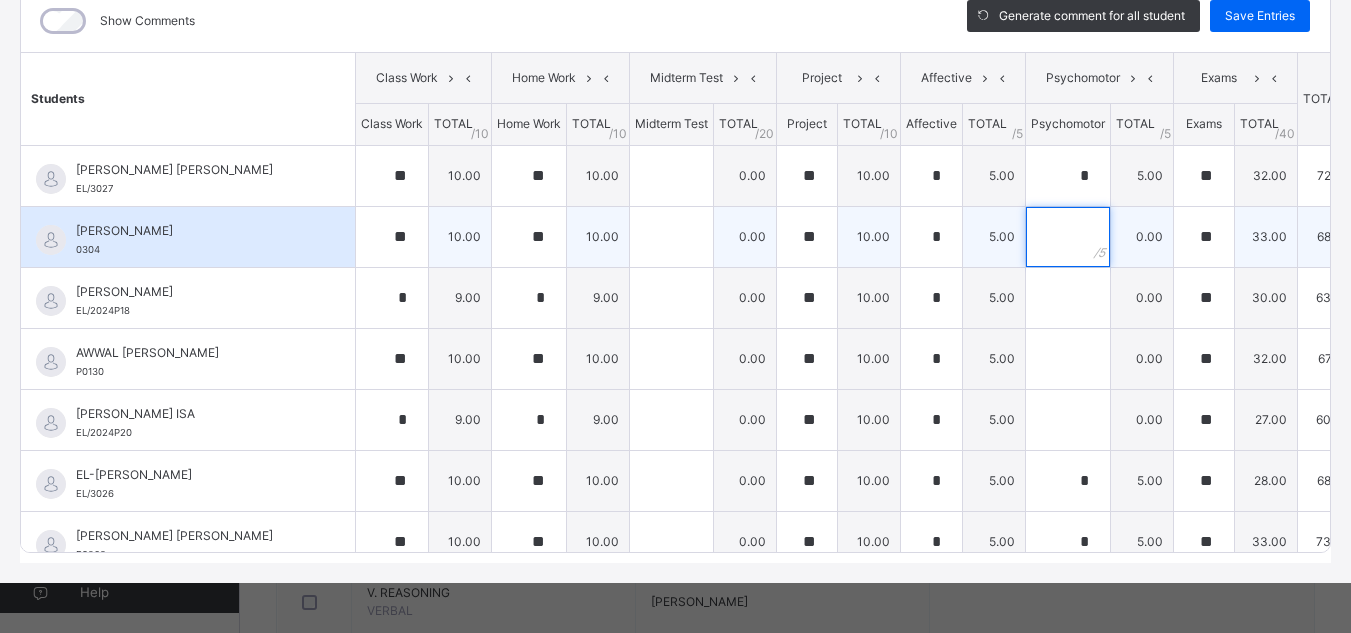 click at bounding box center (1068, 237) 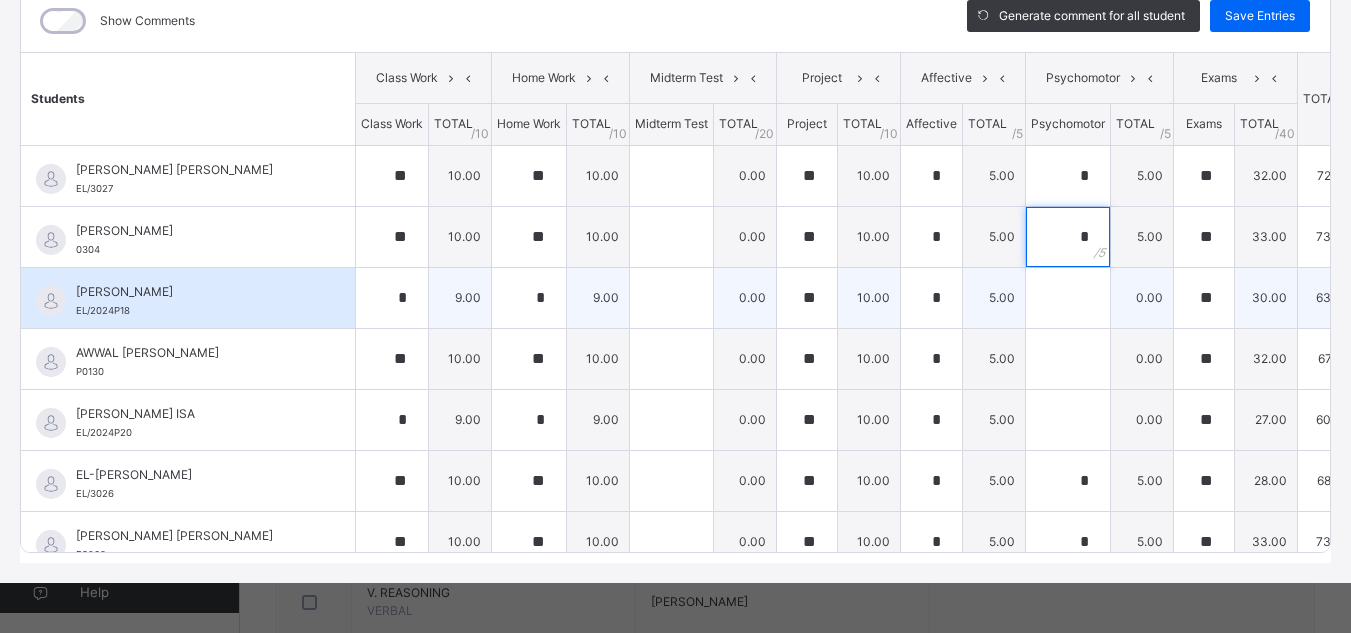 type on "*" 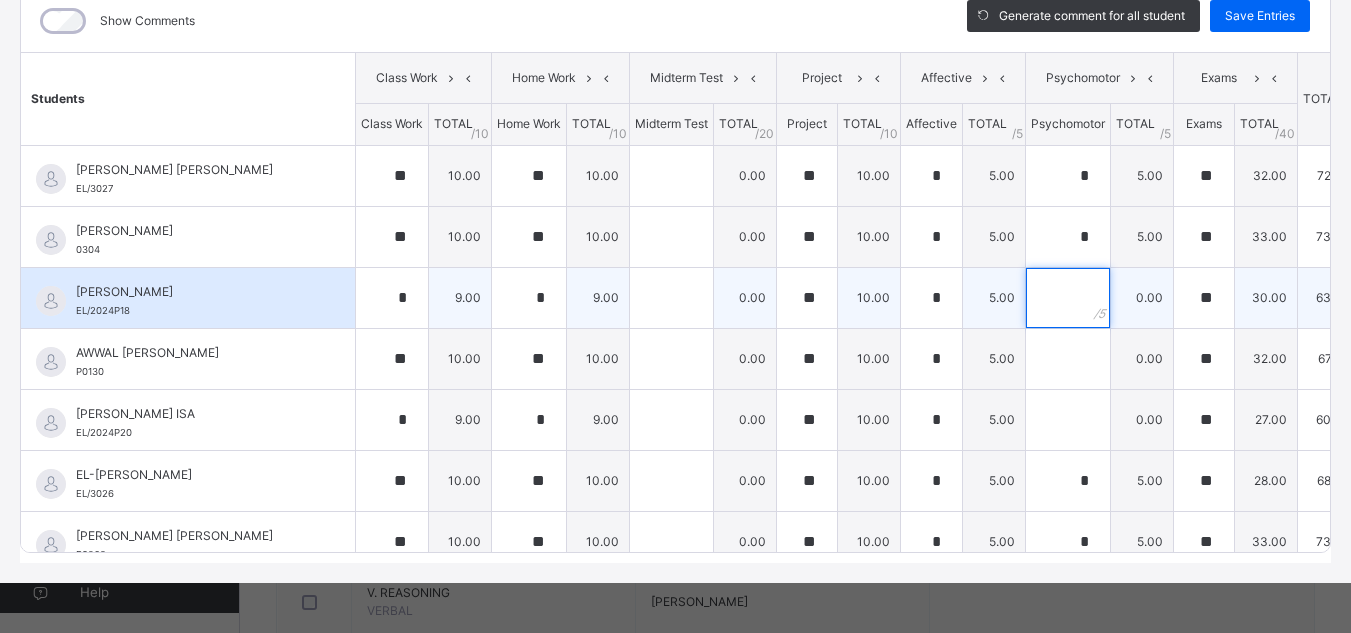click at bounding box center [1068, 298] 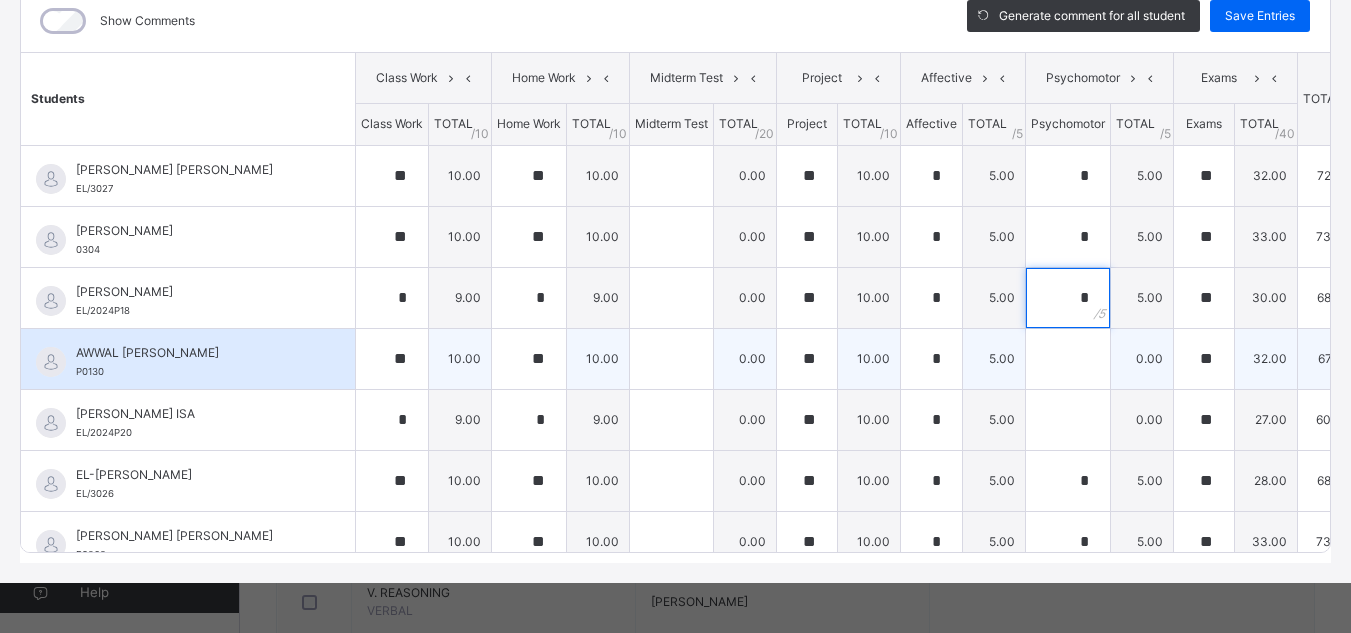 type on "*" 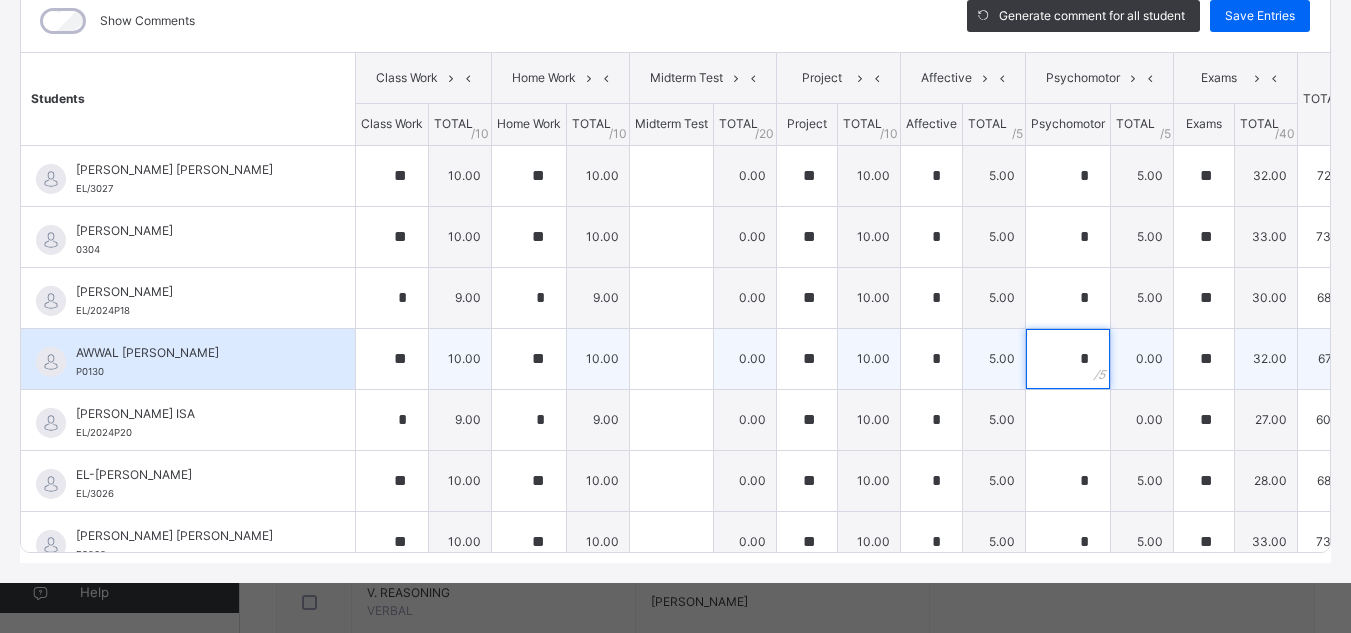 click on "*" at bounding box center (1068, 359) 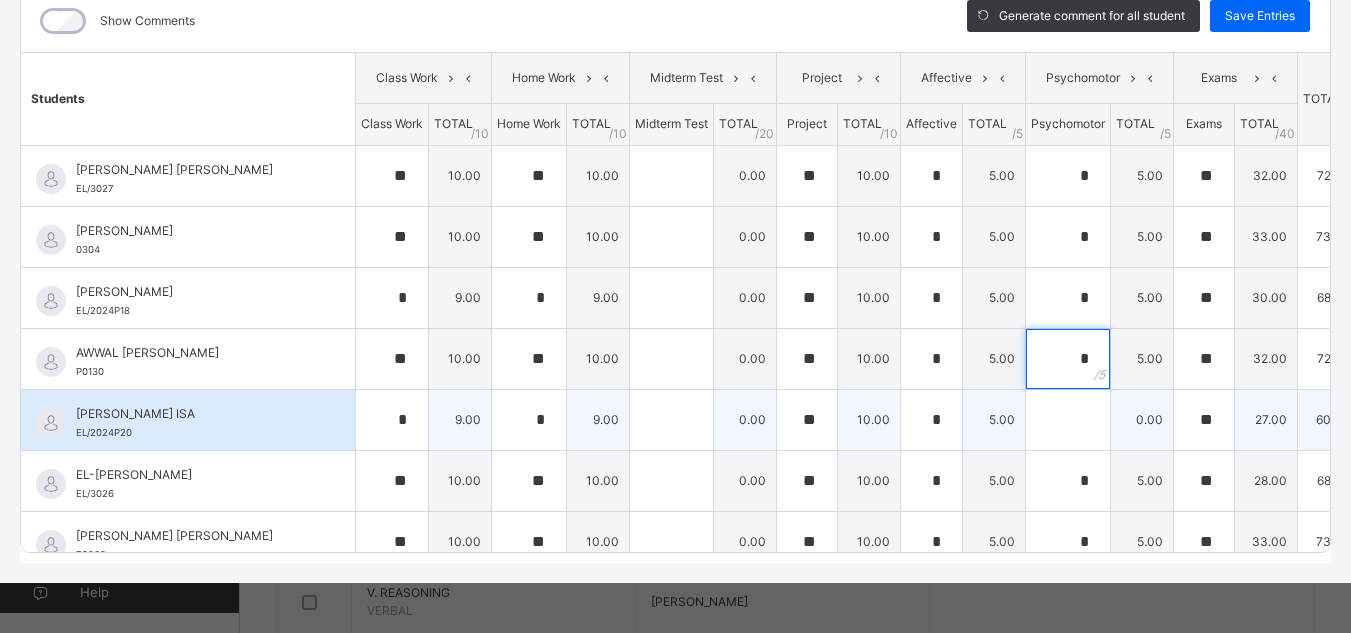 type on "*" 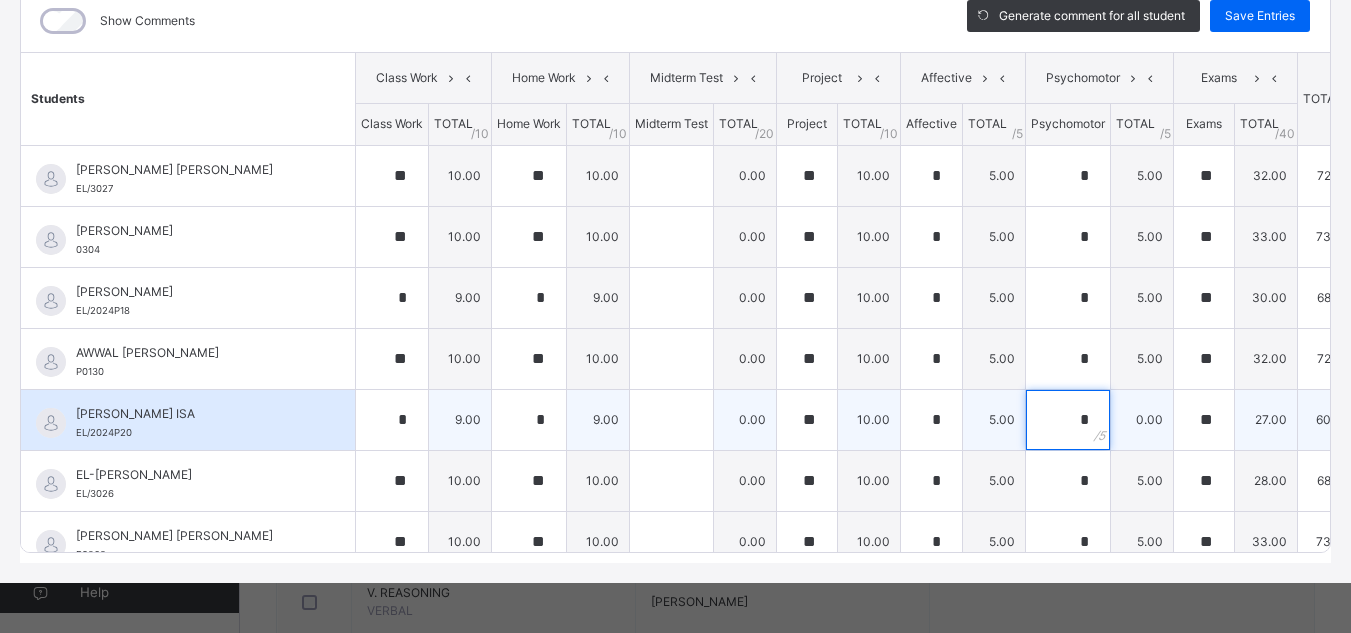 click on "*" at bounding box center (1068, 420) 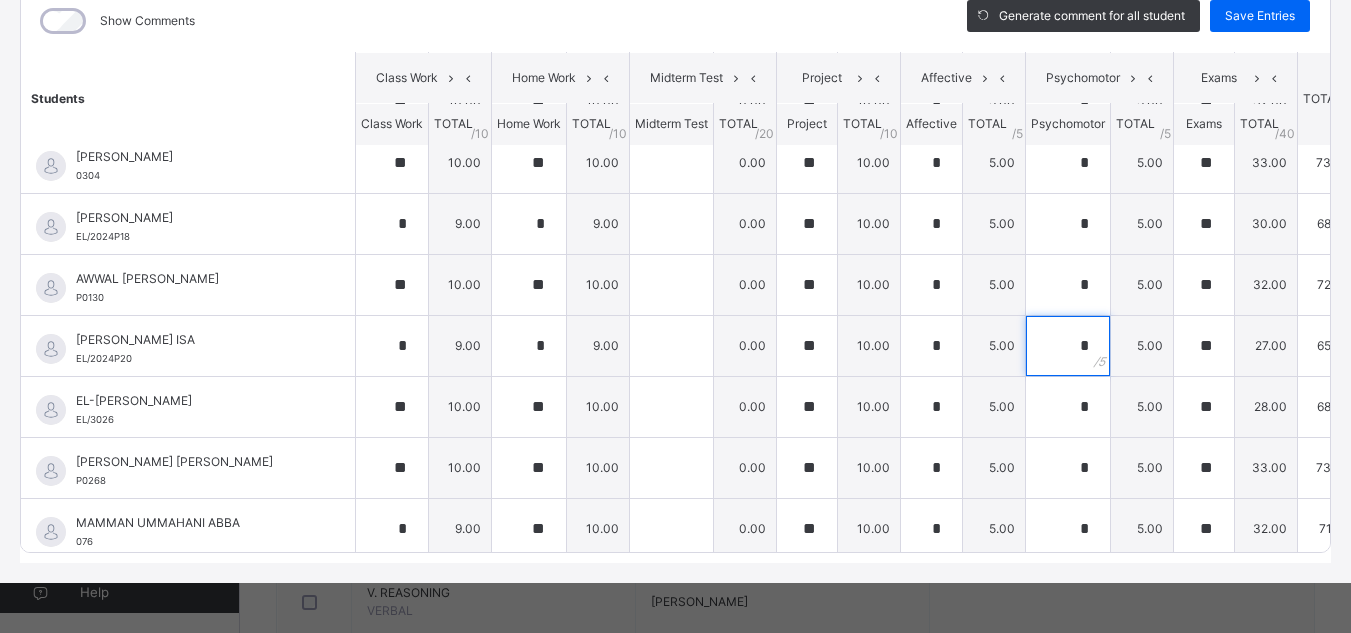 scroll, scrollTop: 0, scrollLeft: 0, axis: both 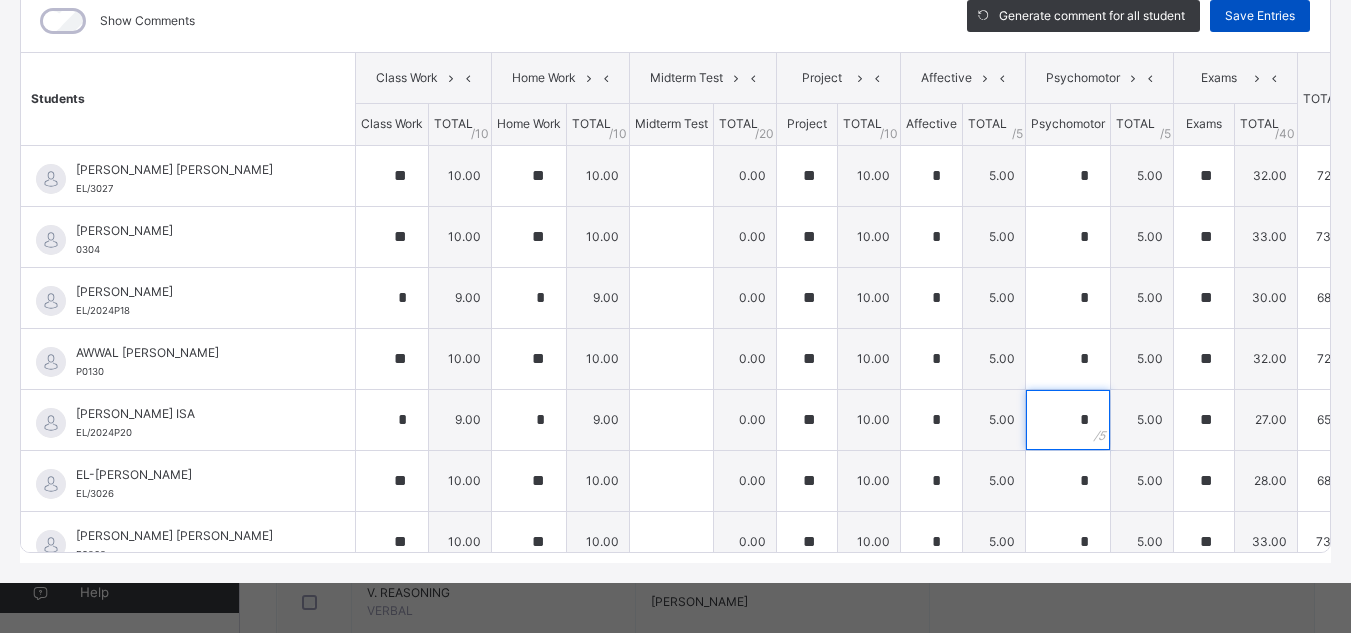 type on "*" 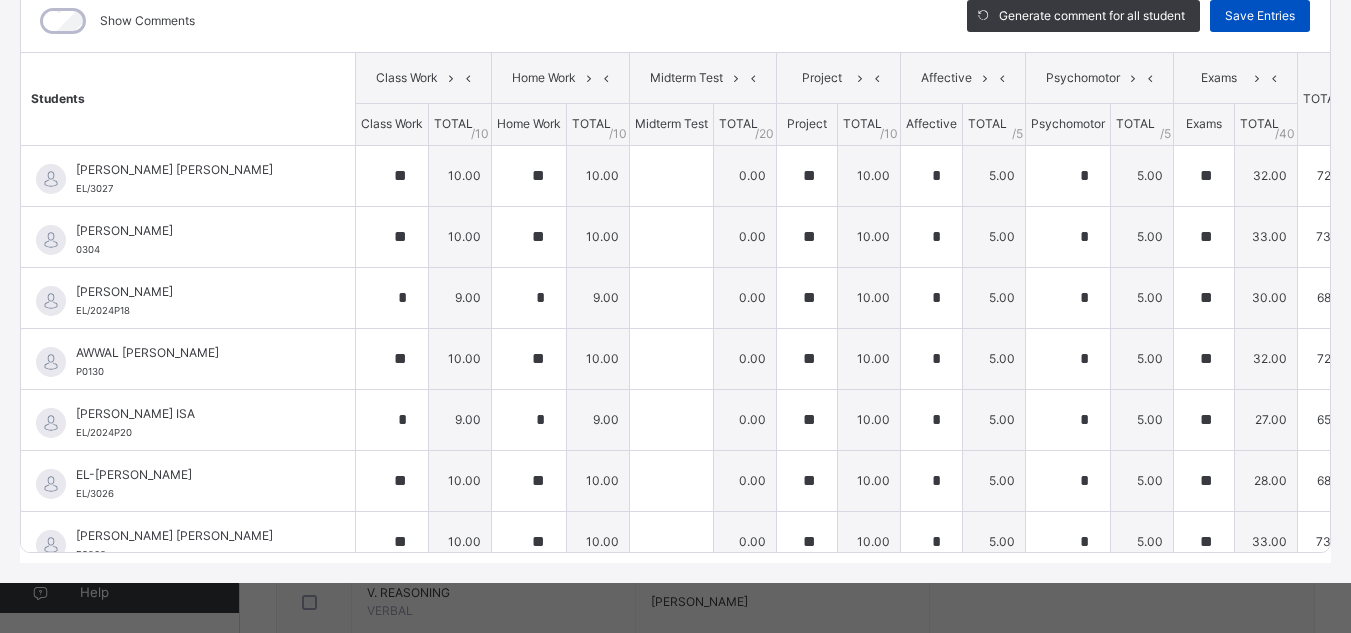 click on "Save Entries" at bounding box center (1260, 16) 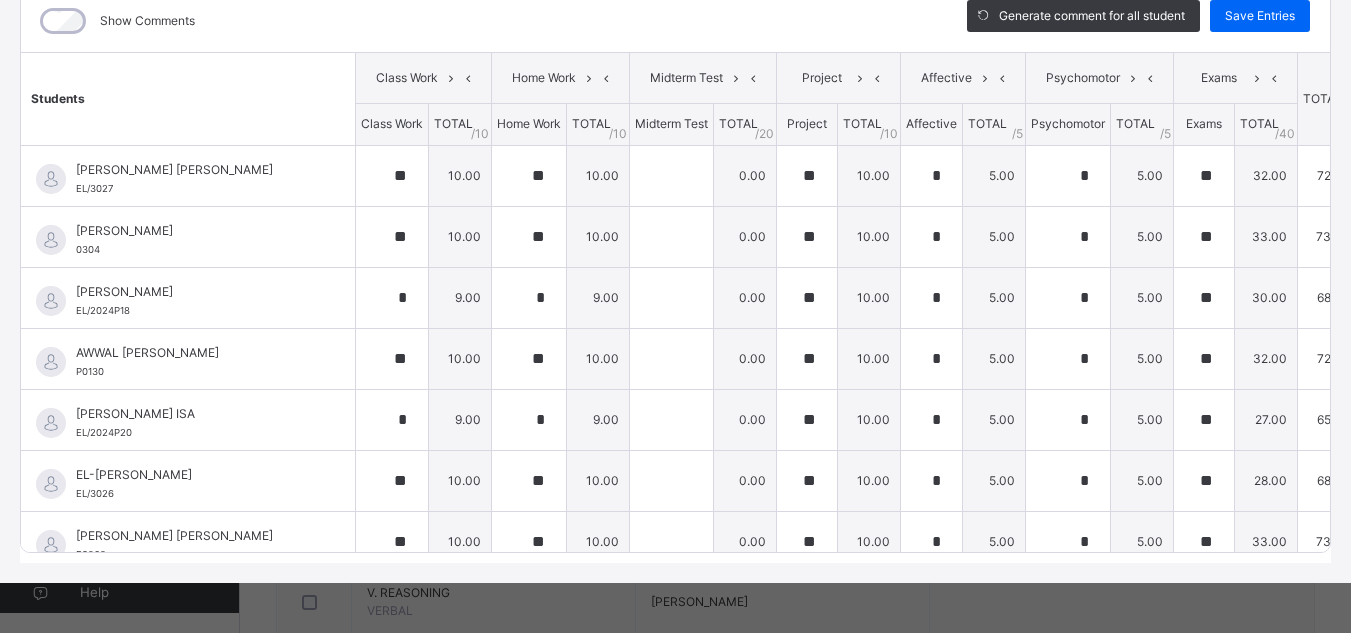 scroll, scrollTop: 341, scrollLeft: 0, axis: vertical 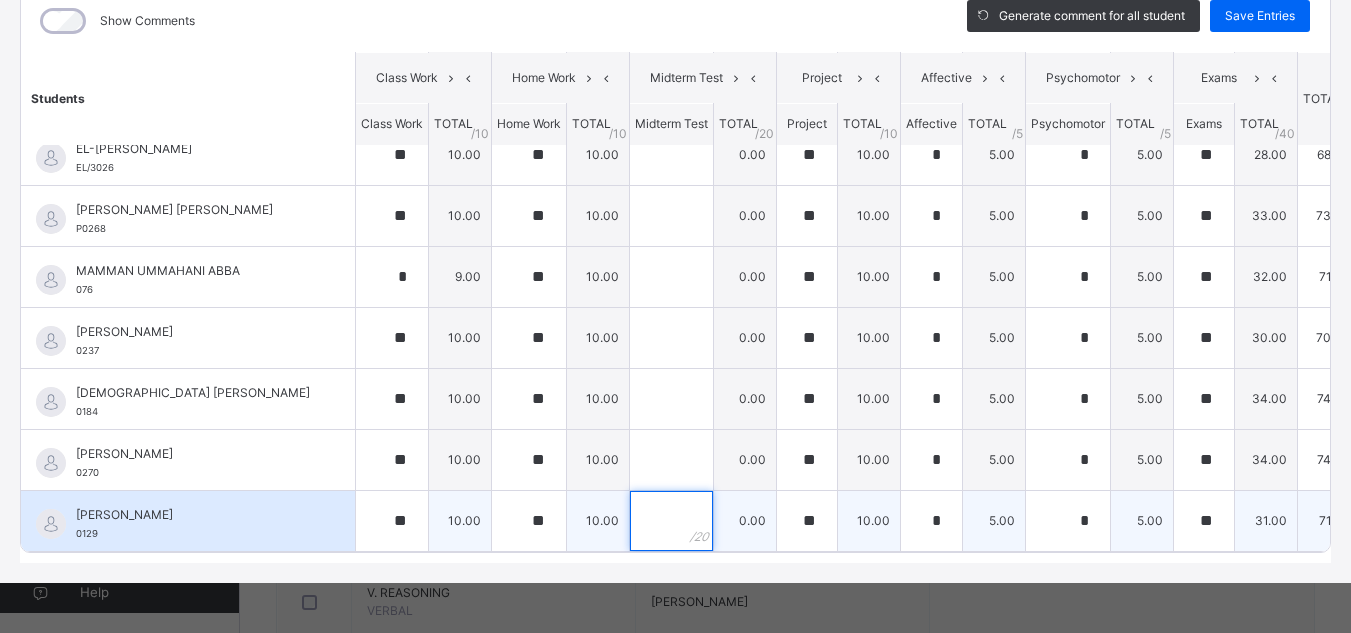 click at bounding box center (671, 521) 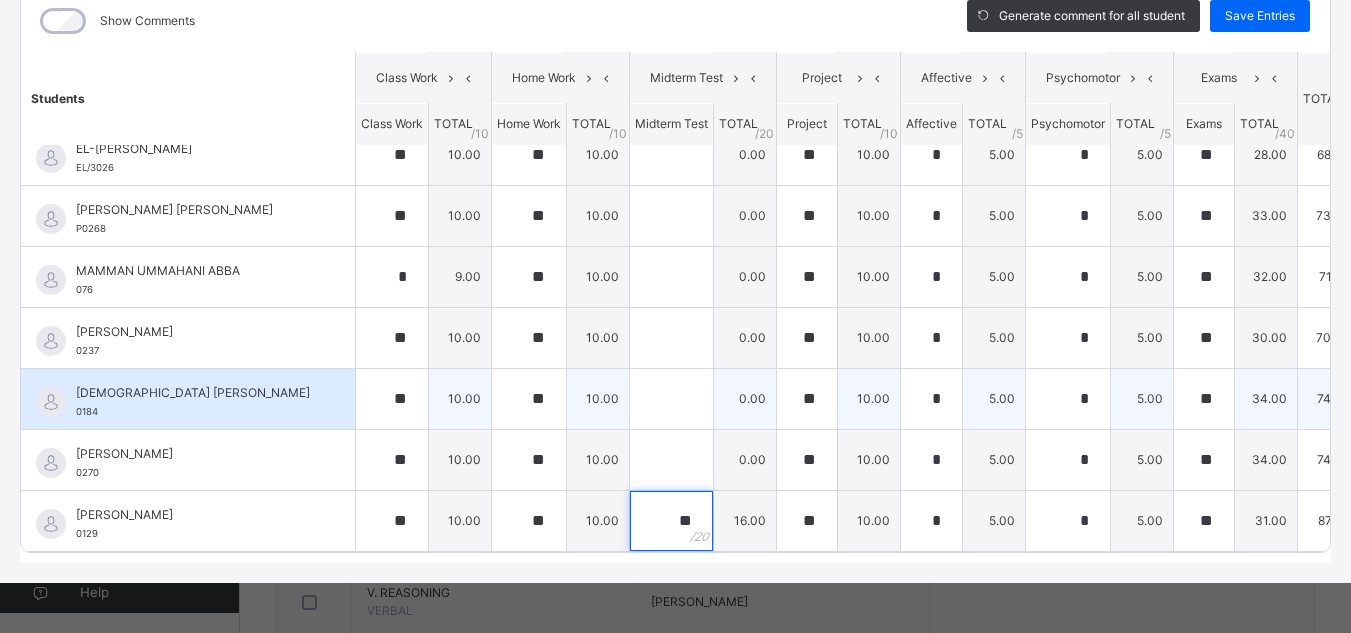 type on "**" 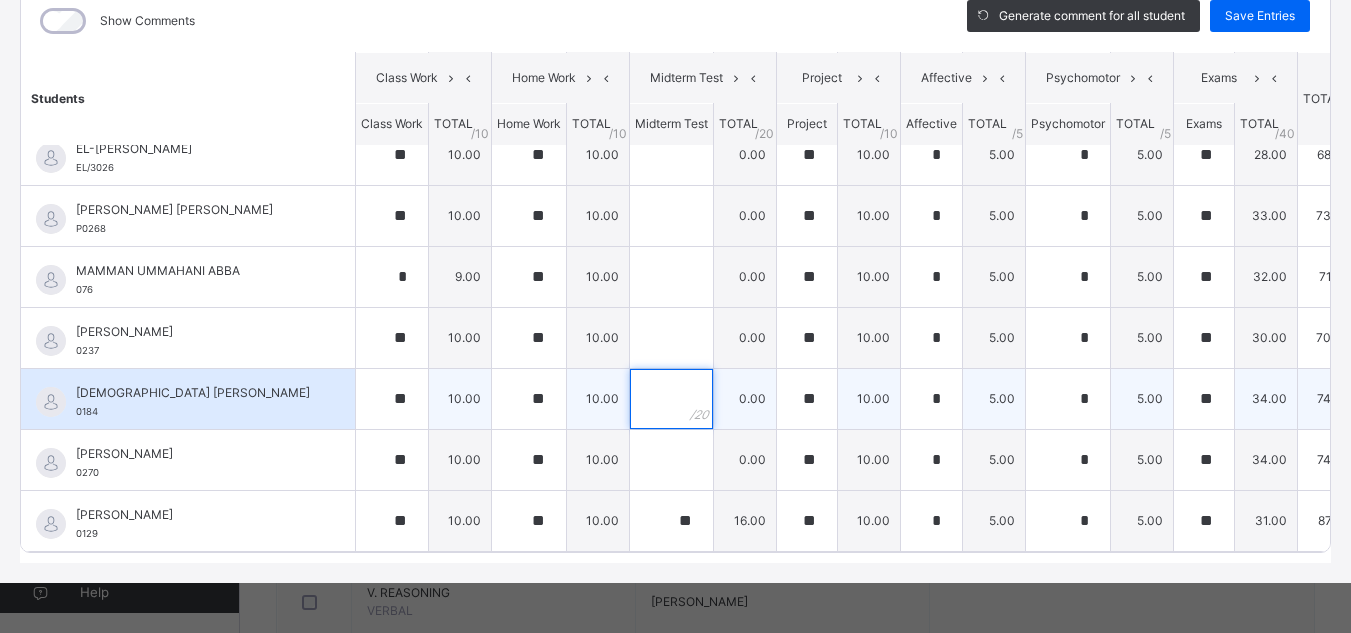 click at bounding box center (671, 399) 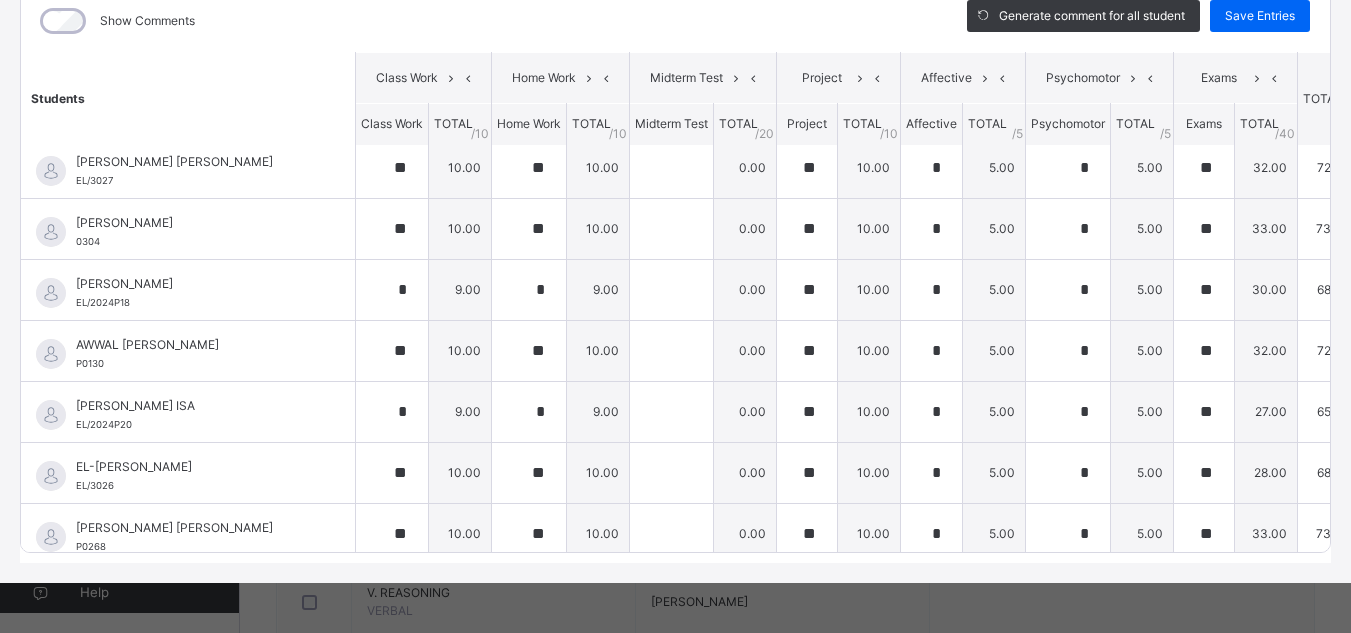 scroll, scrollTop: 0, scrollLeft: 0, axis: both 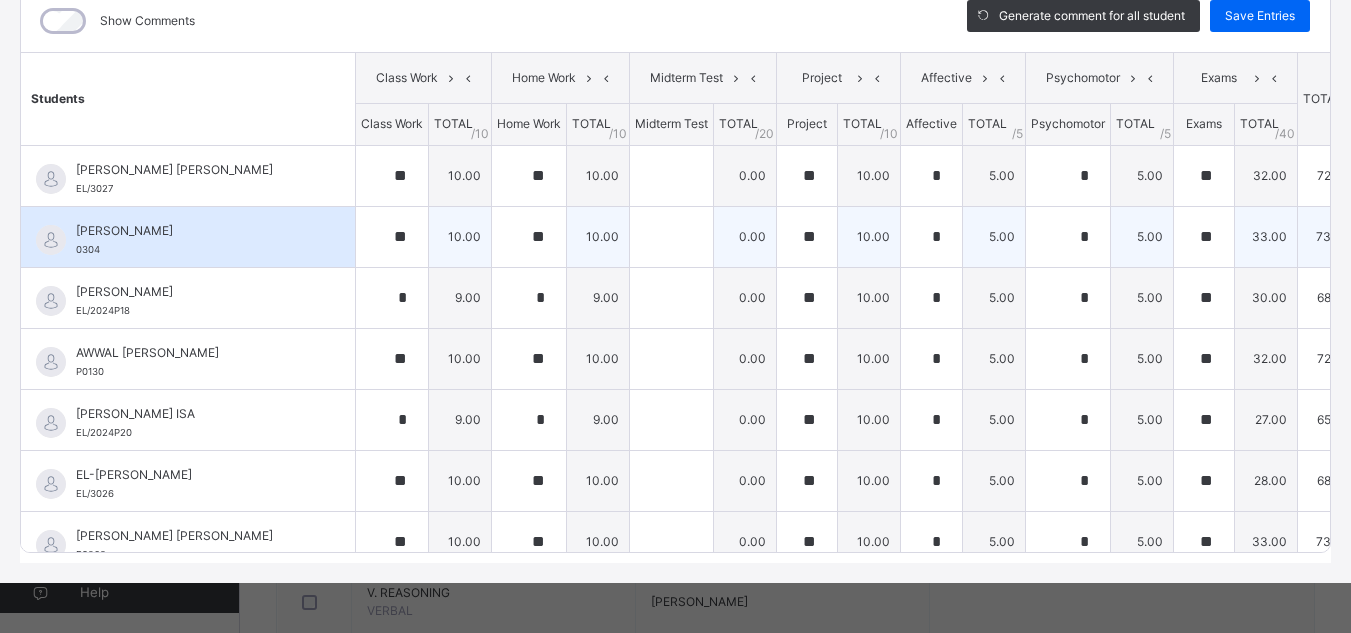 type on "**" 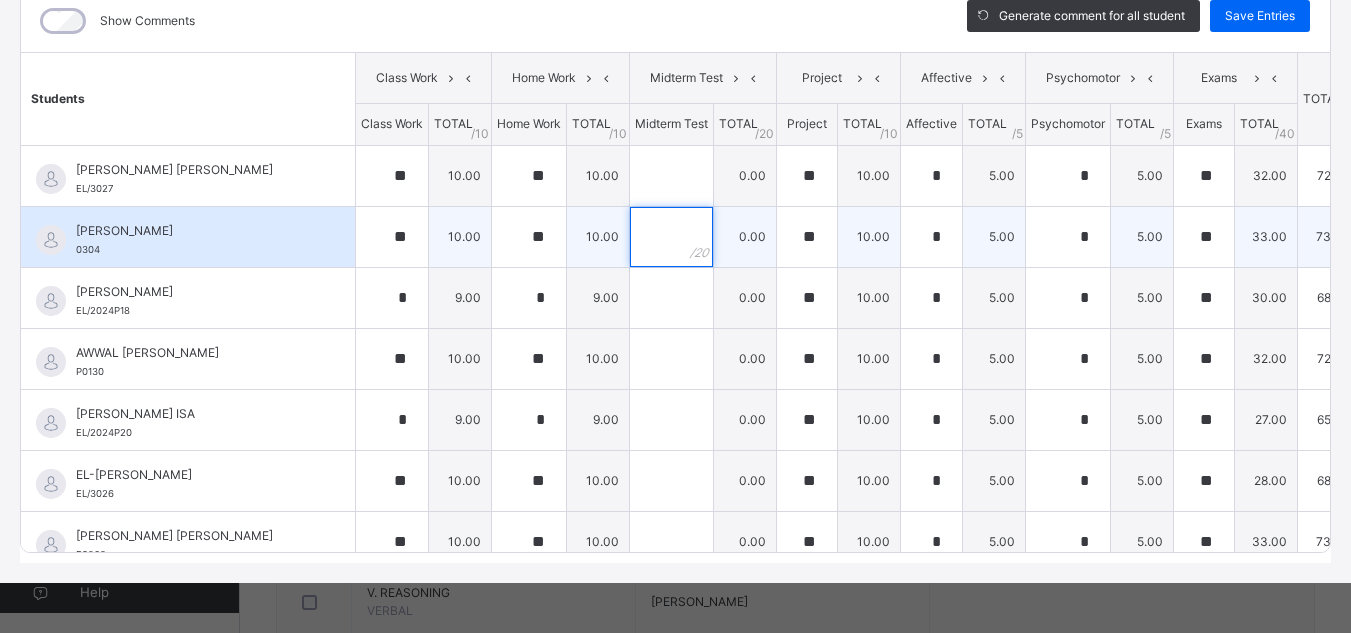 click at bounding box center (671, 237) 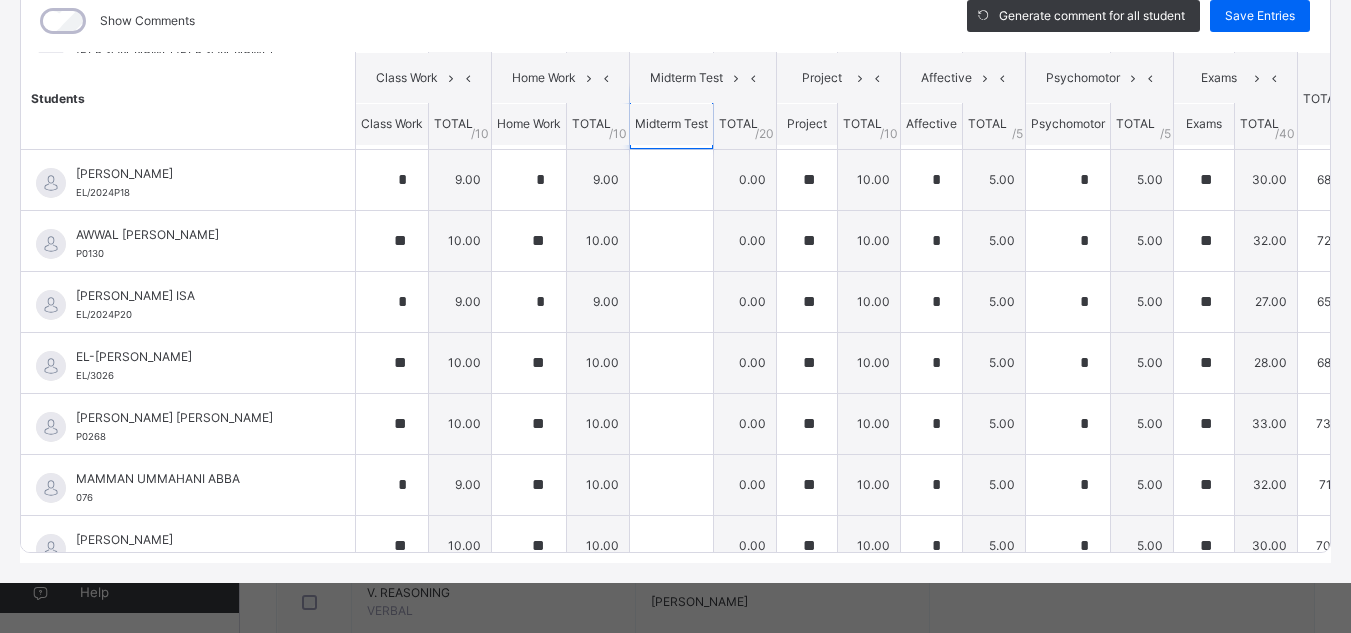 scroll, scrollTop: 125, scrollLeft: 0, axis: vertical 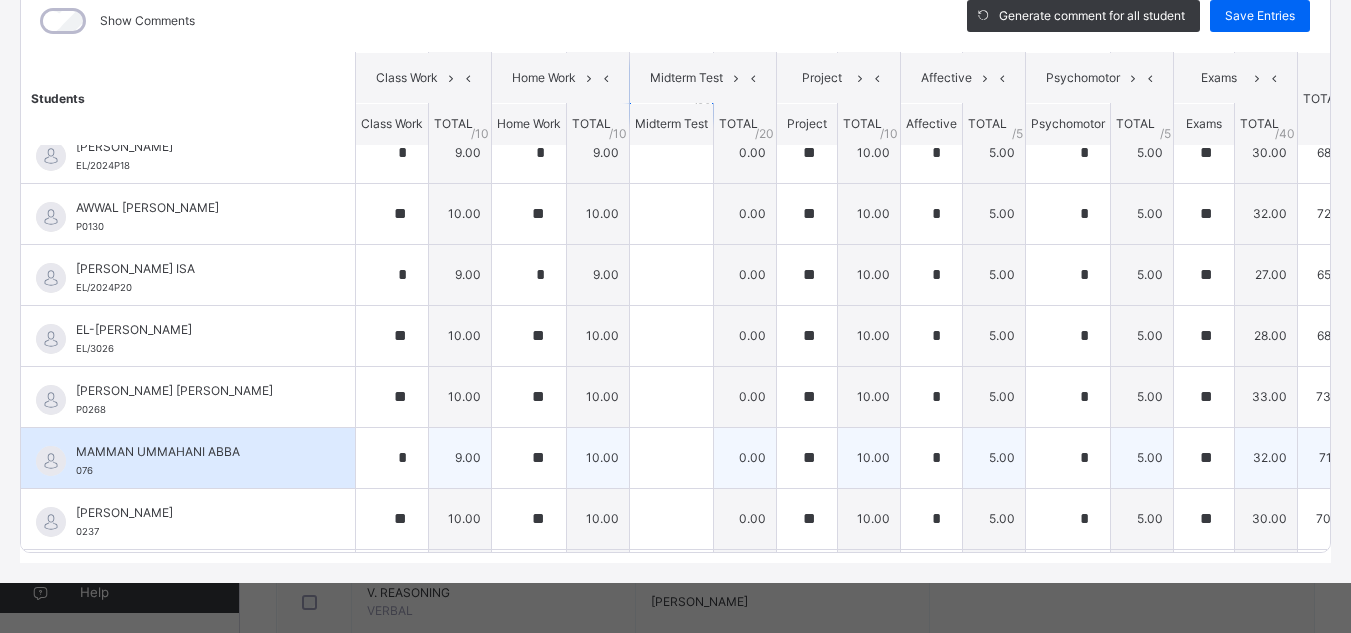 type on "**" 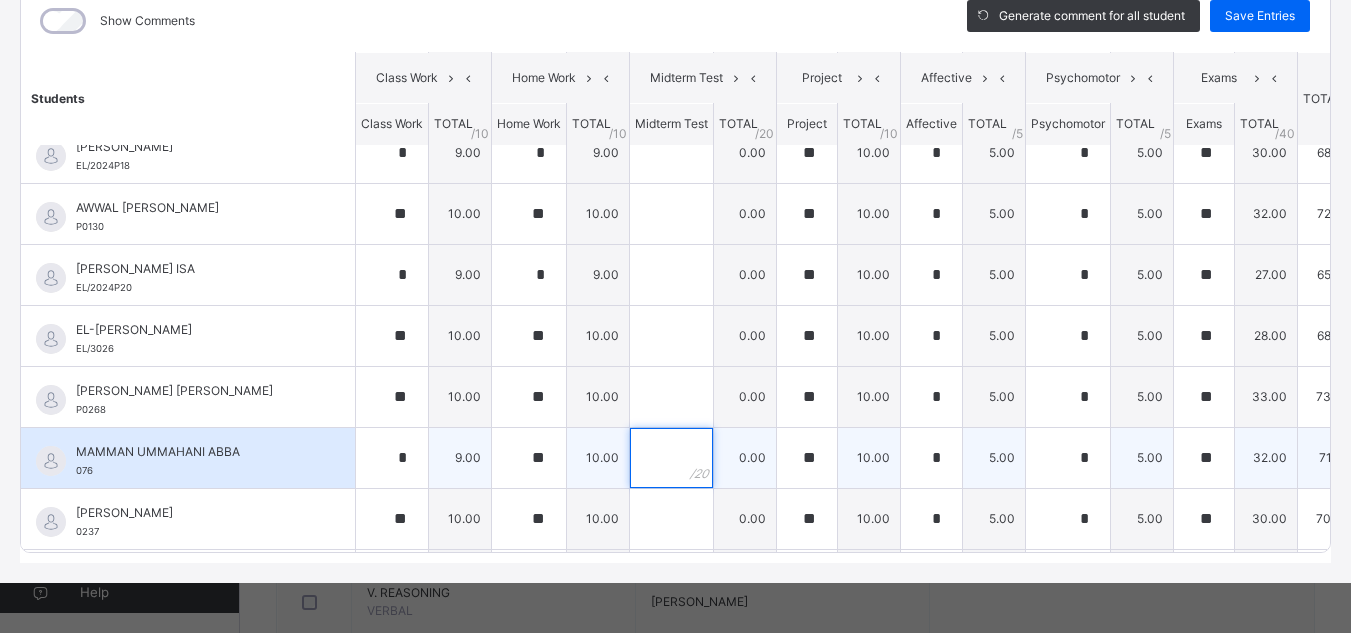click at bounding box center (671, 458) 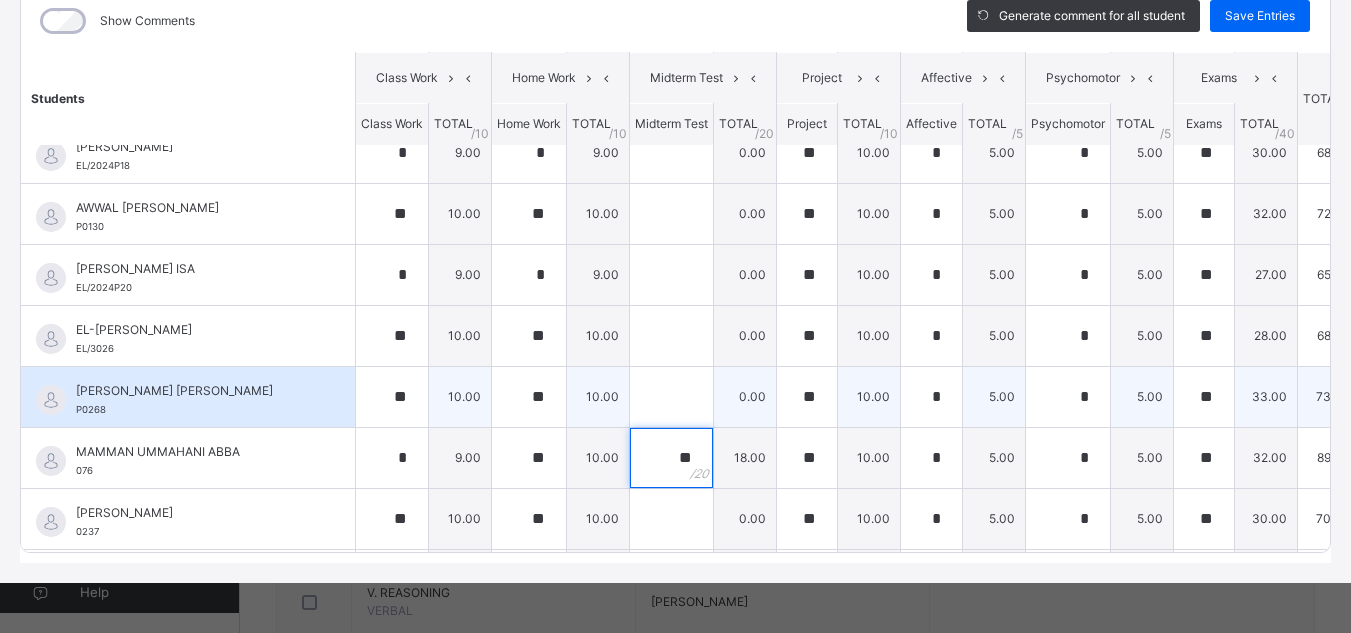 type on "**" 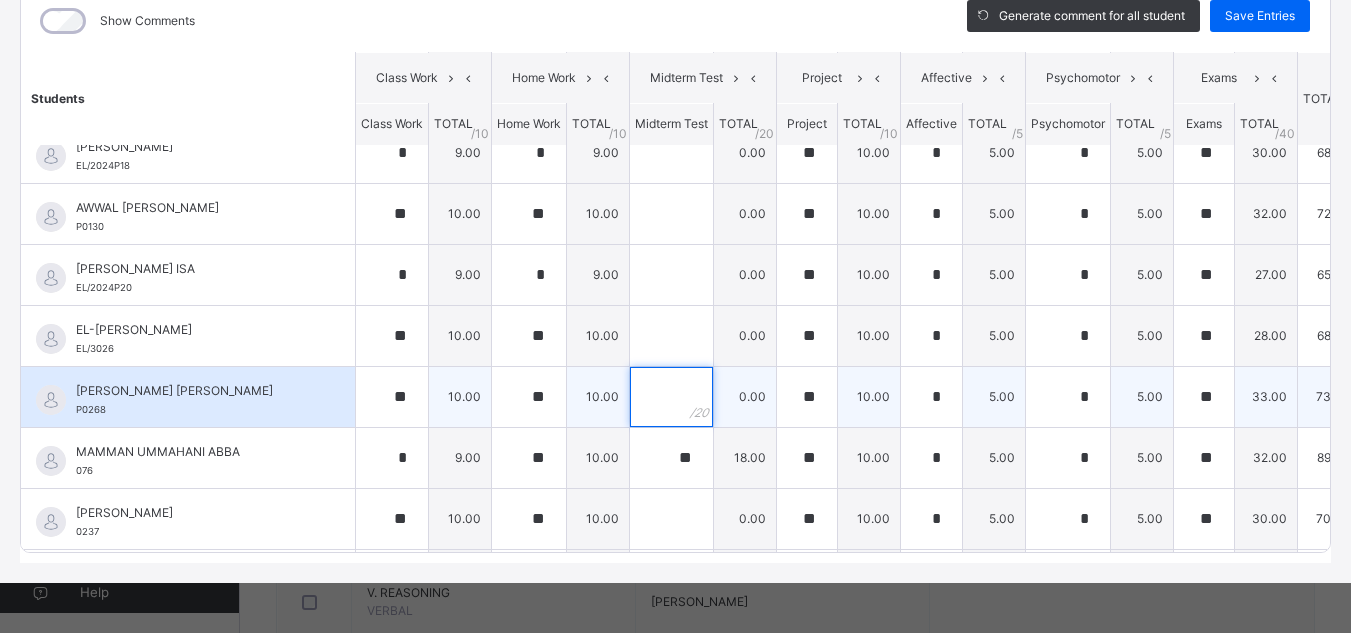 click at bounding box center (671, 397) 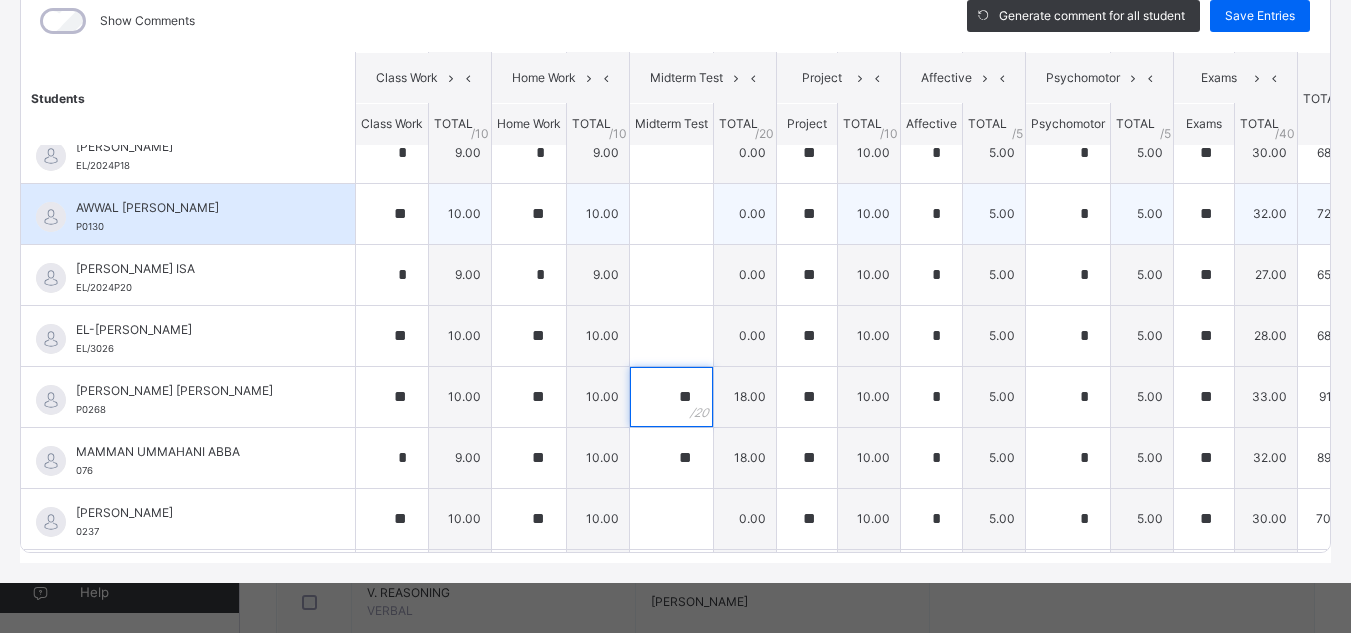 type on "**" 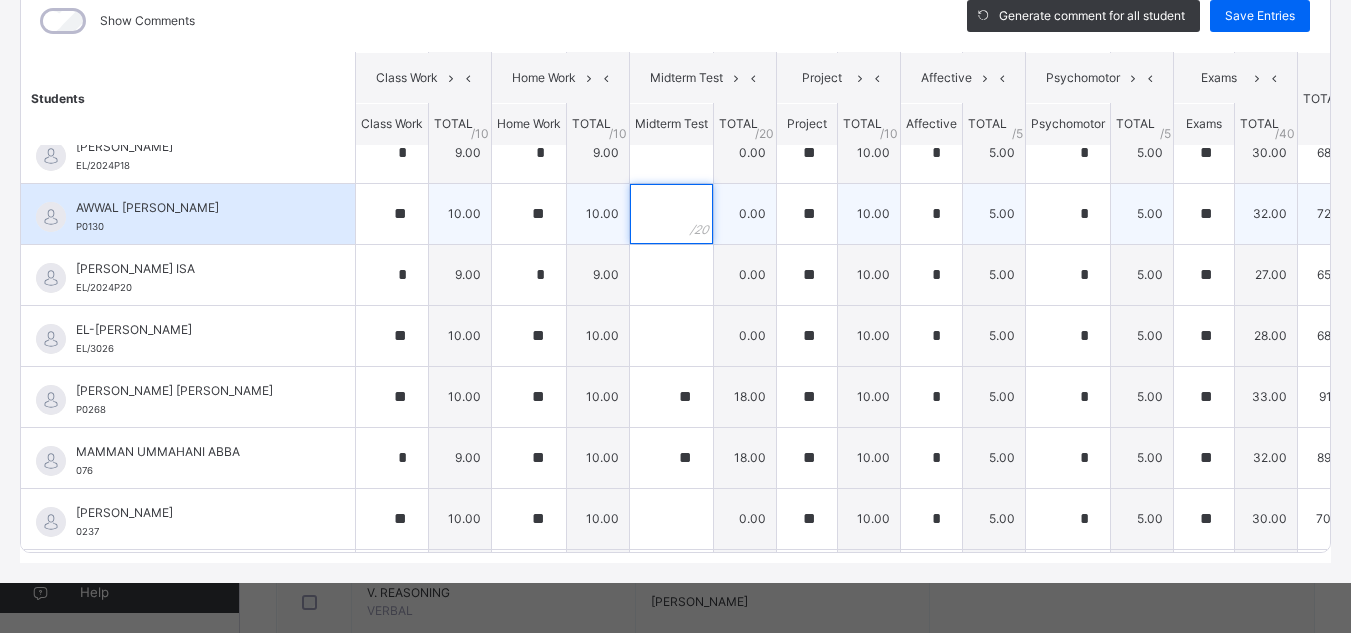 click at bounding box center (671, 214) 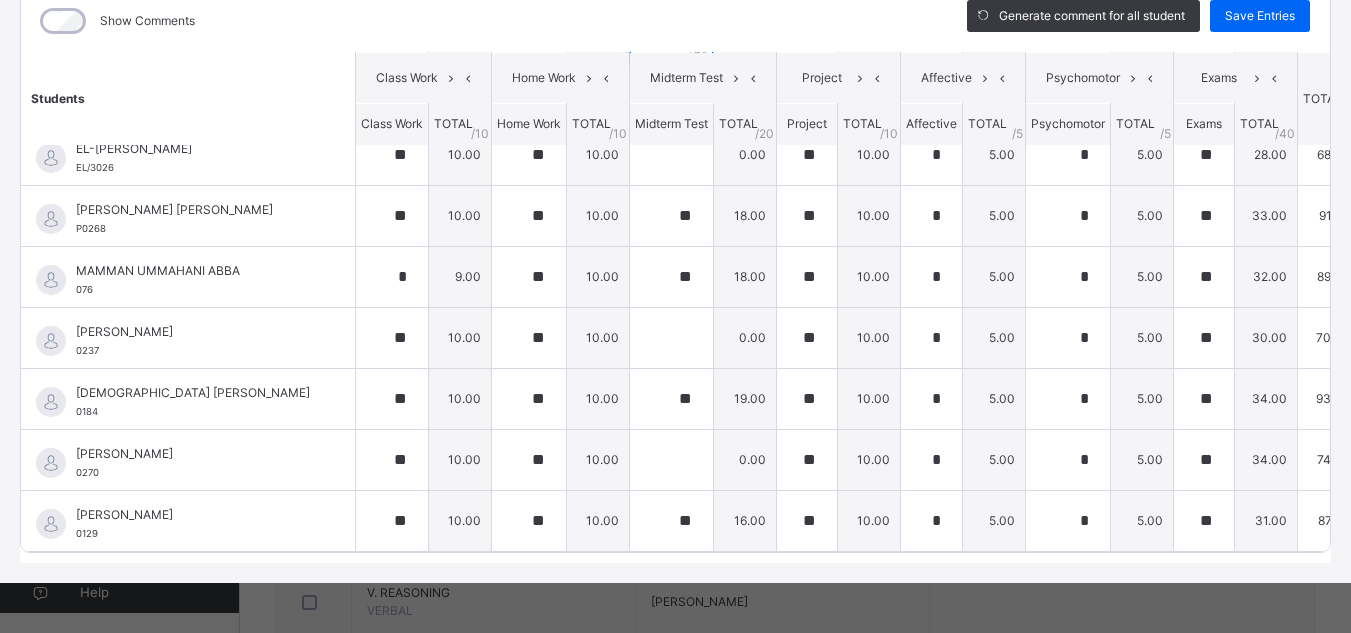 scroll, scrollTop: 341, scrollLeft: 0, axis: vertical 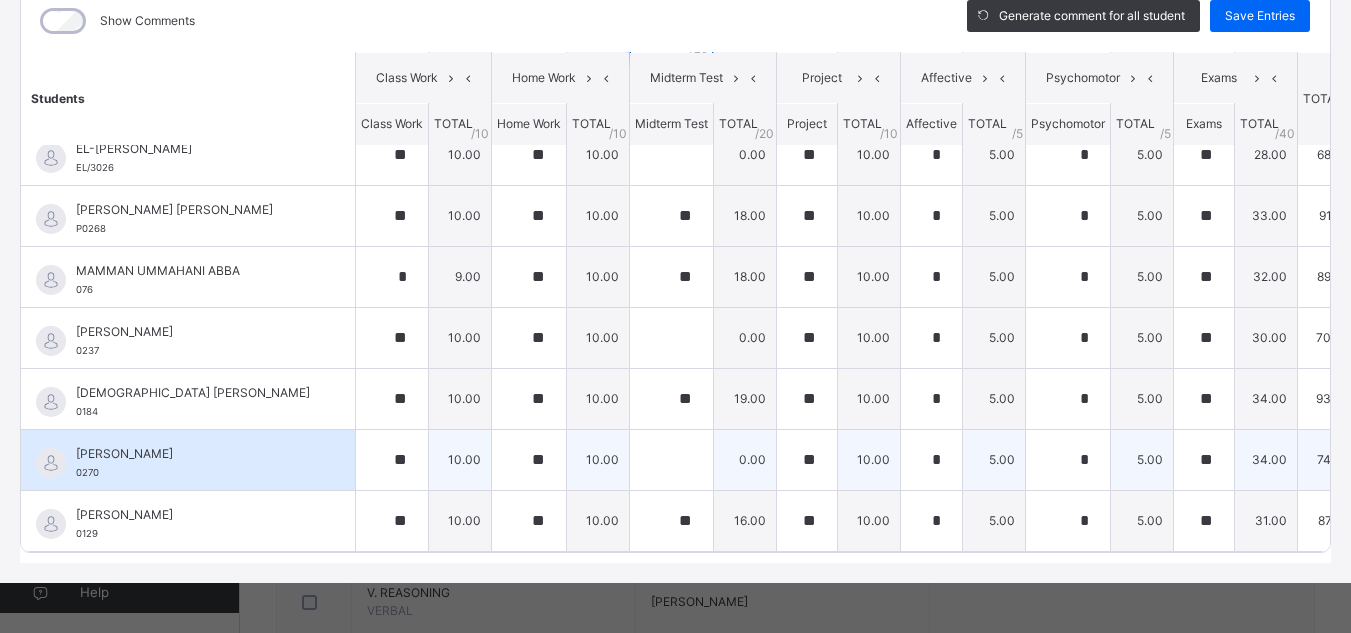 type on "**" 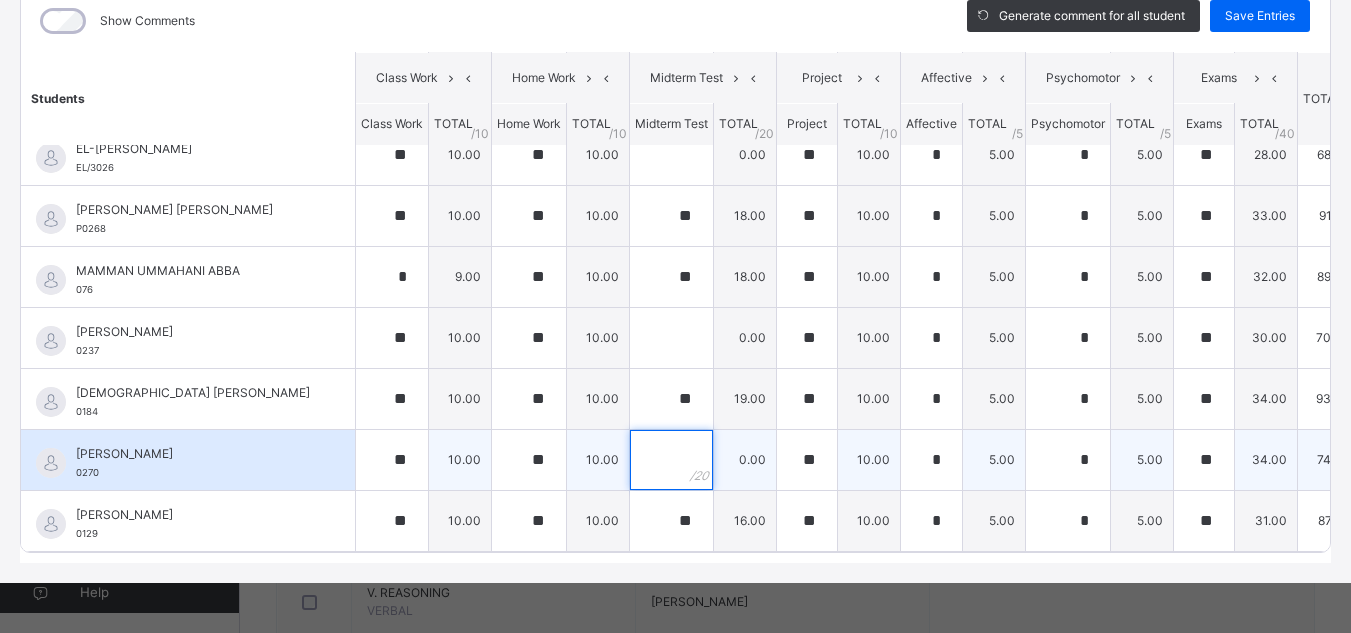 click at bounding box center (671, 460) 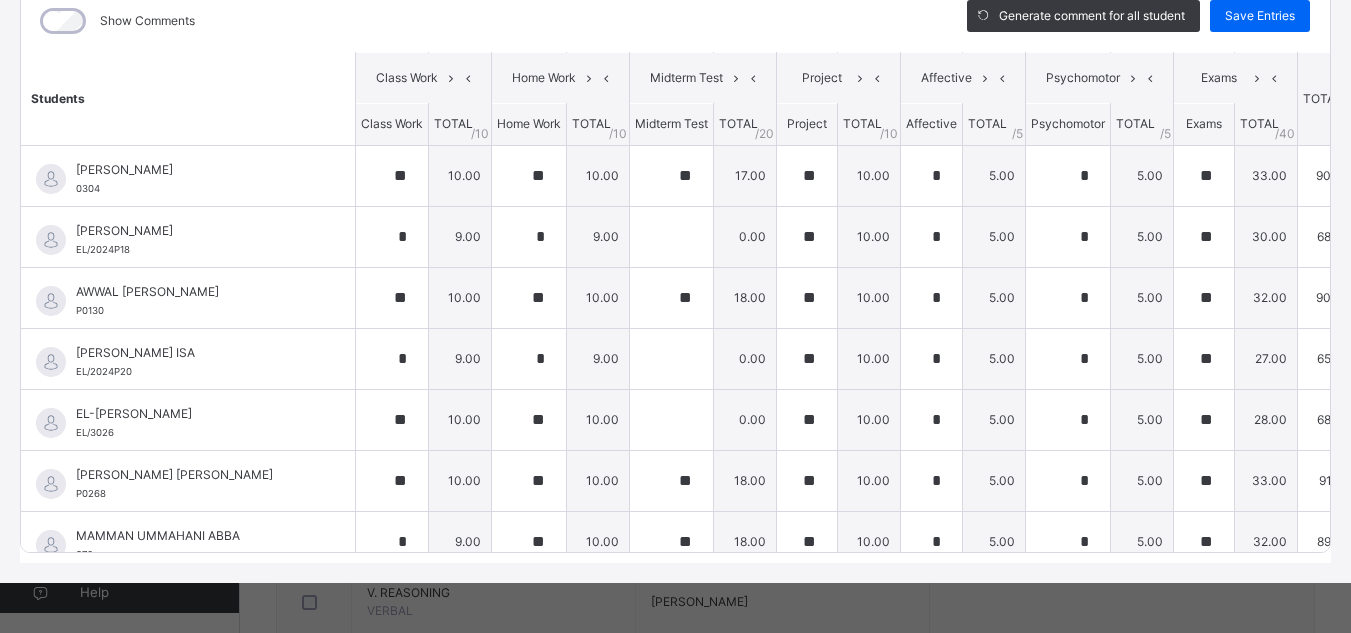 scroll, scrollTop: 0, scrollLeft: 0, axis: both 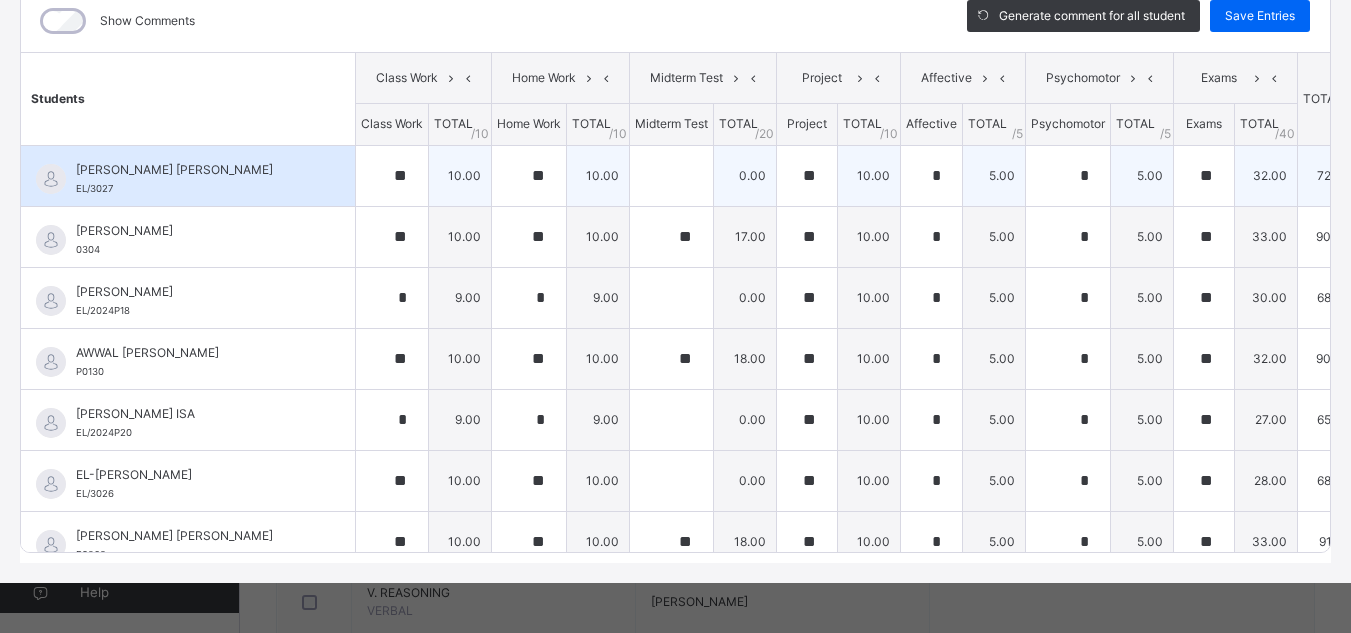 type on "**" 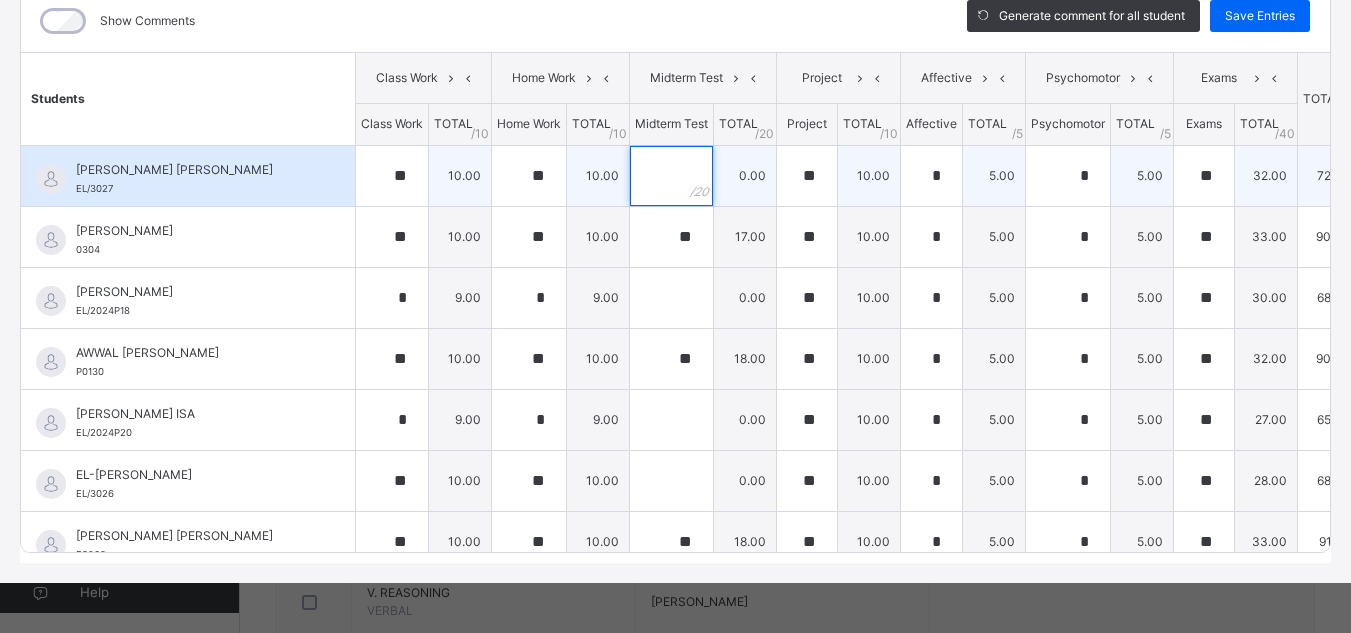 click at bounding box center (671, 176) 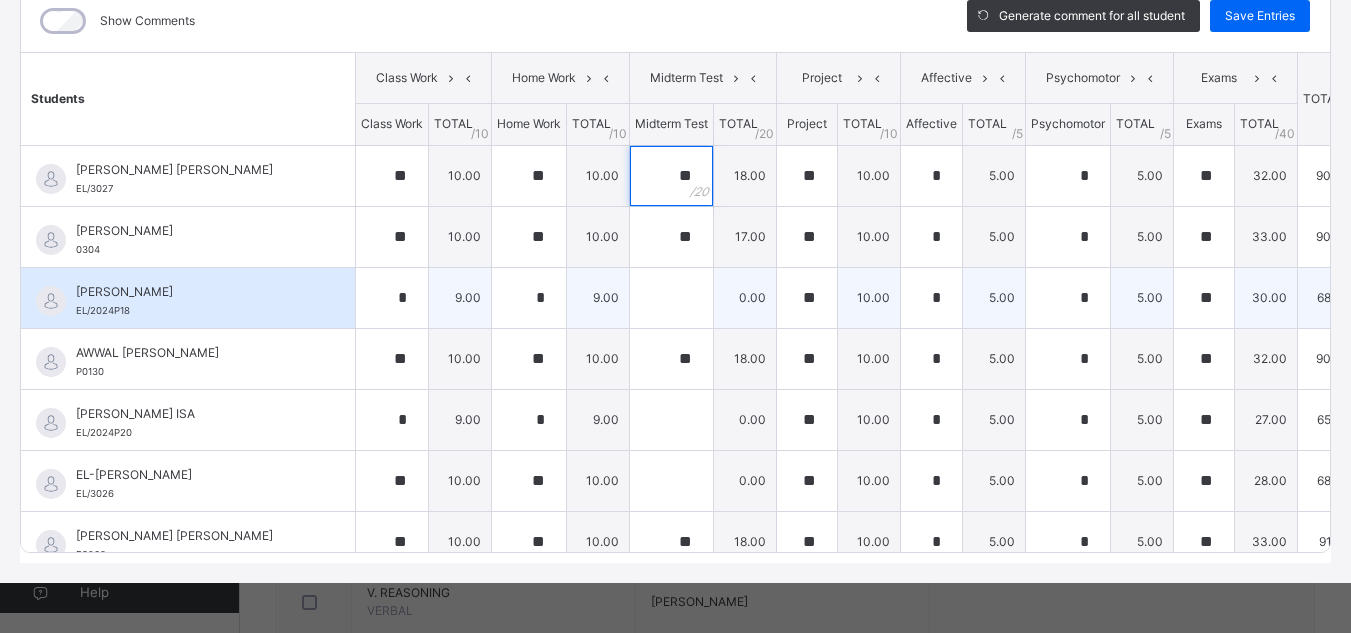 type on "**" 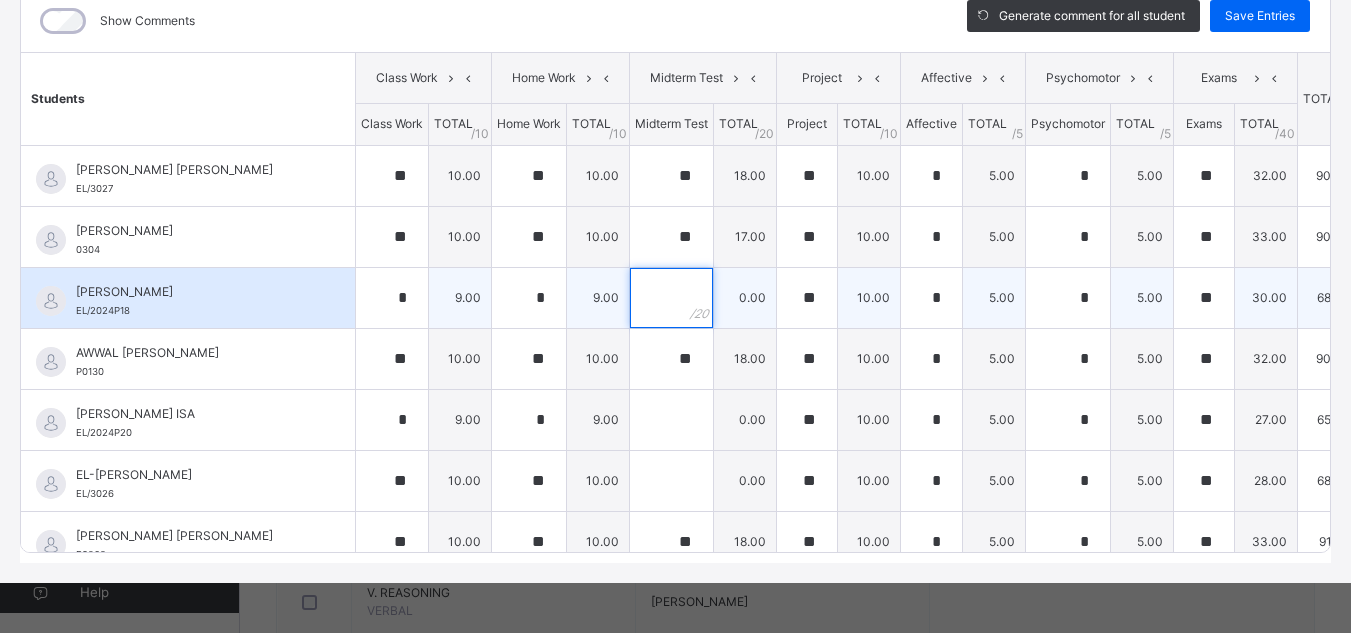 click at bounding box center (671, 298) 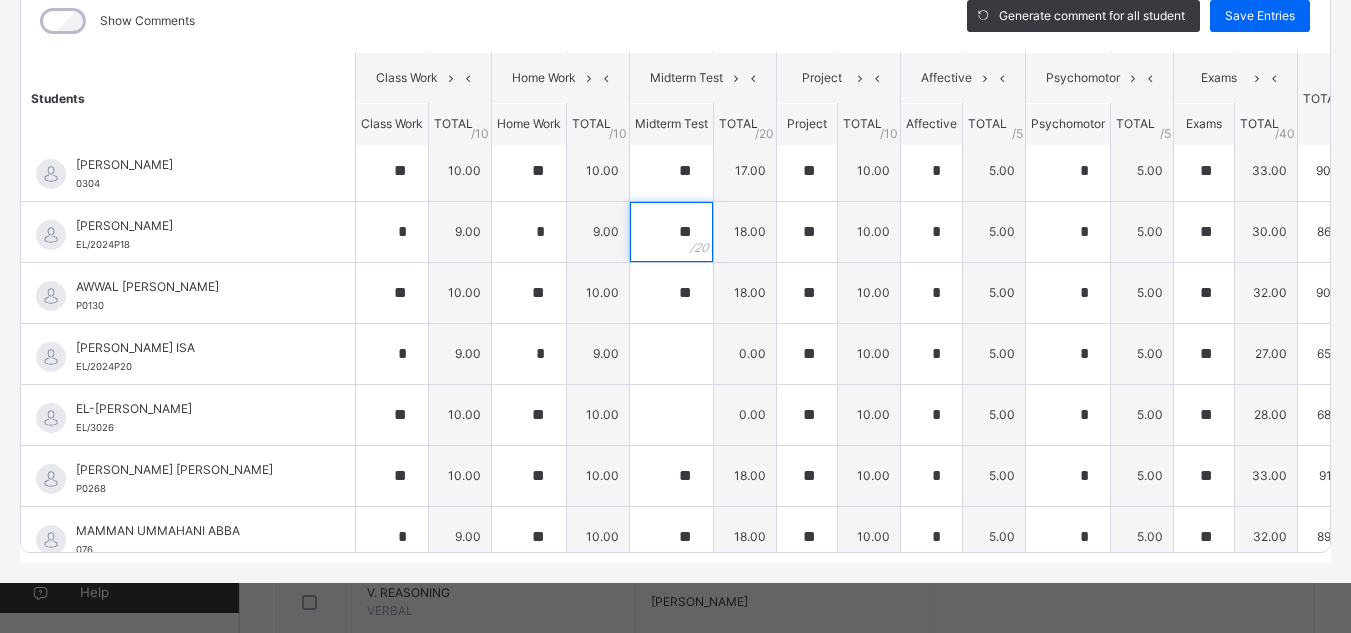 scroll, scrollTop: 68, scrollLeft: 0, axis: vertical 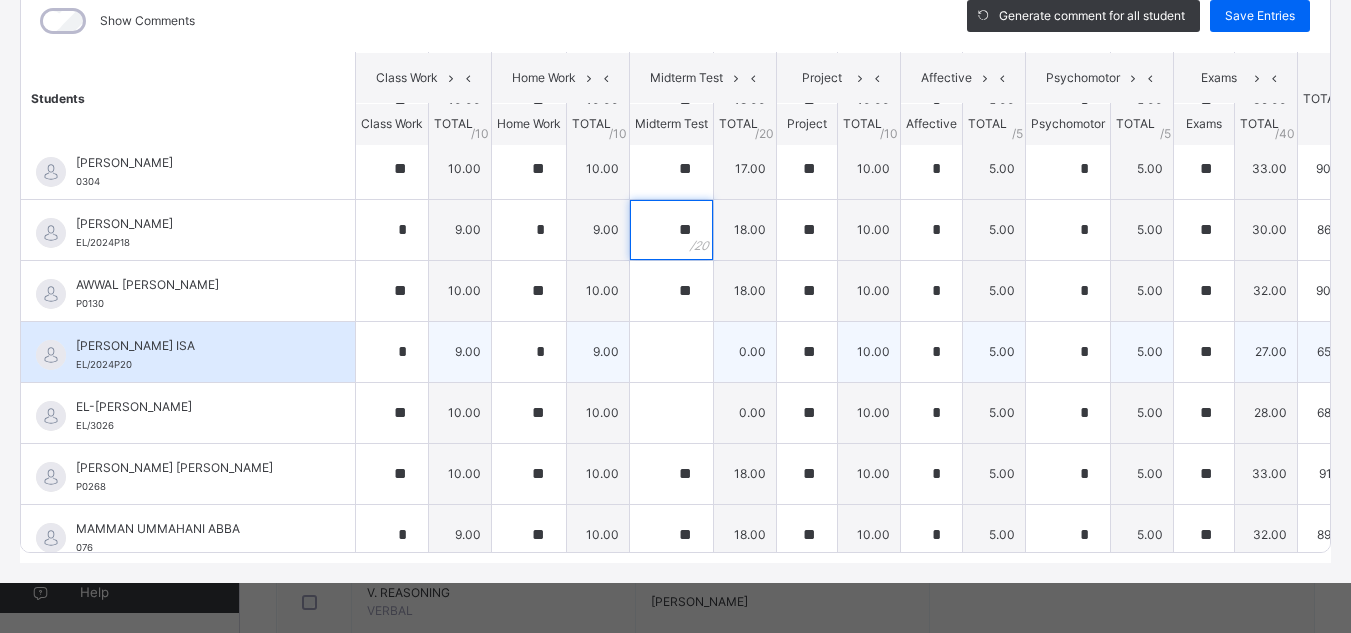 type on "**" 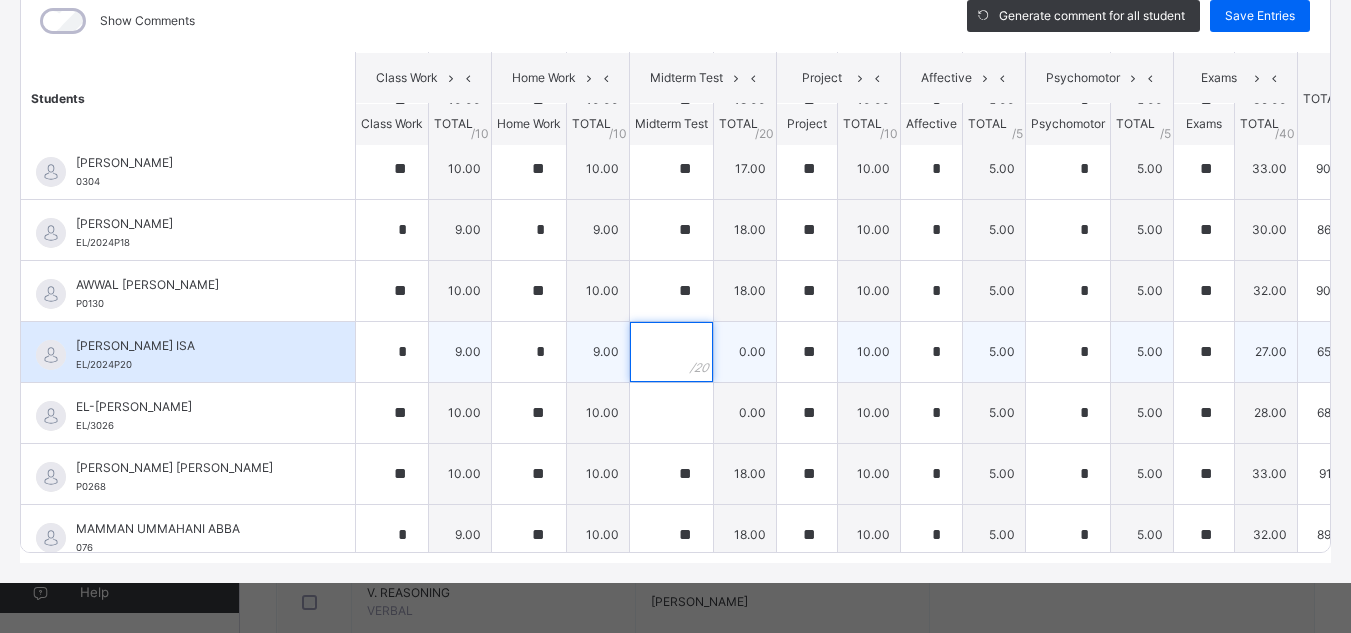click at bounding box center (671, 352) 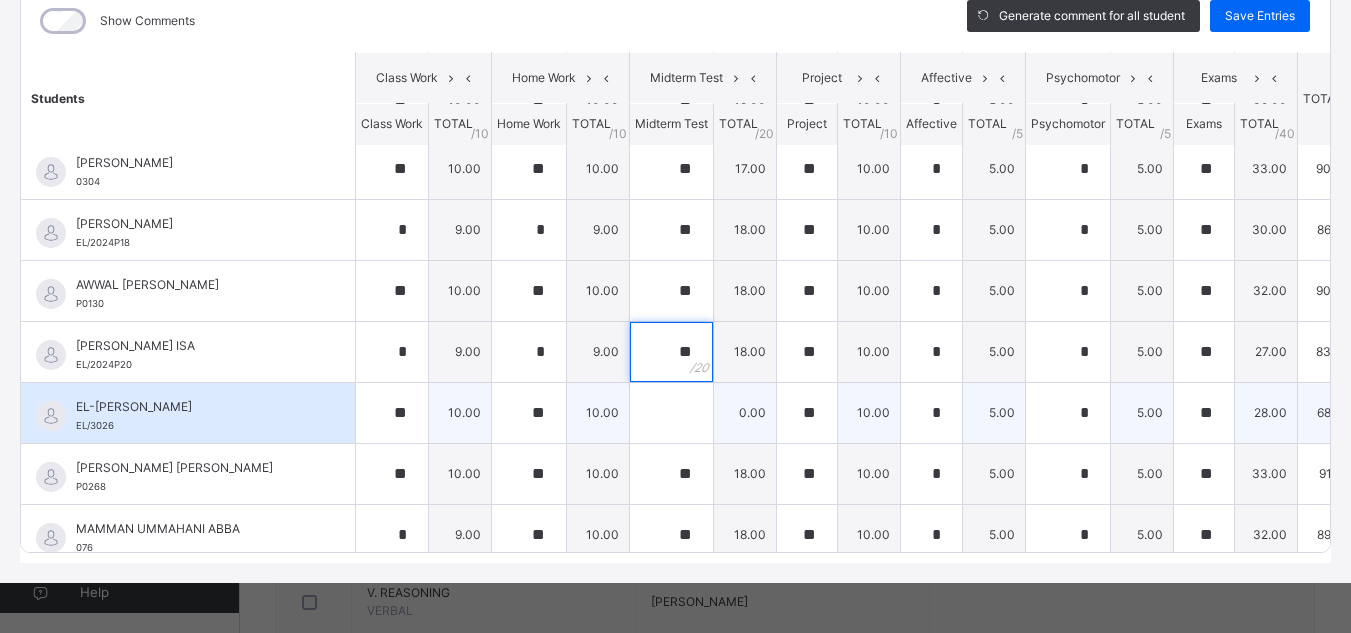 type on "**" 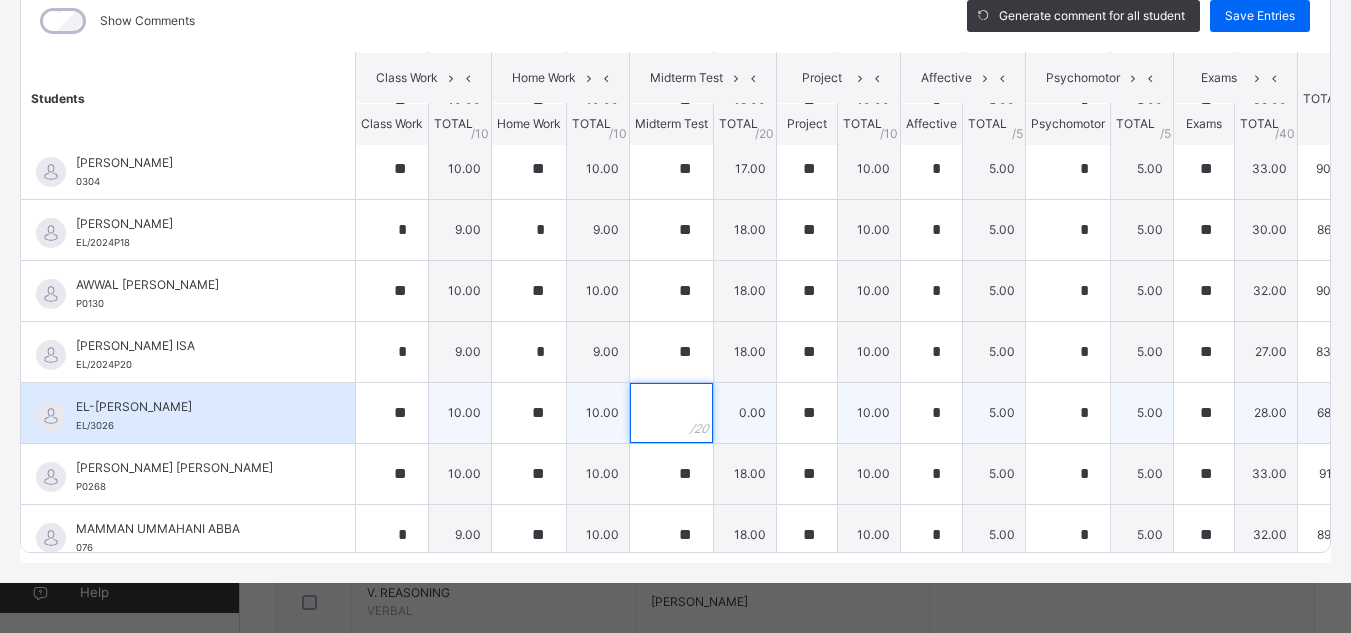 click at bounding box center (671, 413) 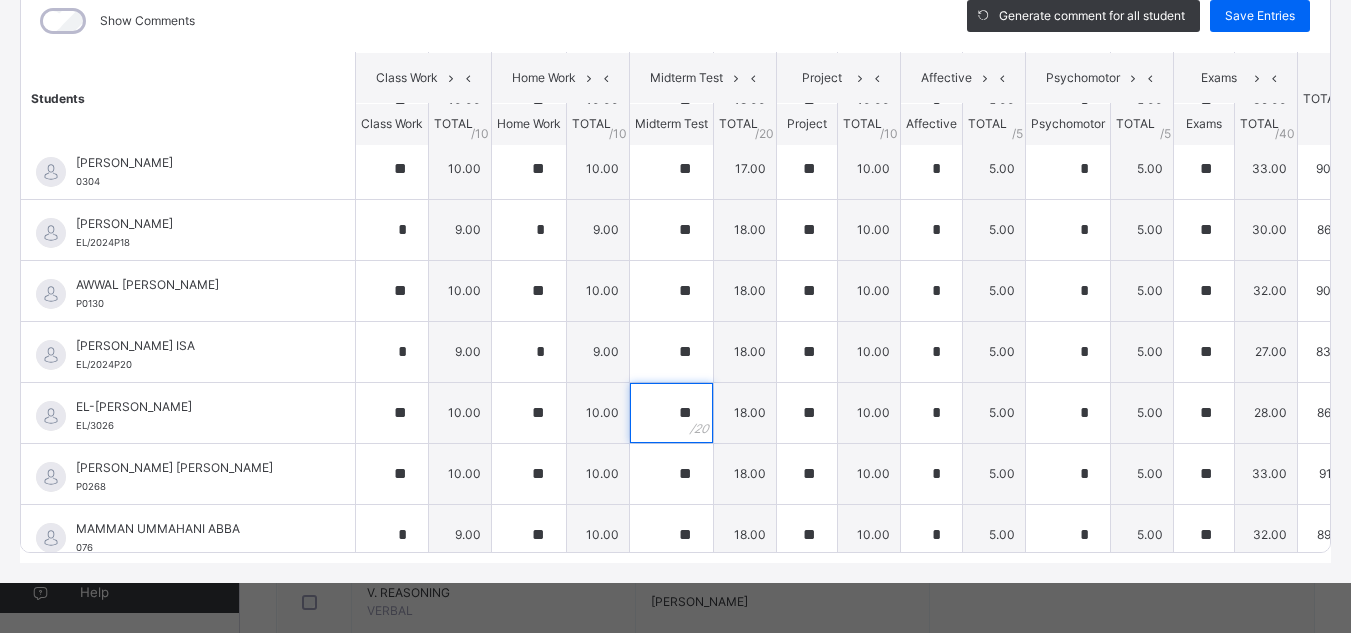 scroll, scrollTop: 0, scrollLeft: 0, axis: both 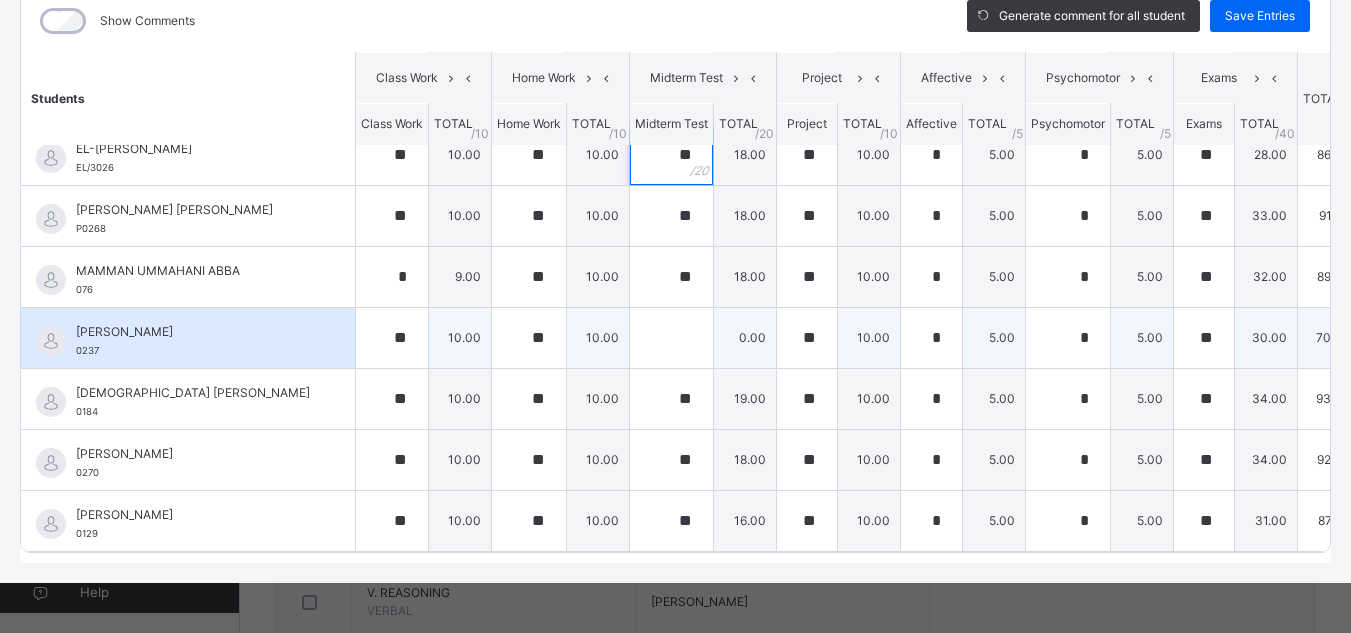 type on "**" 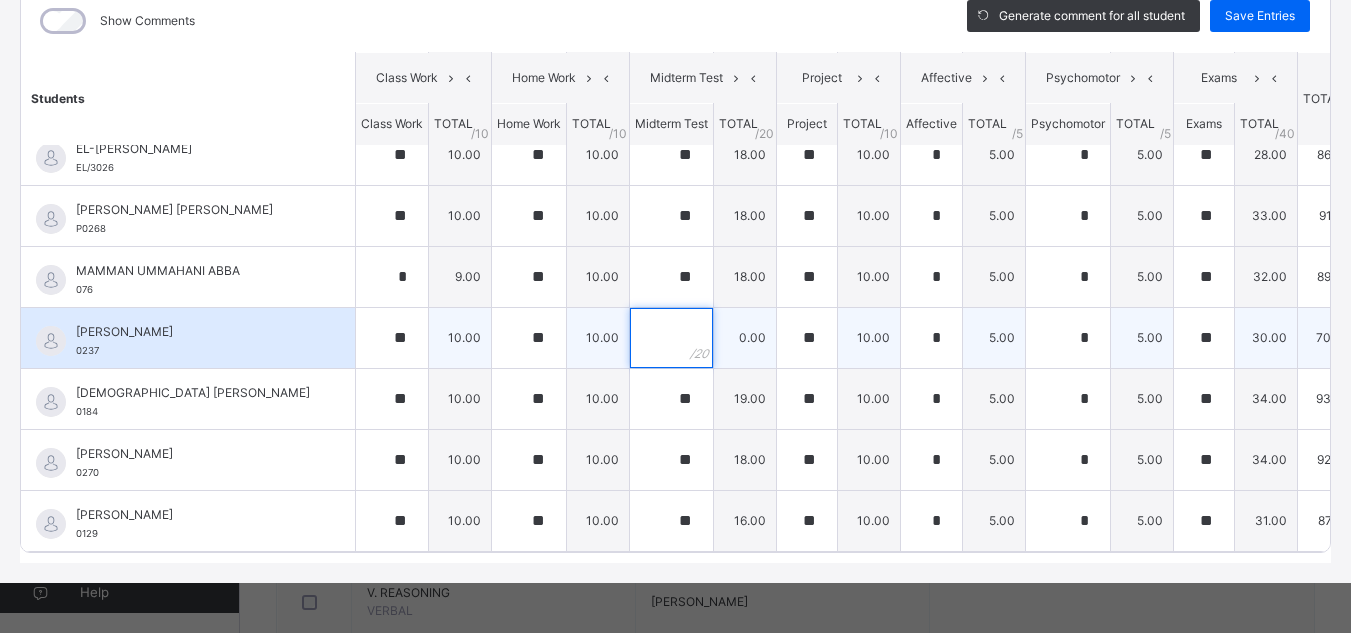 click at bounding box center (671, 338) 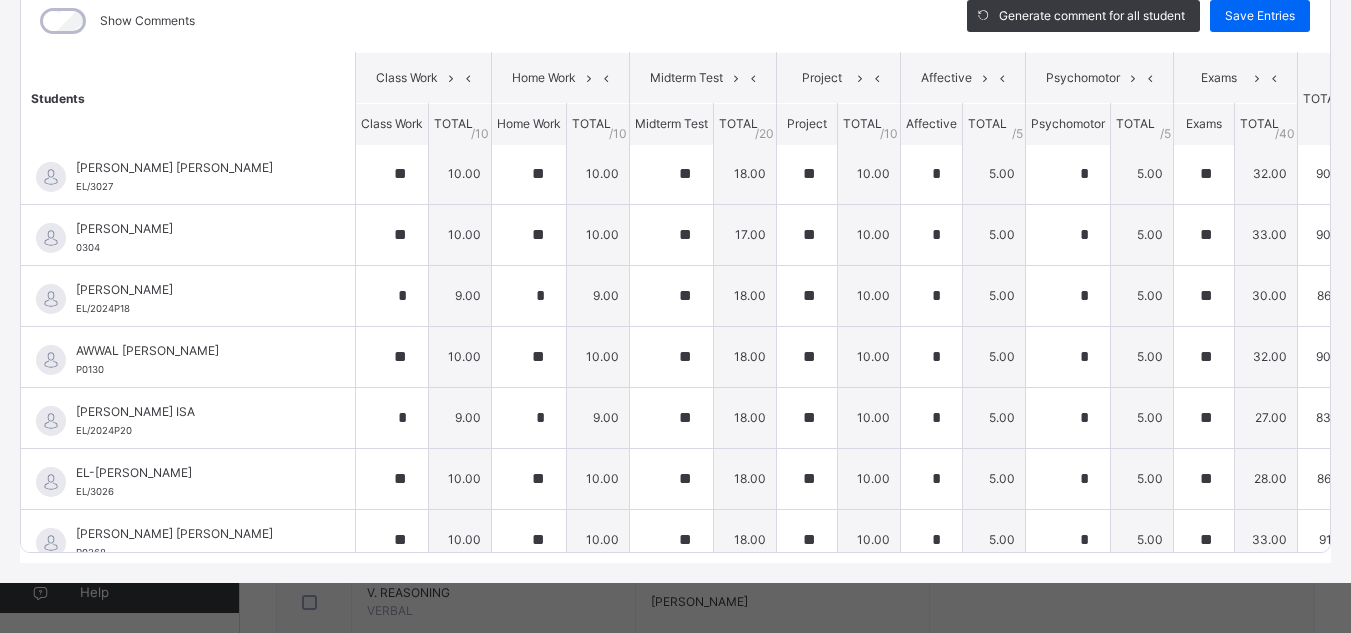 scroll, scrollTop: 0, scrollLeft: 0, axis: both 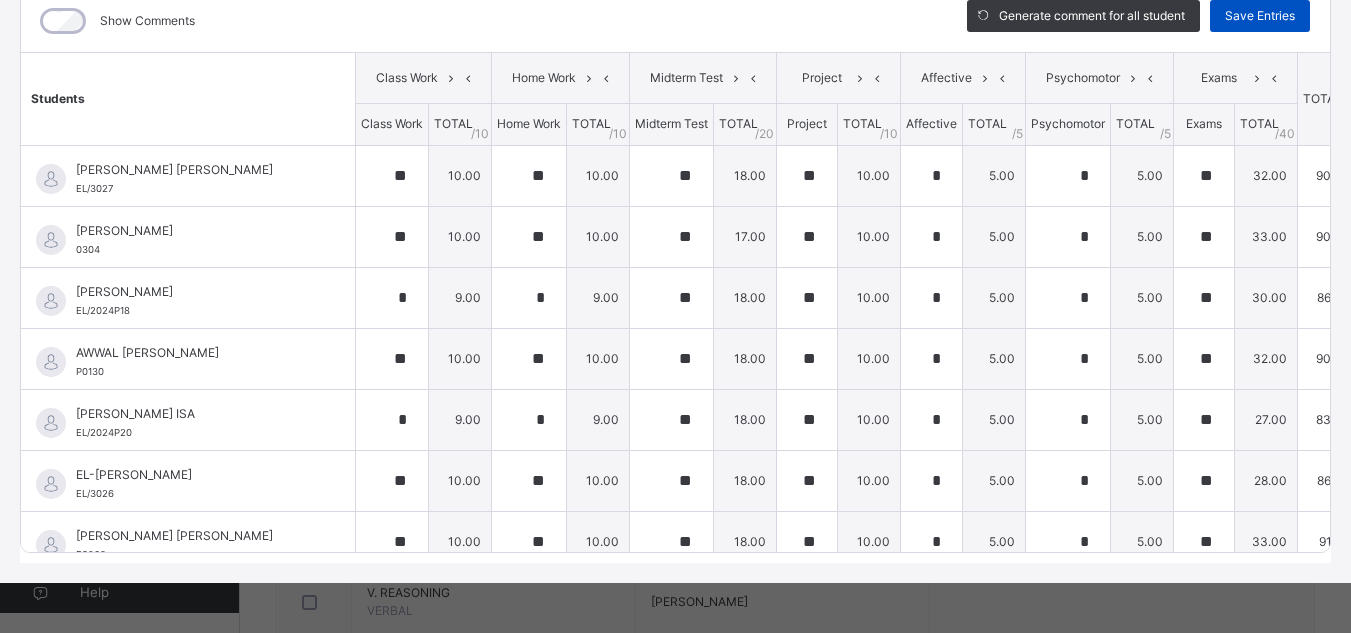 type on "**" 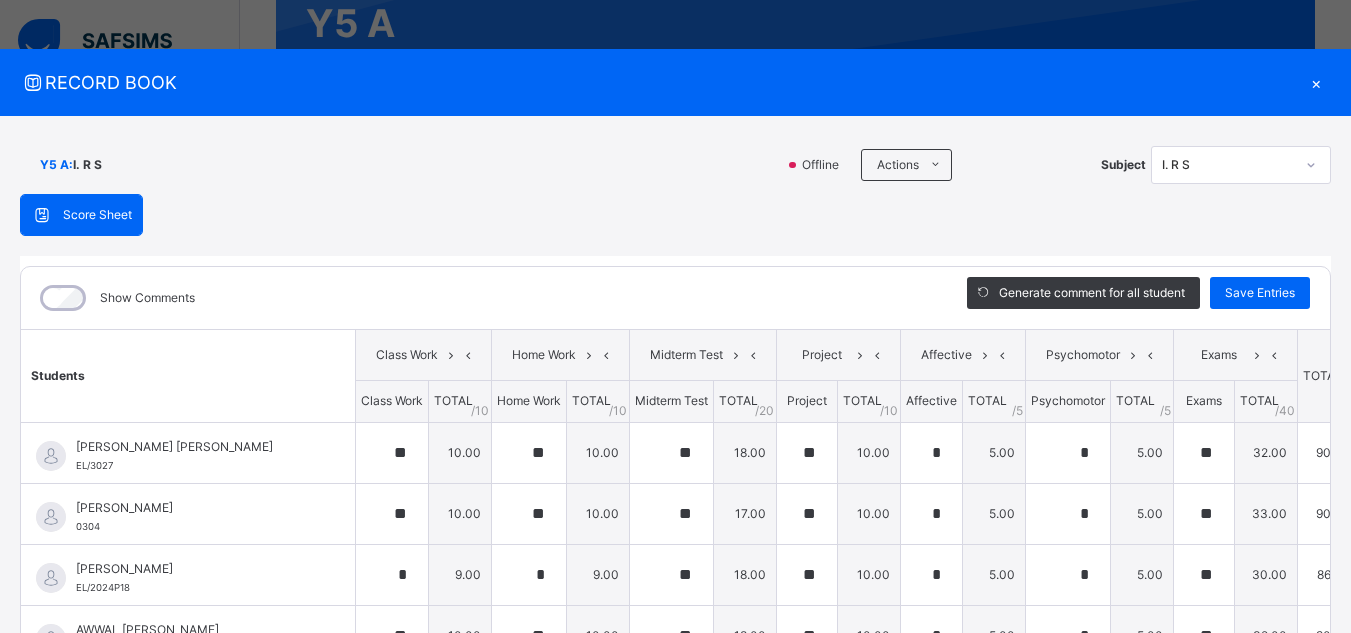 scroll, scrollTop: 0, scrollLeft: 0, axis: both 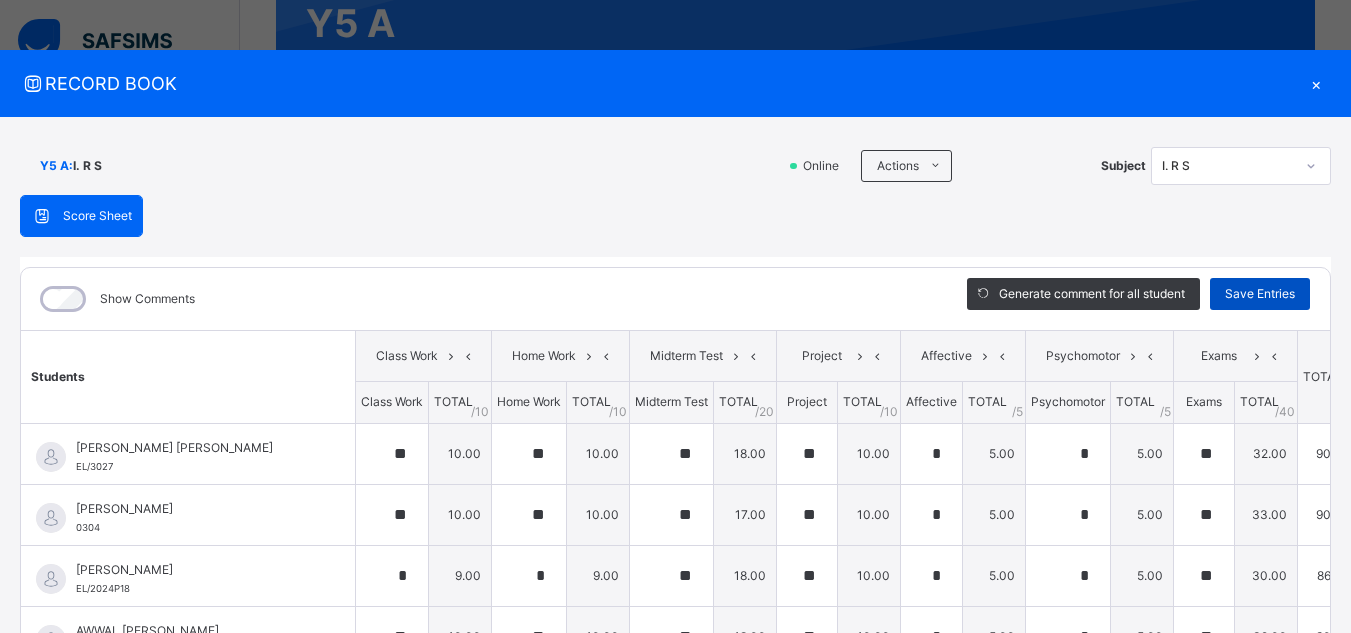 click on "Save Entries" at bounding box center [1260, 294] 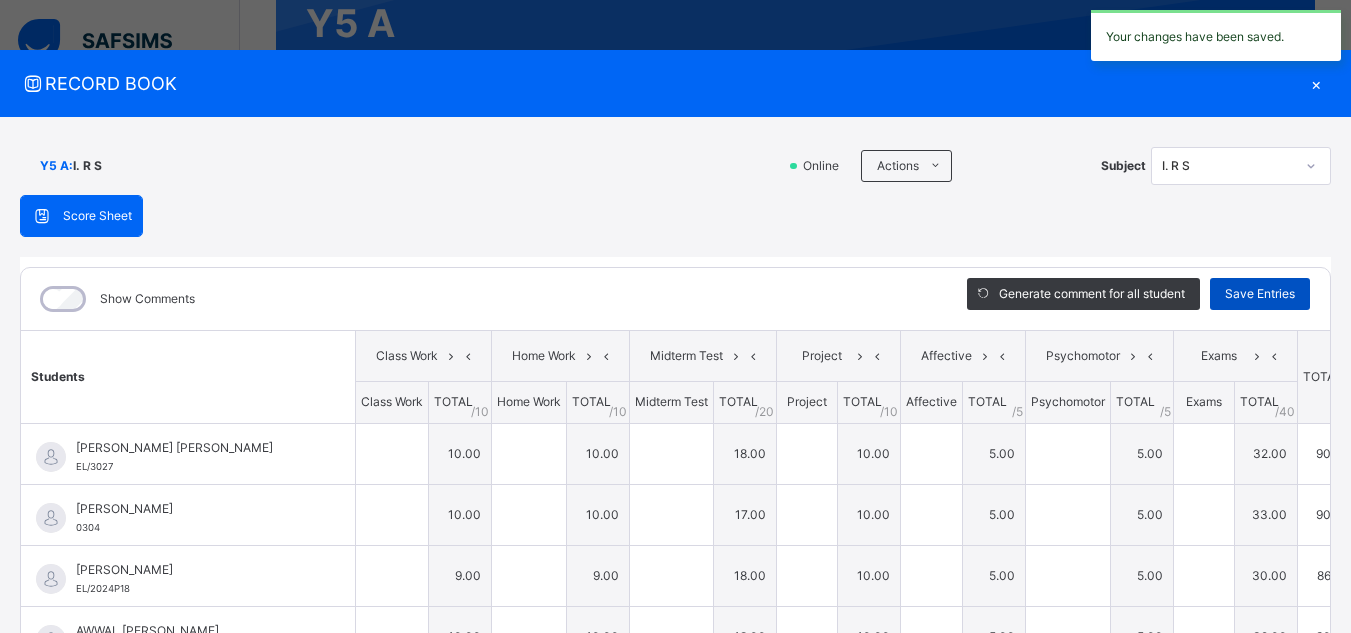 type on "**" 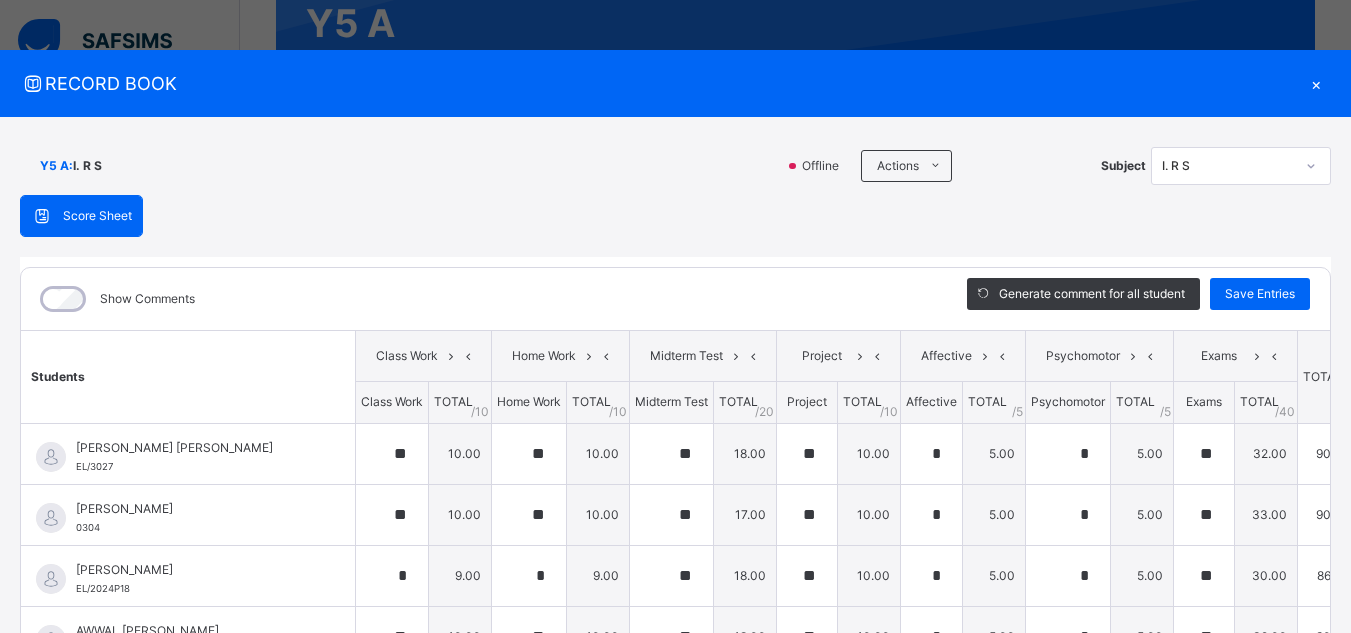 click on "×" at bounding box center (1316, 83) 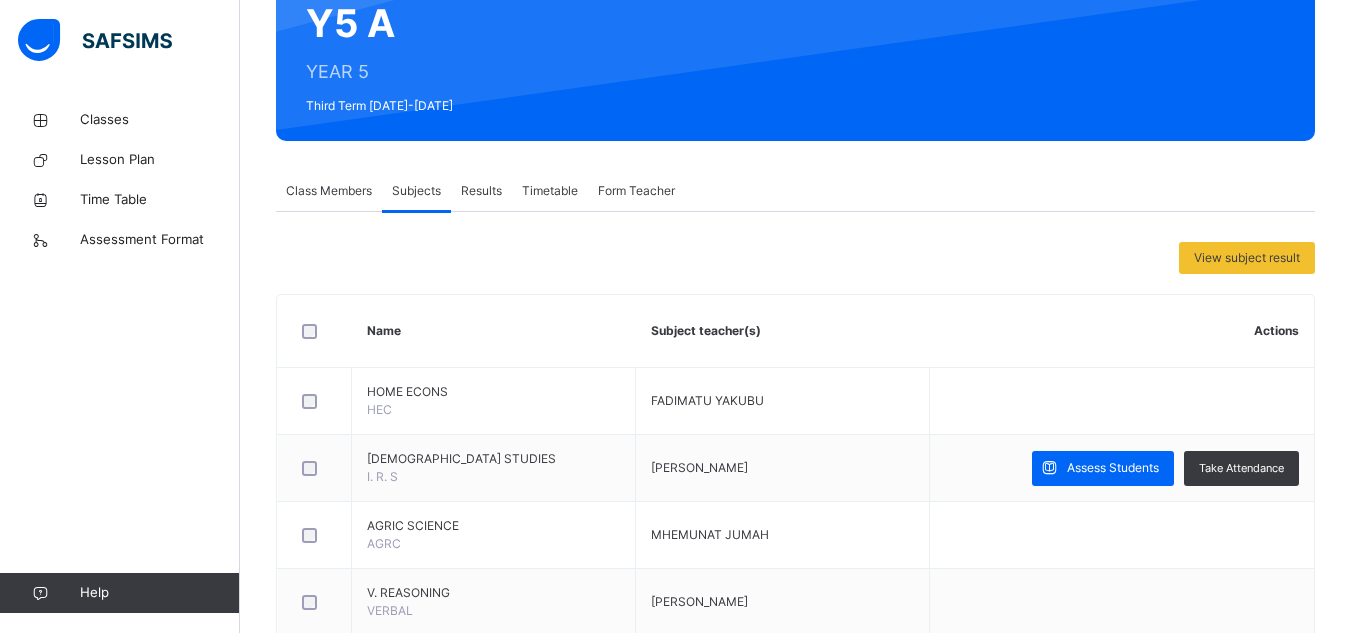 click on "Class Members" at bounding box center (329, 191) 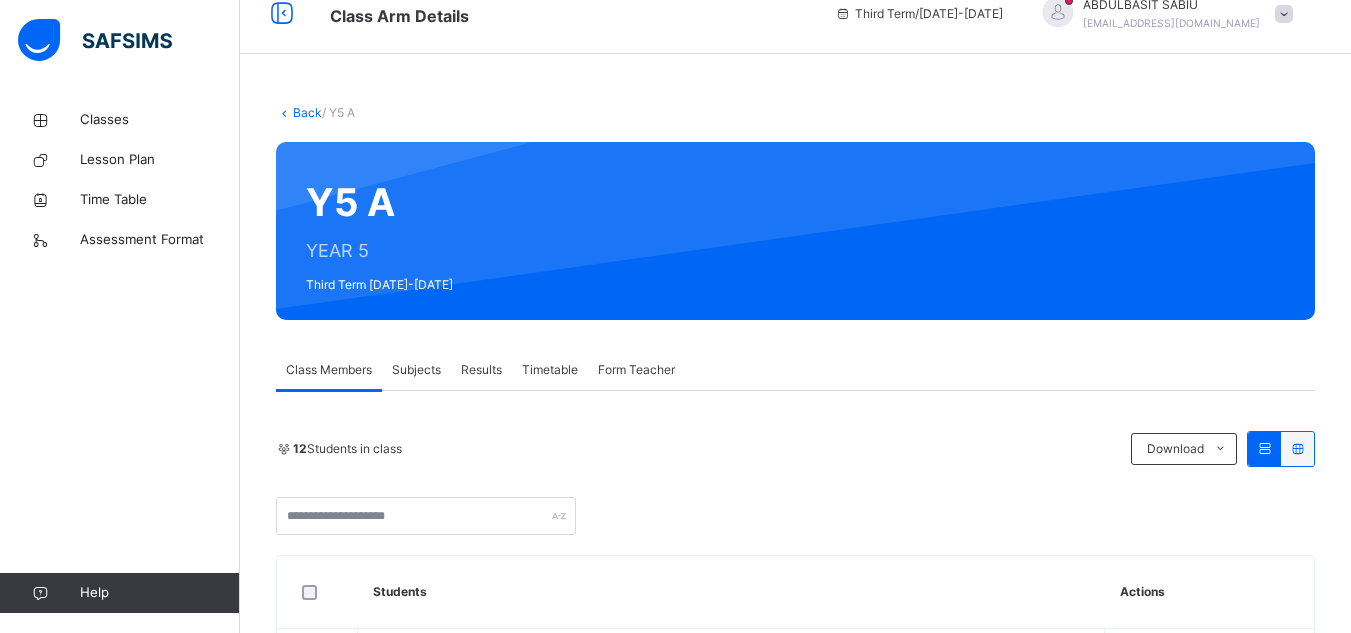 scroll, scrollTop: 0, scrollLeft: 0, axis: both 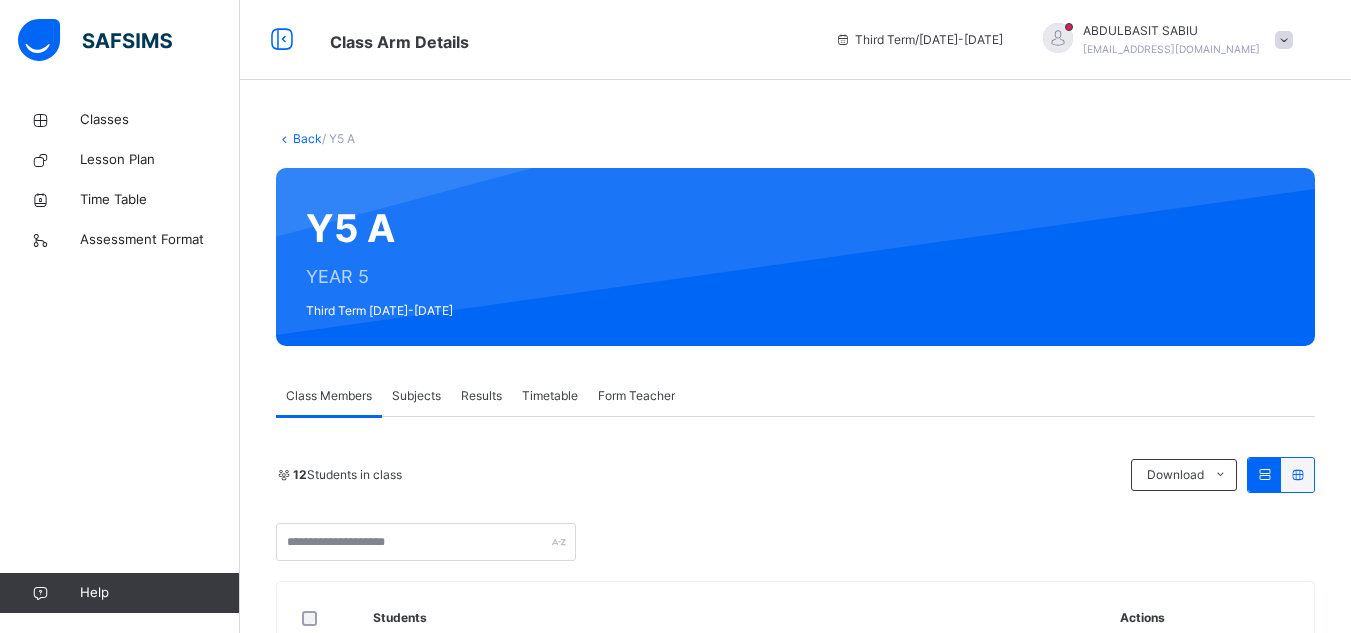 click on "Back" at bounding box center (307, 138) 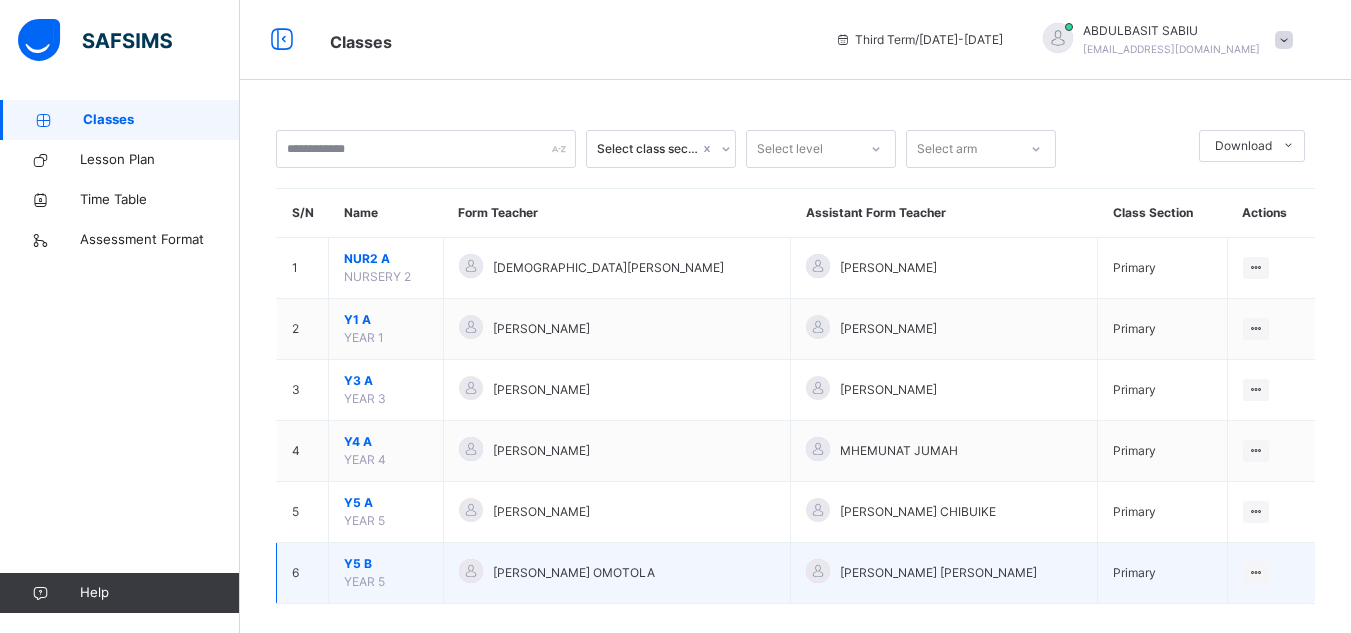 click on "Y5   B   YEAR 5" at bounding box center [386, 573] 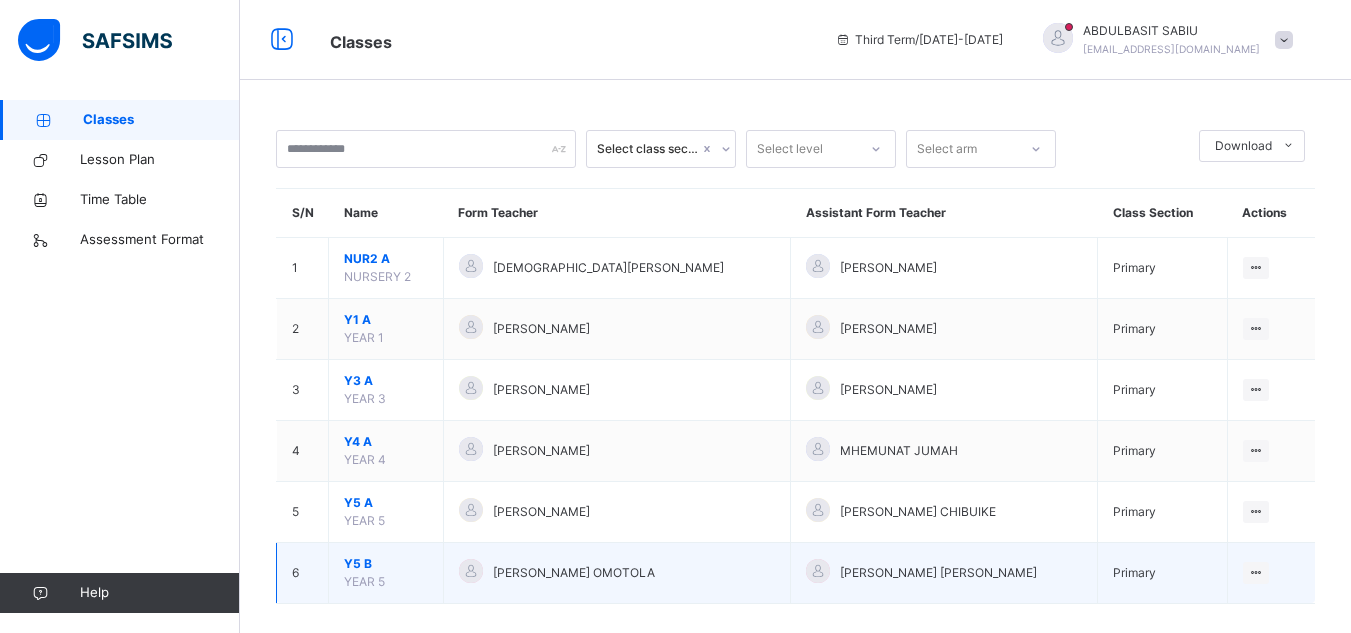 click on "Y5   B   YEAR 5" at bounding box center [386, 573] 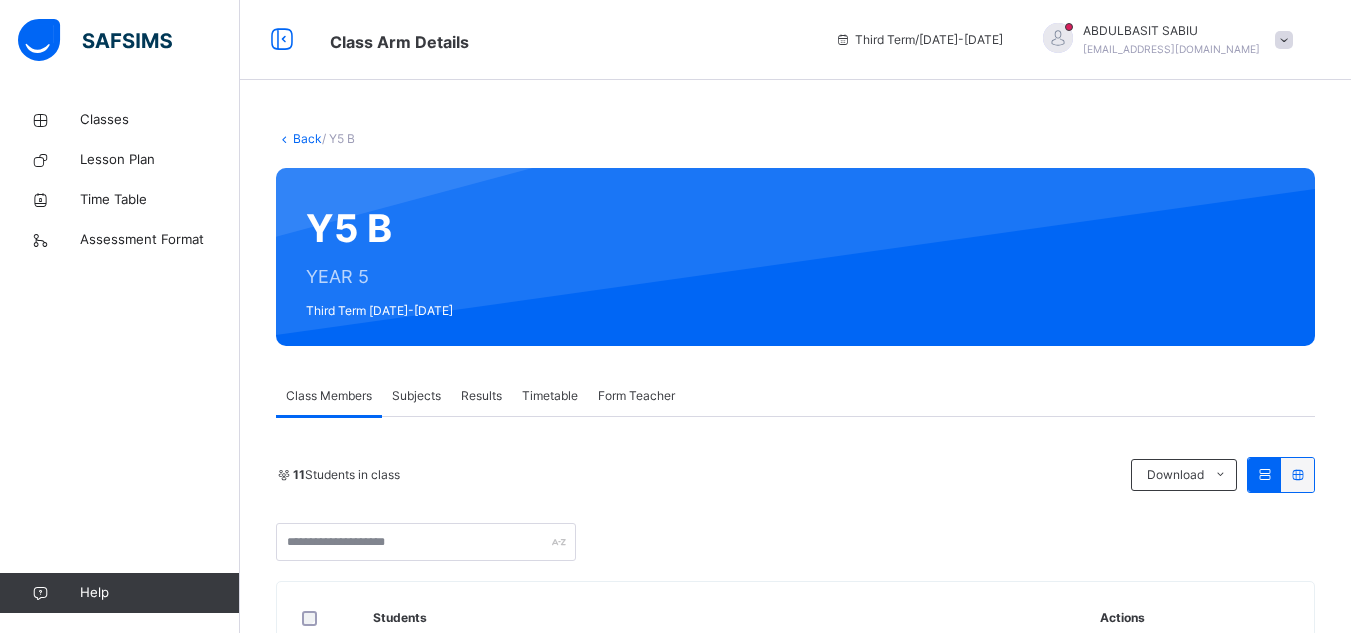 click on "Subjects" at bounding box center (416, 396) 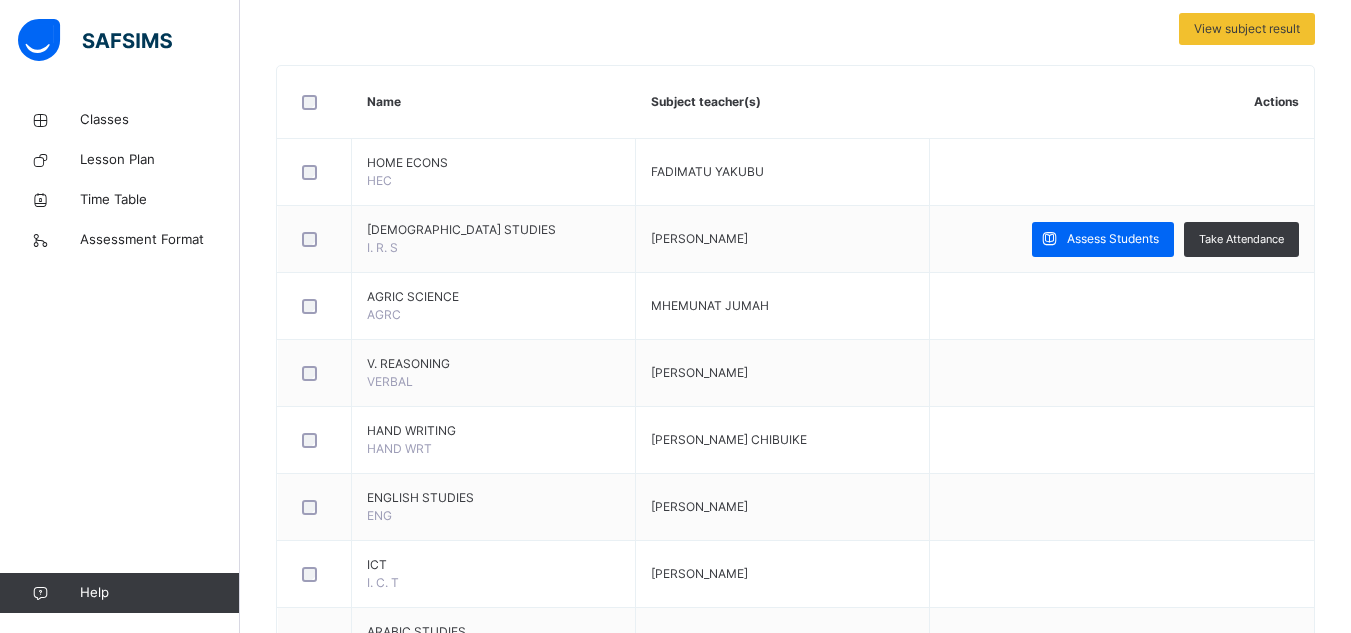 scroll, scrollTop: 531, scrollLeft: 0, axis: vertical 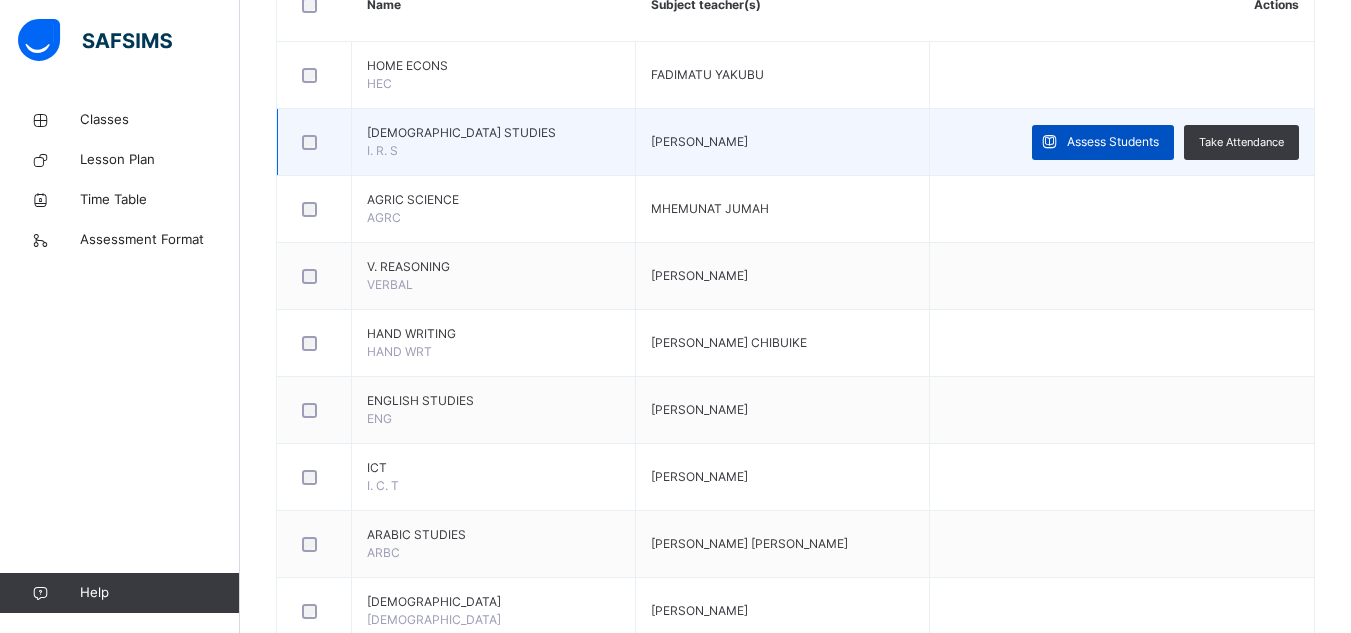 click on "Assess Students" at bounding box center (1113, 142) 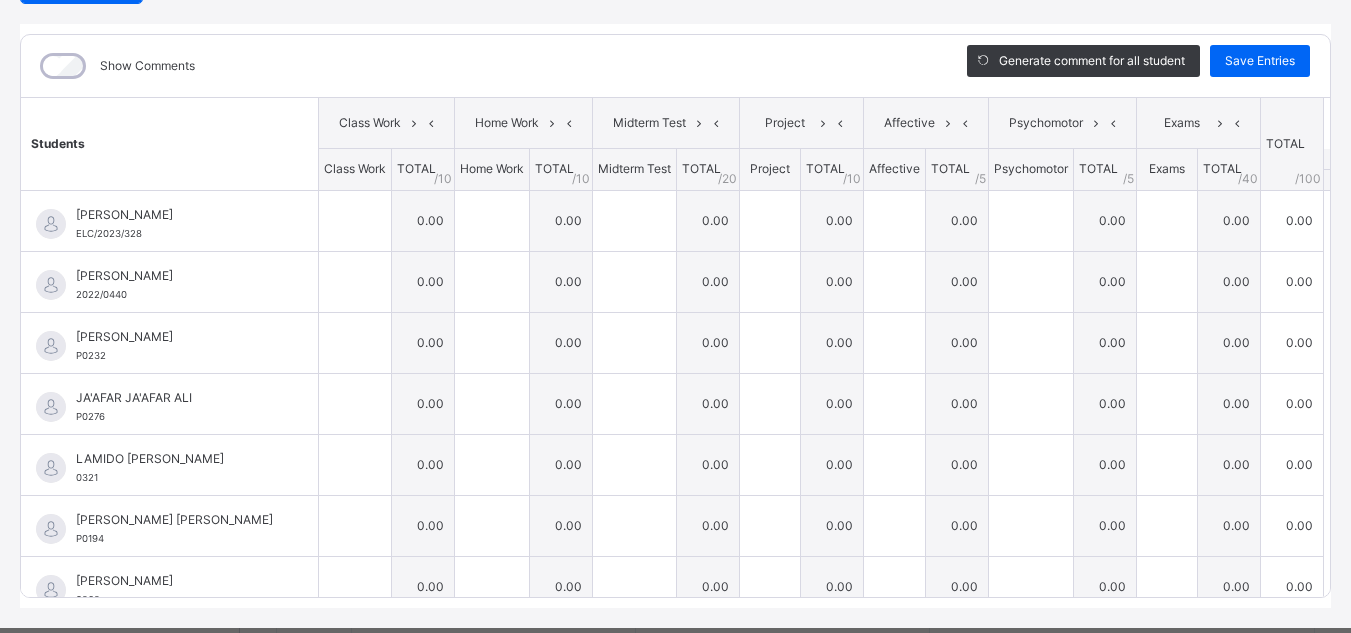 scroll, scrollTop: 234, scrollLeft: 0, axis: vertical 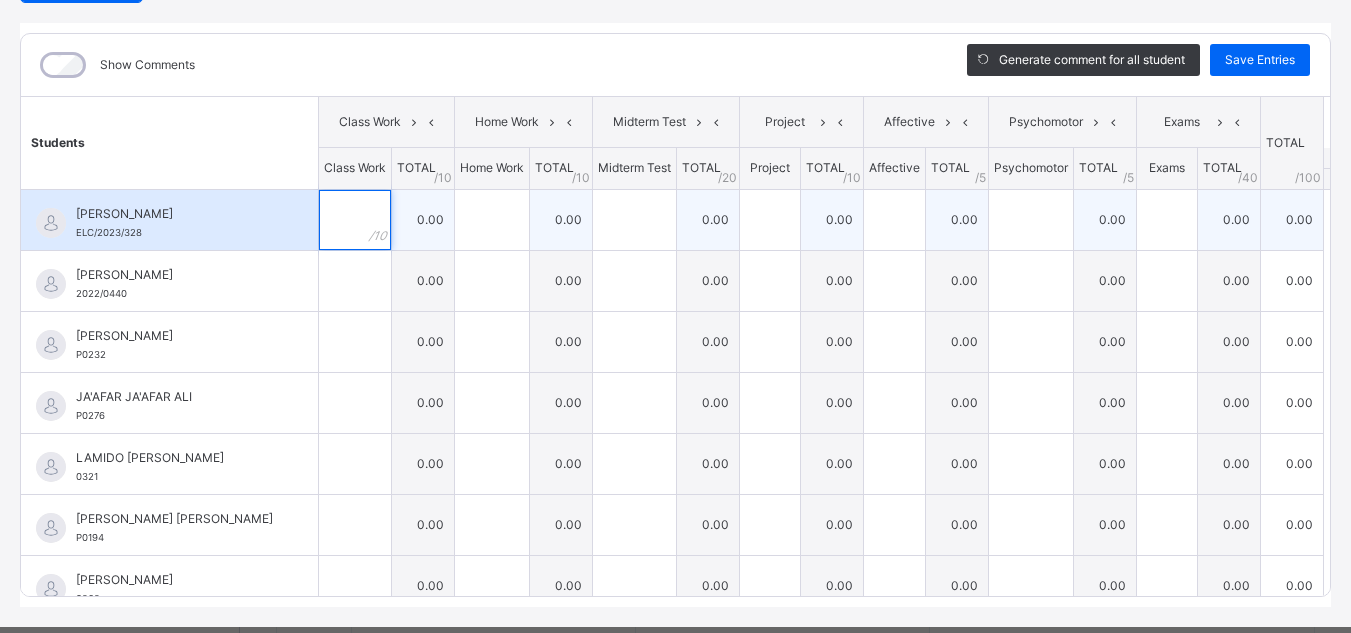 click at bounding box center (355, 220) 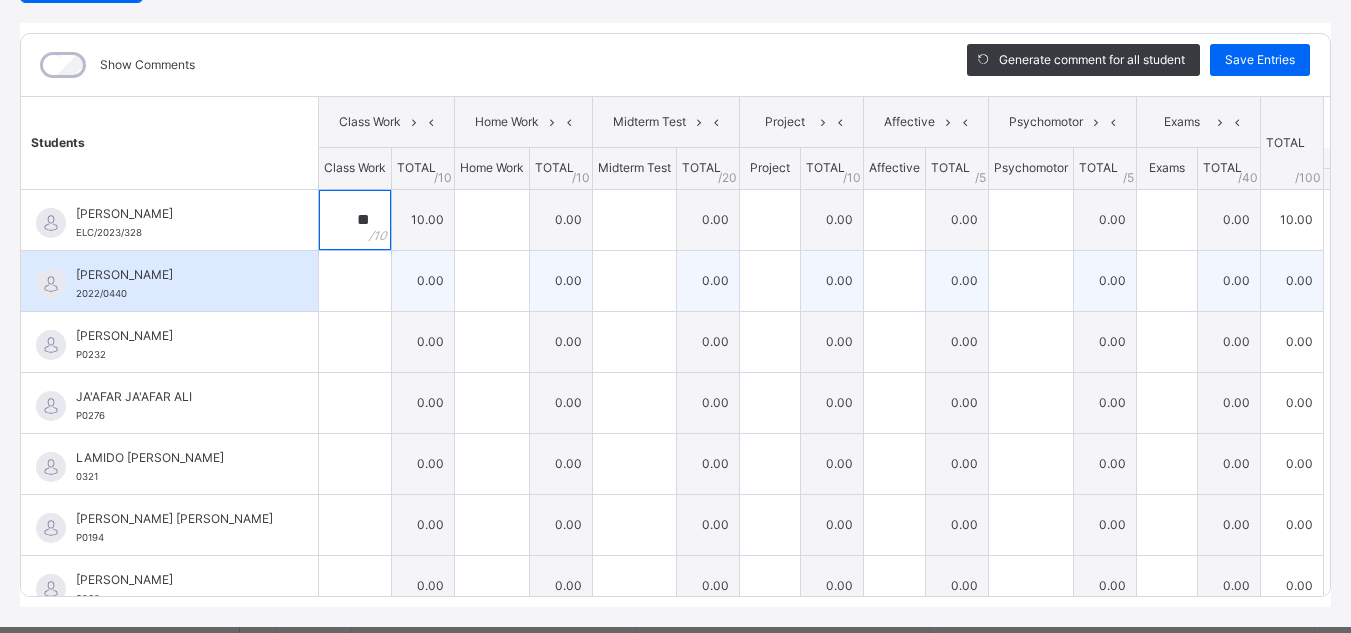 type on "**" 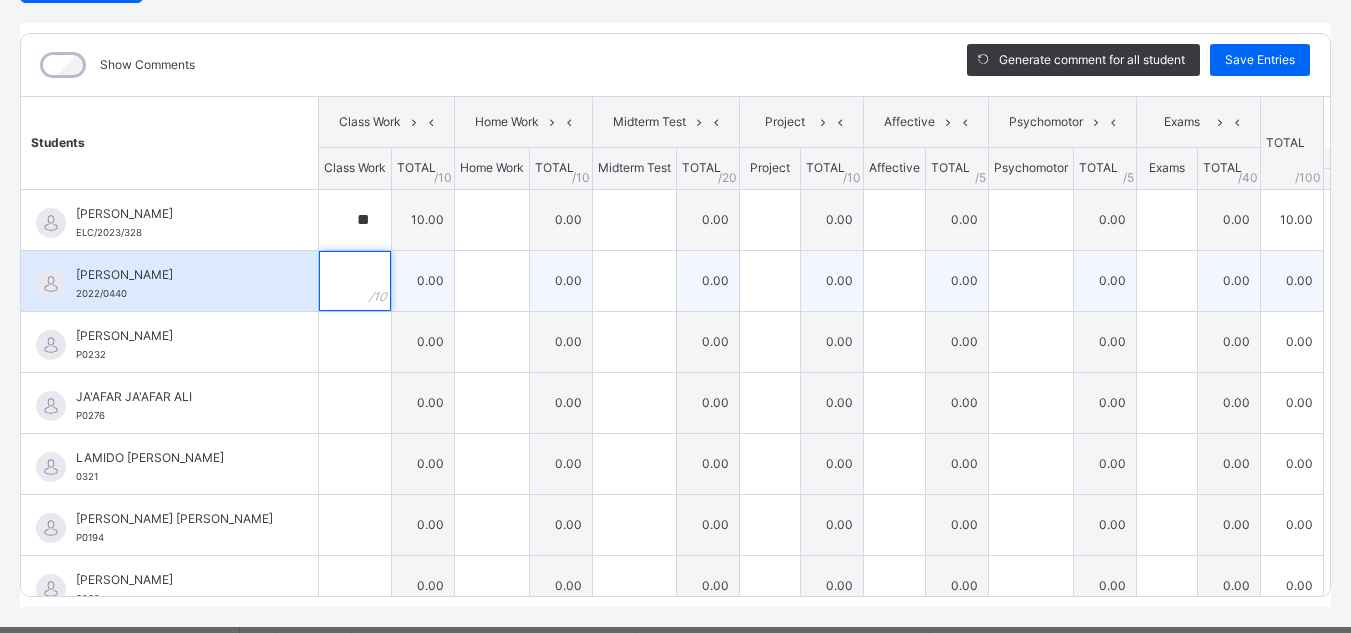 click at bounding box center (355, 281) 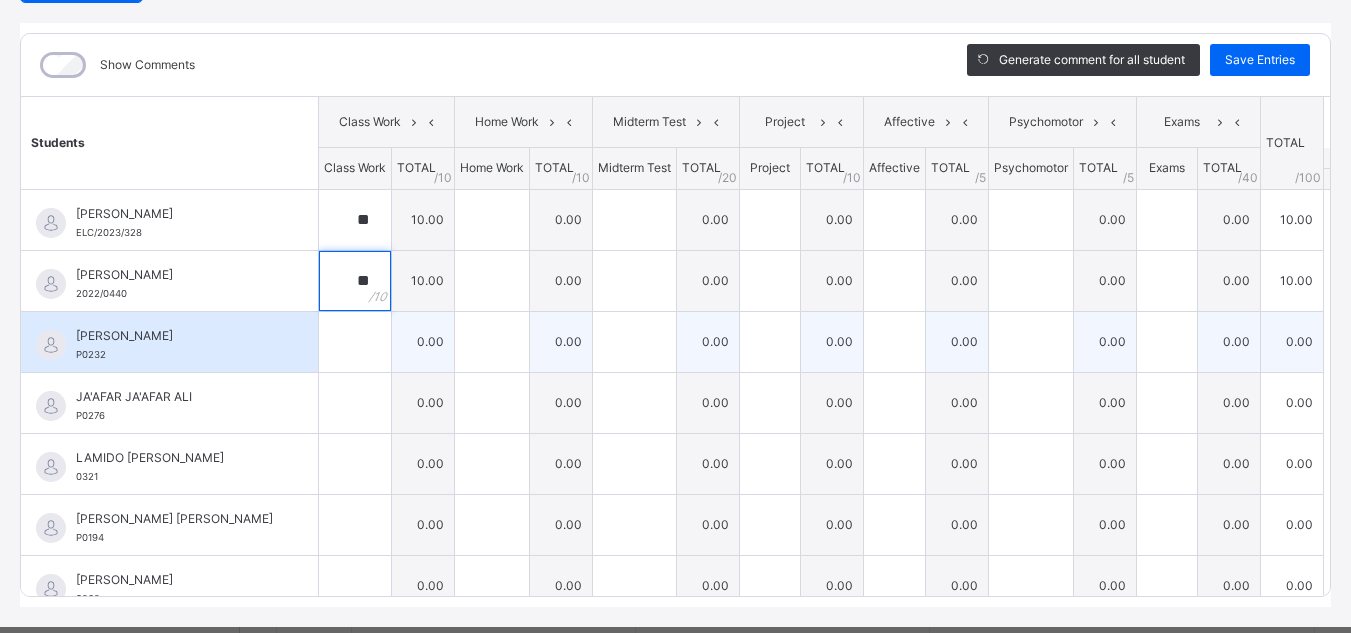 type on "**" 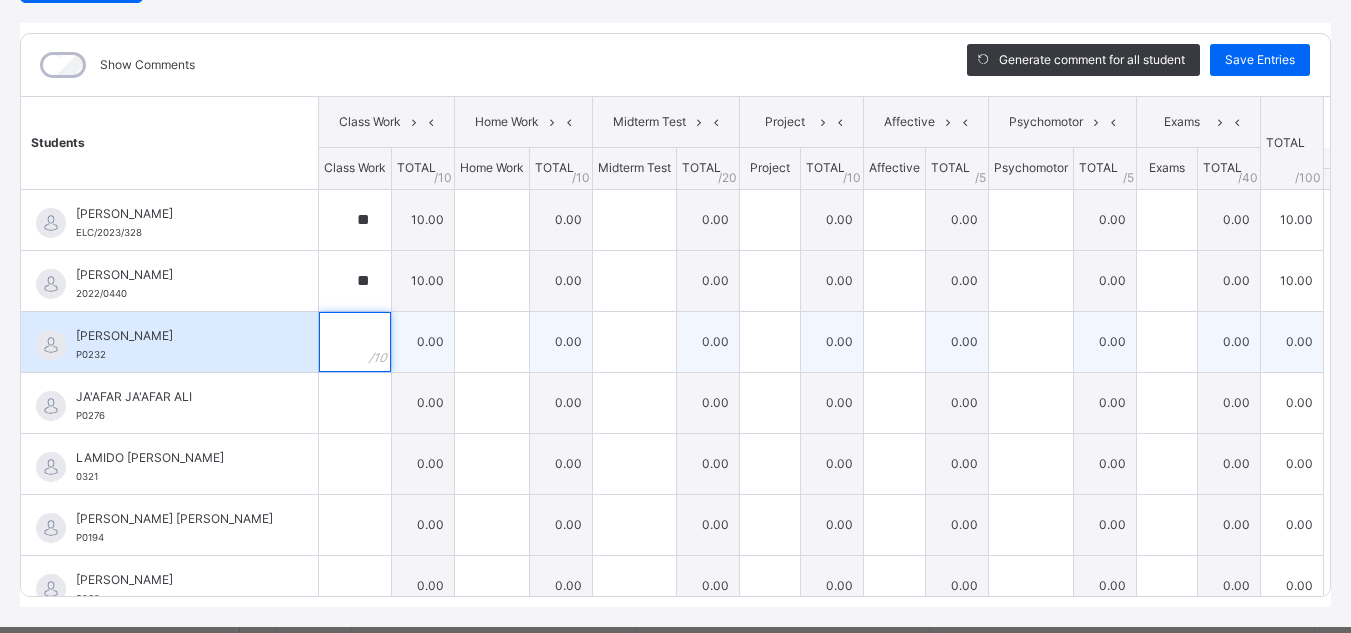 click at bounding box center [355, 342] 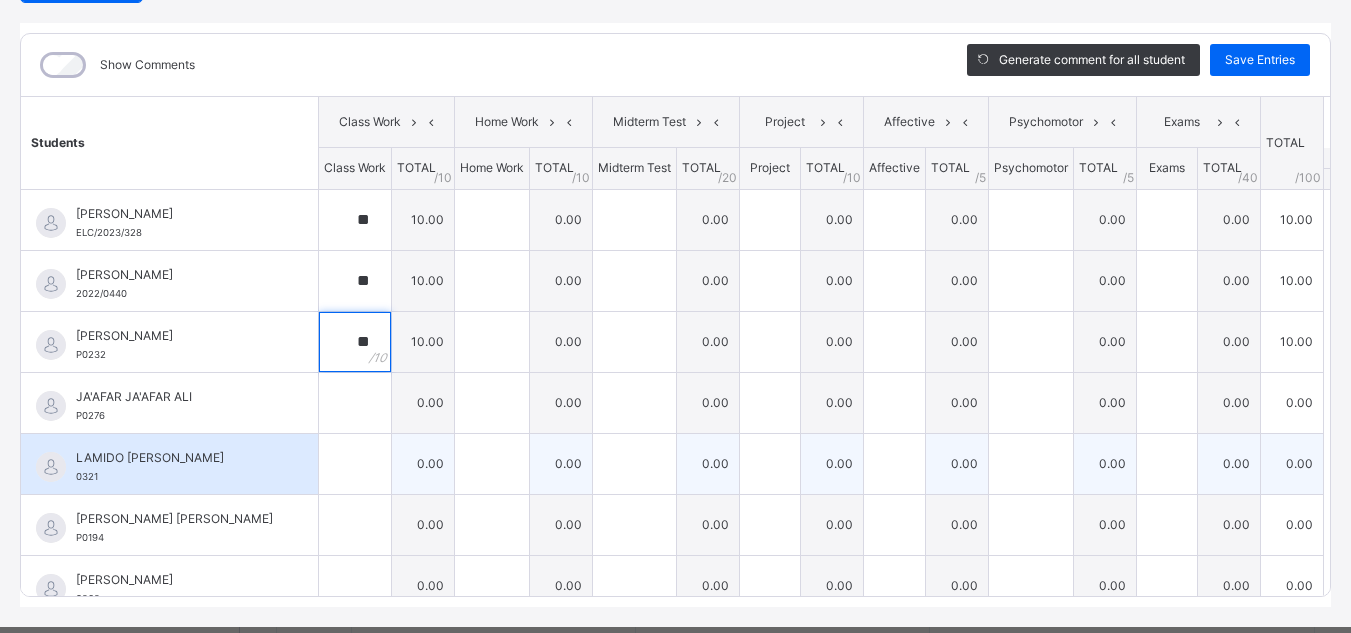 type on "**" 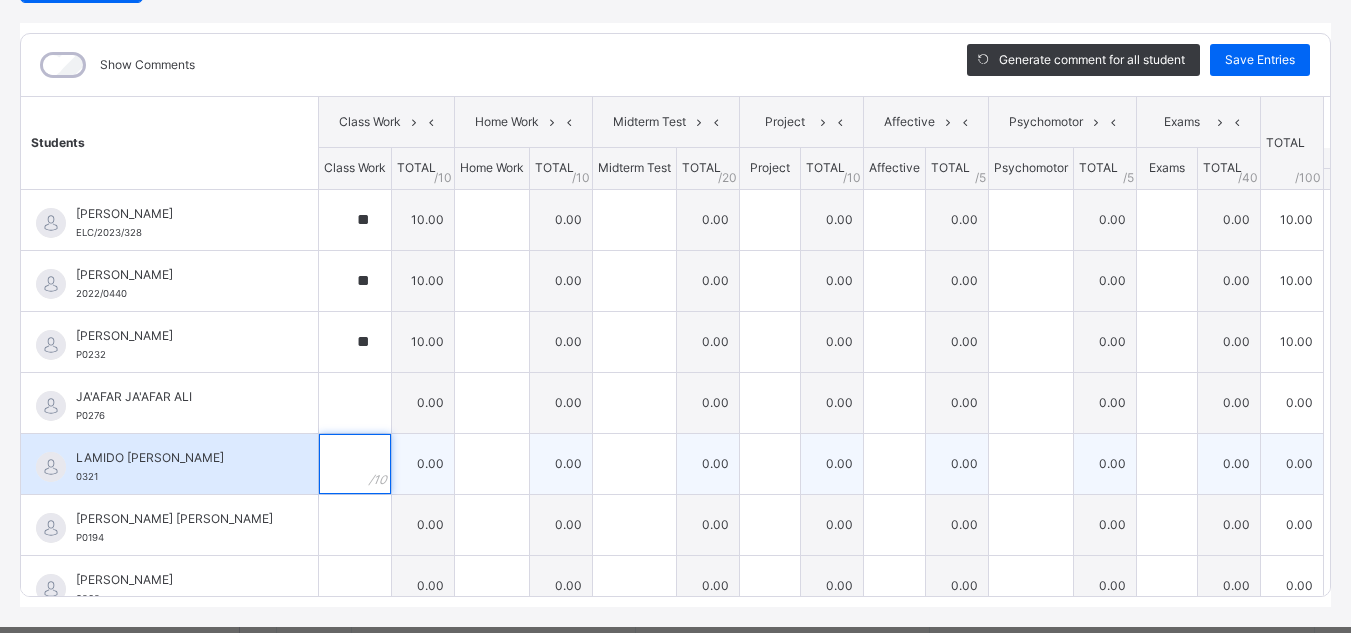click at bounding box center [355, 464] 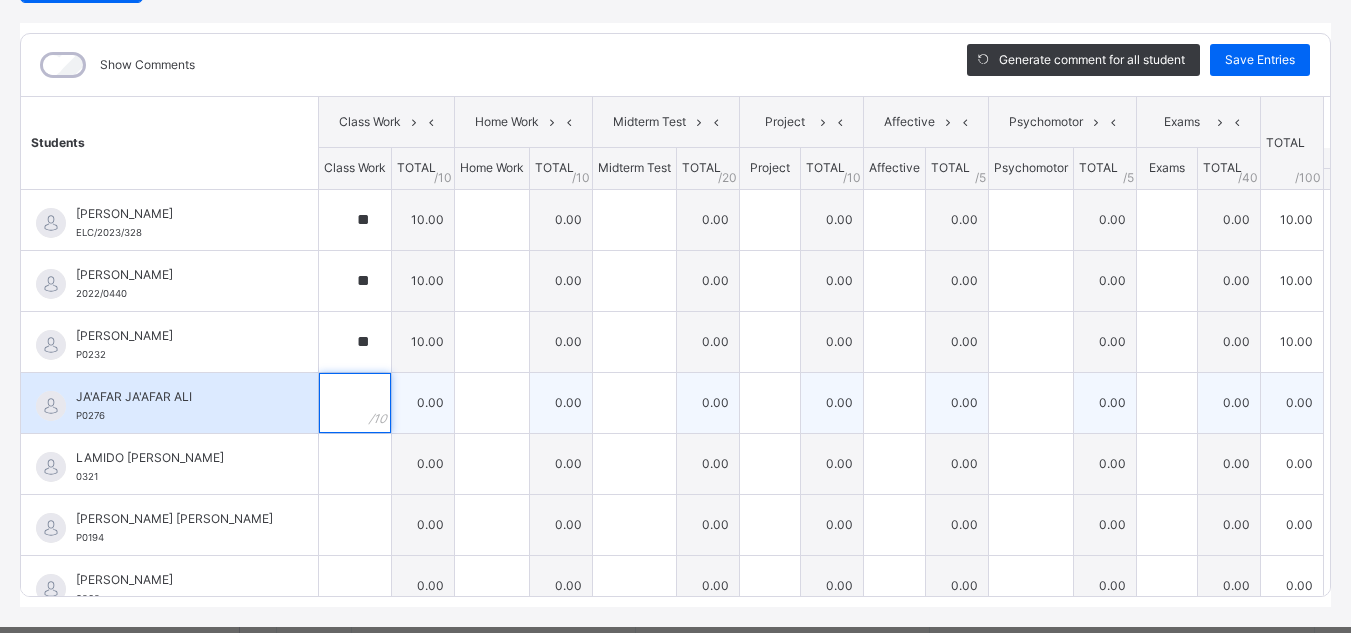 click at bounding box center [355, 403] 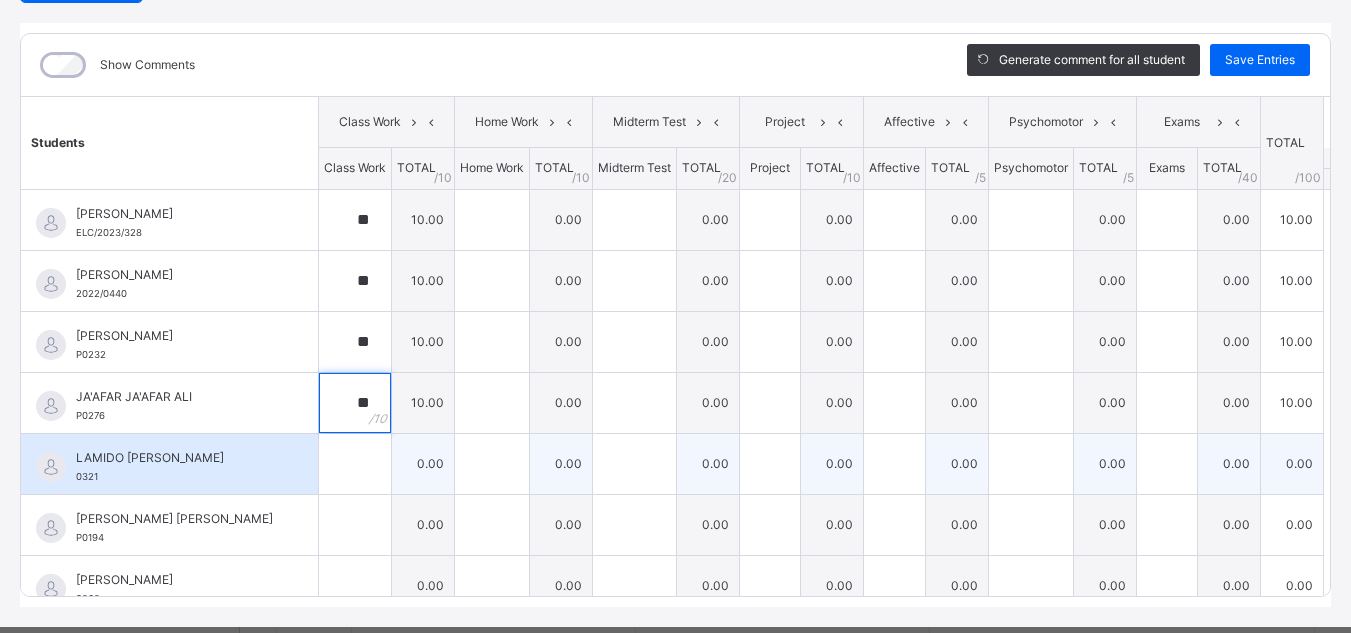 type on "**" 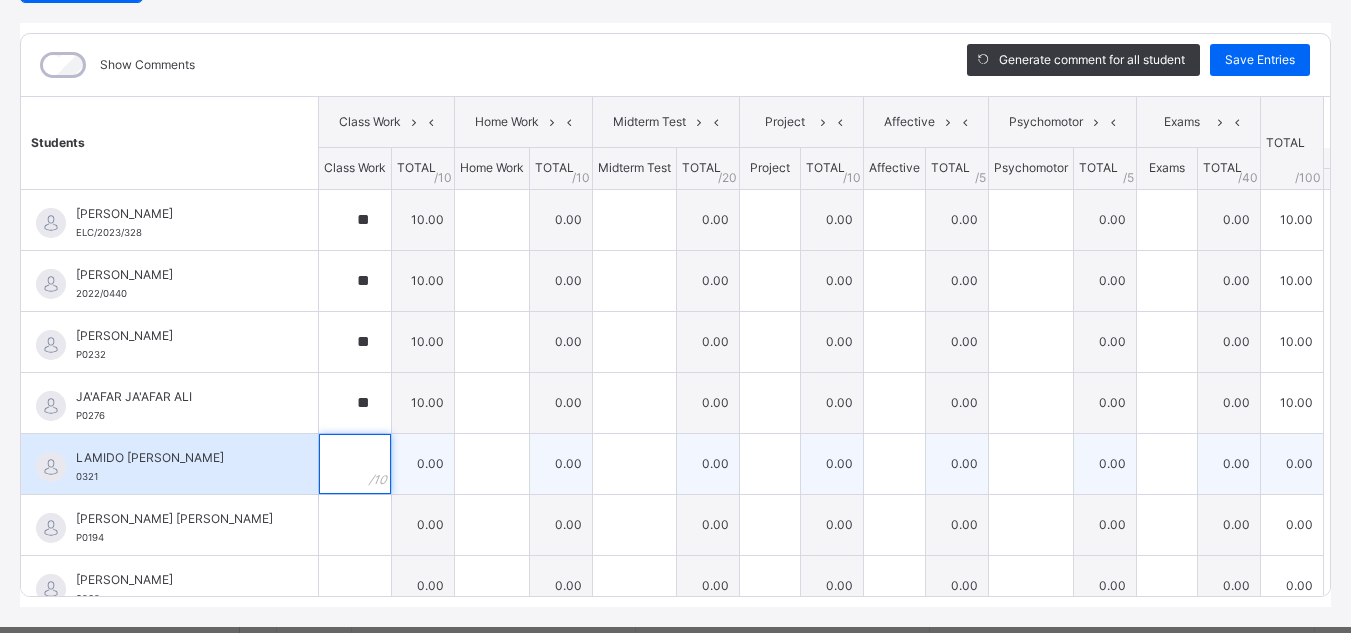 click at bounding box center [355, 464] 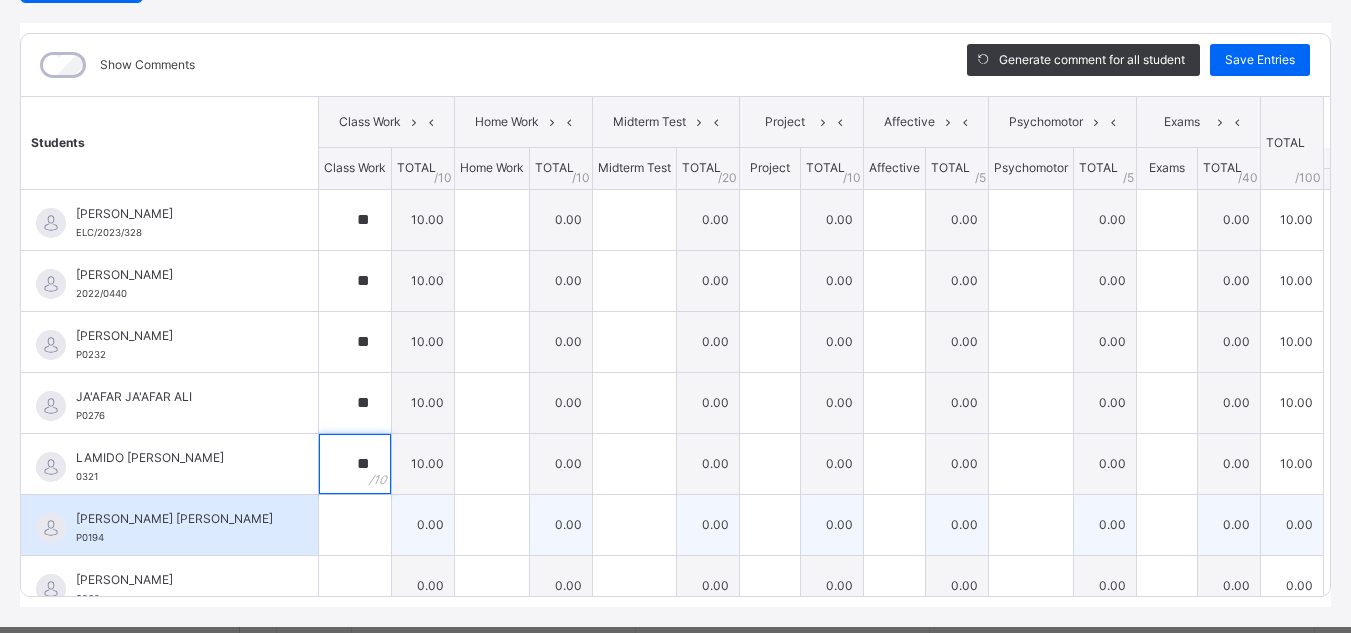 type on "**" 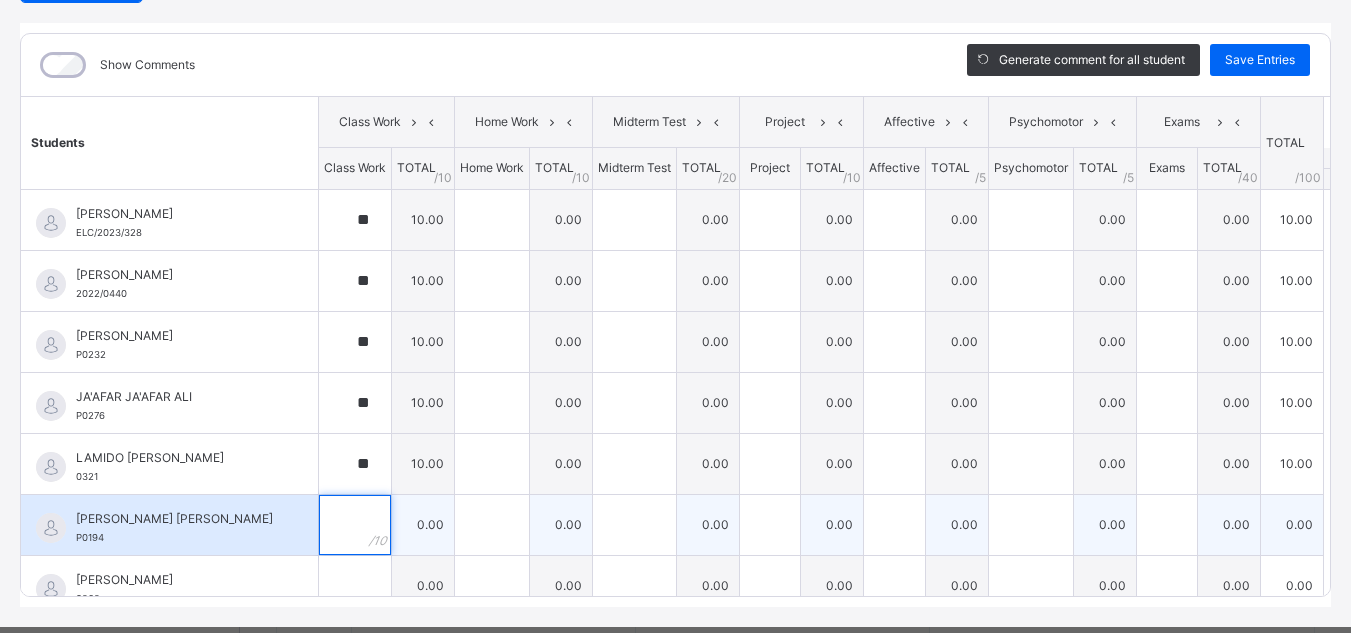 click at bounding box center (355, 525) 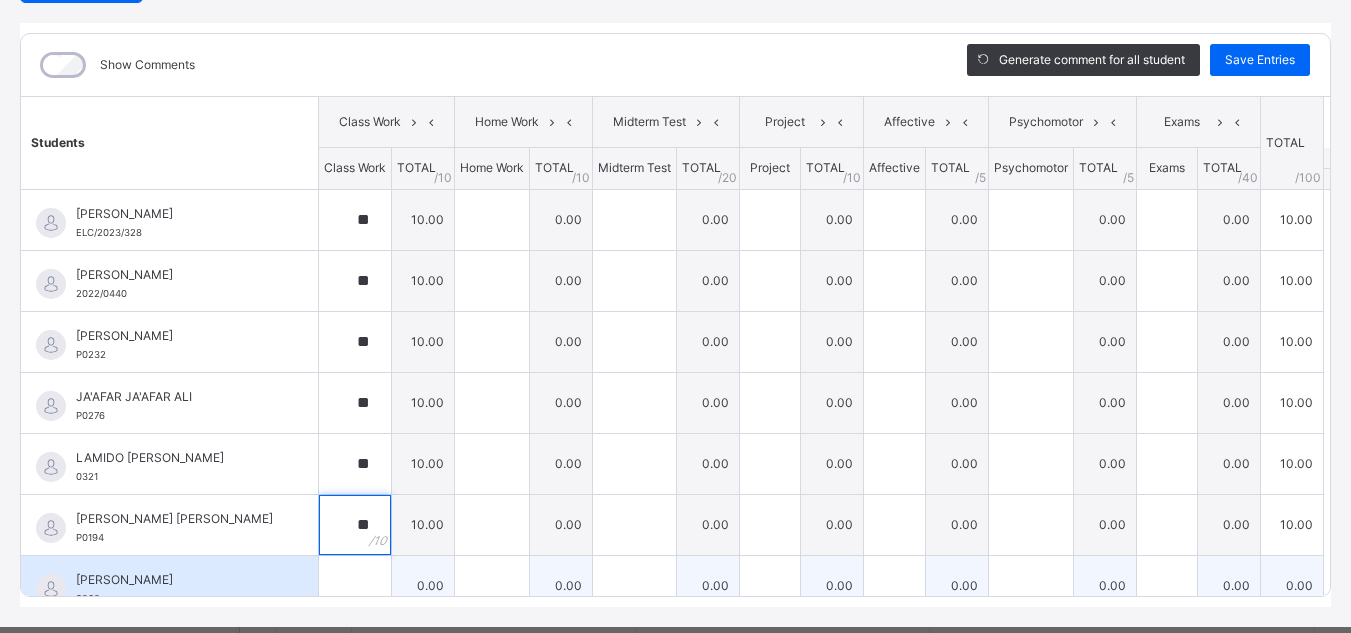 type on "**" 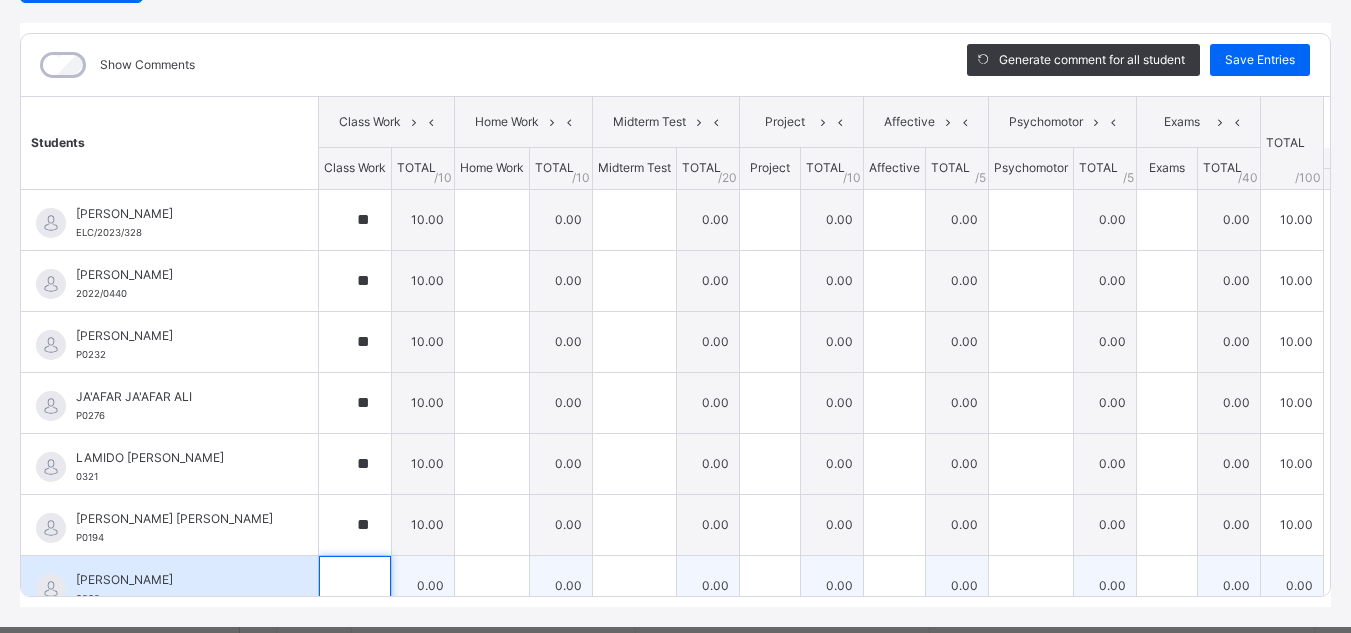 click at bounding box center (355, 586) 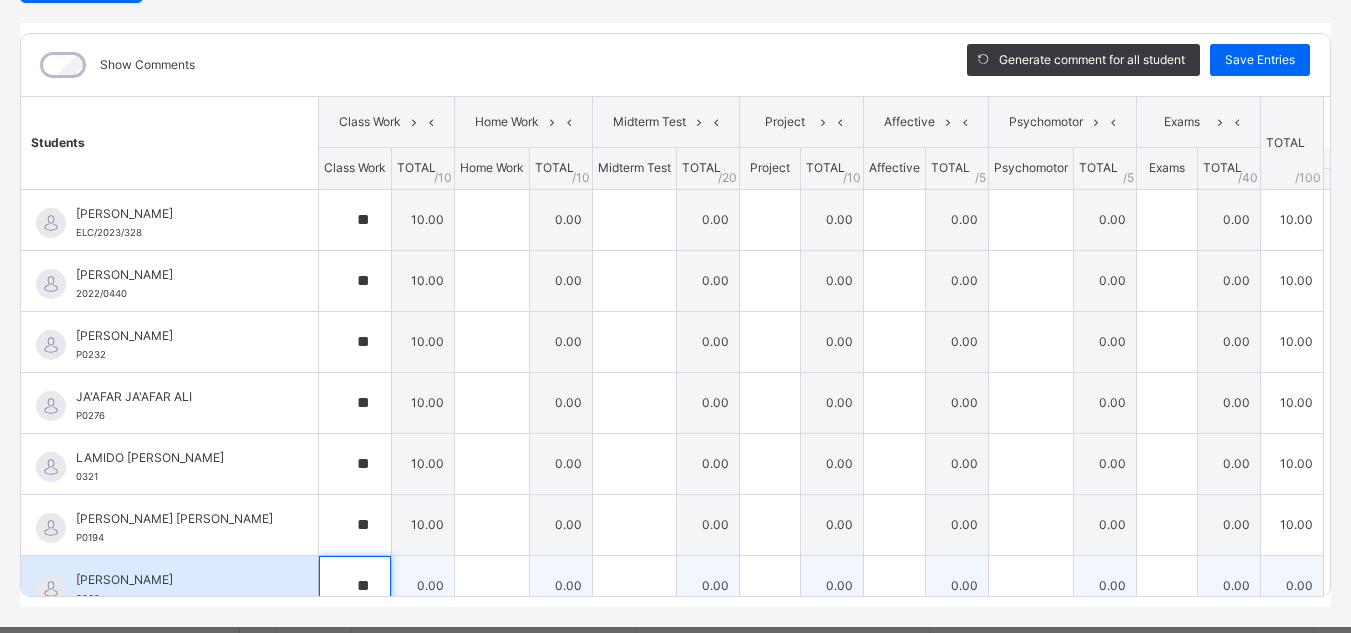 scroll, scrollTop: 15, scrollLeft: 0, axis: vertical 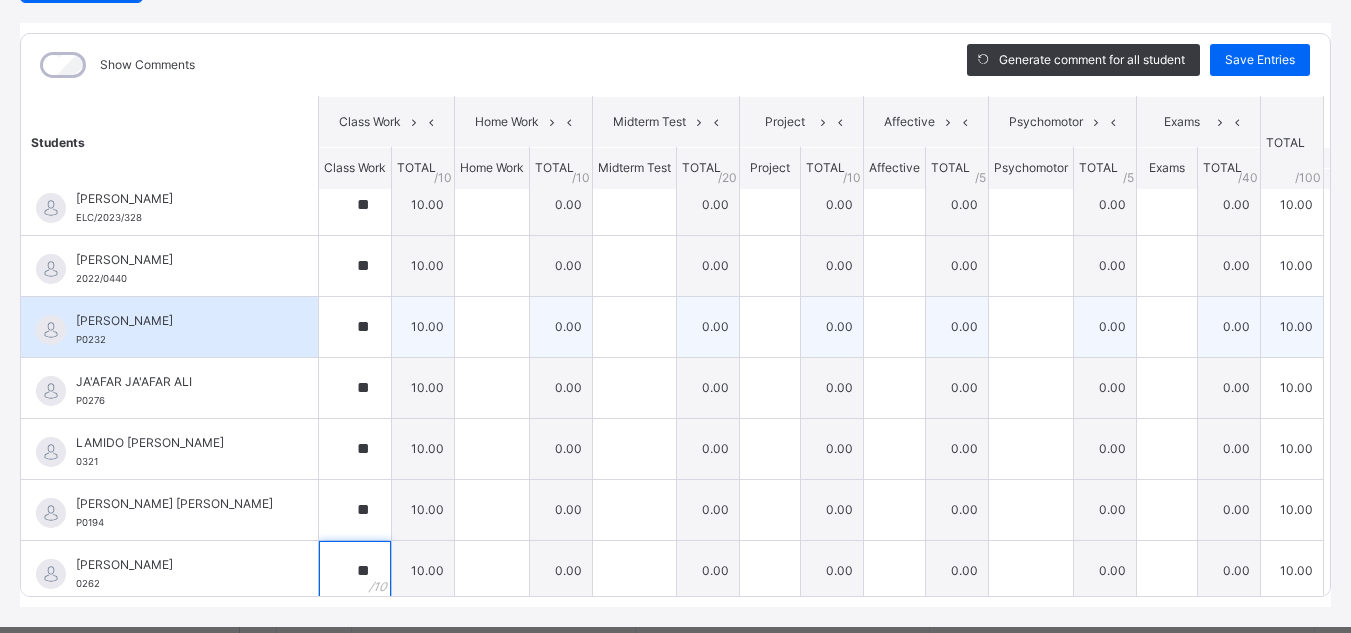 type on "**" 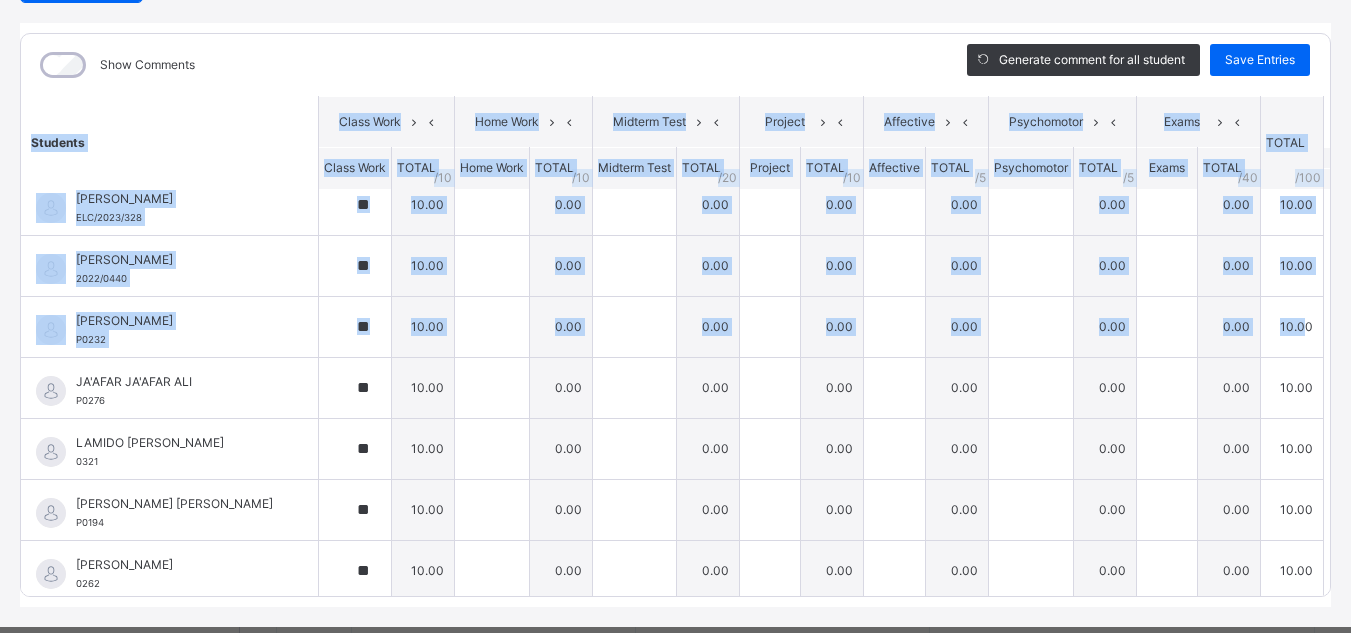scroll, scrollTop: 15, scrollLeft: 26, axis: both 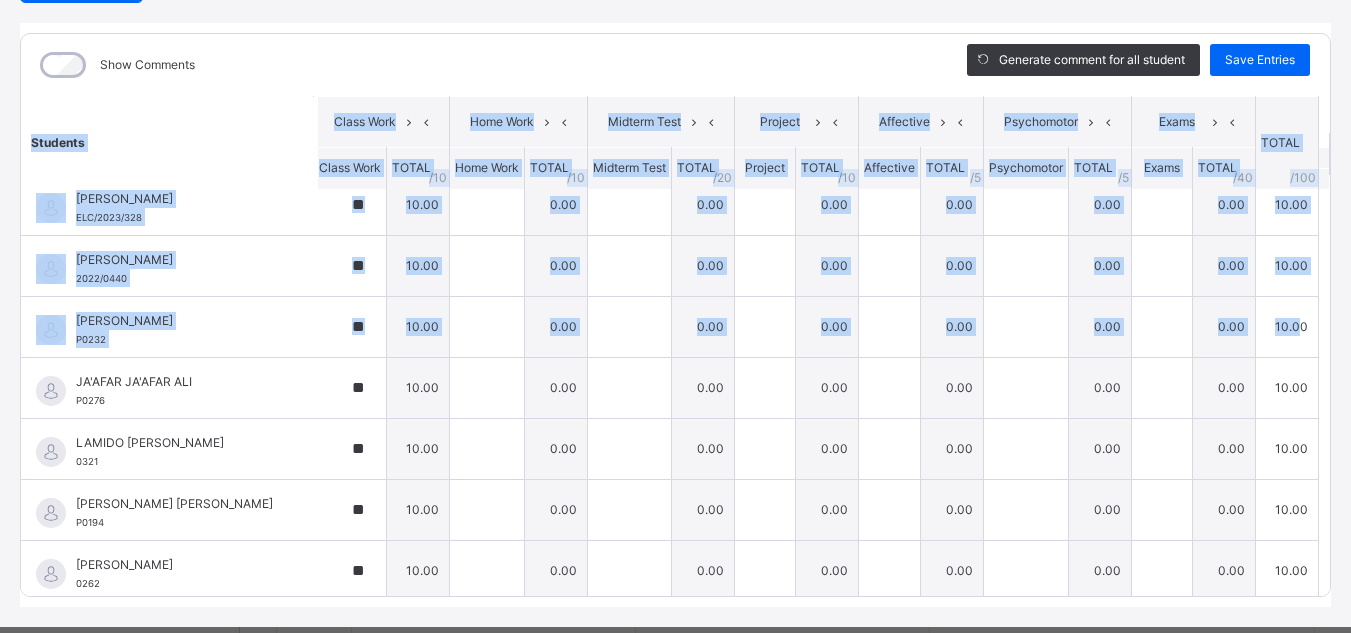 drag, startPoint x: 1328, startPoint y: 343, endPoint x: 1309, endPoint y: 371, distance: 33.83785 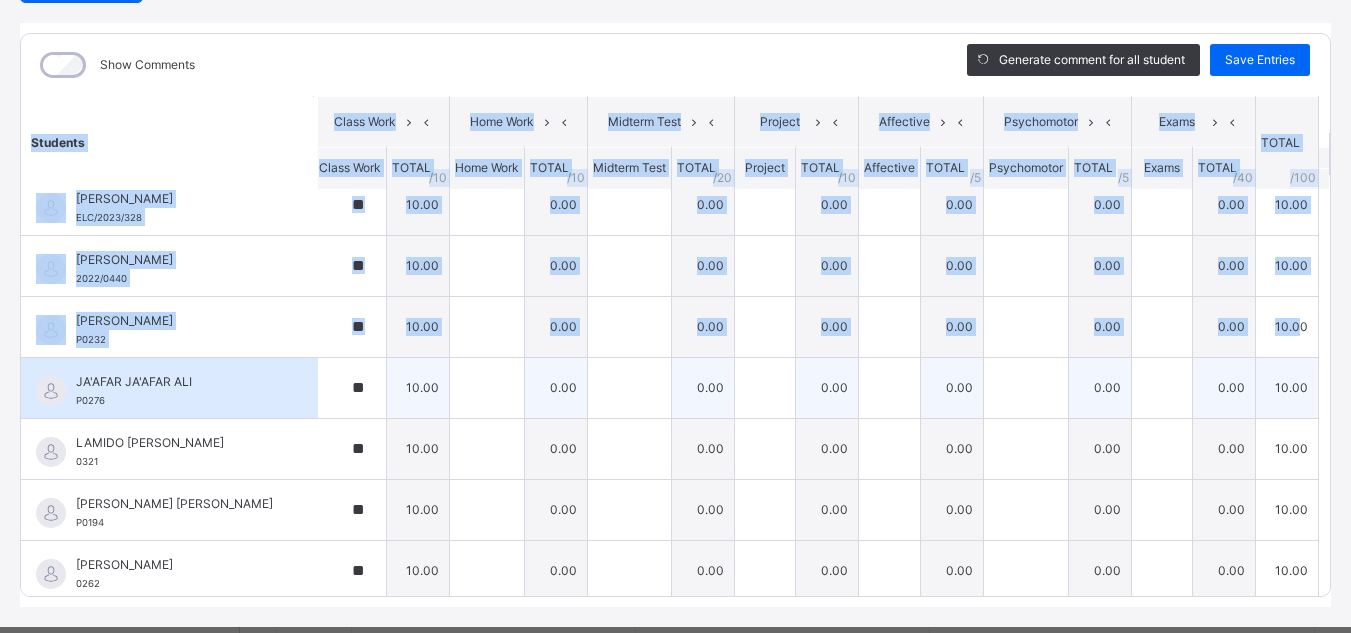 click on "10.00" at bounding box center (1287, 387) 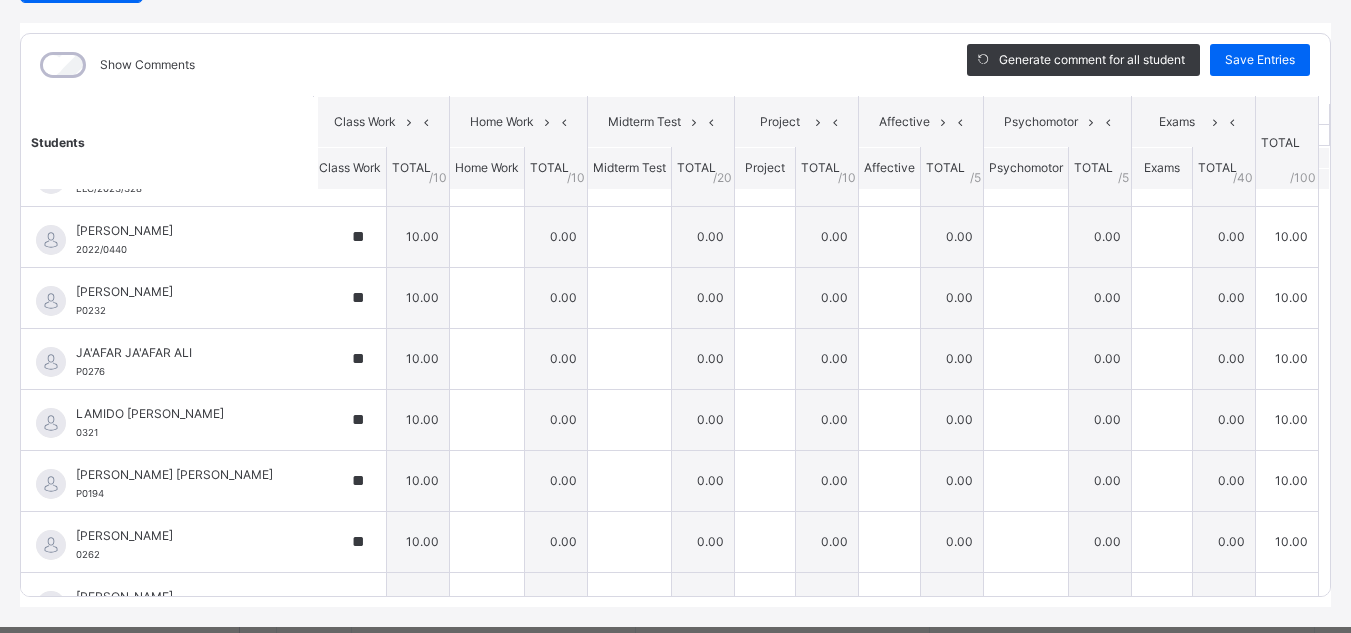scroll, scrollTop: 48, scrollLeft: 26, axis: both 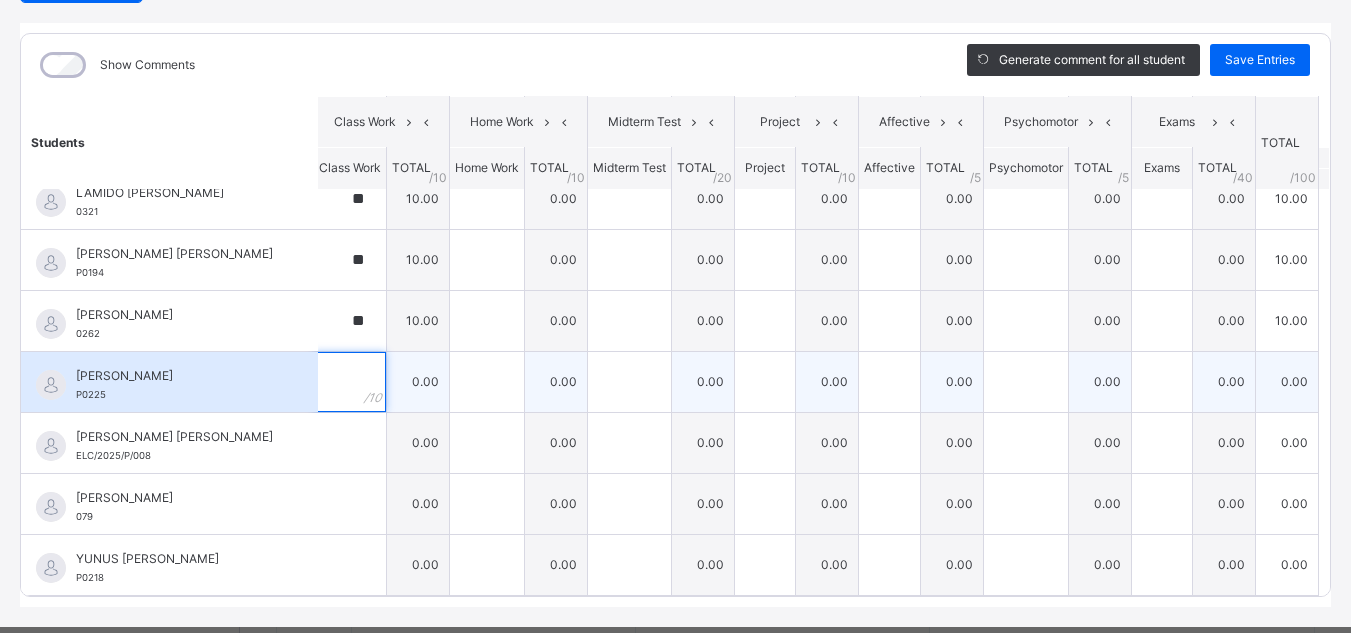 click at bounding box center (350, 382) 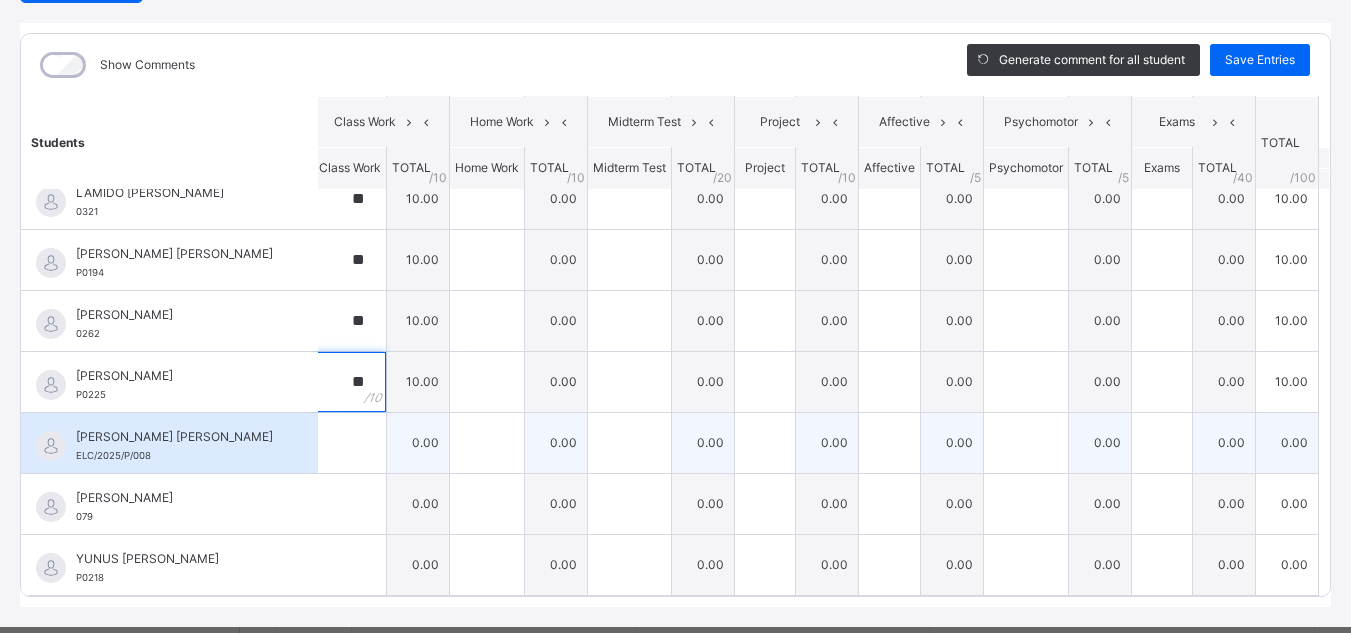 type on "**" 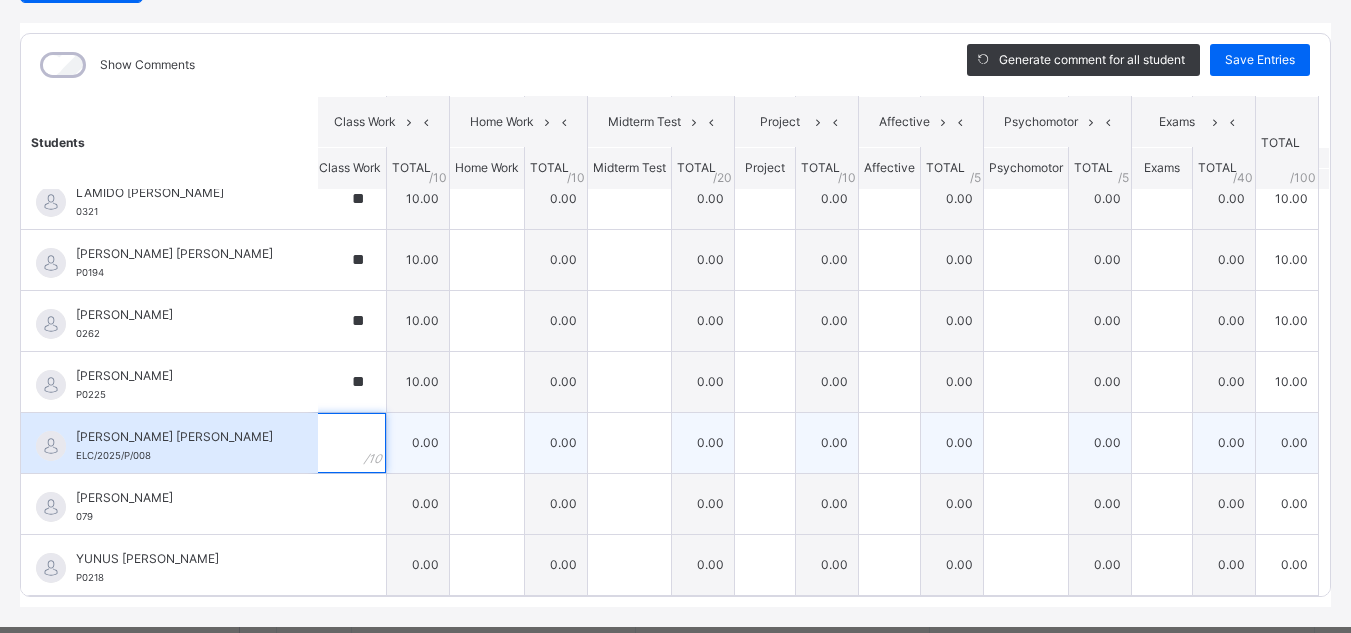 click at bounding box center (350, 443) 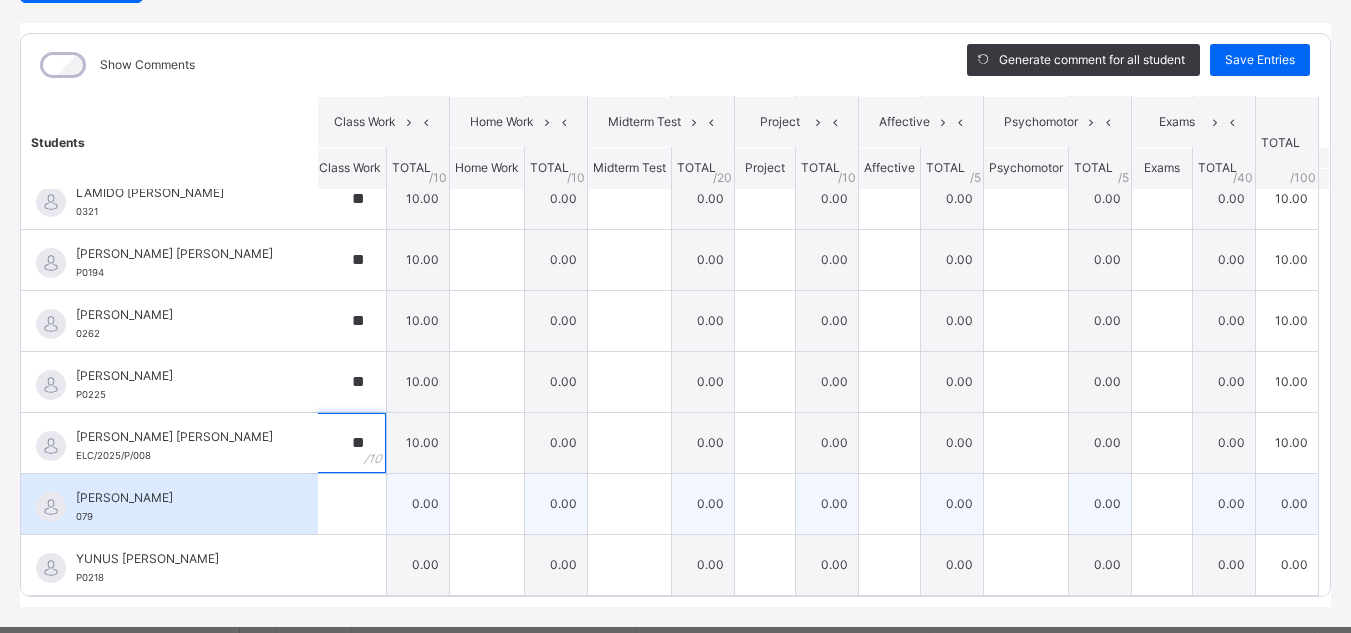 type on "**" 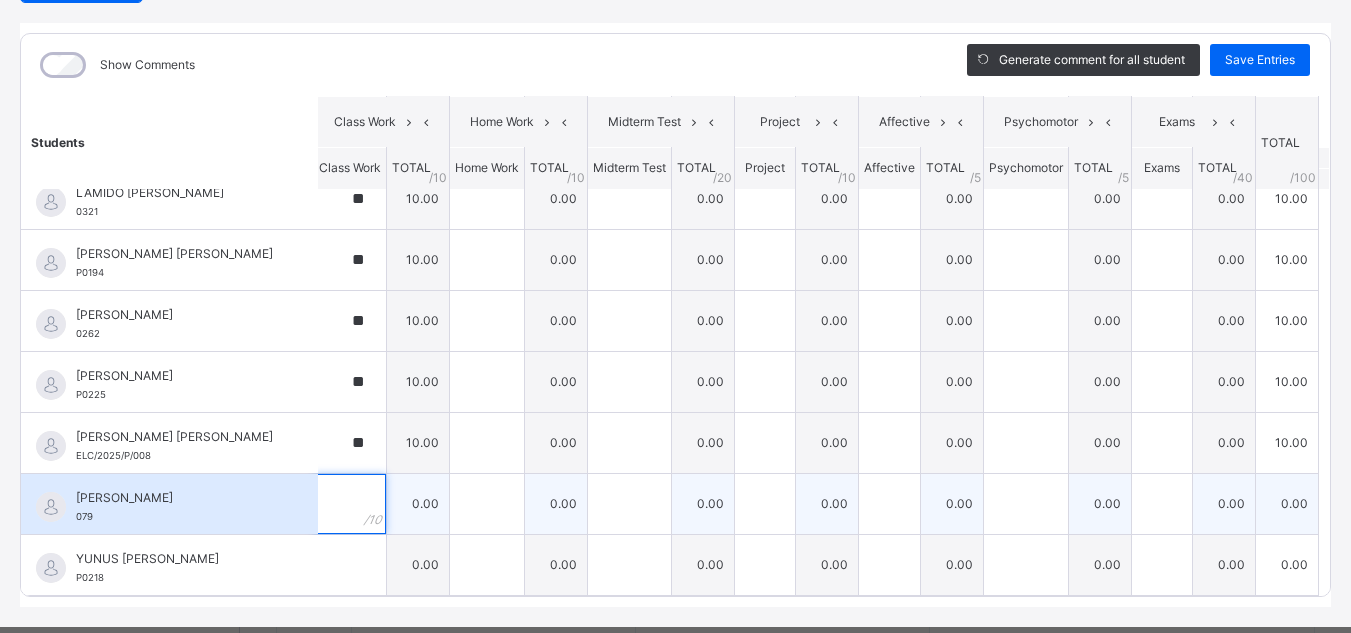 click at bounding box center (350, 504) 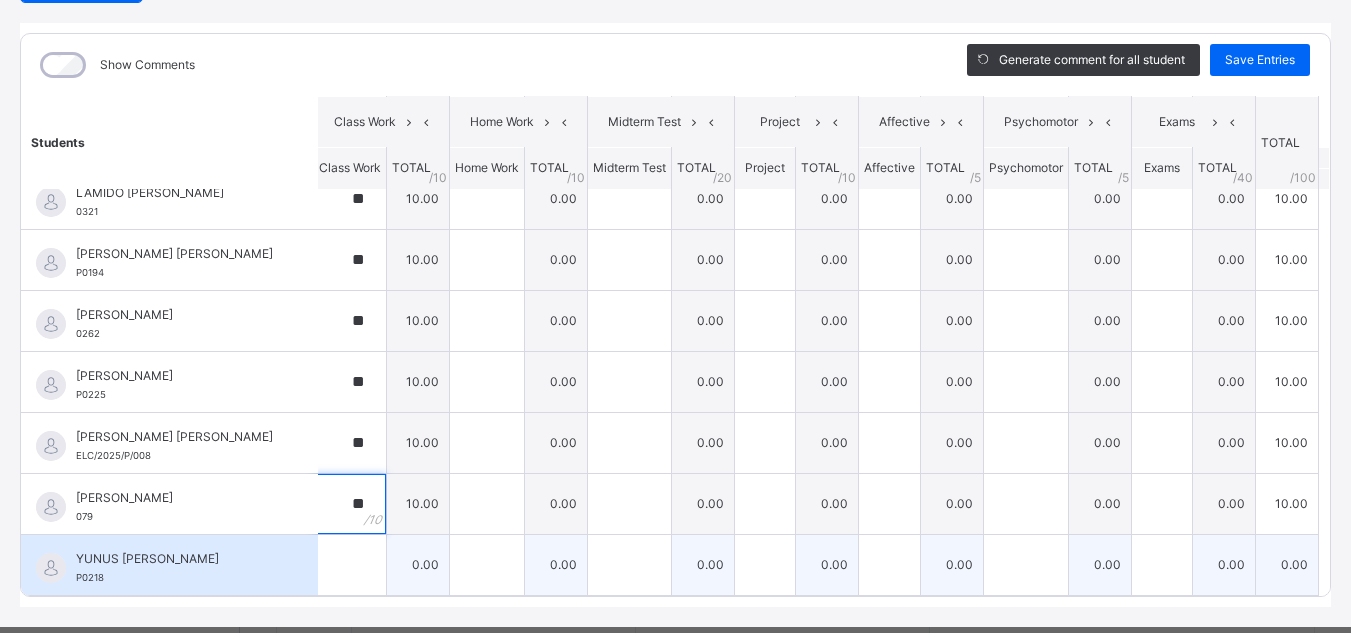 type on "**" 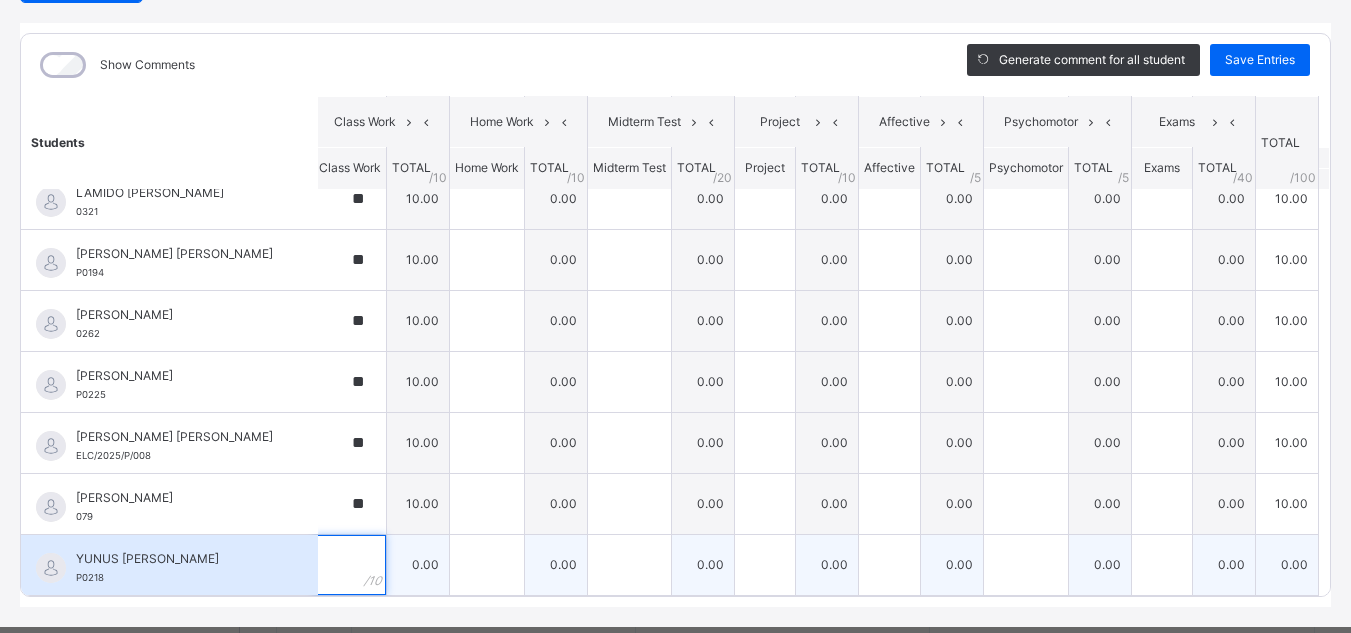 click at bounding box center (350, 565) 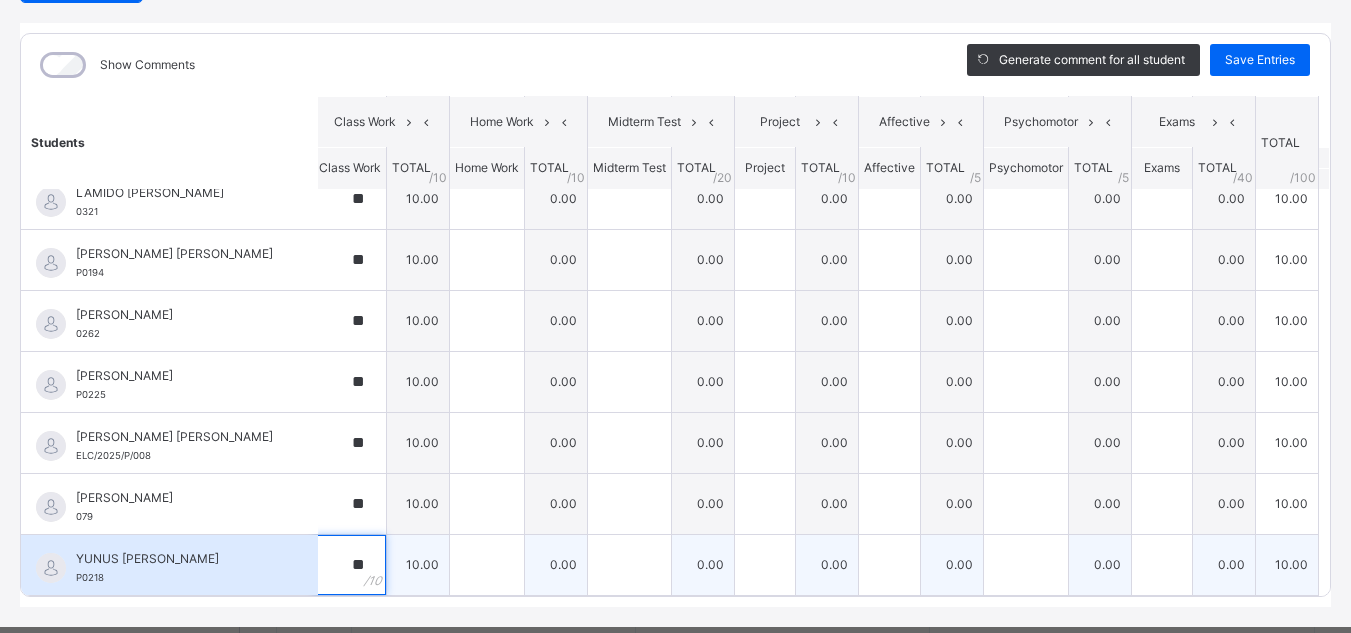 type on "**" 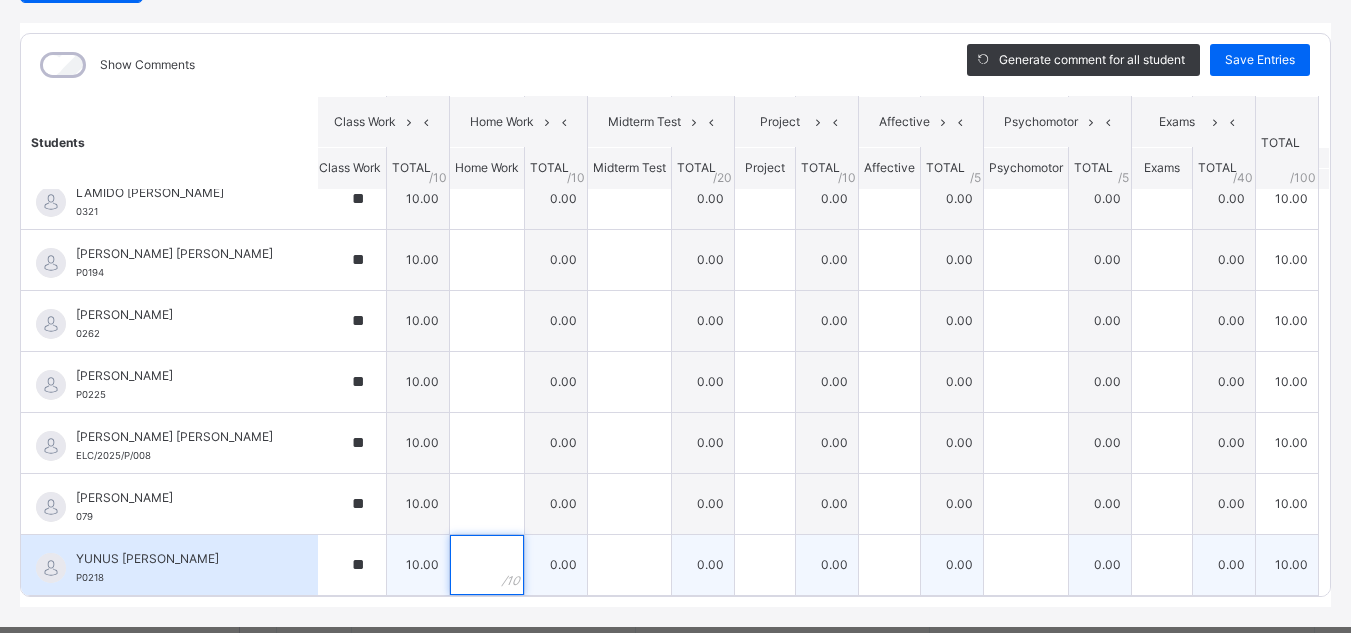 click at bounding box center [487, 565] 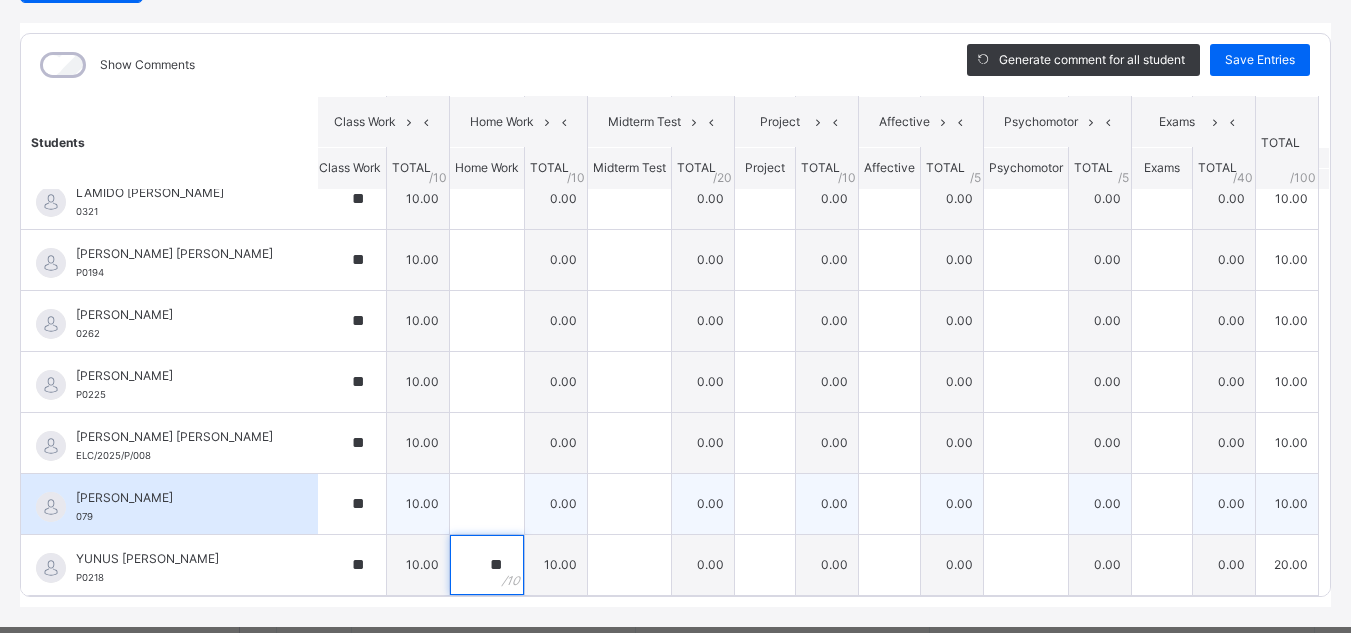 type on "**" 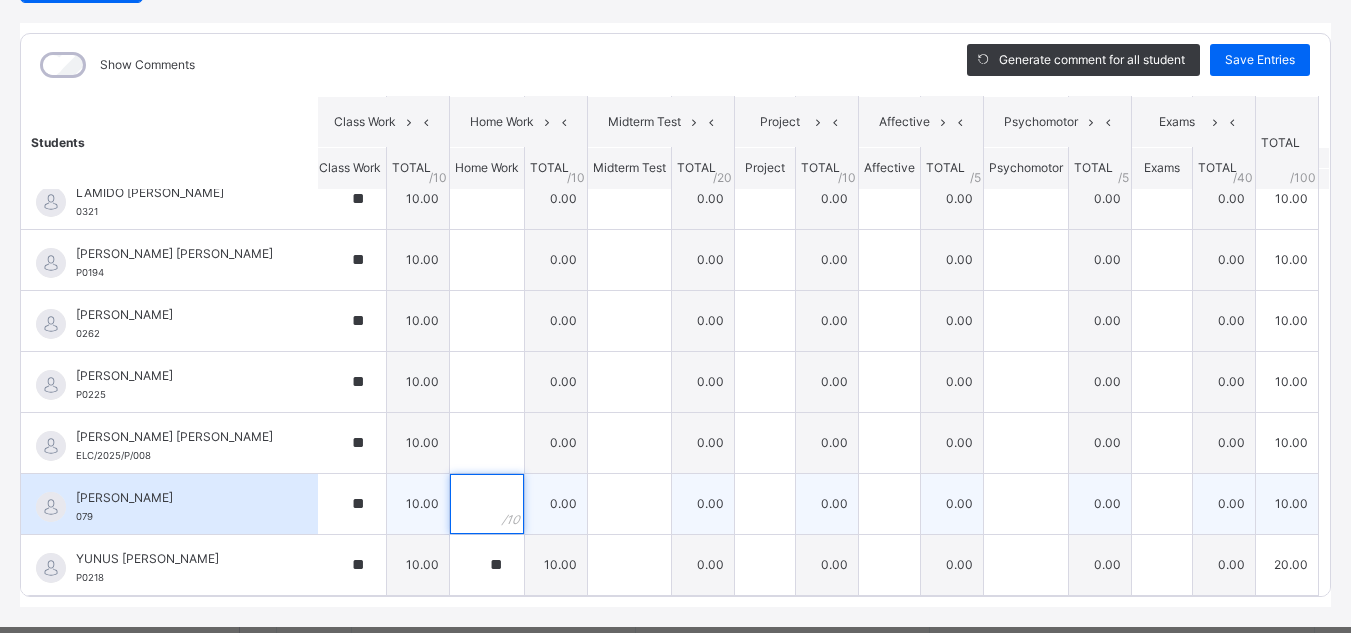 click at bounding box center [487, 504] 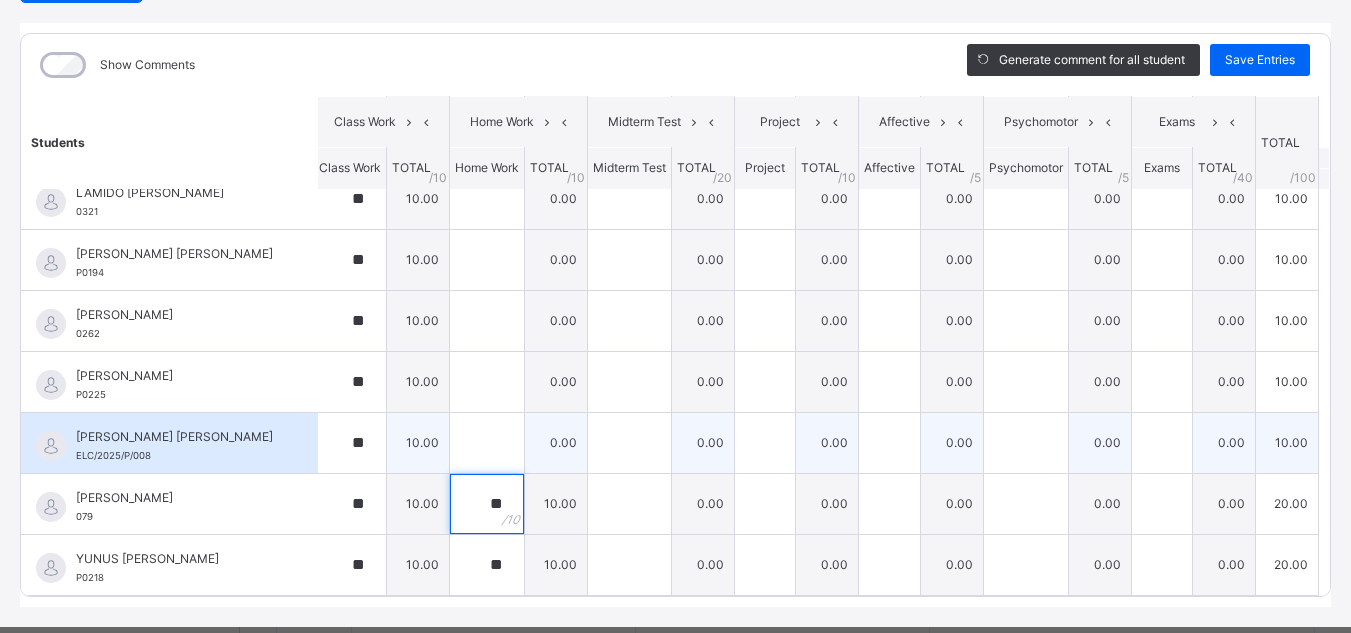 type on "**" 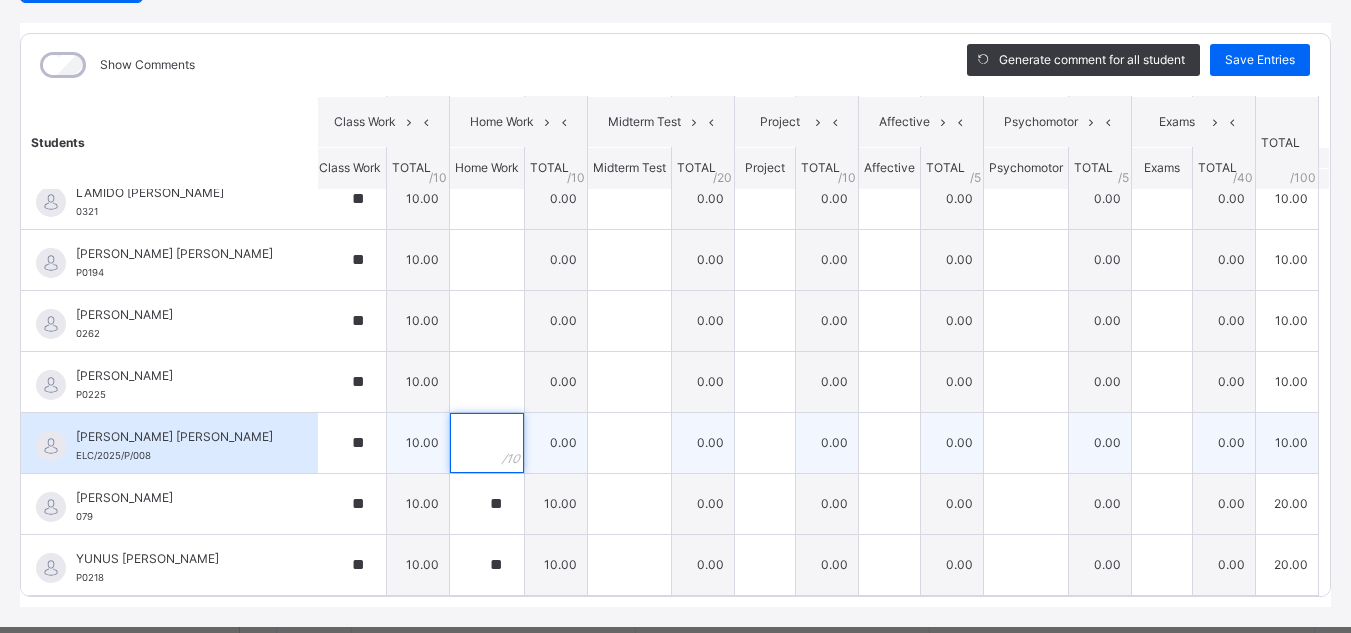 click at bounding box center [487, 443] 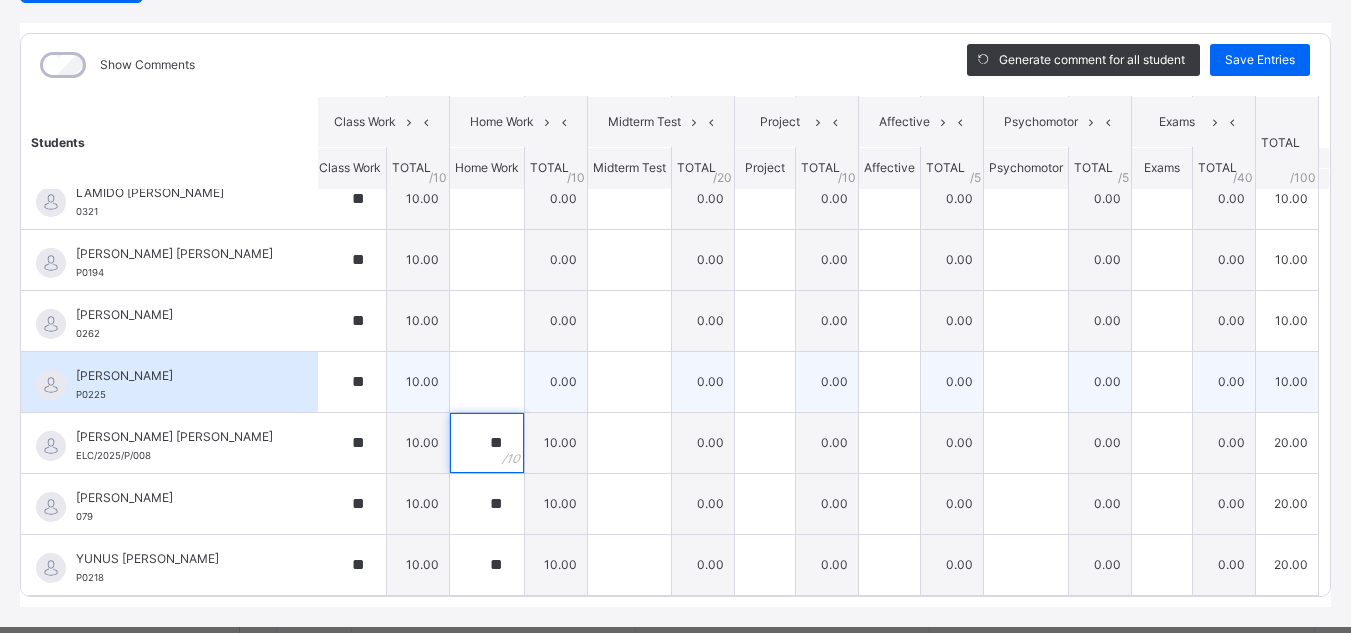type on "**" 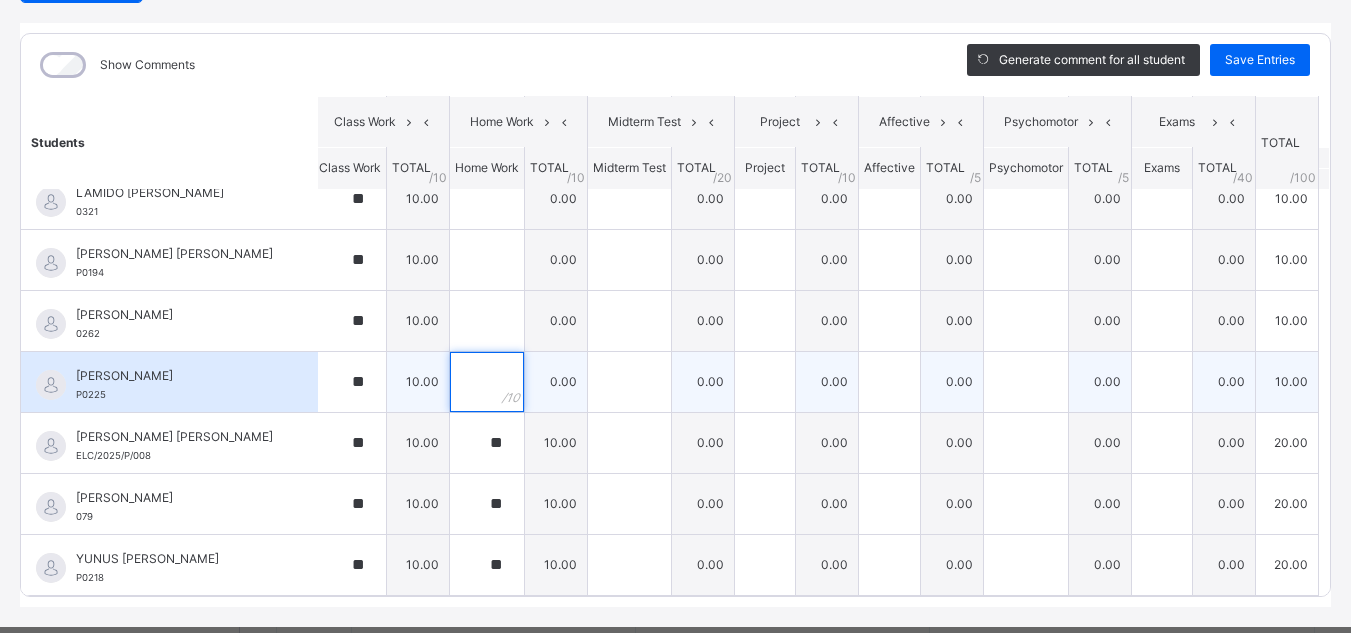 click at bounding box center (487, 382) 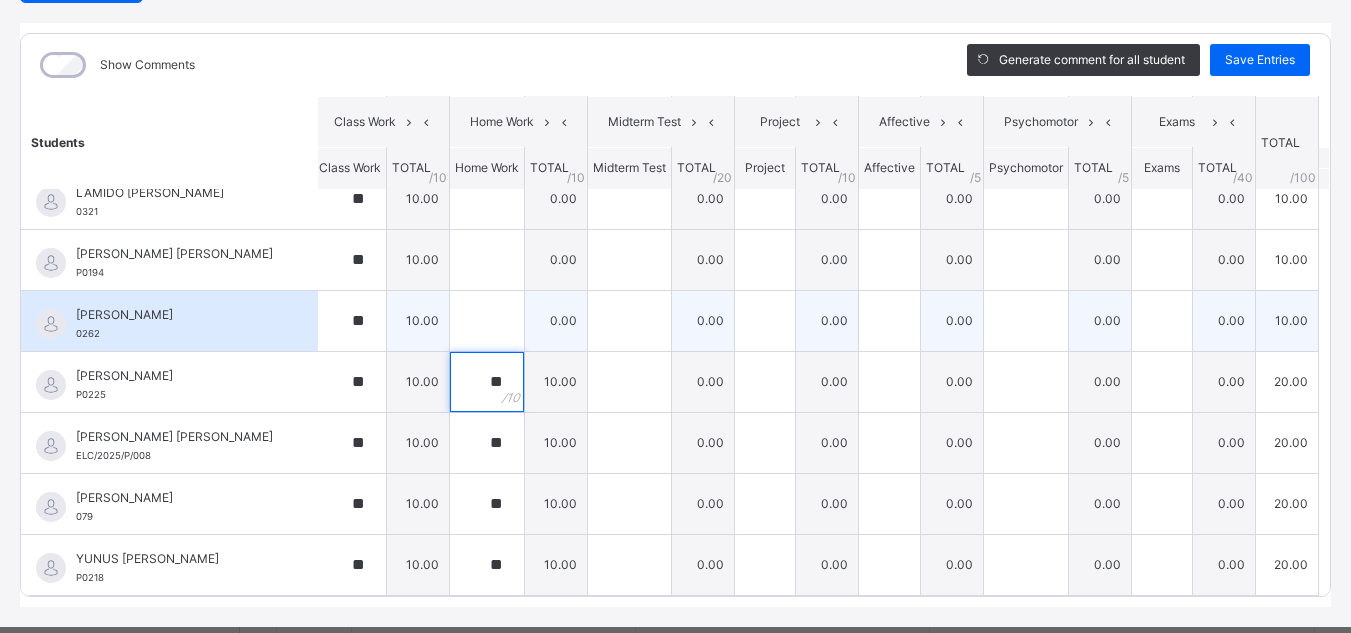 type on "**" 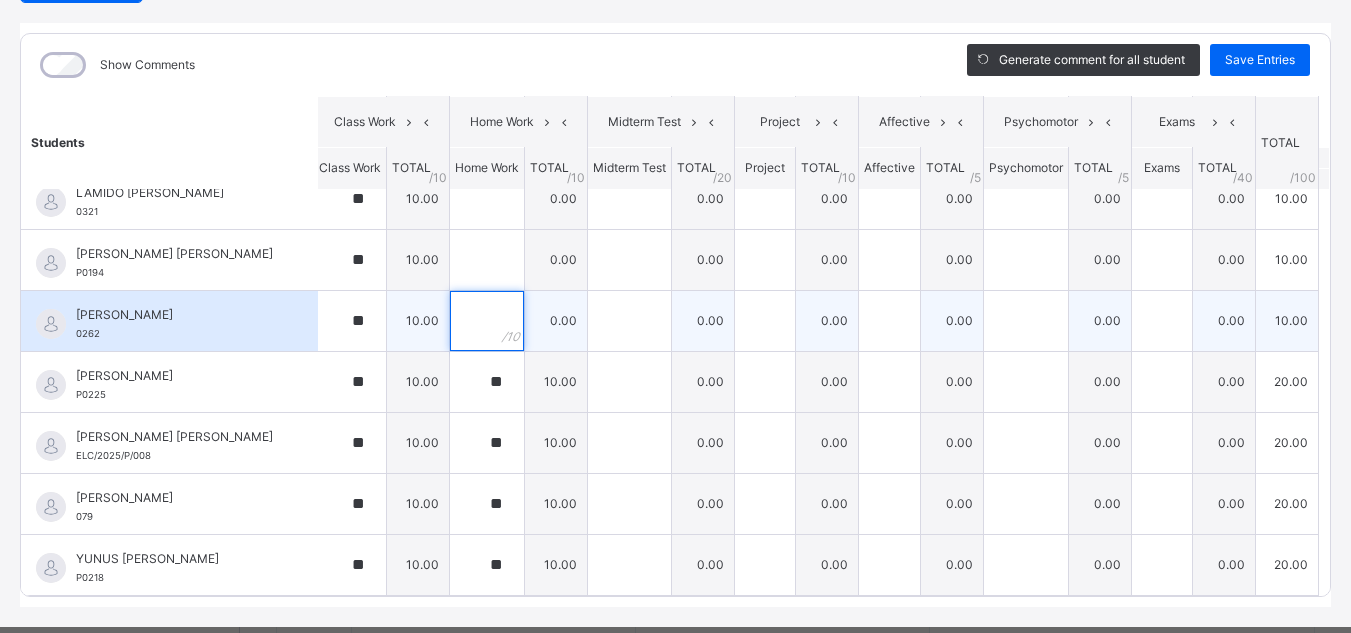 click at bounding box center (487, 321) 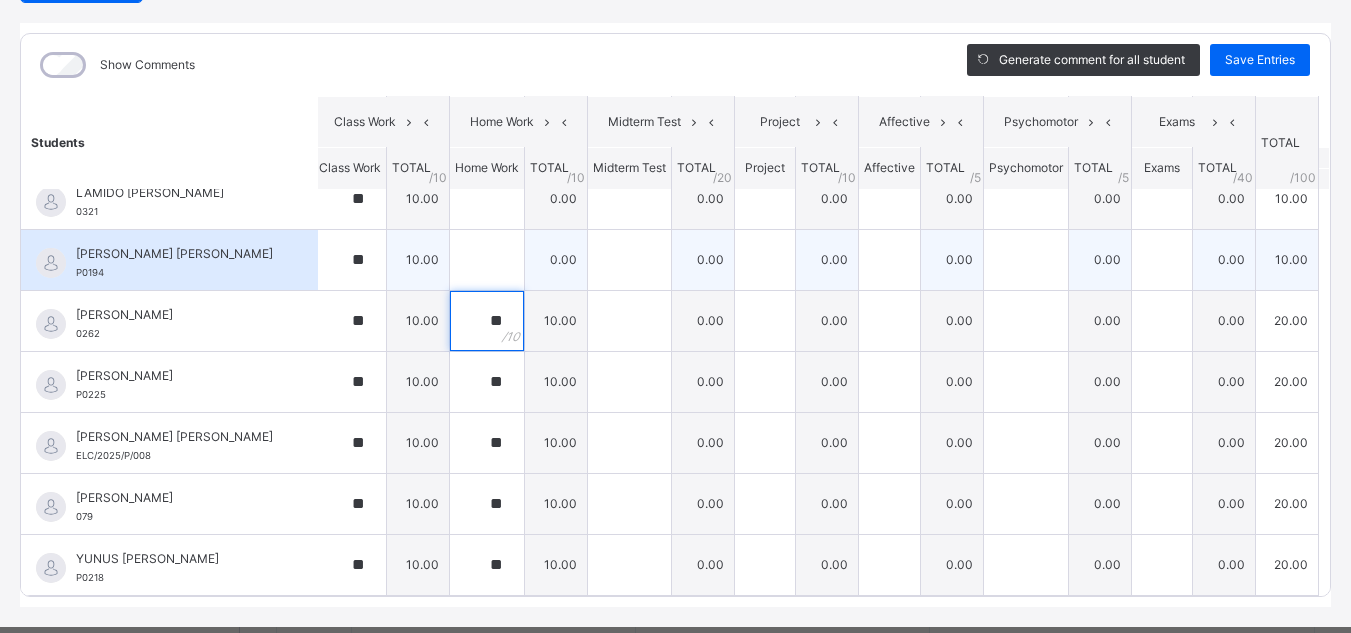 type on "**" 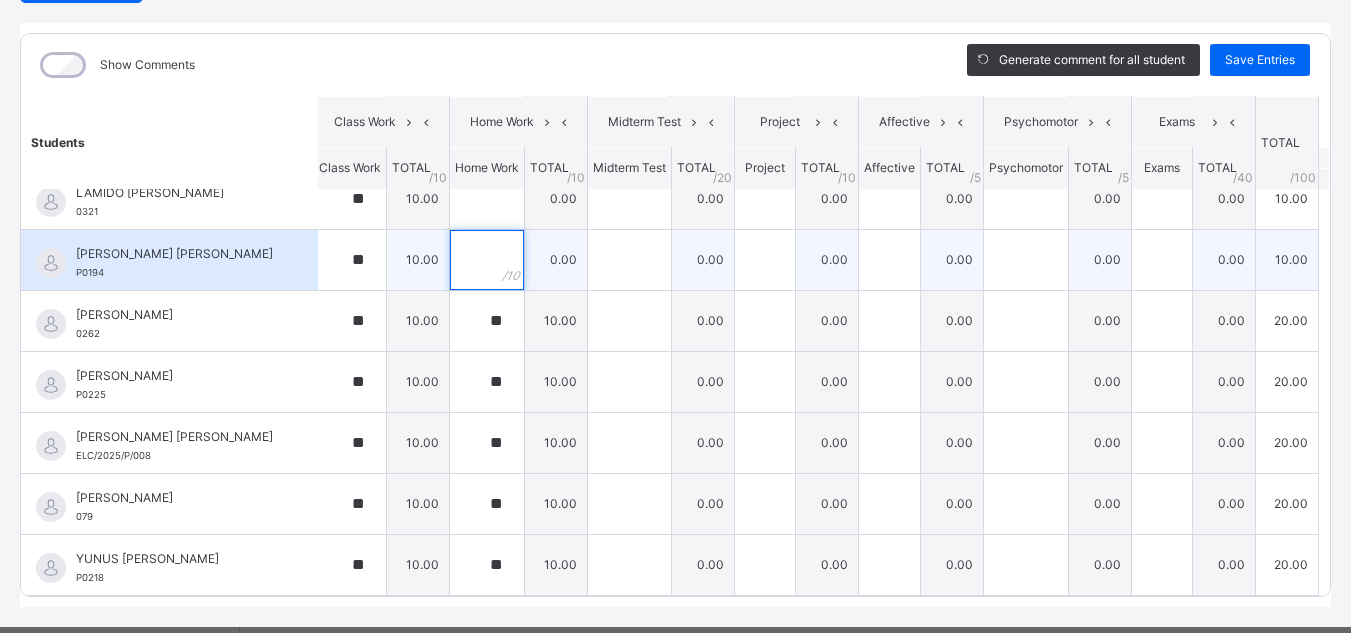 click at bounding box center (487, 260) 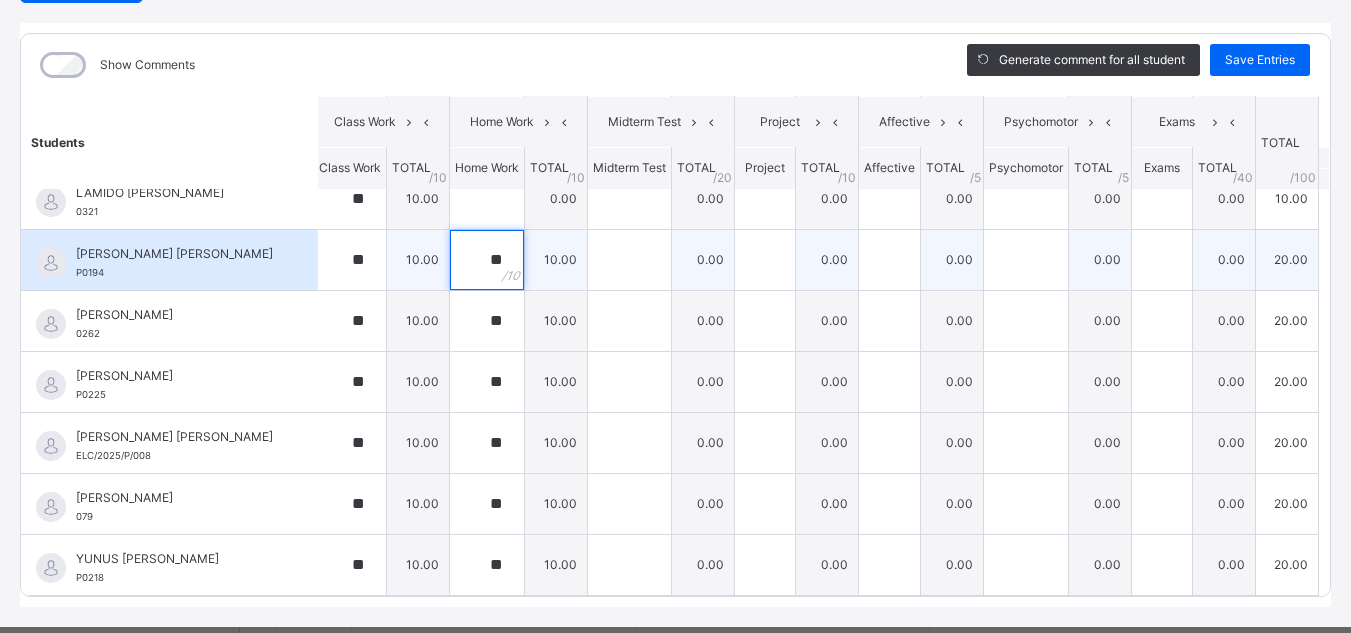 type on "**" 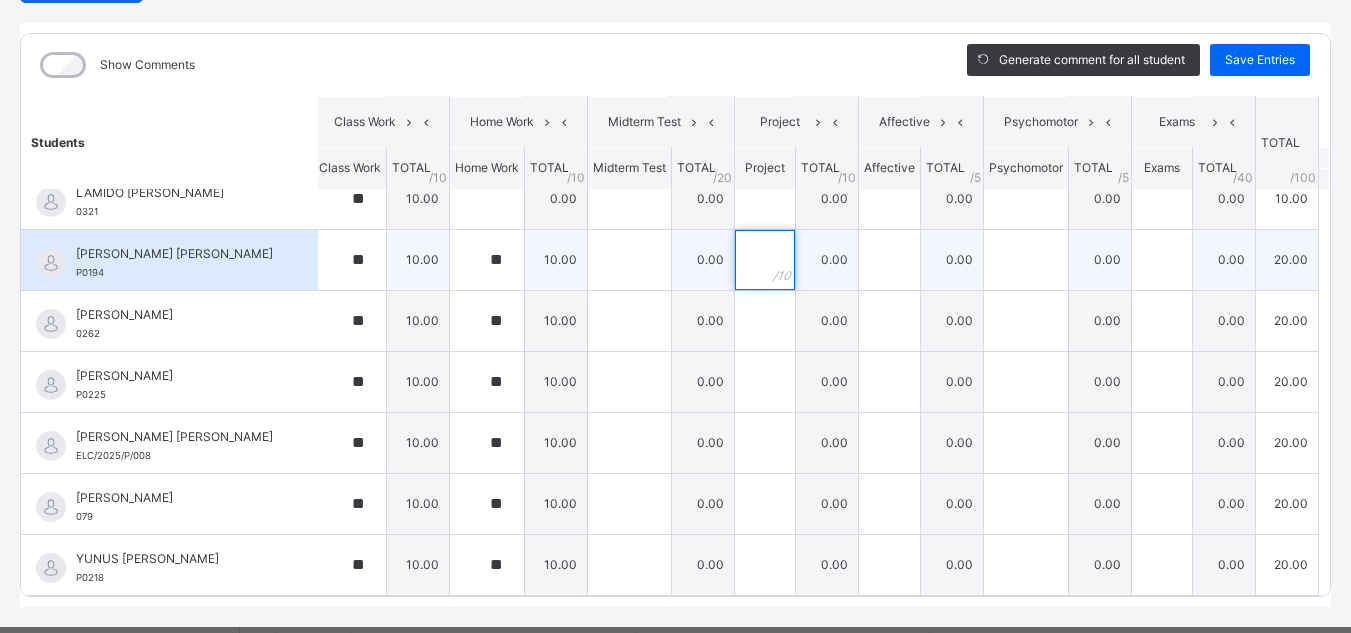 click at bounding box center [765, 260] 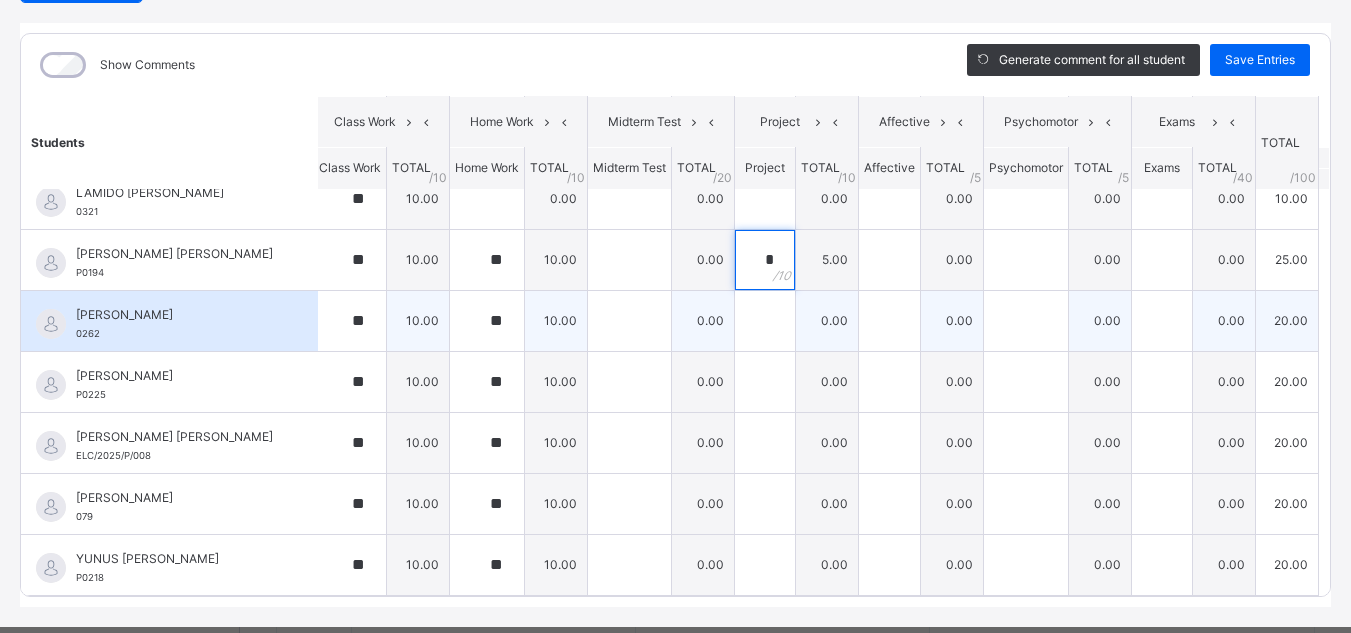 type on "*" 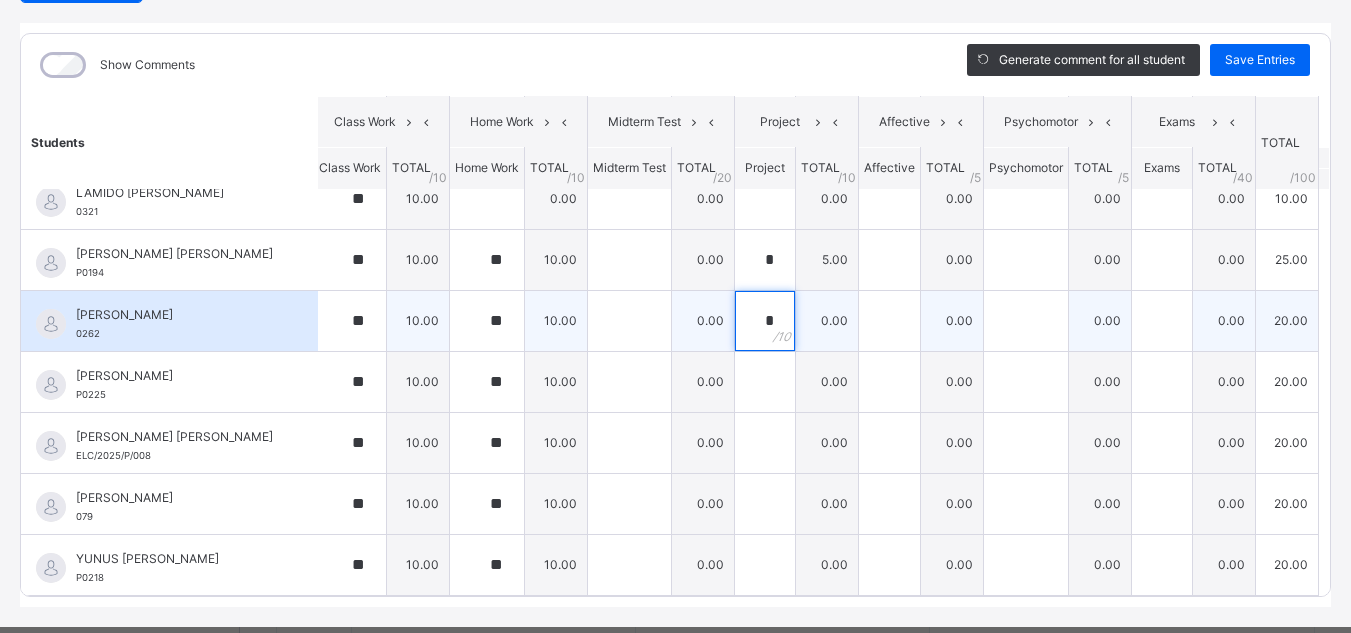 click on "*" at bounding box center (765, 321) 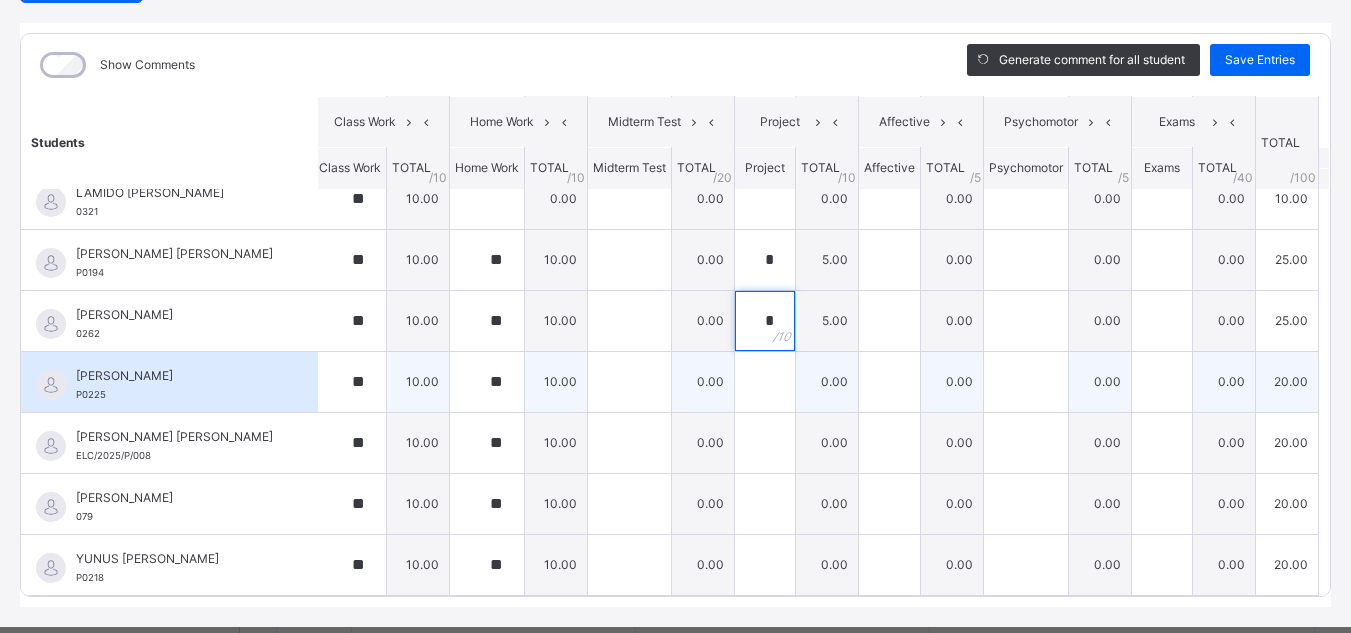 type on "*" 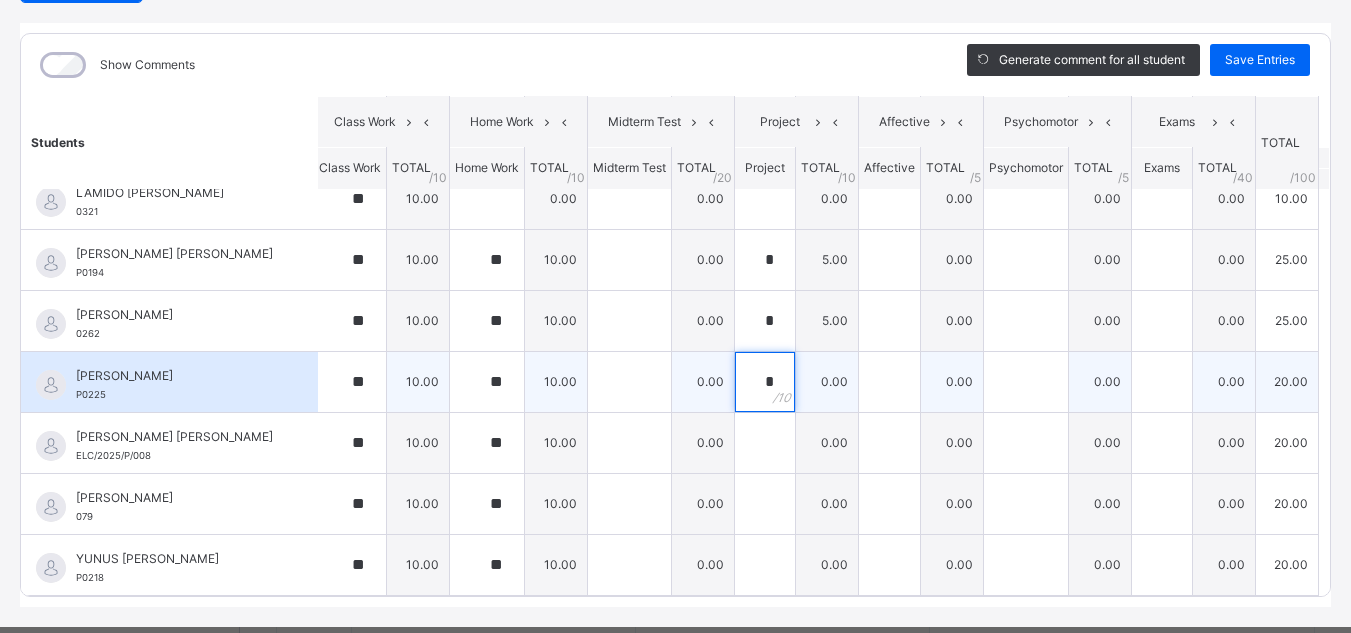 click on "*" at bounding box center (765, 382) 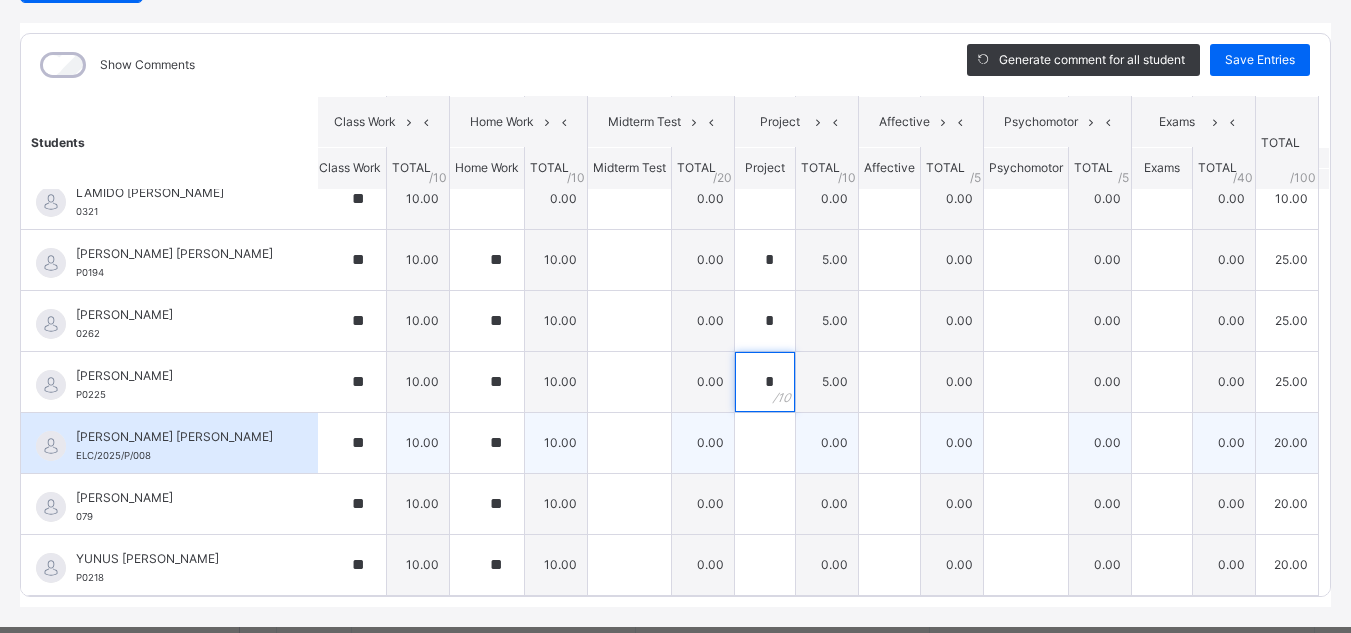 type on "*" 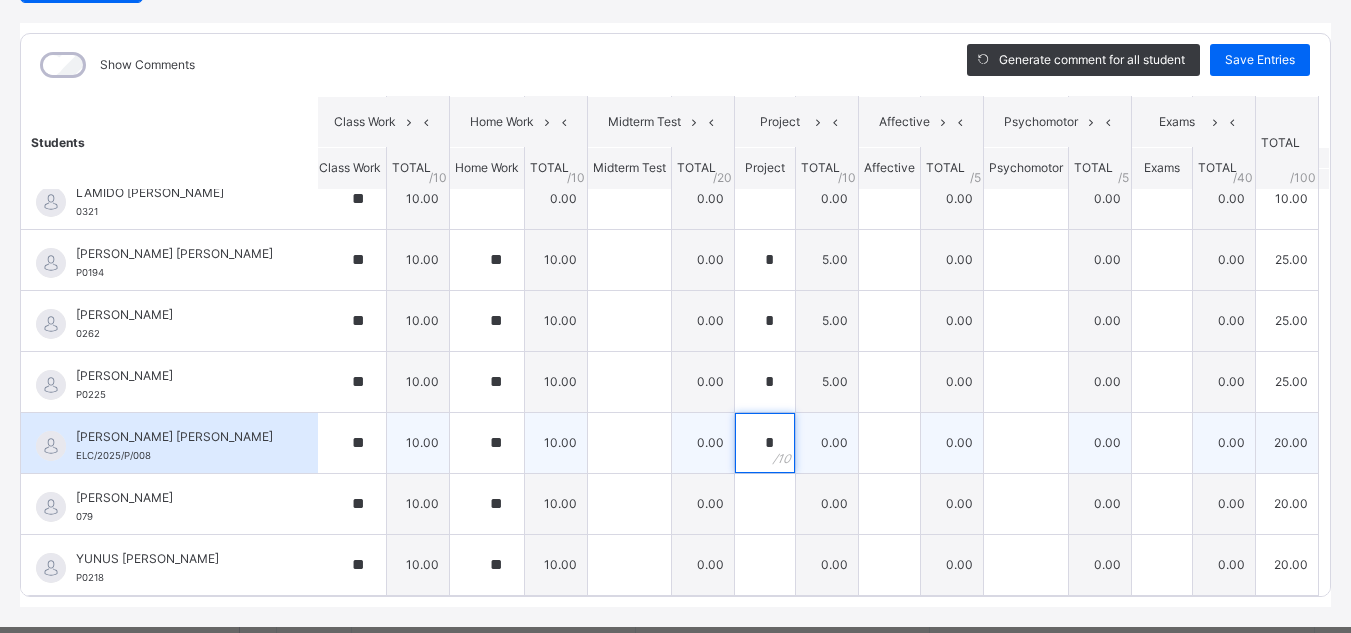 click on "*" at bounding box center (765, 443) 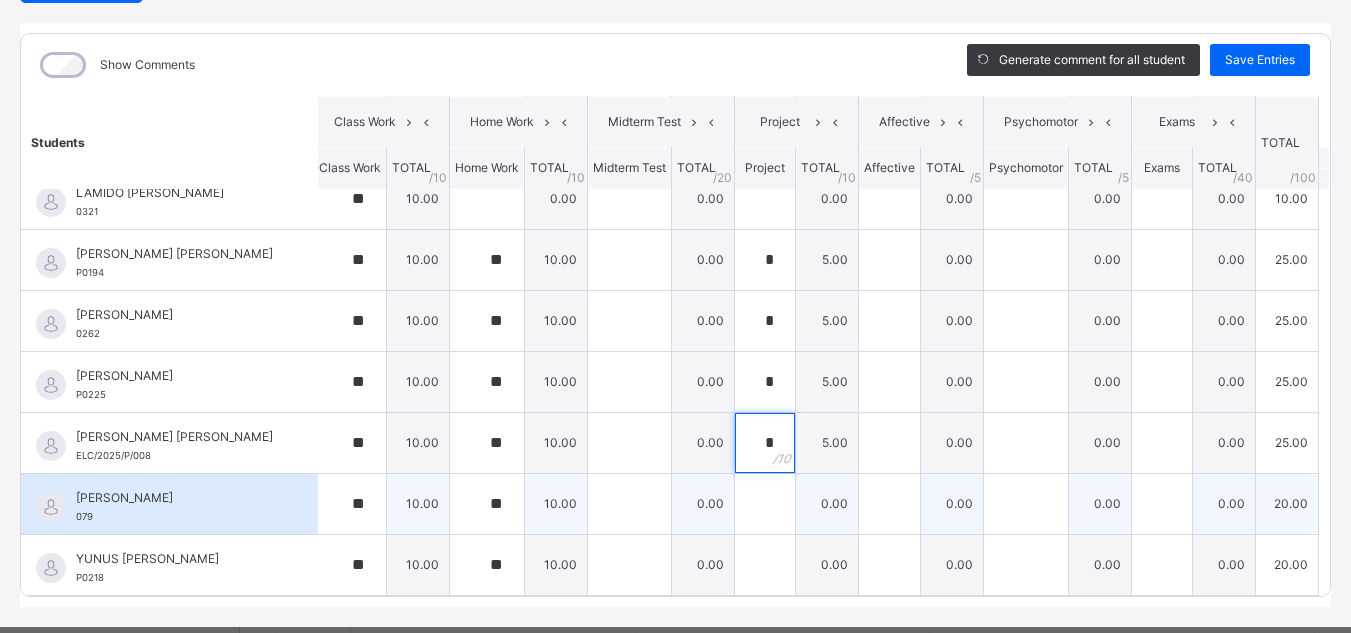type on "*" 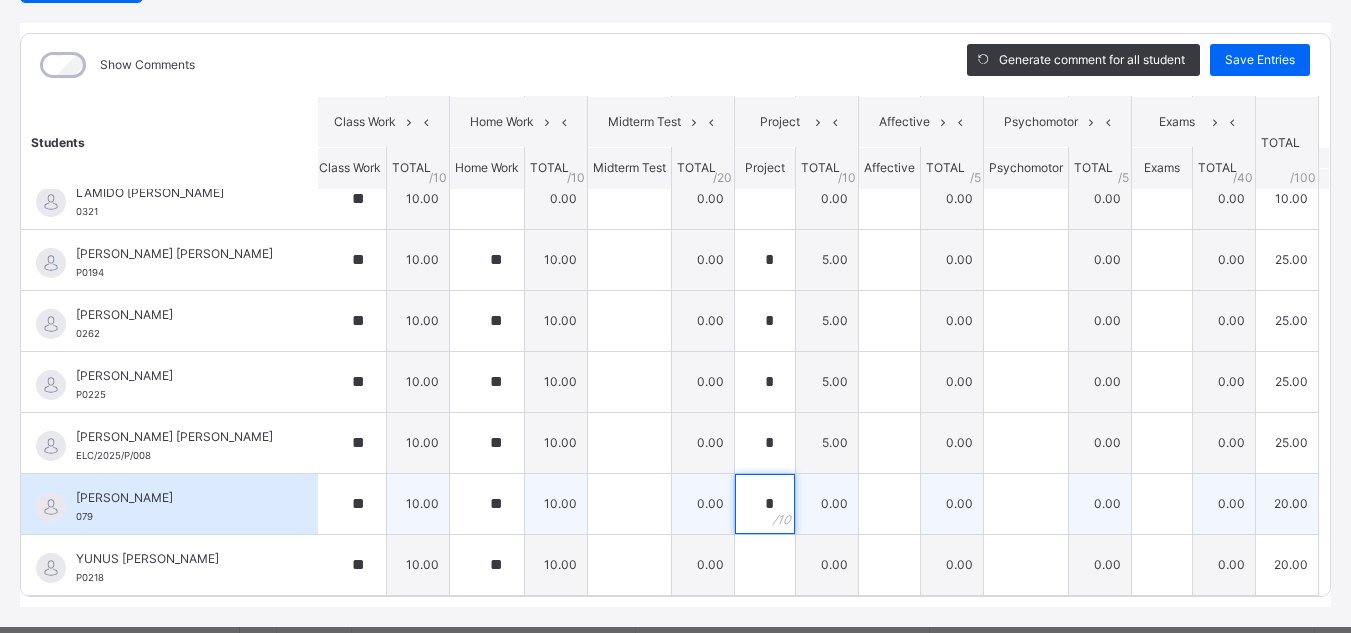 click on "*" at bounding box center [765, 504] 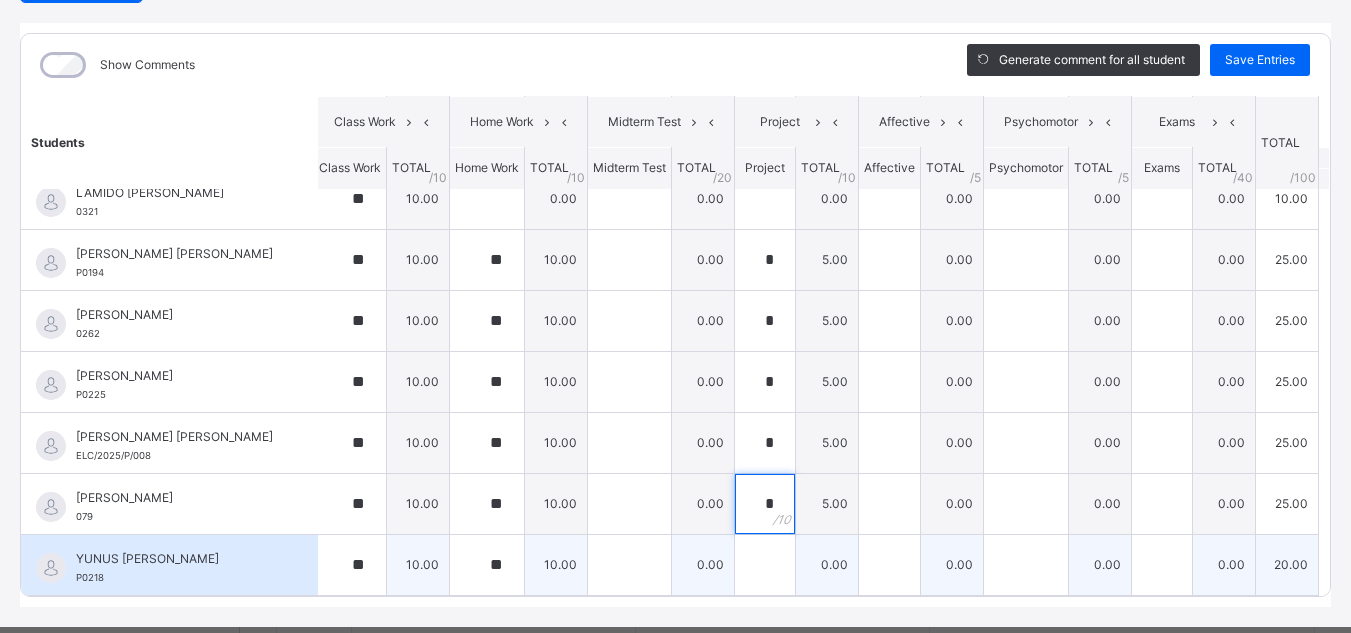 type on "*" 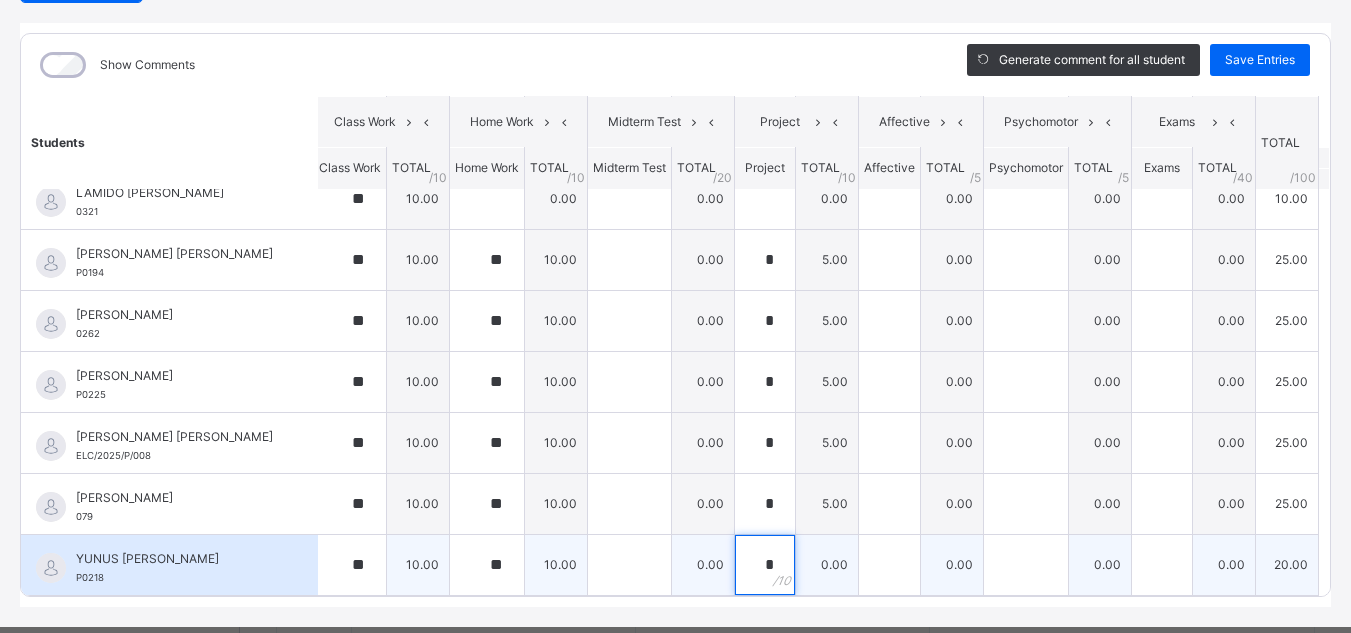 click on "*" at bounding box center (765, 565) 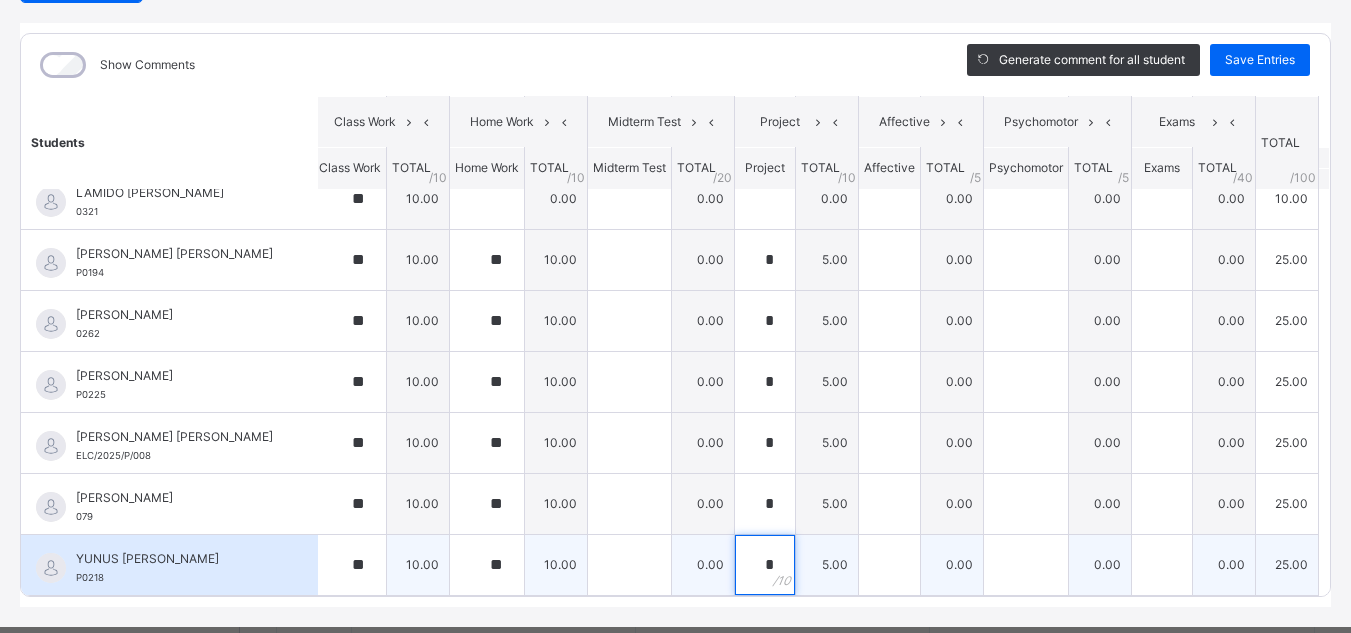 type on "*" 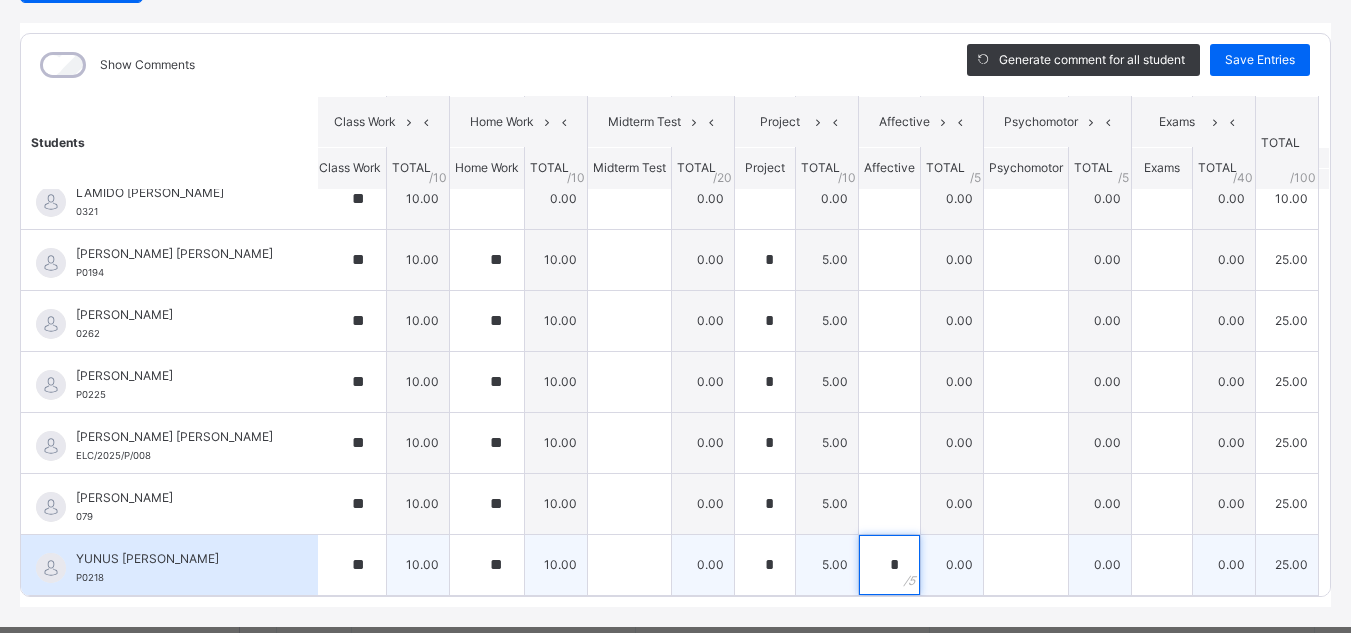 click on "*" at bounding box center (889, 565) 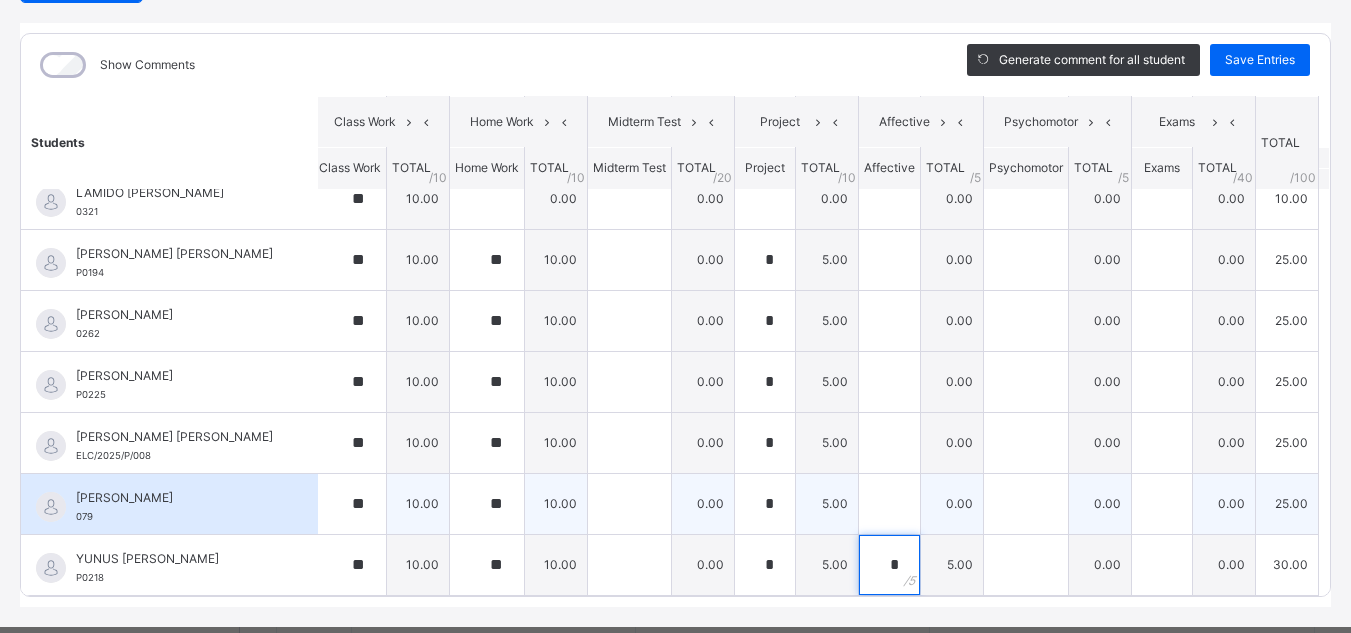 type on "*" 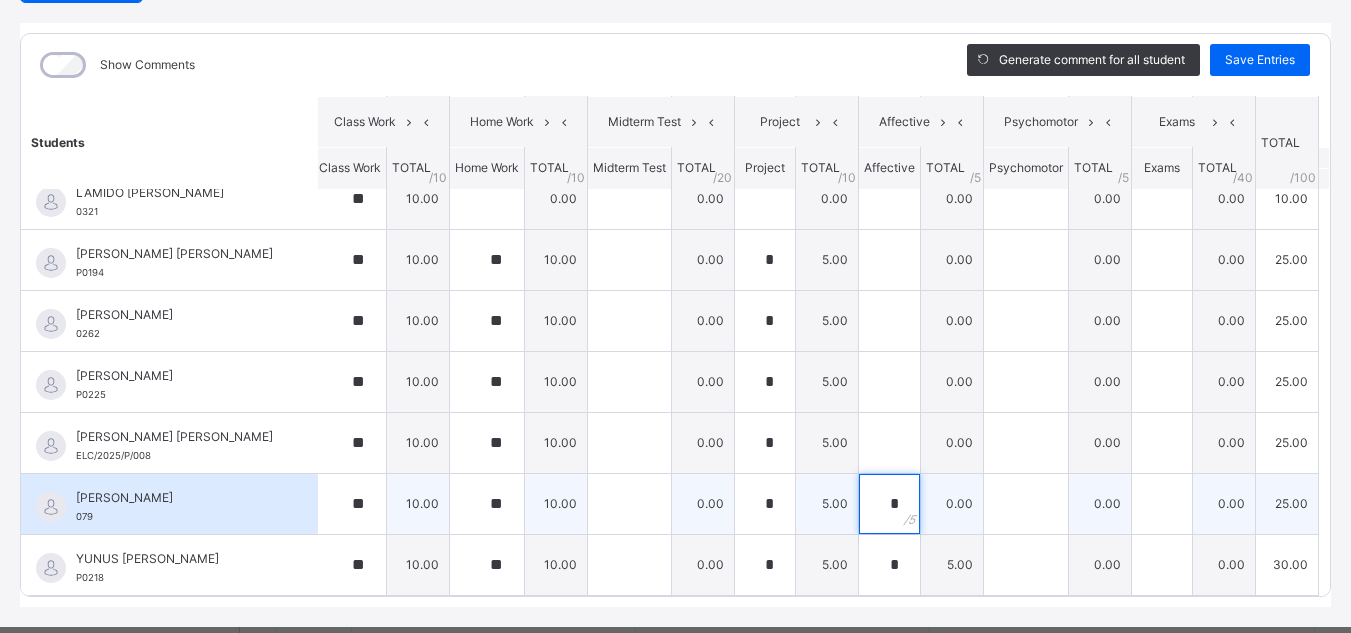click on "*" at bounding box center (889, 504) 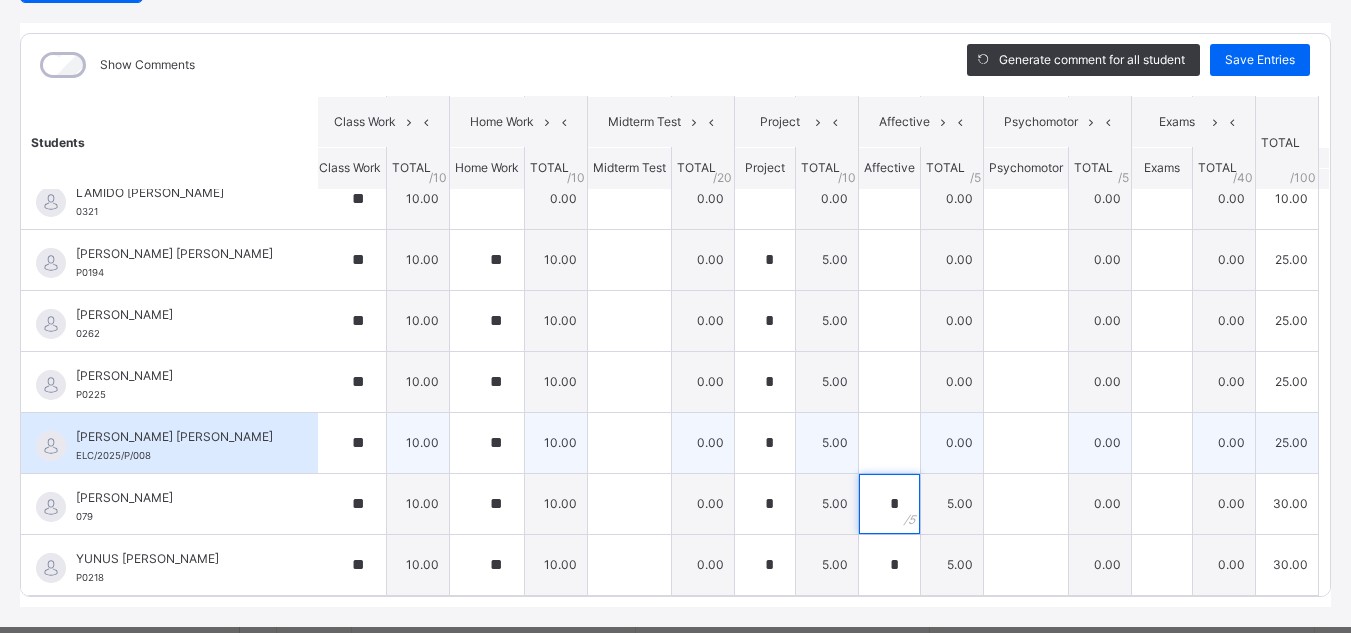 type on "*" 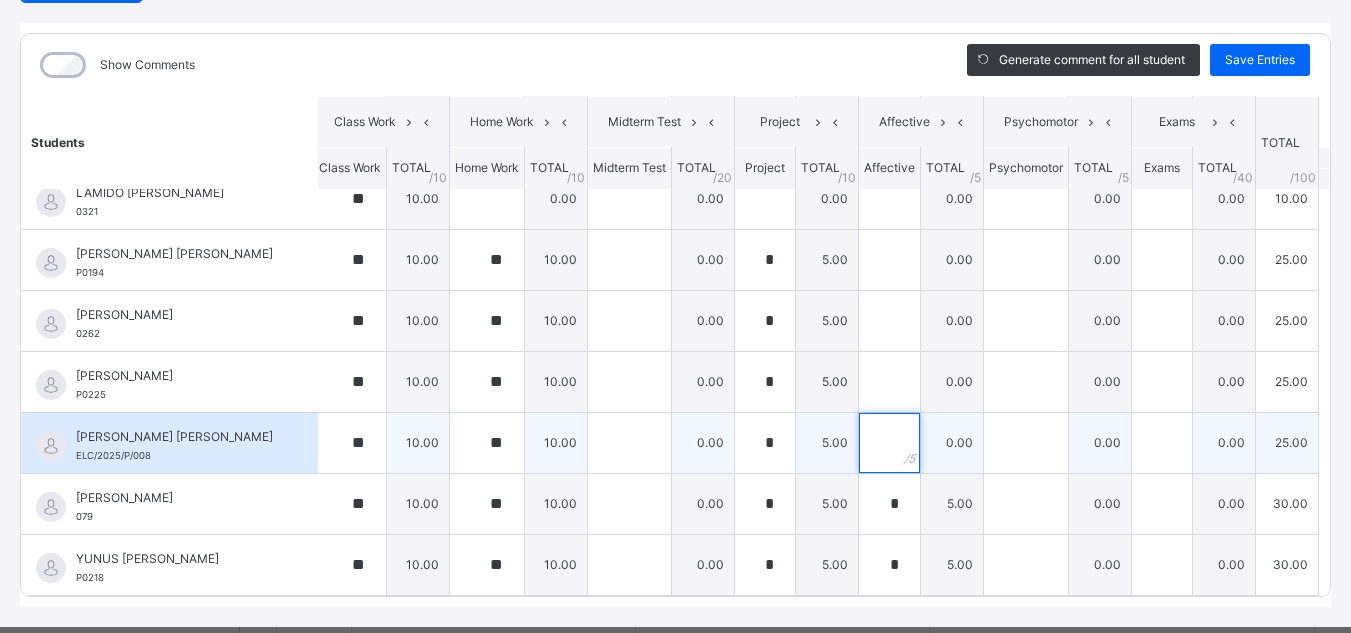 type on "*" 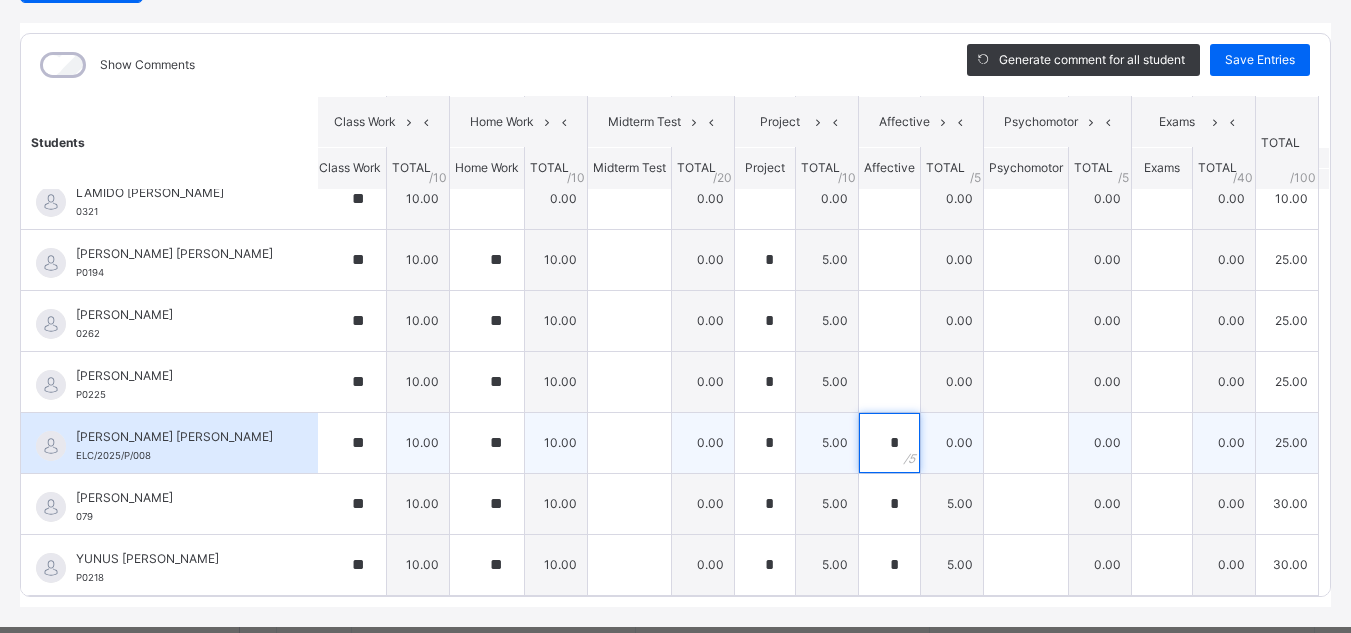 click on "*" at bounding box center (889, 443) 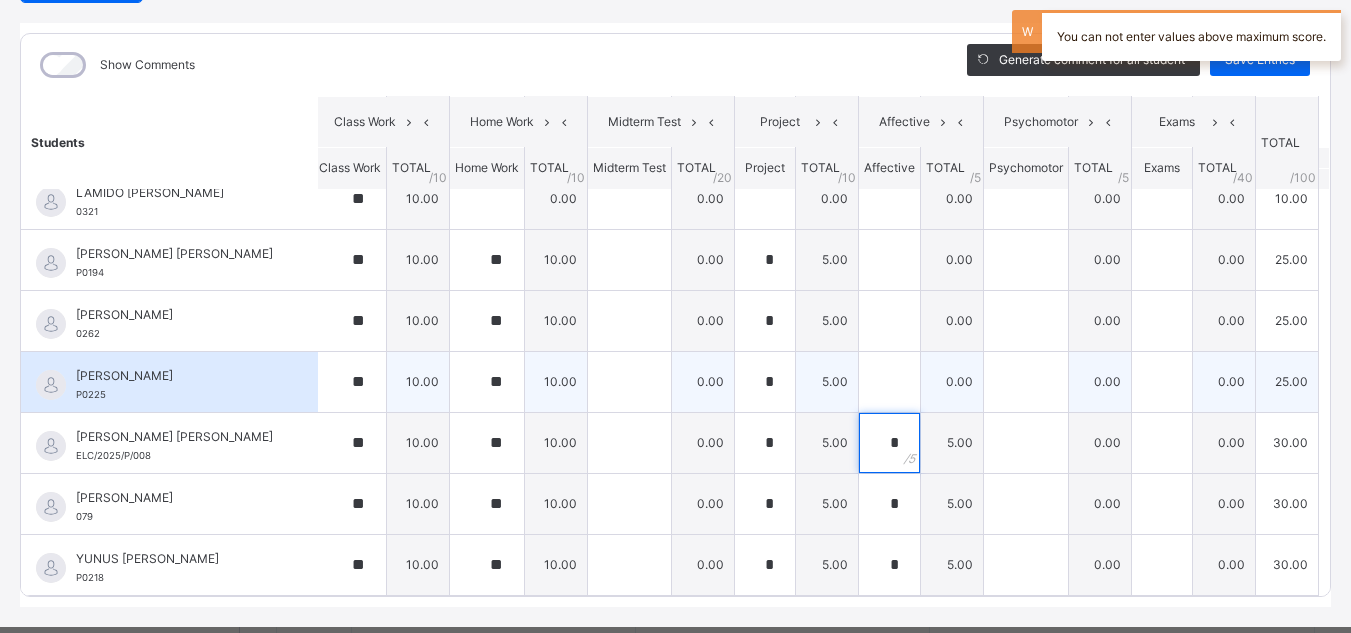 type on "*" 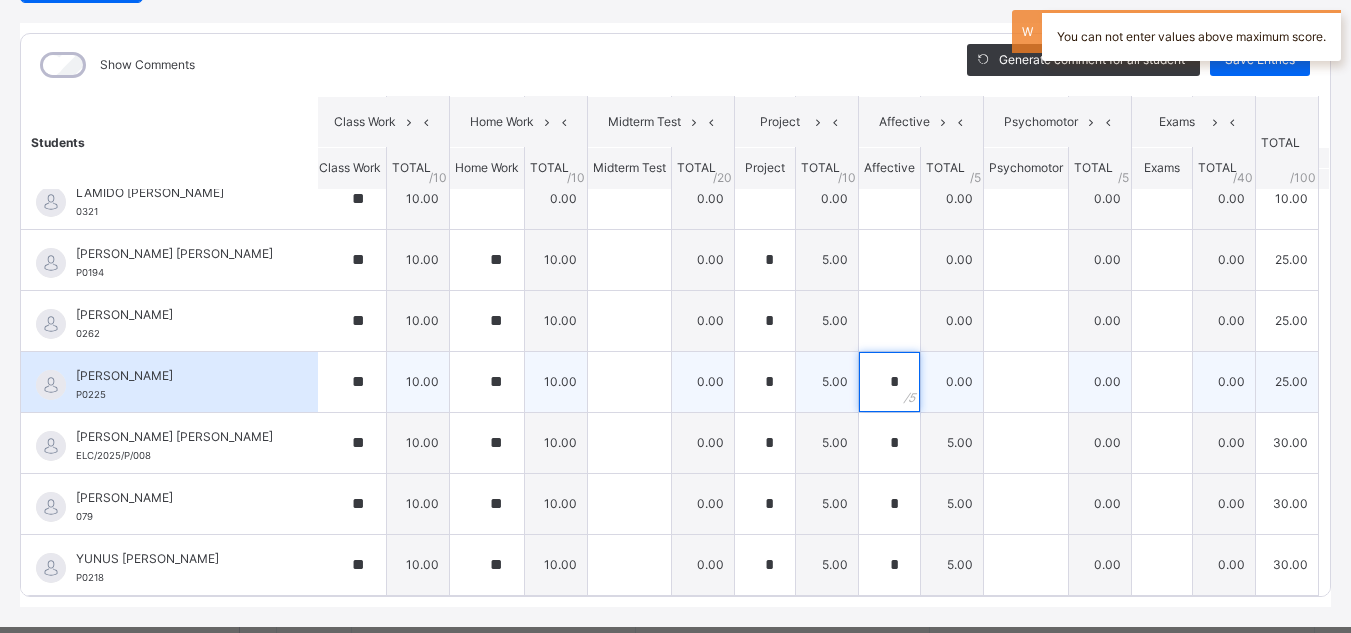 click on "*" at bounding box center [889, 382] 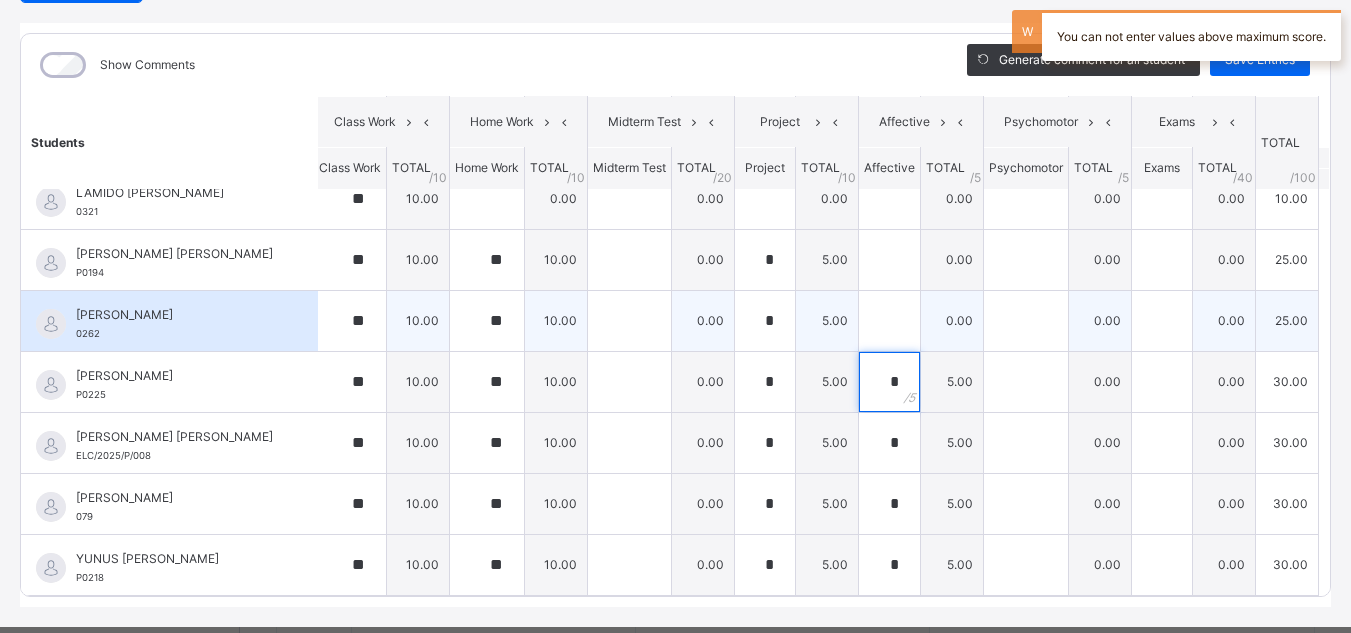 type 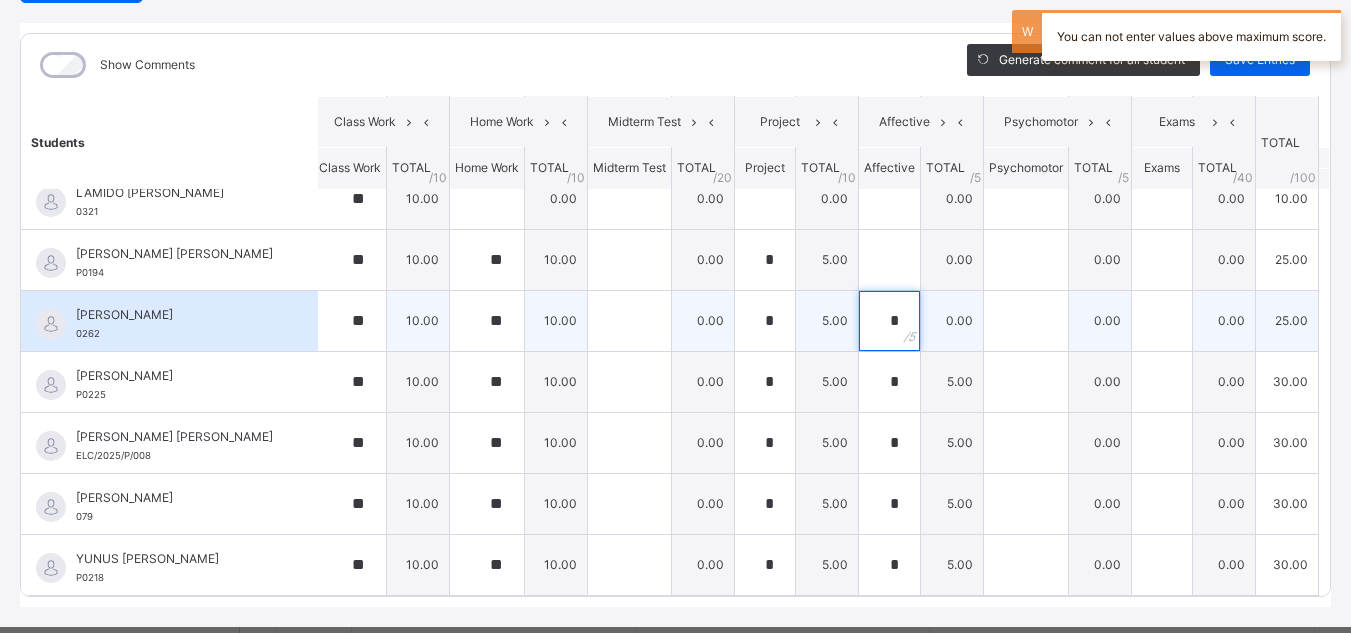 click on "*" at bounding box center [889, 321] 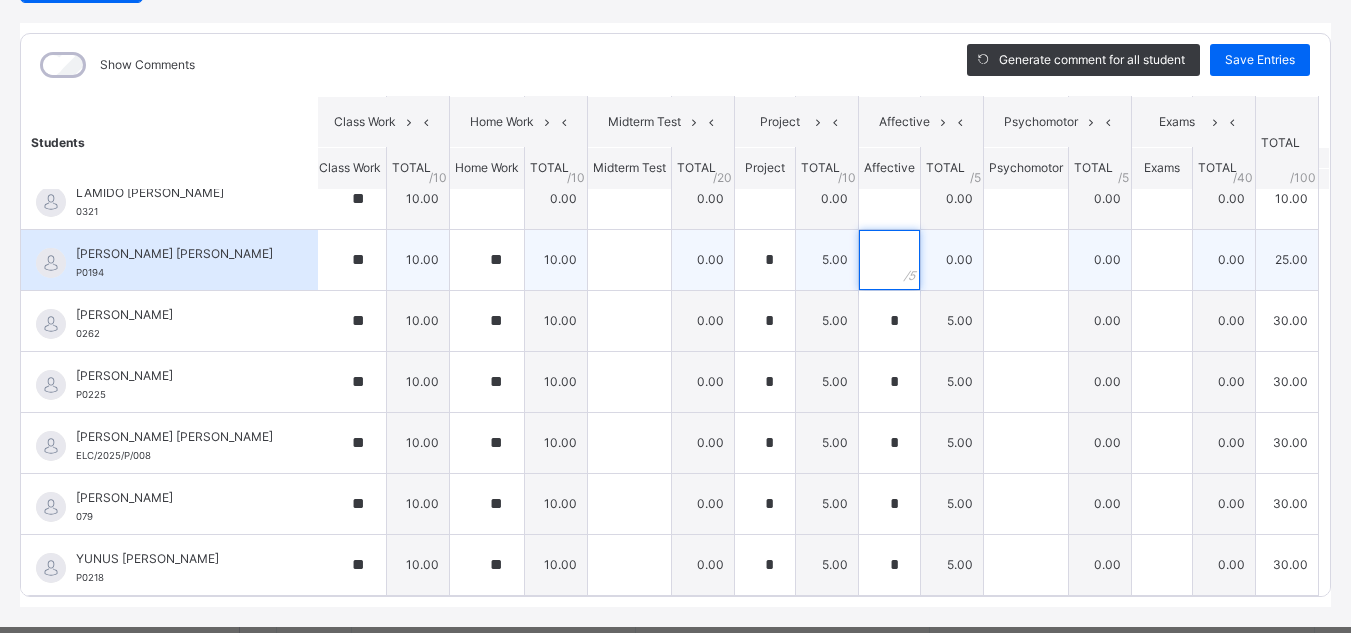 click at bounding box center [889, 260] 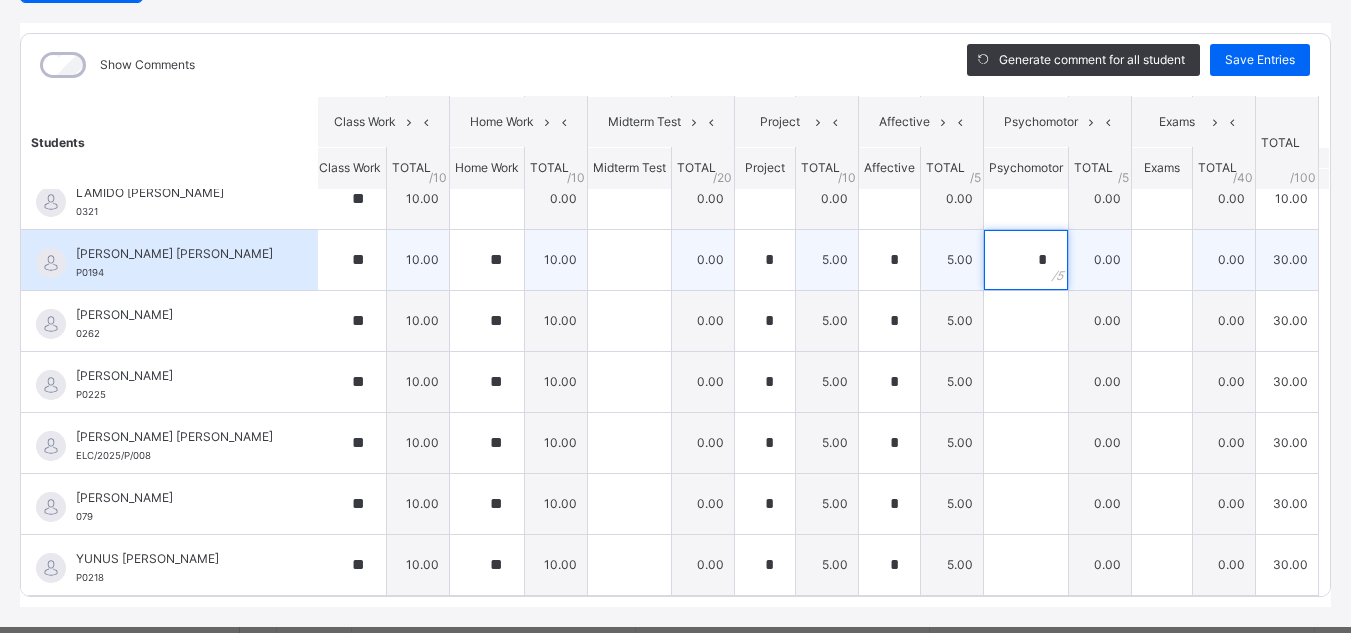 click on "*" at bounding box center (1026, 260) 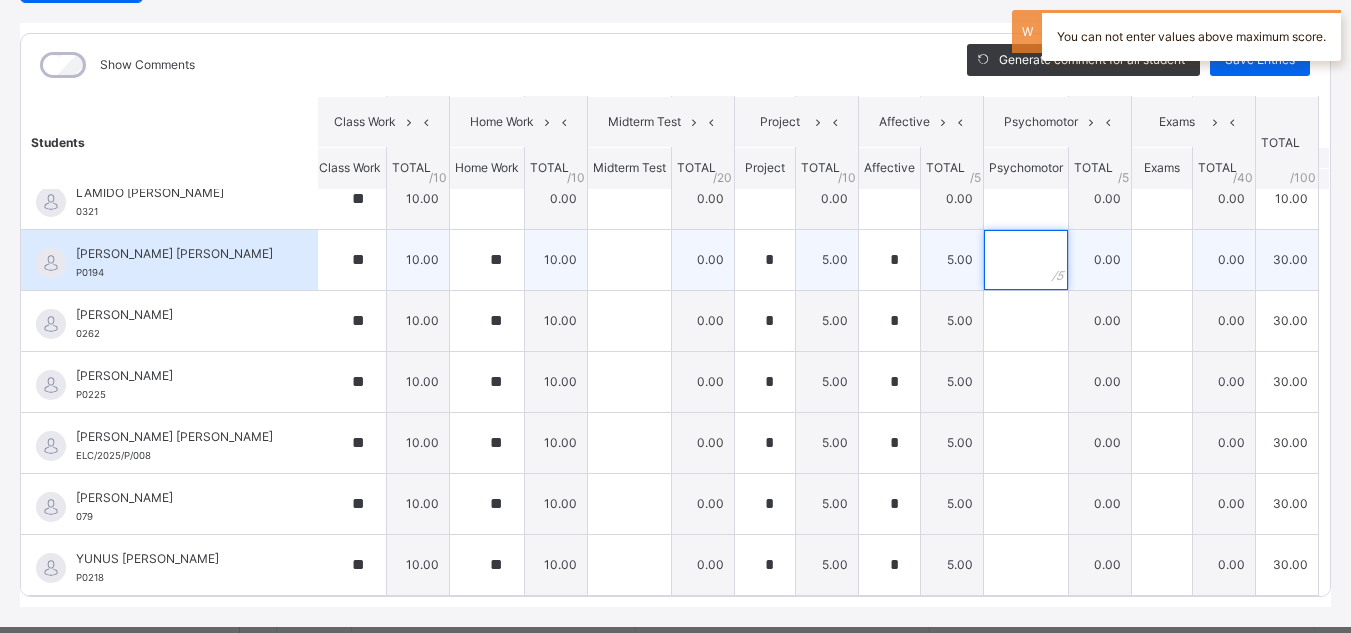 click at bounding box center [1026, 260] 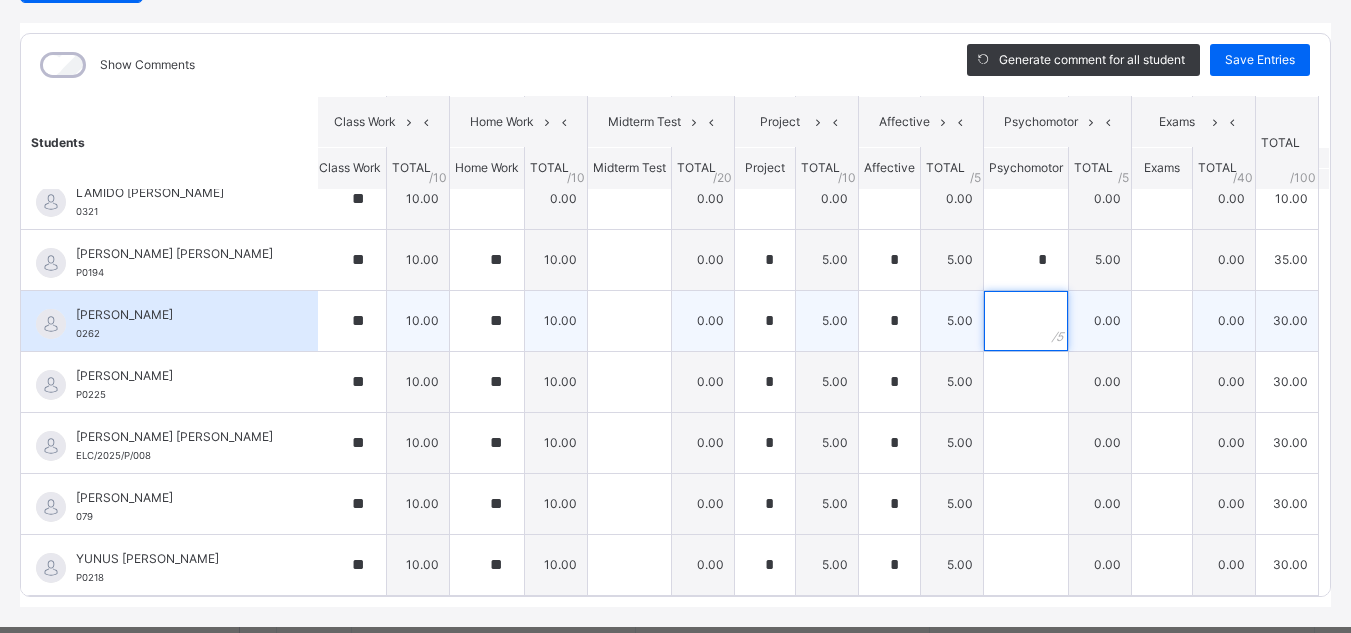 click at bounding box center [1026, 321] 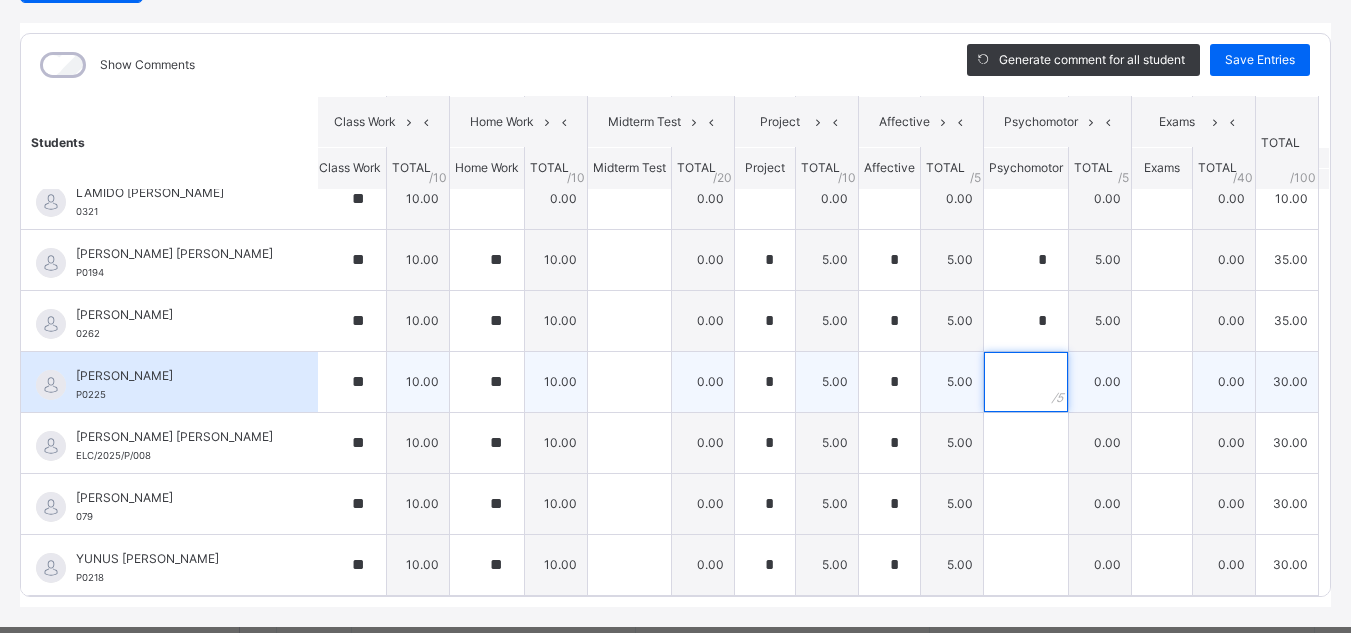 click at bounding box center (1026, 382) 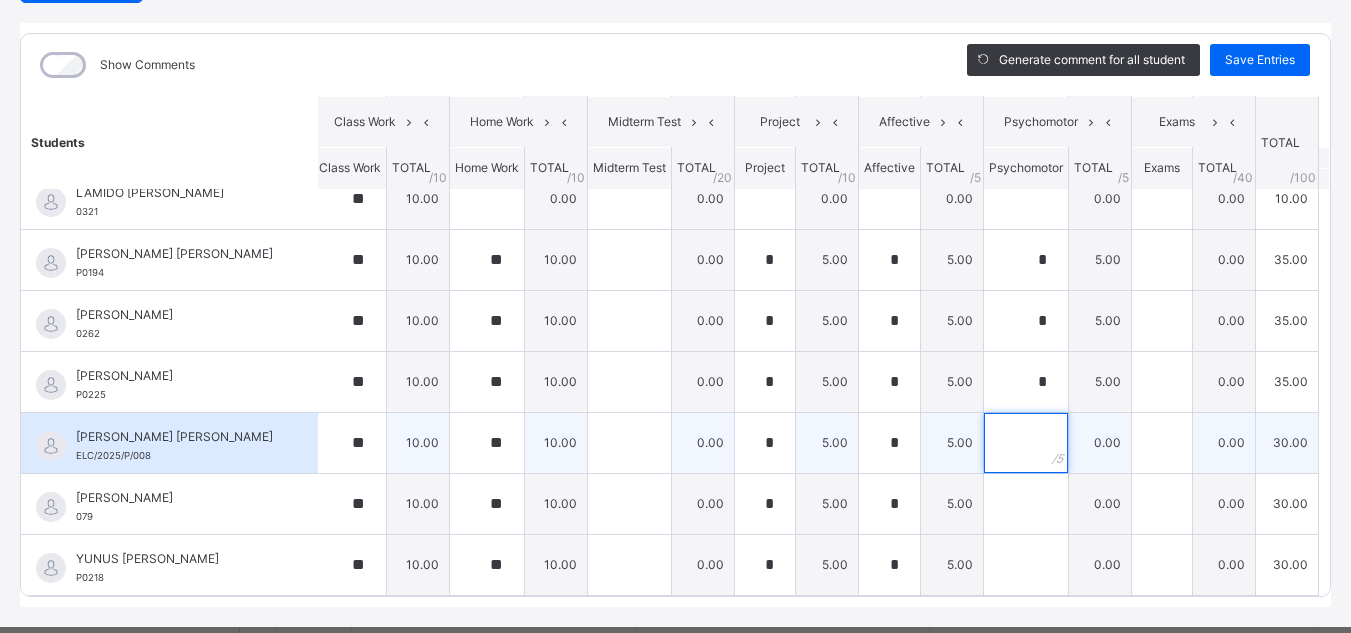 click at bounding box center (1026, 443) 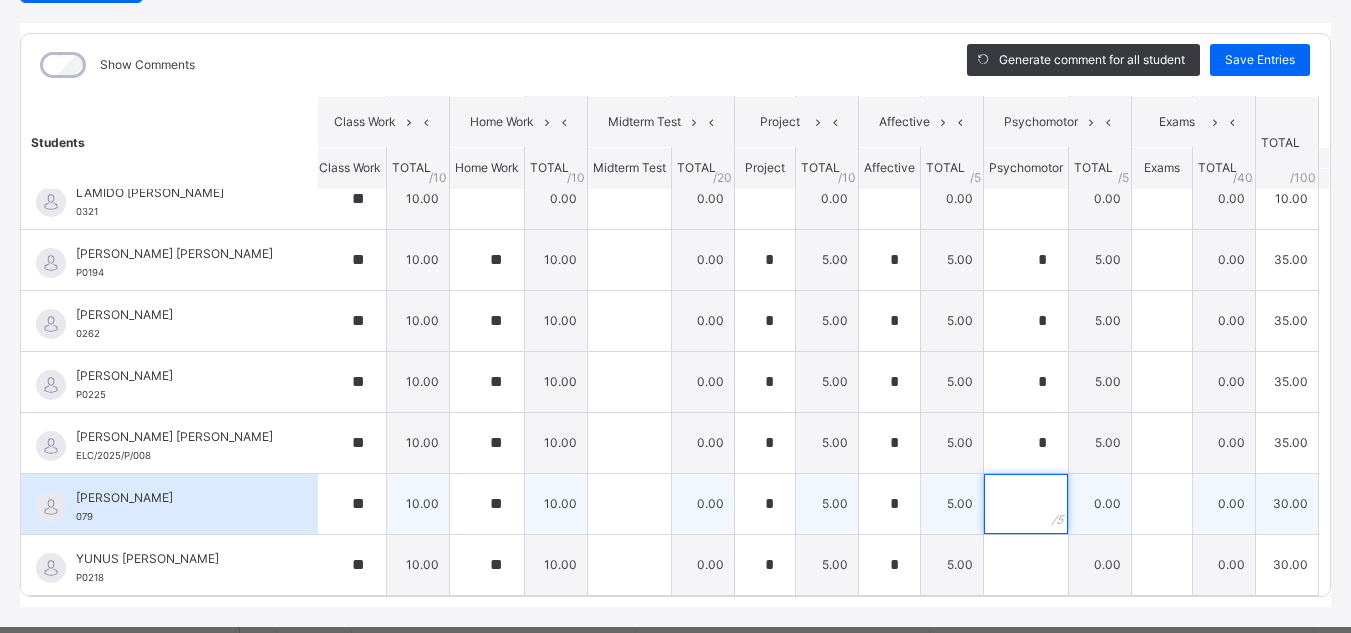 click at bounding box center (1026, 504) 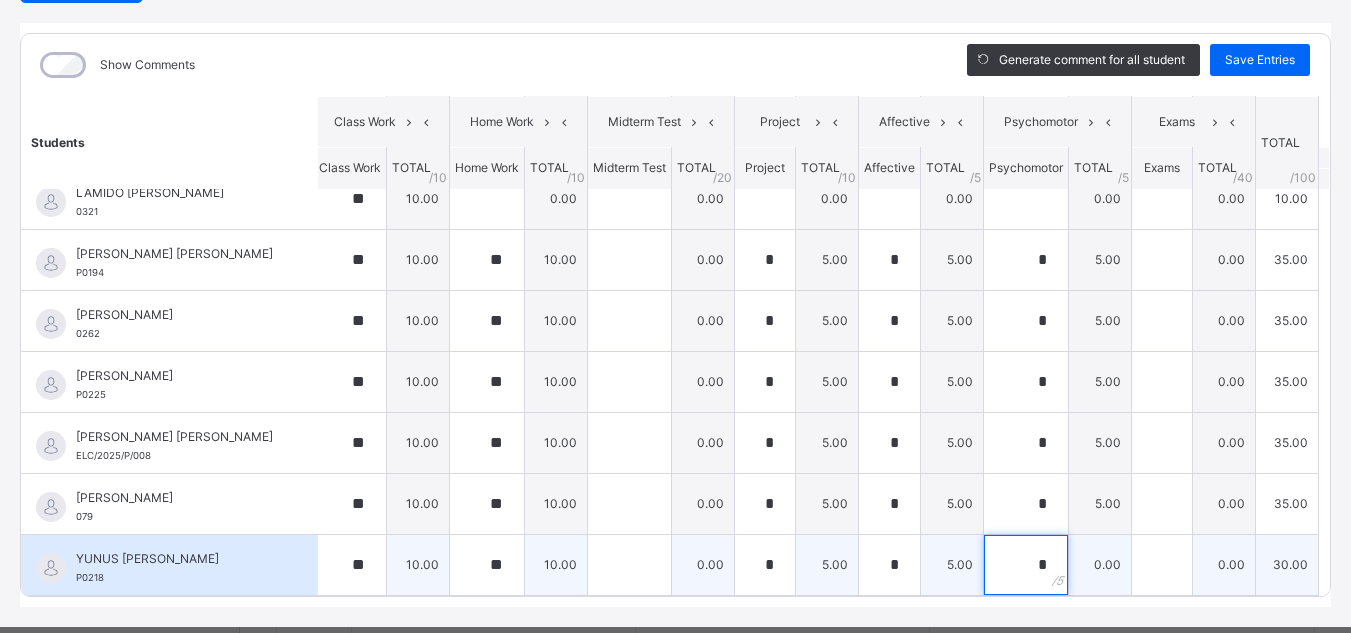 click on "*" at bounding box center [1026, 565] 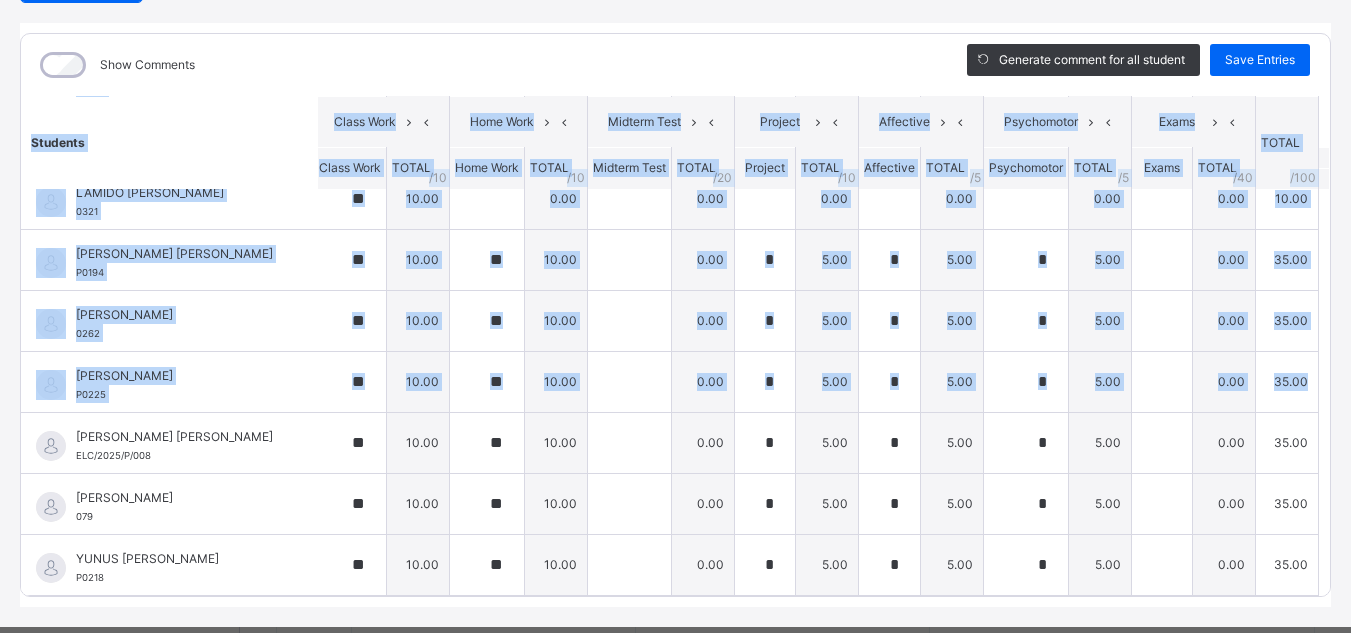 drag, startPoint x: 1288, startPoint y: 365, endPoint x: 1312, endPoint y: 375, distance: 26 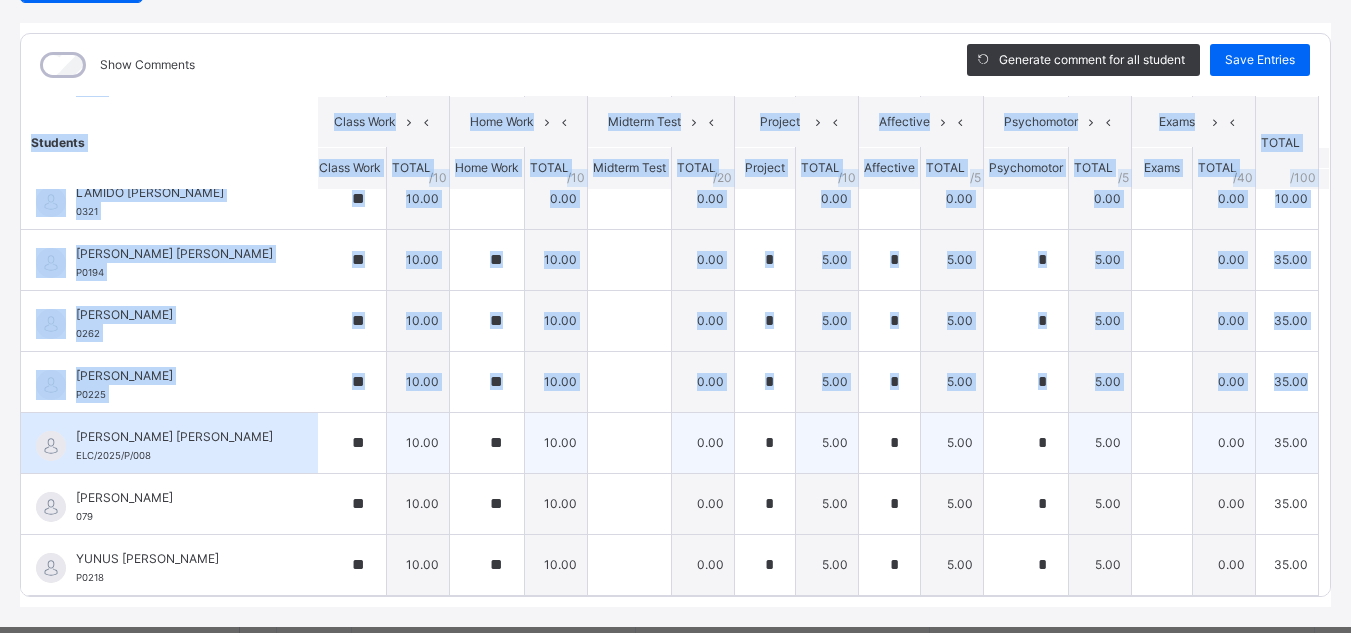 click on "35.00" at bounding box center (1287, 442) 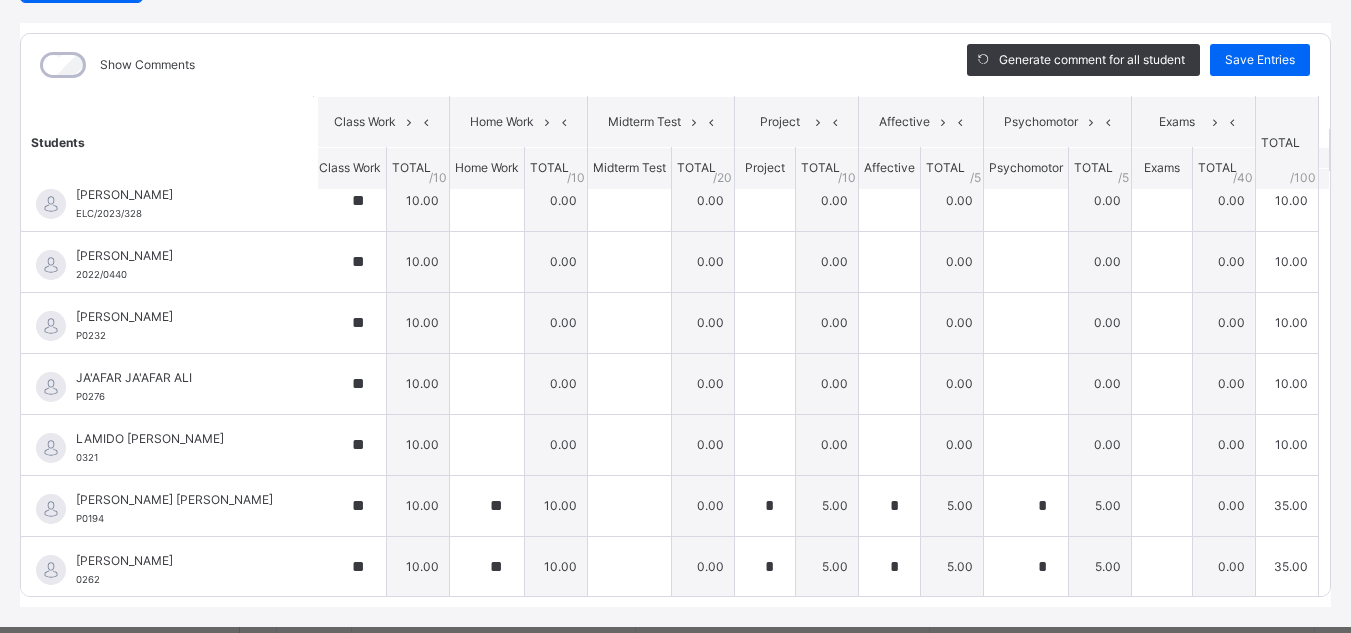scroll, scrollTop: 0, scrollLeft: 26, axis: horizontal 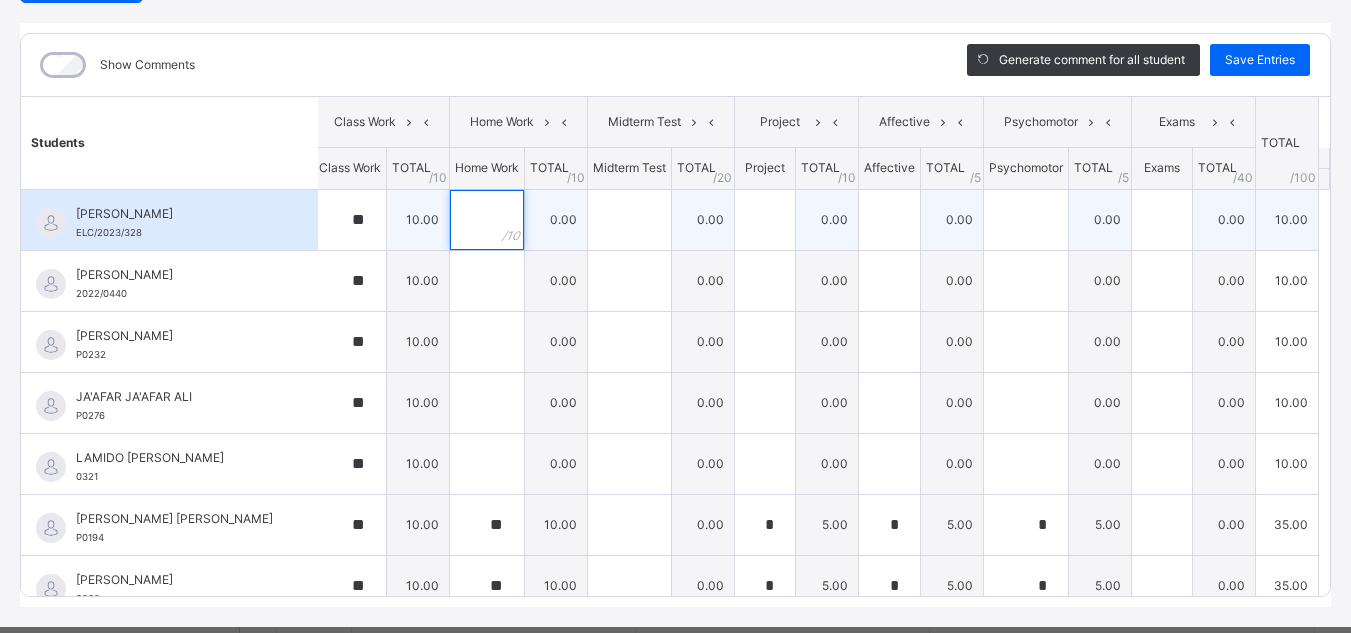 click at bounding box center [487, 220] 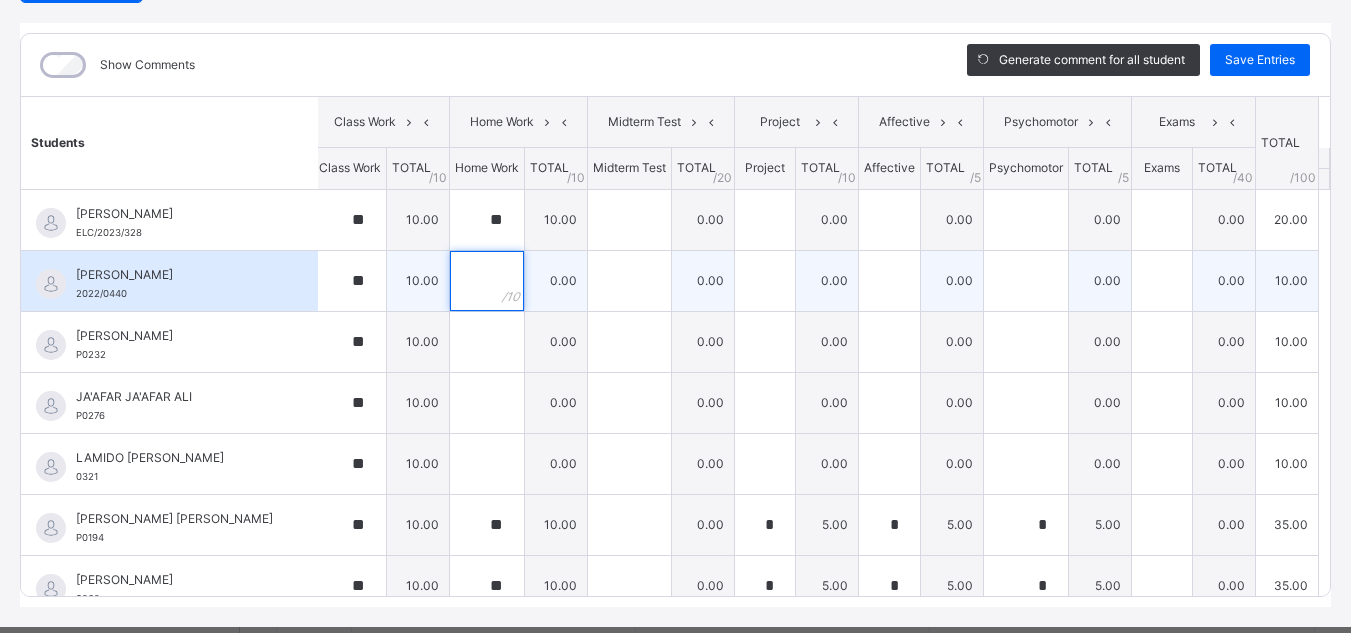 click at bounding box center (487, 281) 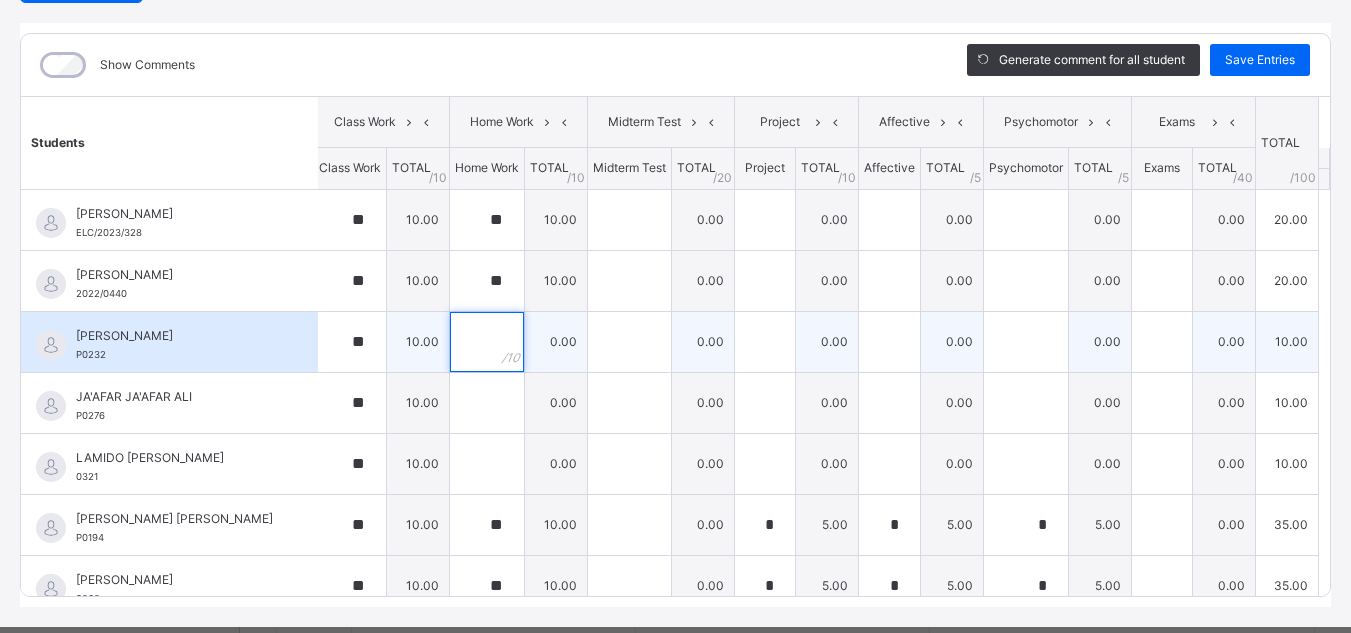 click at bounding box center (487, 342) 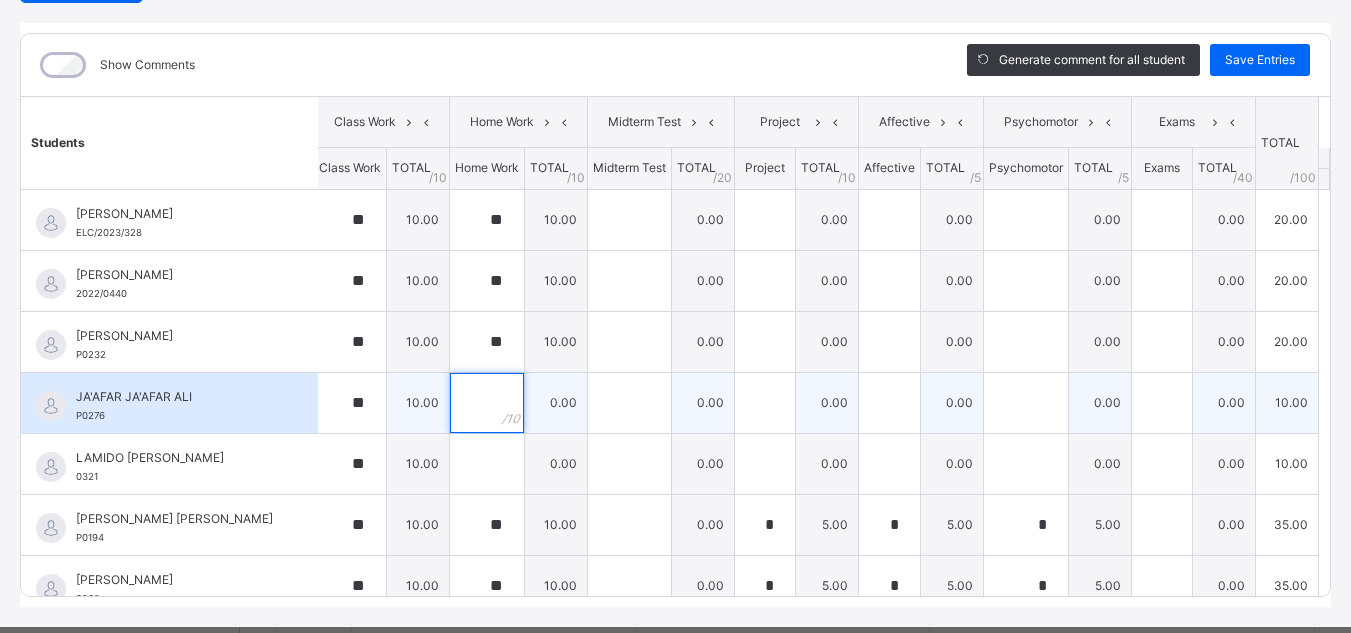 click at bounding box center (487, 403) 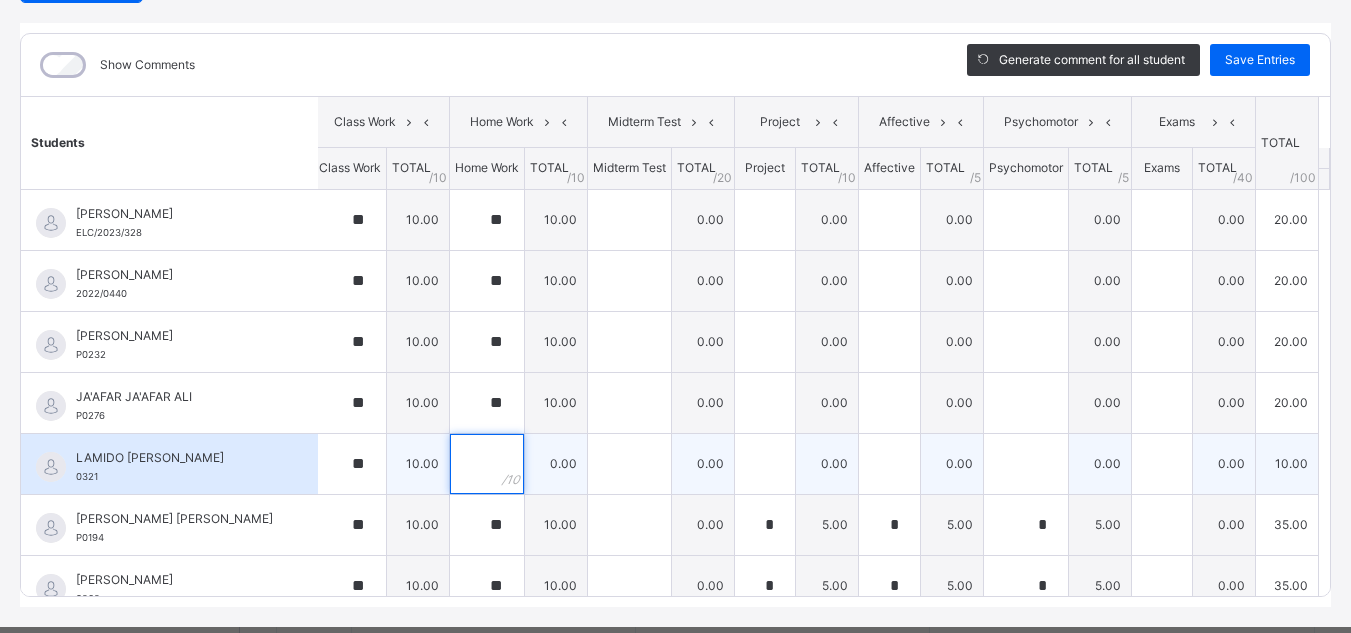 click at bounding box center (487, 464) 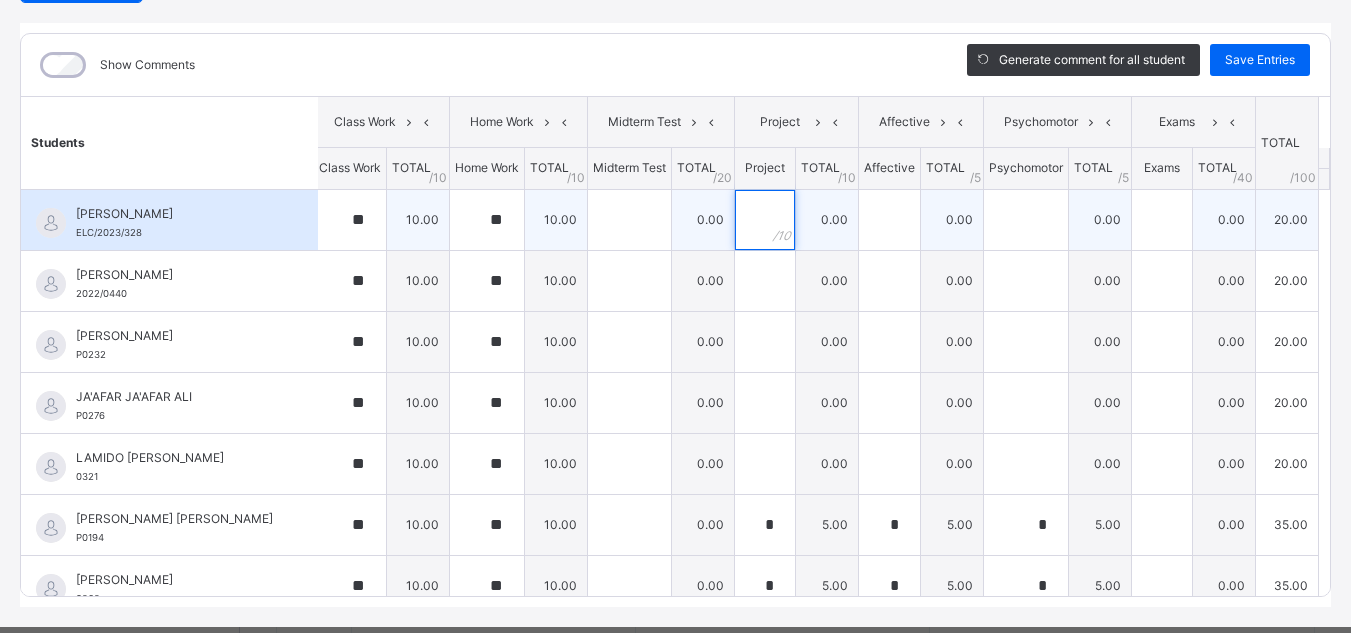 click at bounding box center [765, 220] 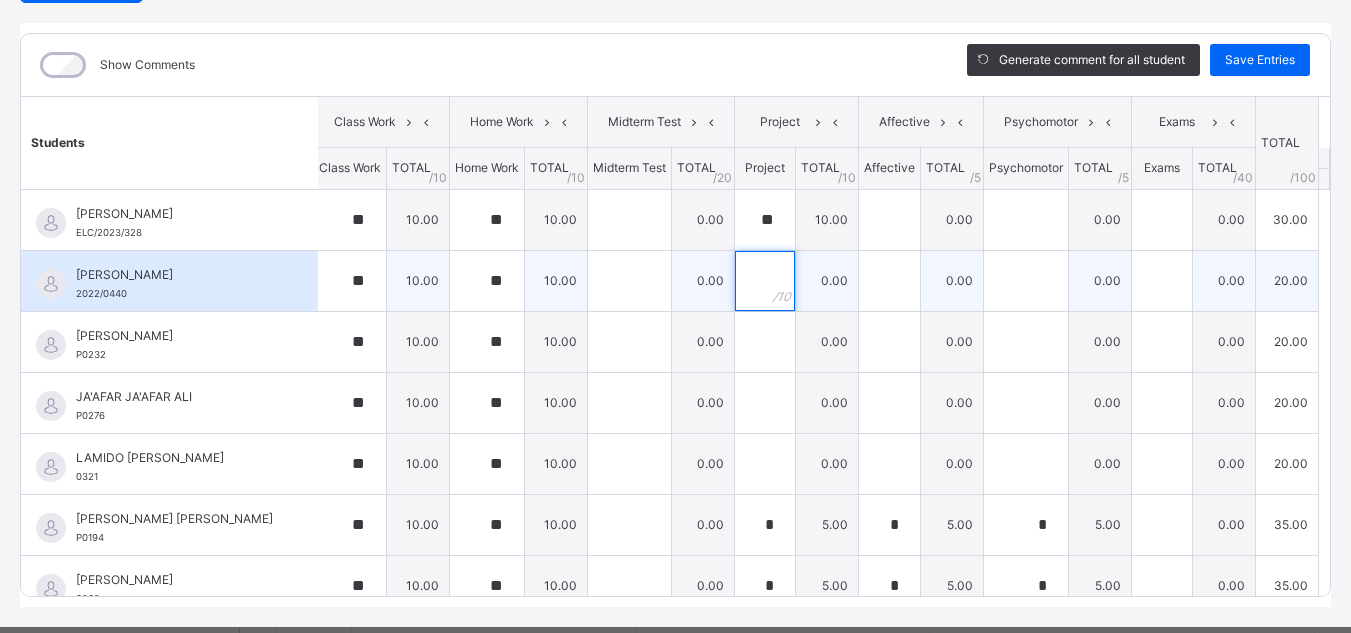 click at bounding box center (765, 281) 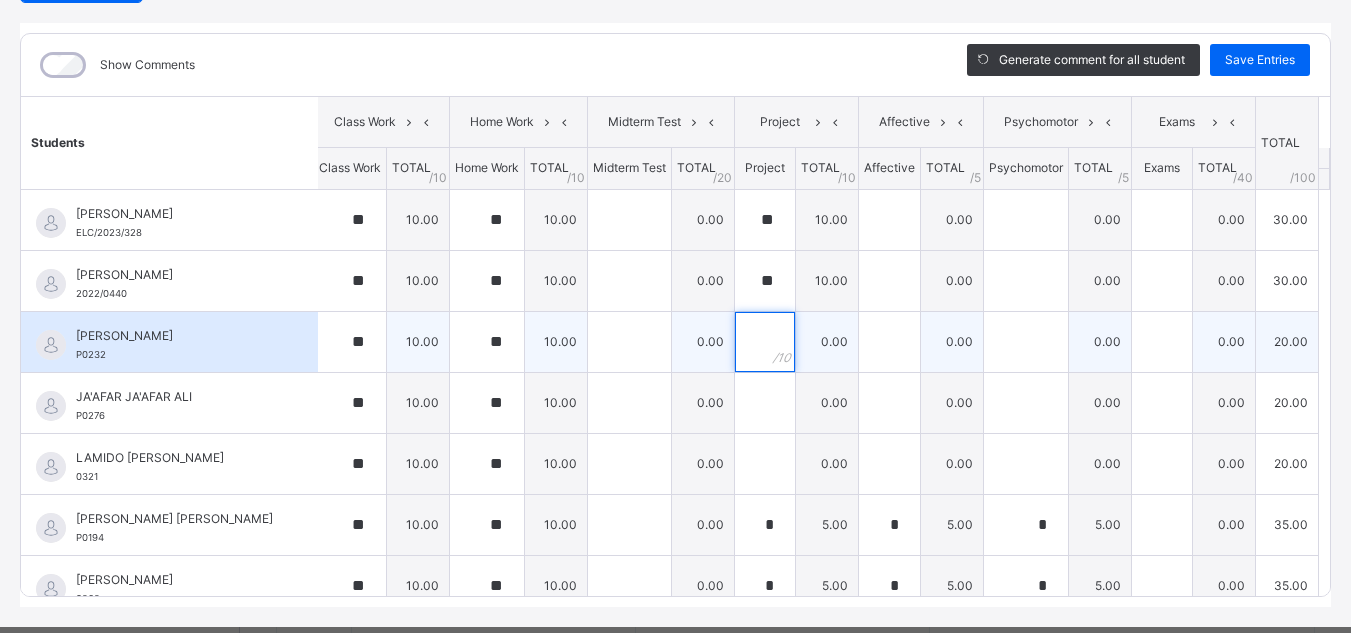click at bounding box center [765, 342] 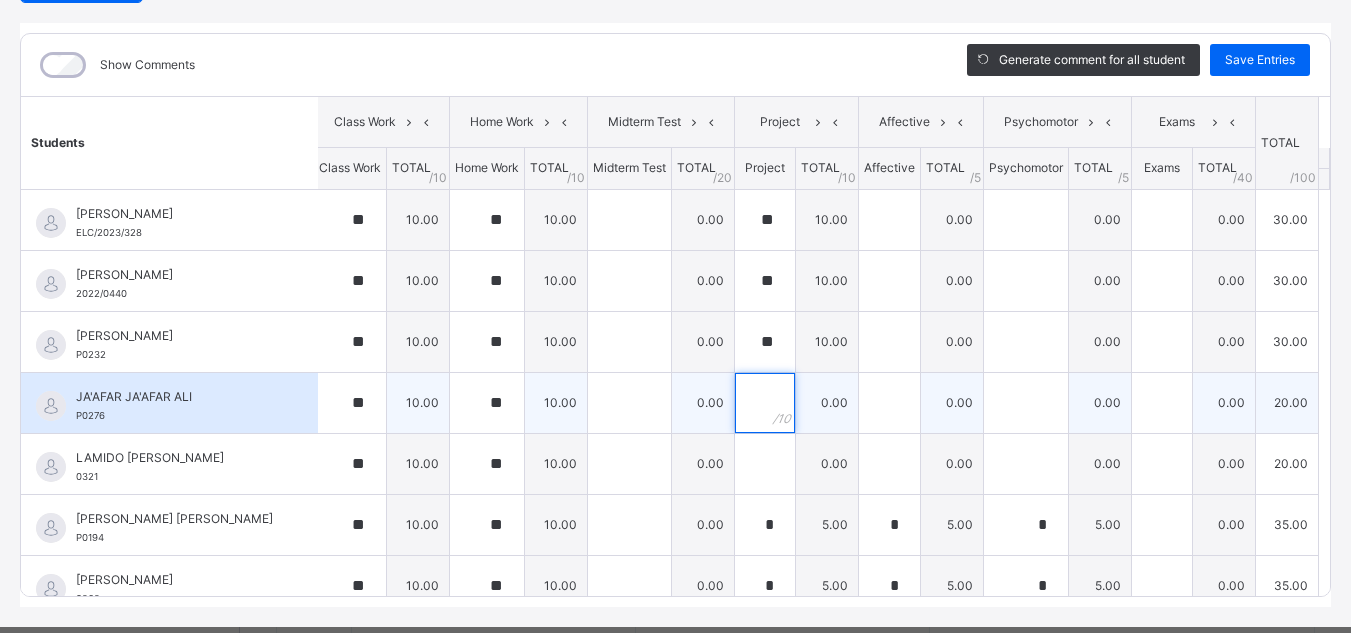 click at bounding box center (765, 403) 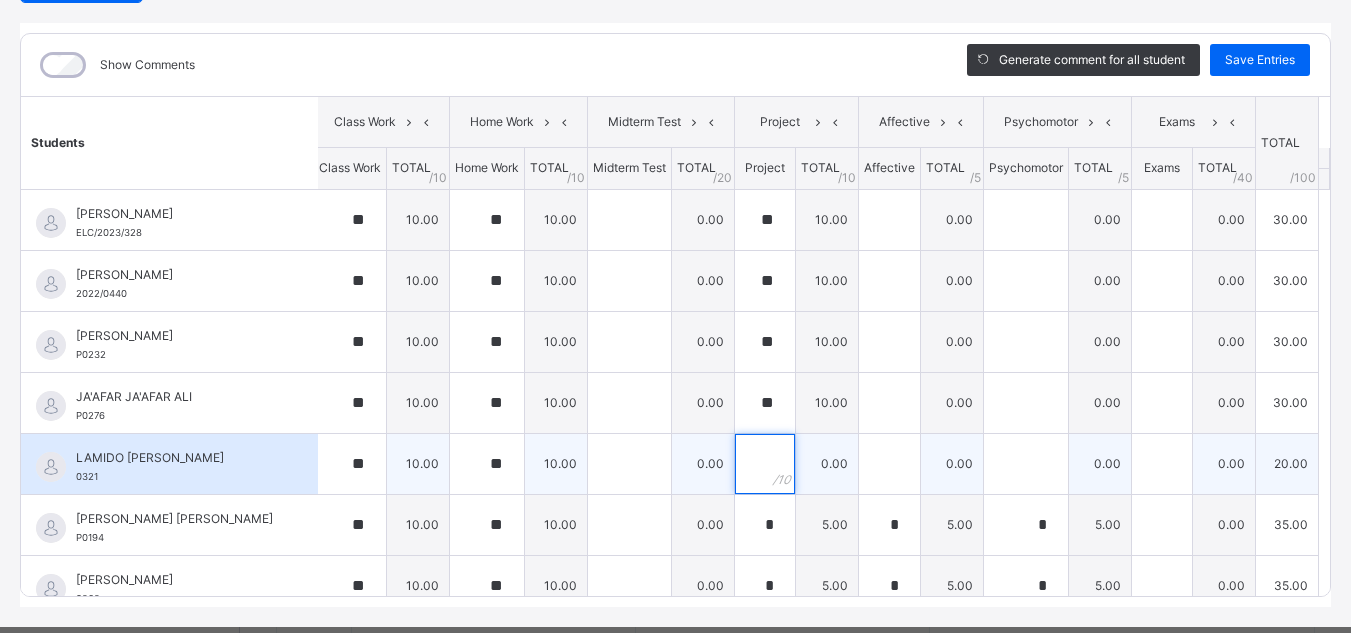 click at bounding box center [765, 464] 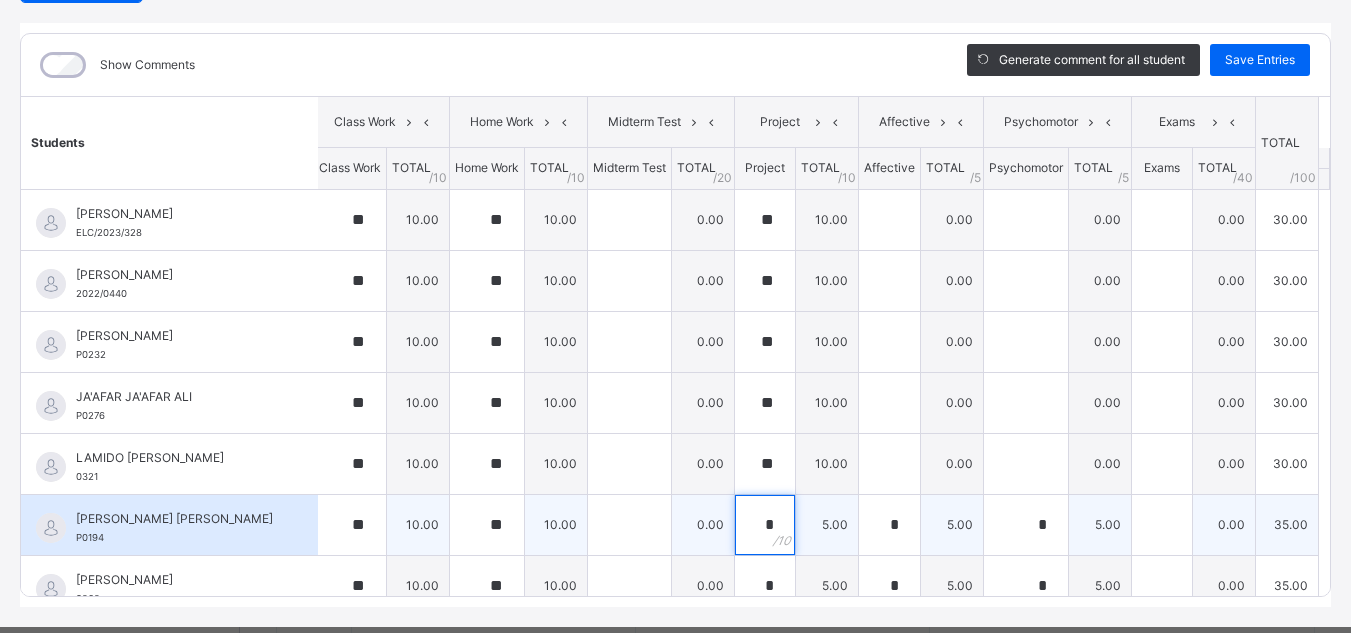 click on "*" at bounding box center [765, 525] 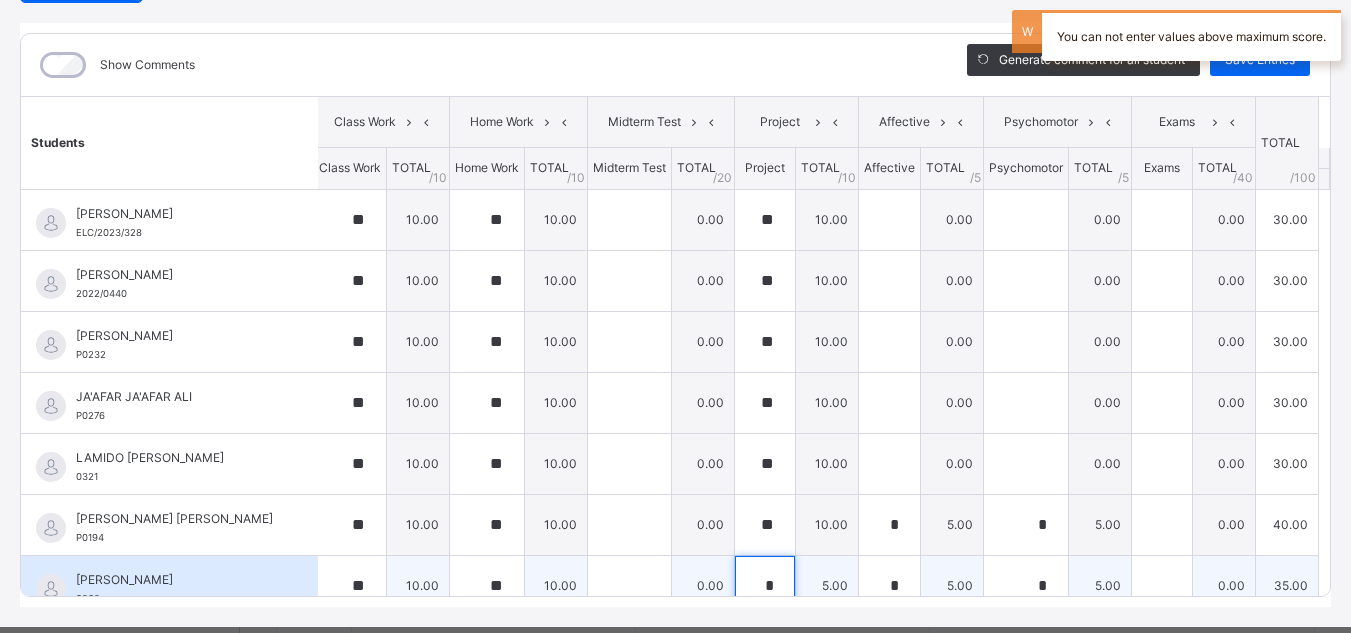 click on "*" at bounding box center [765, 586] 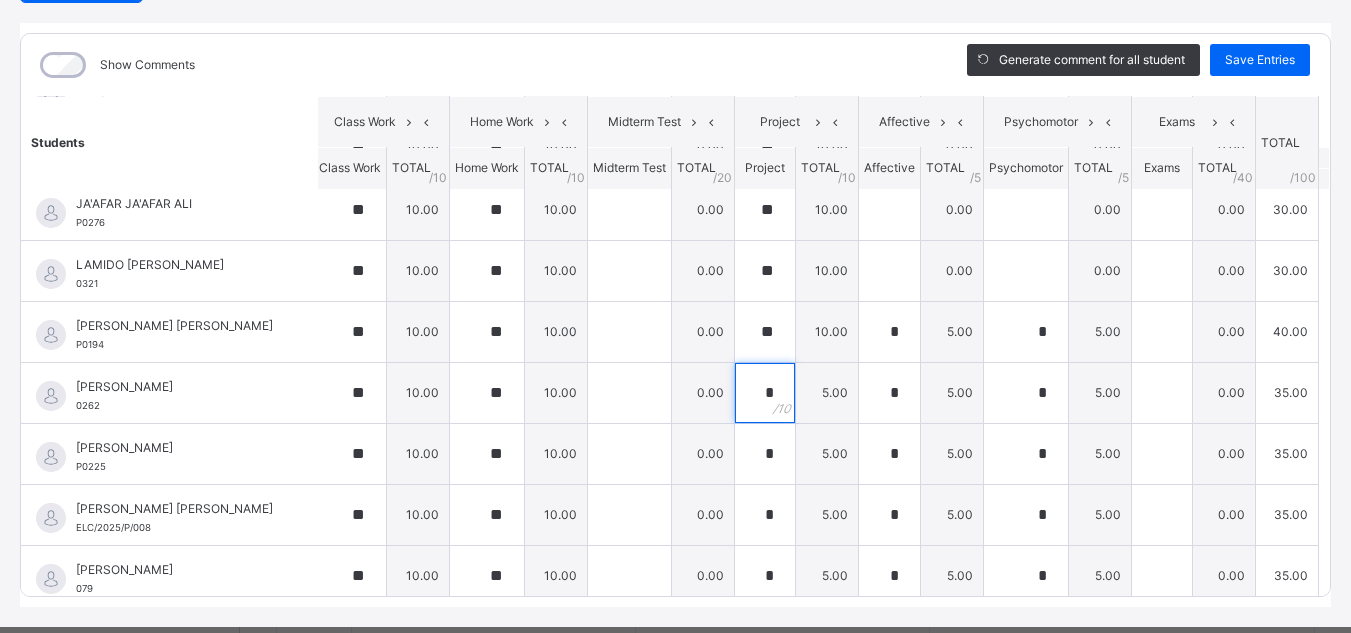 scroll, scrollTop: 280, scrollLeft: 26, axis: both 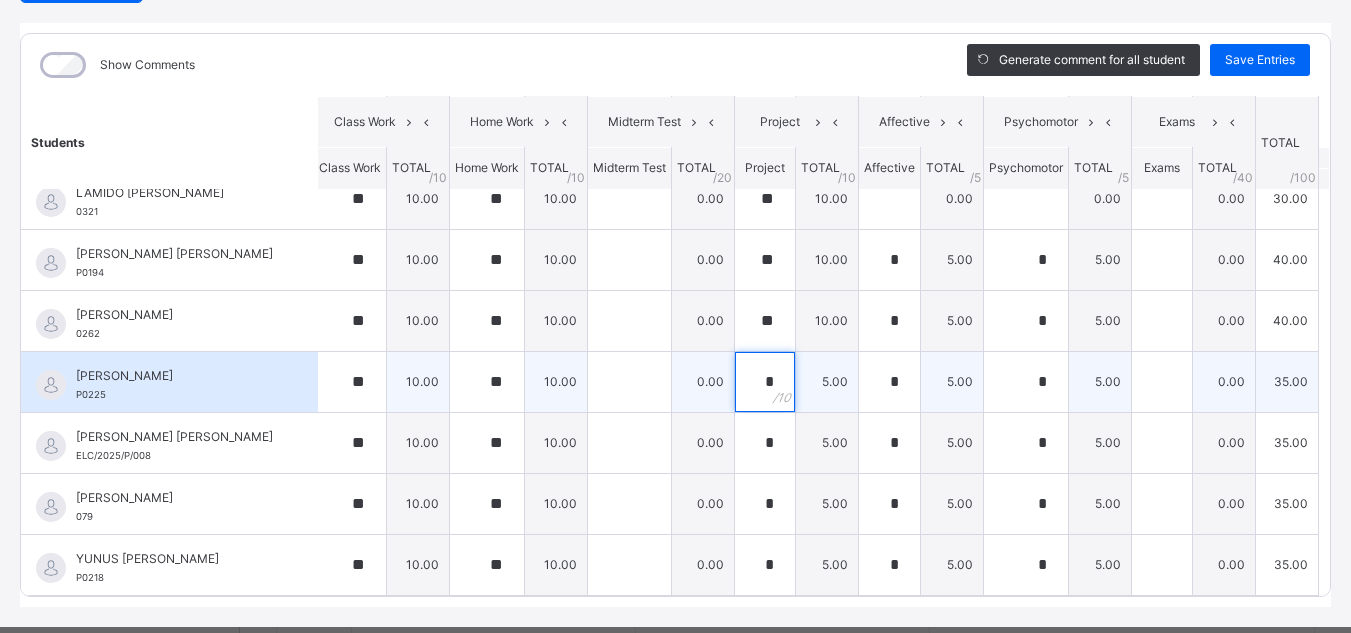 click on "*" at bounding box center [765, 382] 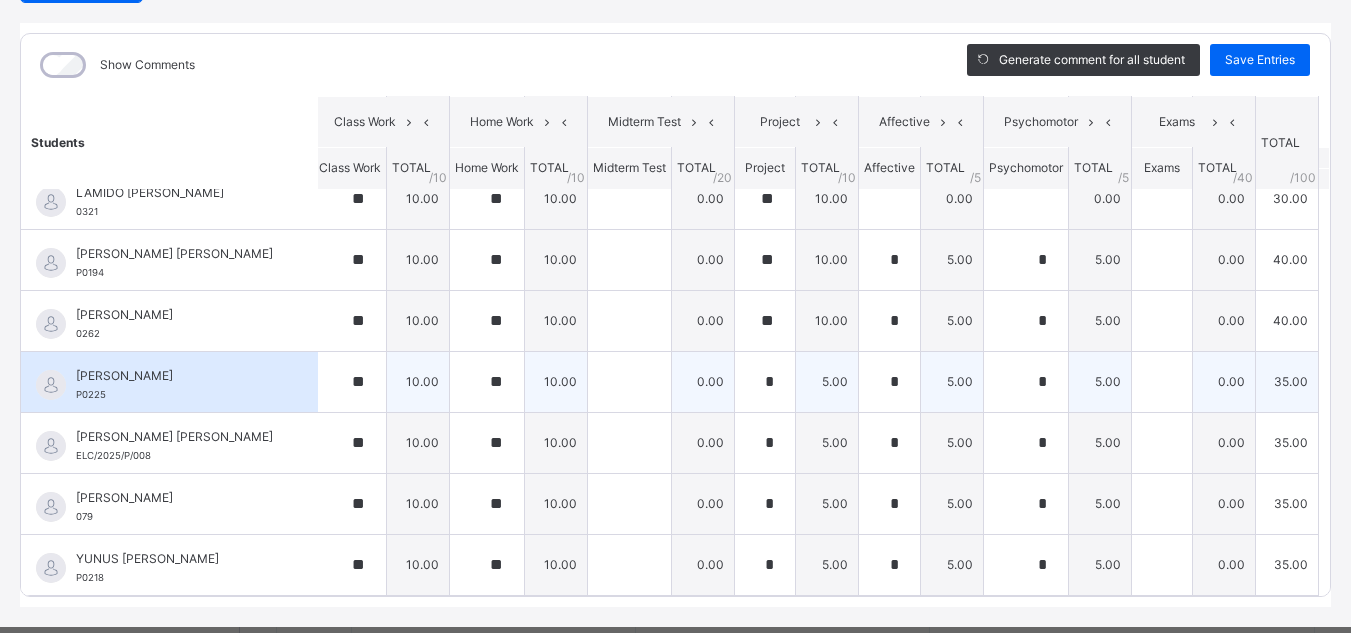click on "*" at bounding box center [765, 382] 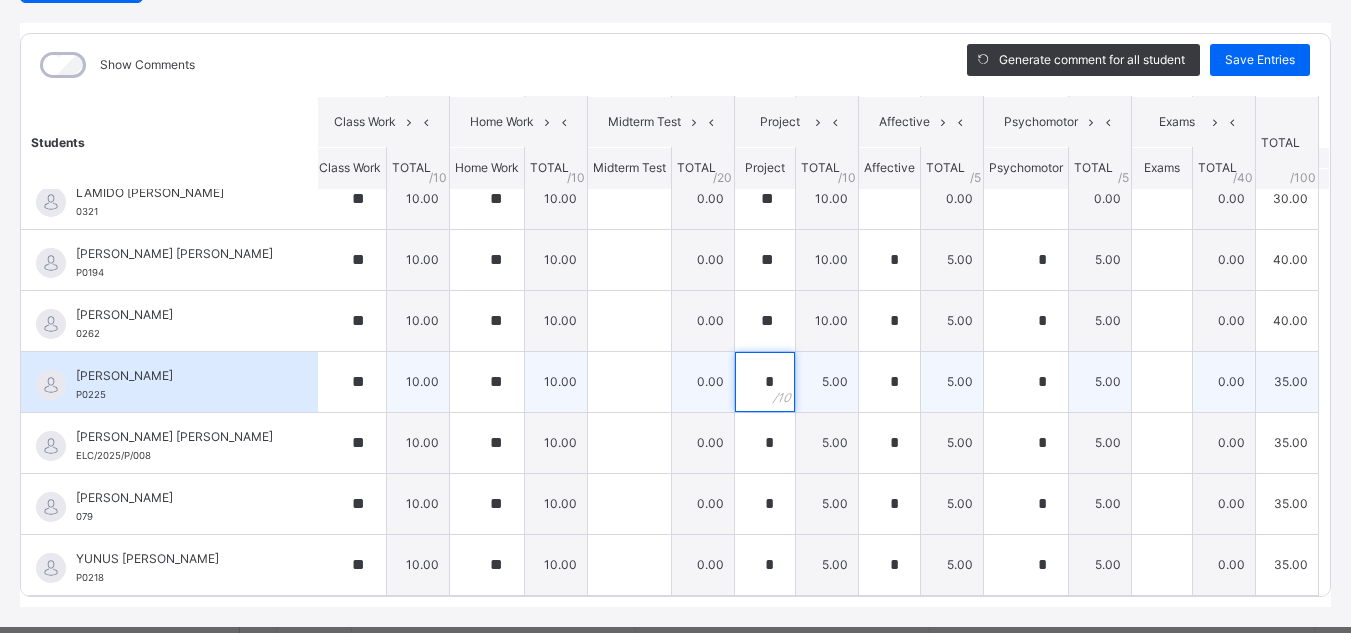 click on "*" at bounding box center (765, 382) 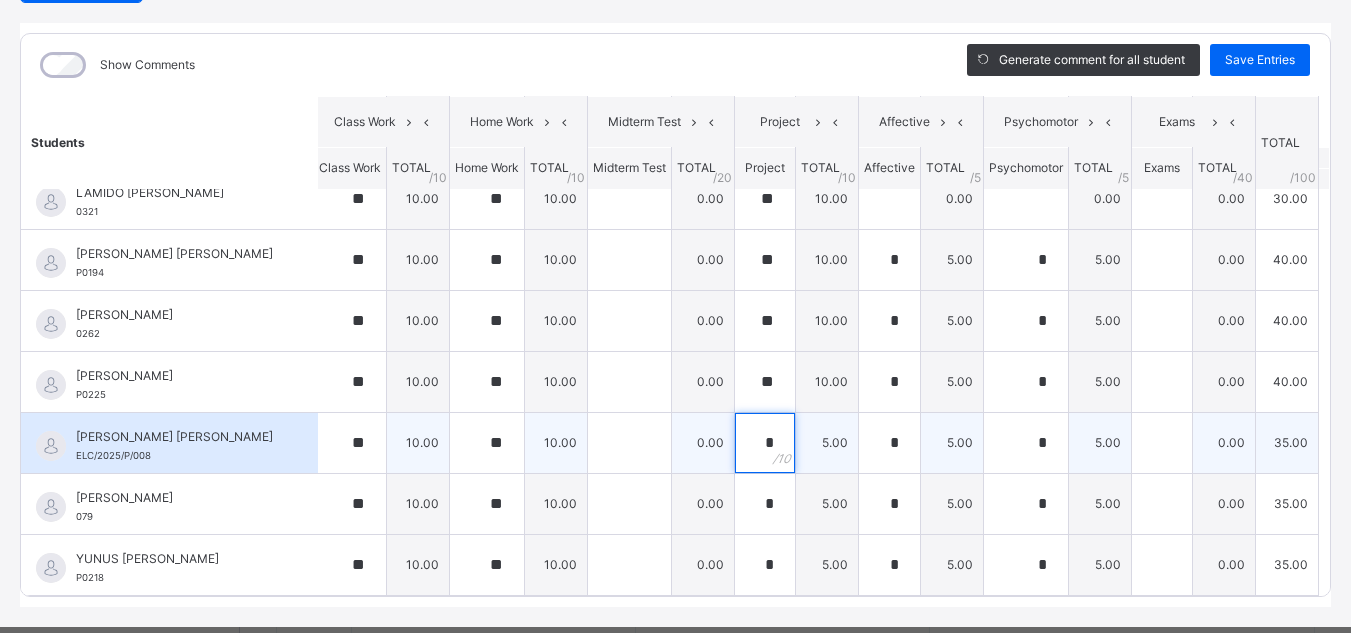 click on "*" at bounding box center [765, 443] 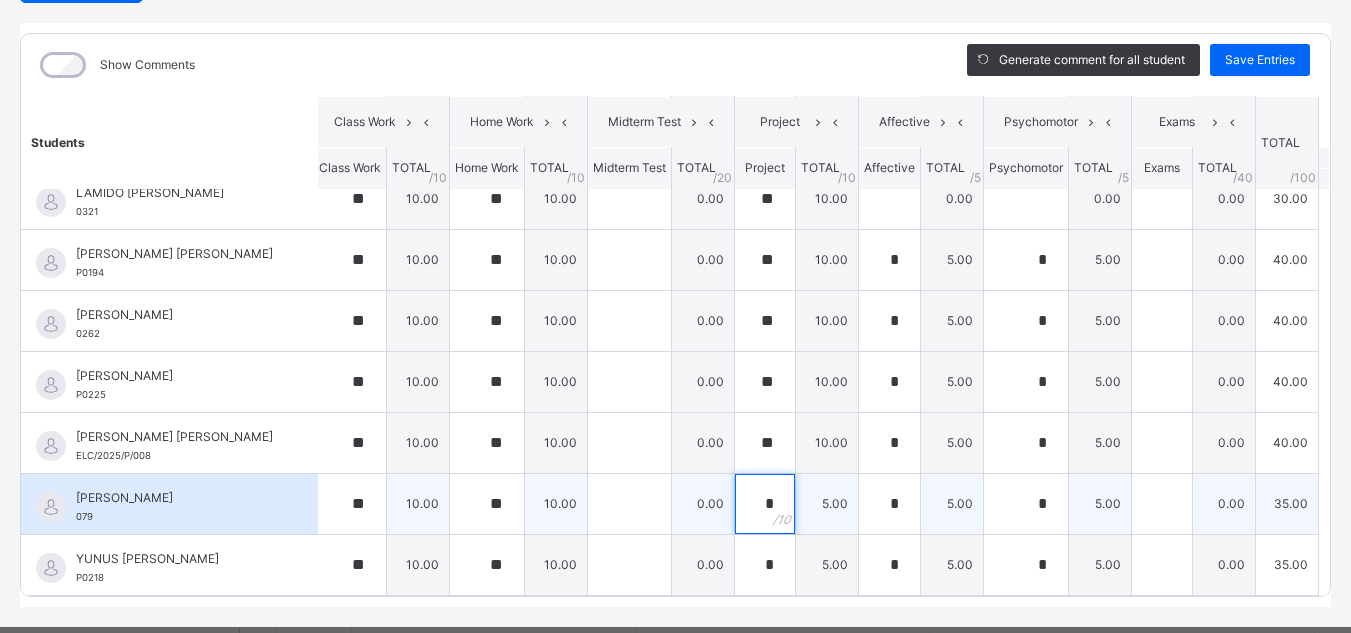 click on "*" at bounding box center [765, 504] 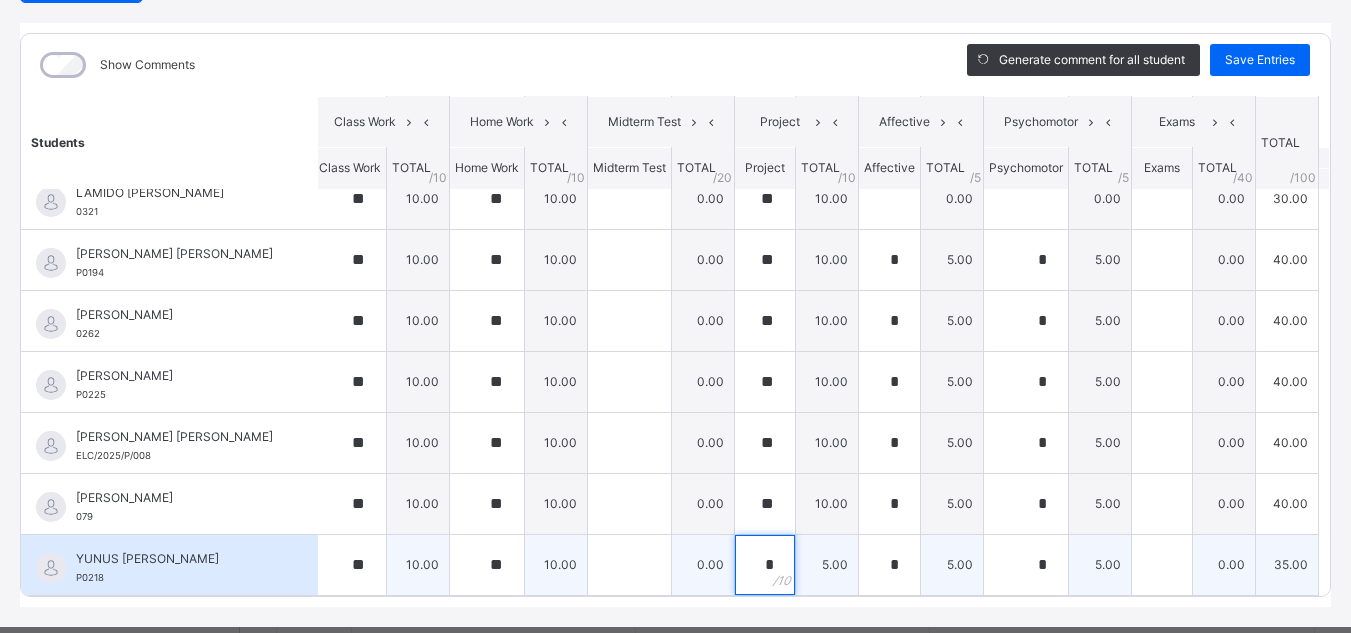 click on "*" at bounding box center (765, 565) 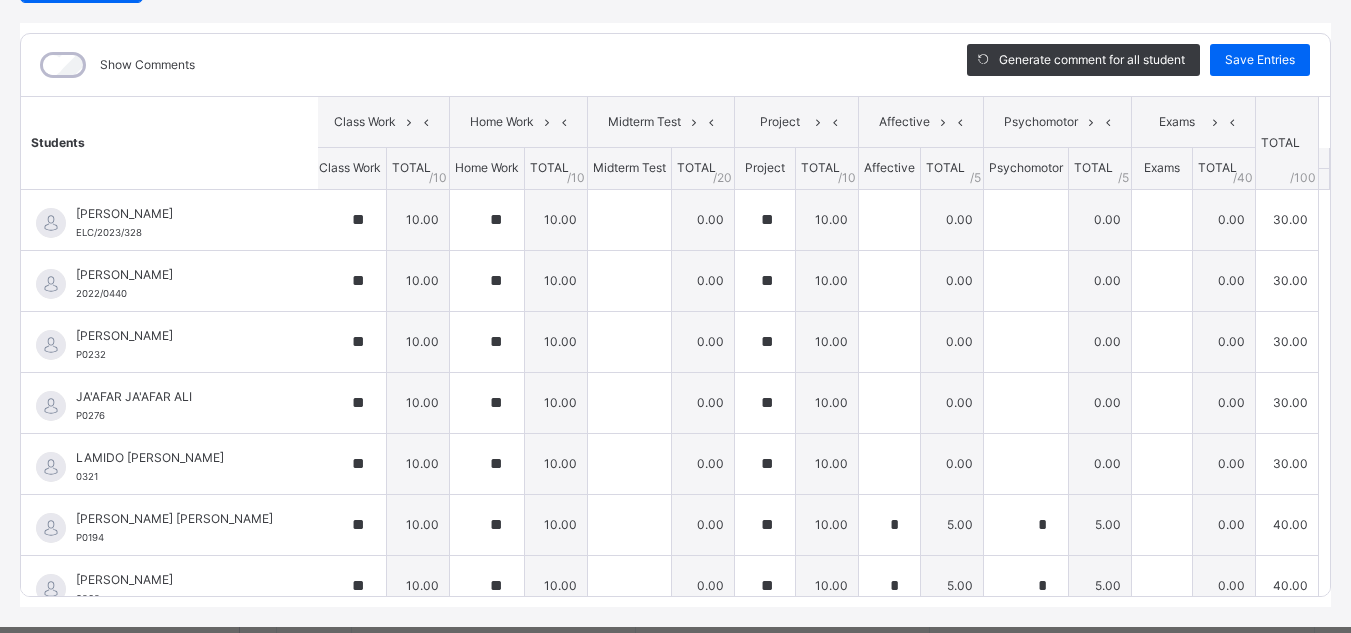 scroll, scrollTop: 280, scrollLeft: 26, axis: both 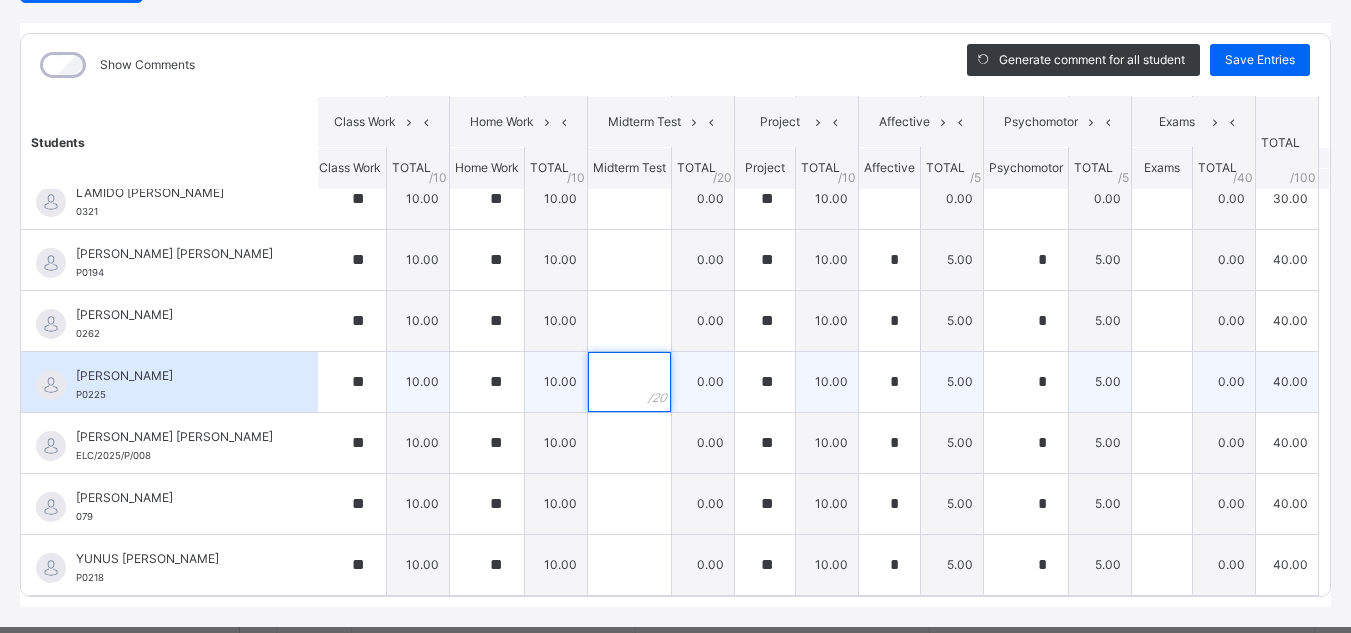 click at bounding box center [629, 382] 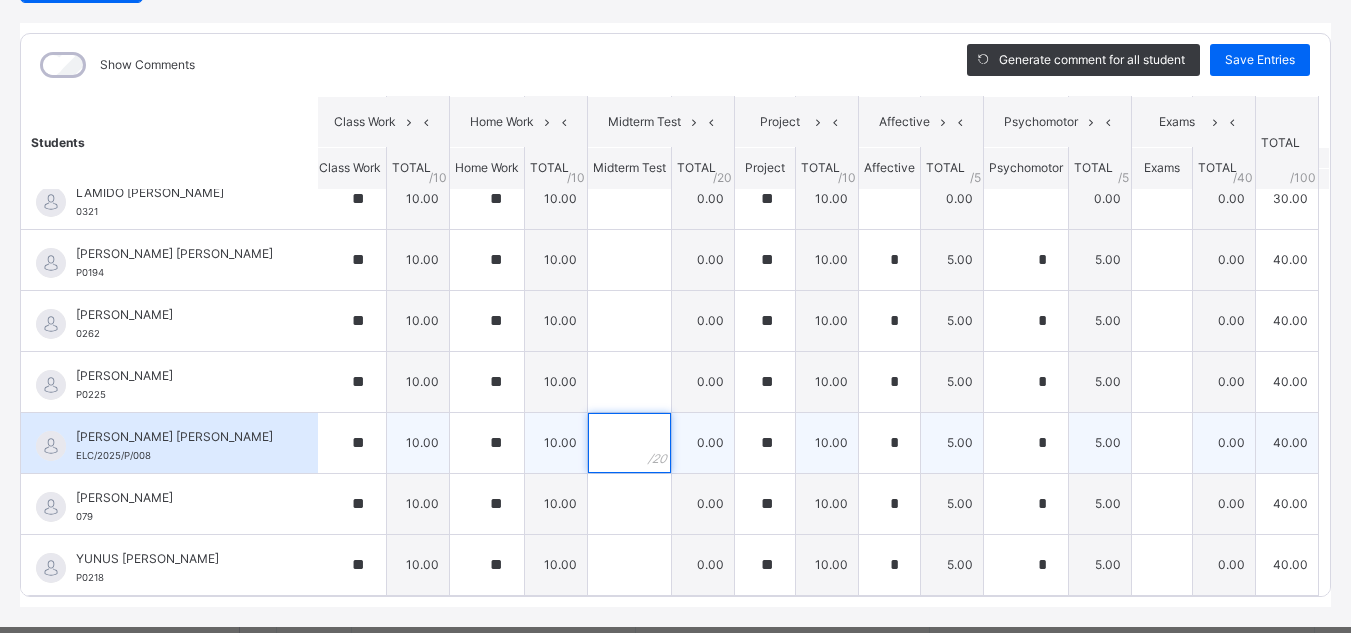 click at bounding box center [629, 443] 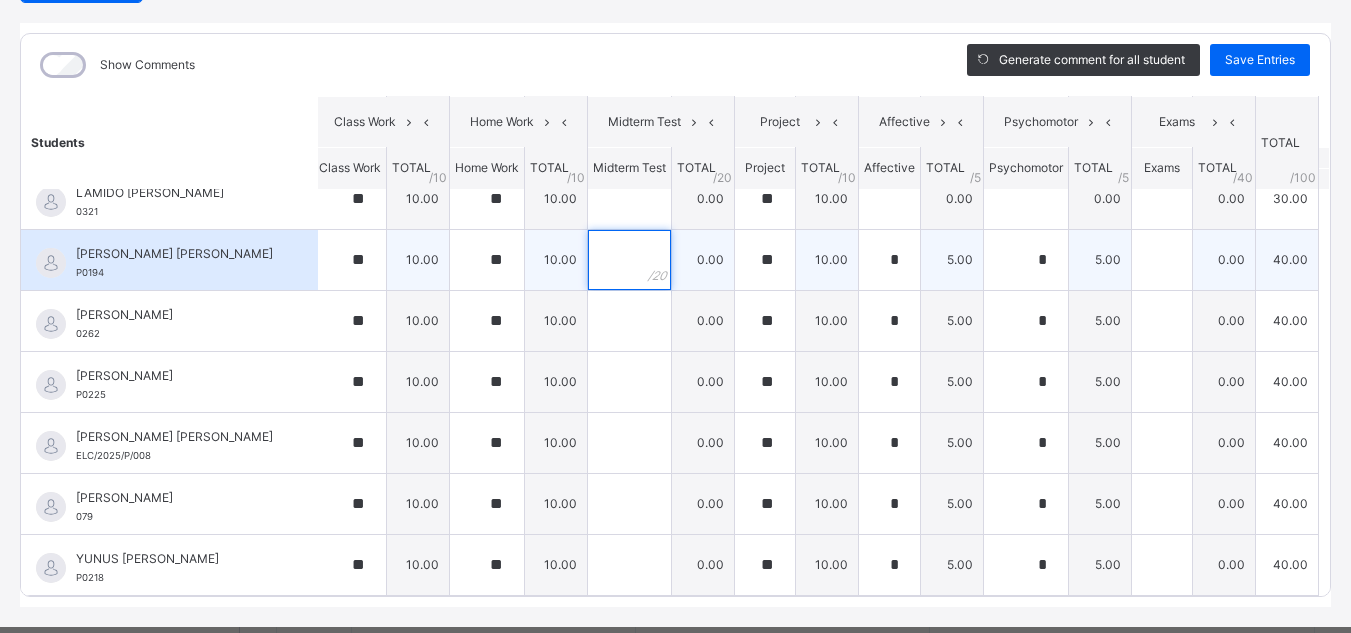 click at bounding box center (629, 260) 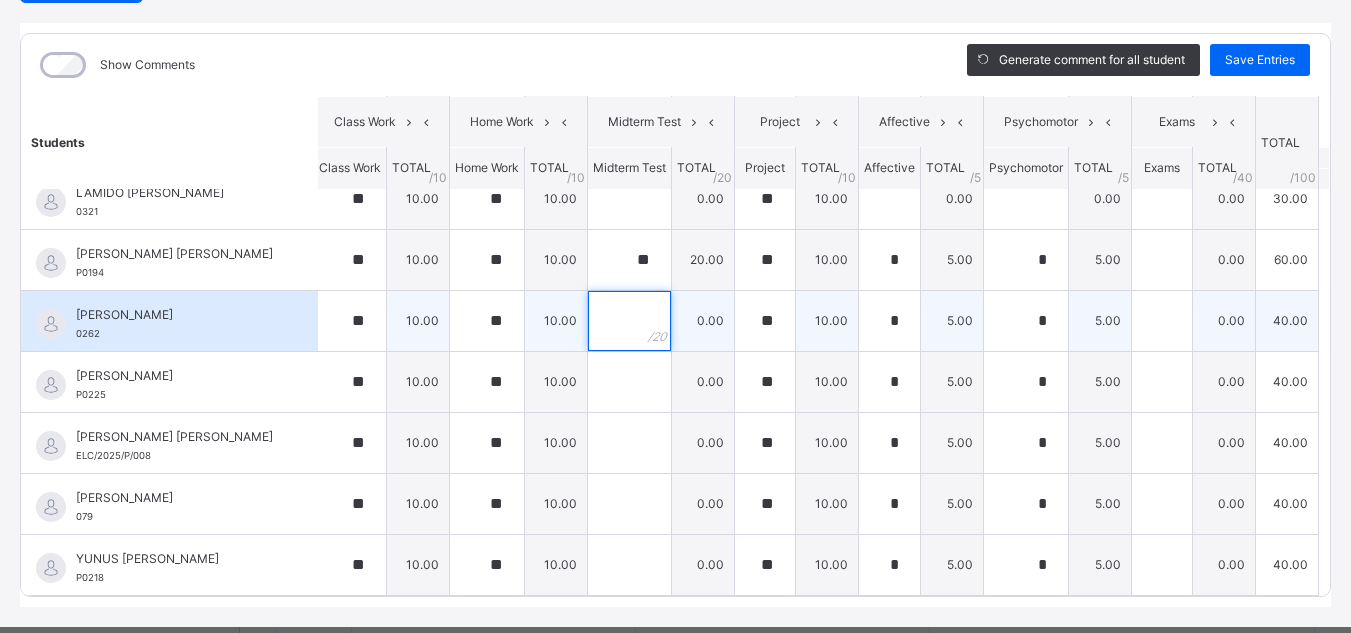 click at bounding box center [629, 321] 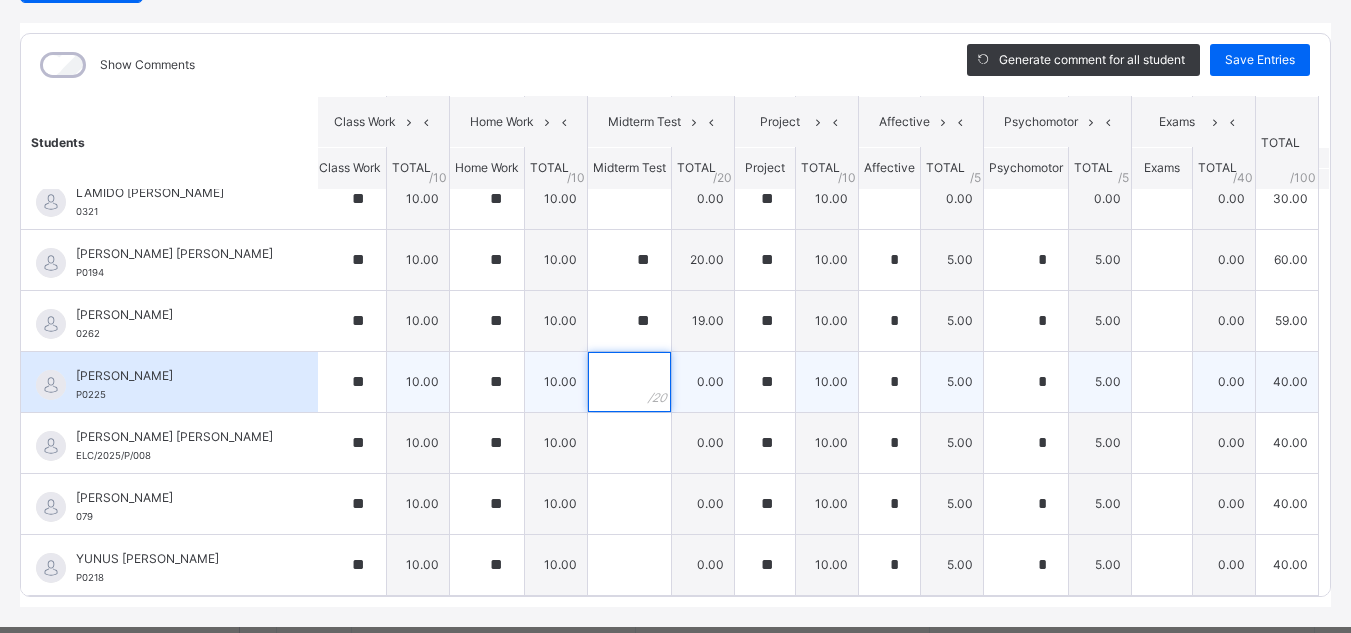 click at bounding box center [629, 382] 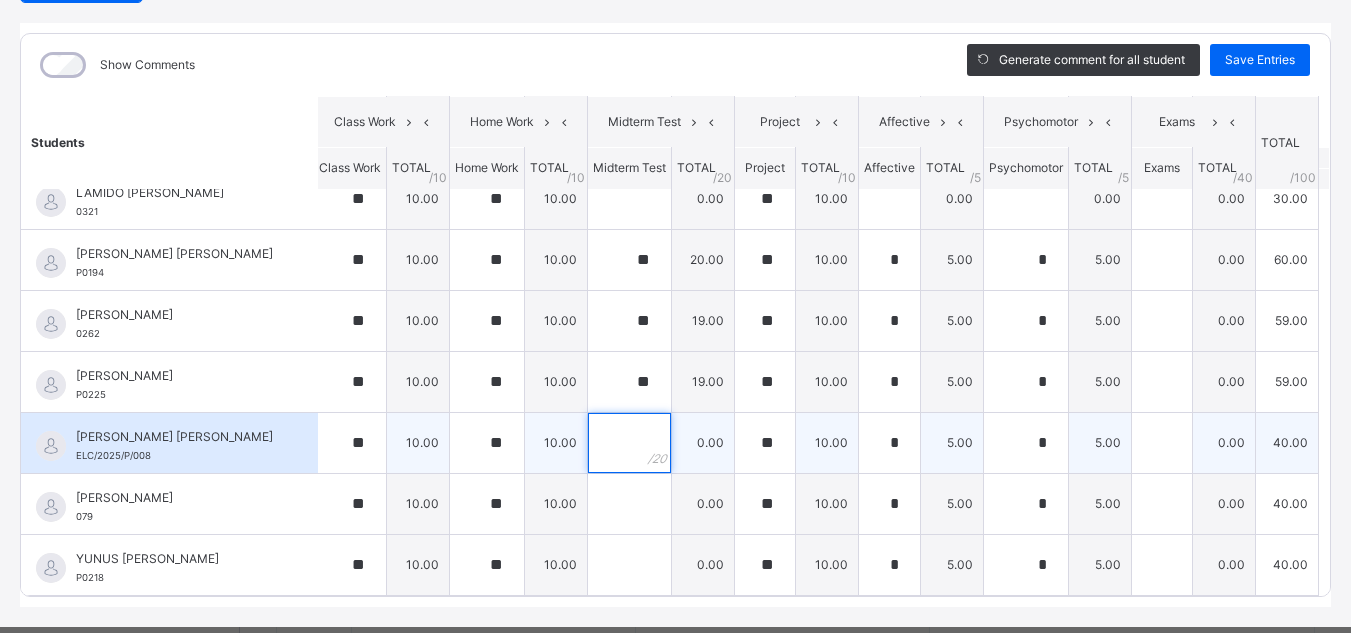 click at bounding box center [629, 443] 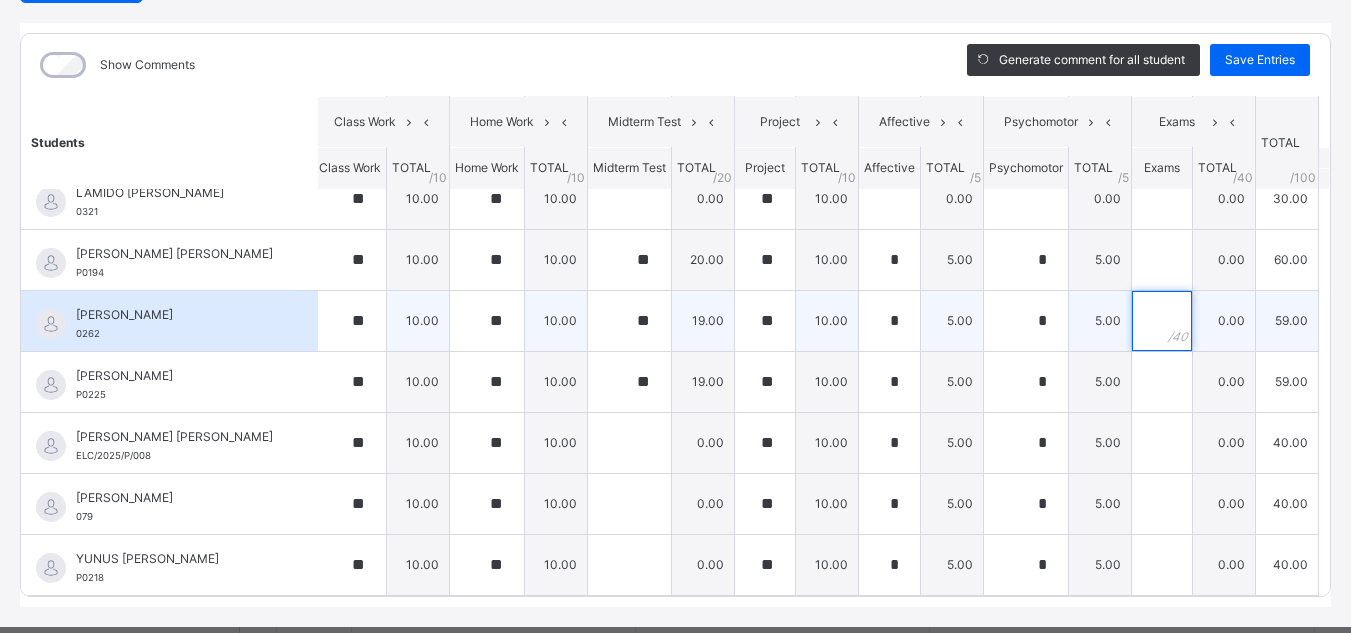 click at bounding box center [1162, 321] 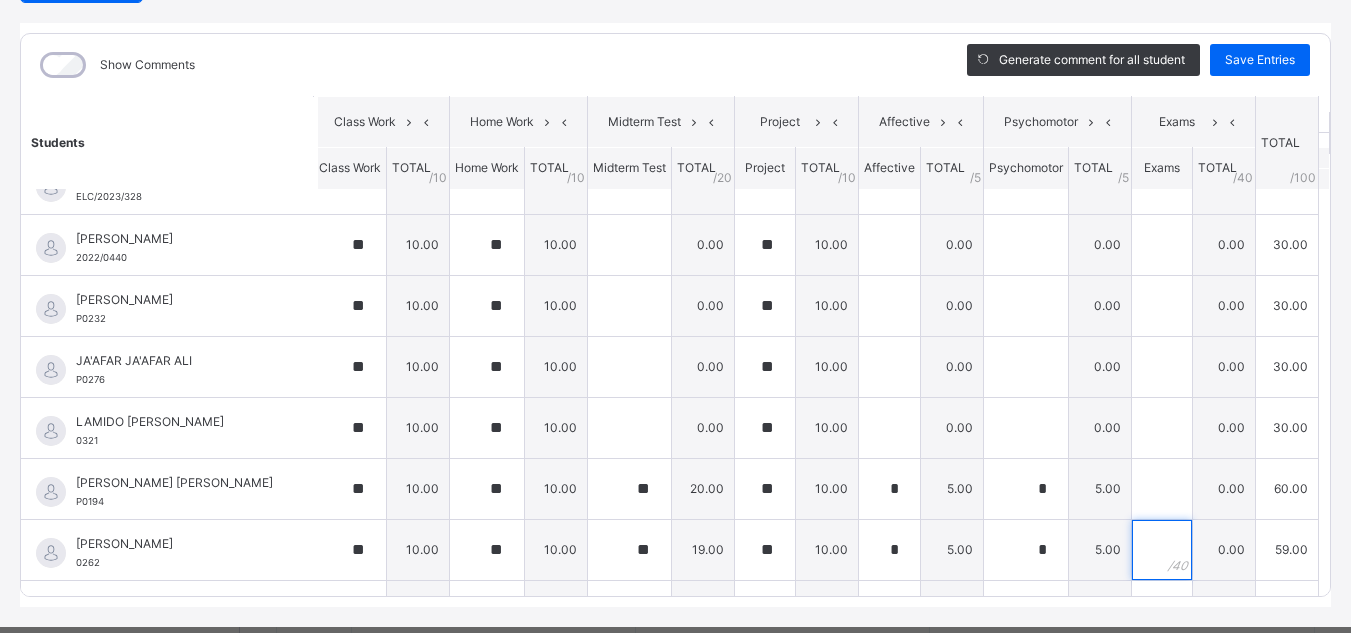 scroll, scrollTop: 0, scrollLeft: 26, axis: horizontal 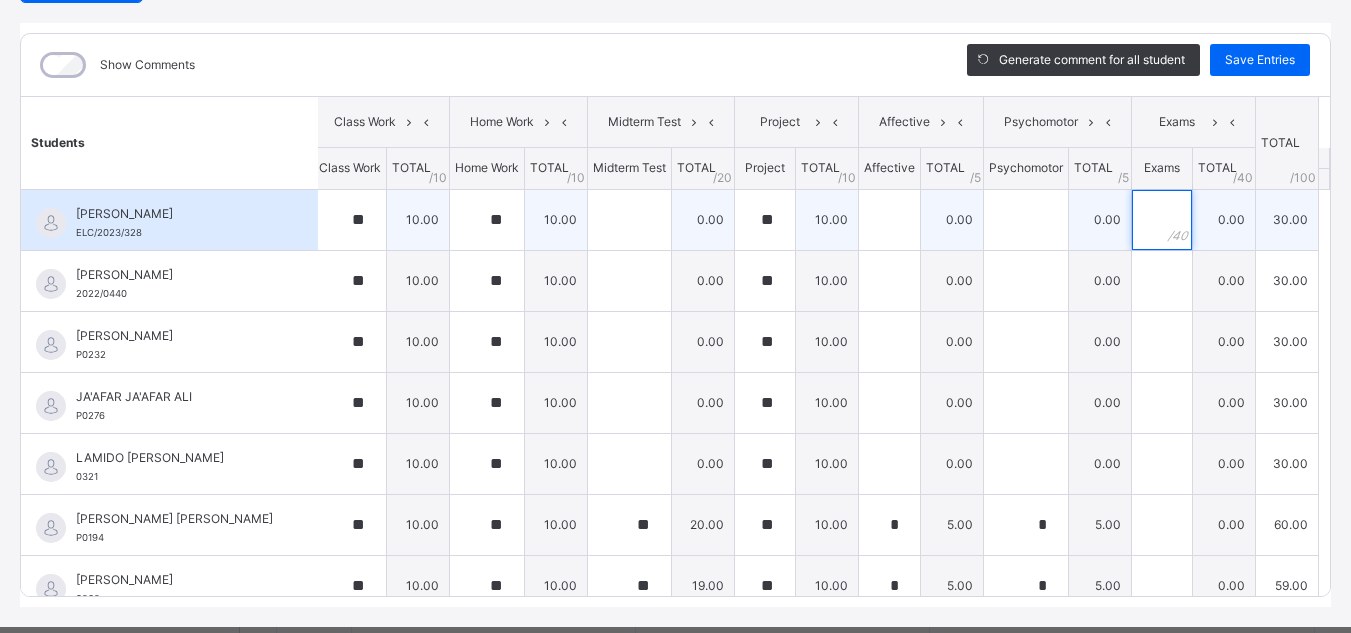 click at bounding box center (1162, 220) 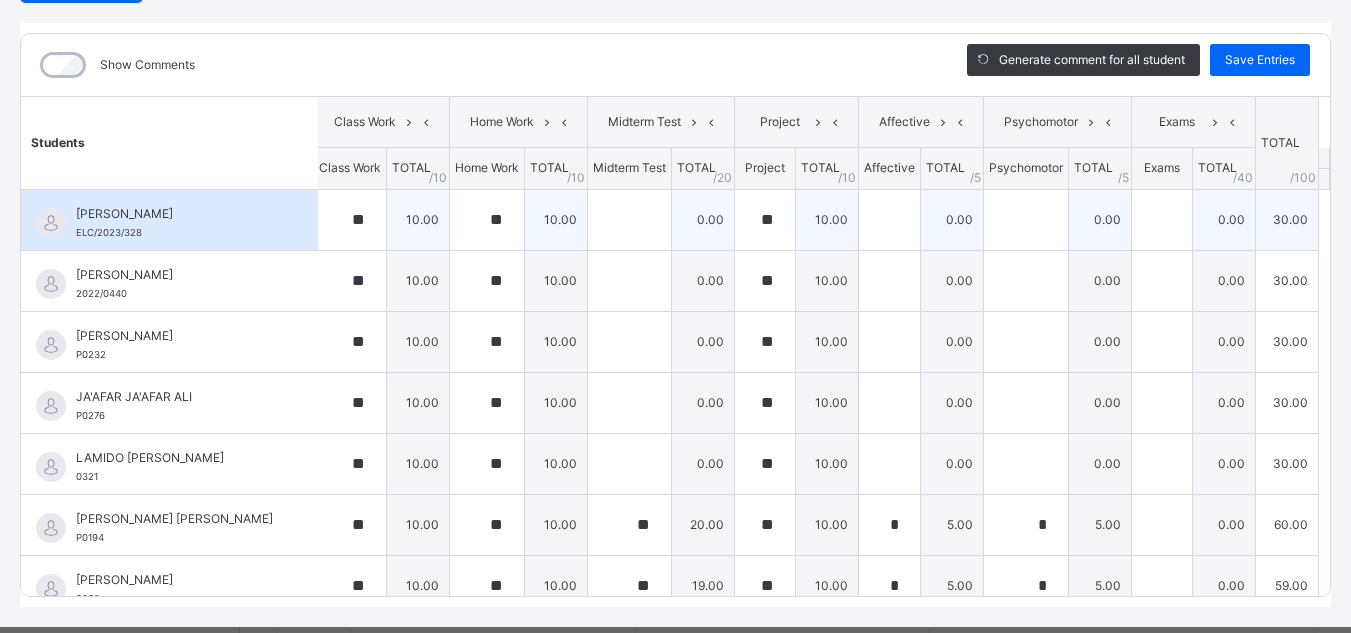 click at bounding box center (1162, 220) 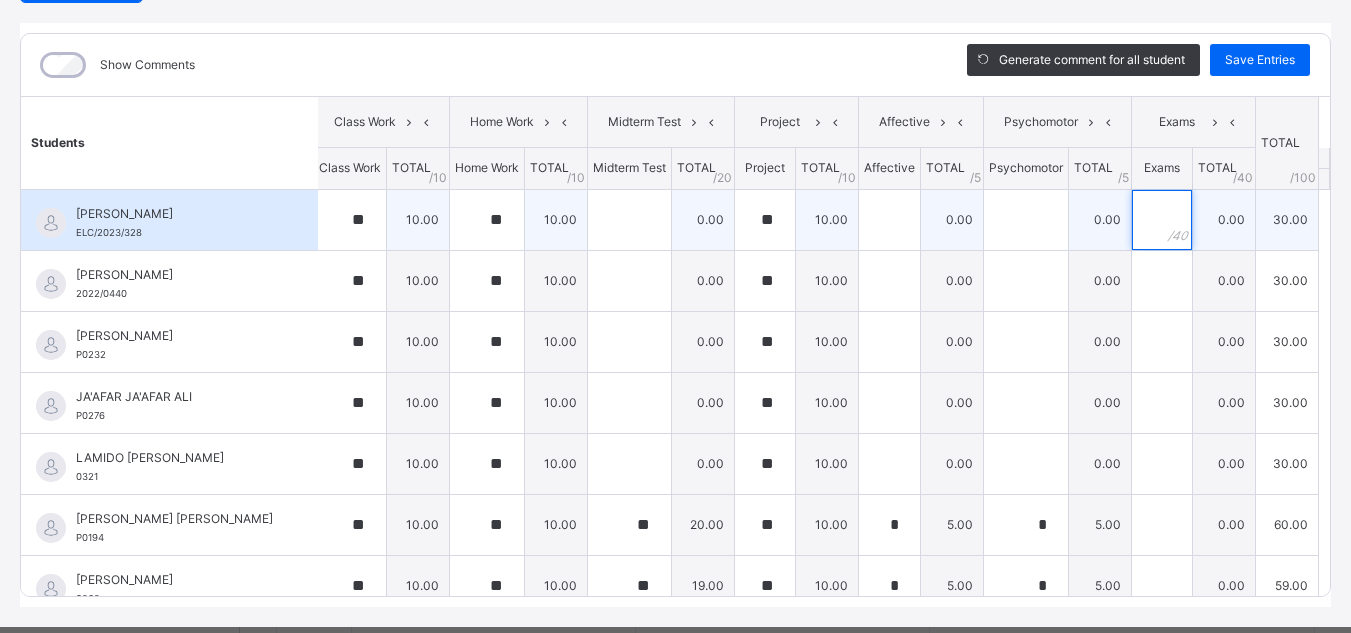click at bounding box center [1162, 220] 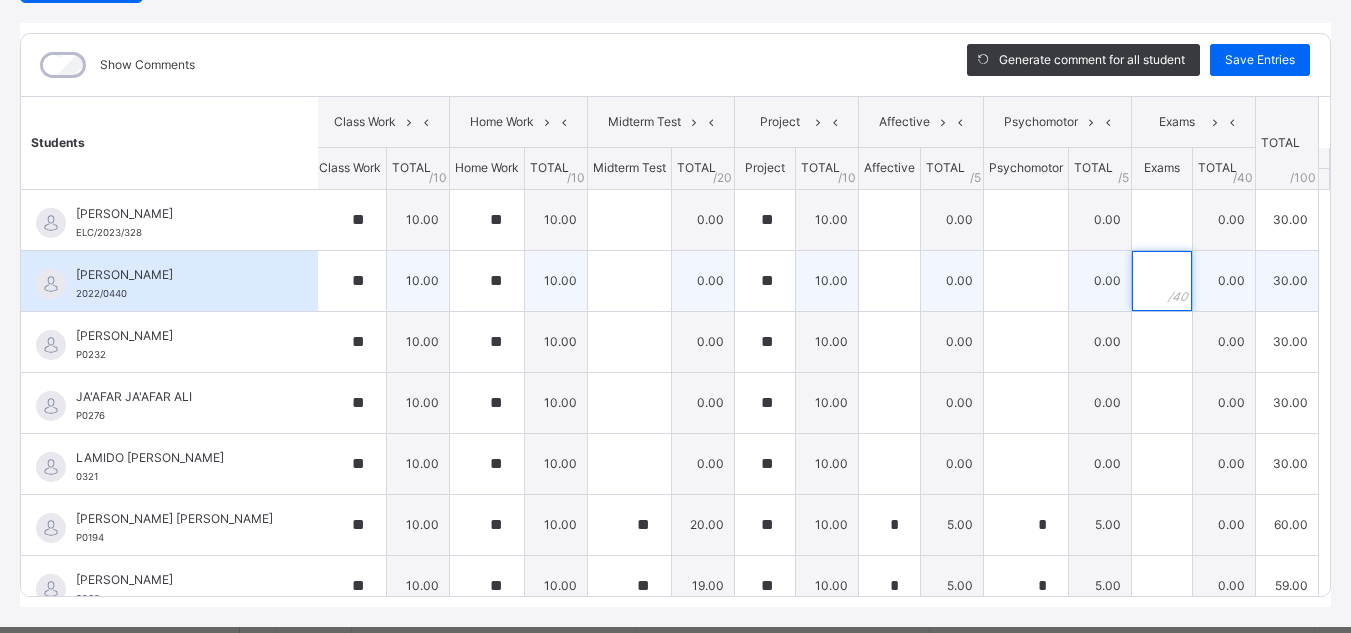 click at bounding box center (1162, 281) 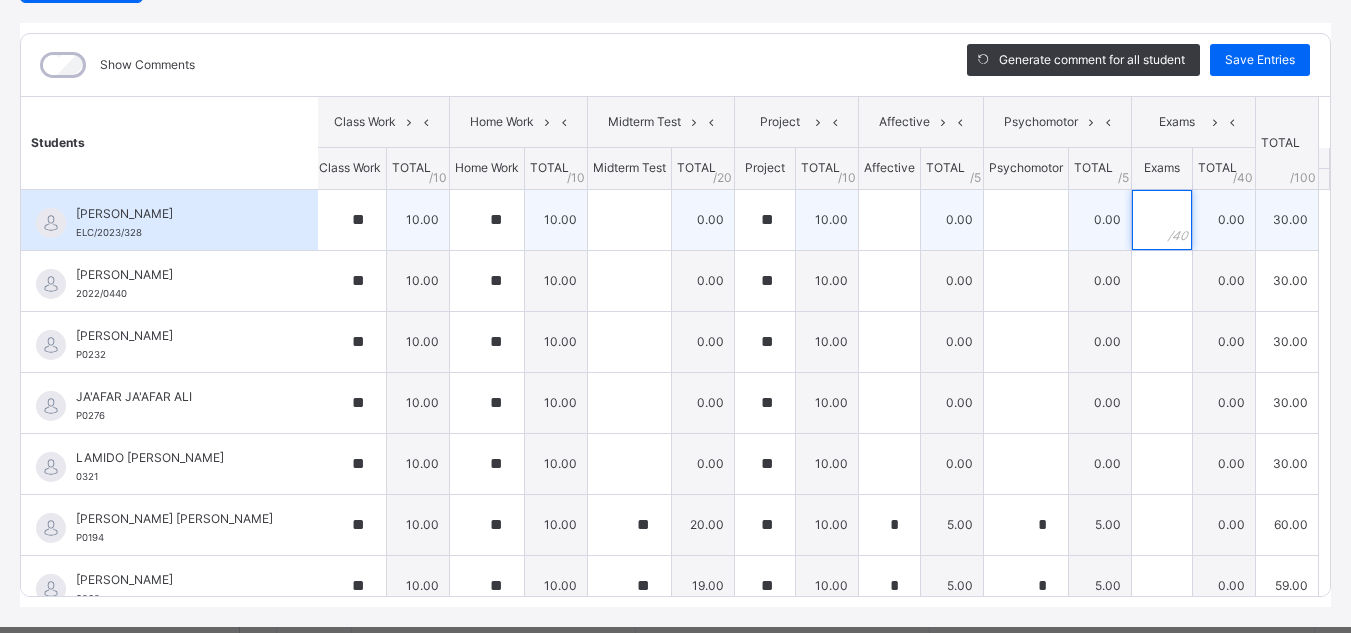 click at bounding box center [1162, 220] 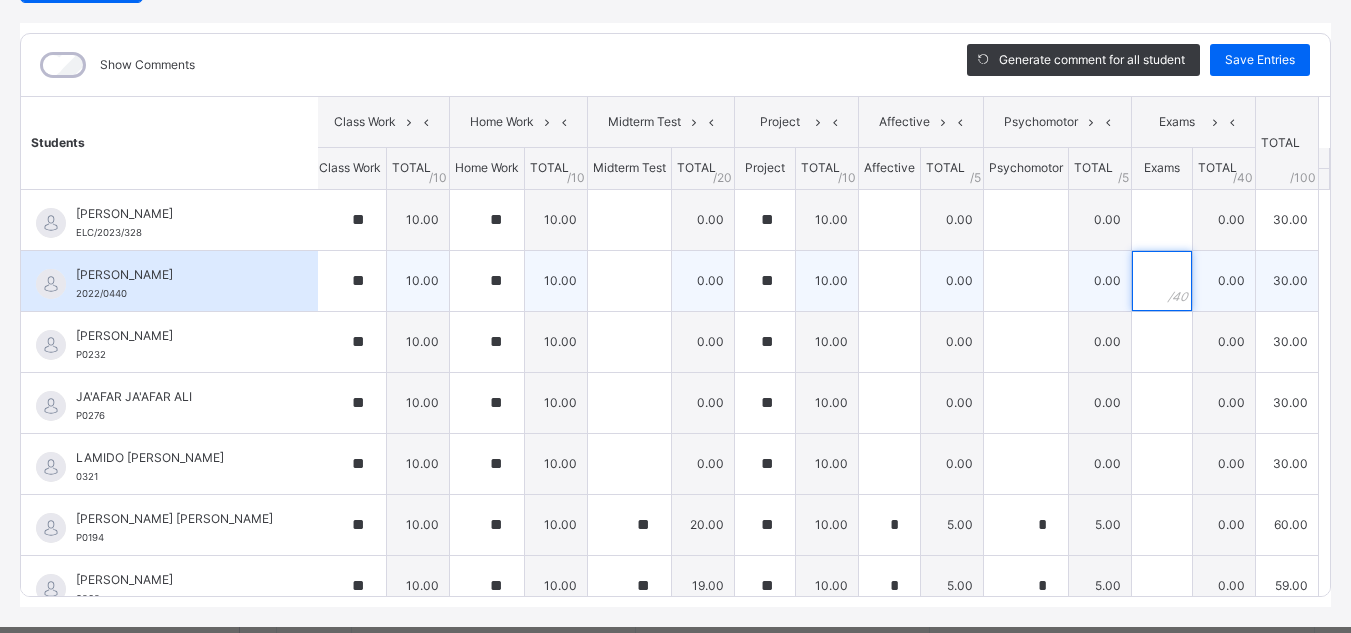 click at bounding box center (1162, 281) 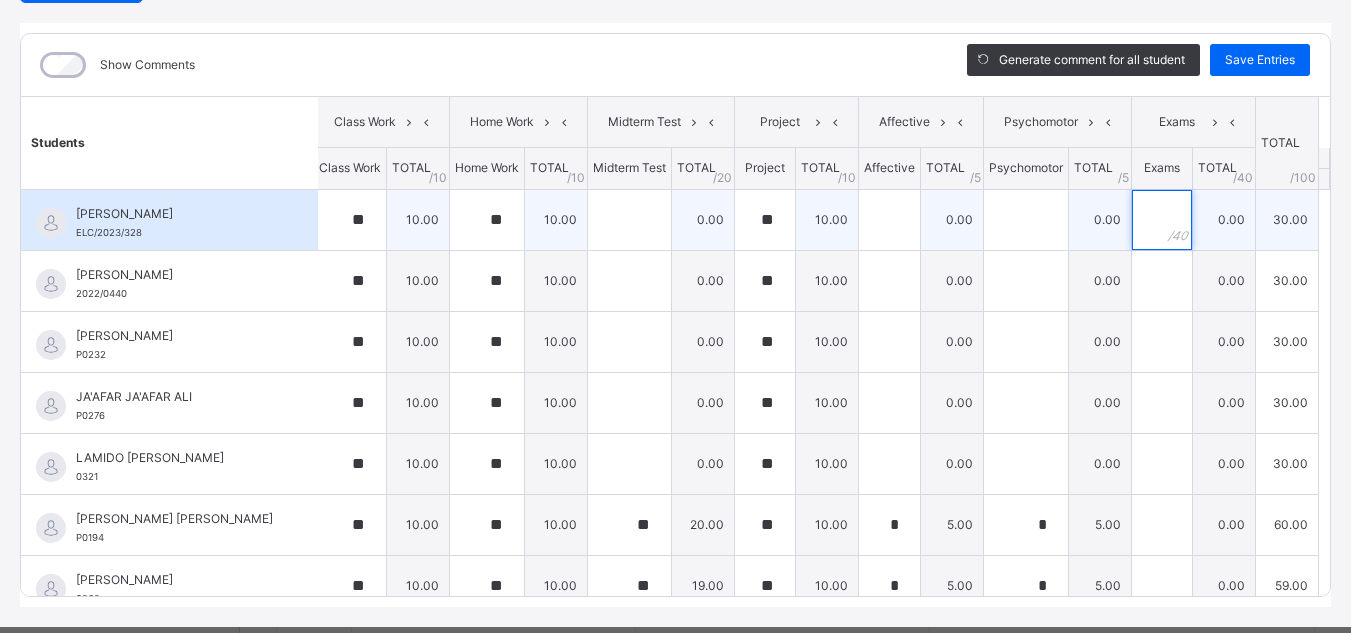 click at bounding box center (1162, 220) 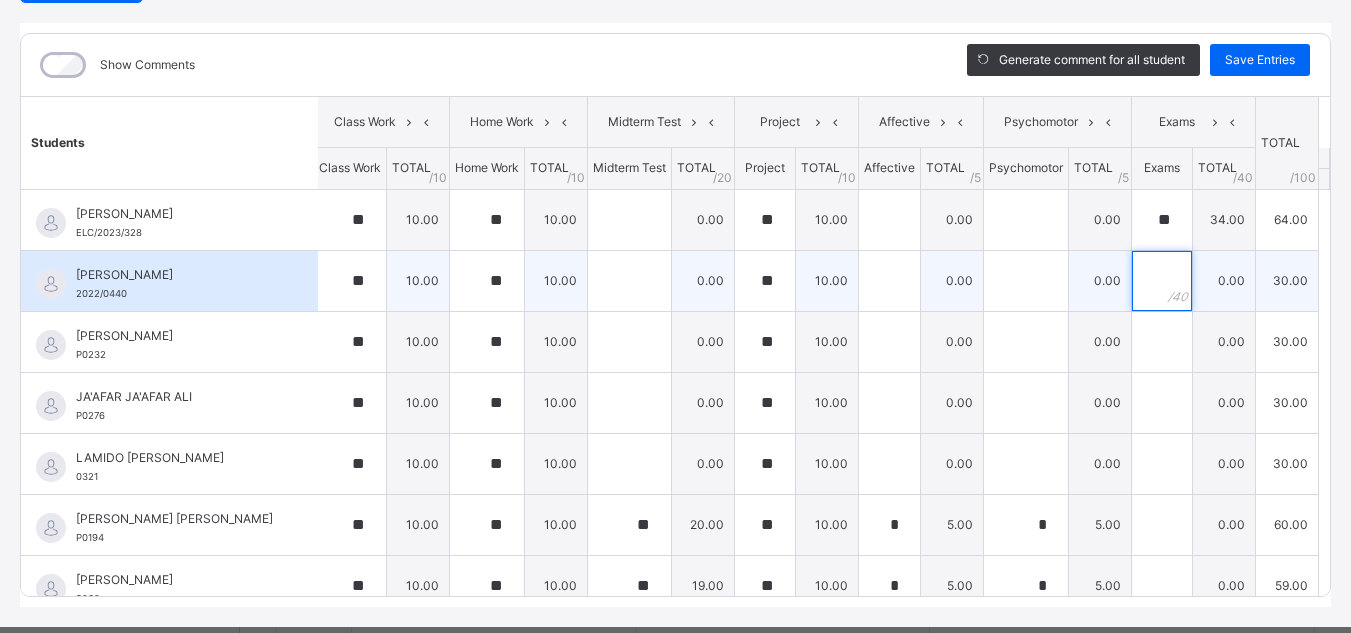 click at bounding box center [1162, 281] 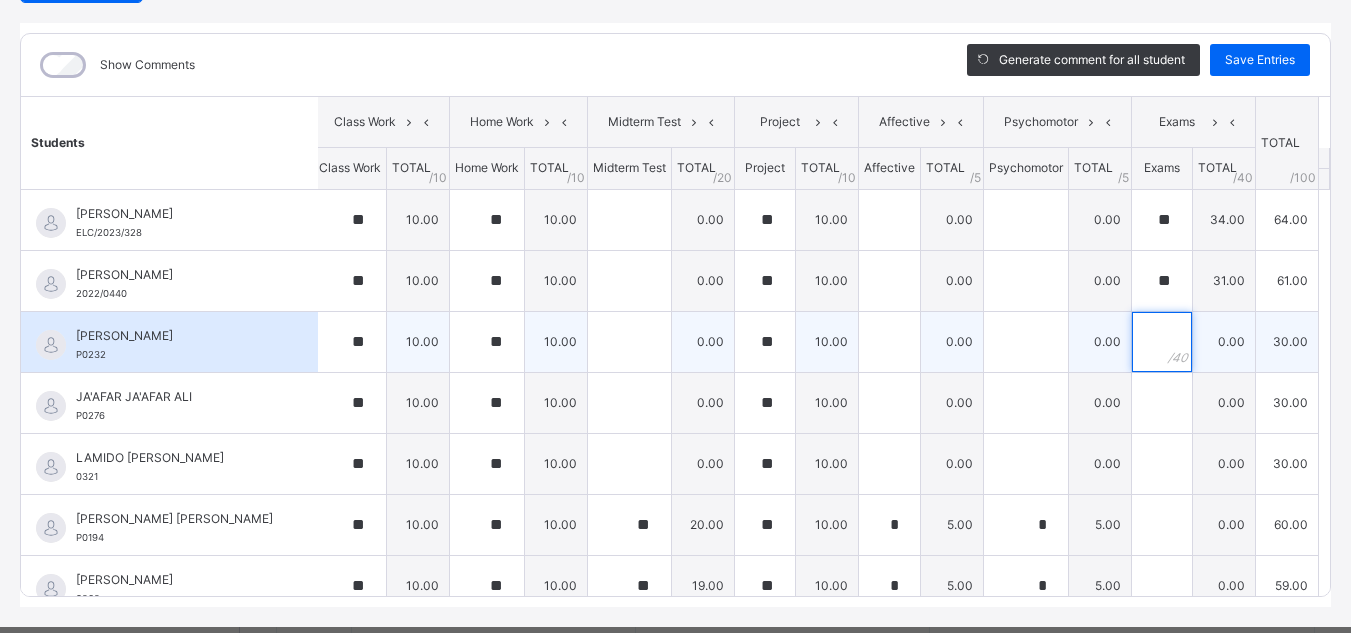 click at bounding box center (1162, 342) 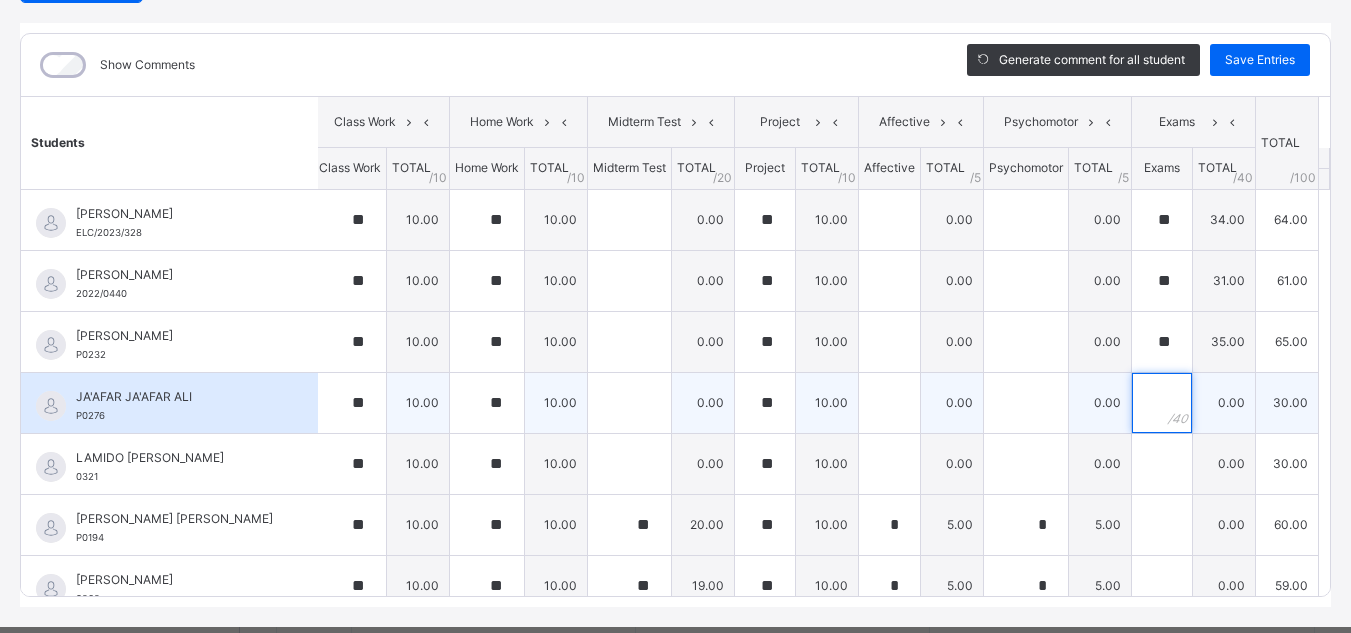 click at bounding box center [1162, 403] 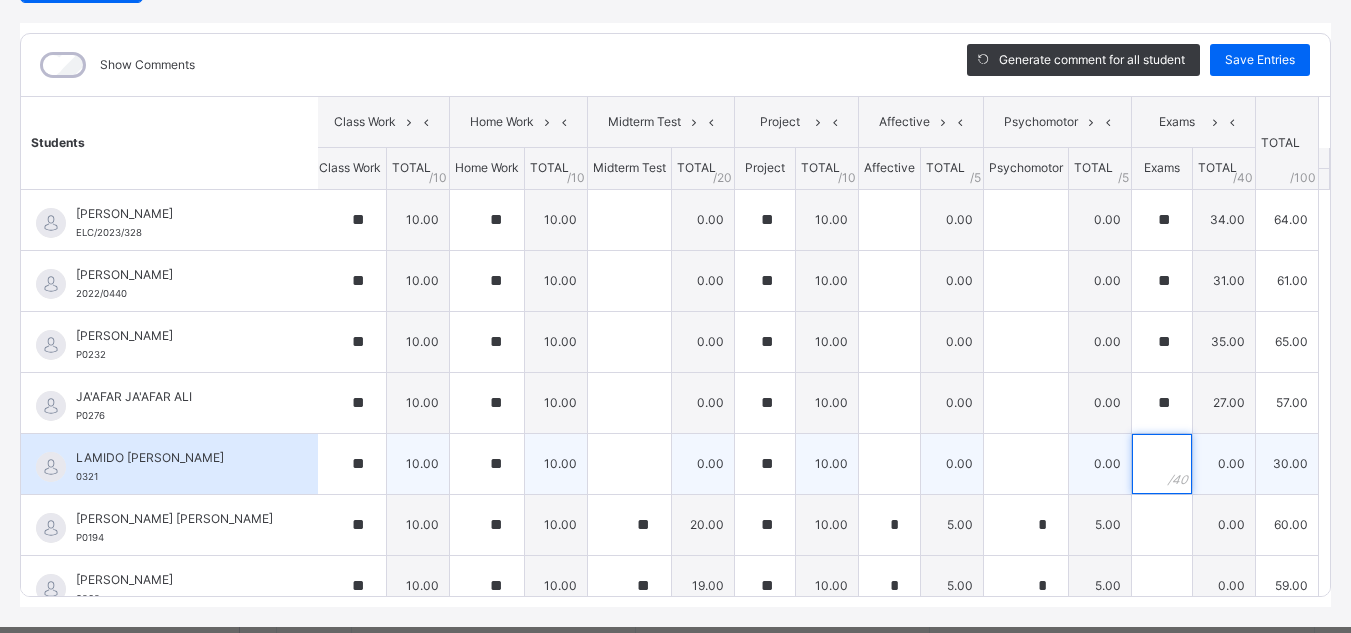 click at bounding box center (1162, 464) 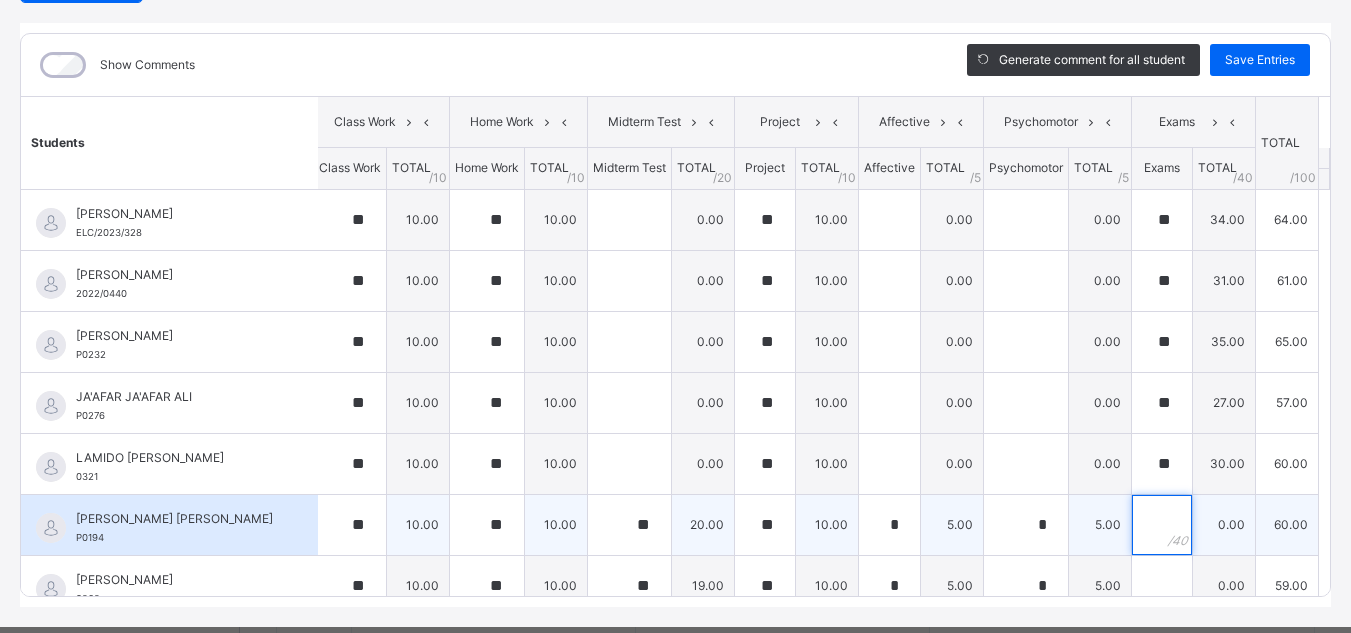 click at bounding box center (1162, 525) 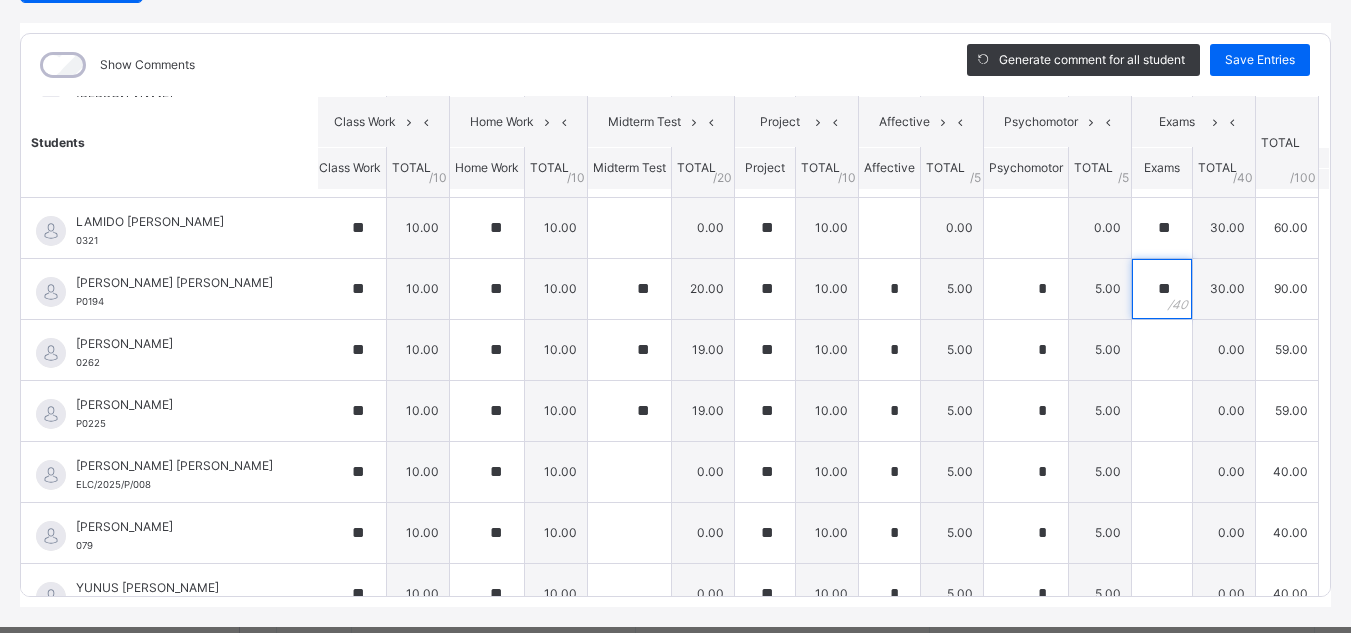 scroll, scrollTop: 280, scrollLeft: 26, axis: both 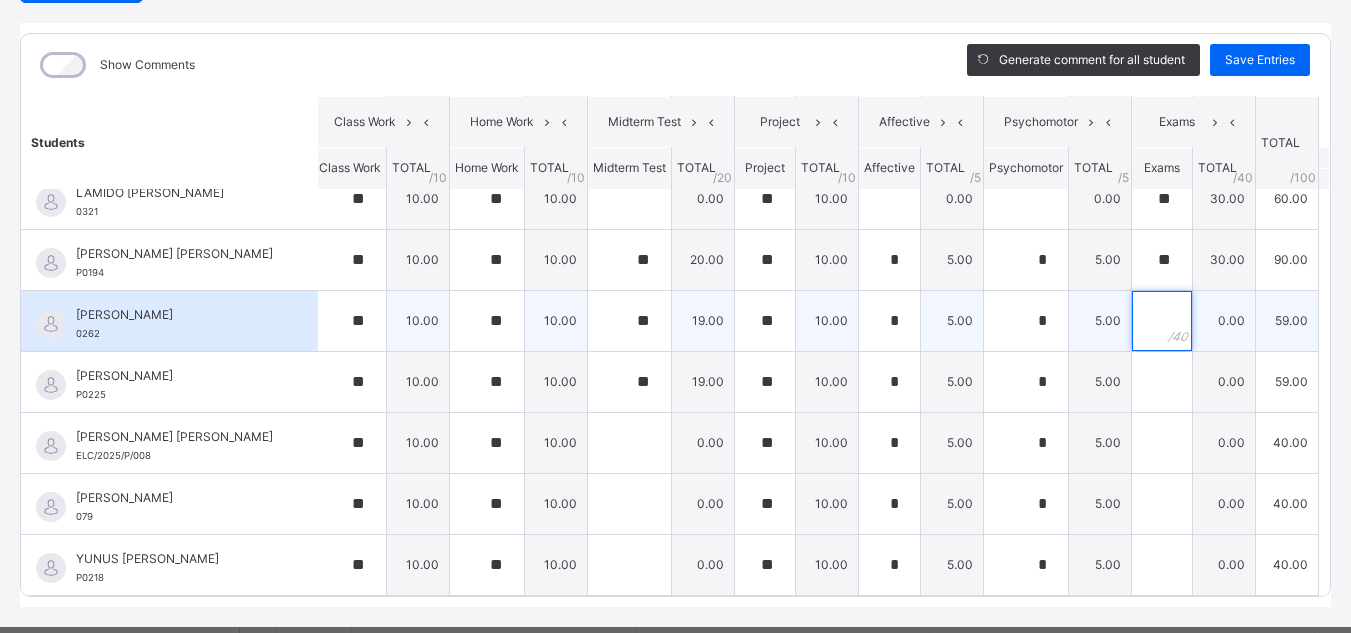 click at bounding box center (1162, 321) 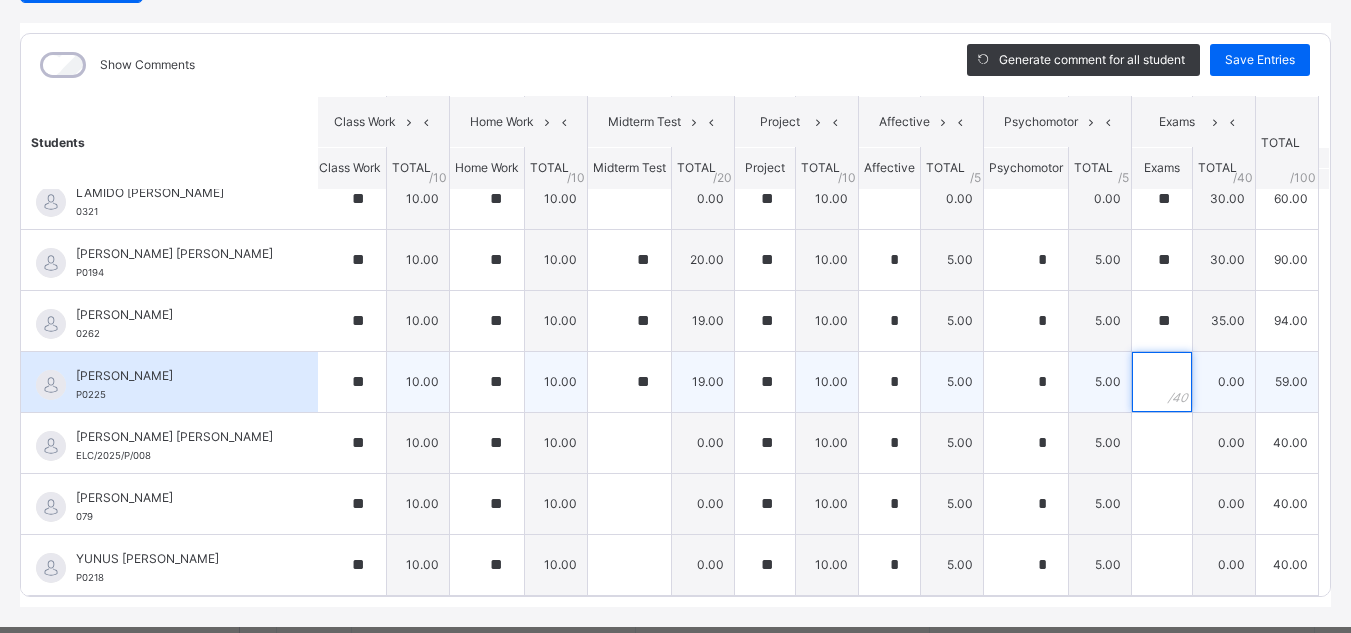 click at bounding box center (1162, 382) 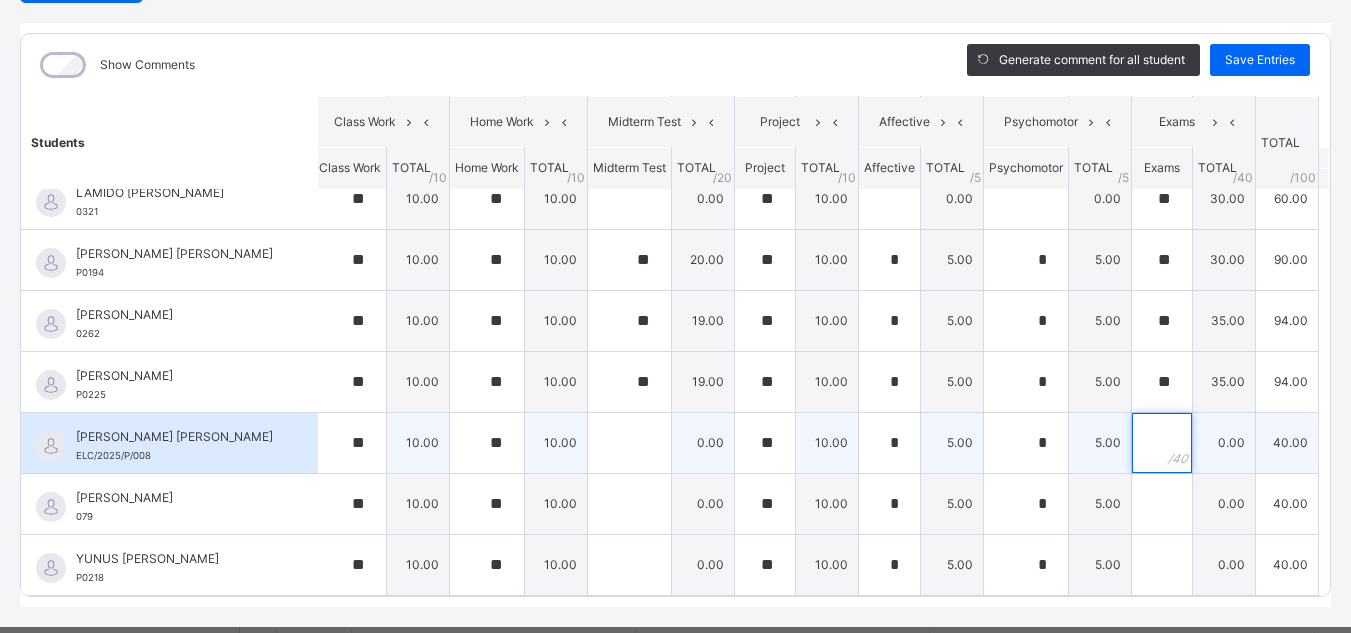 click at bounding box center (1162, 443) 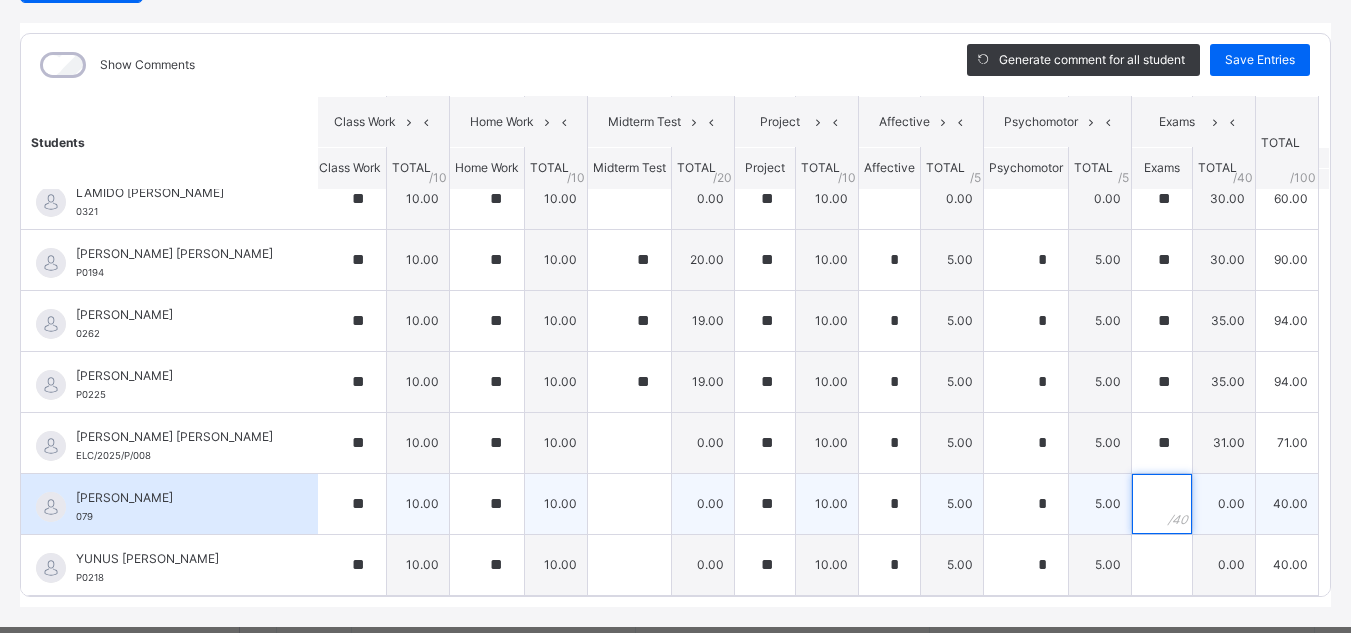 click at bounding box center (1162, 504) 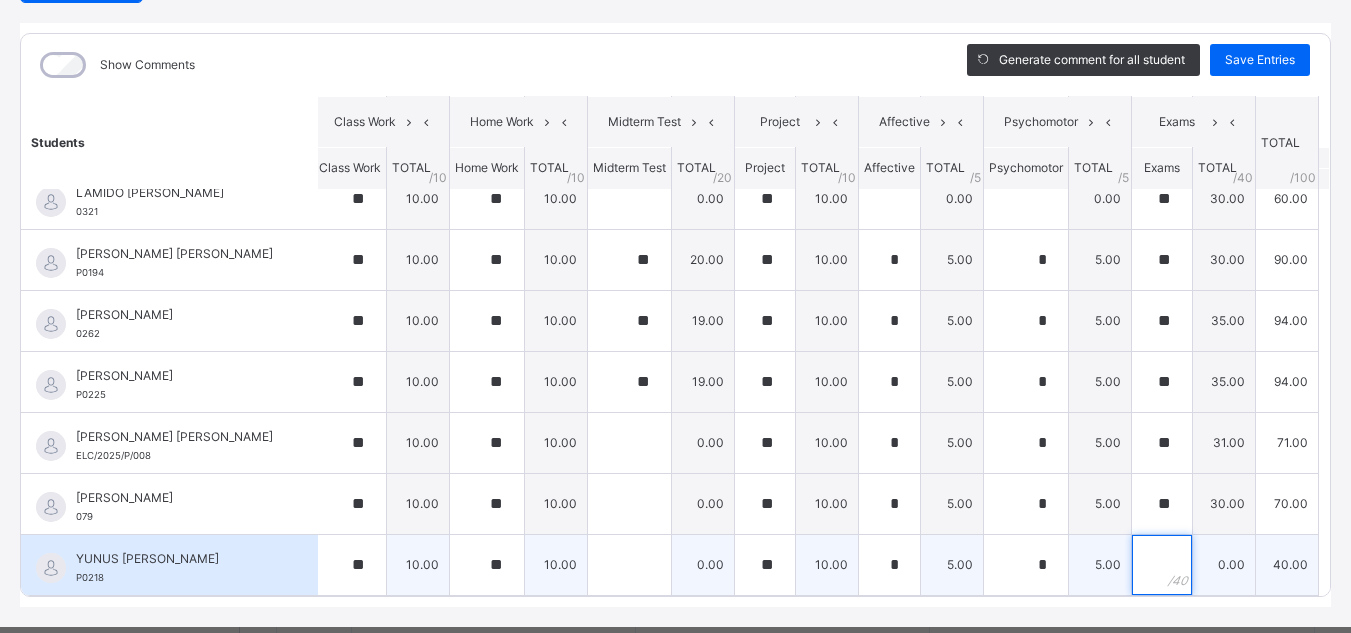 click at bounding box center (1162, 565) 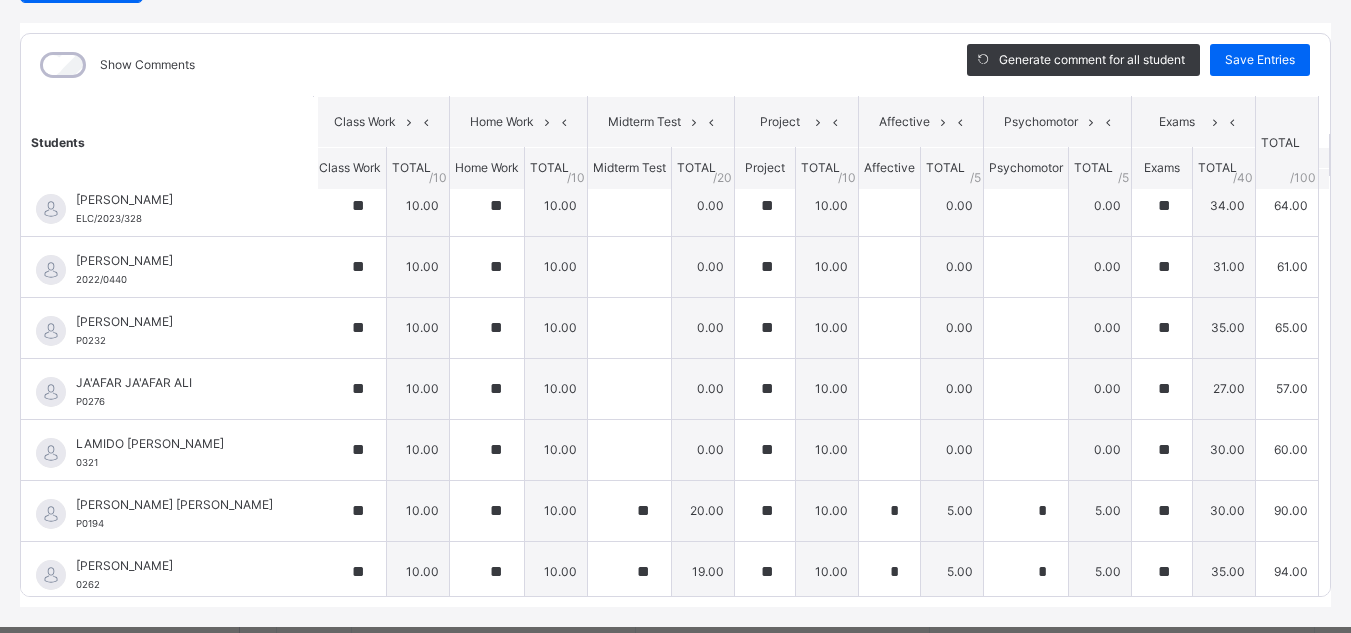 scroll, scrollTop: 17, scrollLeft: 26, axis: both 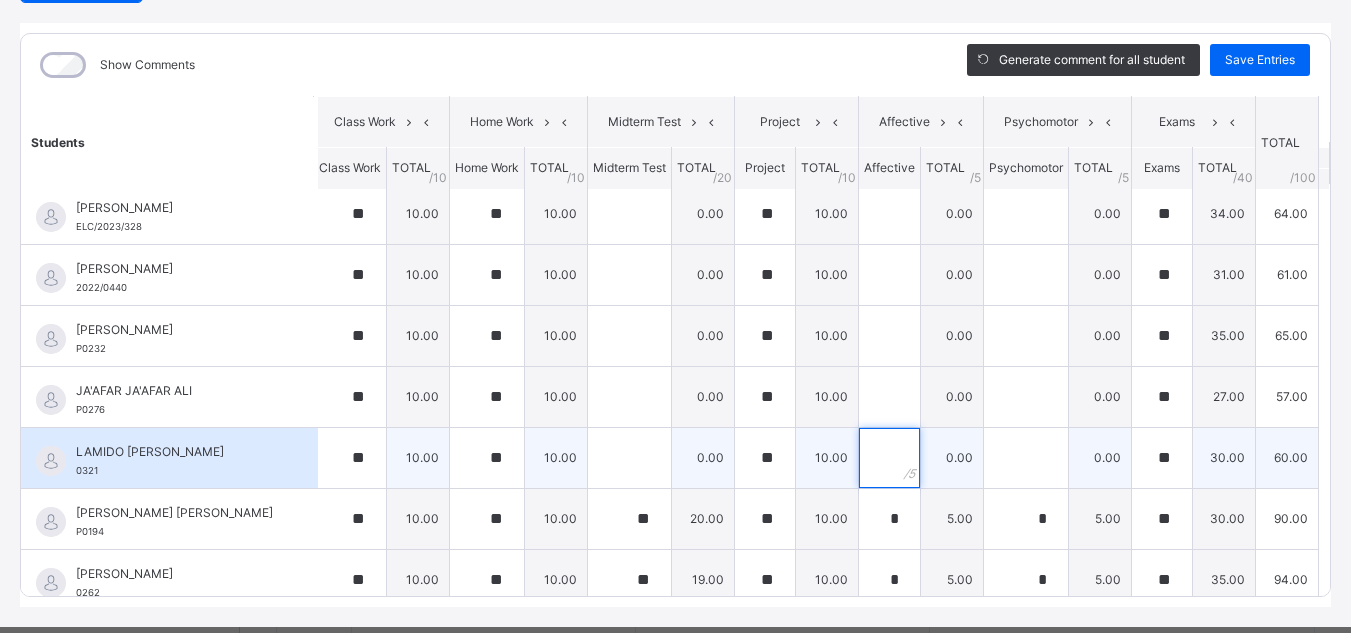 click at bounding box center [889, 458] 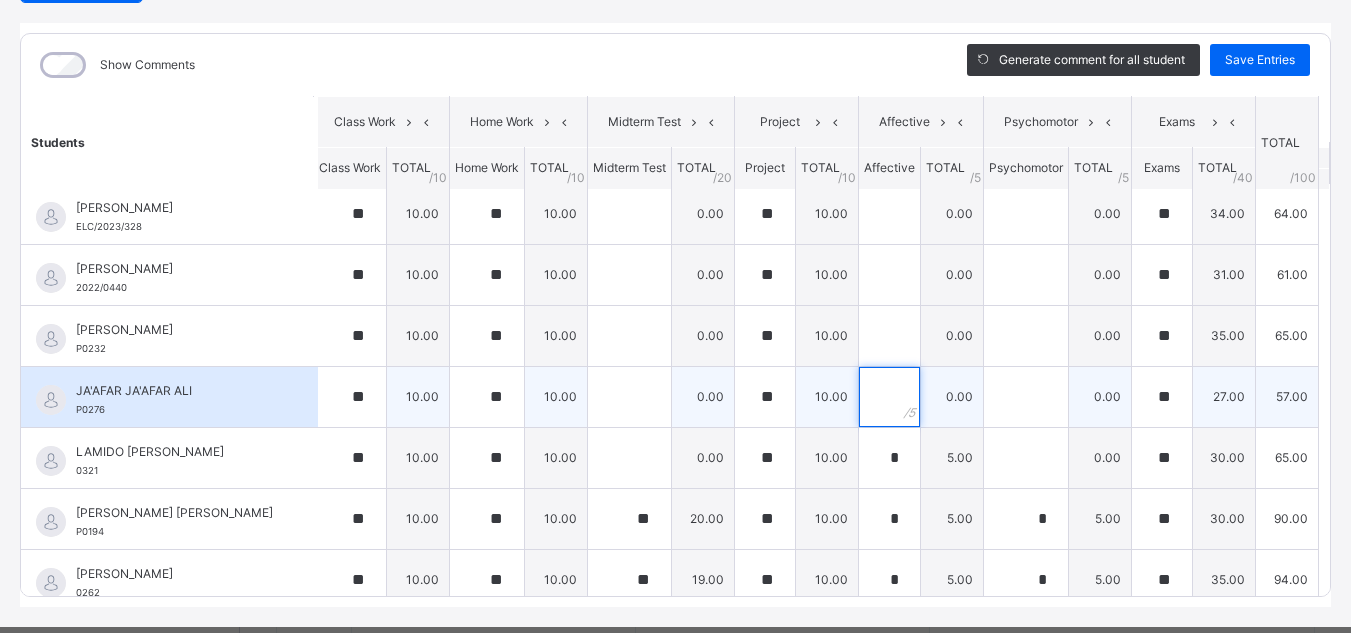 click at bounding box center (889, 397) 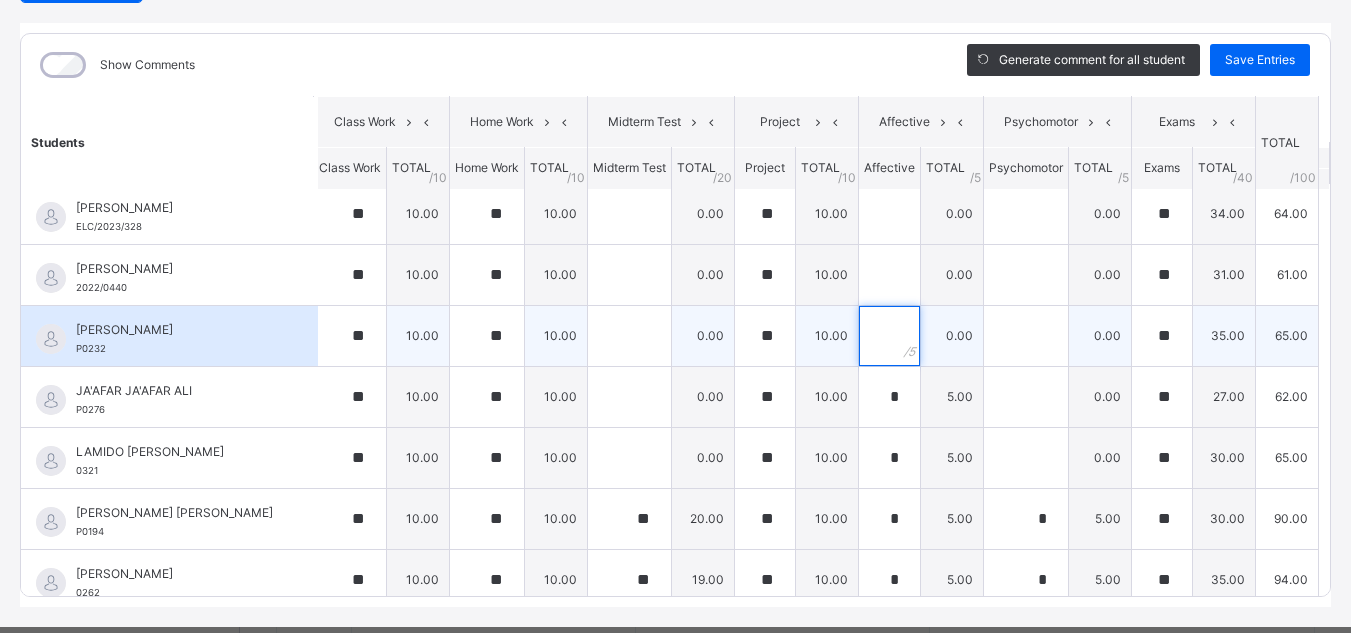 click at bounding box center [889, 336] 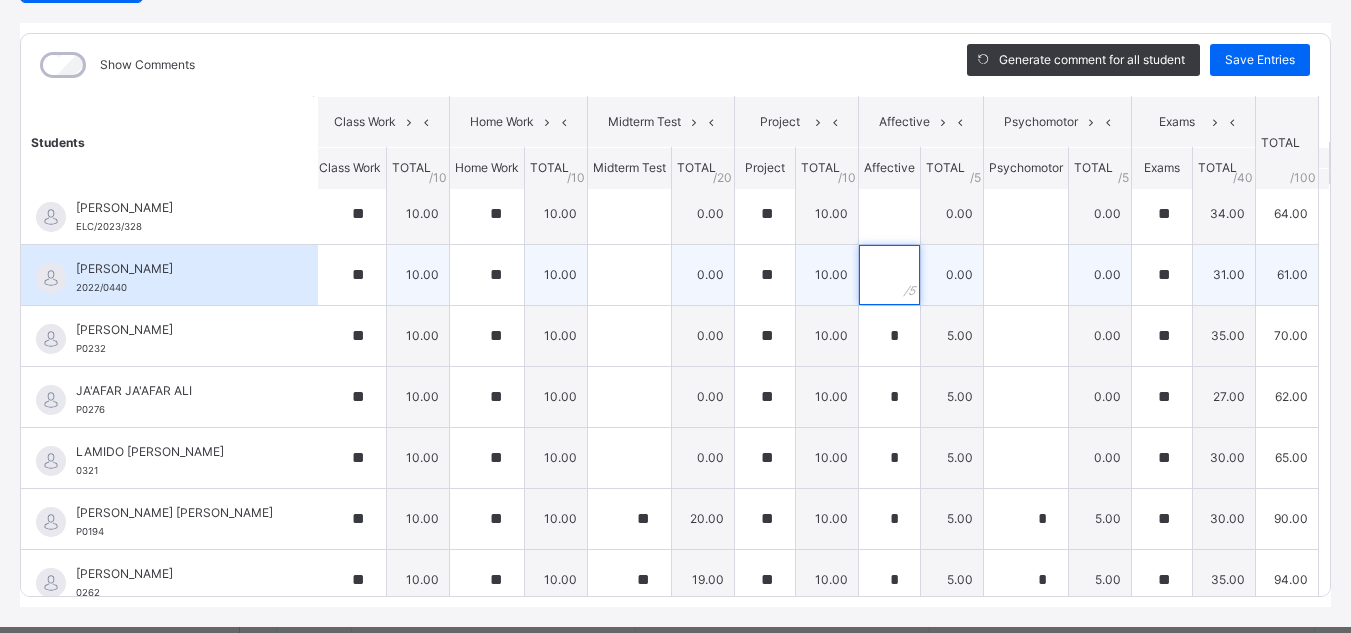 click at bounding box center [889, 275] 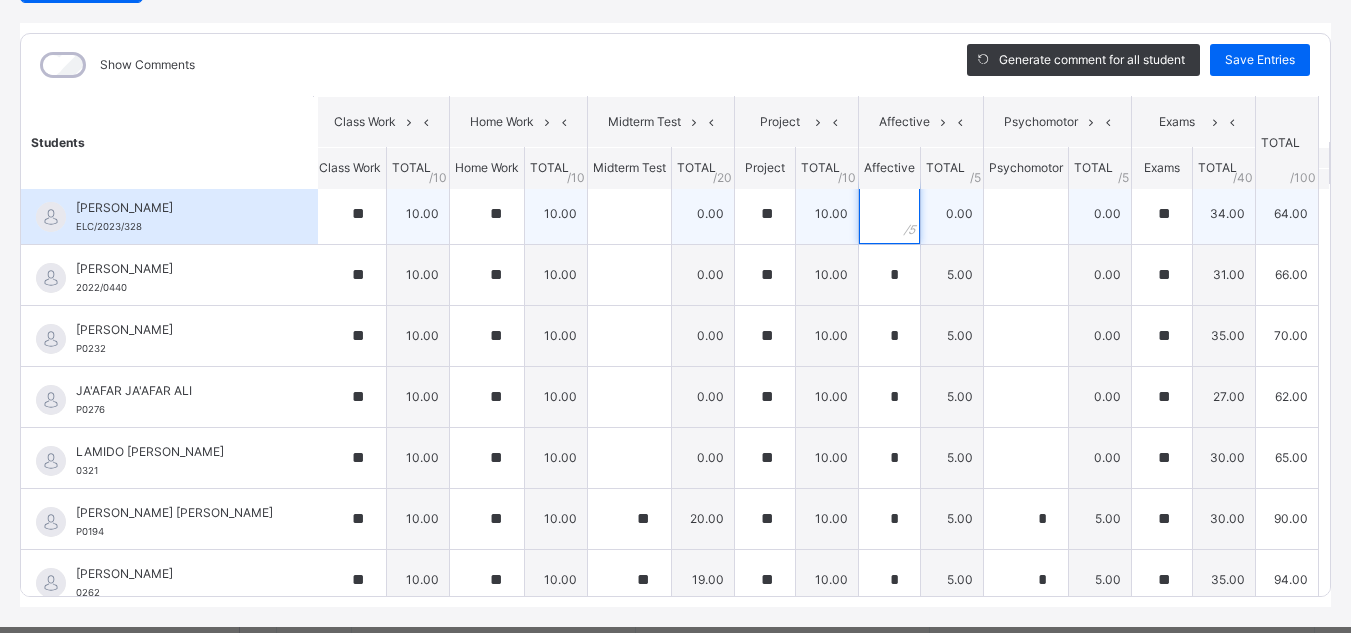 click at bounding box center (889, 214) 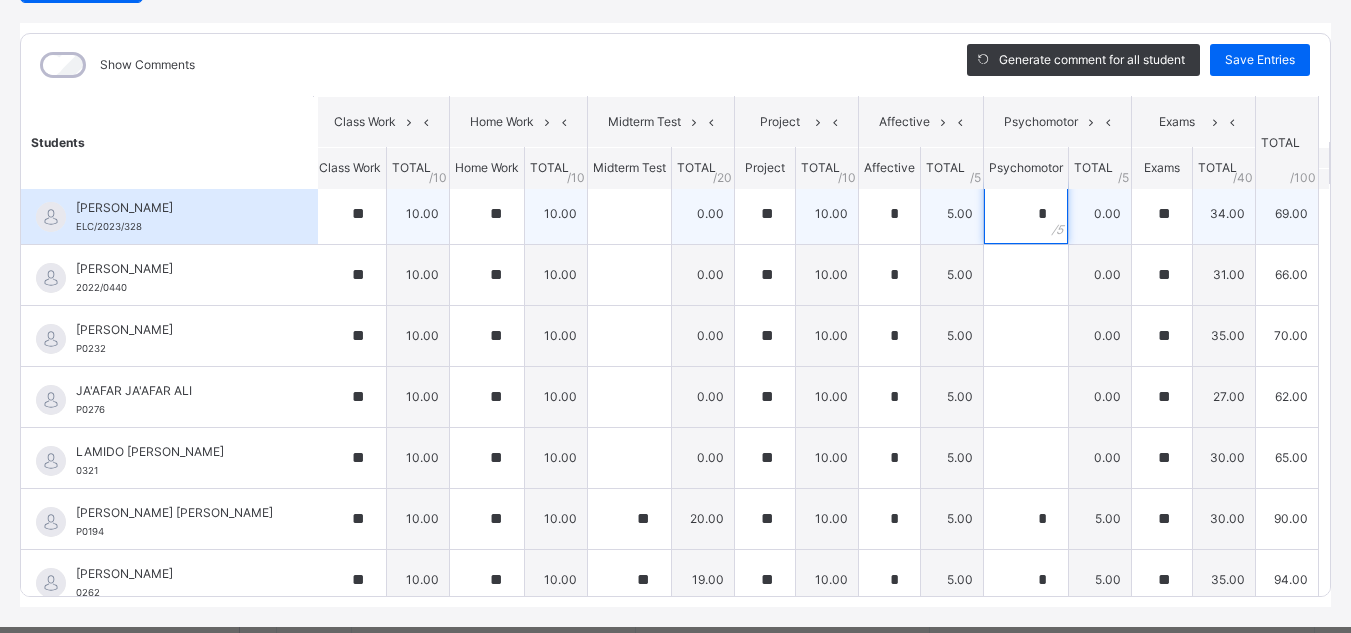 click on "*" at bounding box center (1026, 214) 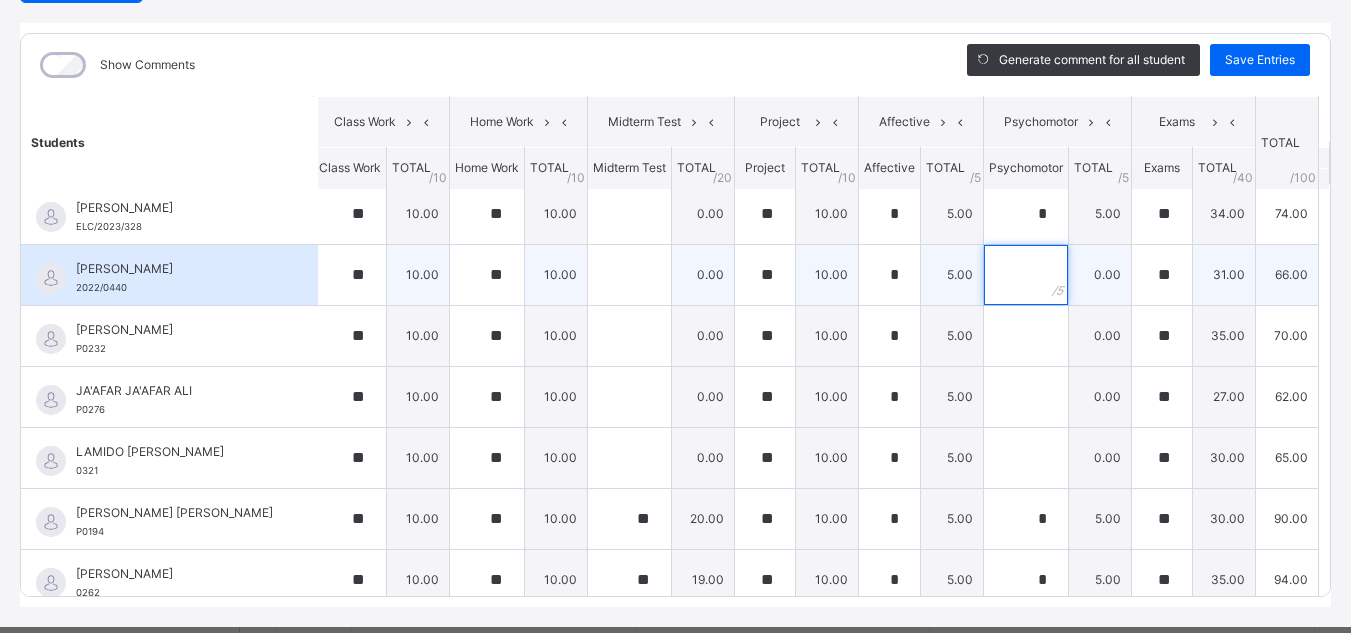 click at bounding box center (1026, 275) 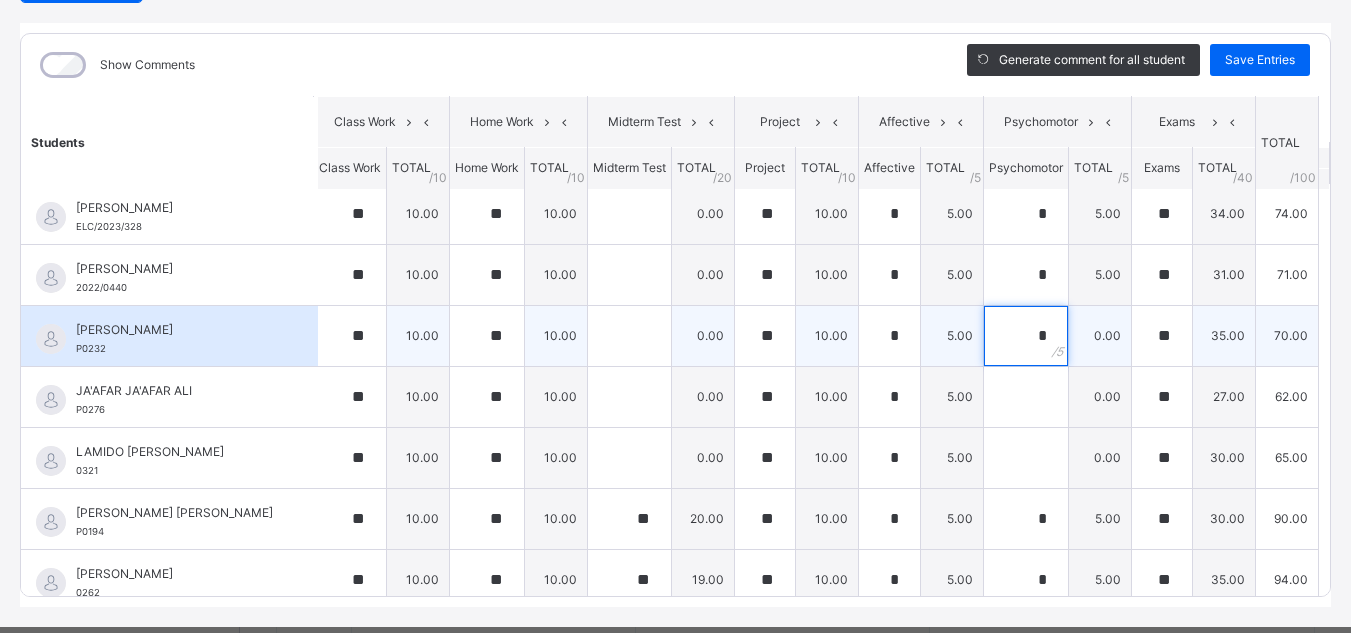 click on "*" at bounding box center (1026, 336) 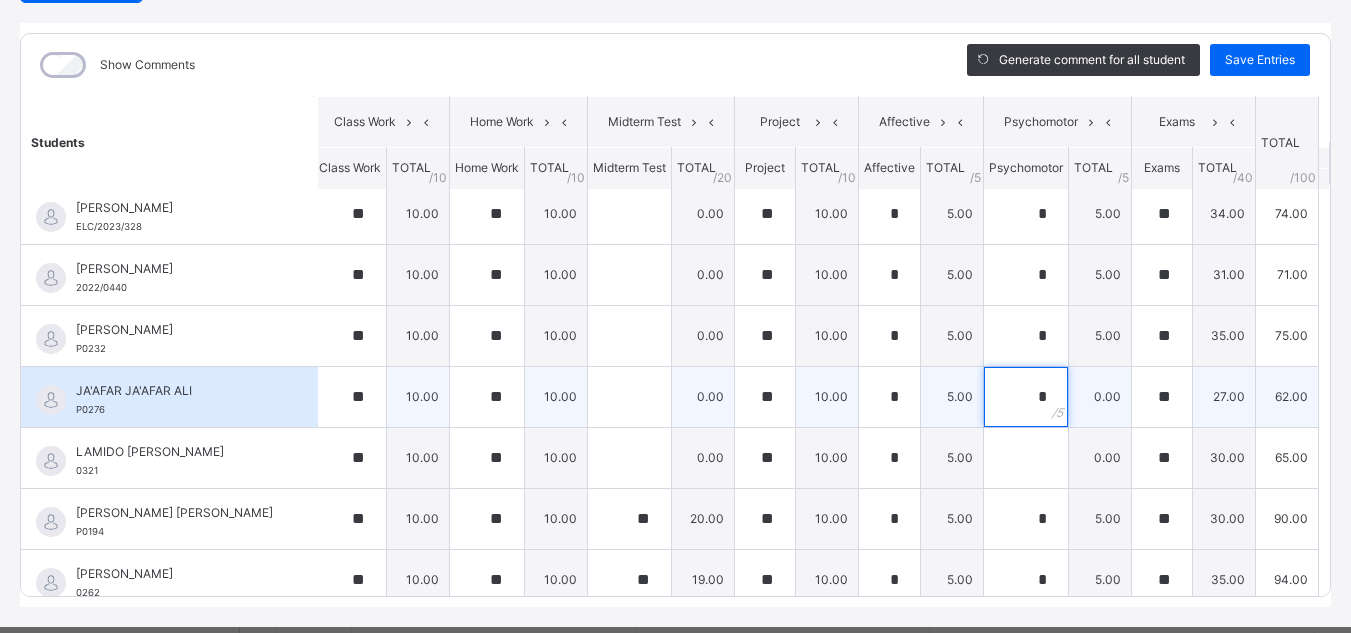 click on "*" at bounding box center (1026, 397) 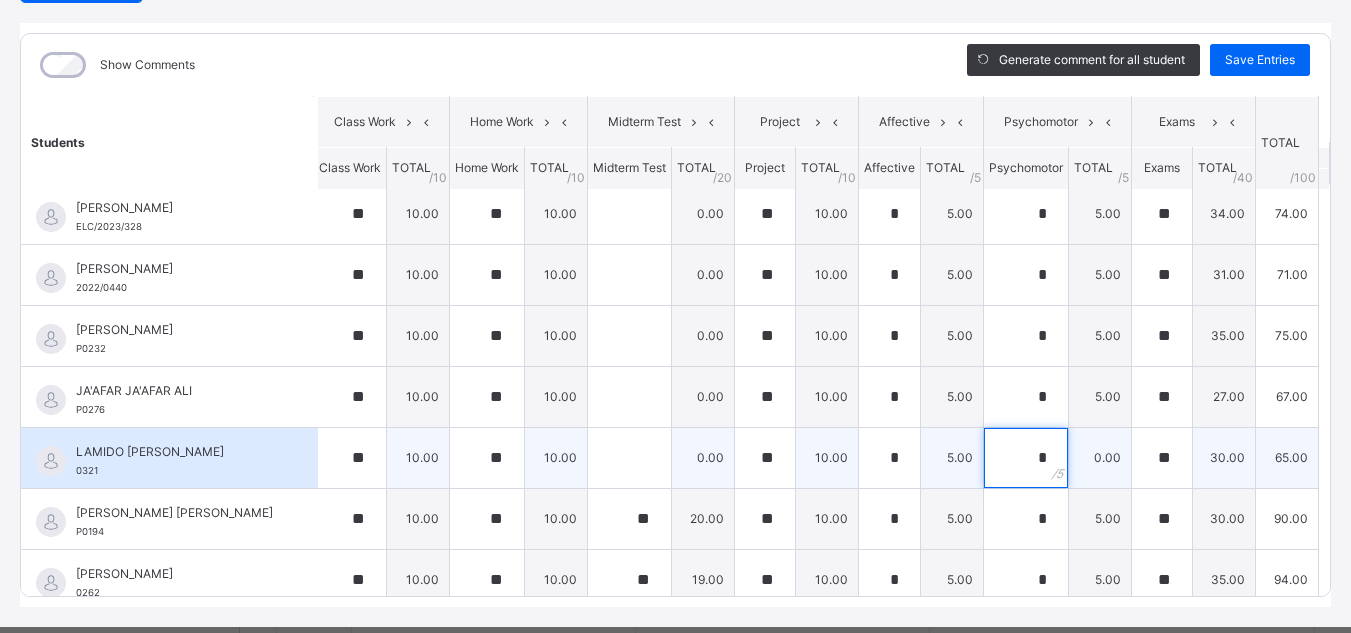 click on "*" at bounding box center (1026, 458) 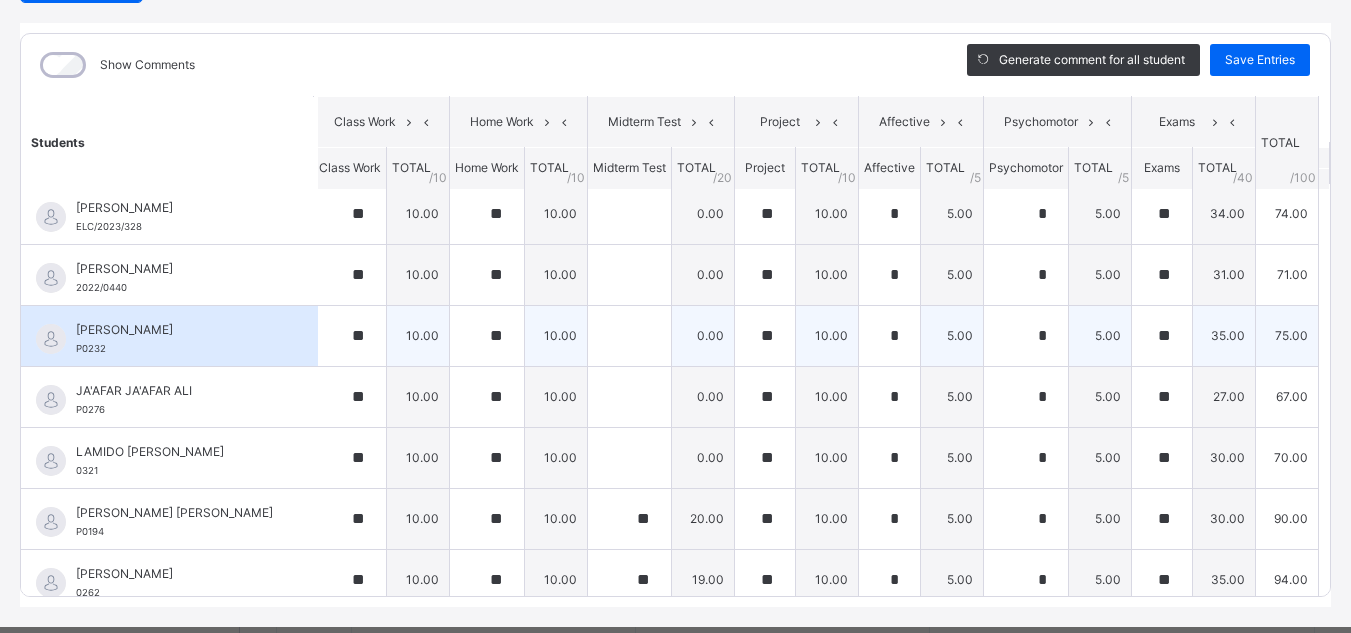 click on "5.00" at bounding box center [1100, 335] 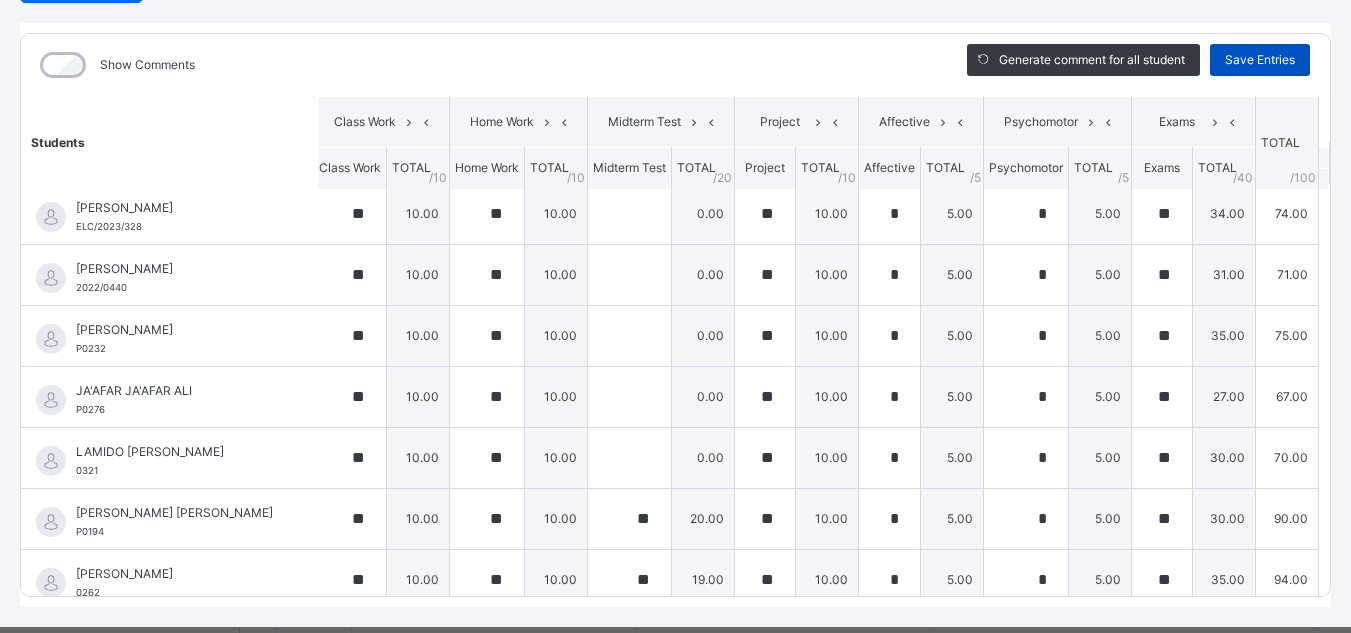 click on "Save Entries" at bounding box center [1260, 60] 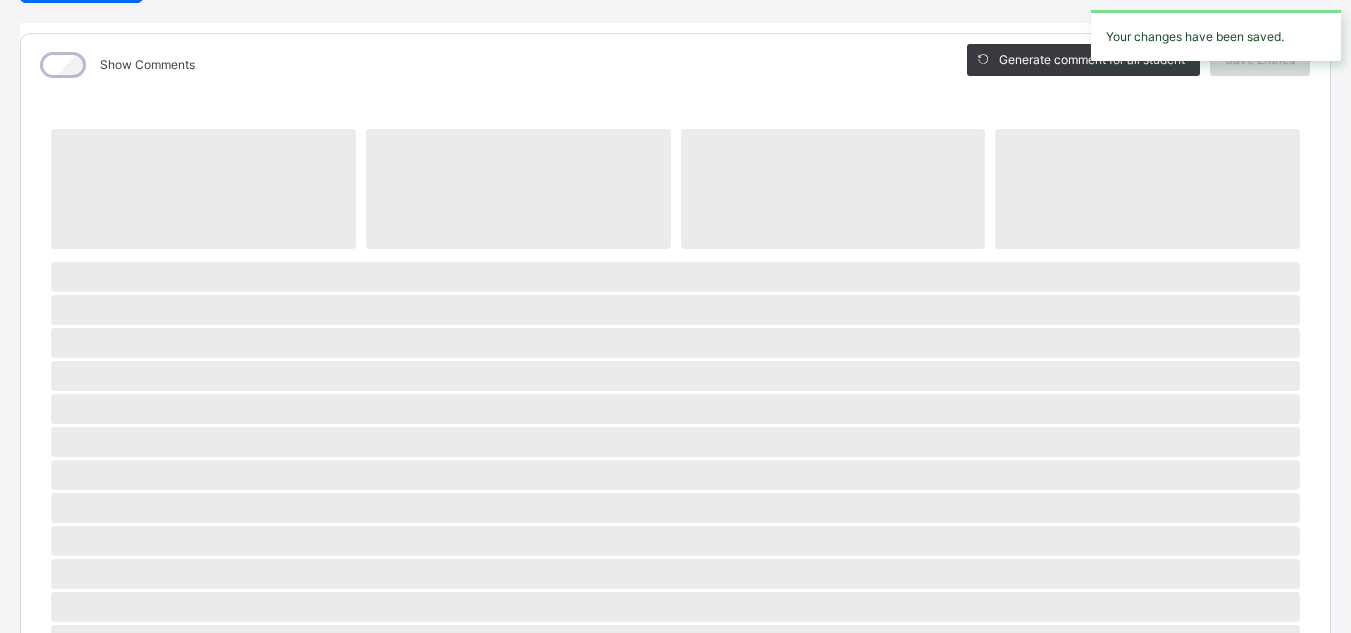 scroll, scrollTop: 234, scrollLeft: 0, axis: vertical 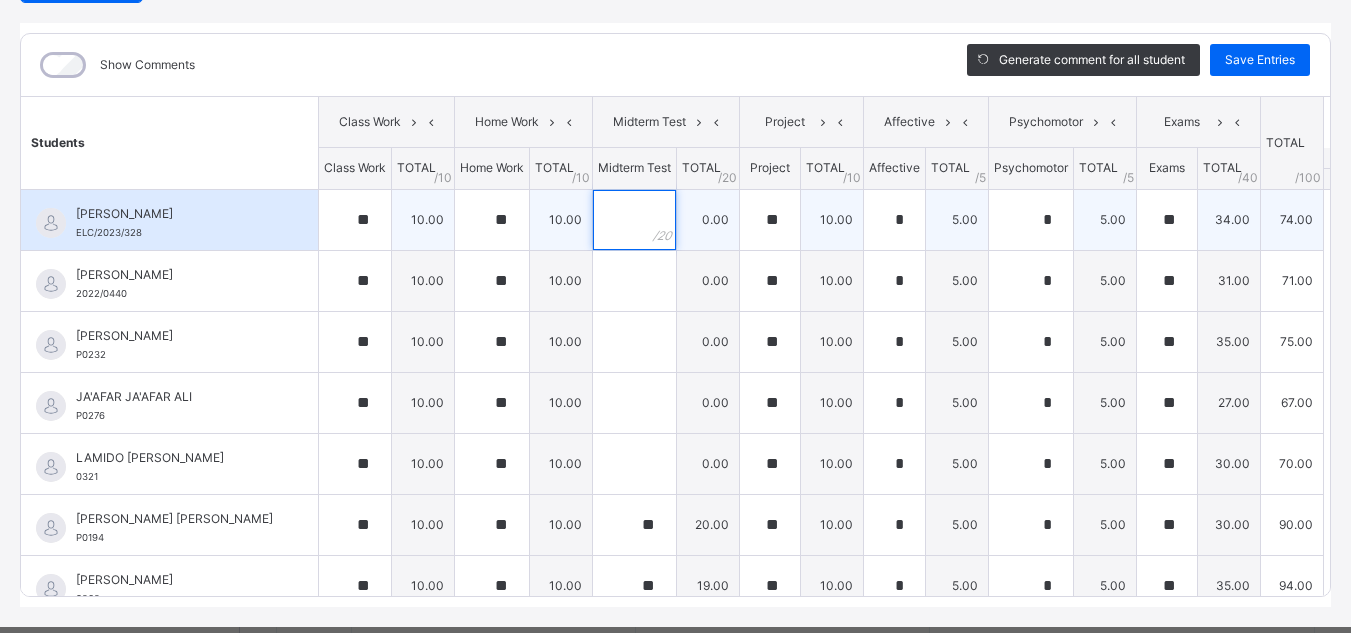 click at bounding box center (634, 220) 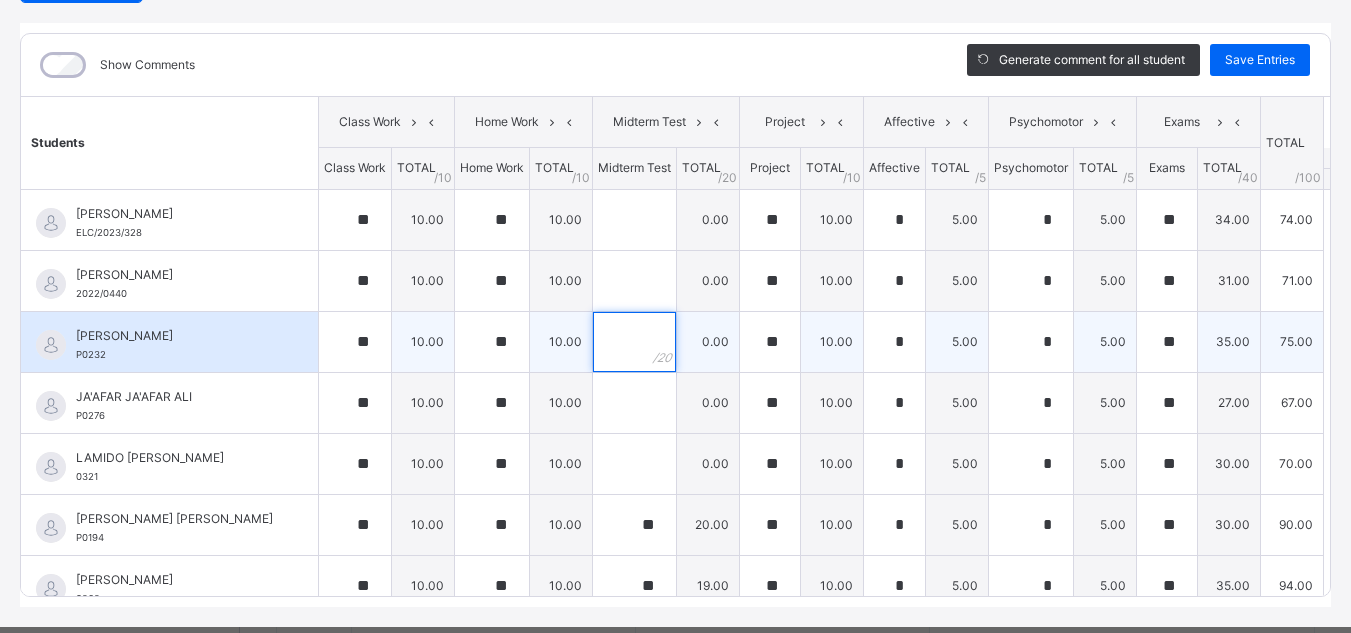 click at bounding box center [634, 342] 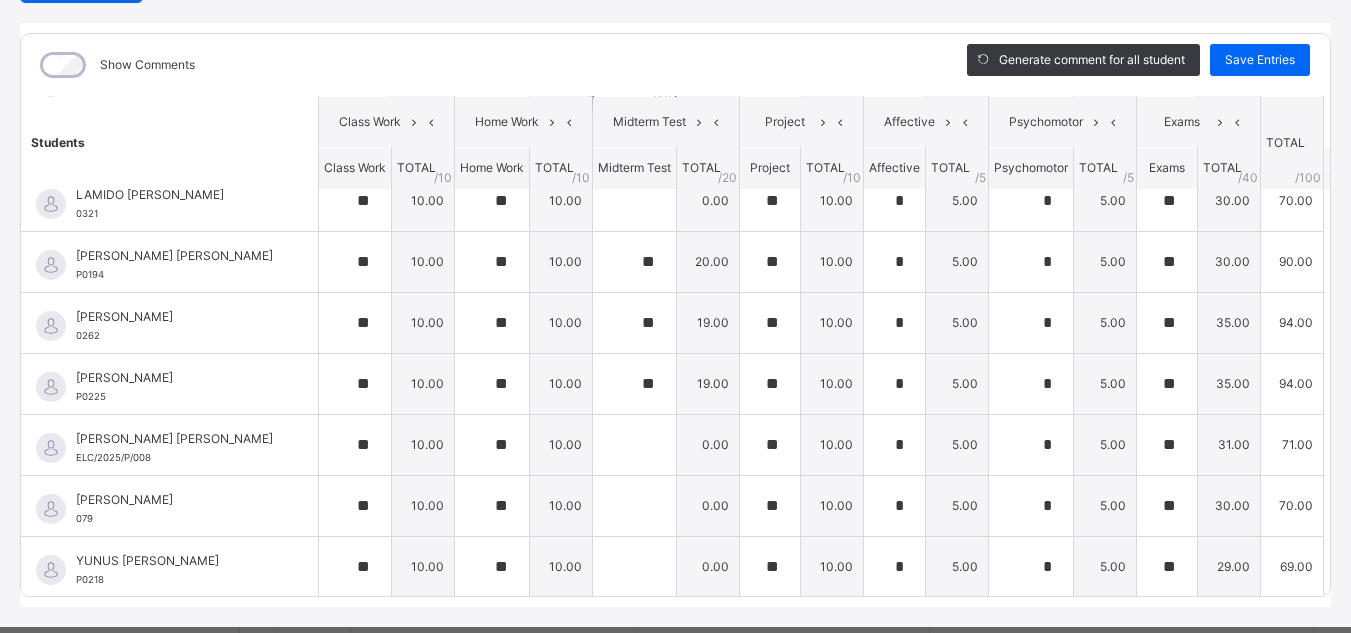 scroll, scrollTop: 280, scrollLeft: 0, axis: vertical 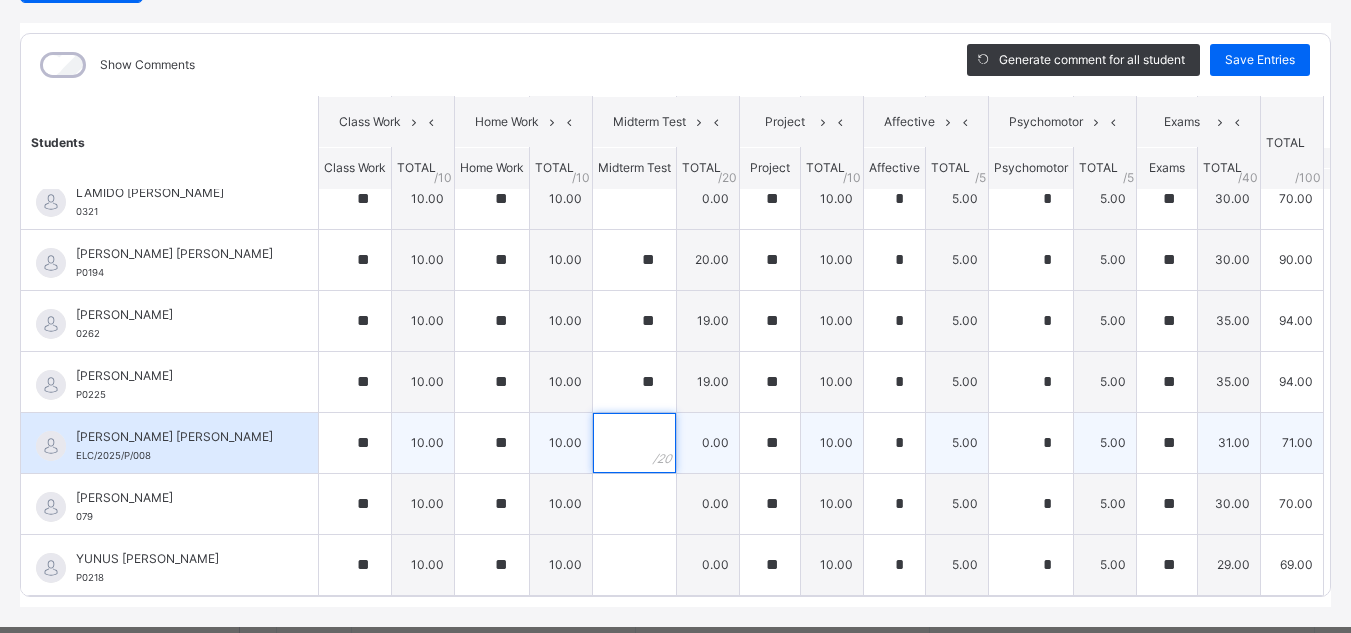 click at bounding box center [634, 443] 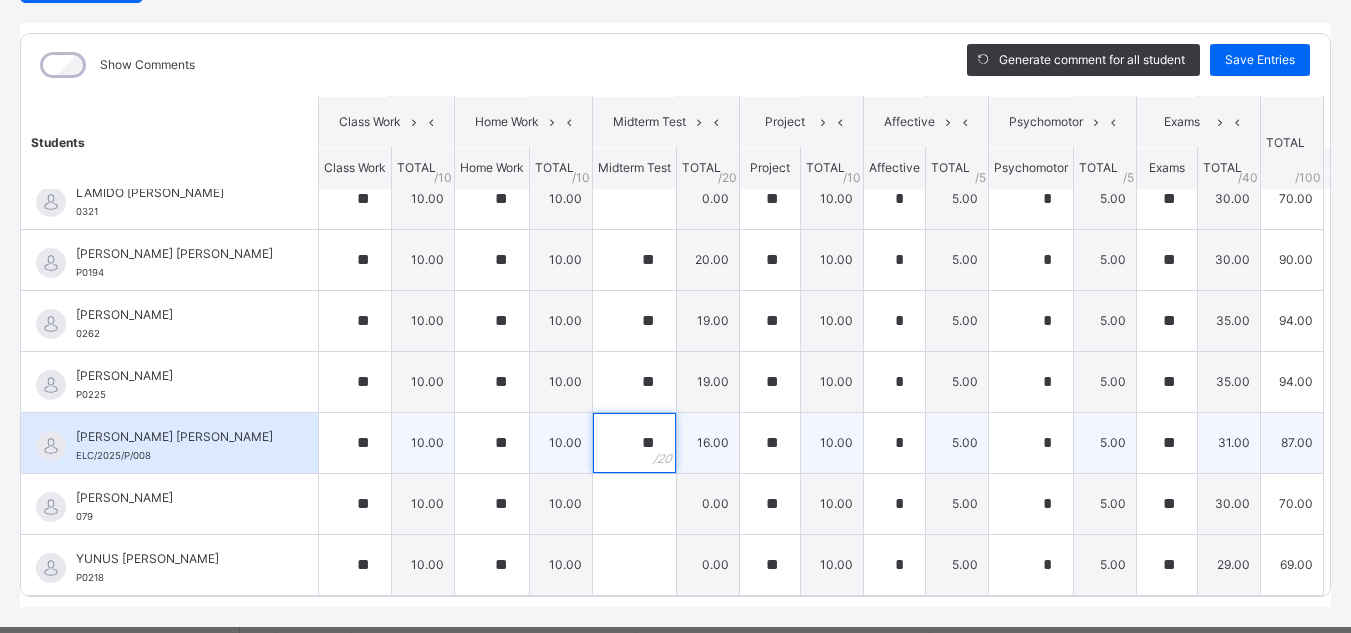 click on "**" at bounding box center (634, 443) 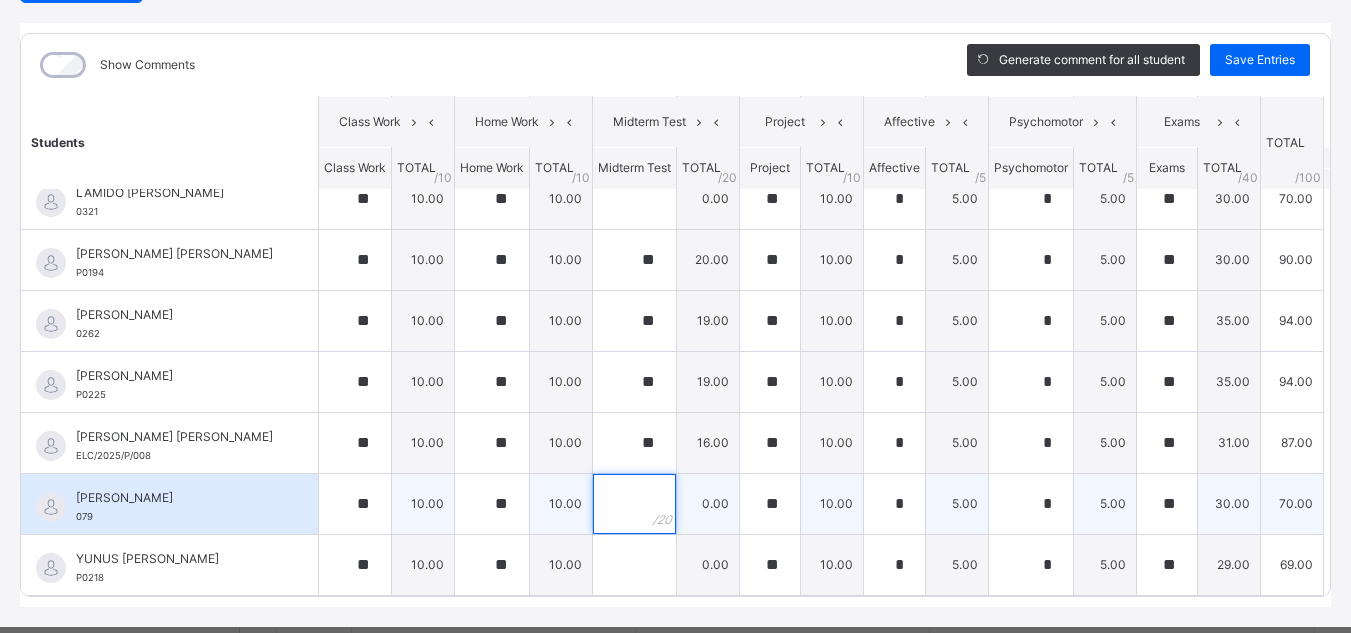 click at bounding box center (634, 504) 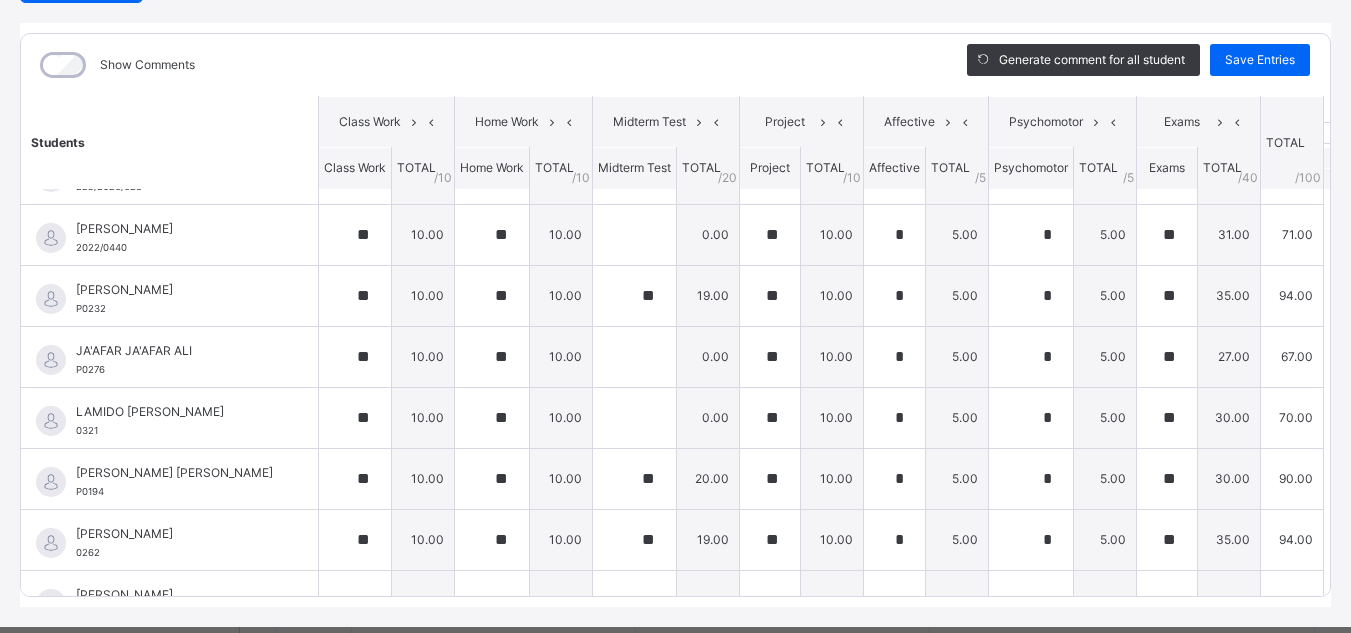 scroll, scrollTop: 0, scrollLeft: 0, axis: both 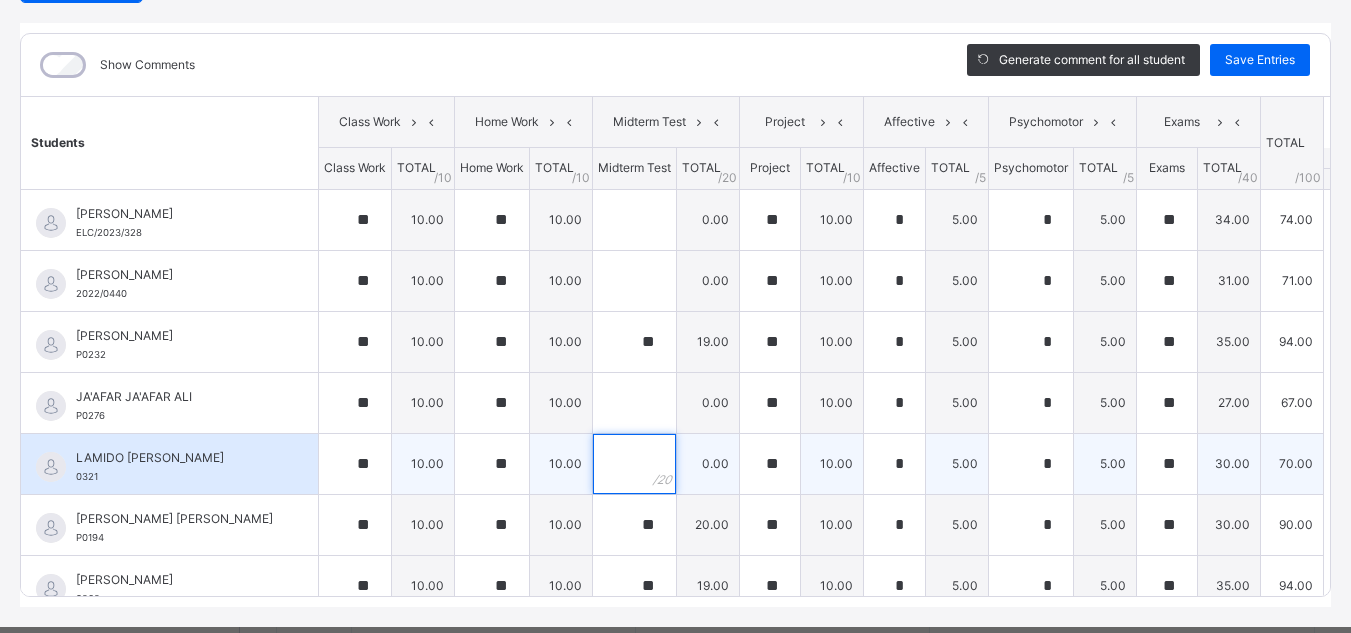 click at bounding box center (634, 464) 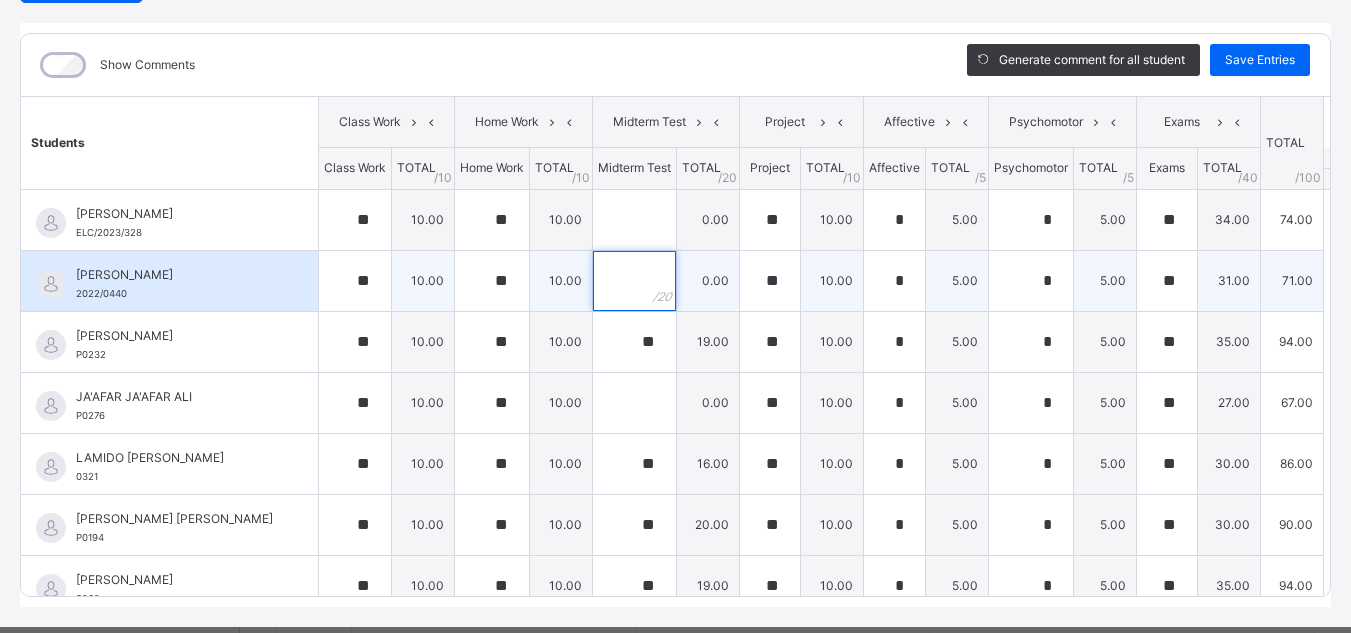 click at bounding box center (634, 281) 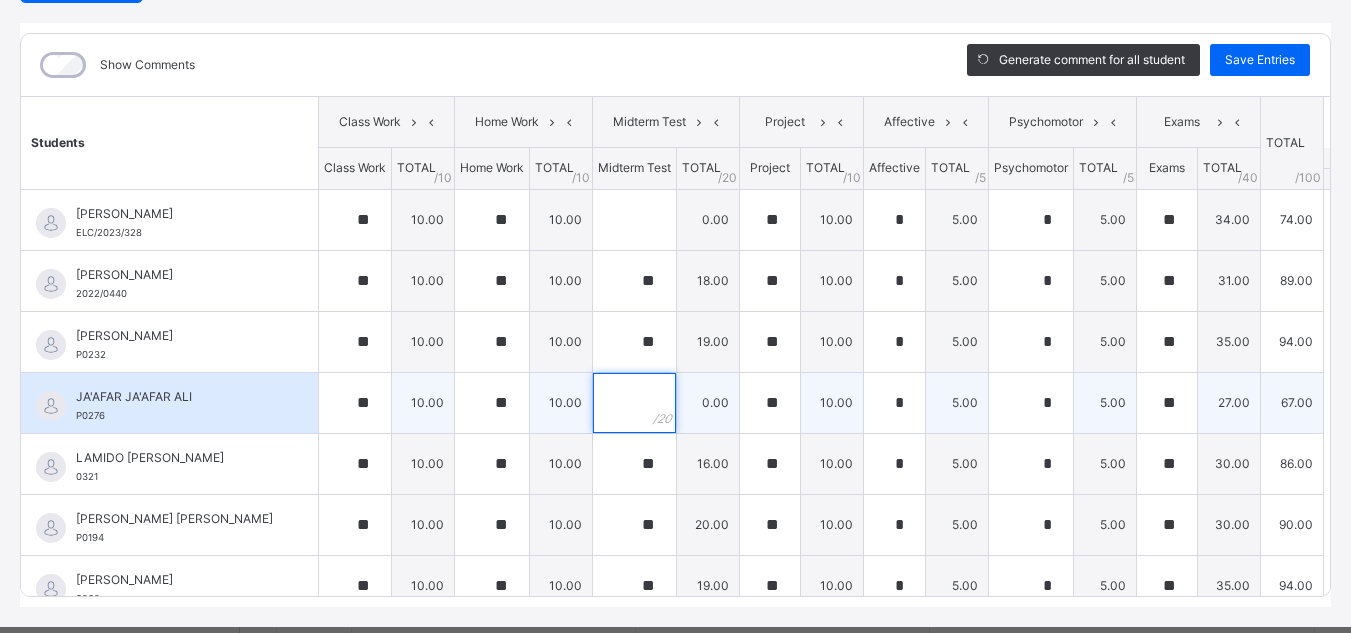 click at bounding box center [634, 403] 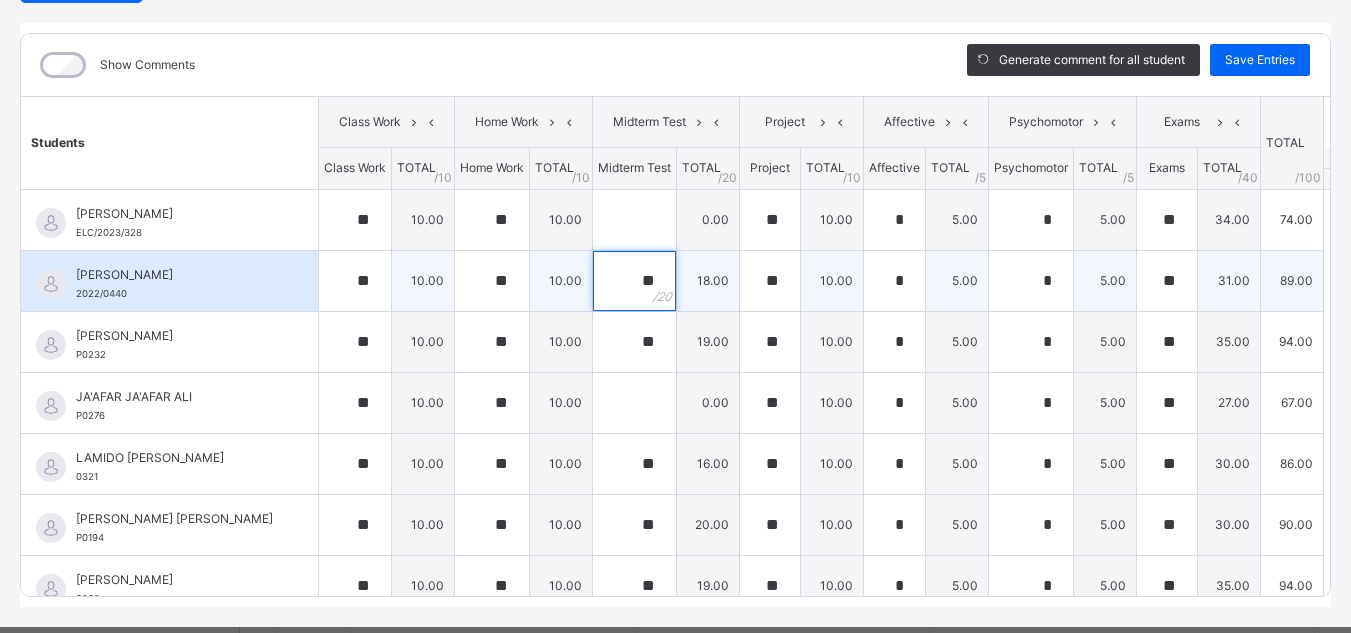 click on "**" at bounding box center (634, 281) 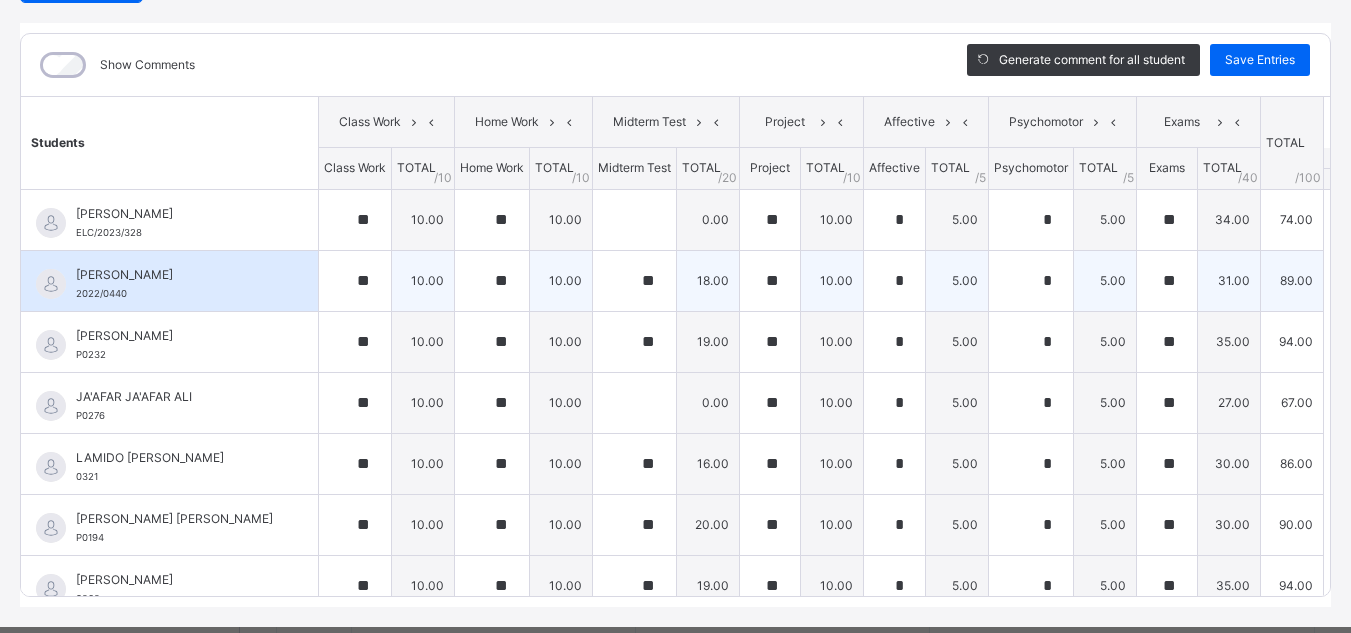 click on "**" at bounding box center [634, 281] 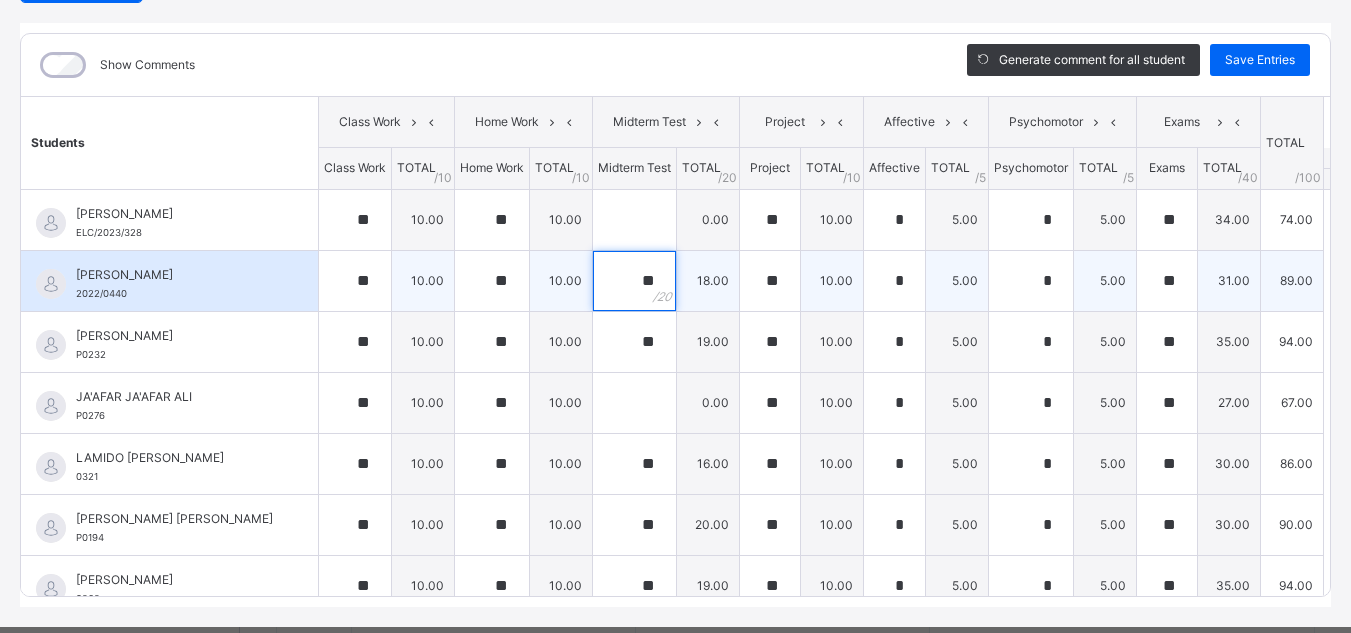 click on "**" at bounding box center (634, 281) 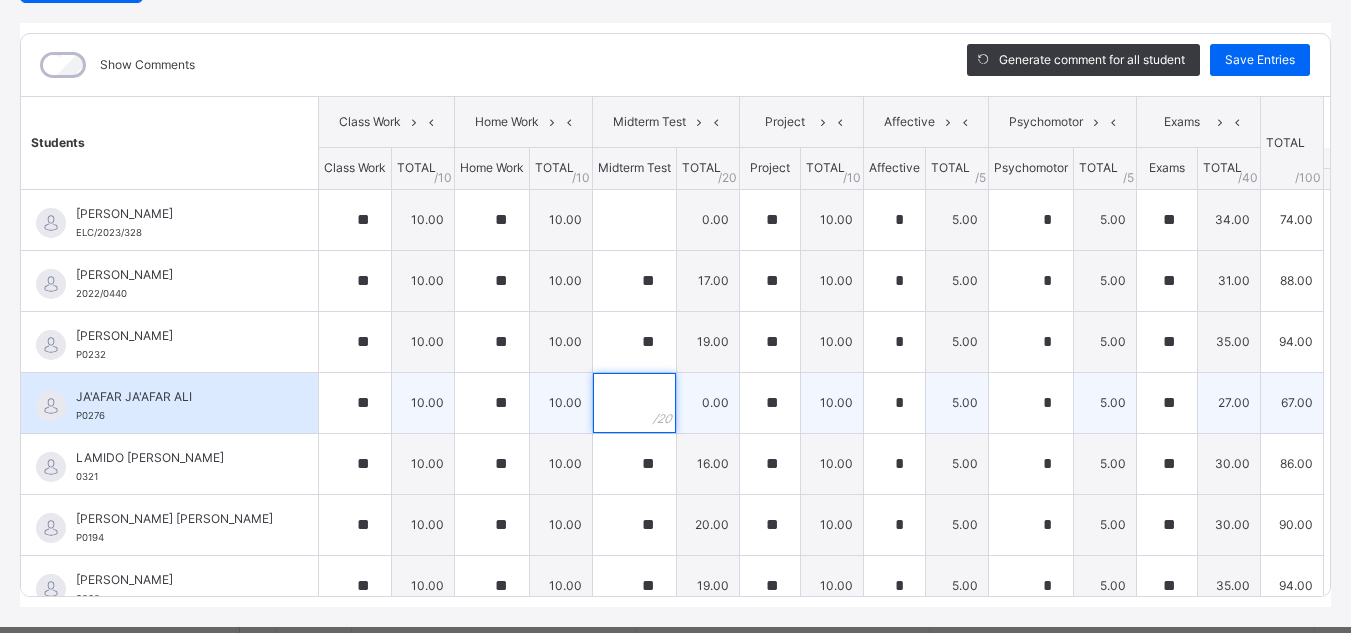 click at bounding box center (634, 403) 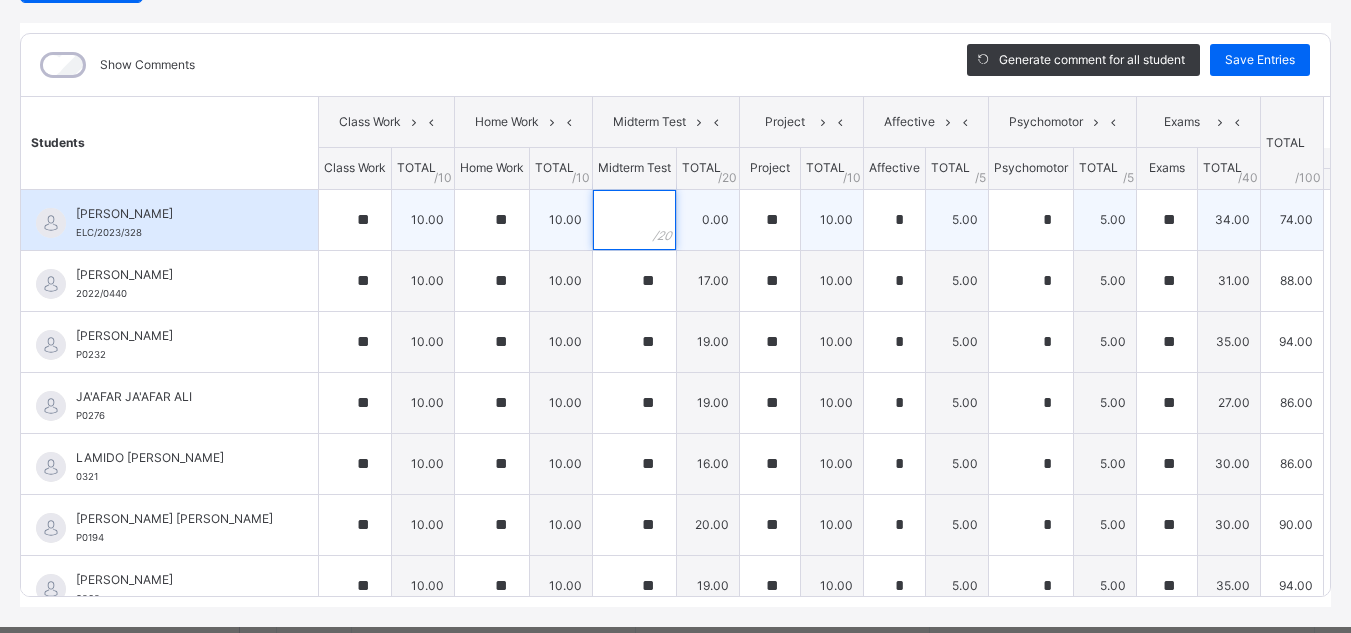 click at bounding box center [634, 220] 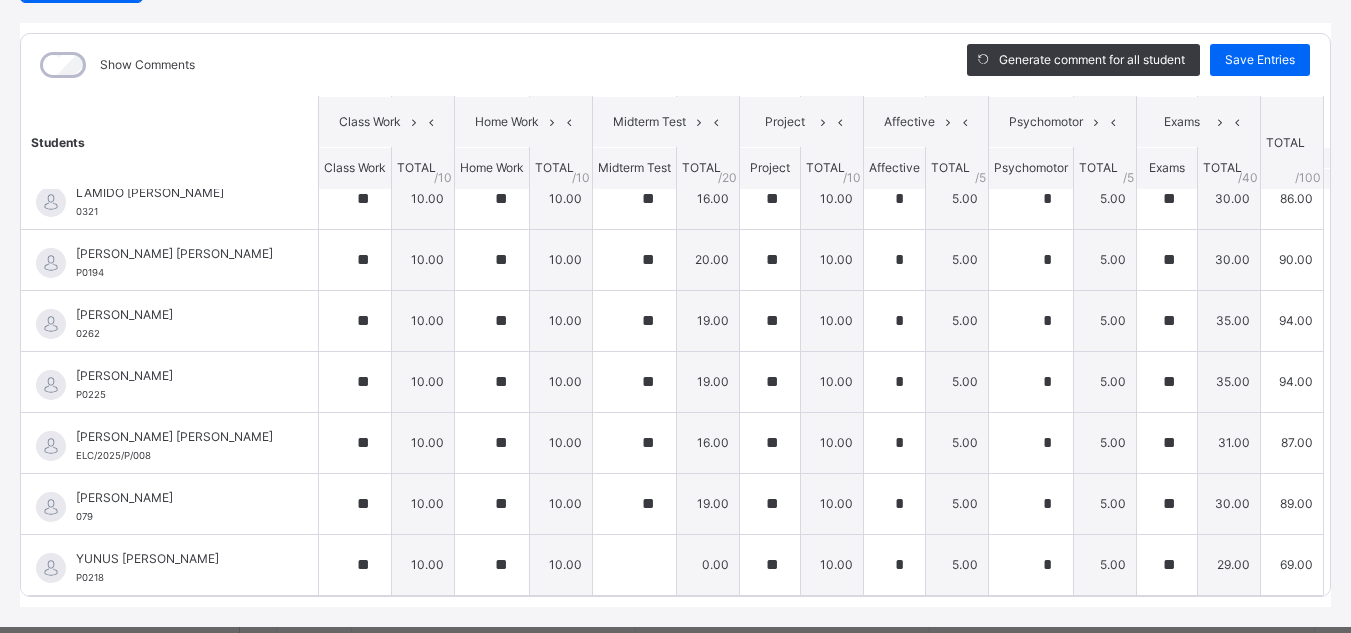 scroll, scrollTop: 280, scrollLeft: 0, axis: vertical 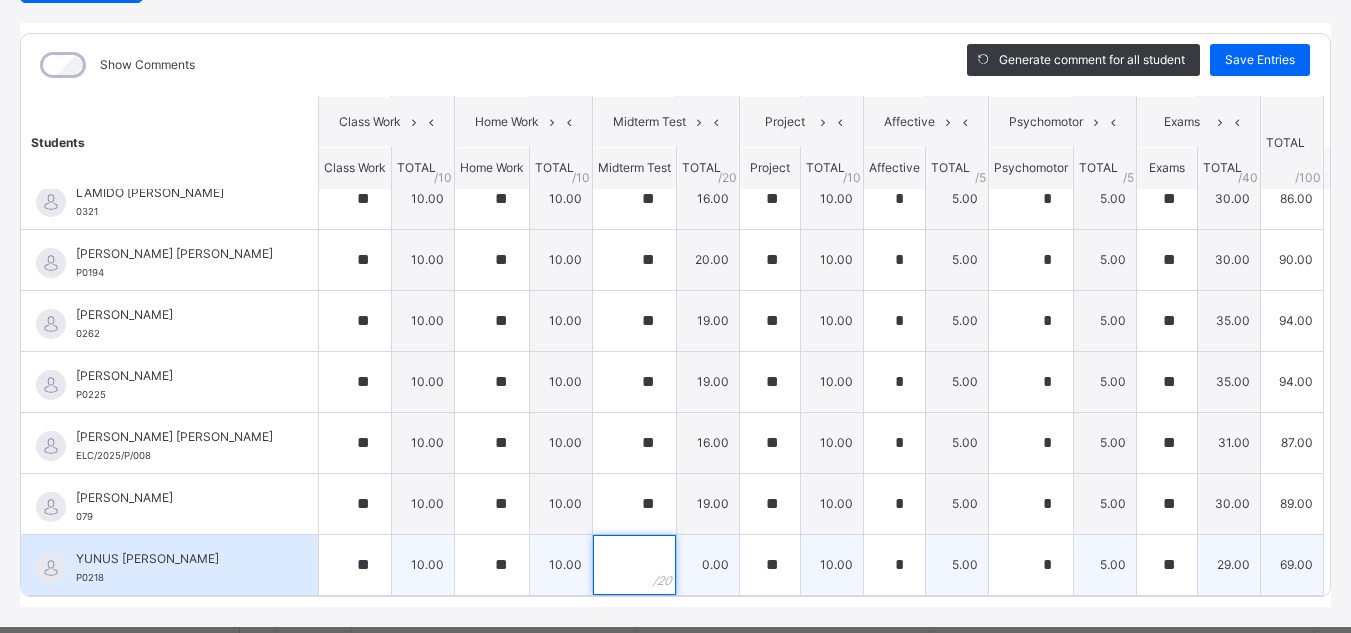 click at bounding box center [634, 565] 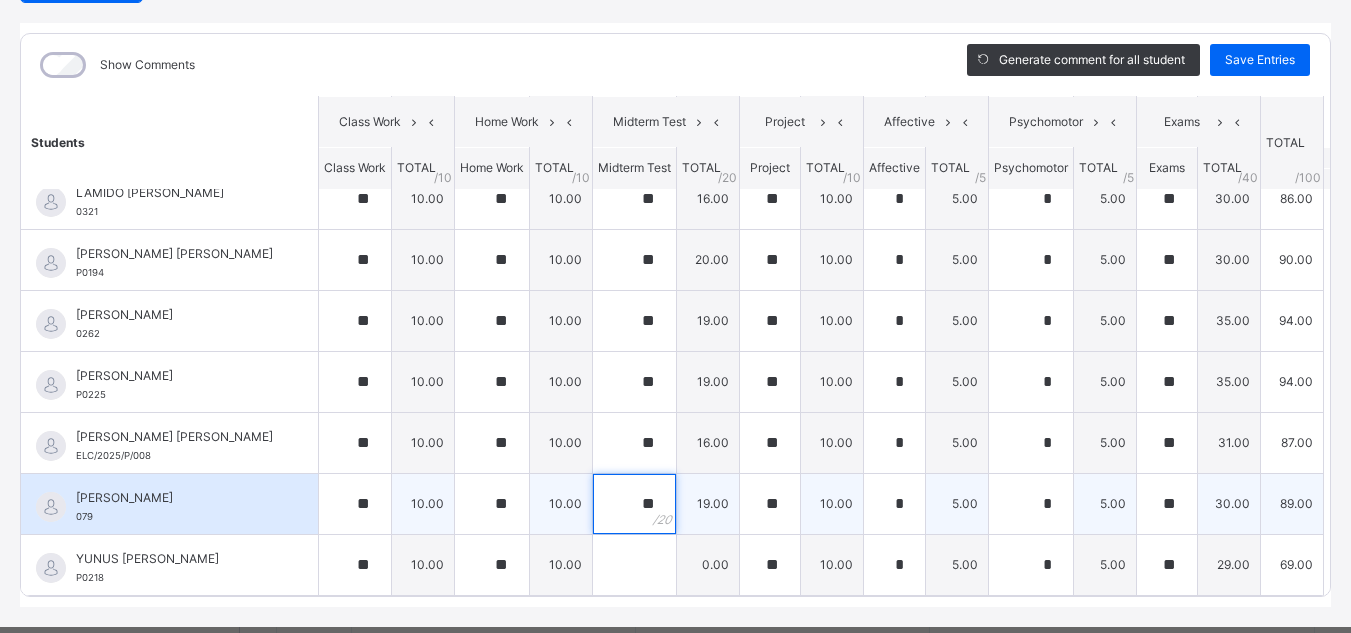 click on "**" at bounding box center [634, 504] 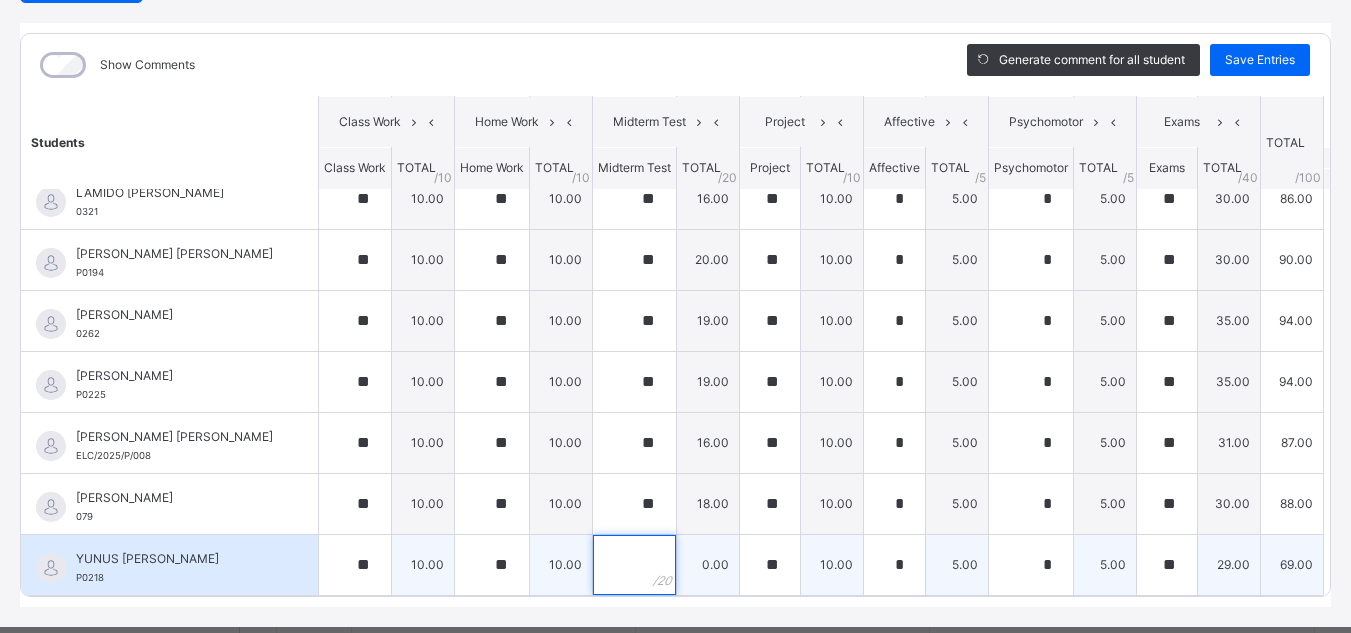 click at bounding box center (634, 565) 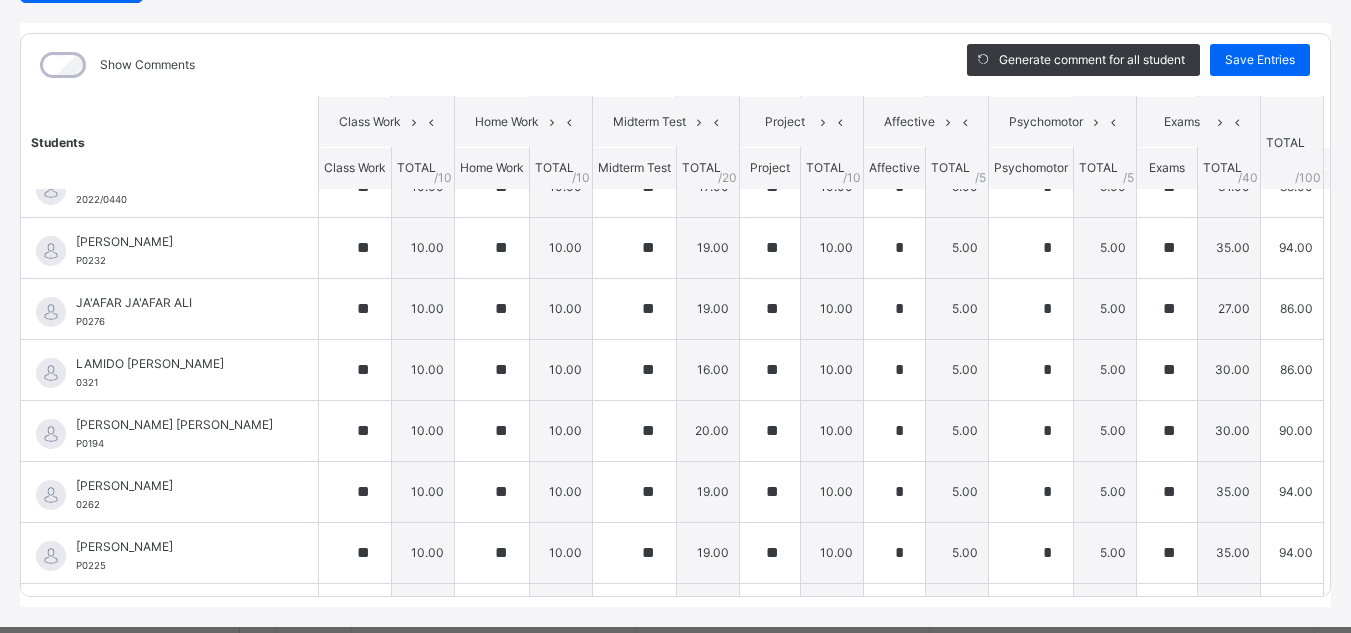 scroll, scrollTop: 0, scrollLeft: 0, axis: both 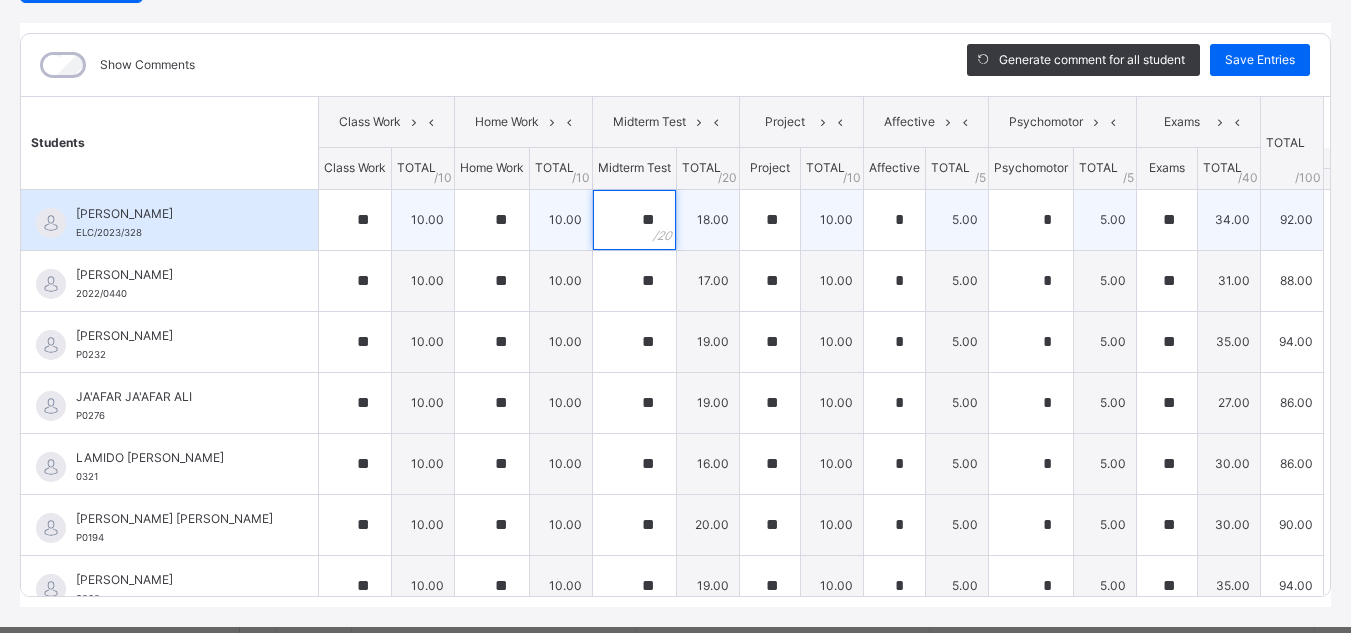 click on "**" at bounding box center (634, 220) 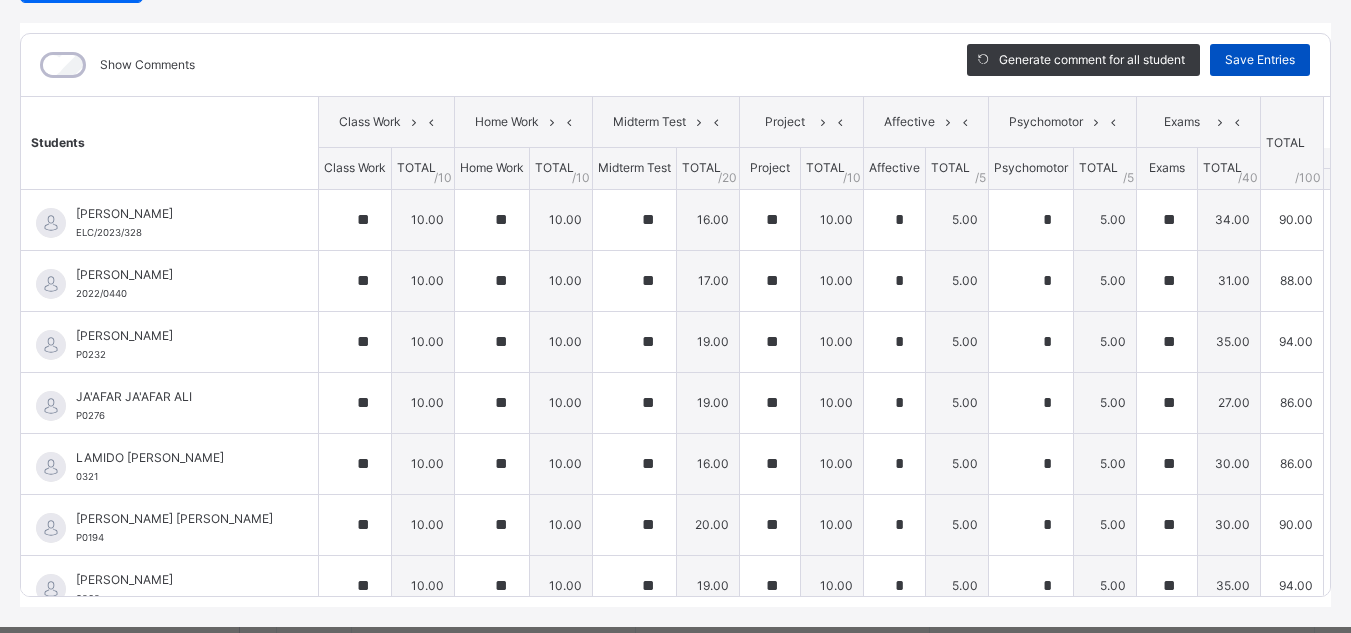 click on "Save Entries" at bounding box center (1260, 60) 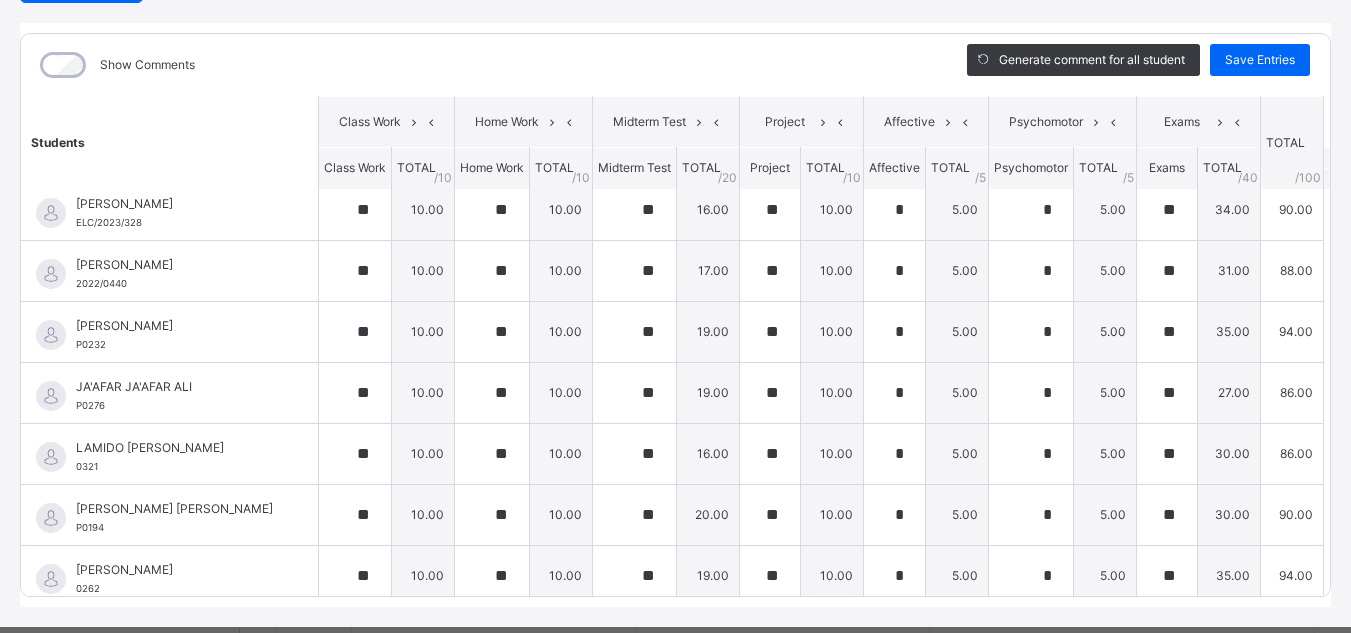 scroll, scrollTop: 0, scrollLeft: 0, axis: both 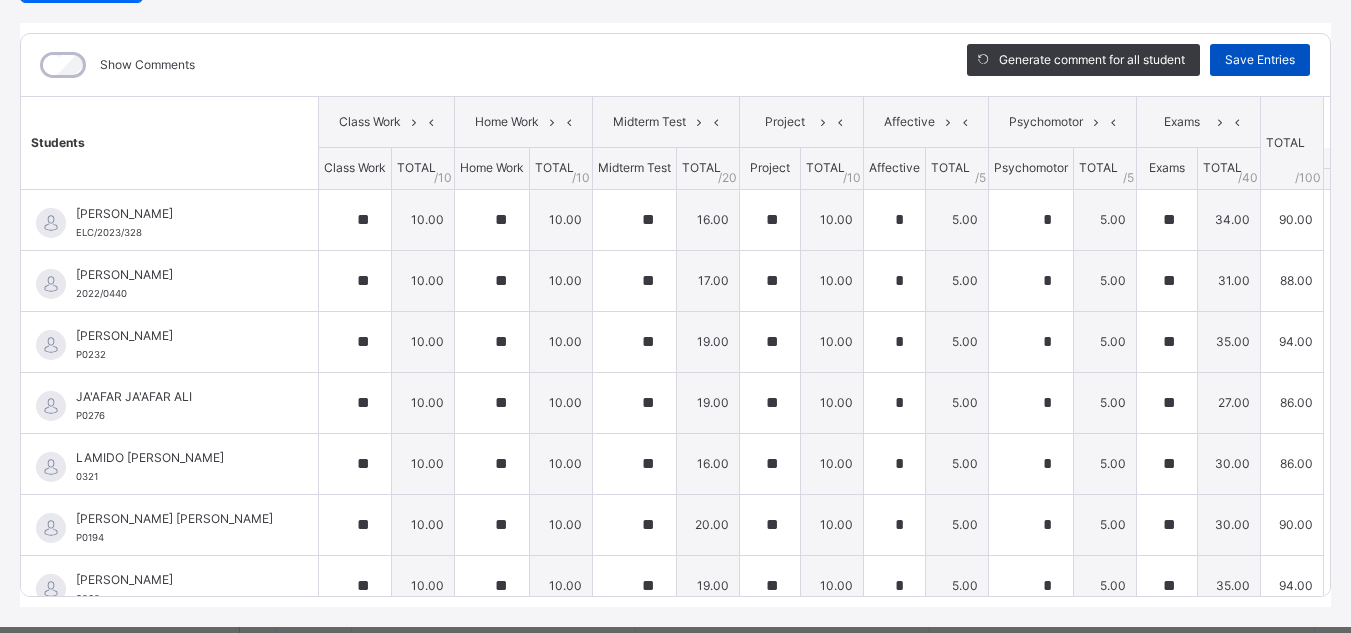 click on "Save Entries" at bounding box center [1260, 60] 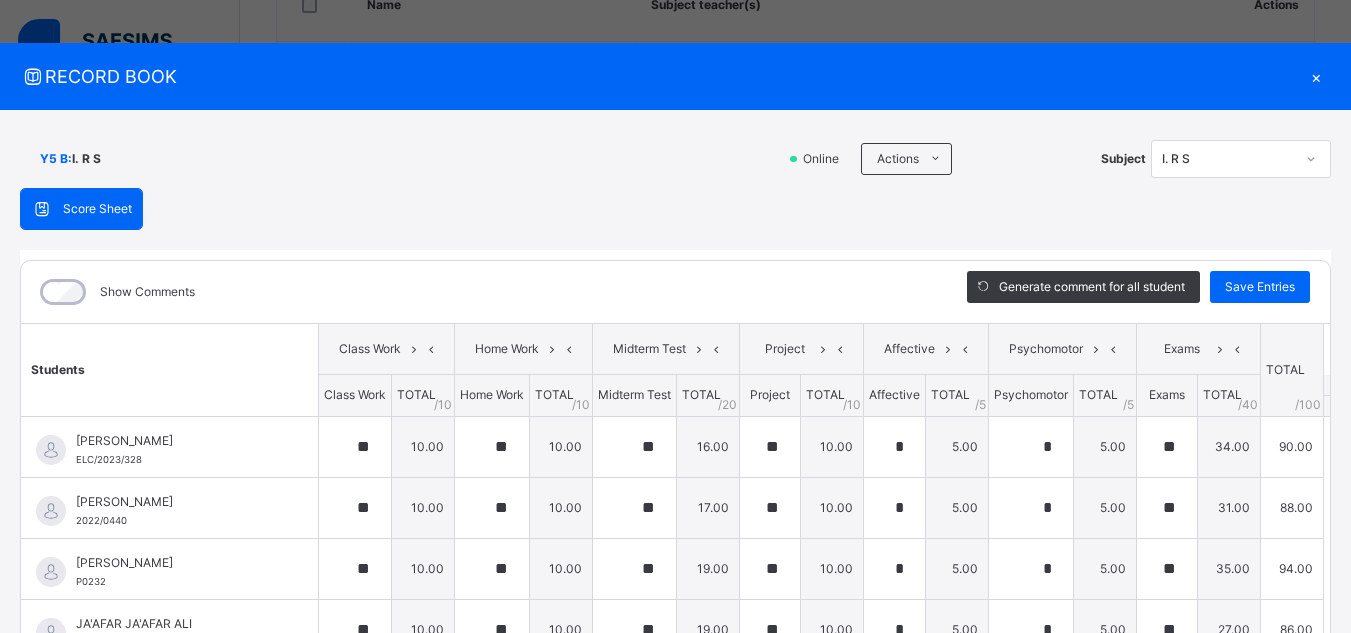 scroll, scrollTop: 0, scrollLeft: 0, axis: both 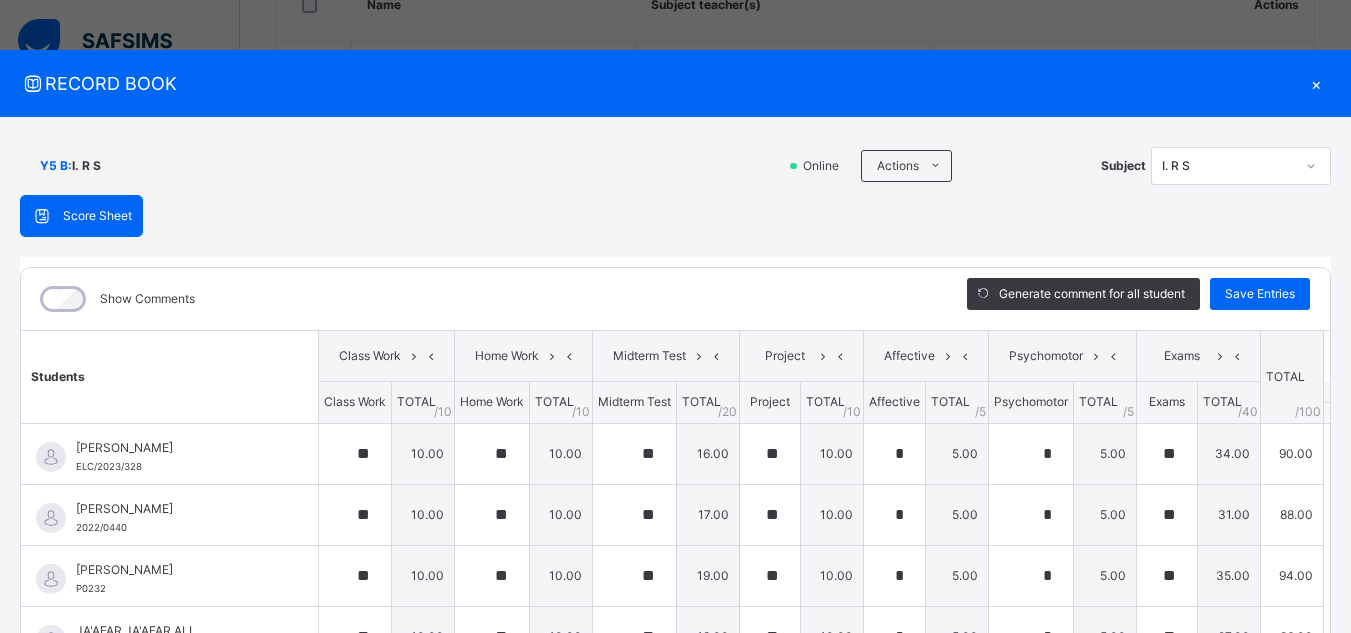 click on "×" at bounding box center [1316, 83] 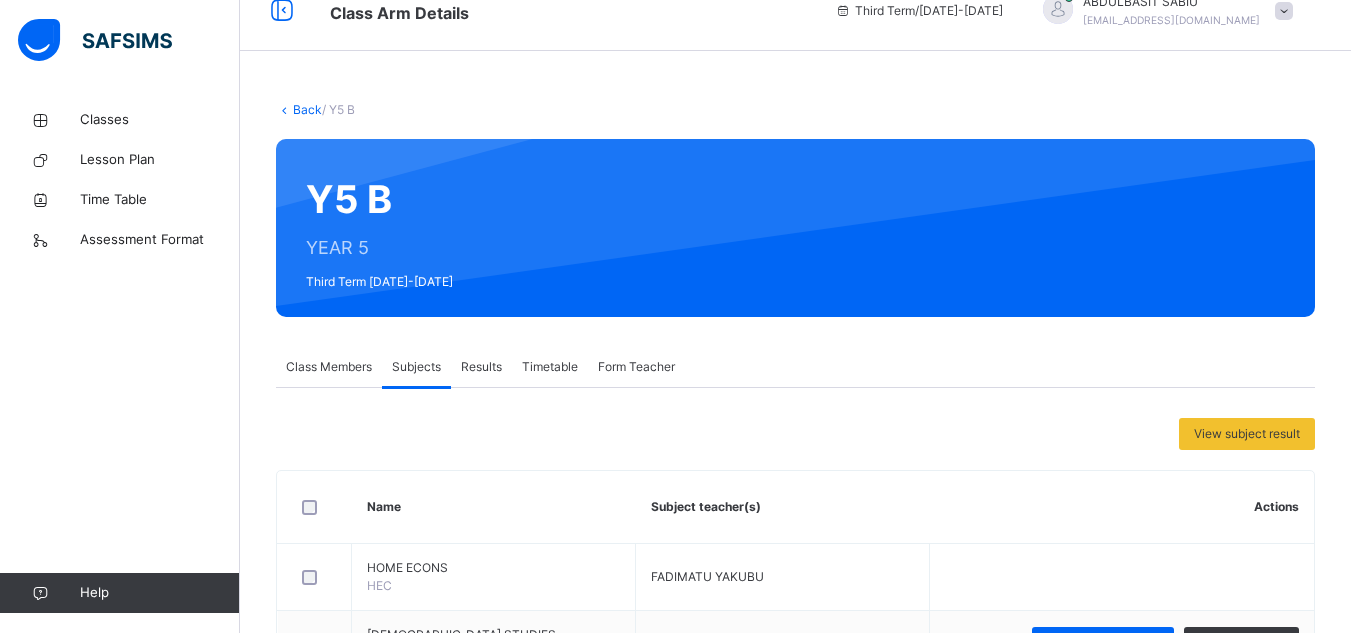 scroll, scrollTop: 0, scrollLeft: 0, axis: both 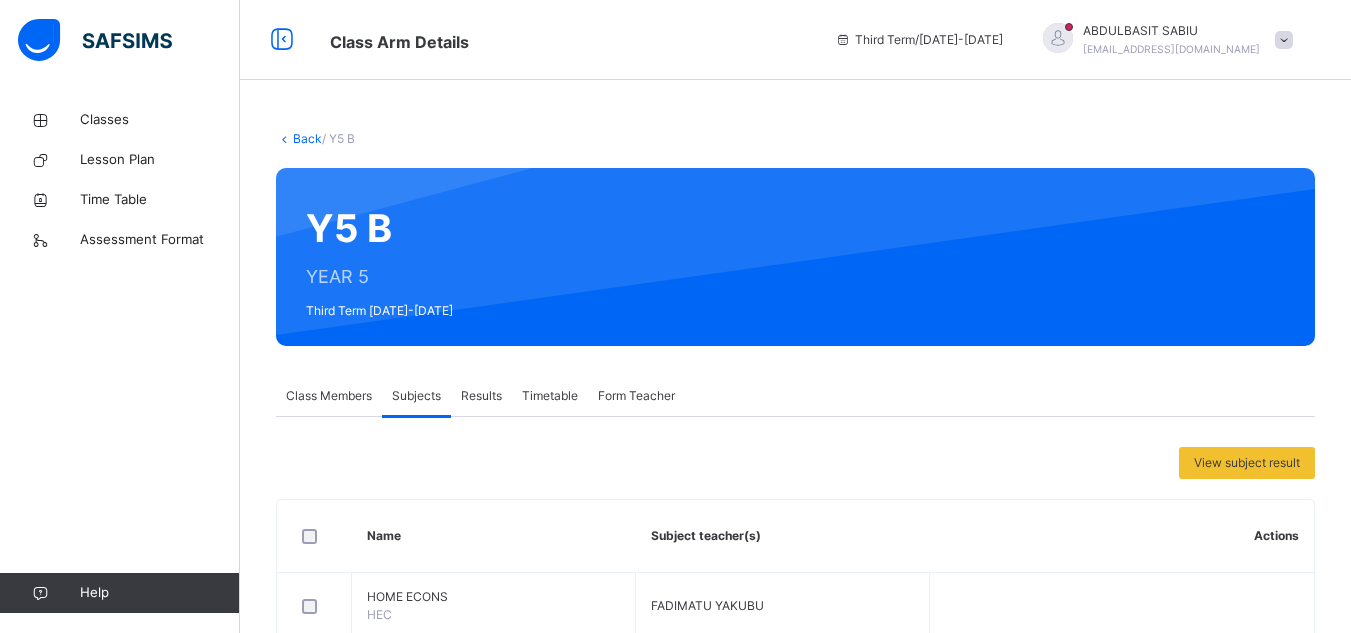 click on "Back" at bounding box center (307, 138) 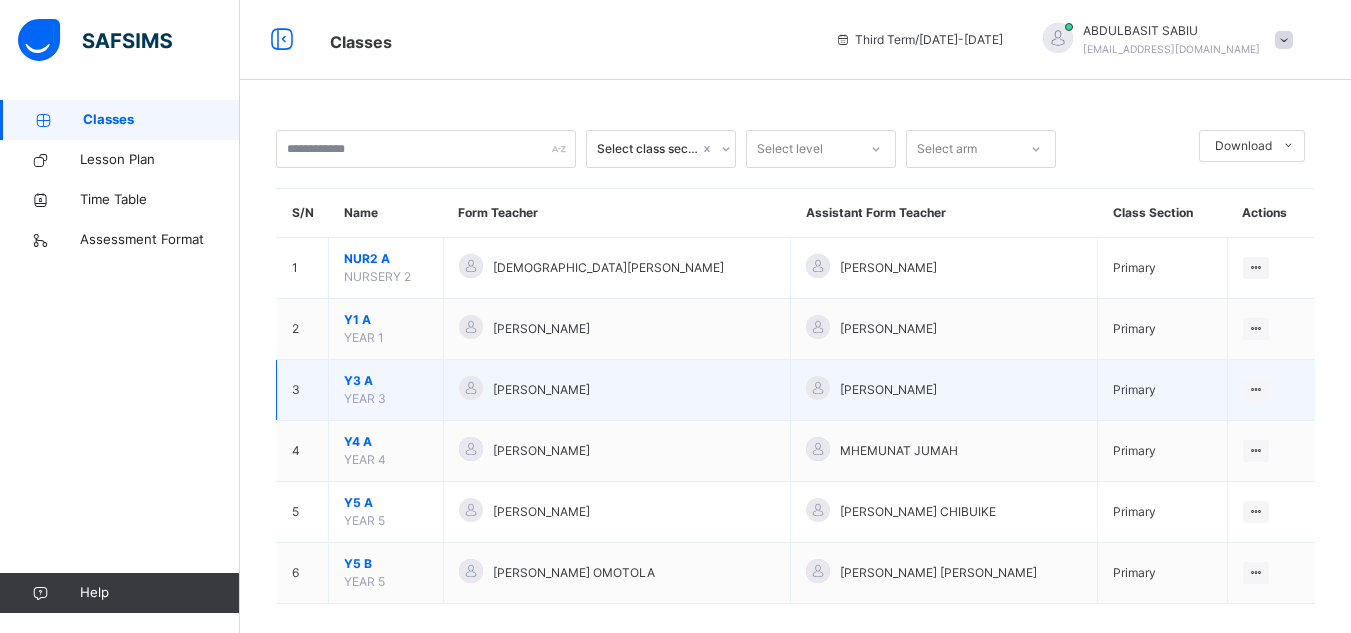 click on "Y3   A" at bounding box center (386, 381) 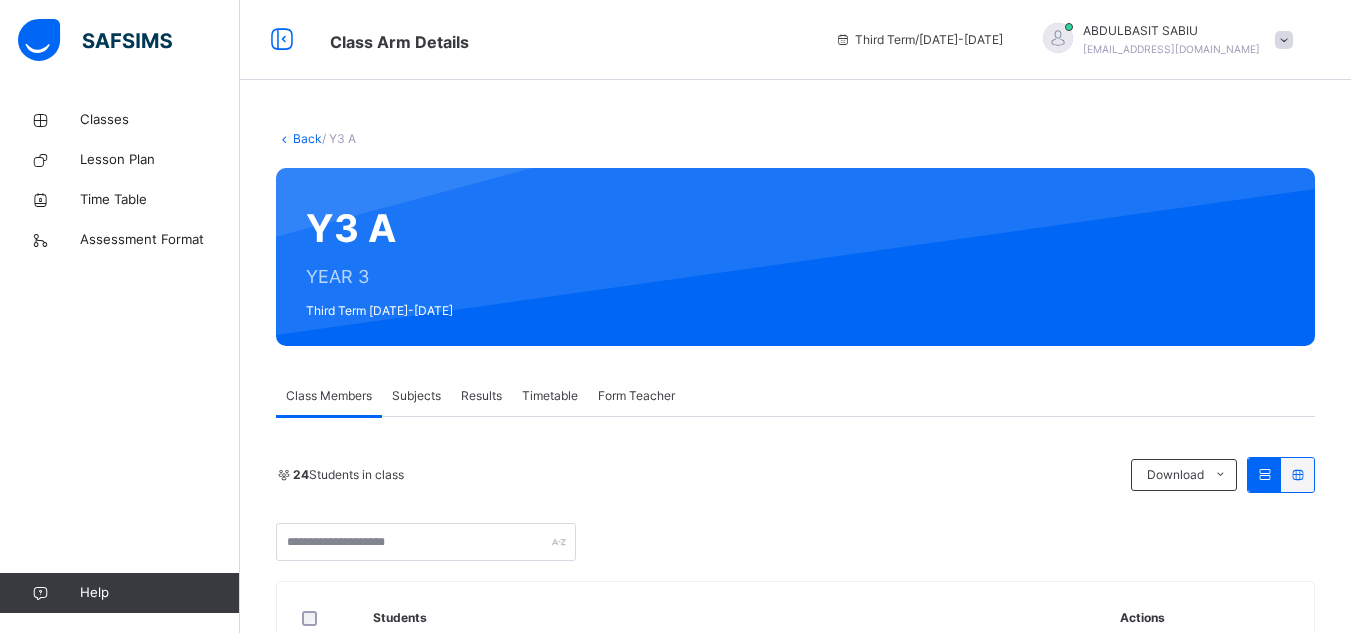 click on "Subjects" at bounding box center [416, 396] 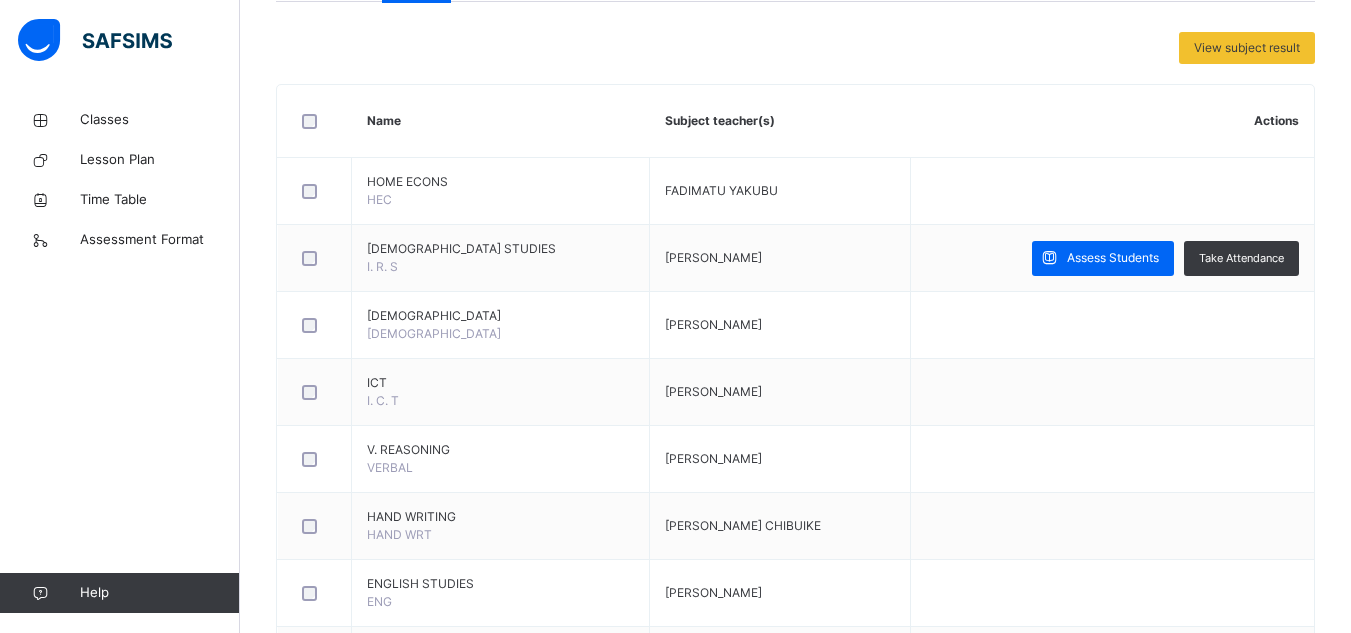 scroll, scrollTop: 523, scrollLeft: 0, axis: vertical 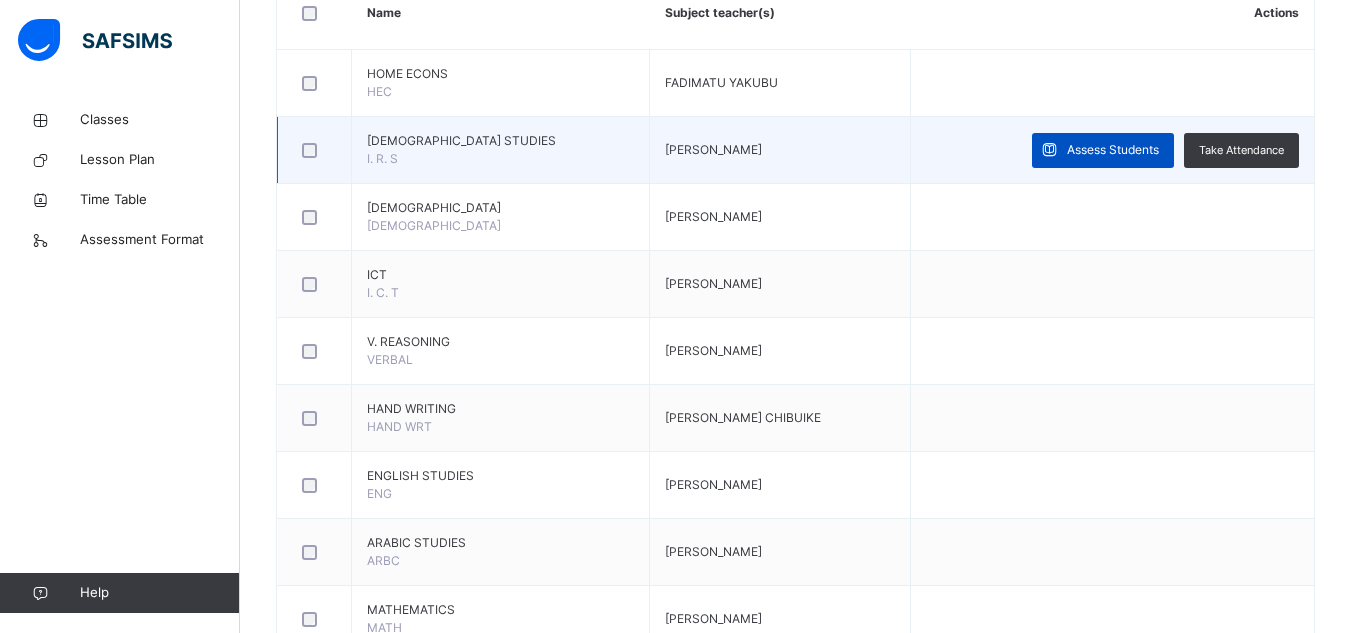 click on "Assess Students" at bounding box center [1113, 150] 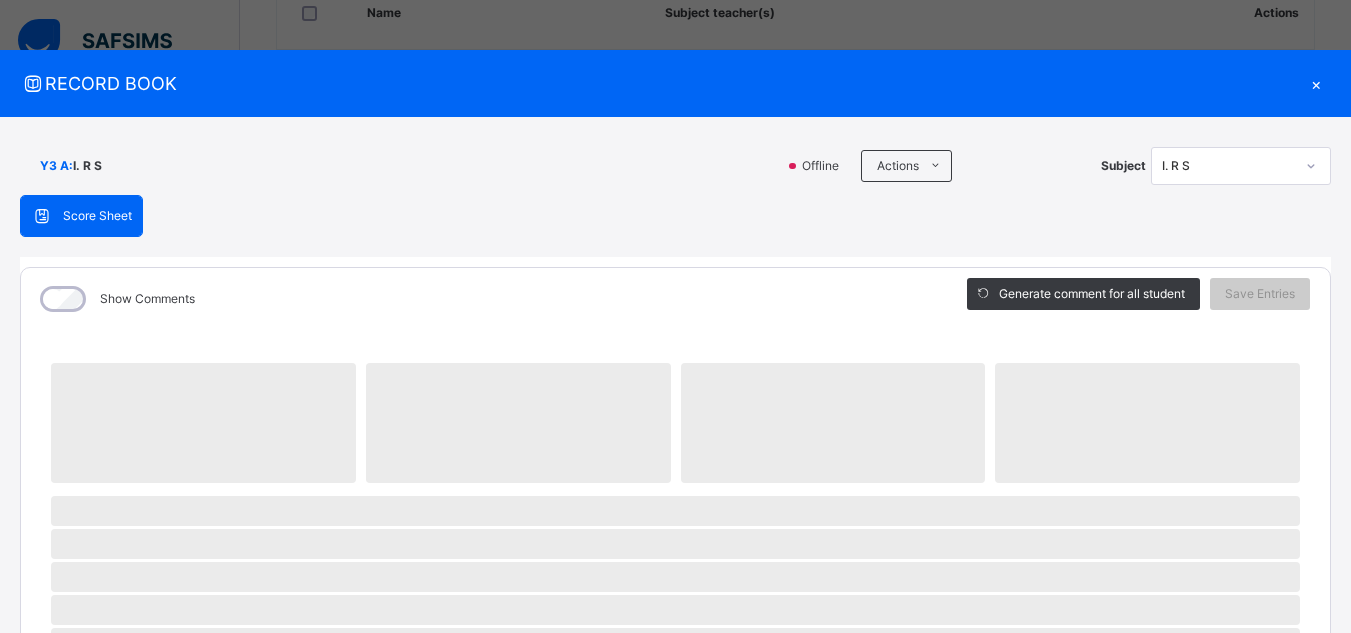 click on "RECORD BOOK × Y3   A :   I. R S Offline Actions  Download Empty Score Sheet  Upload/map score sheet Subject  I. R S ESTEEM LEARNING CENTER  Date: [DATE] 3:24:23 pm Score Sheet Score Sheet Show Comments   Generate comment for all student   Save Entries Class Level:  Y3   A Subject:  I. R S Session:  2024/2025 Session Session:  Third Term ‌ ‌ ‌ ‌ ‌ ‌ ‌ ‌ ‌ ‌ ‌ ‌ ‌ ‌ ‌ ‌ ‌ ‌ ‌ ‌ ‌ ‌ ‌ ‌ ‌ ‌ ‌ ‌ ‌   ×   Subject Teacher’s Comment Generate and see in full the comment developed by the AI with an option to regenerate the comment [PERSON_NAME] Bot Please wait while the [PERSON_NAME] Bot generates comments for all your students" at bounding box center [675, 714] 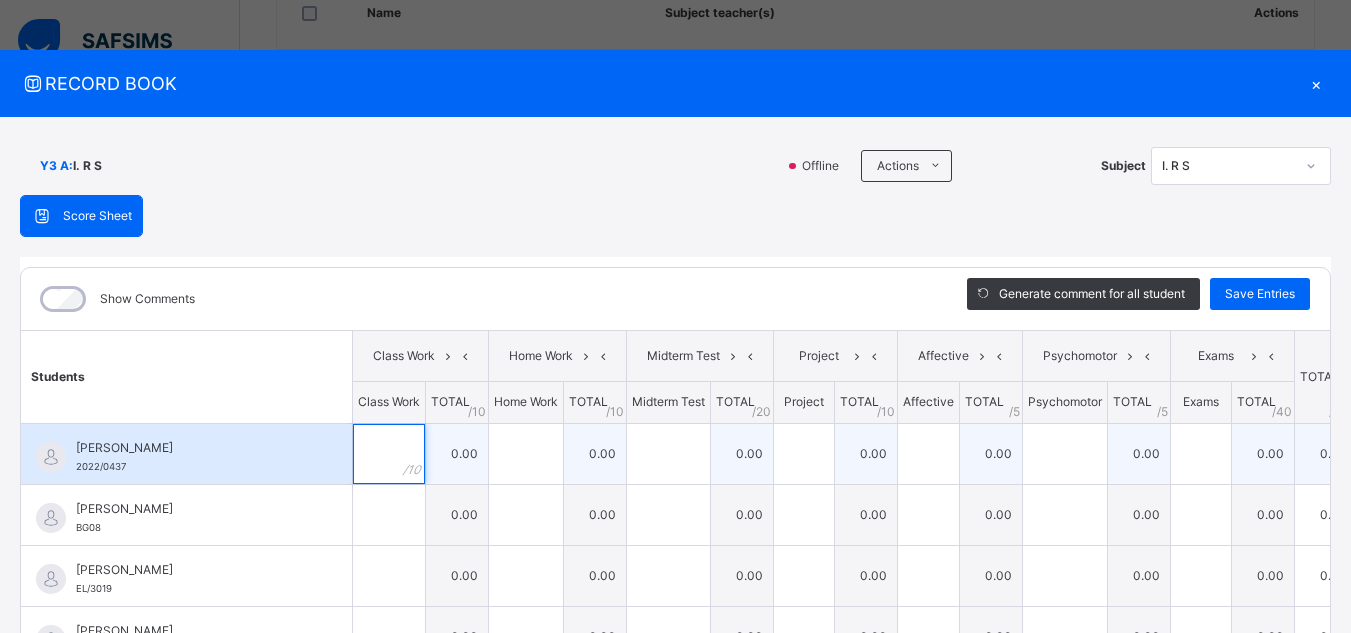 click at bounding box center [389, 454] 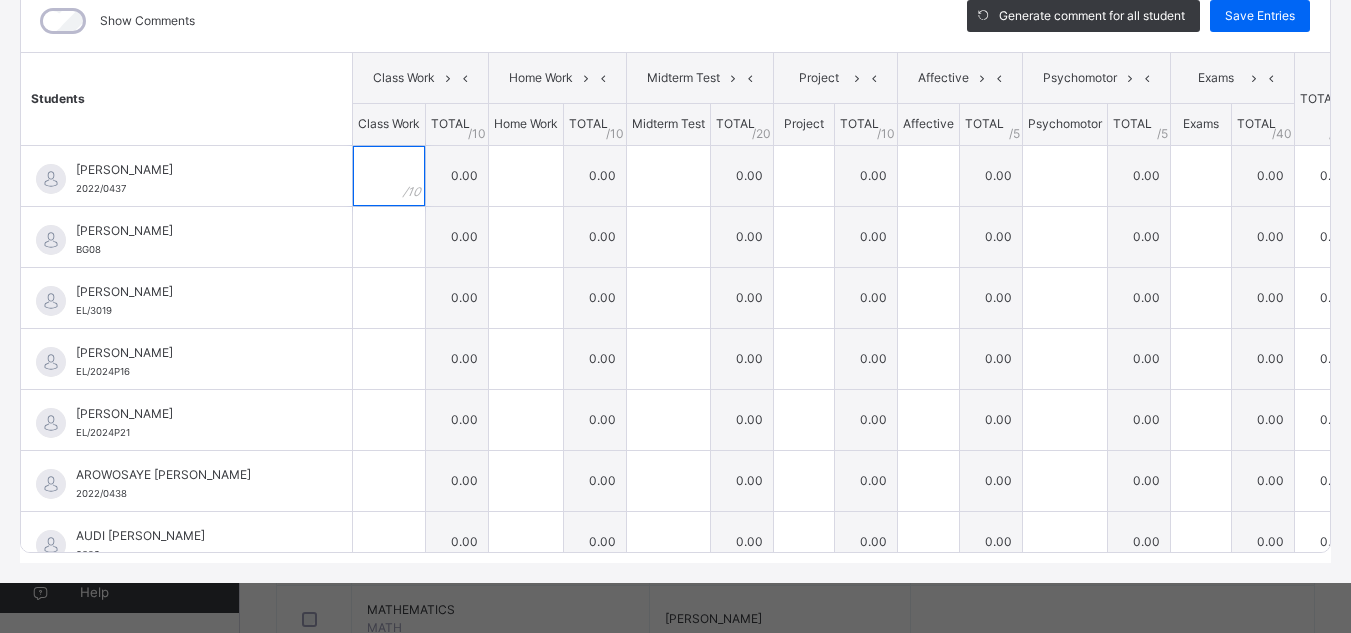 scroll, scrollTop: 293, scrollLeft: 0, axis: vertical 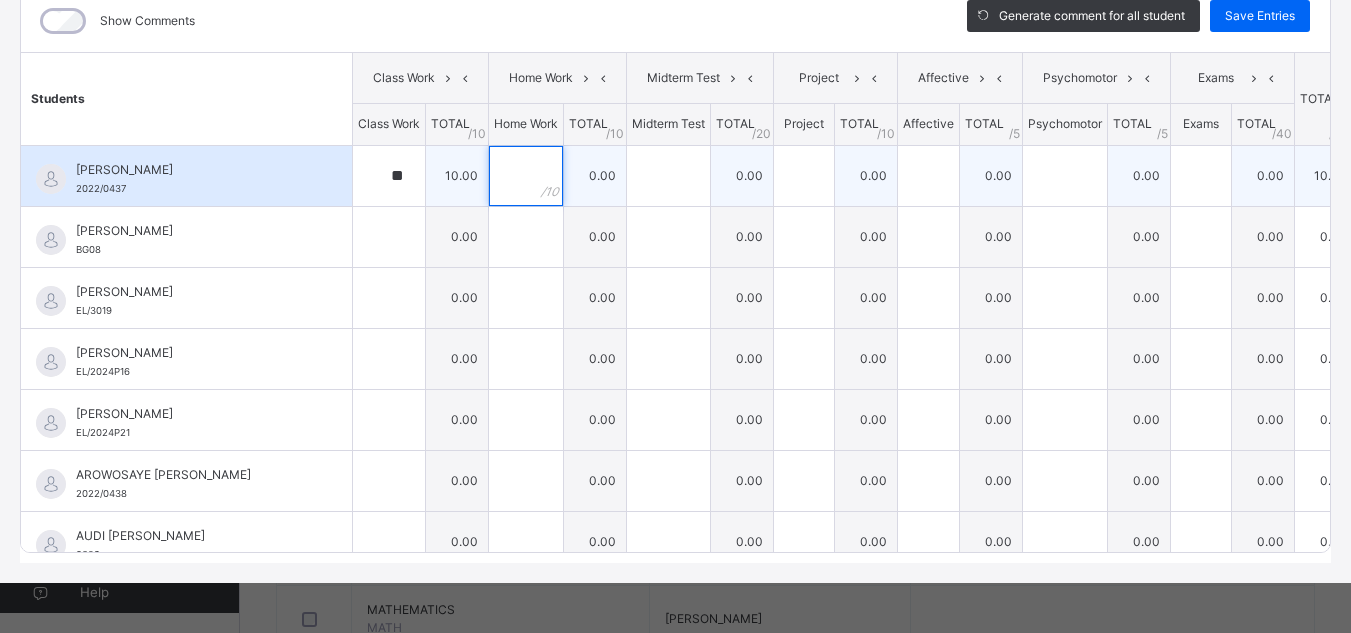 click at bounding box center [526, 176] 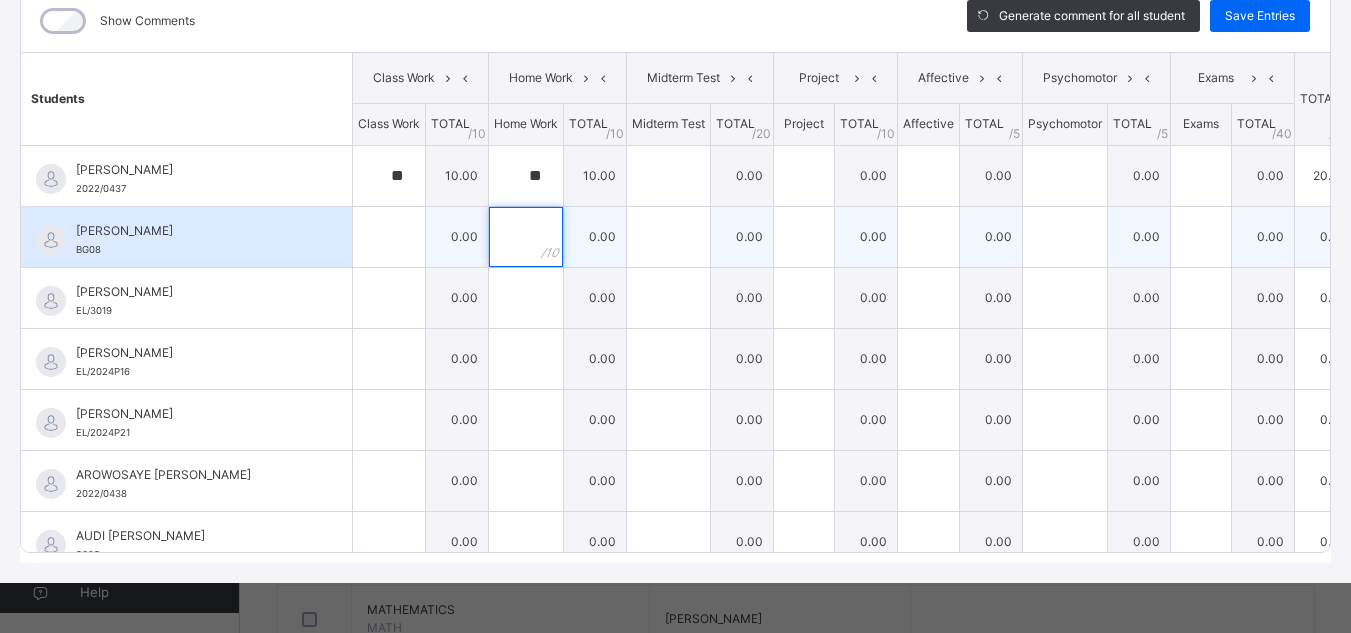click at bounding box center (526, 237) 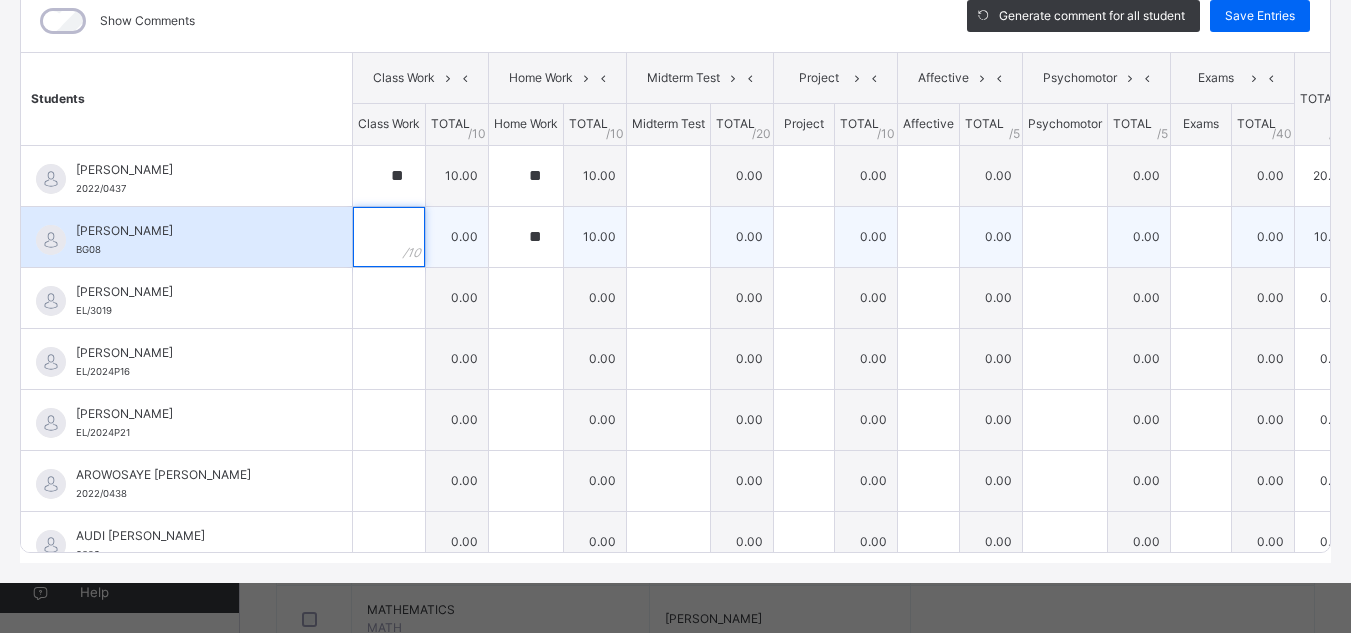 click at bounding box center [389, 237] 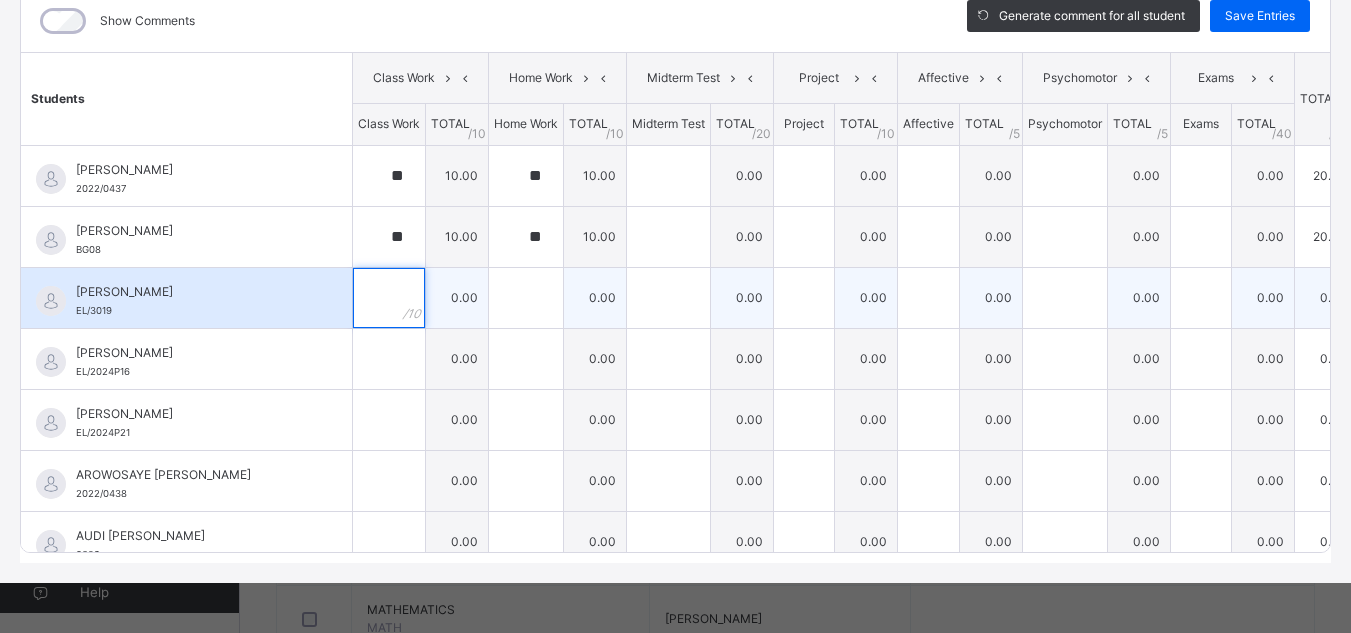 click at bounding box center [389, 298] 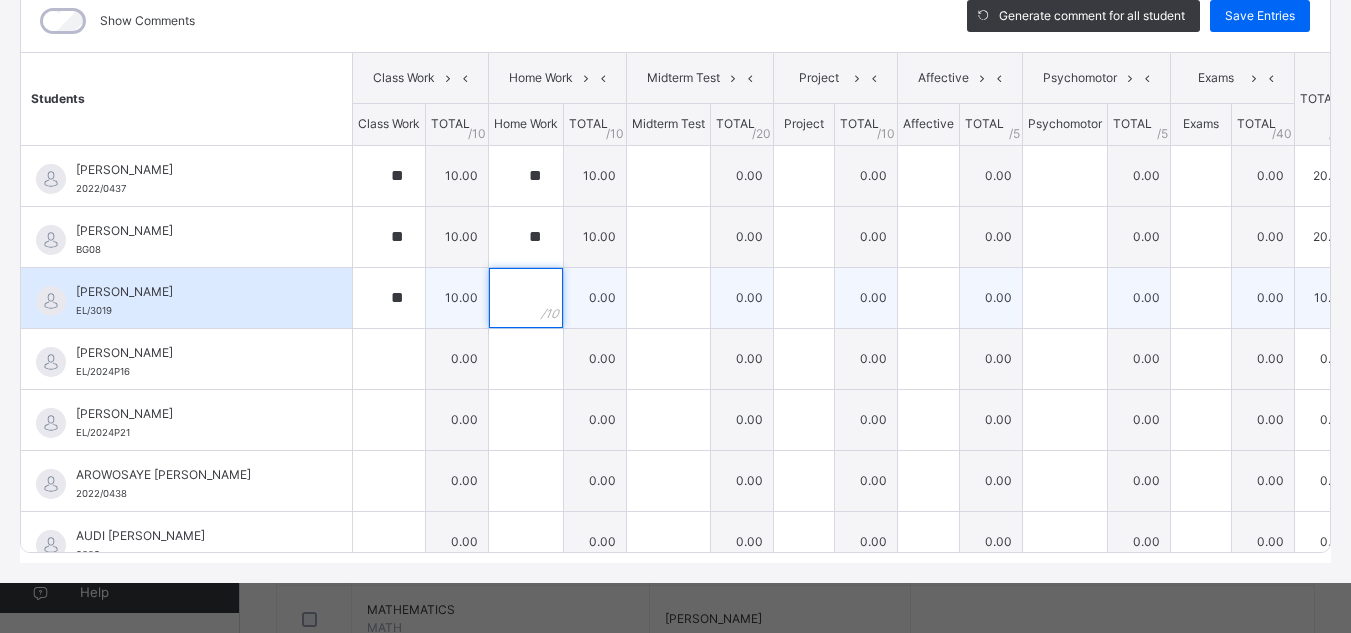 click at bounding box center [526, 298] 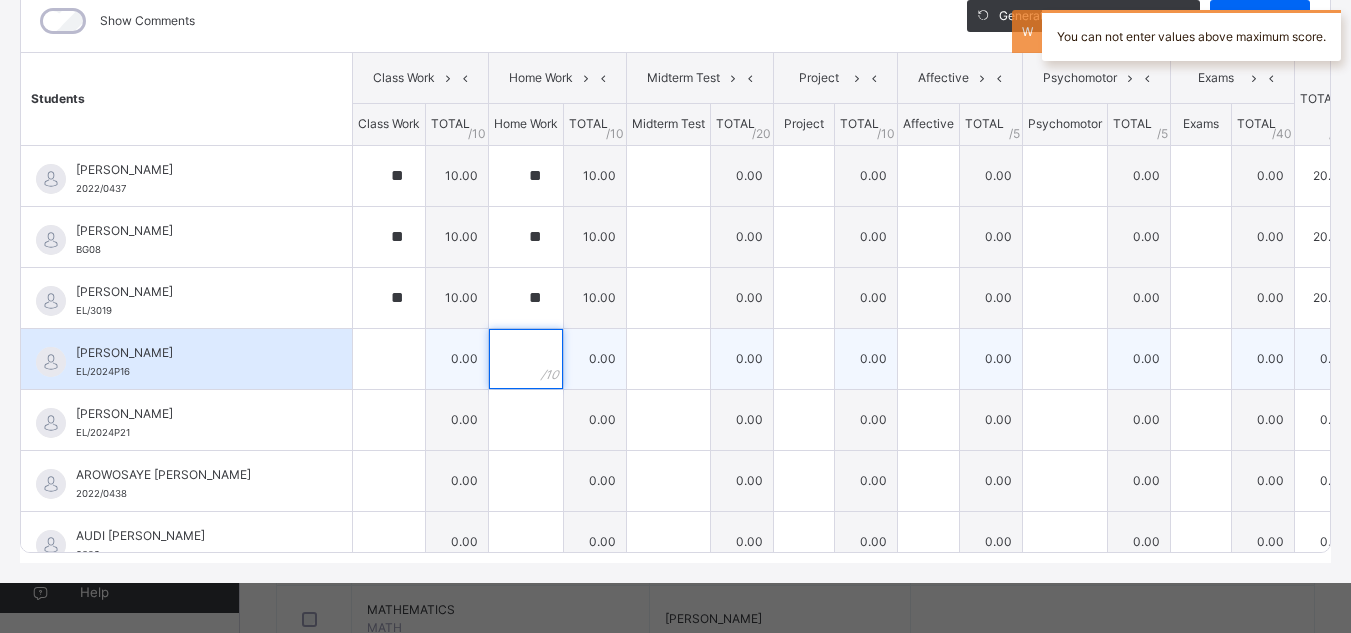 click at bounding box center [526, 359] 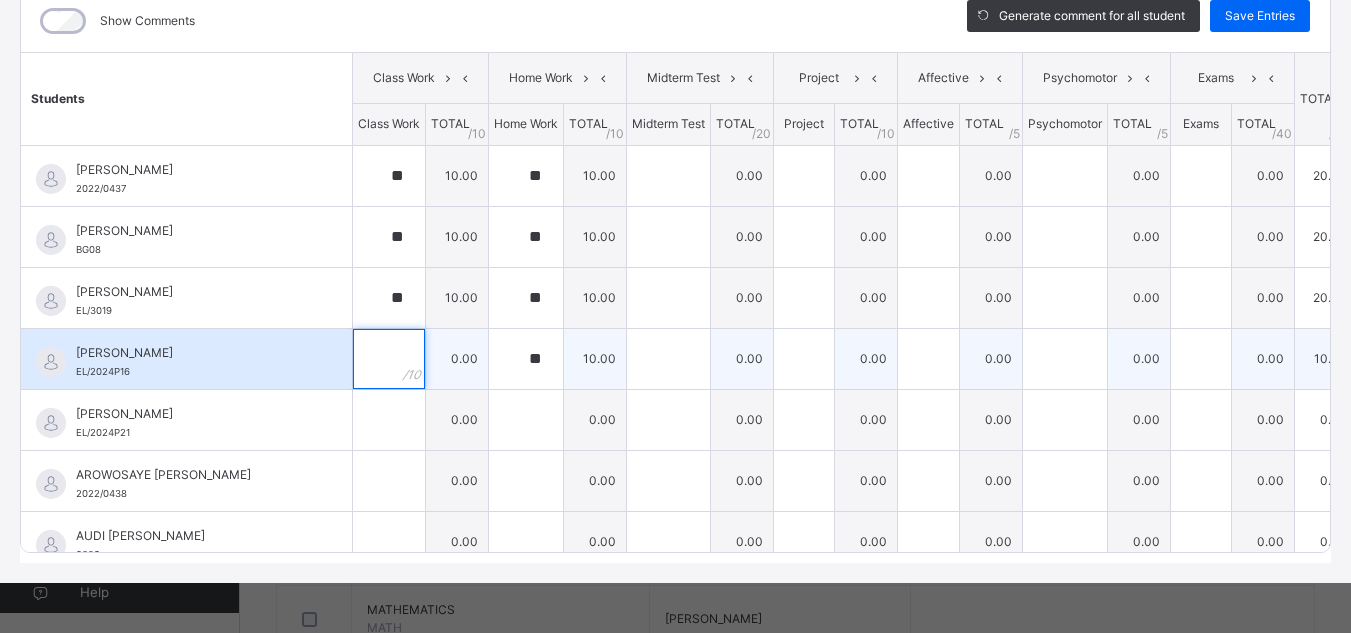 click at bounding box center (389, 359) 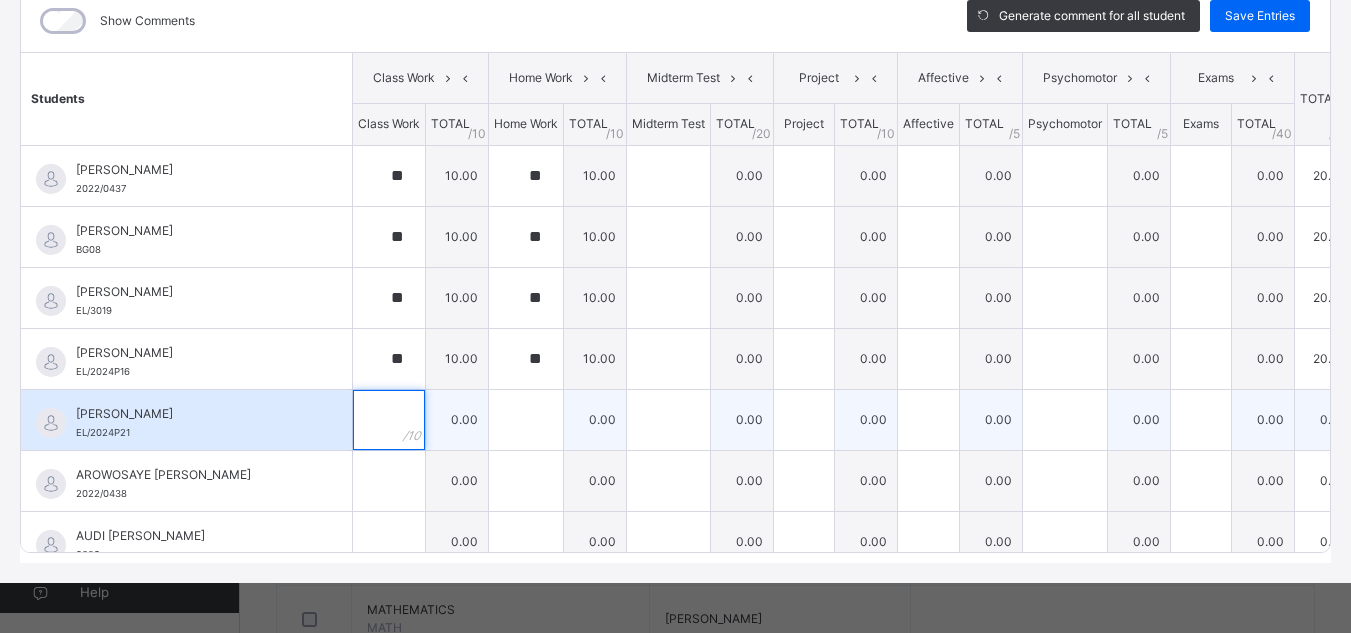 click at bounding box center (389, 420) 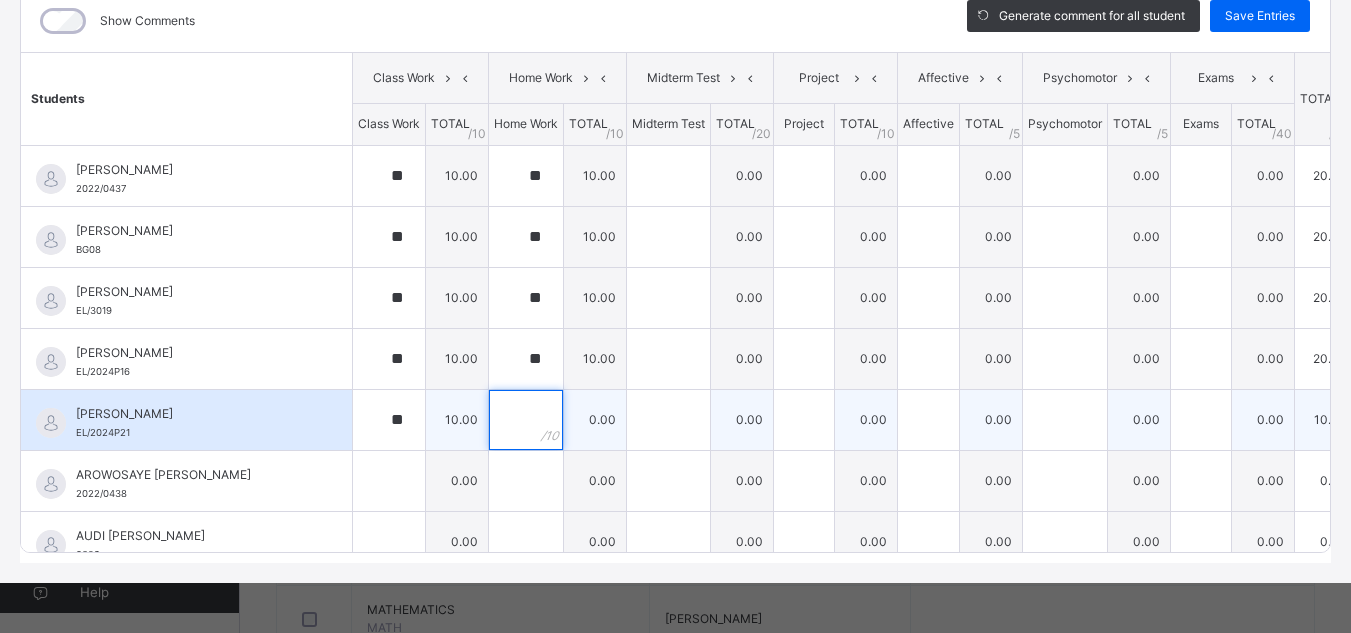 click at bounding box center [526, 420] 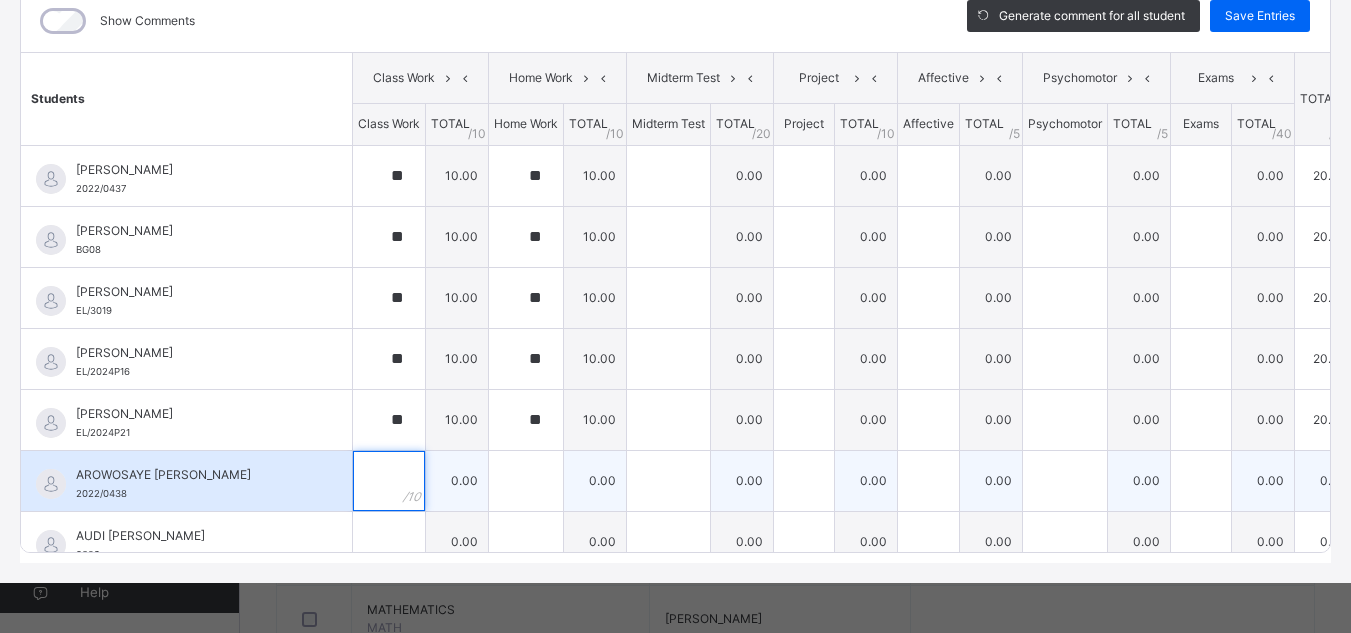 click at bounding box center [389, 481] 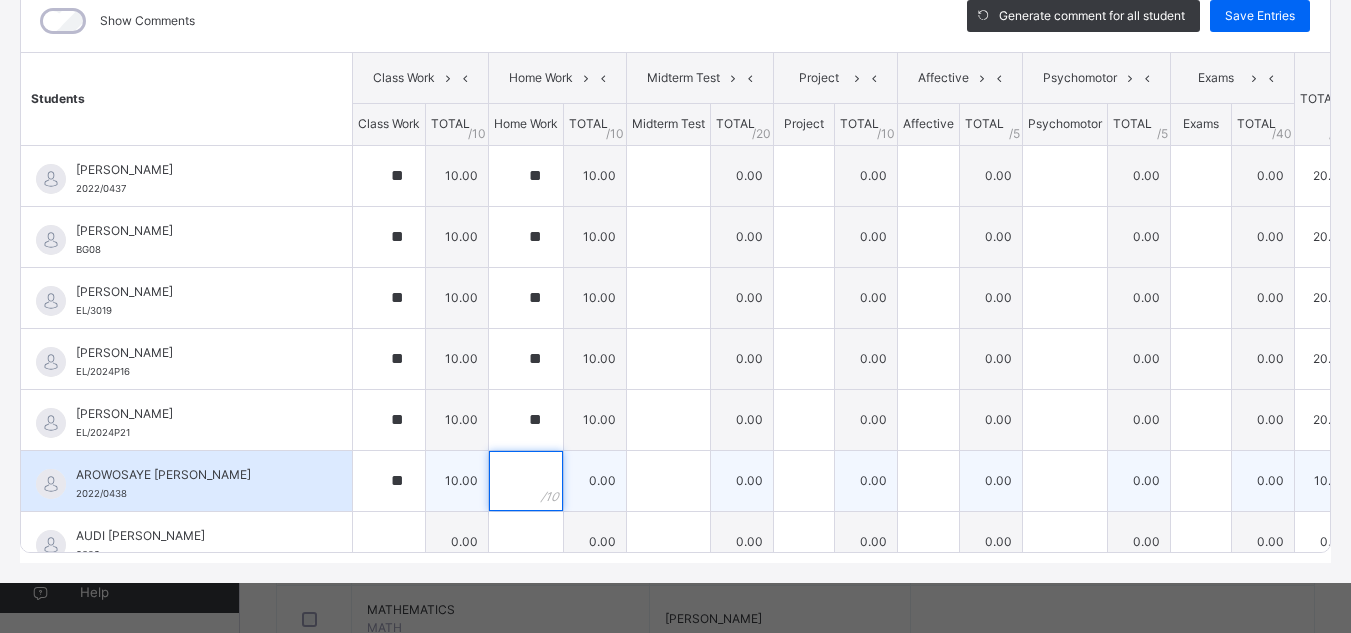 click at bounding box center (526, 481) 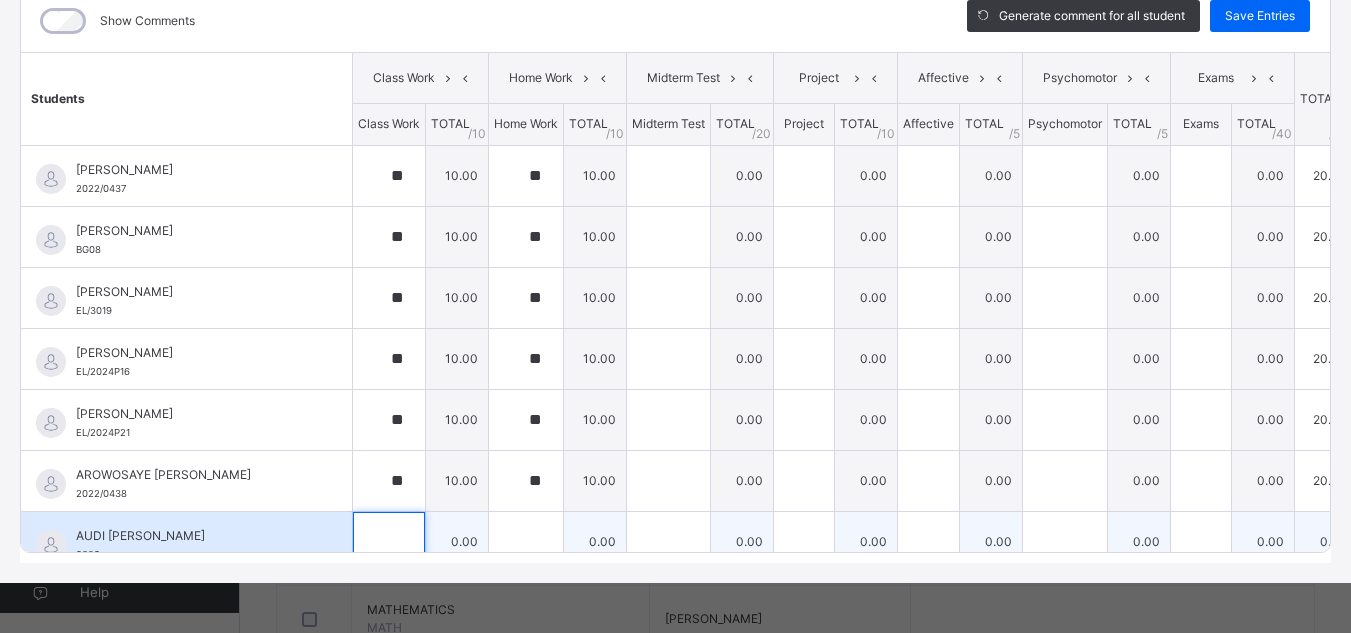 click at bounding box center [389, 542] 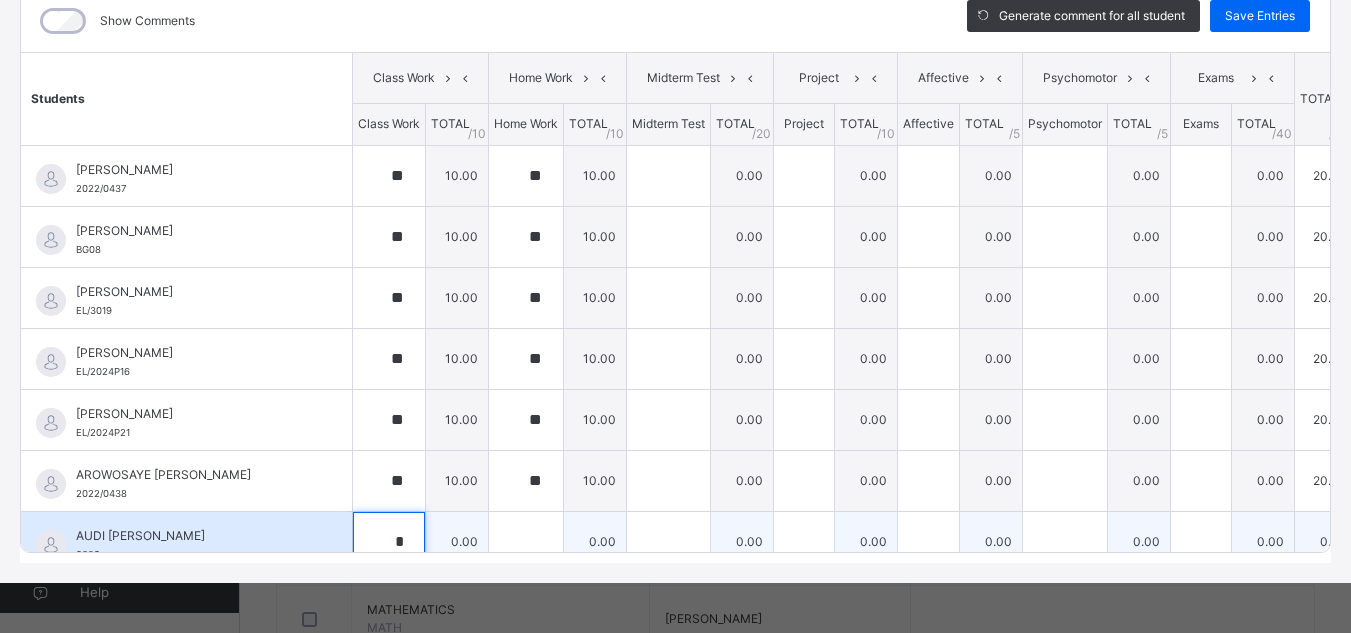 scroll, scrollTop: 15, scrollLeft: 0, axis: vertical 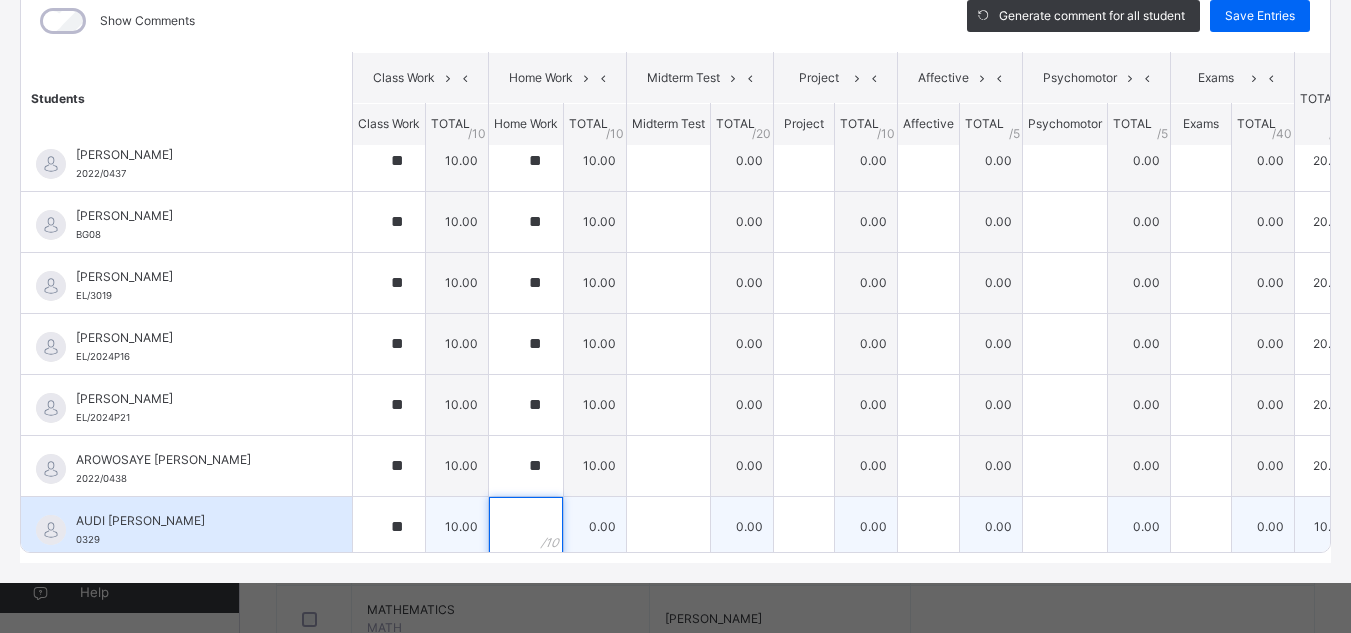 click at bounding box center [526, 527] 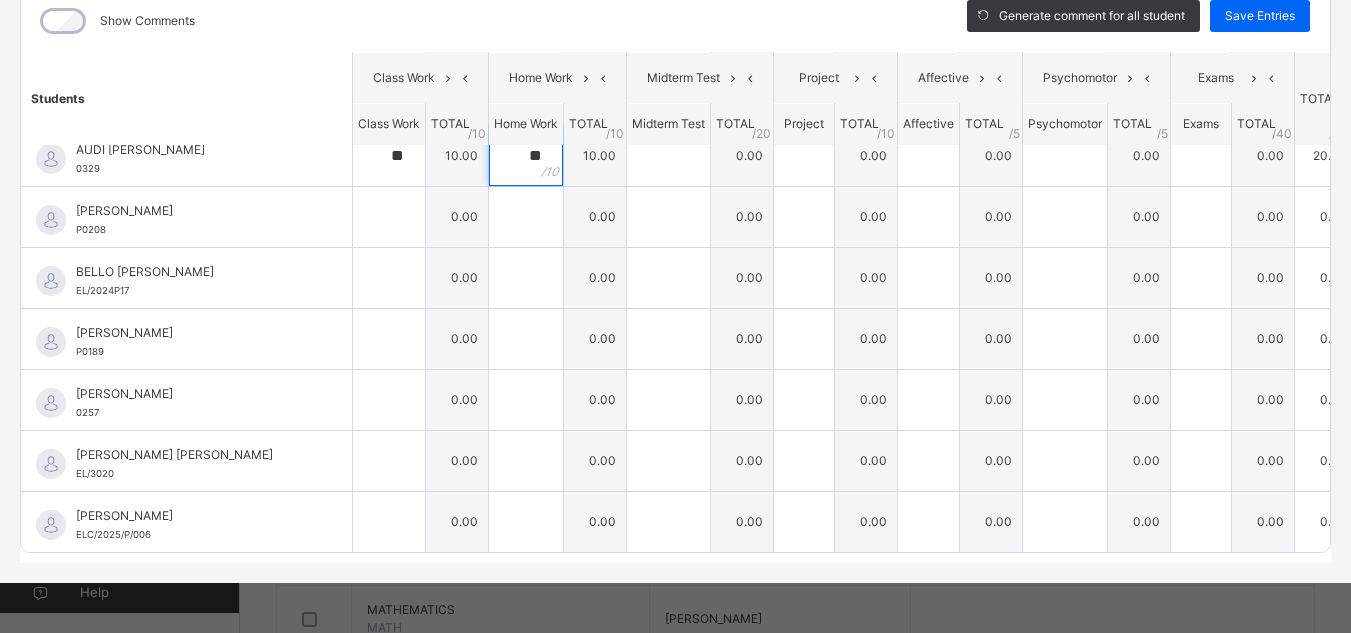 scroll, scrollTop: 382, scrollLeft: 0, axis: vertical 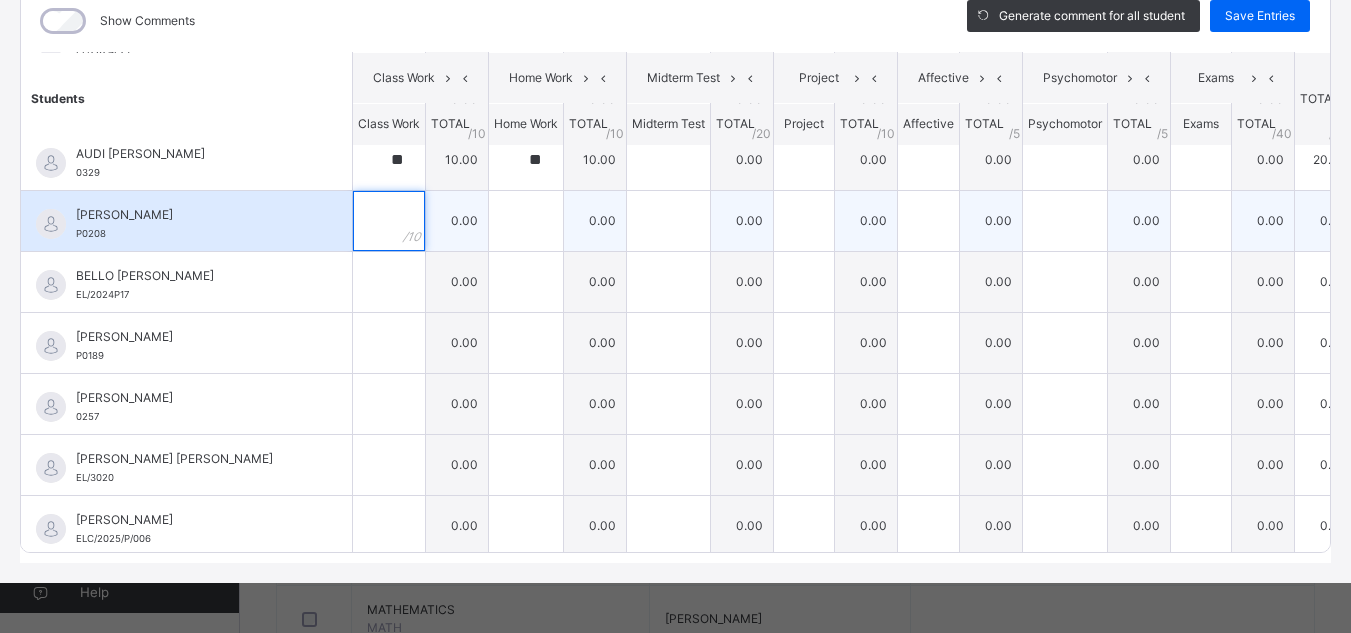 click at bounding box center [389, 221] 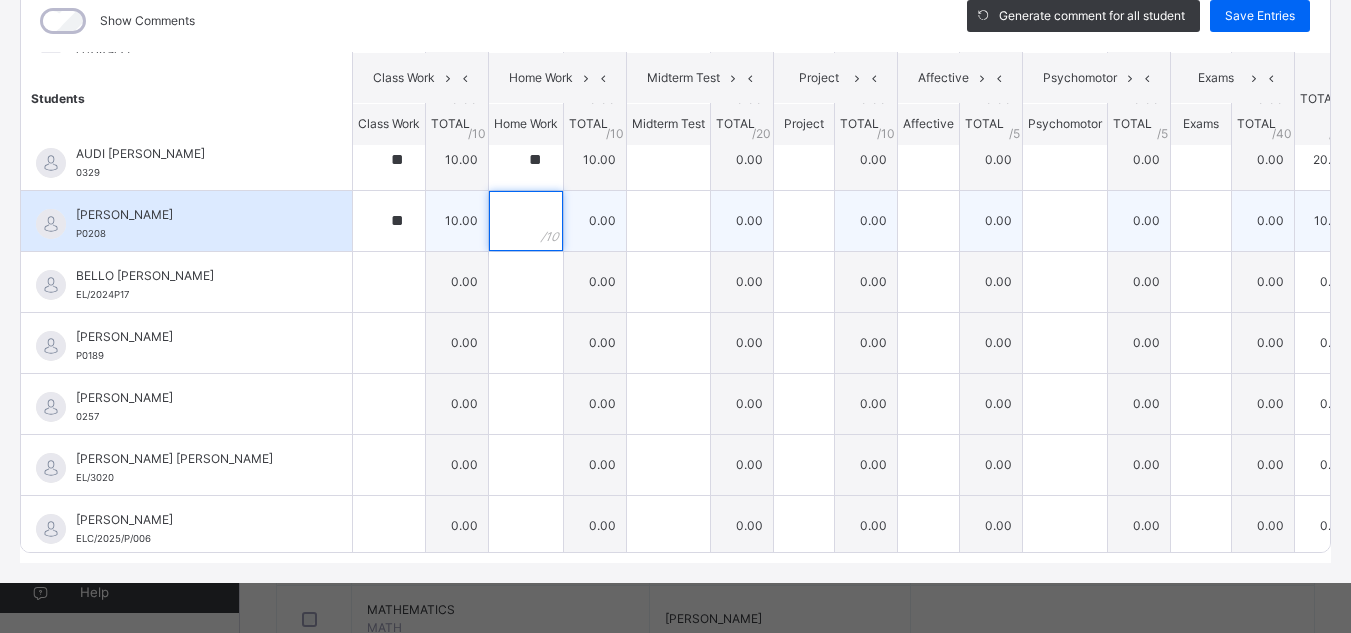 click at bounding box center (526, 221) 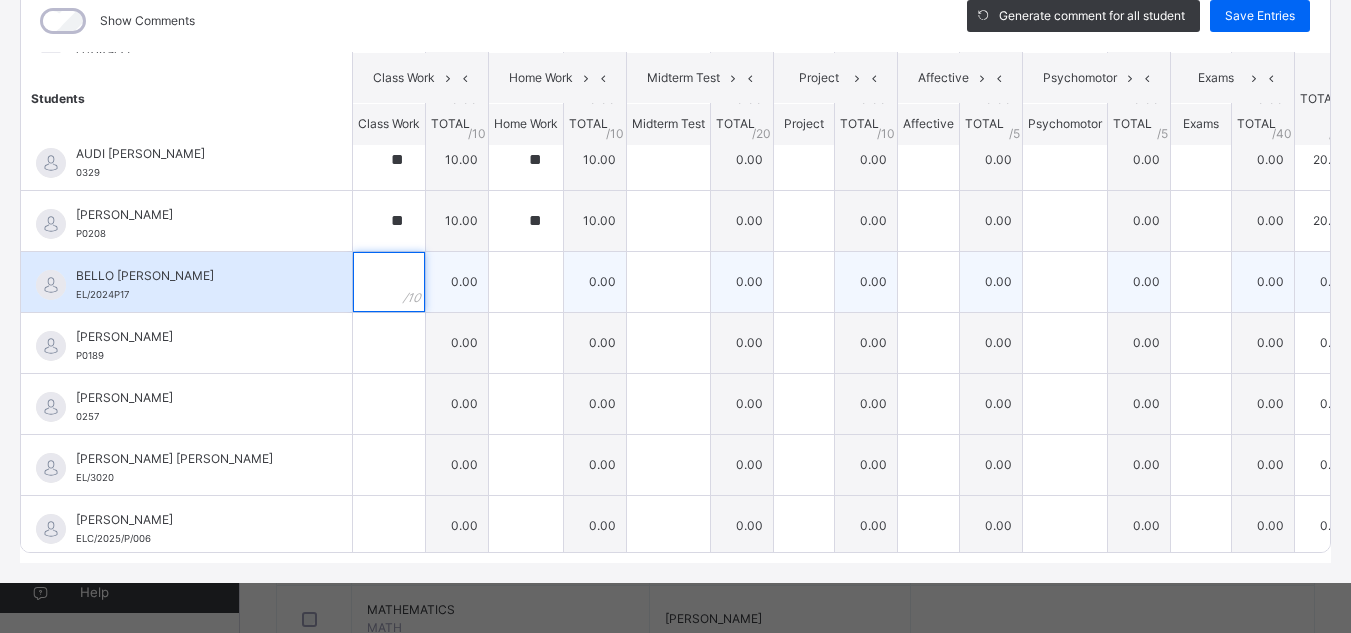 click at bounding box center (389, 282) 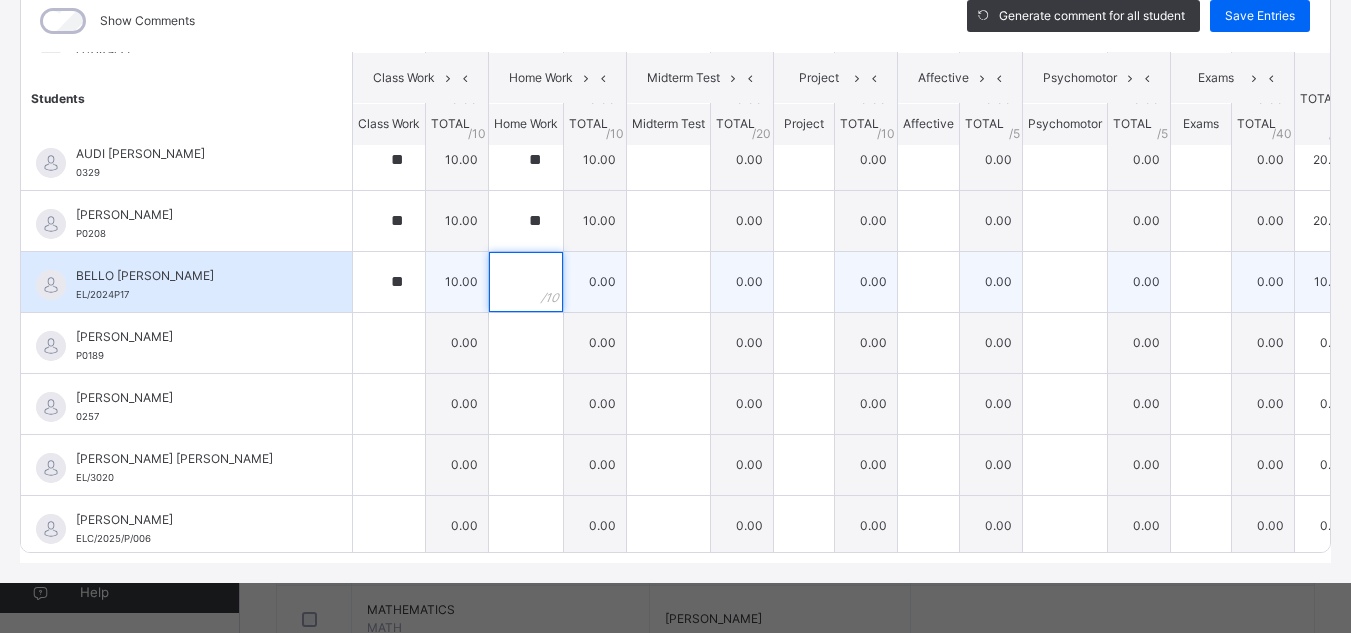 click at bounding box center [526, 282] 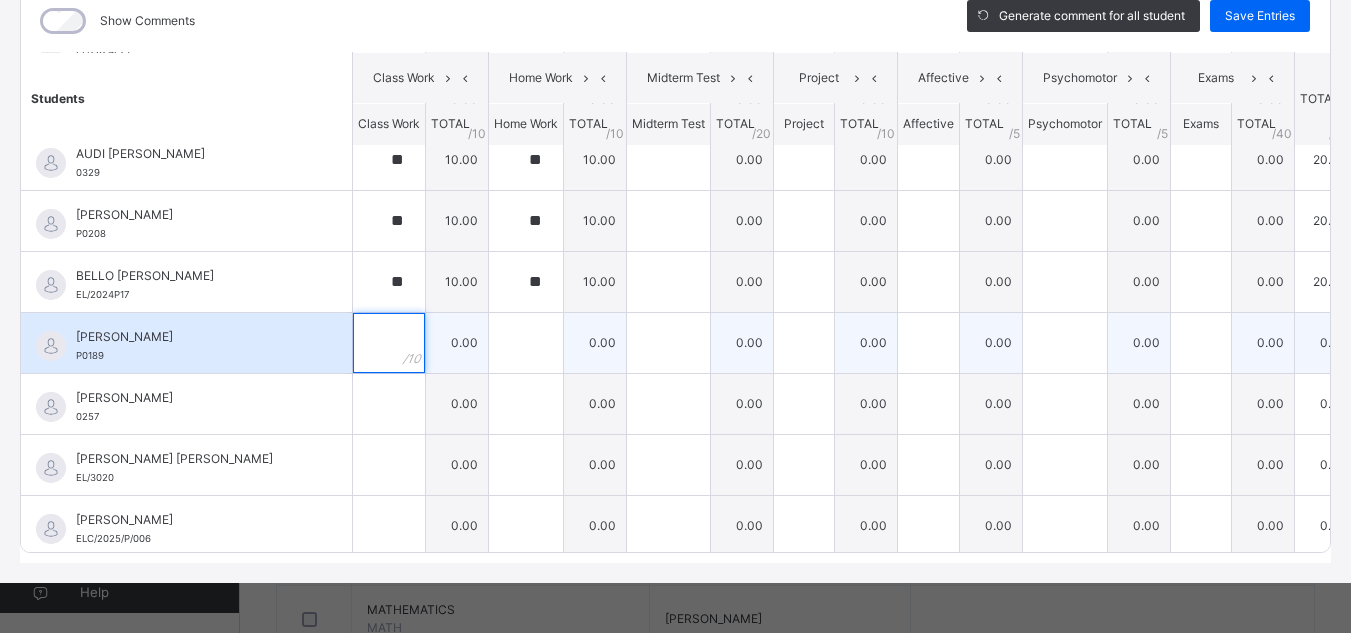 click at bounding box center [389, 343] 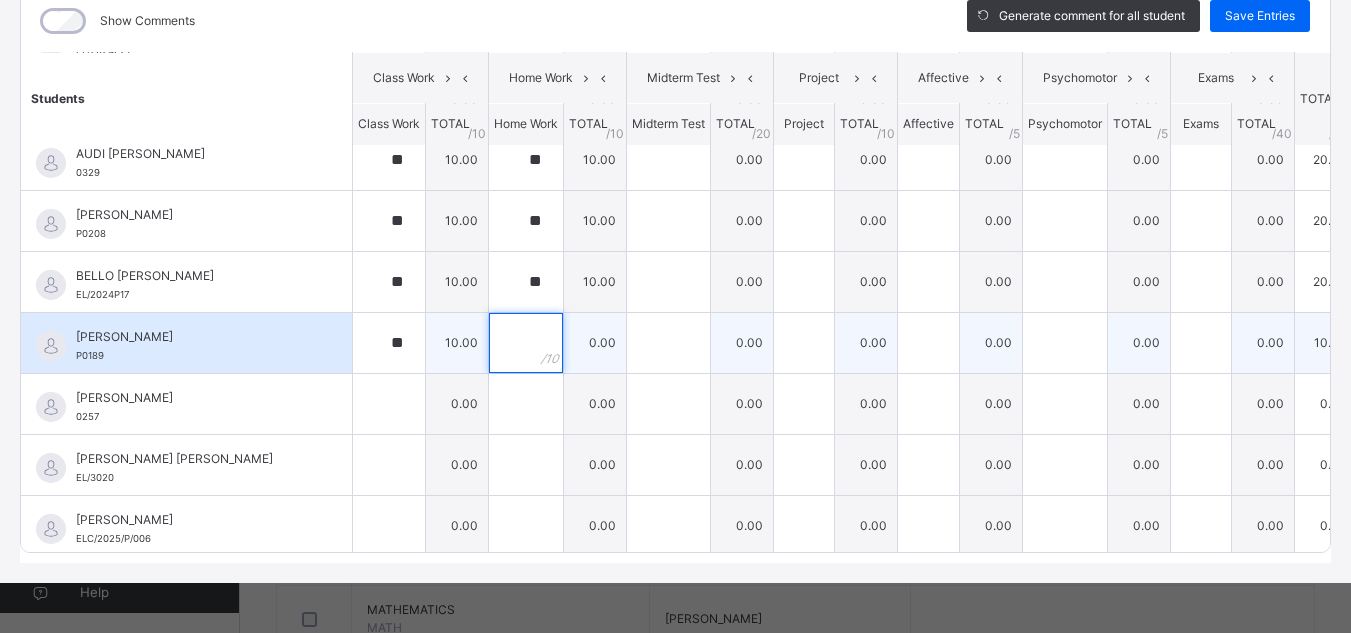 click at bounding box center (526, 343) 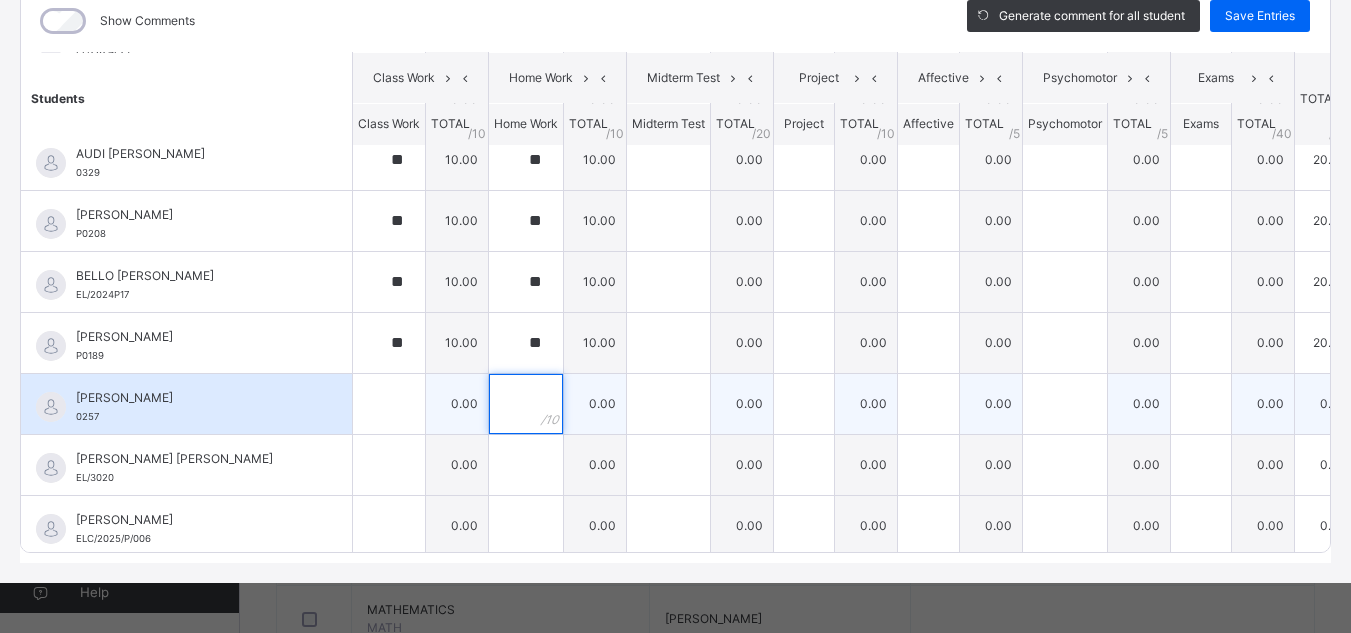 click at bounding box center (526, 404) 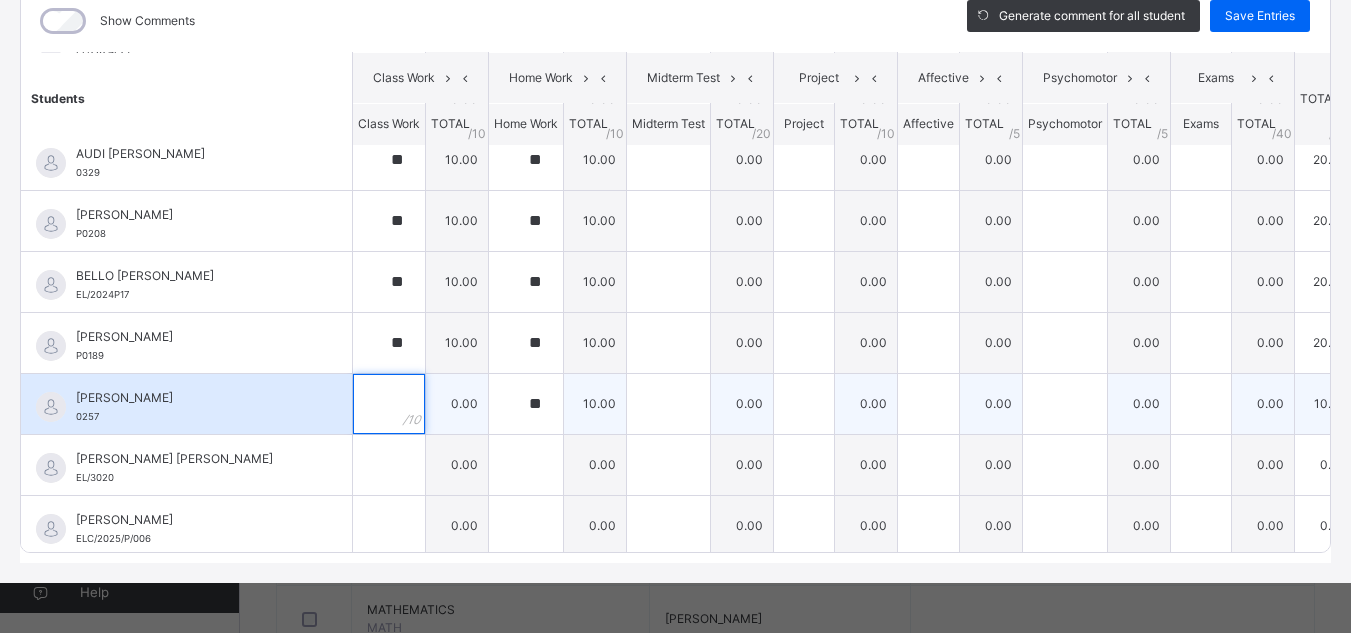 click at bounding box center [389, 404] 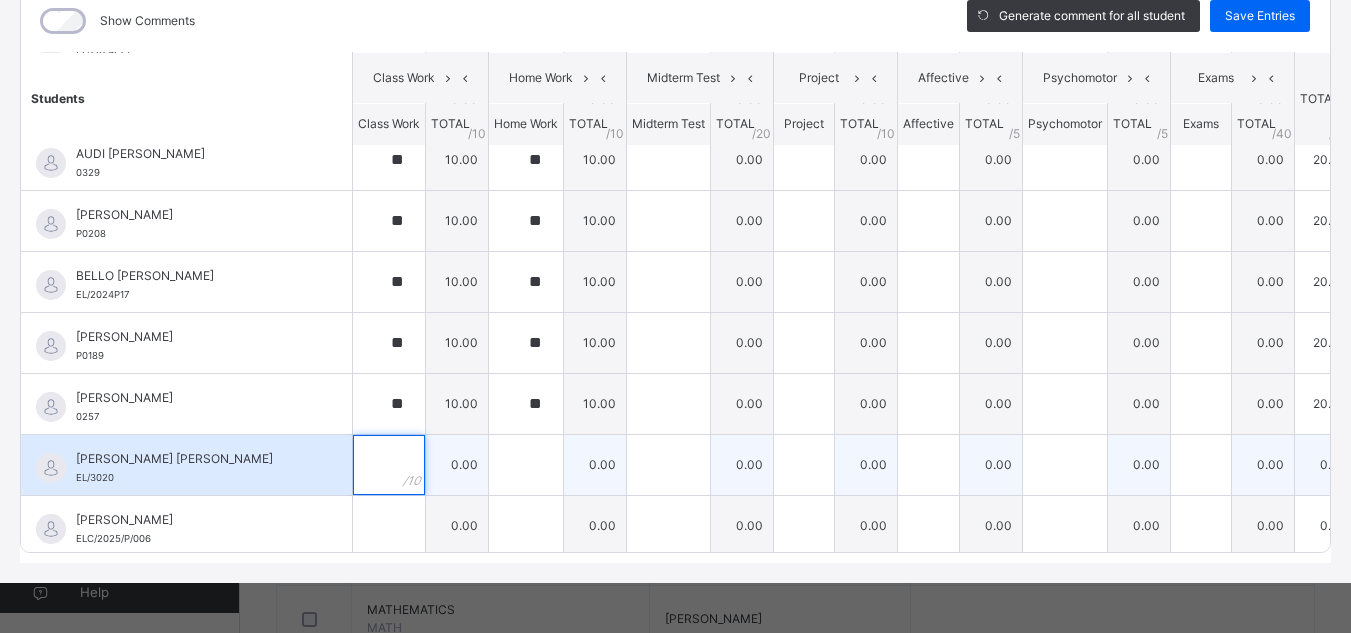 click at bounding box center (389, 465) 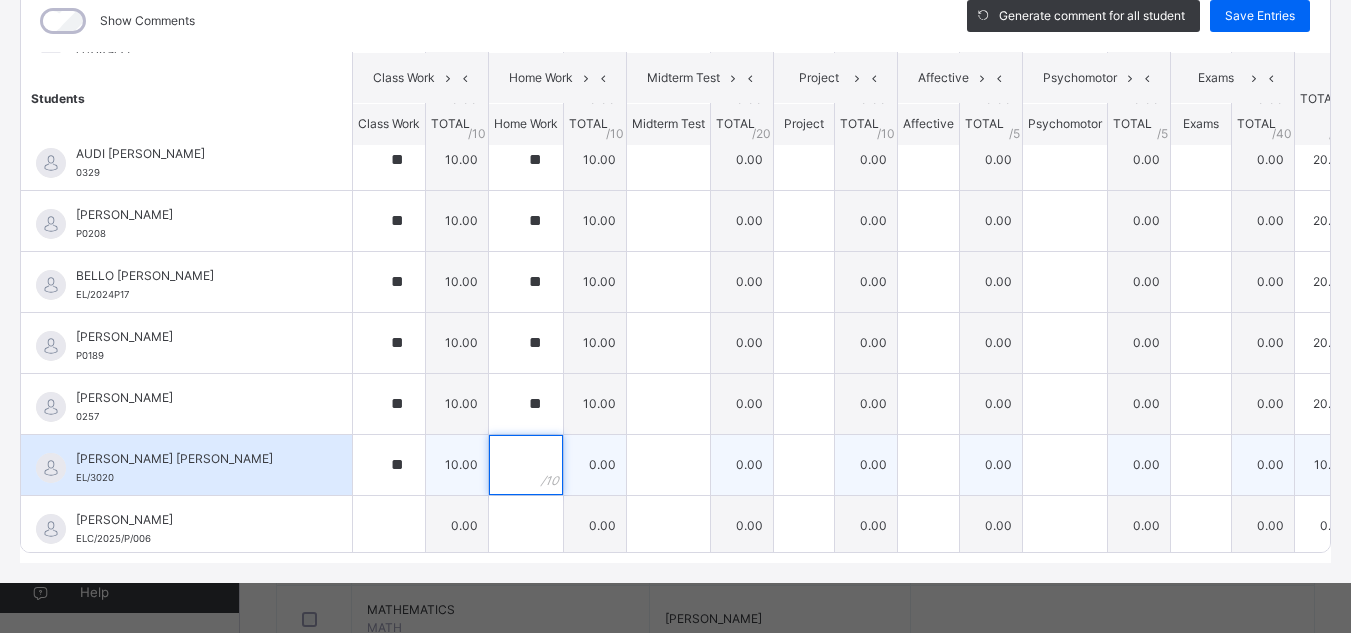 click at bounding box center [526, 465] 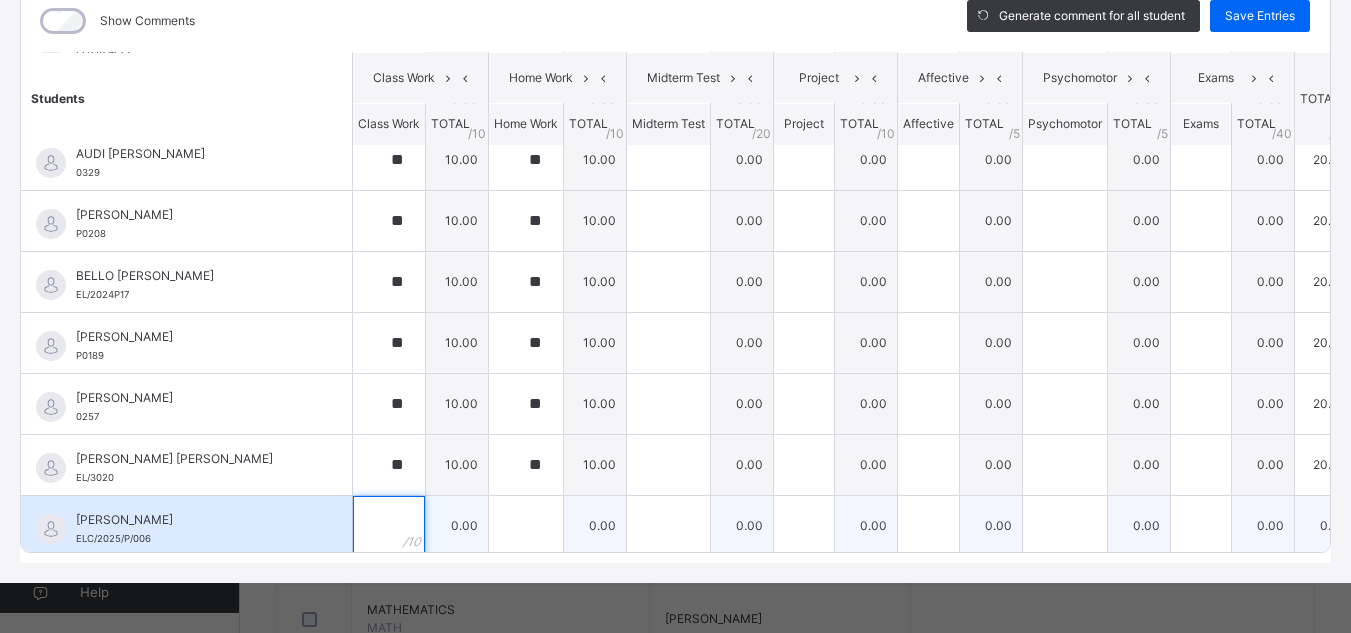 click at bounding box center [389, 526] 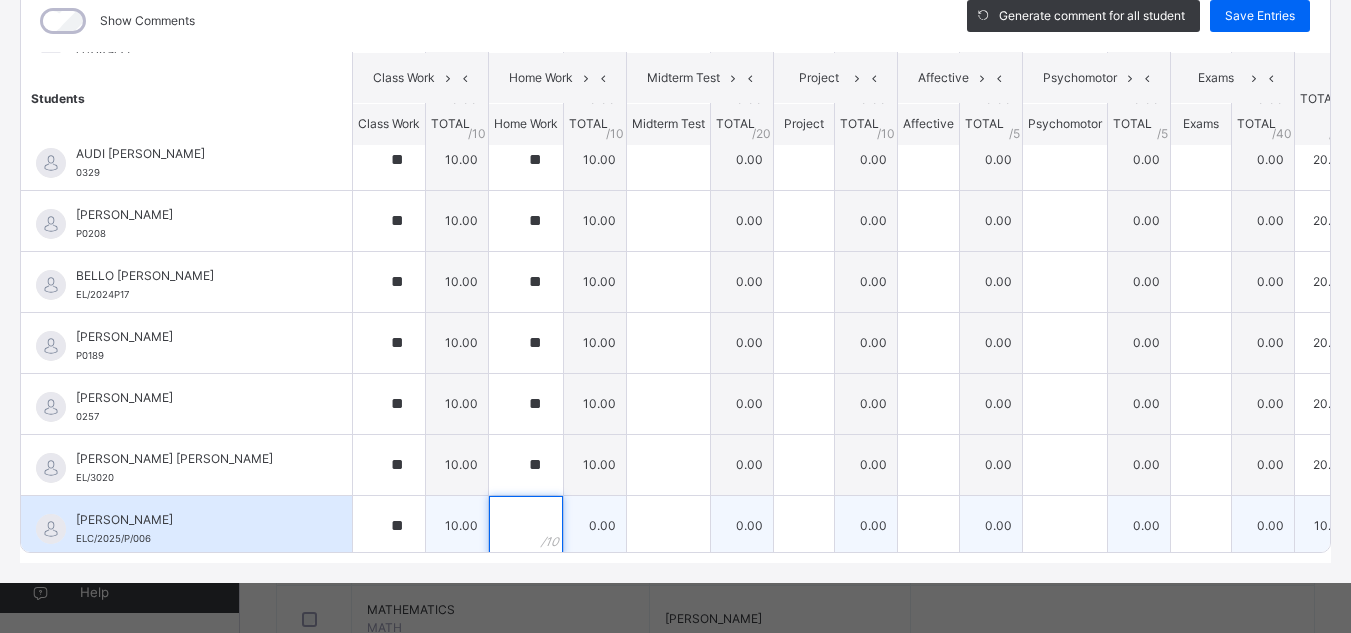 click at bounding box center [526, 526] 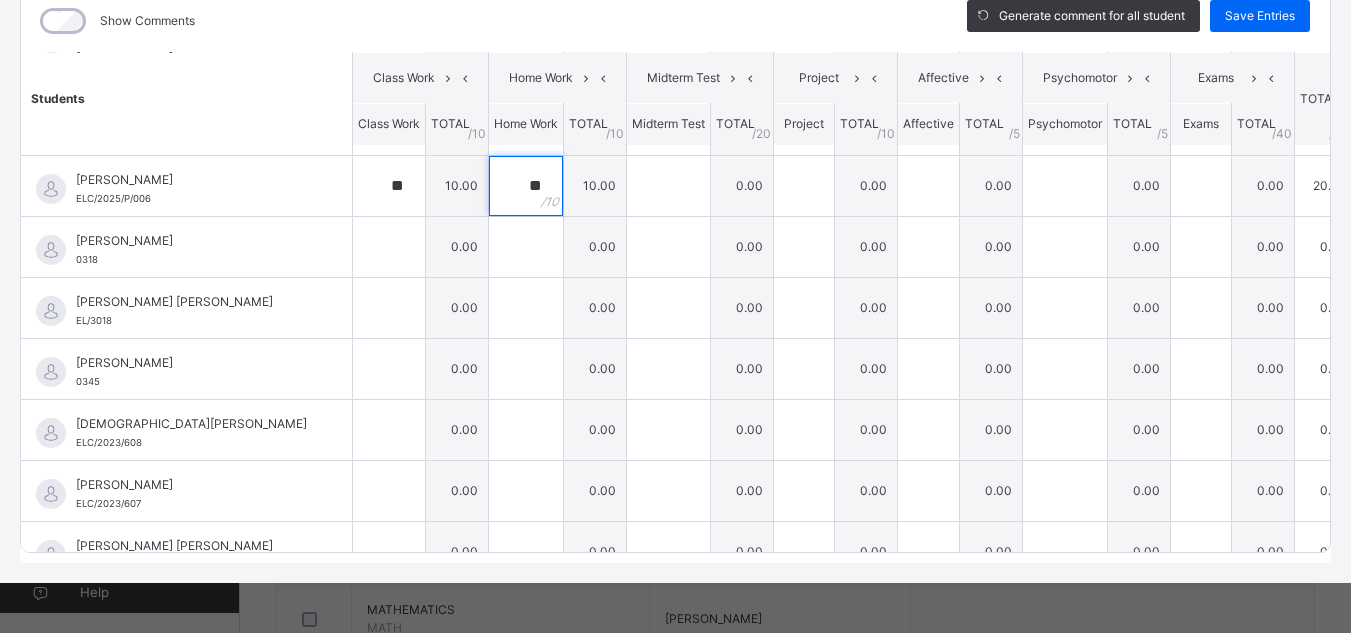 scroll, scrollTop: 722, scrollLeft: 0, axis: vertical 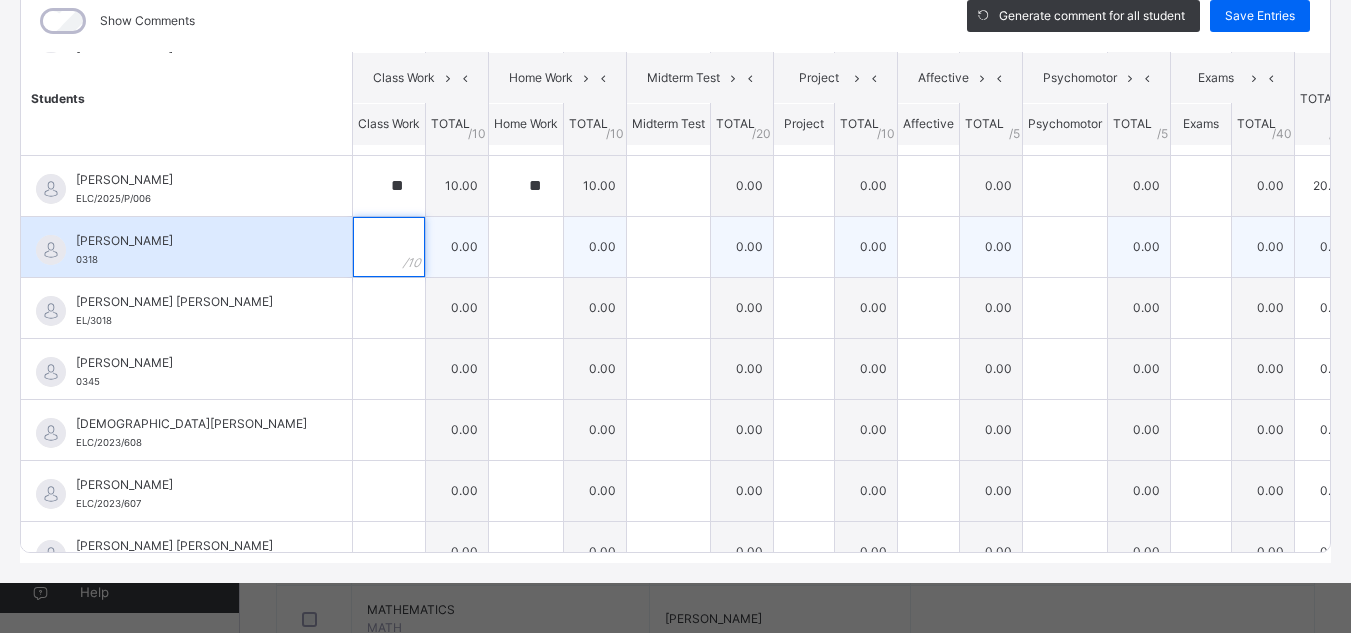 click at bounding box center (389, 247) 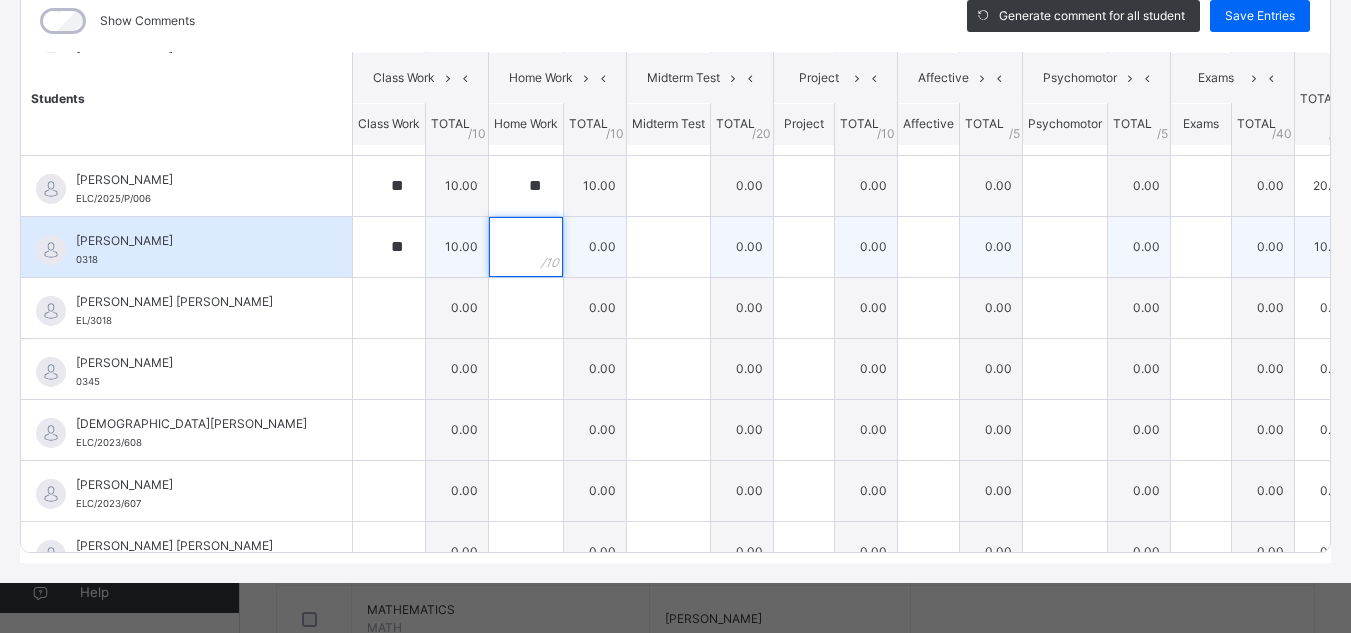 click at bounding box center (526, 247) 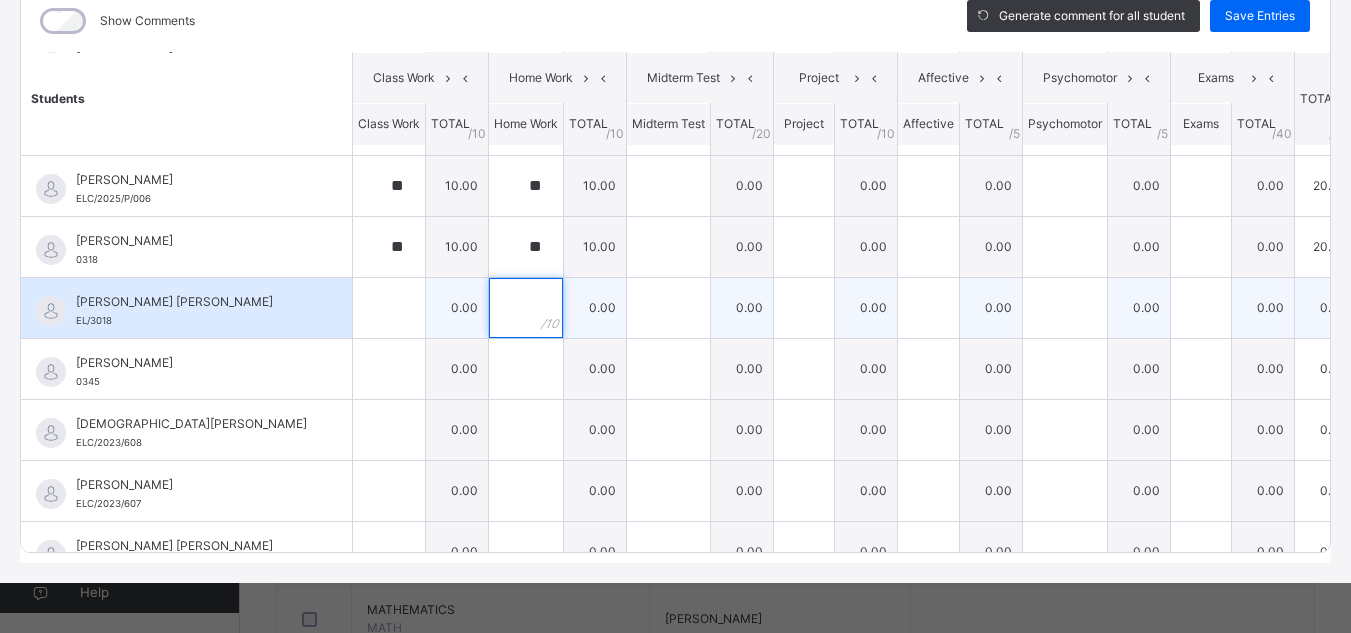 click at bounding box center [526, 308] 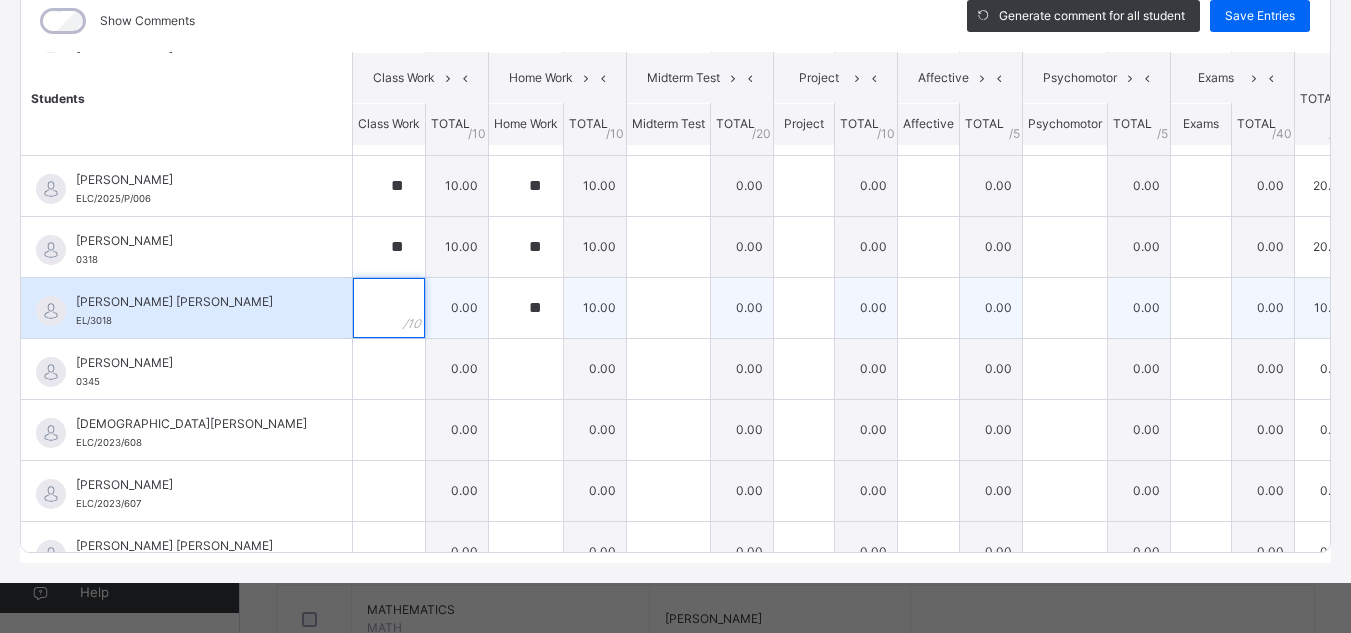 click at bounding box center (389, 308) 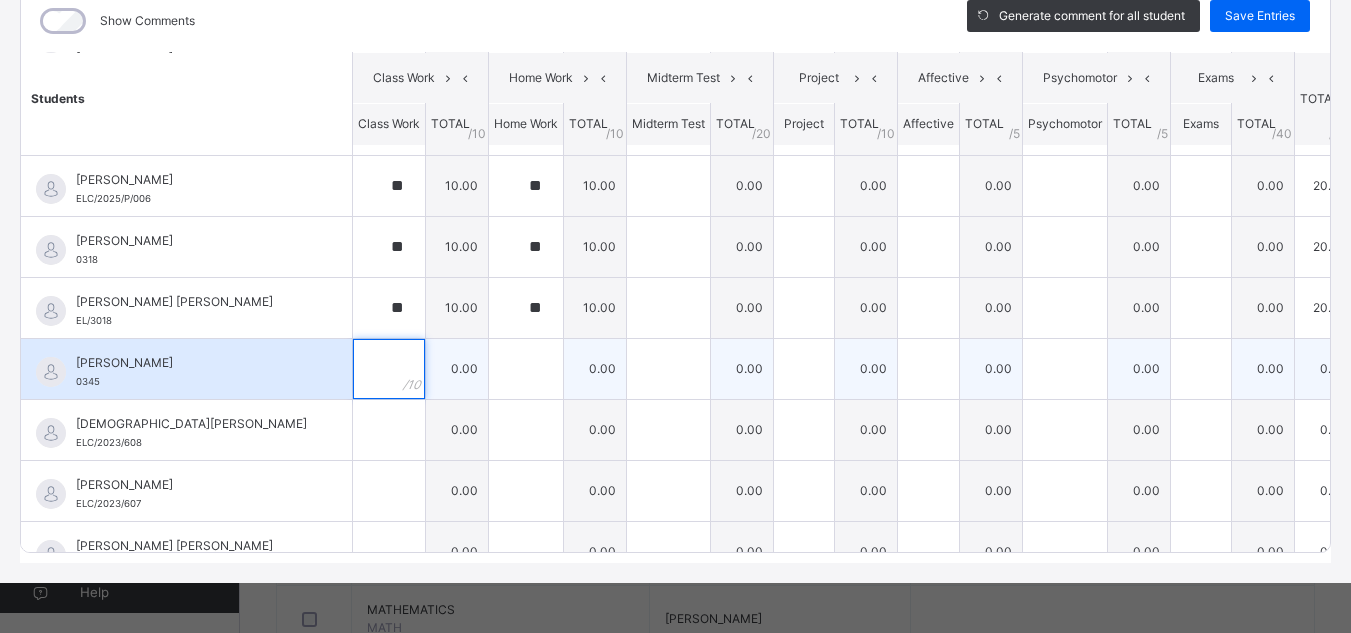click at bounding box center [389, 369] 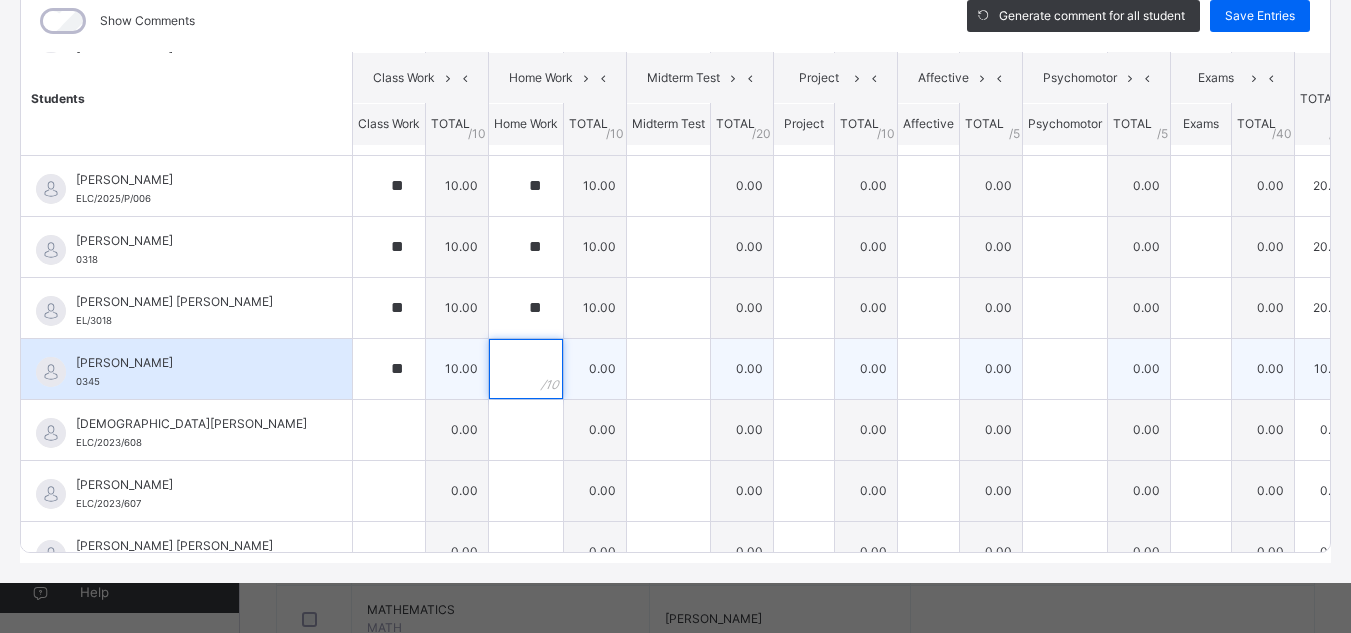 click at bounding box center (526, 369) 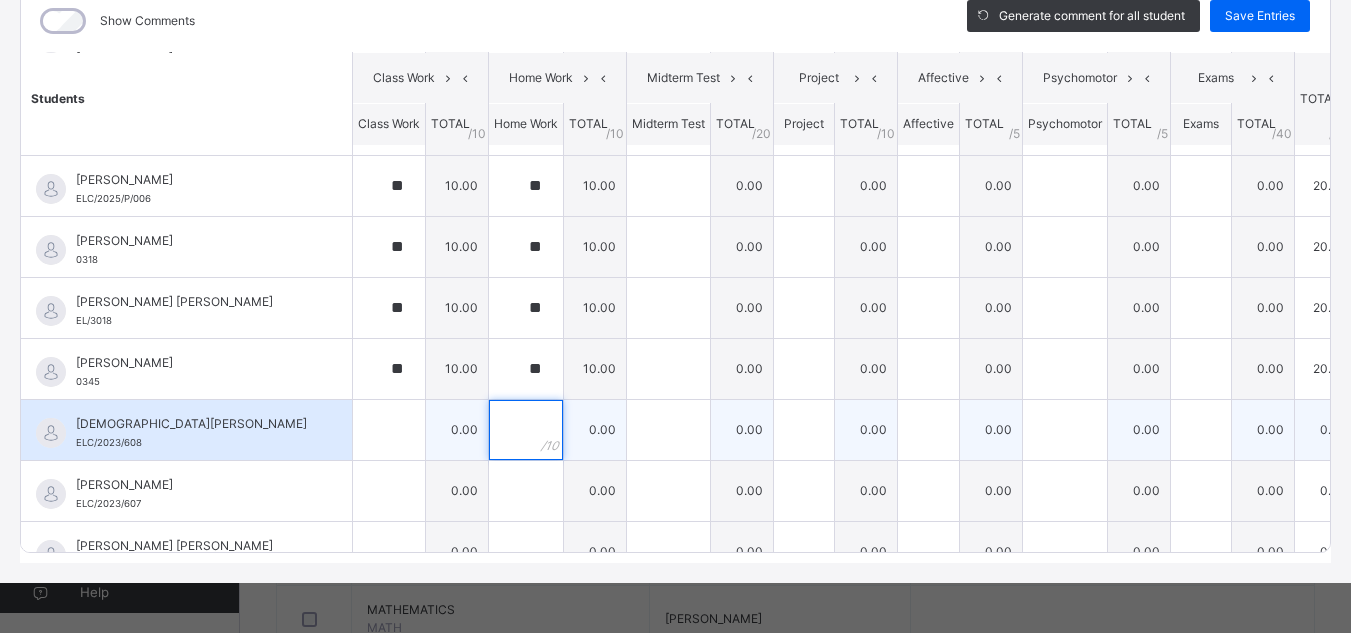 click at bounding box center [526, 430] 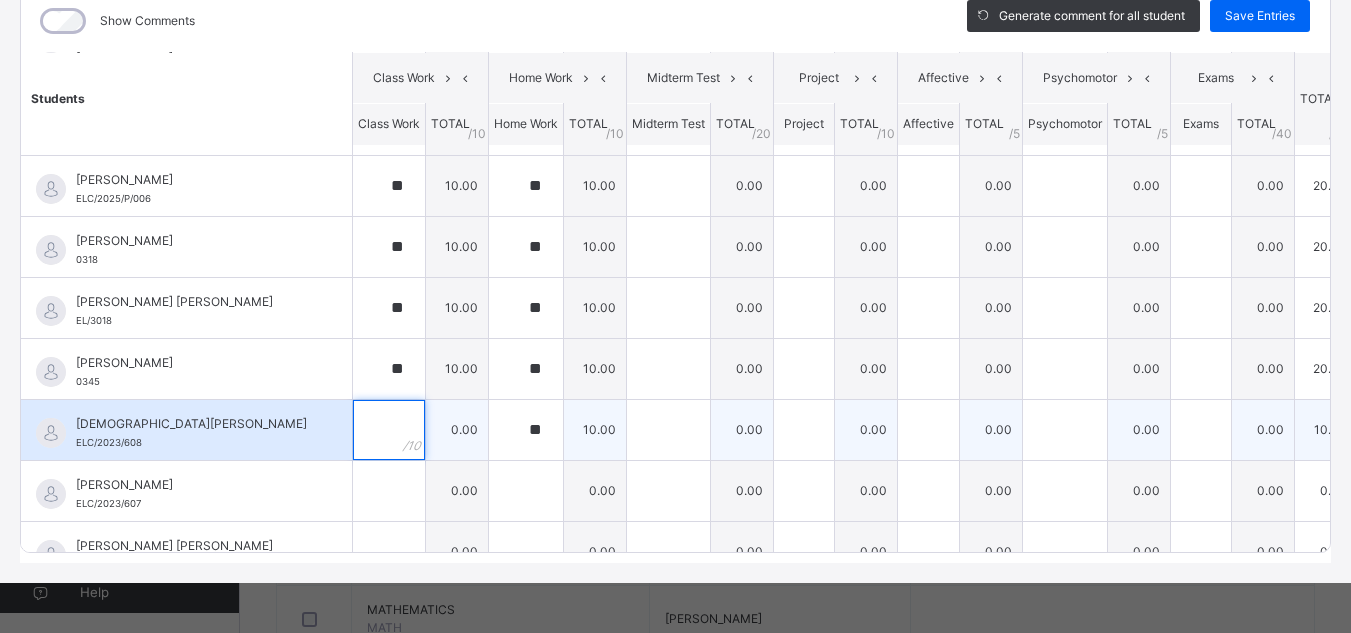 click at bounding box center [389, 430] 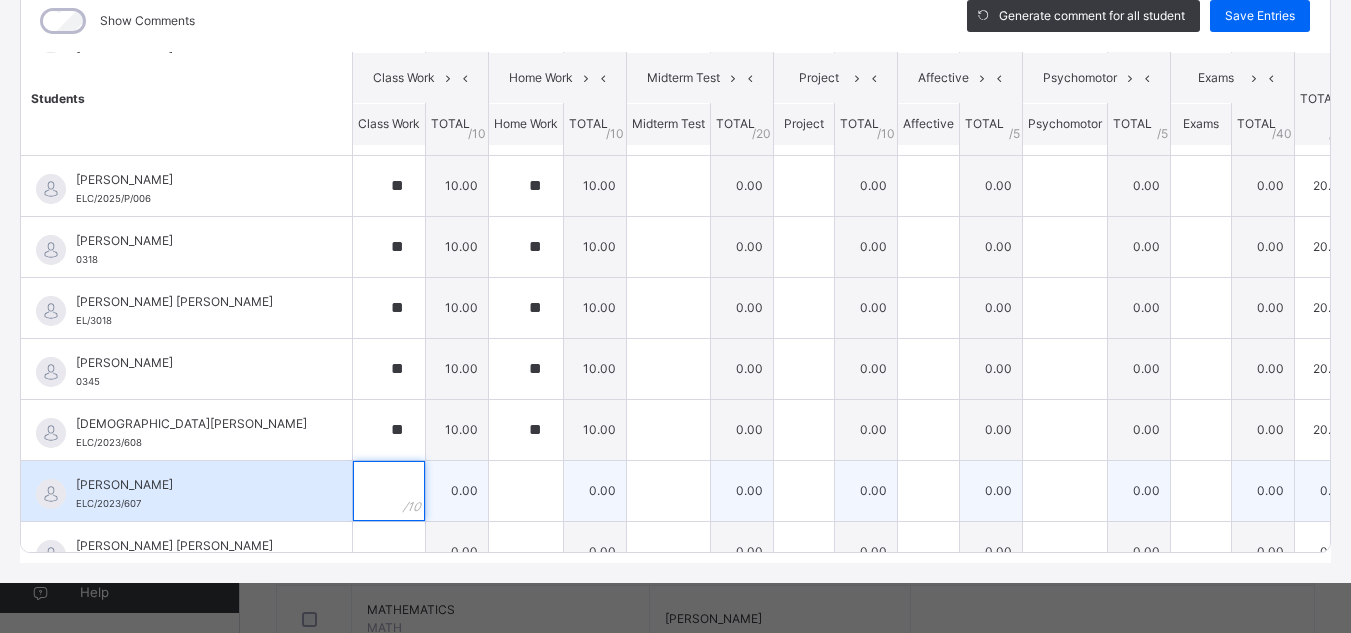 click at bounding box center [389, 491] 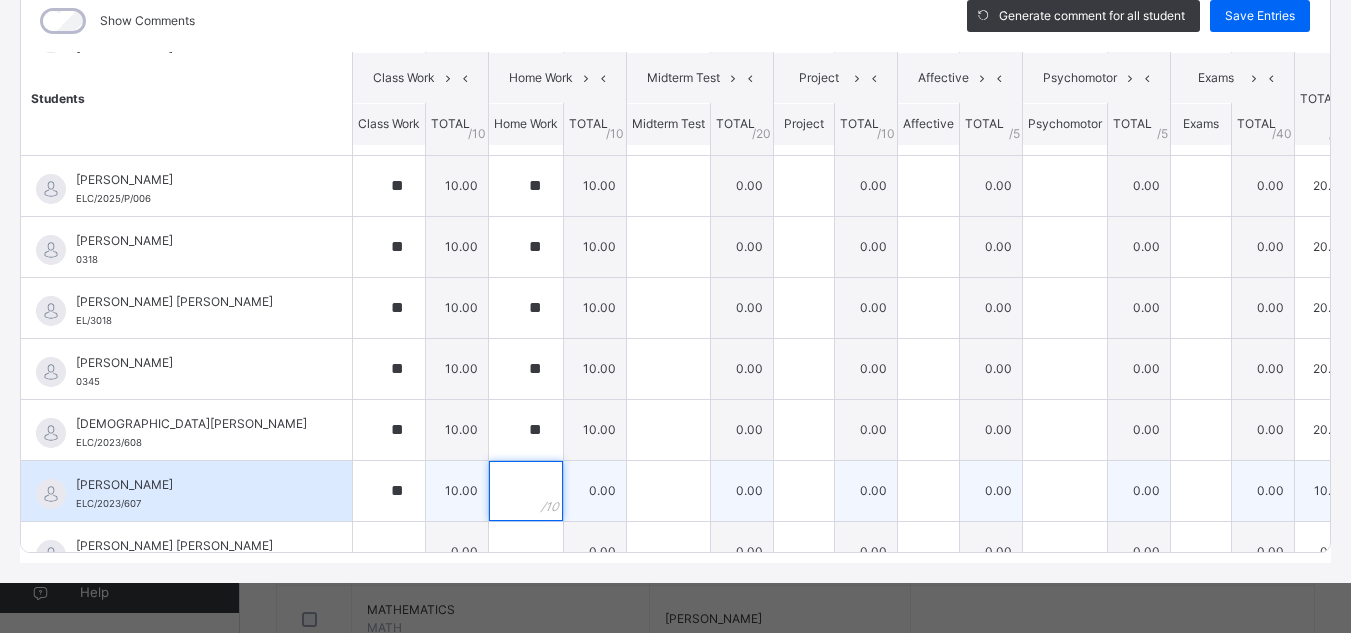 click at bounding box center (526, 491) 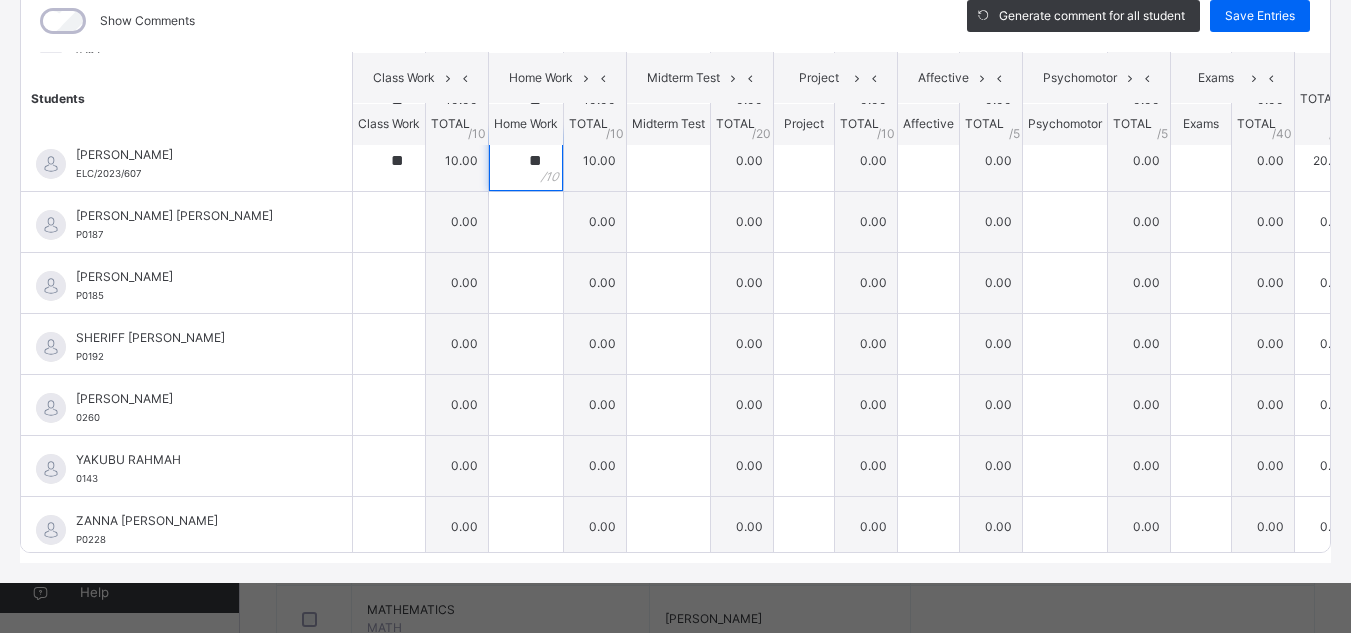 scroll, scrollTop: 1073, scrollLeft: 0, axis: vertical 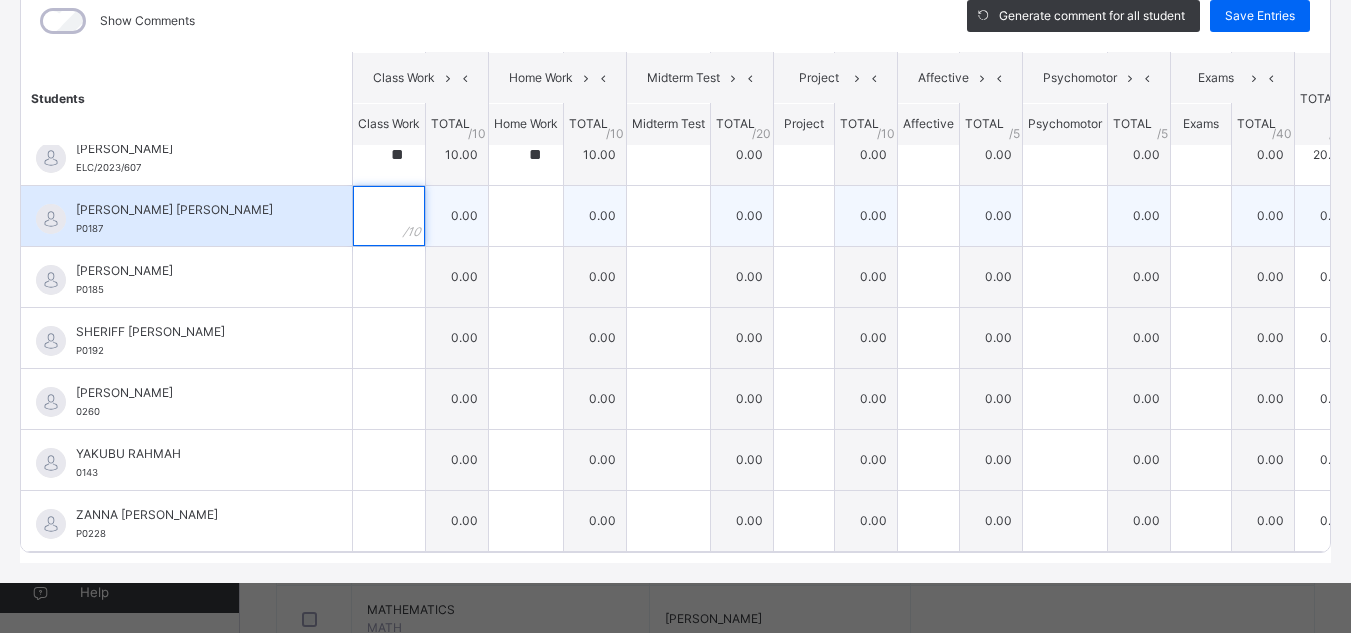 click at bounding box center (389, 216) 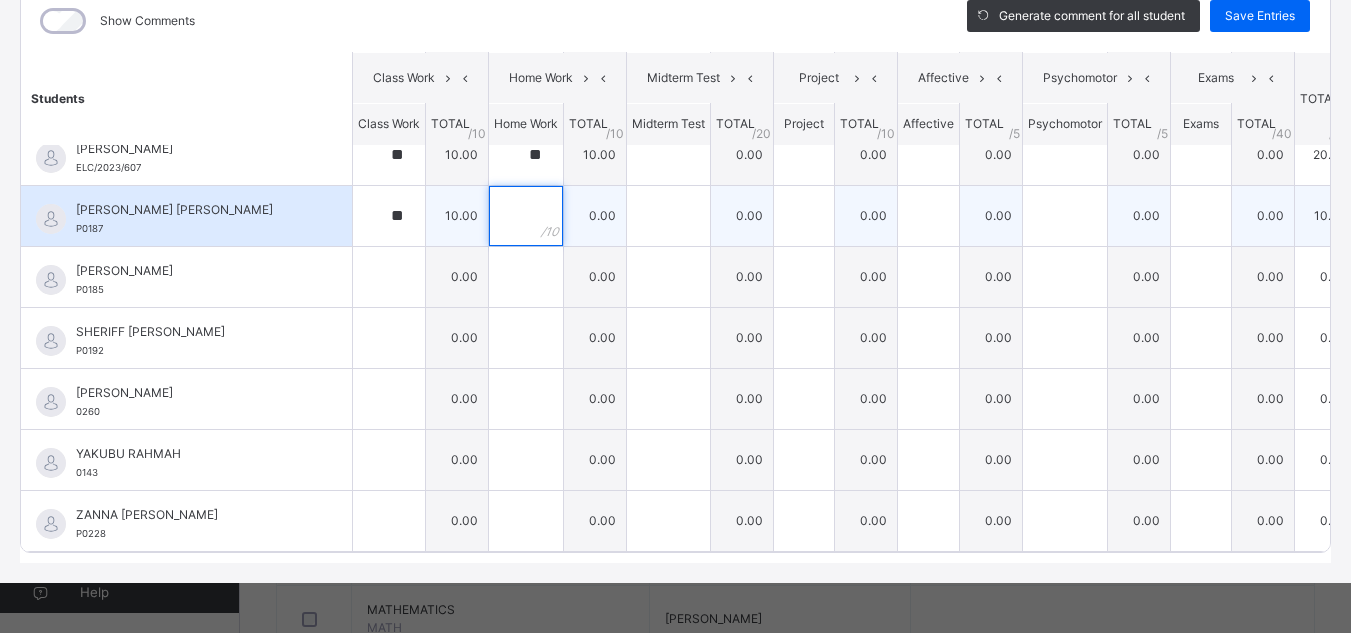 click at bounding box center [526, 216] 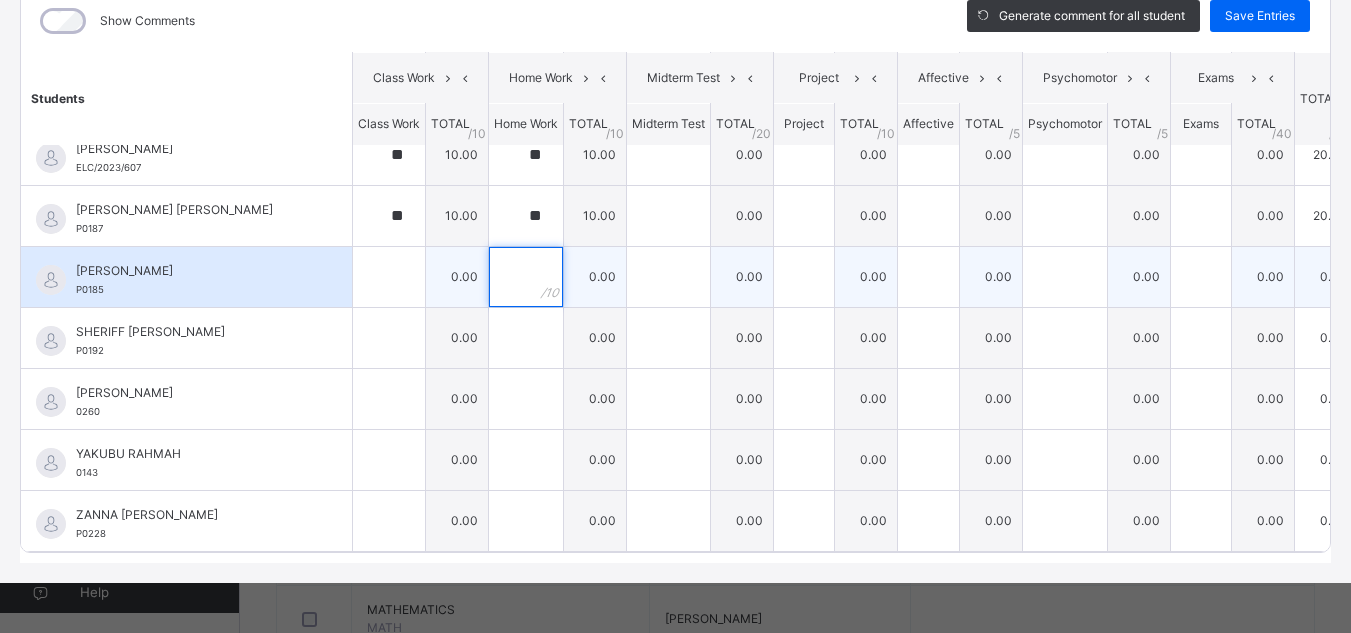 click at bounding box center [526, 277] 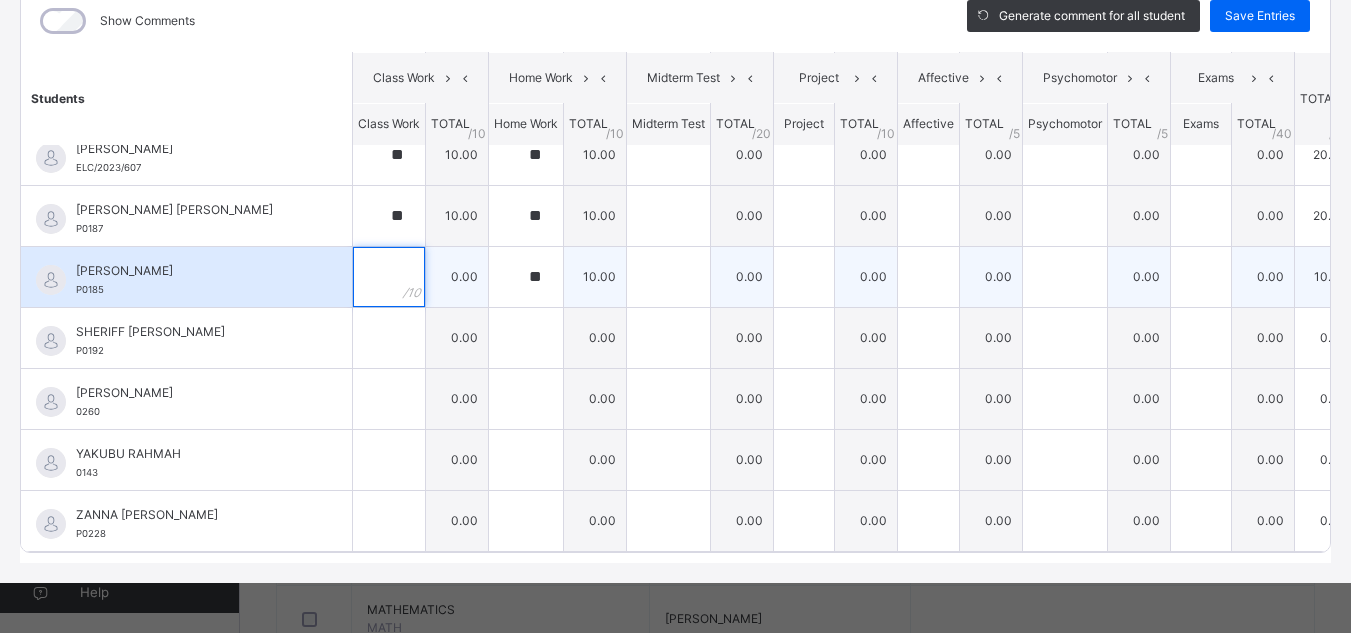 click at bounding box center [389, 277] 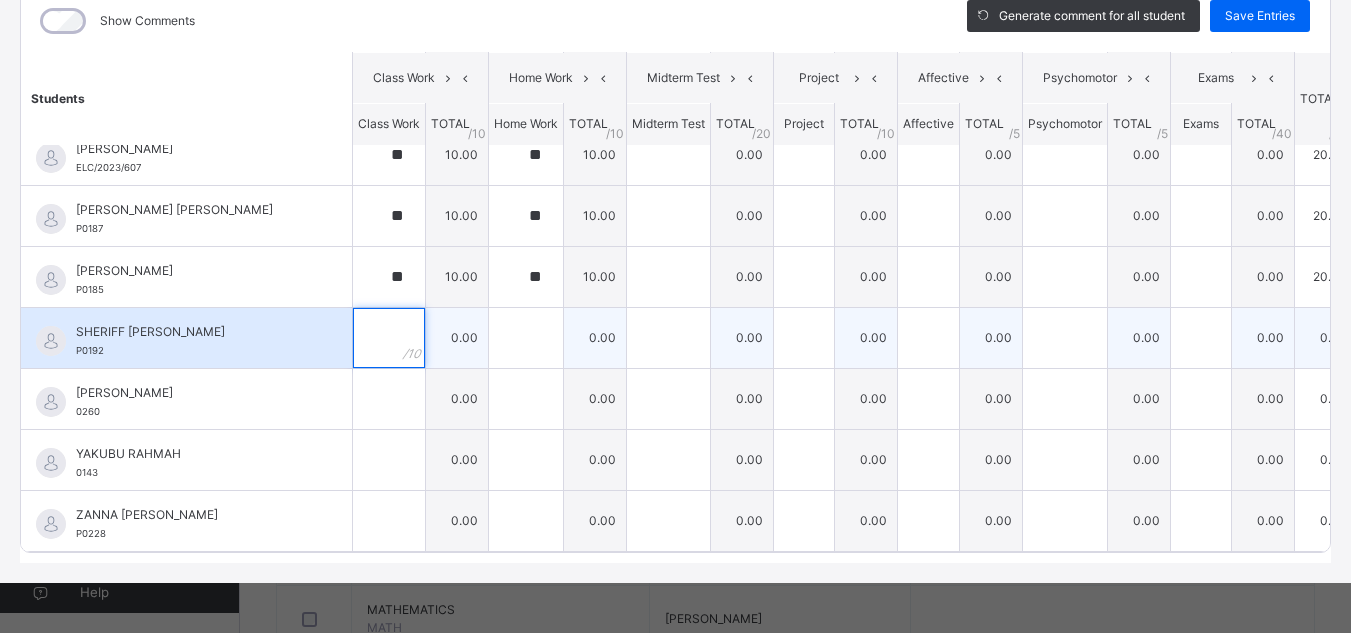 click at bounding box center [389, 338] 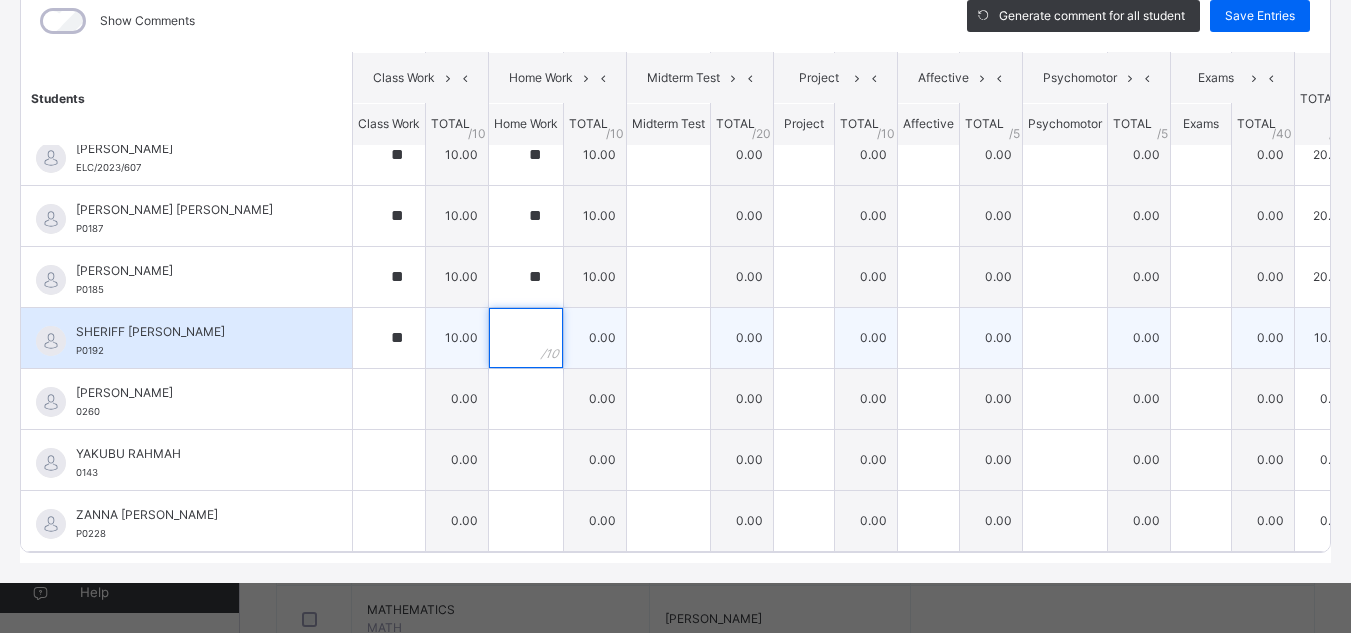 click at bounding box center (526, 338) 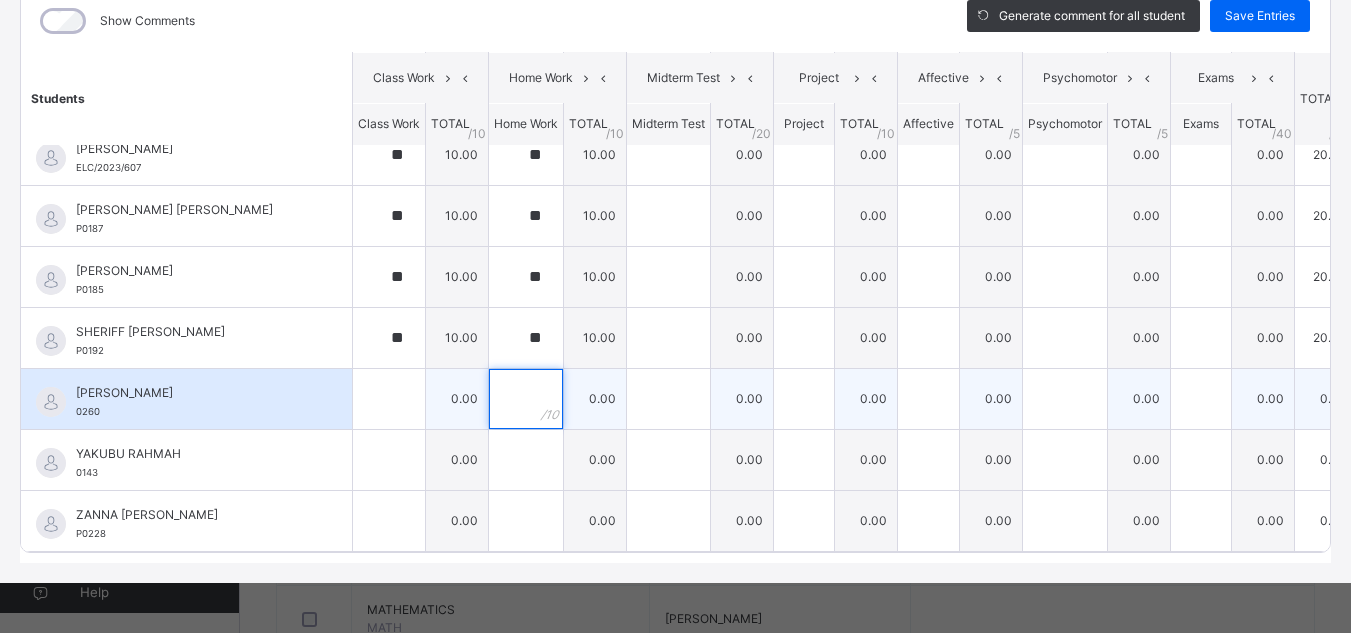 click at bounding box center (526, 399) 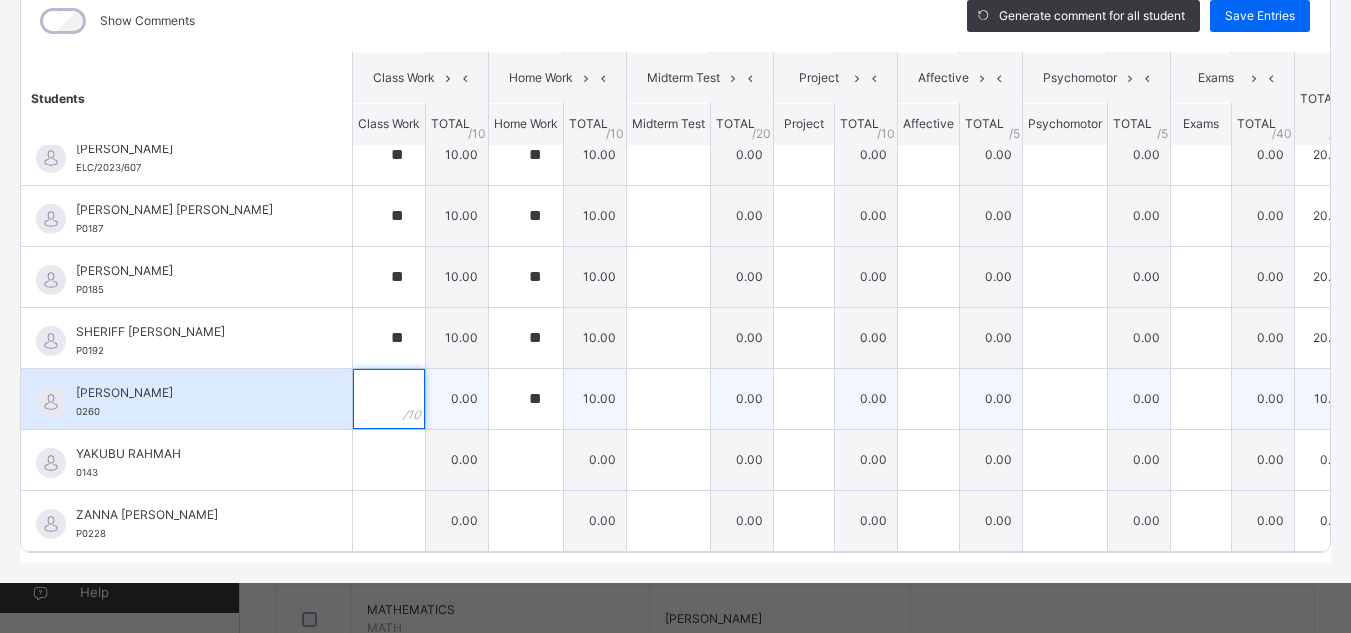 click at bounding box center (389, 399) 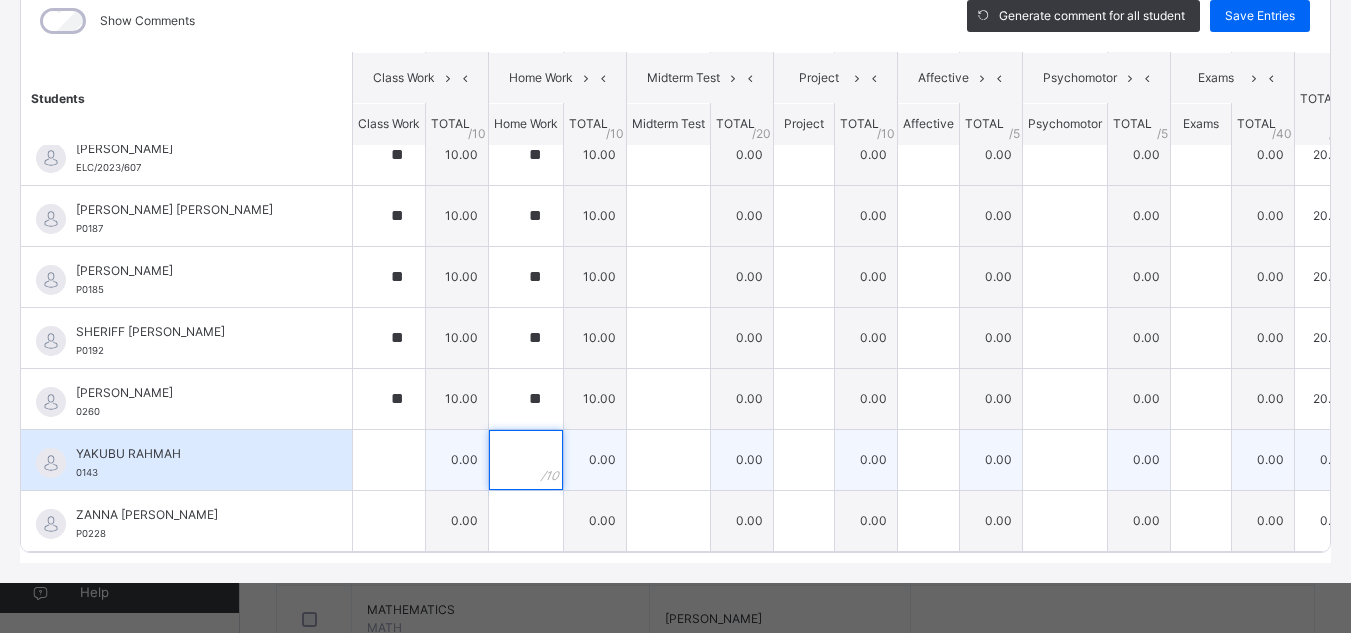 click at bounding box center (526, 460) 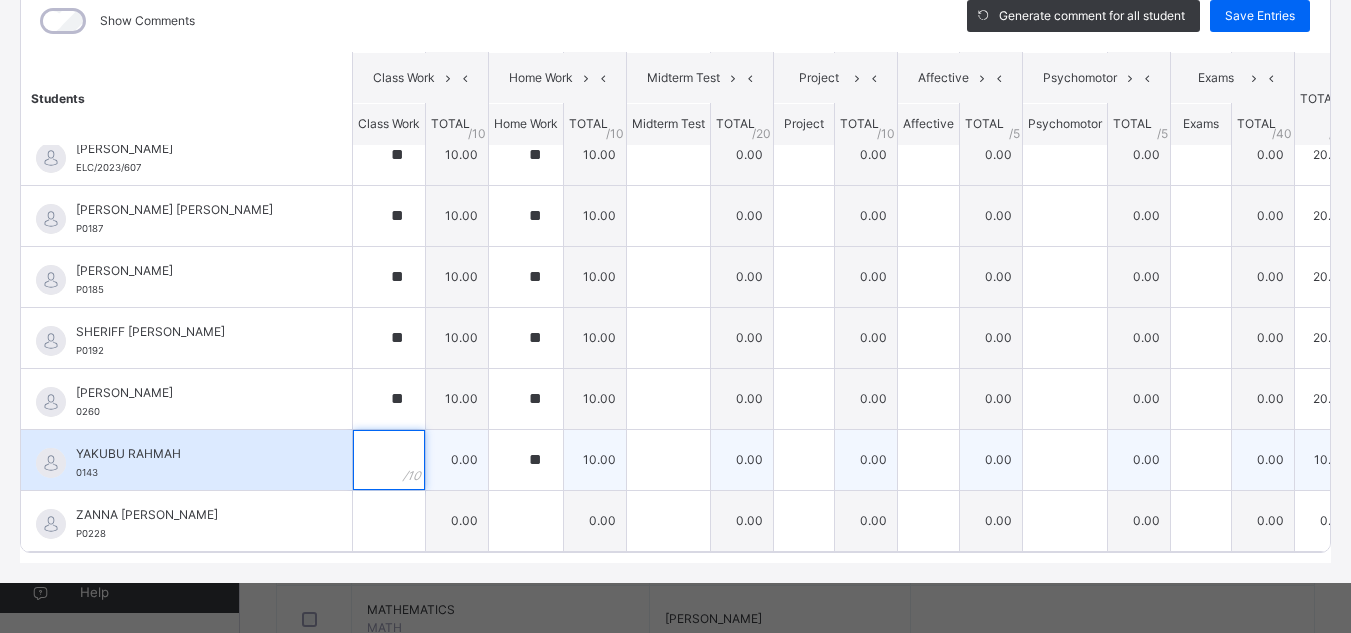 click at bounding box center (389, 460) 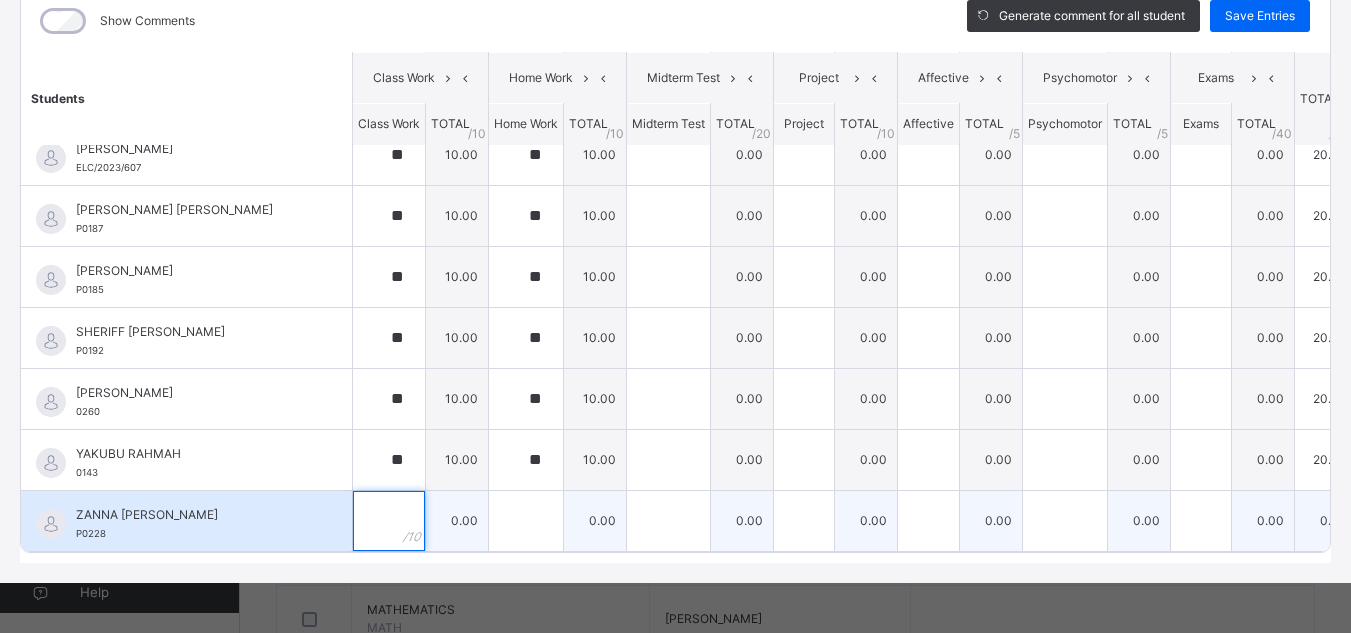 click at bounding box center (389, 521) 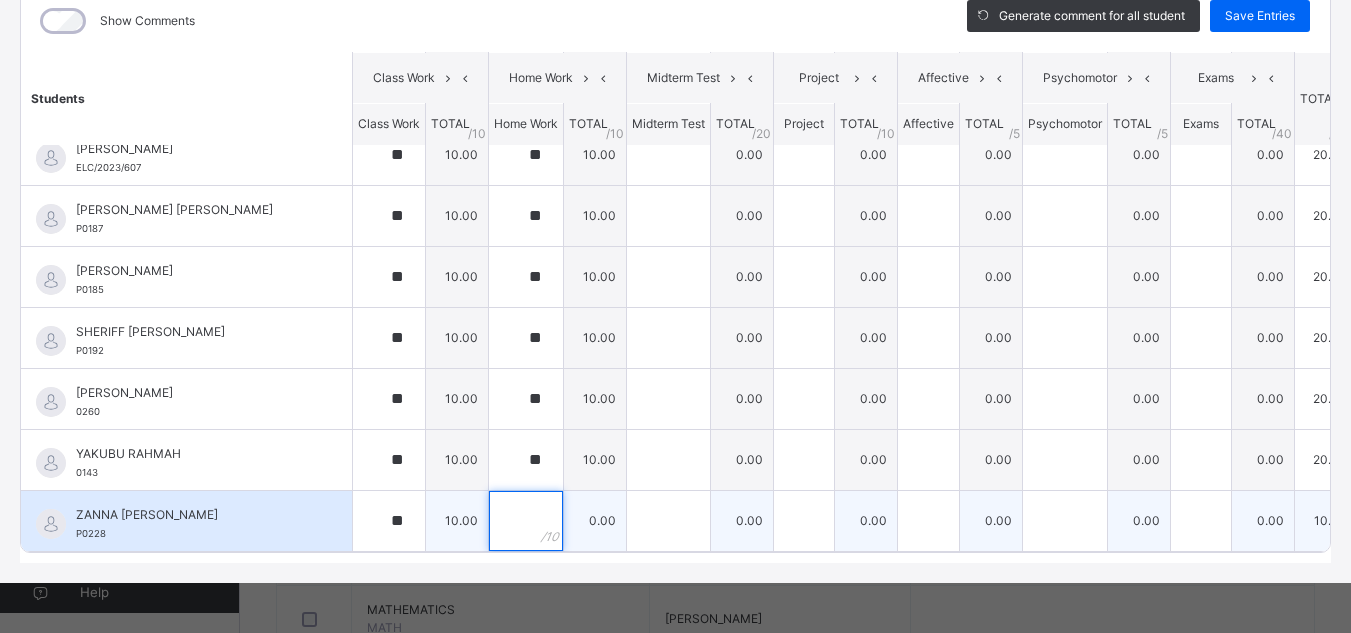 click at bounding box center (526, 521) 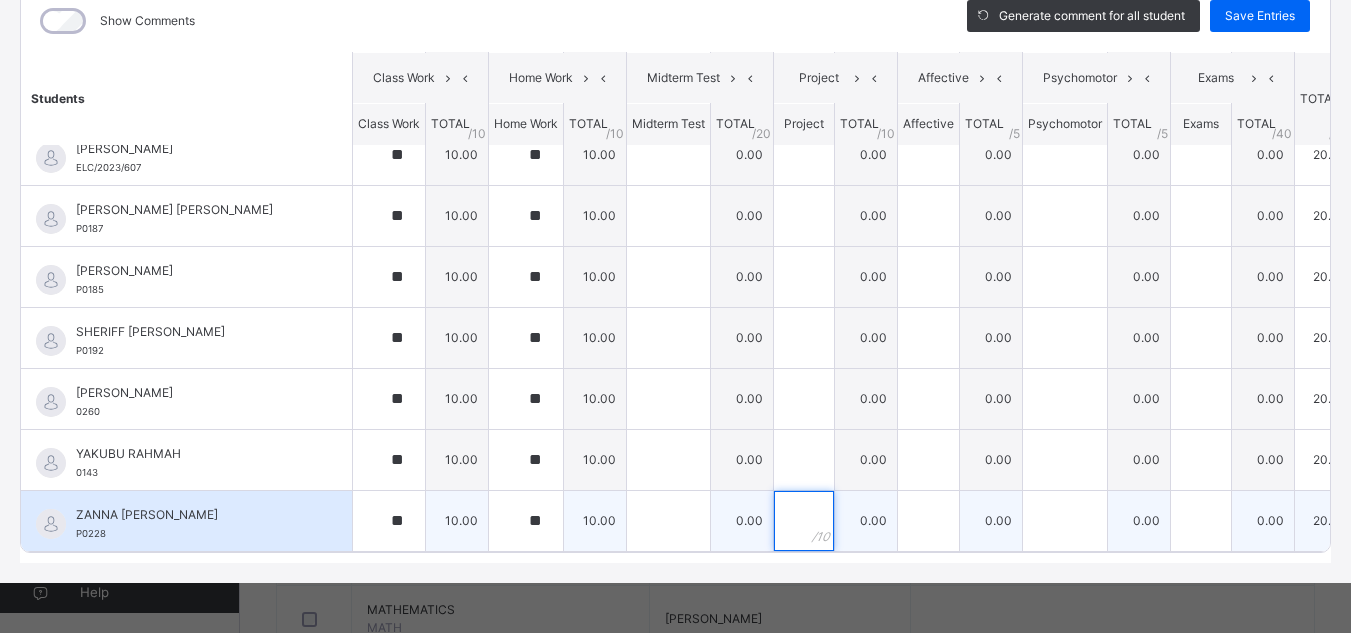 click at bounding box center (804, 521) 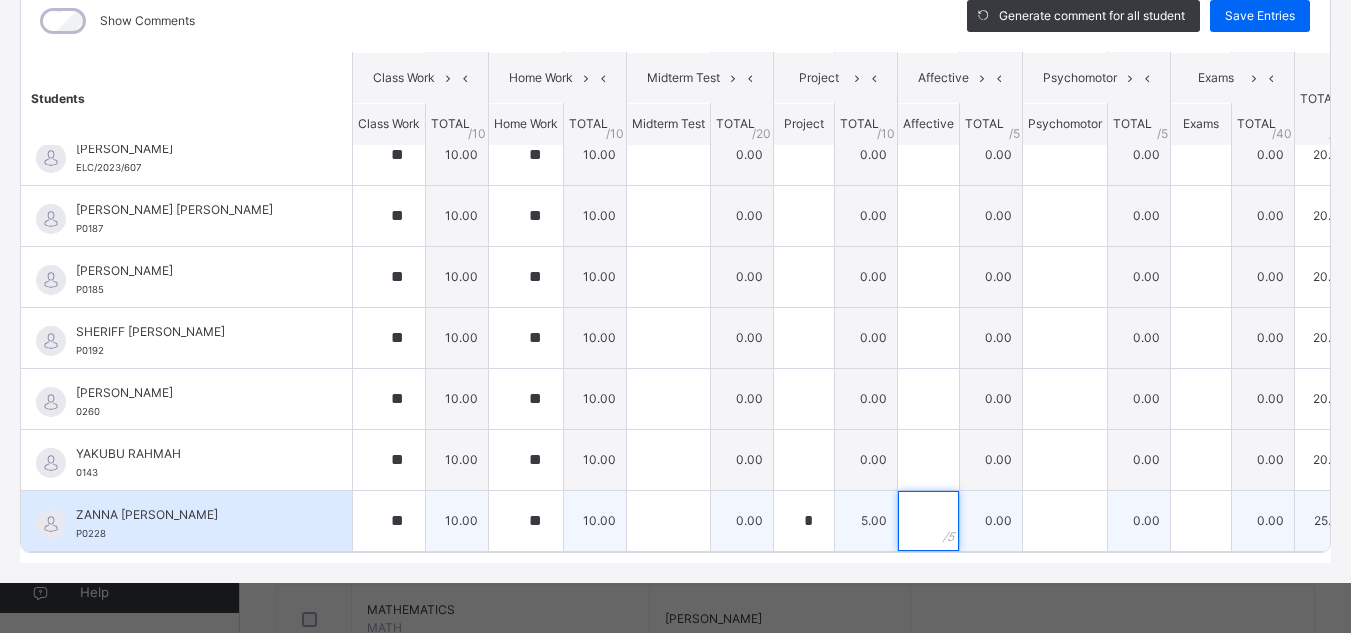 click at bounding box center [928, 521] 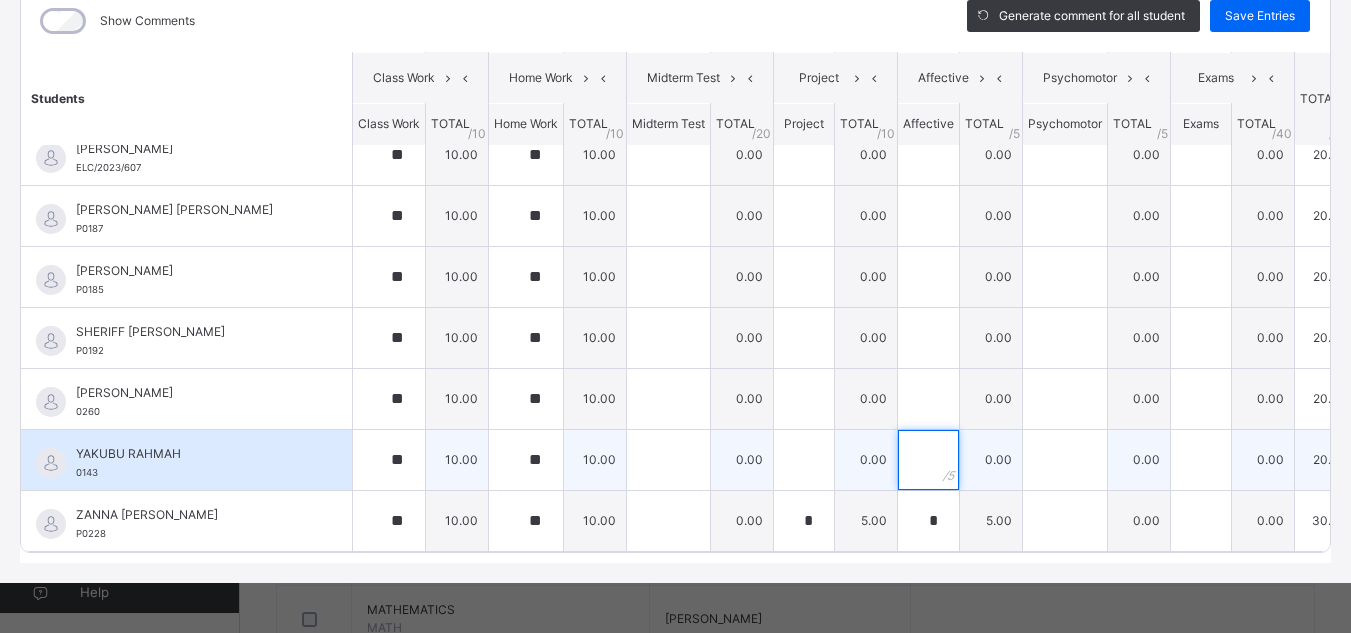 click at bounding box center (928, 460) 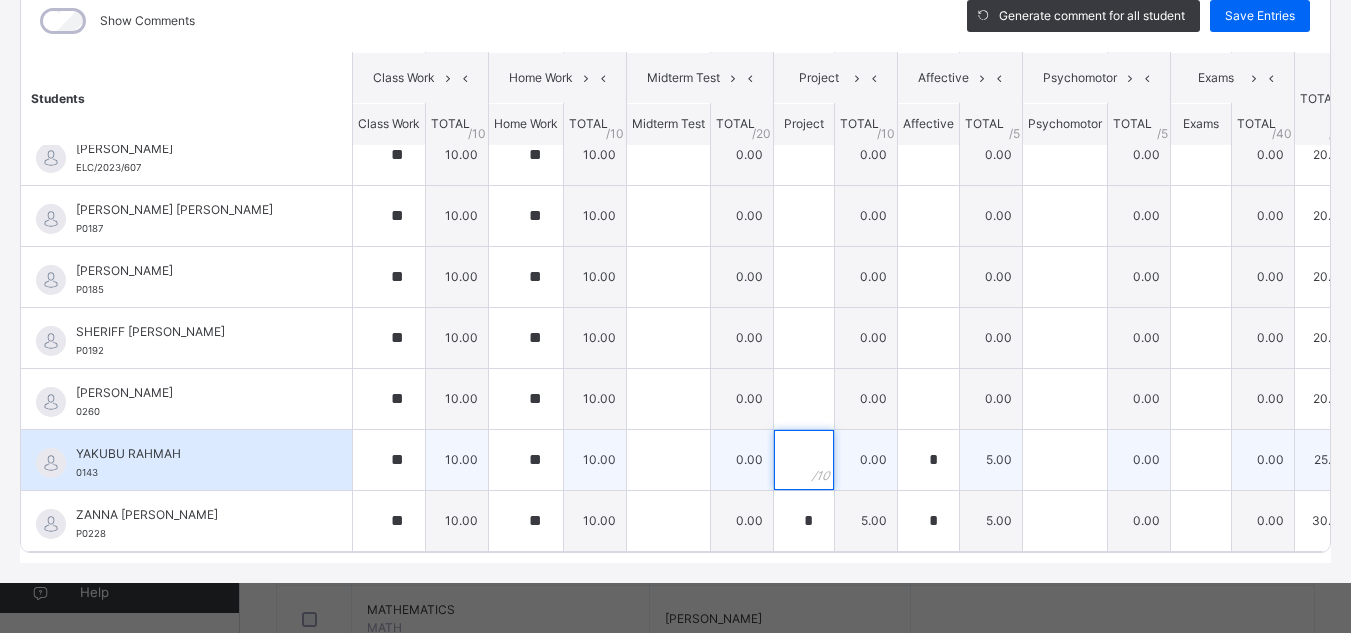 click at bounding box center (804, 460) 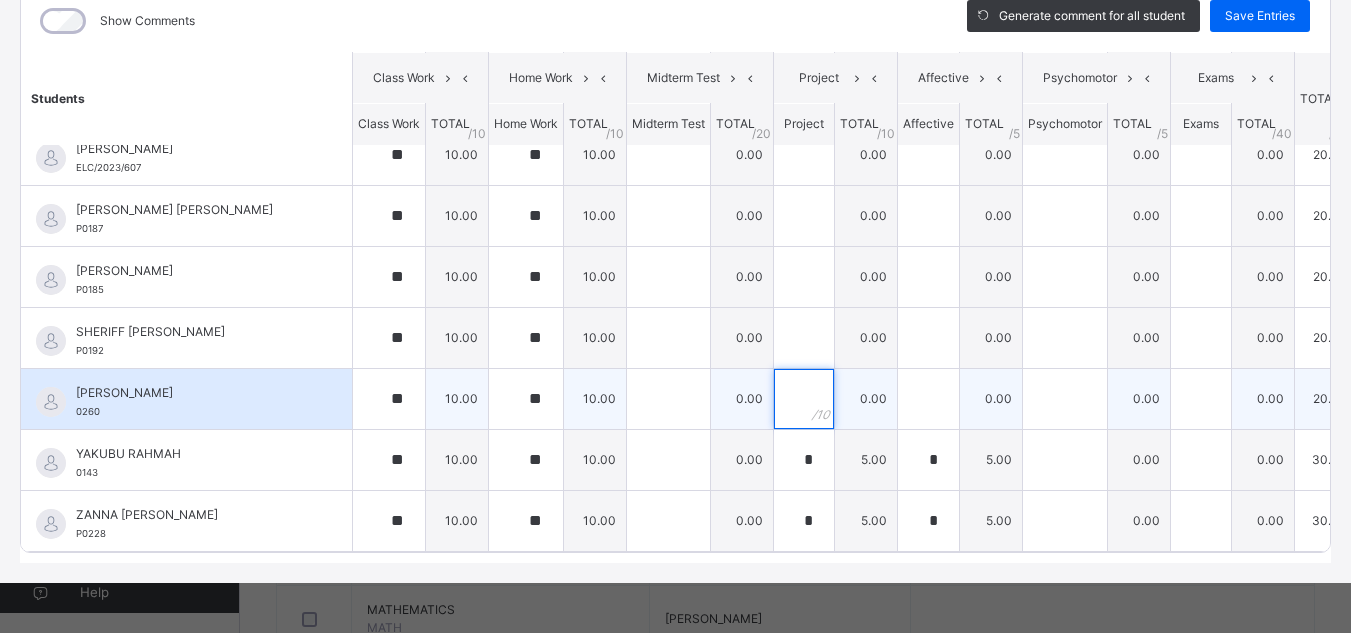 click at bounding box center (804, 399) 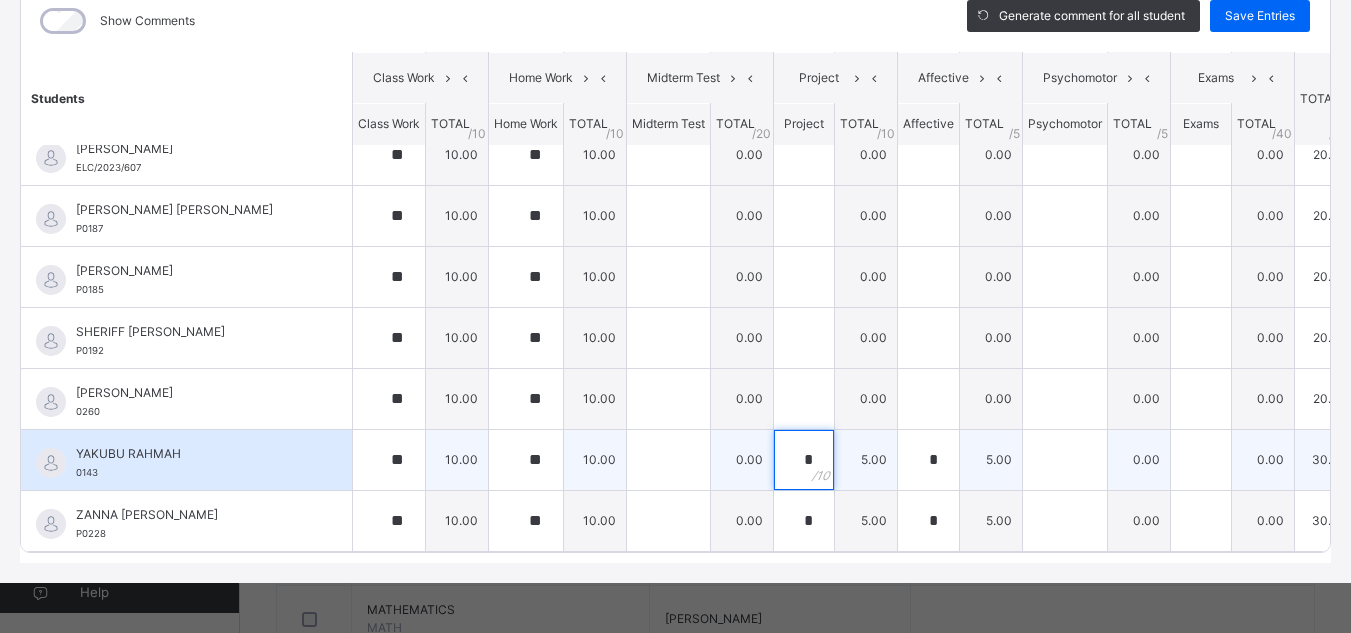 click on "*" at bounding box center [804, 460] 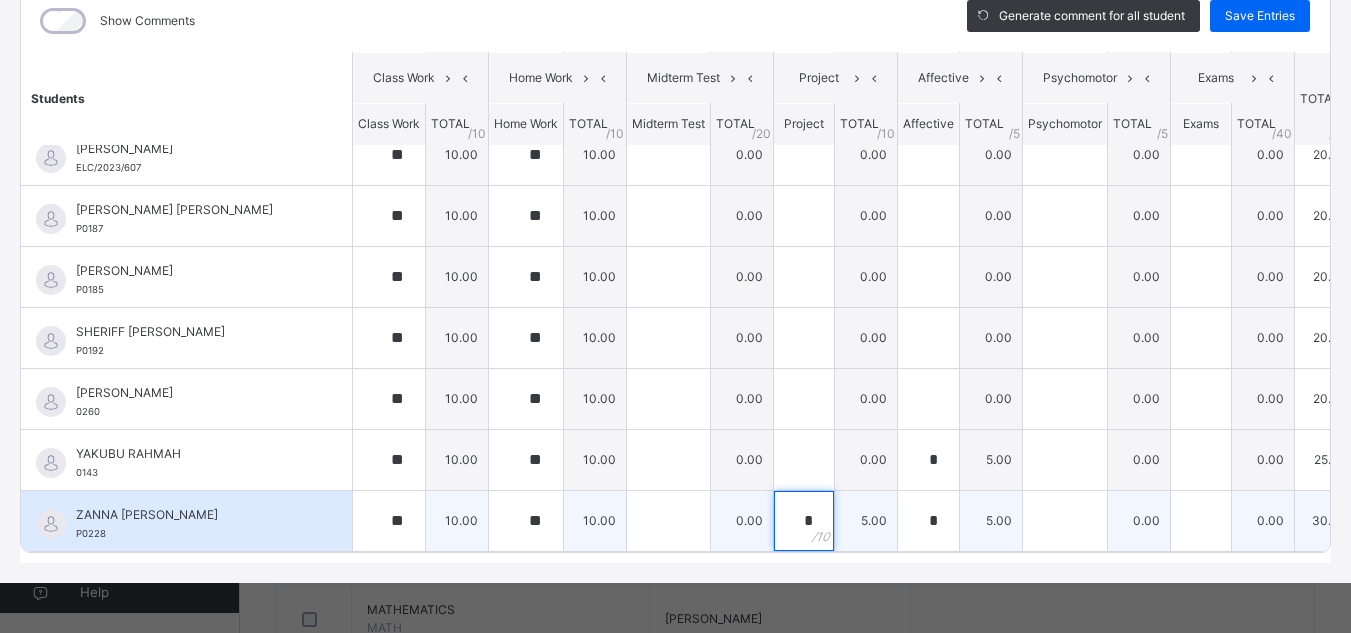 click on "*" at bounding box center [804, 521] 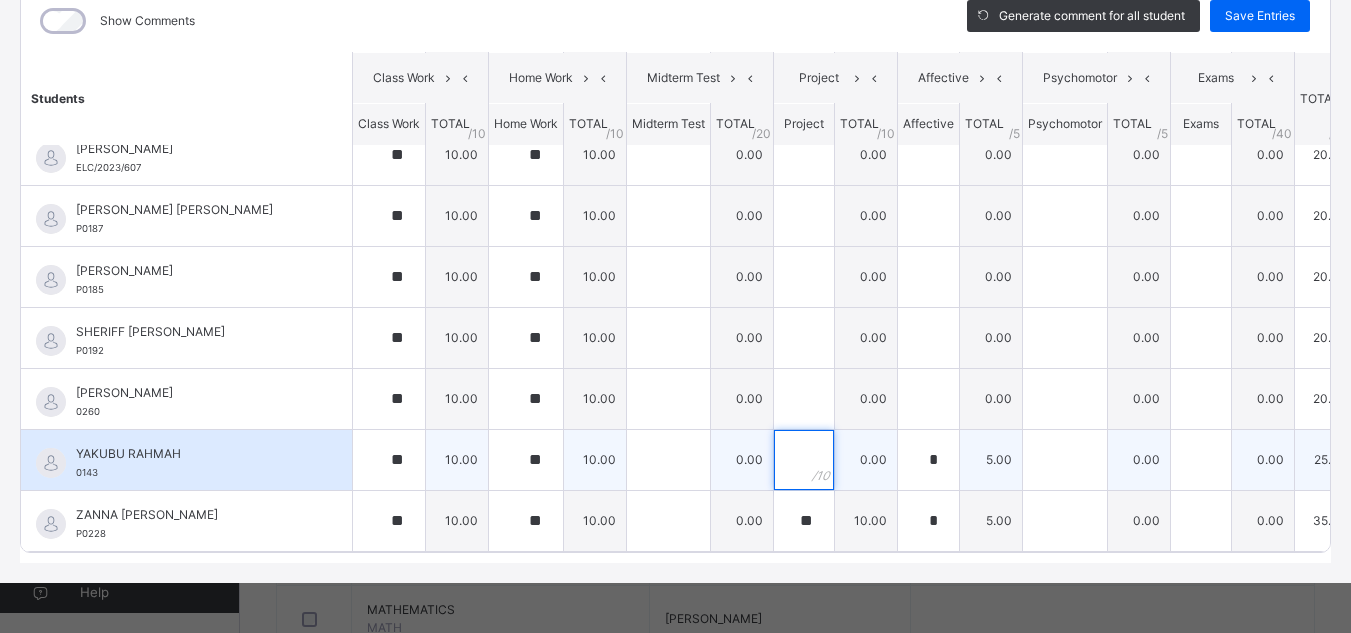 click at bounding box center [804, 460] 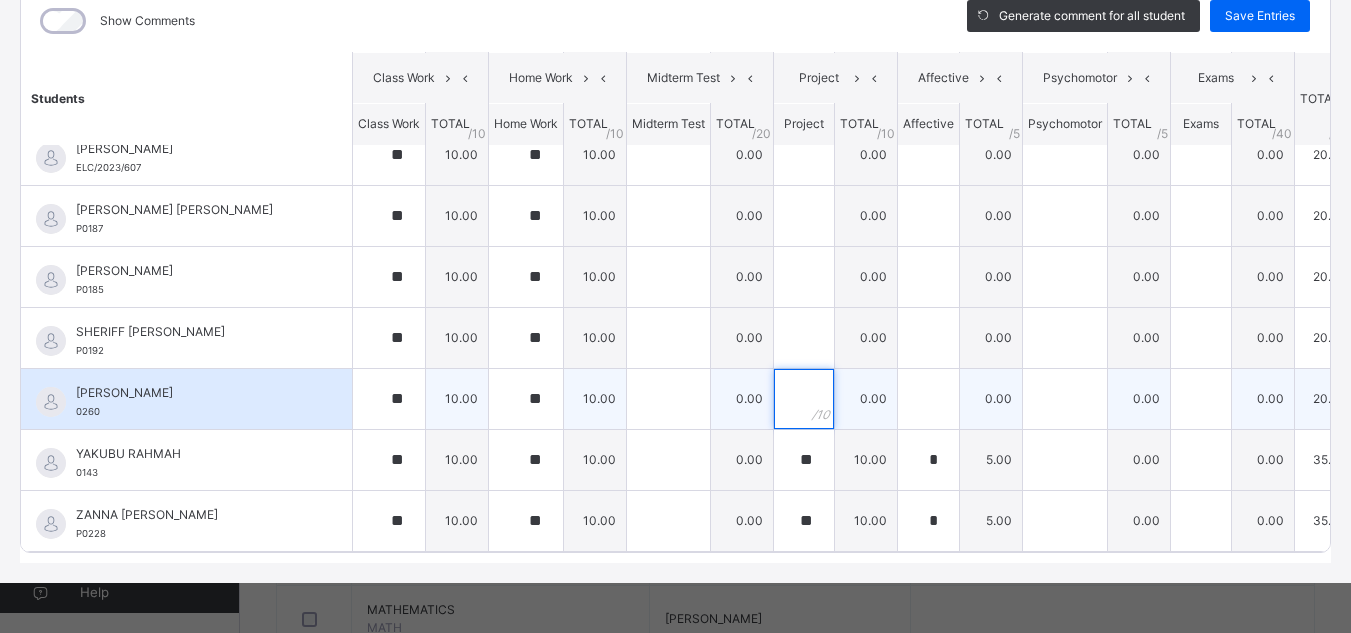 click at bounding box center (804, 399) 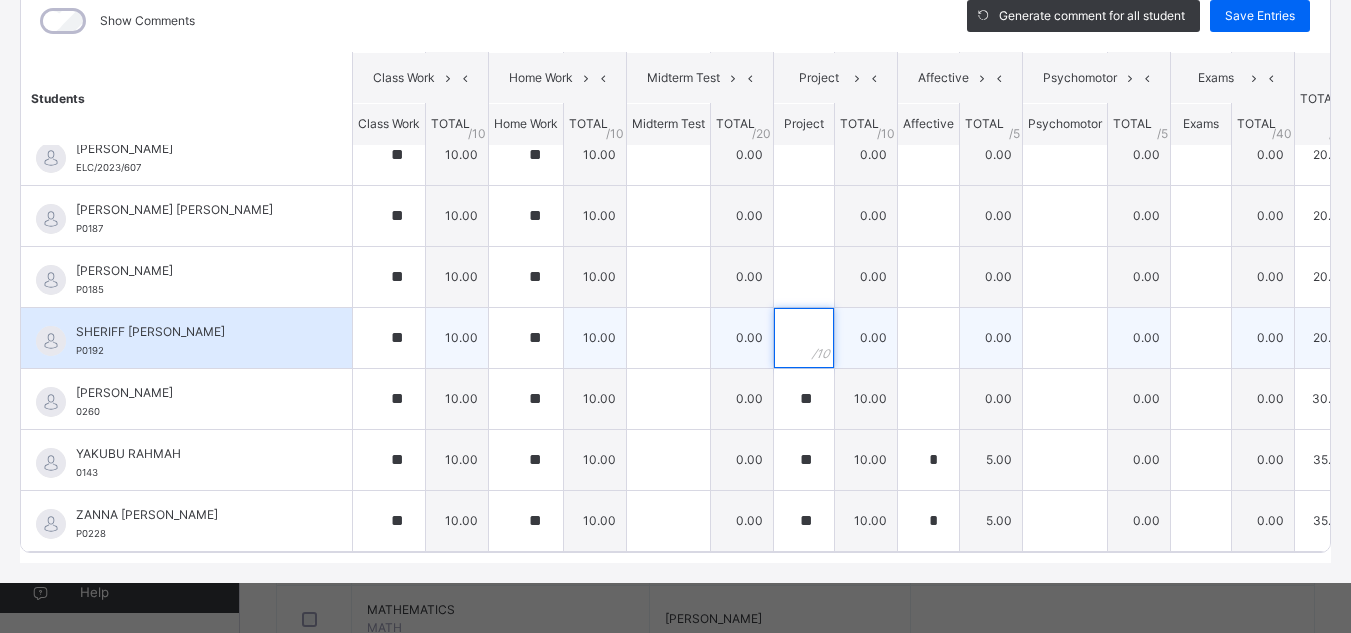 click at bounding box center (804, 338) 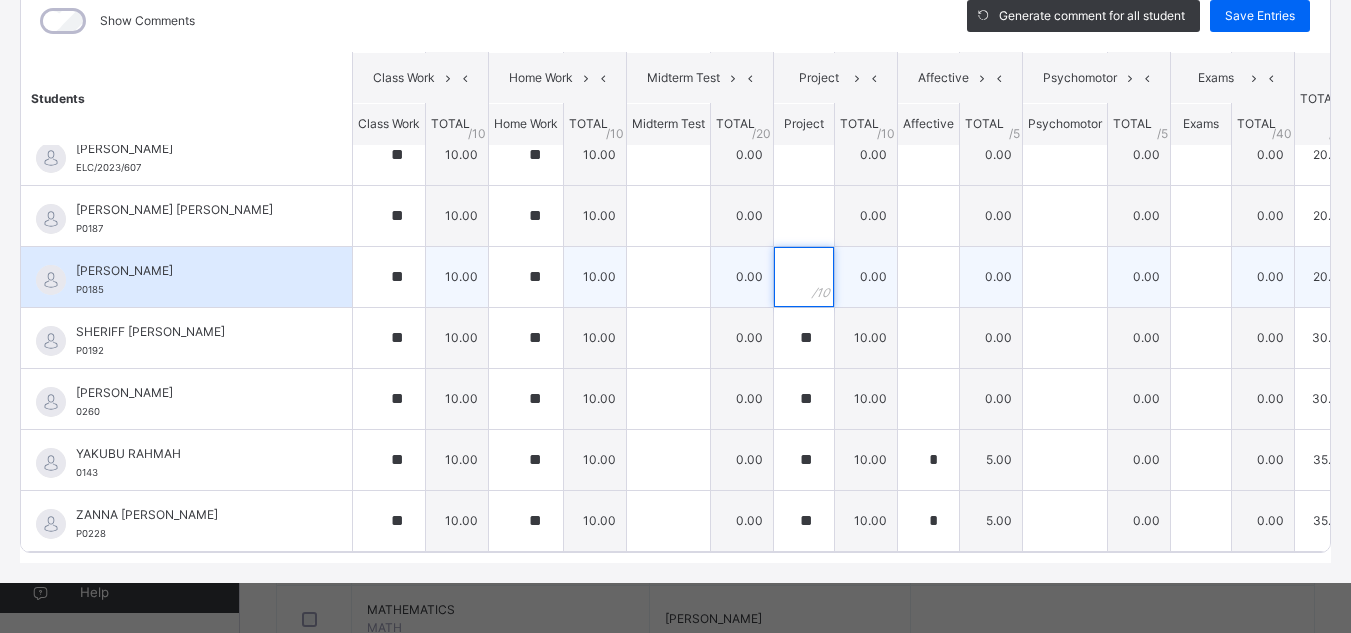 click at bounding box center (804, 277) 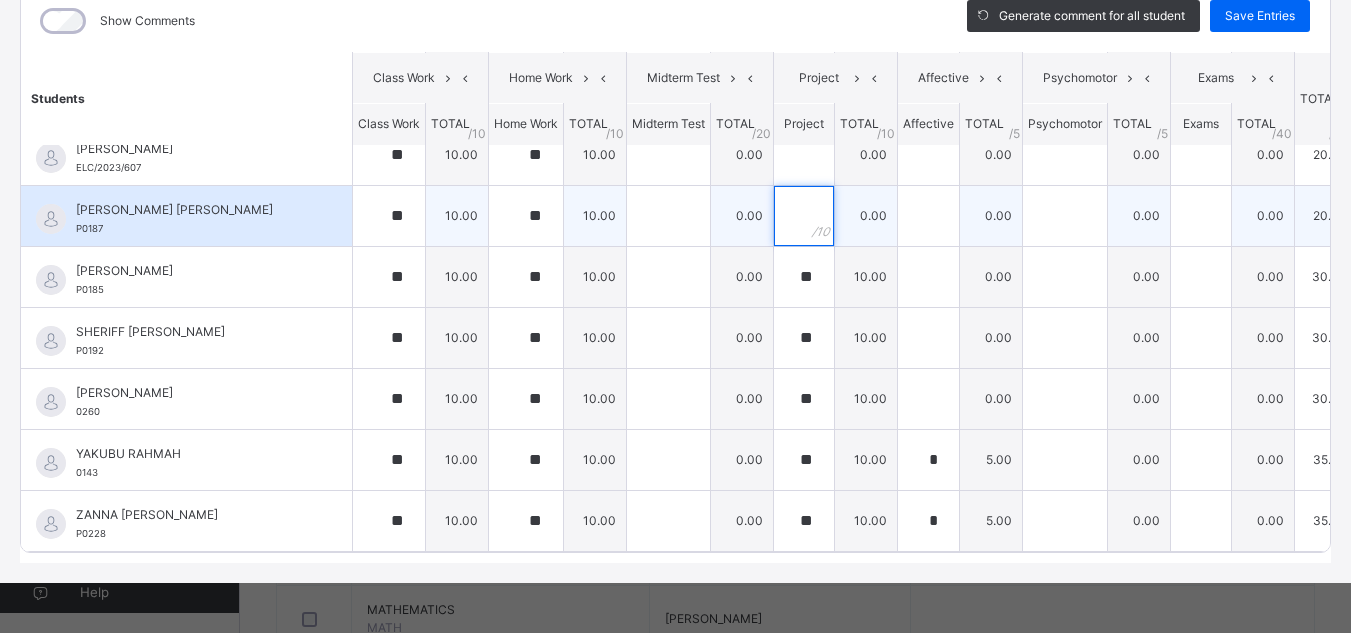 click at bounding box center [804, 216] 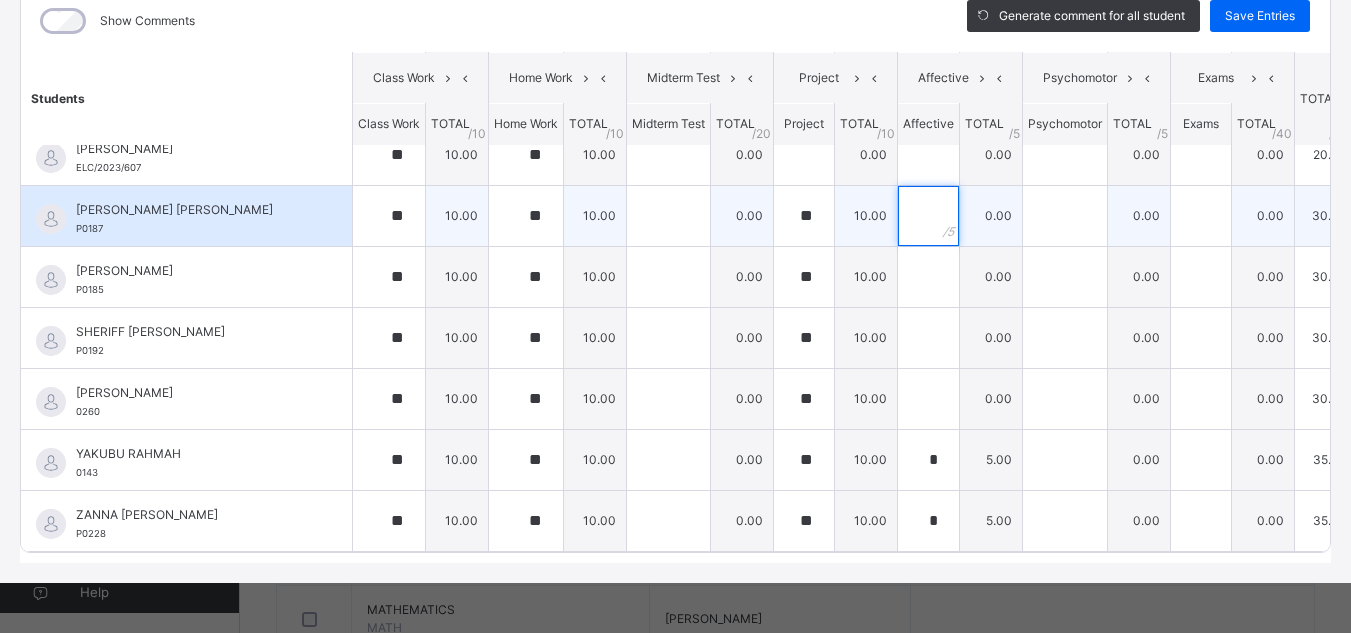 click at bounding box center [928, 216] 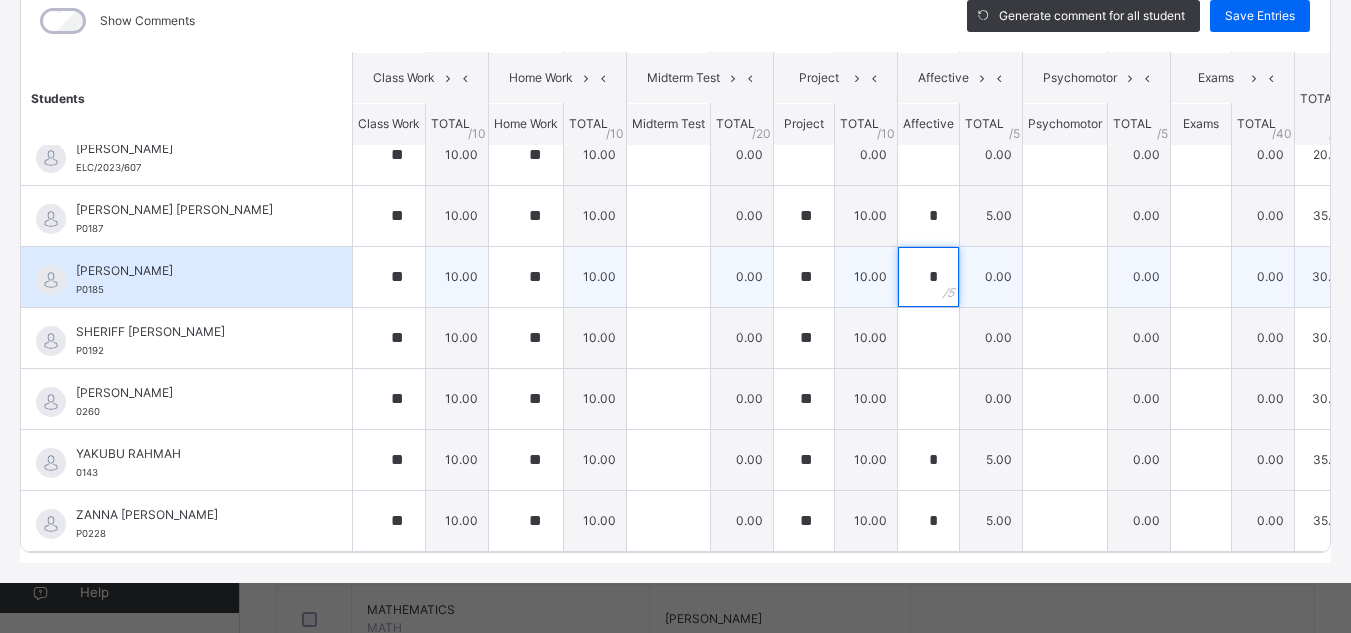 click on "*" at bounding box center (928, 277) 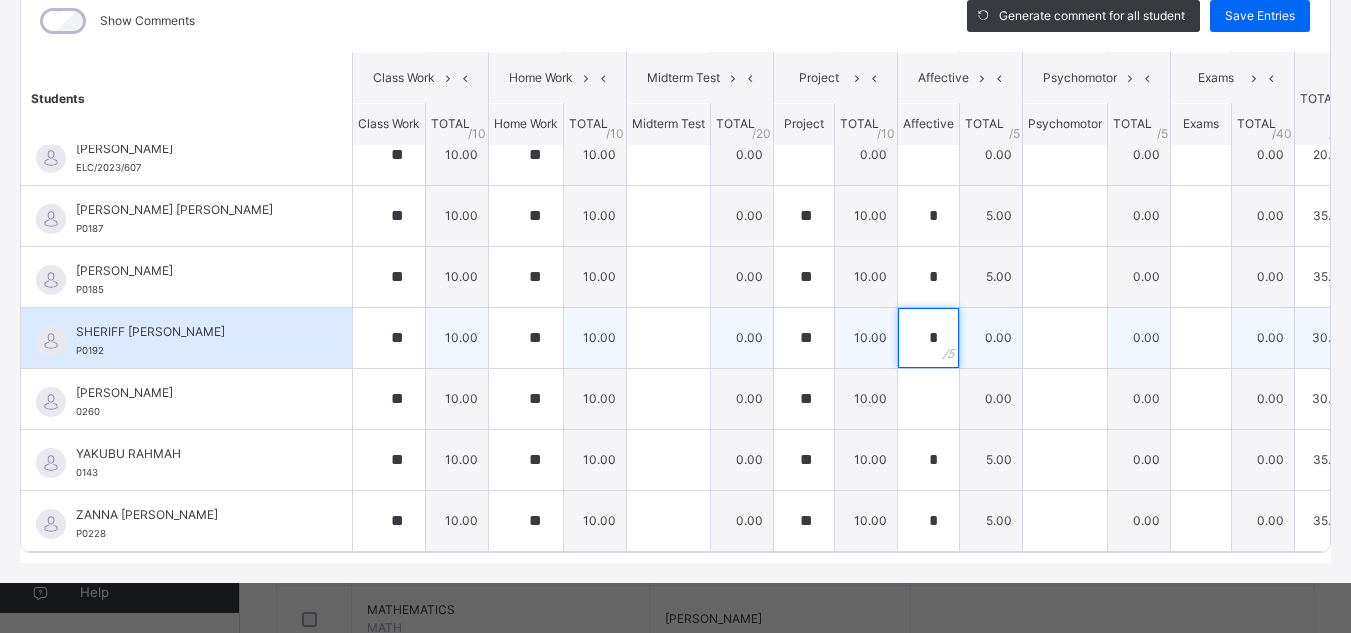 click on "*" at bounding box center [928, 338] 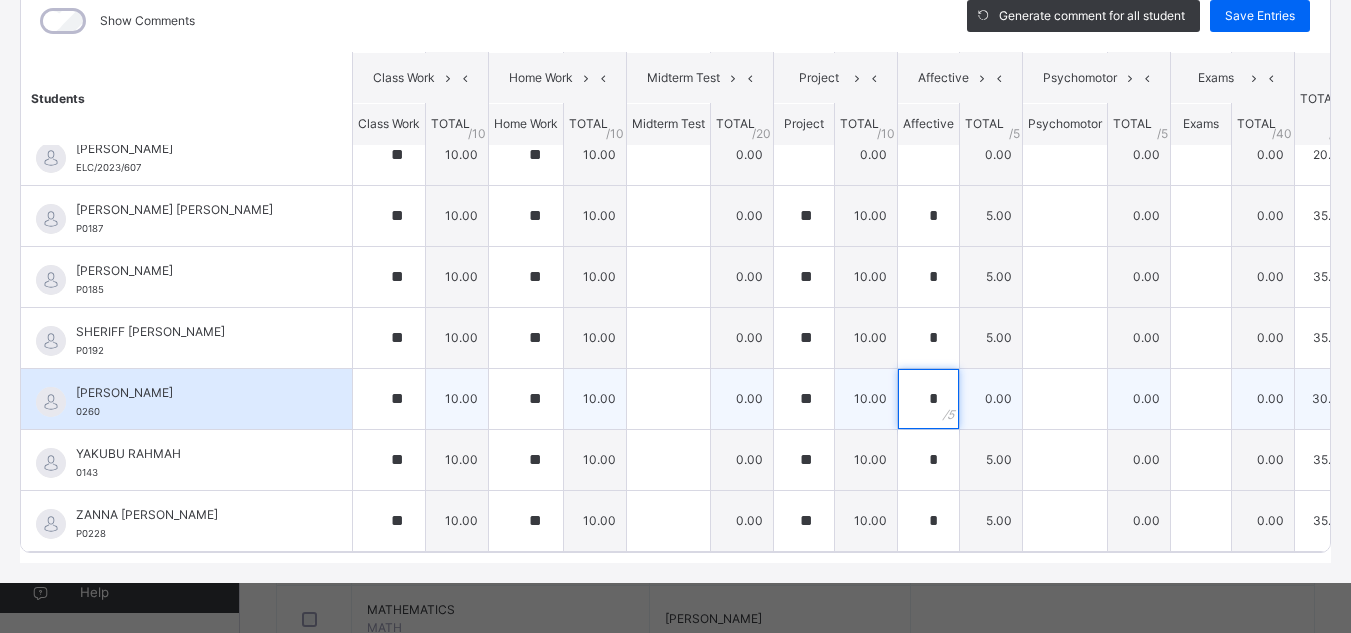 click on "*" at bounding box center (928, 399) 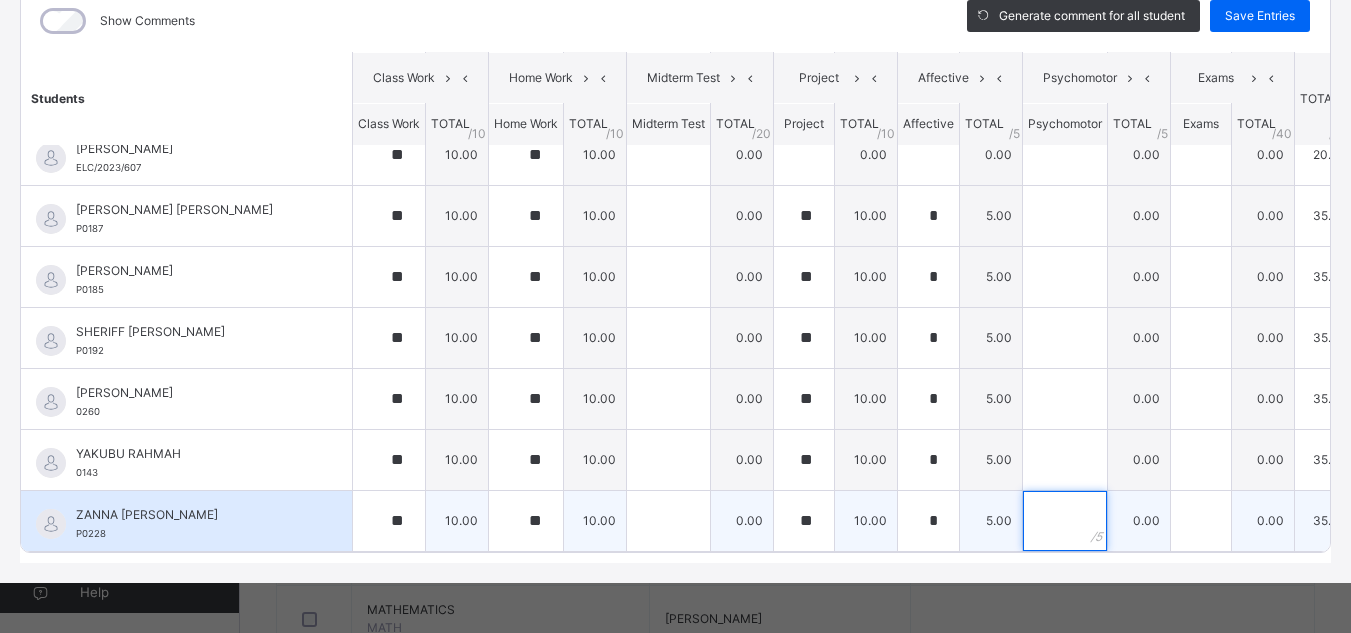 click at bounding box center (1065, 521) 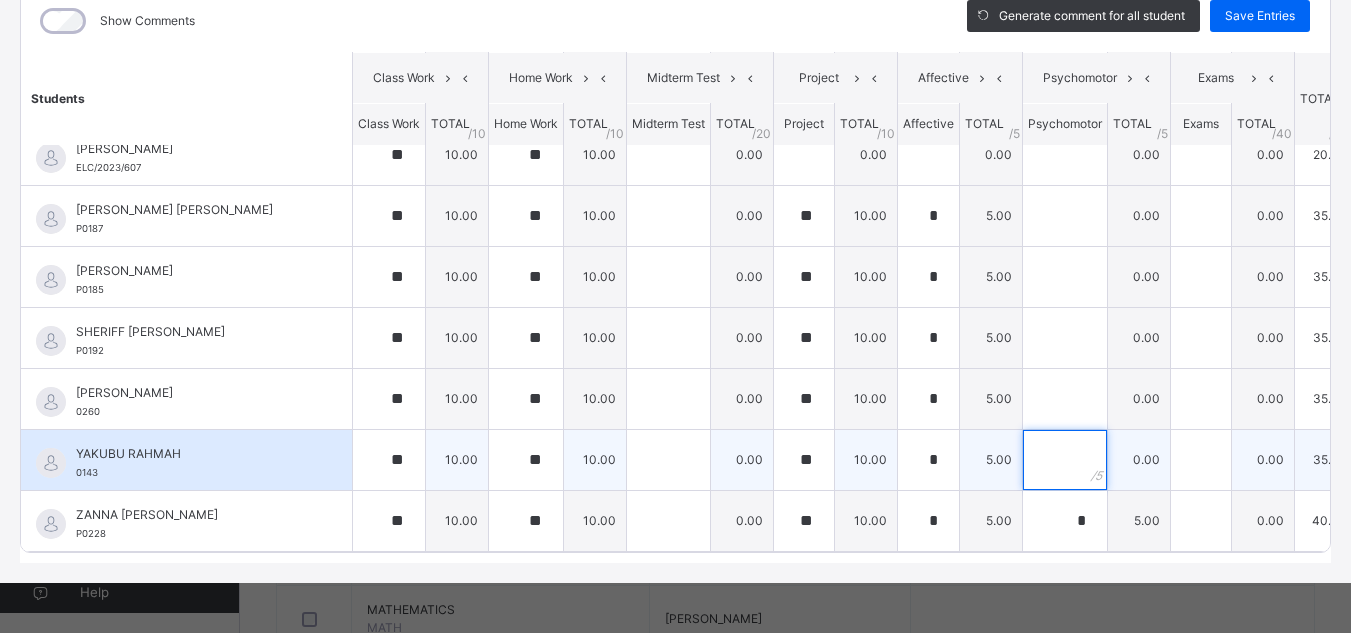 click at bounding box center (1065, 460) 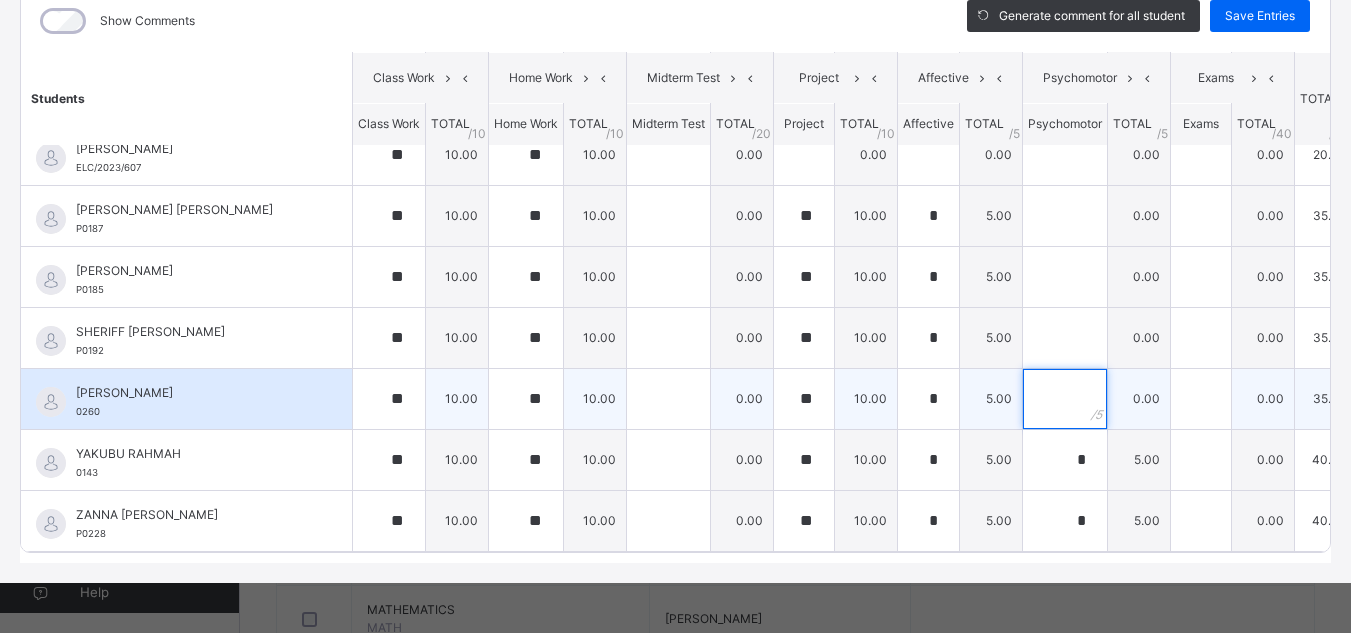 click at bounding box center [1065, 399] 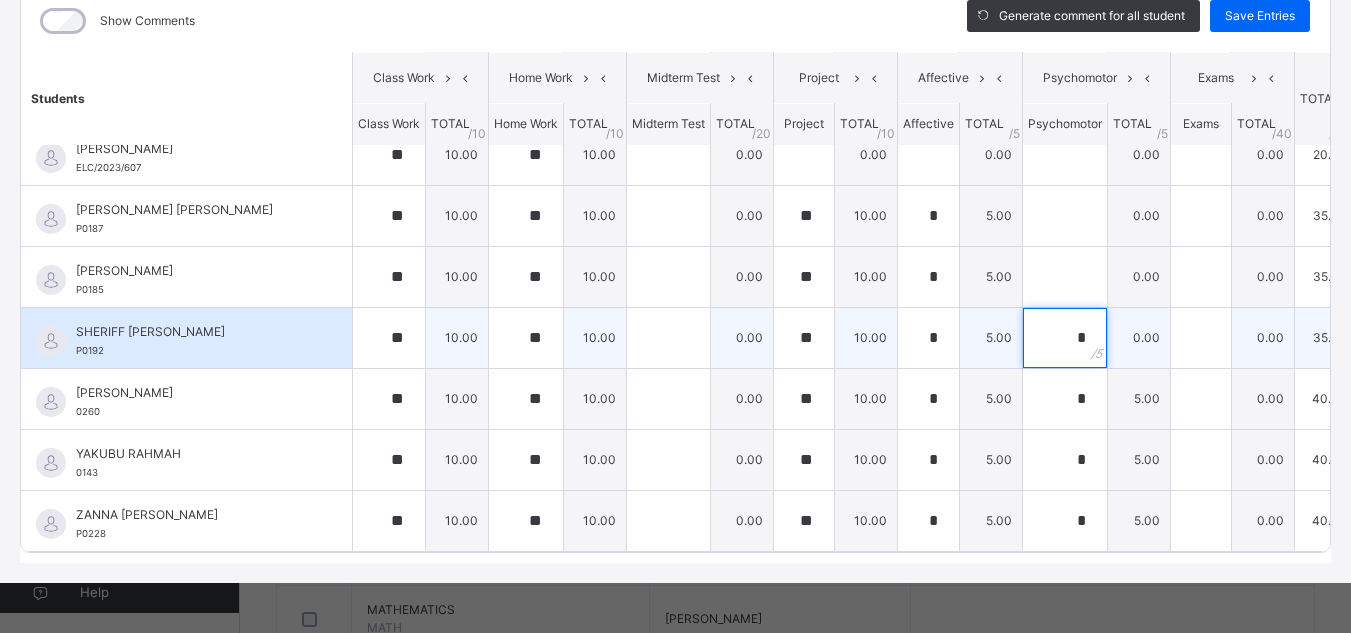 click on "*" at bounding box center [1065, 338] 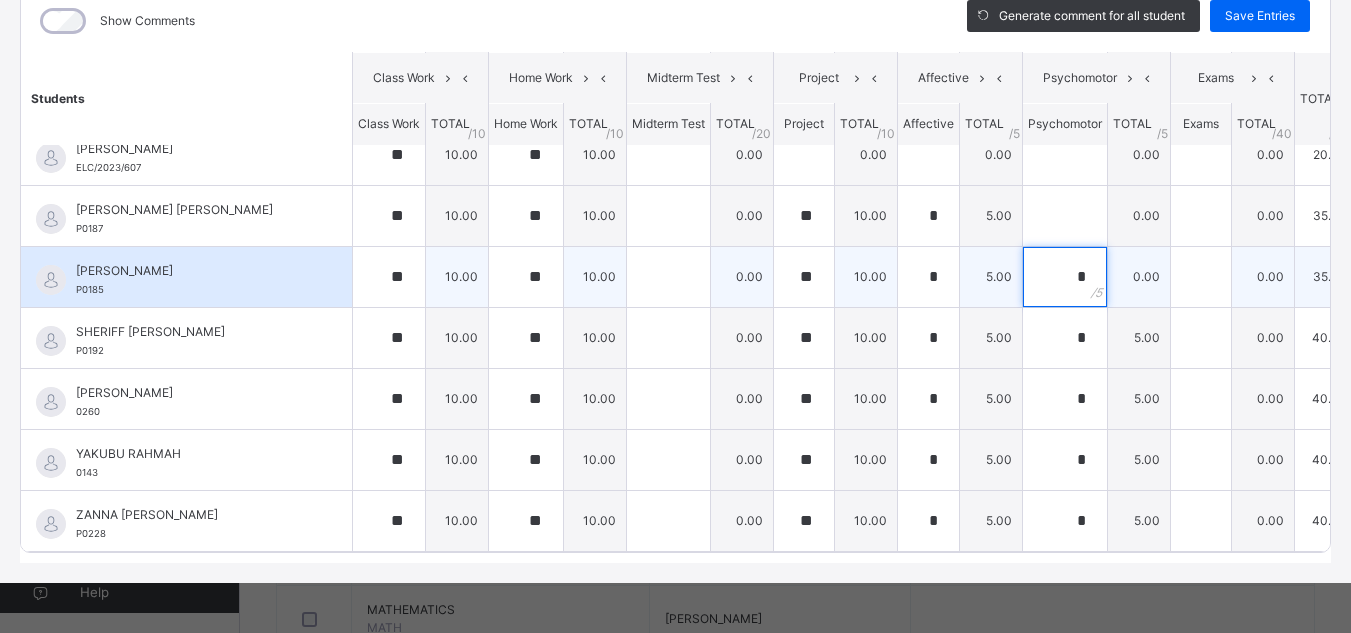 click on "*" at bounding box center [1065, 277] 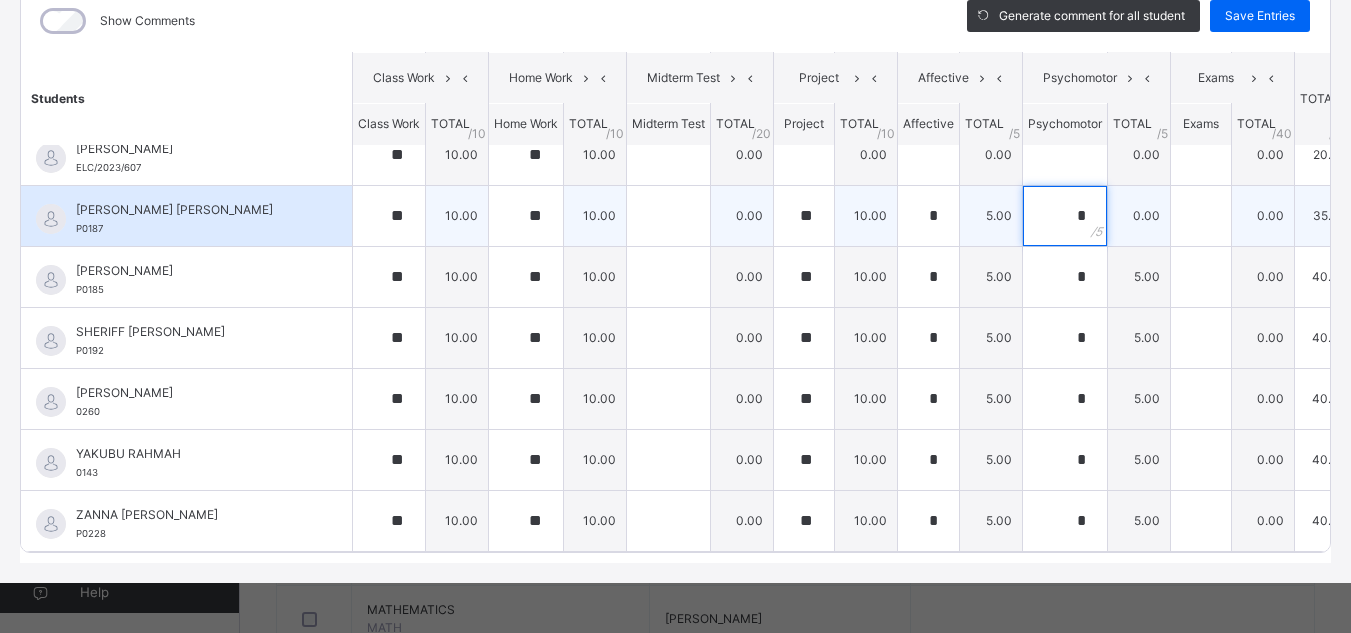 click on "*" at bounding box center [1065, 216] 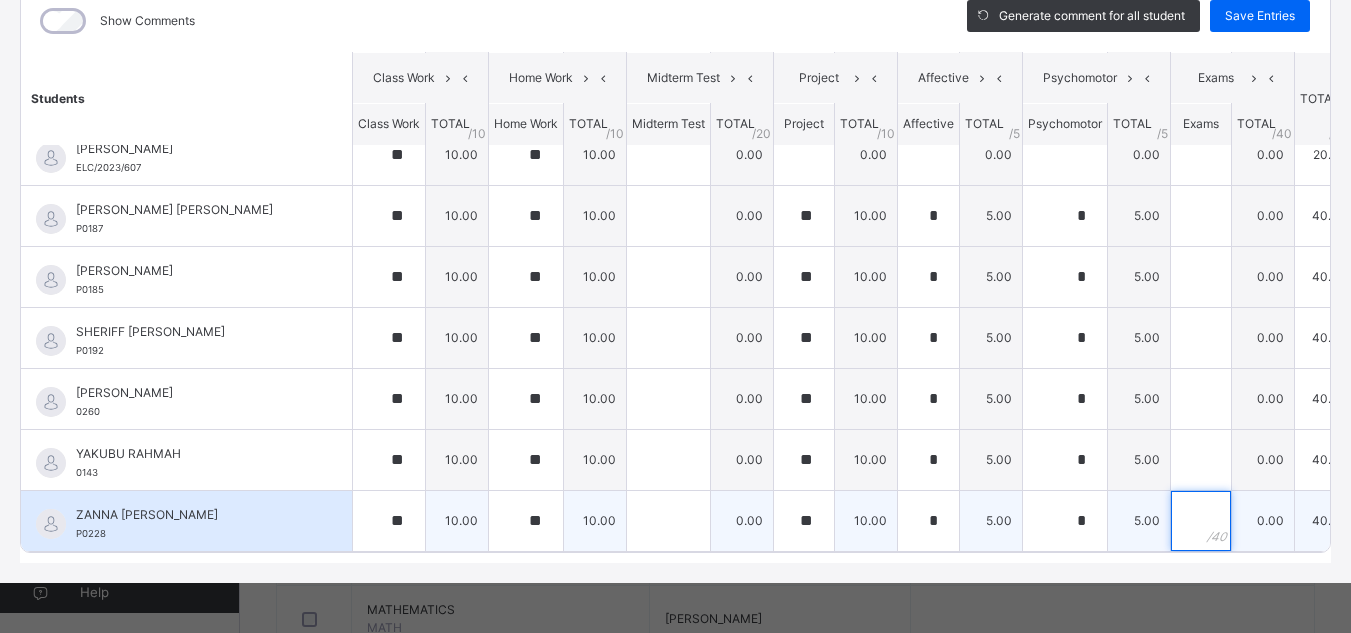 click at bounding box center [1201, 521] 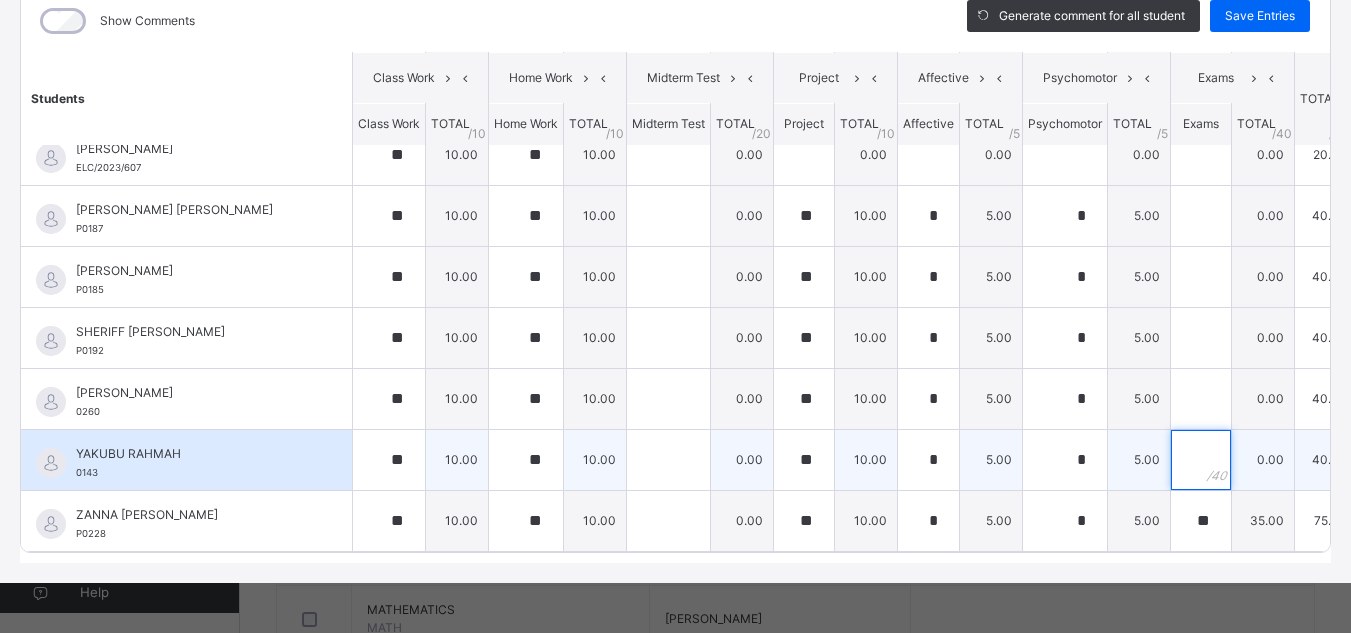 click at bounding box center [1201, 460] 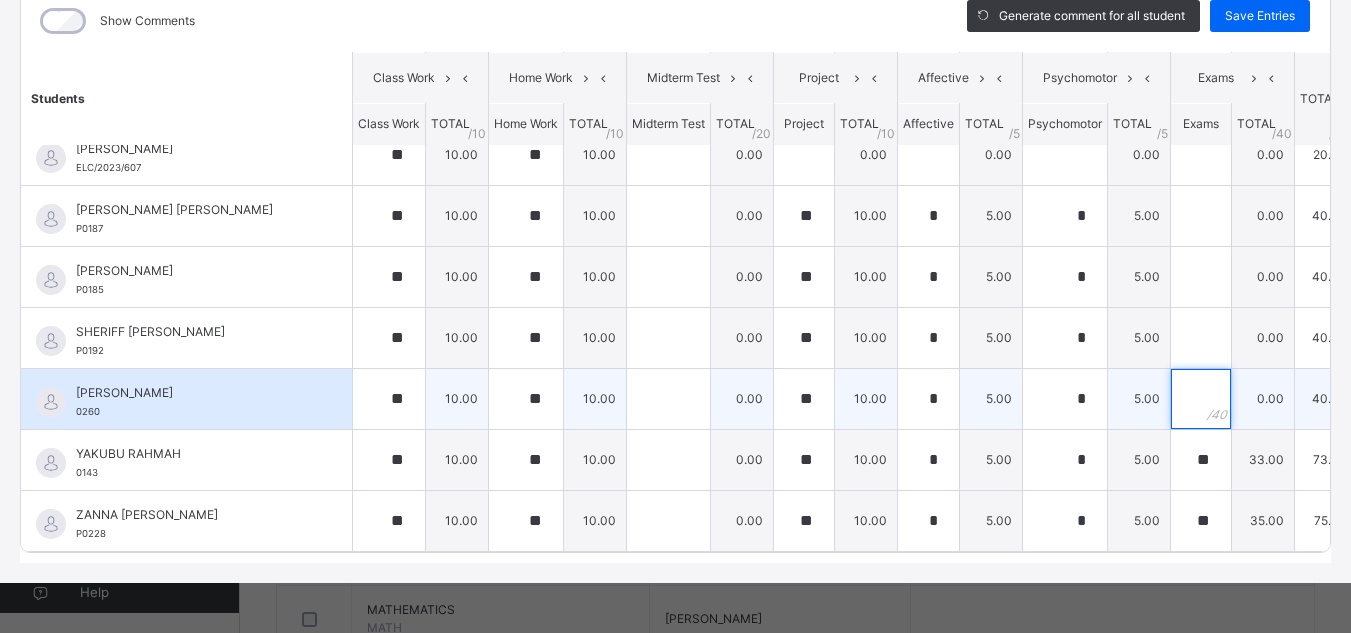 click at bounding box center (1201, 399) 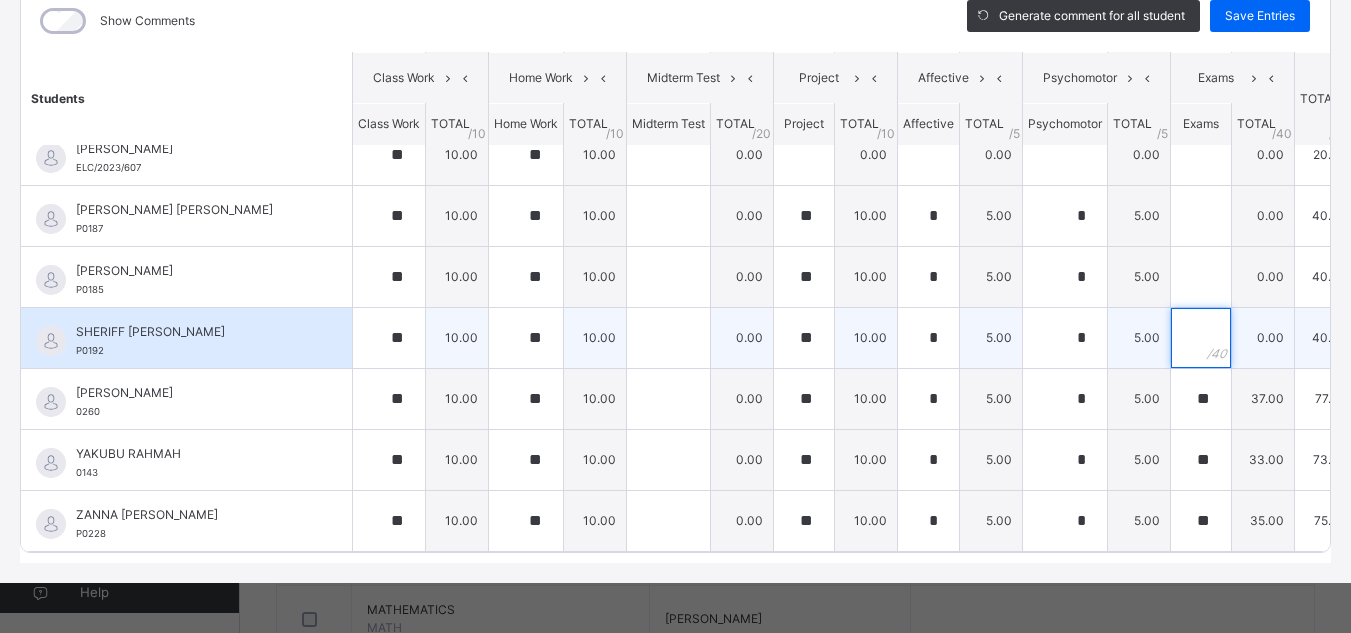 click at bounding box center [1201, 338] 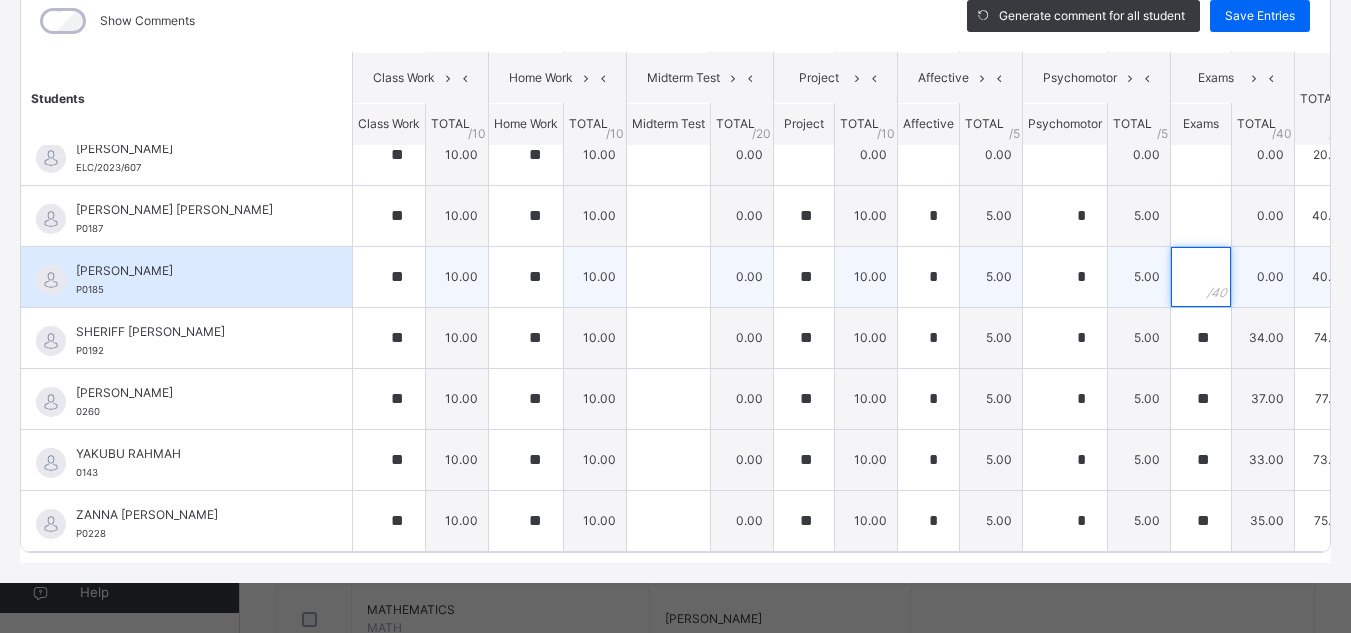 click at bounding box center (1201, 277) 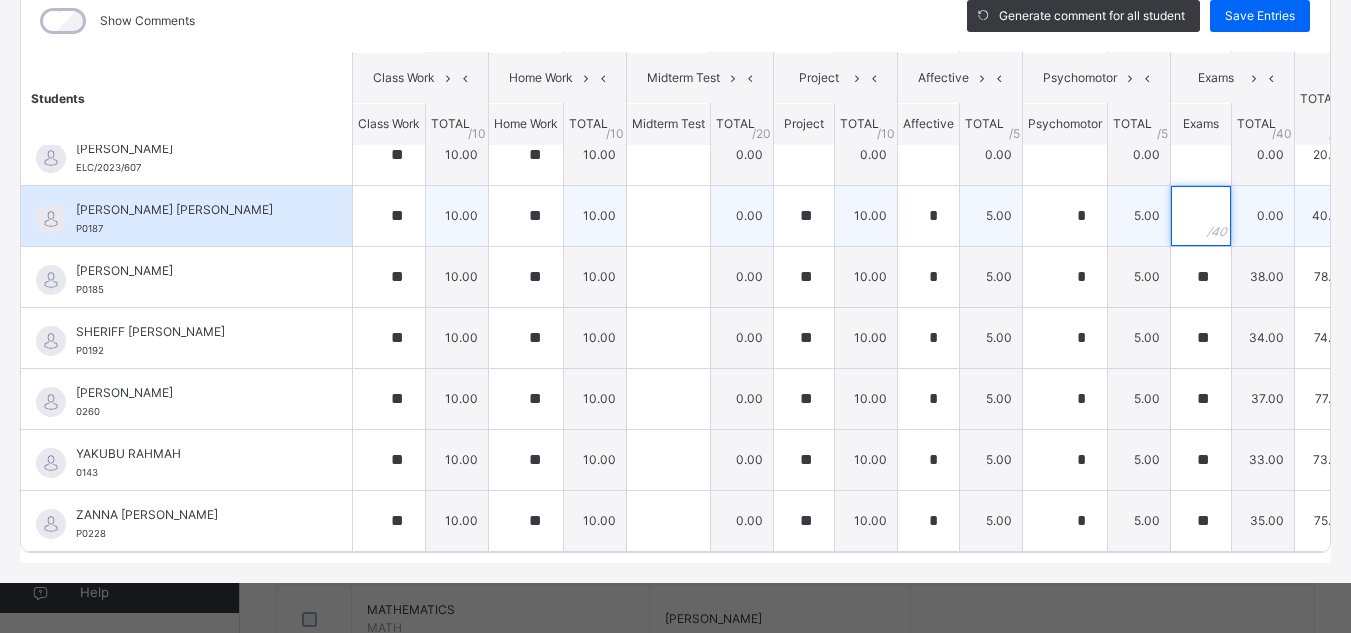 click at bounding box center [1201, 216] 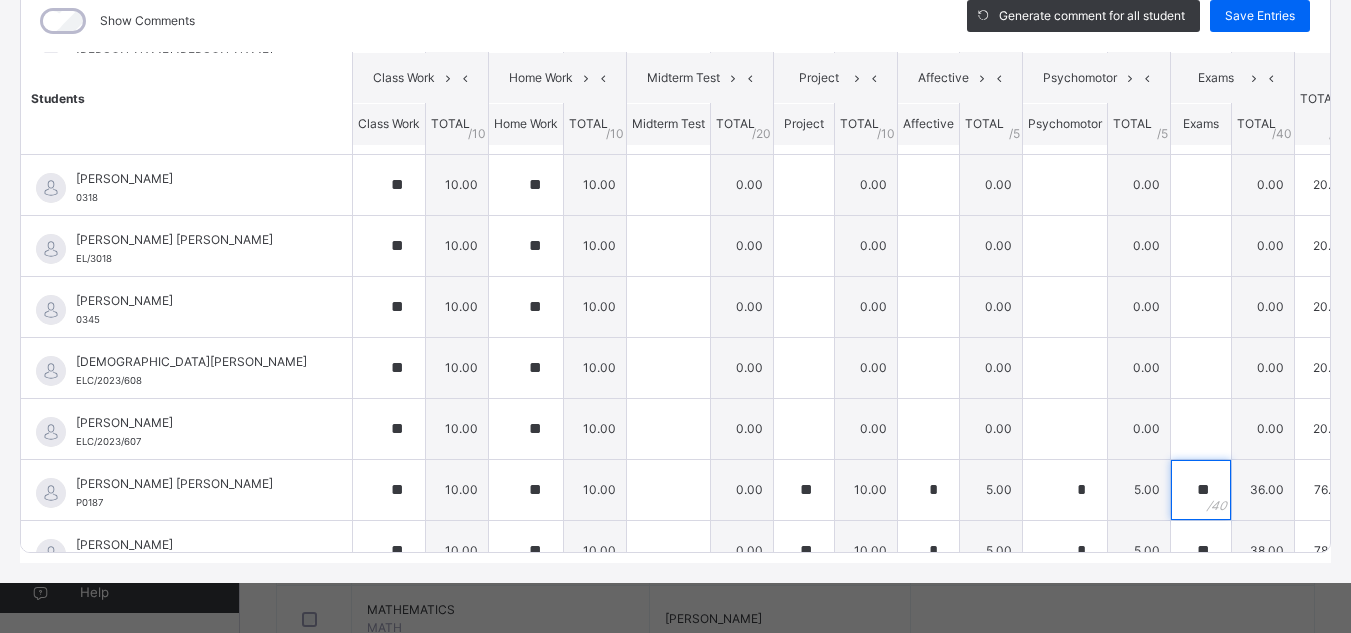scroll, scrollTop: 785, scrollLeft: 0, axis: vertical 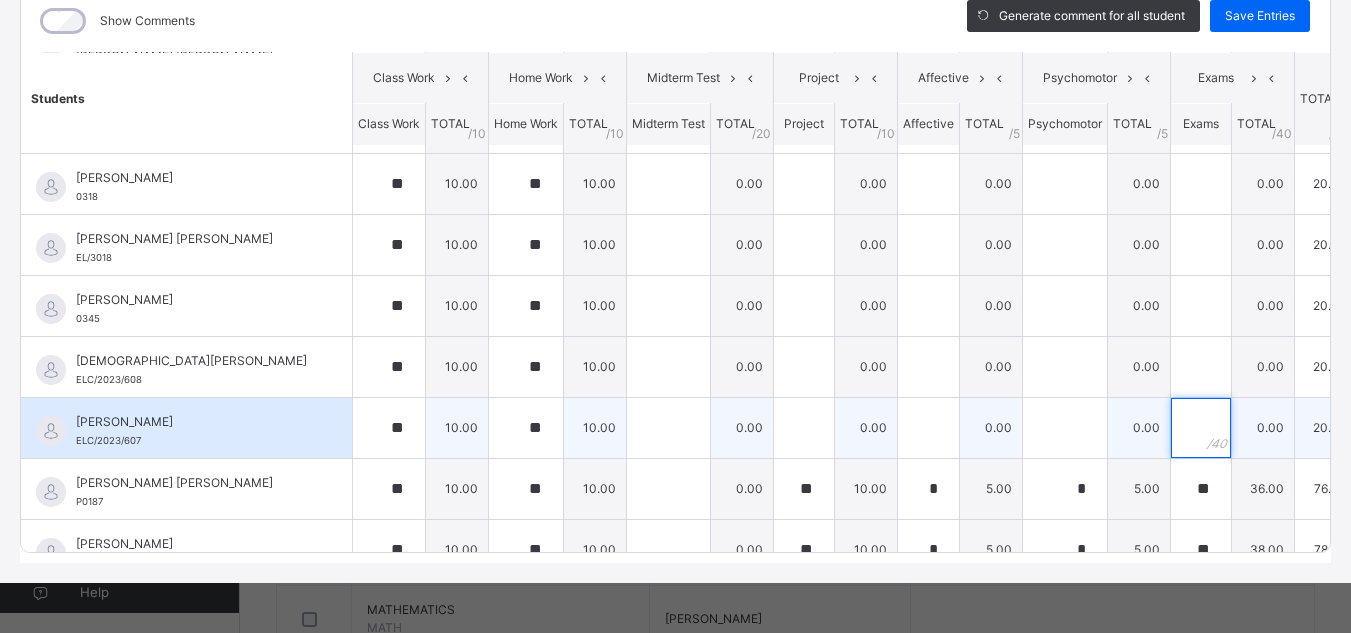 click at bounding box center (1201, 428) 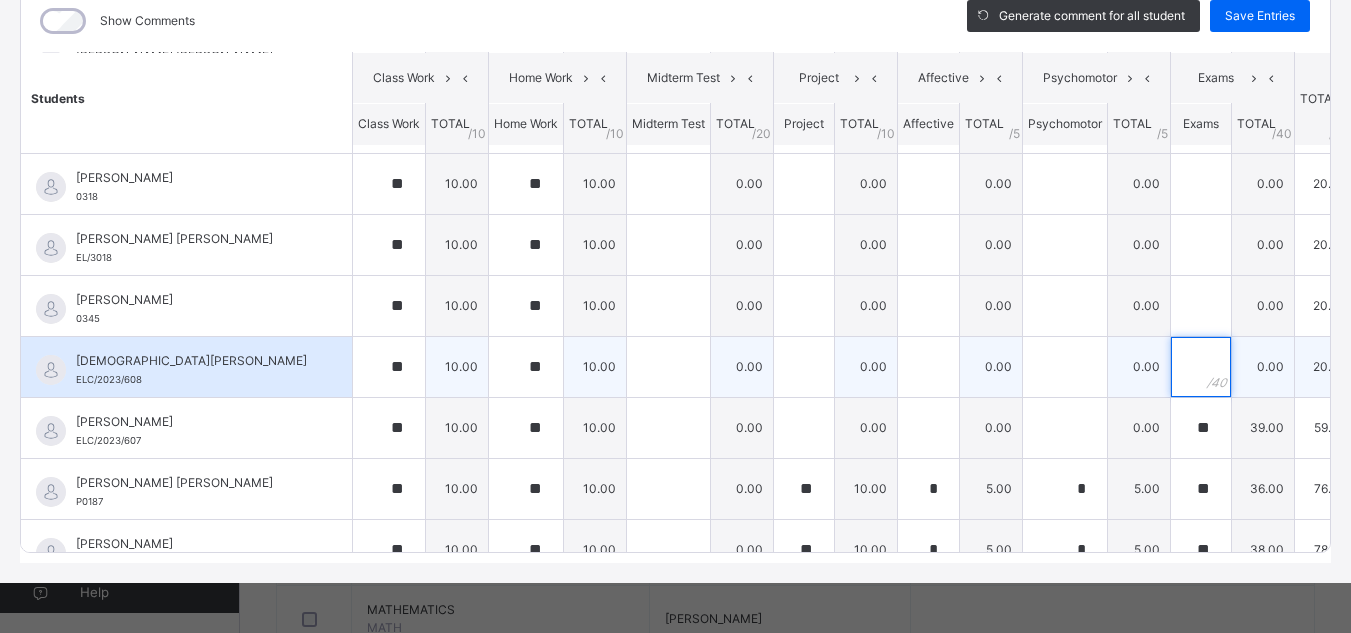 click at bounding box center [1201, 367] 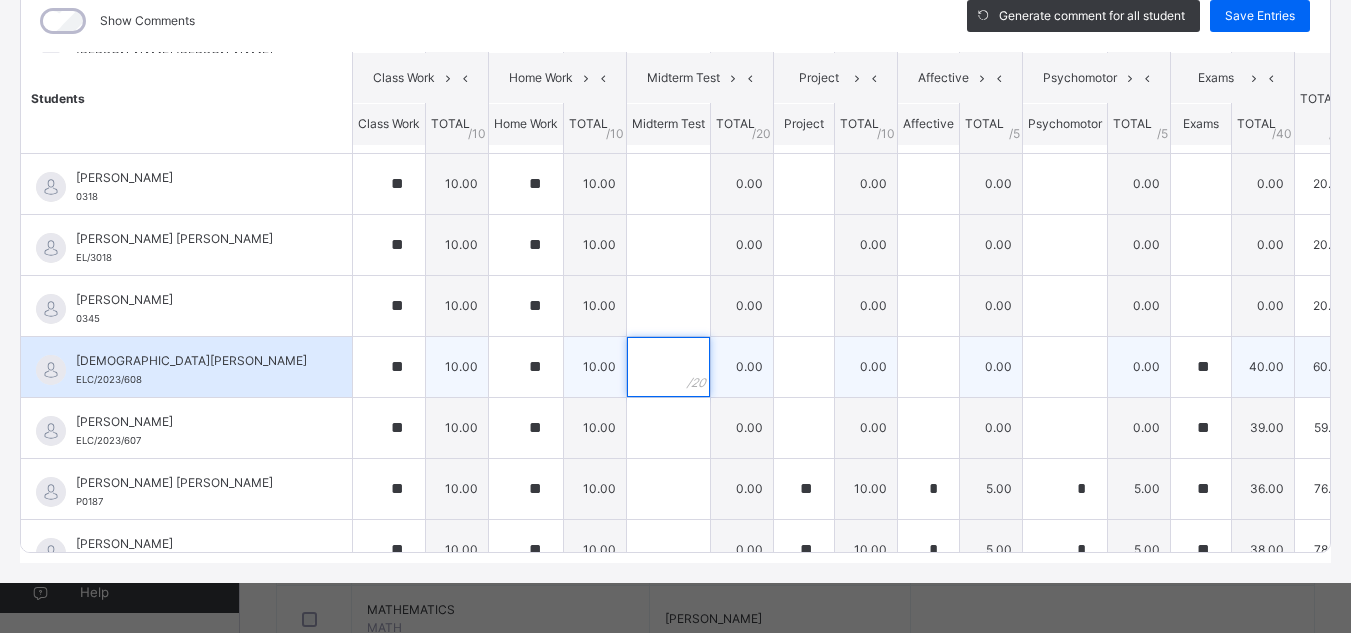 click at bounding box center [668, 367] 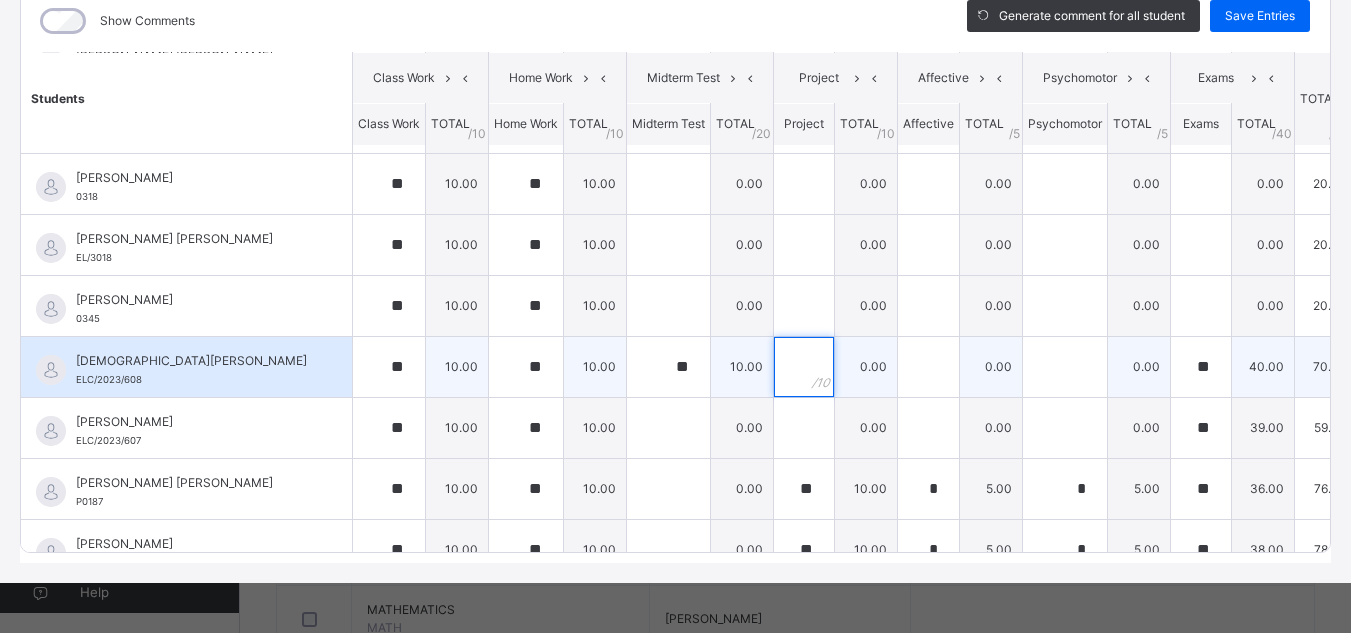 click at bounding box center (804, 367) 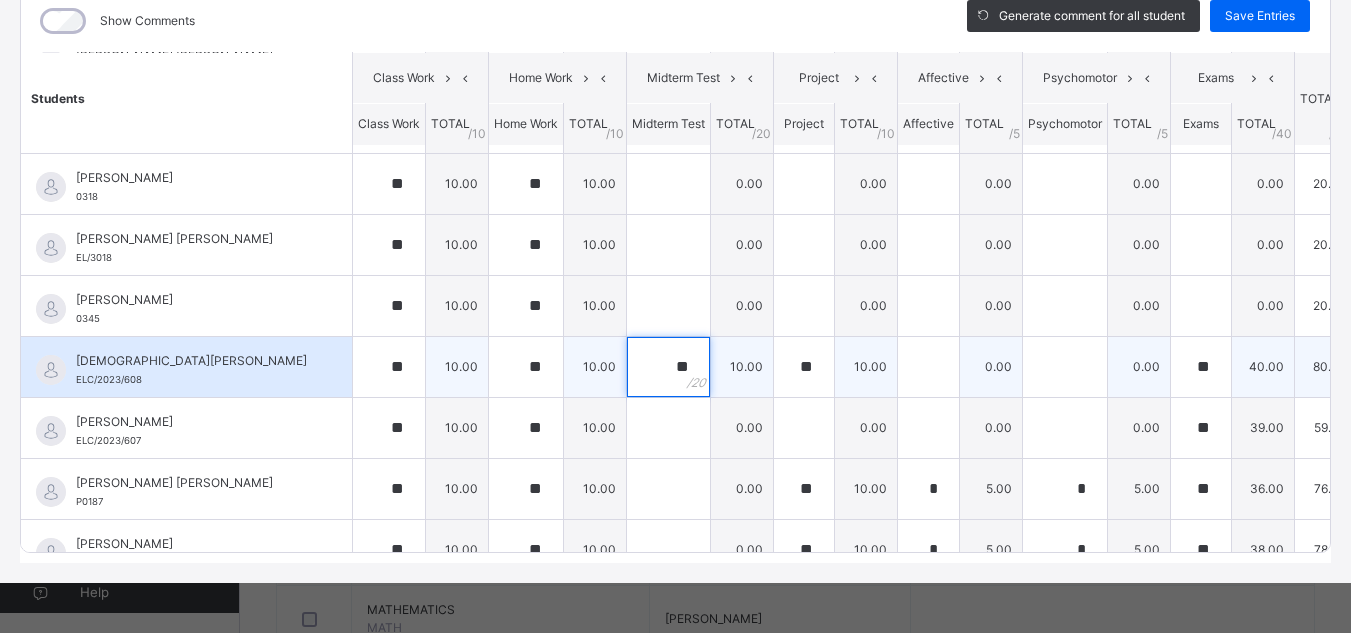 click on "**" at bounding box center (668, 367) 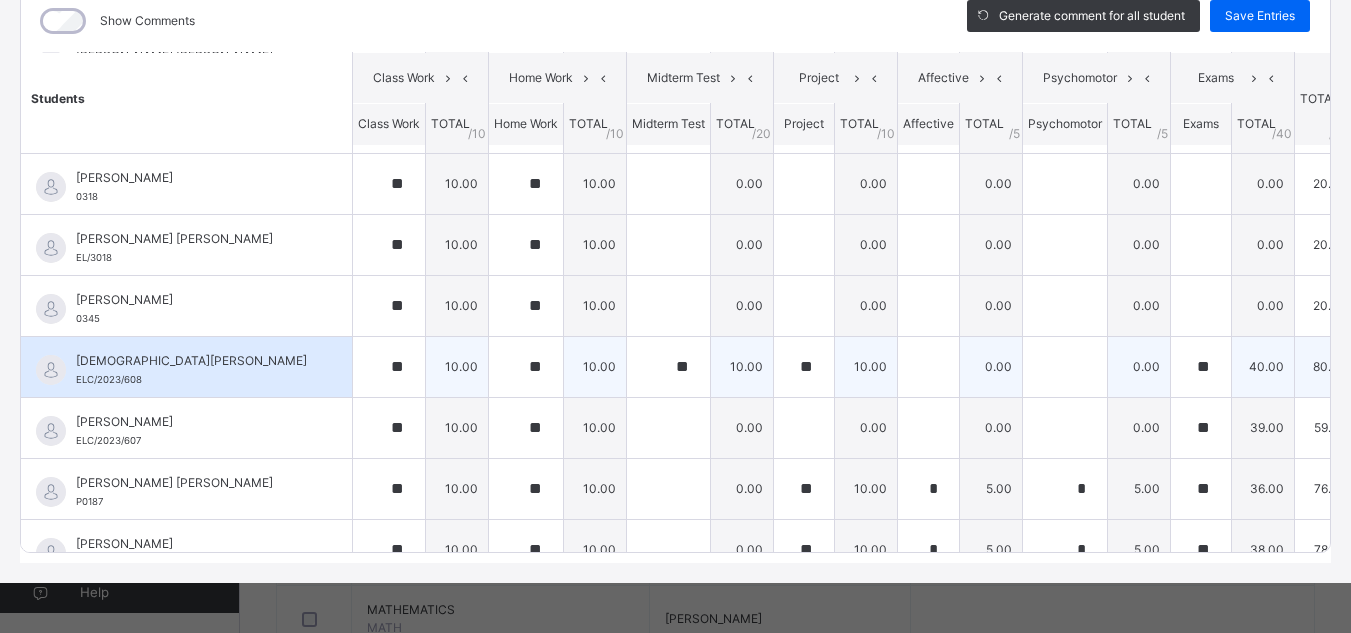 click on "**" at bounding box center [668, 367] 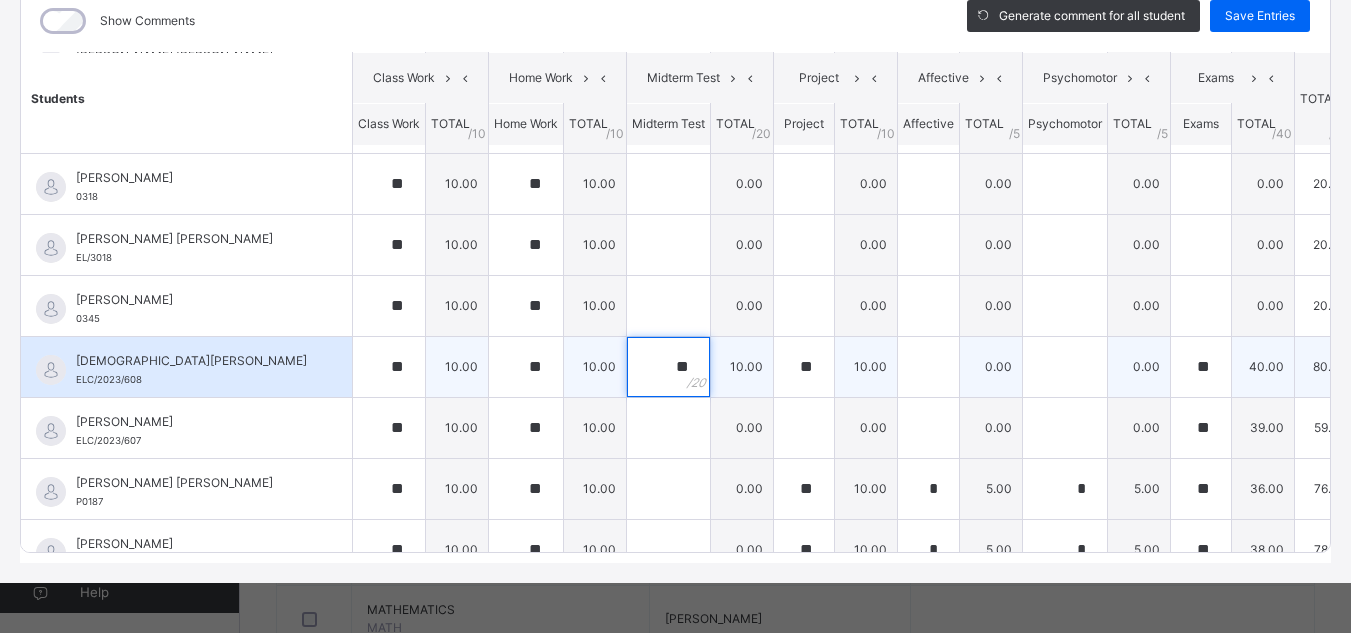 click on "**" at bounding box center [668, 367] 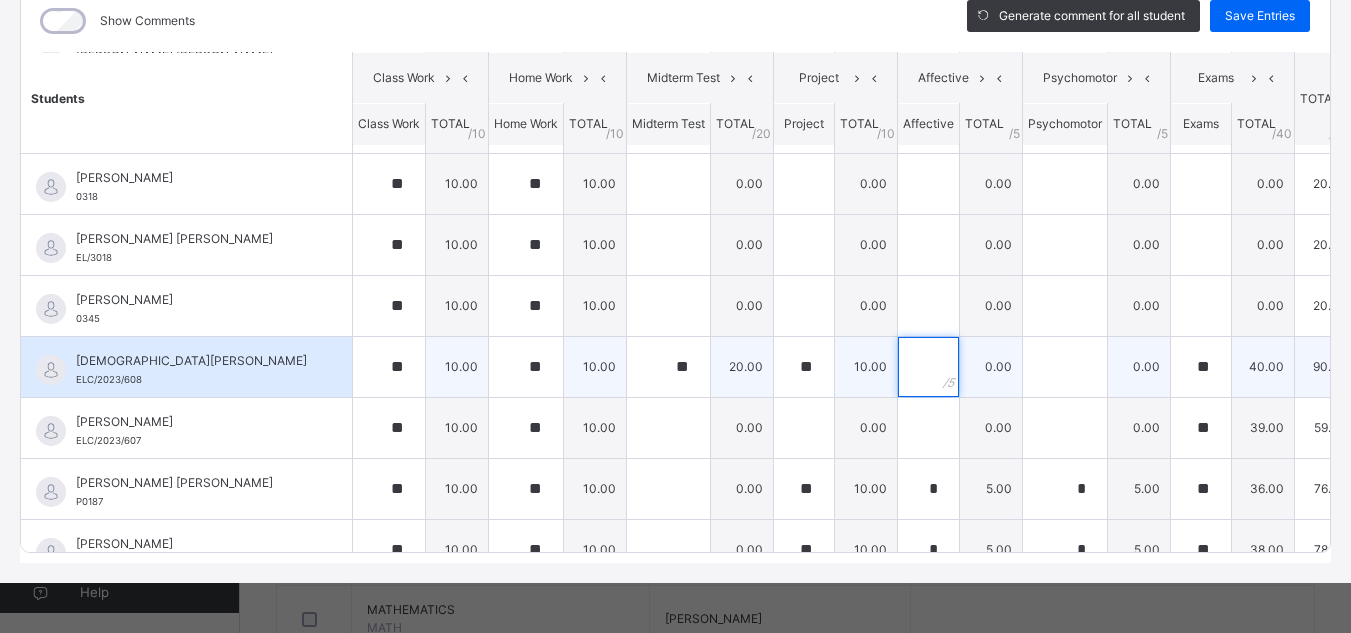 click at bounding box center (928, 367) 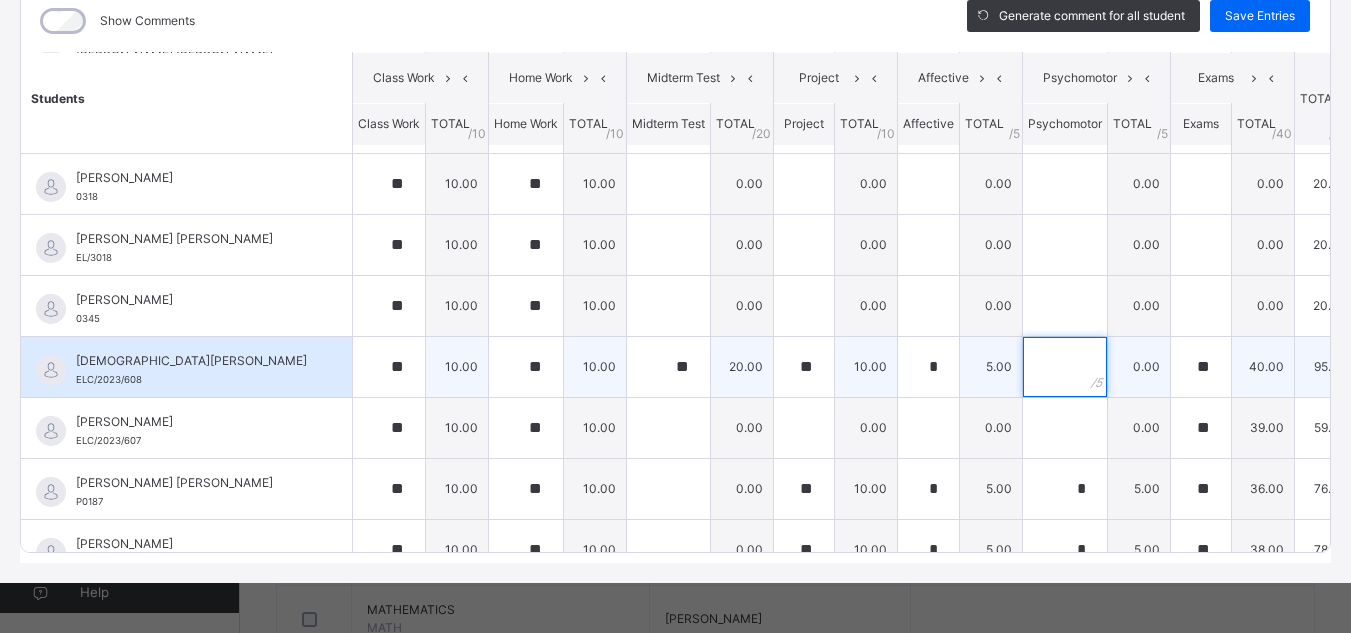 click at bounding box center [1065, 367] 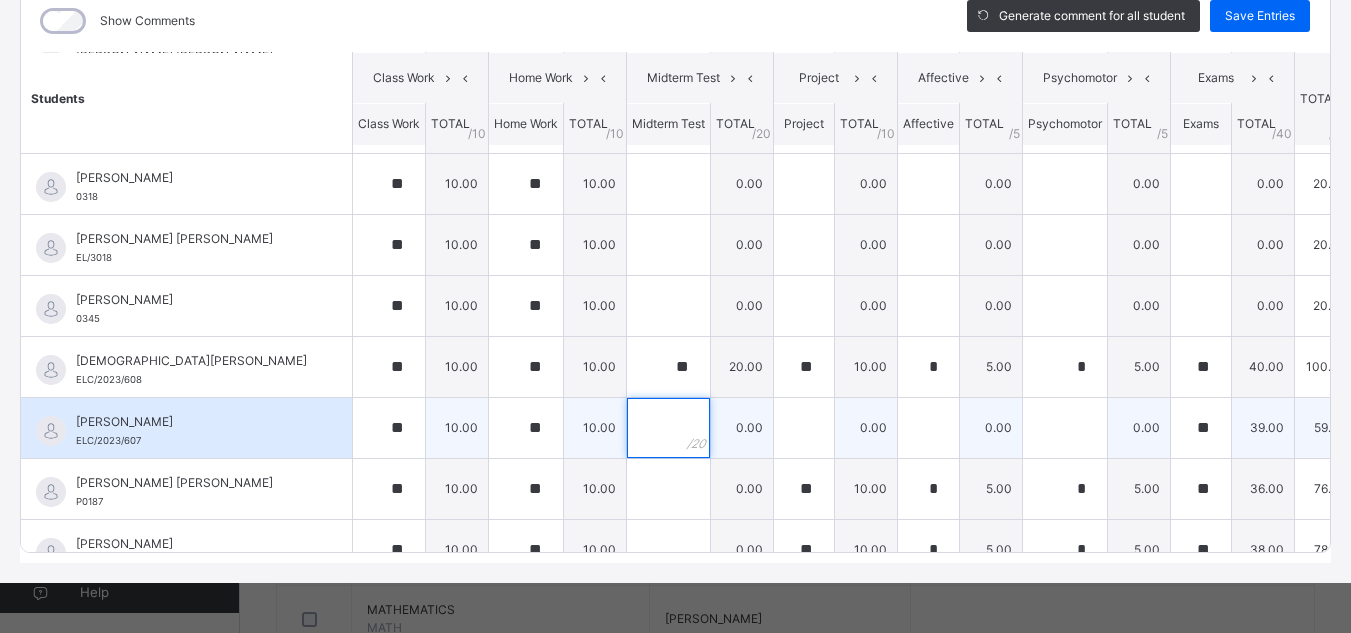 click at bounding box center (668, 428) 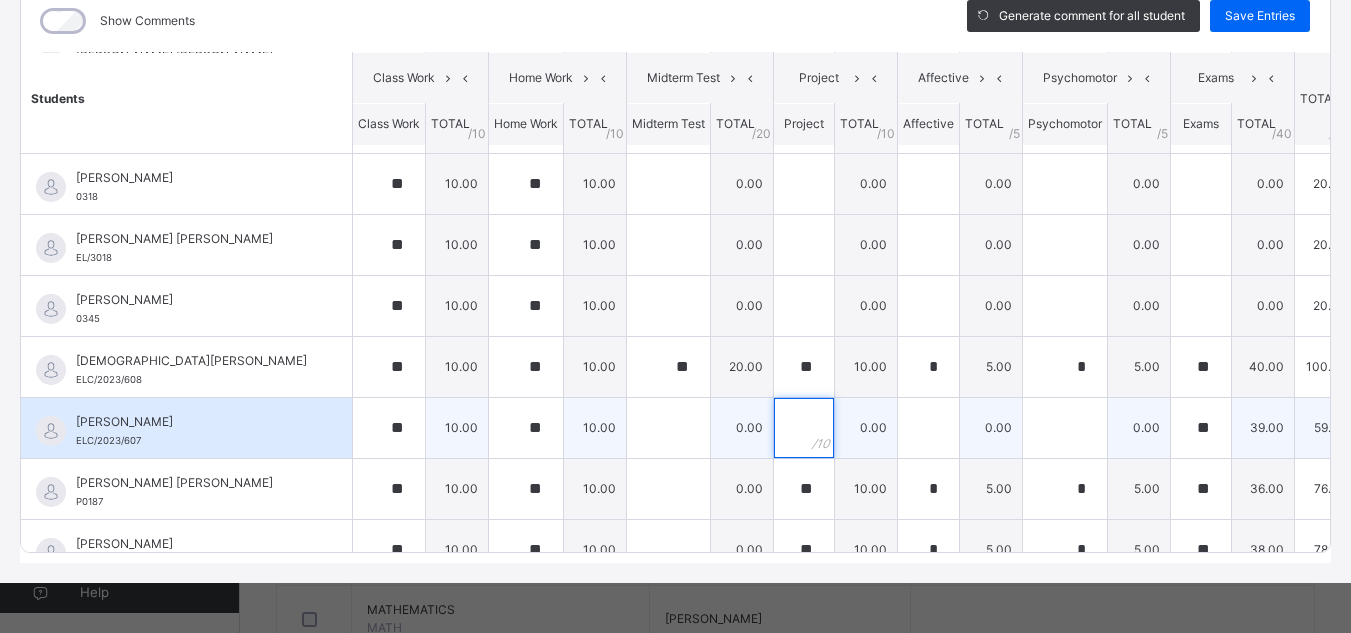 click at bounding box center (804, 428) 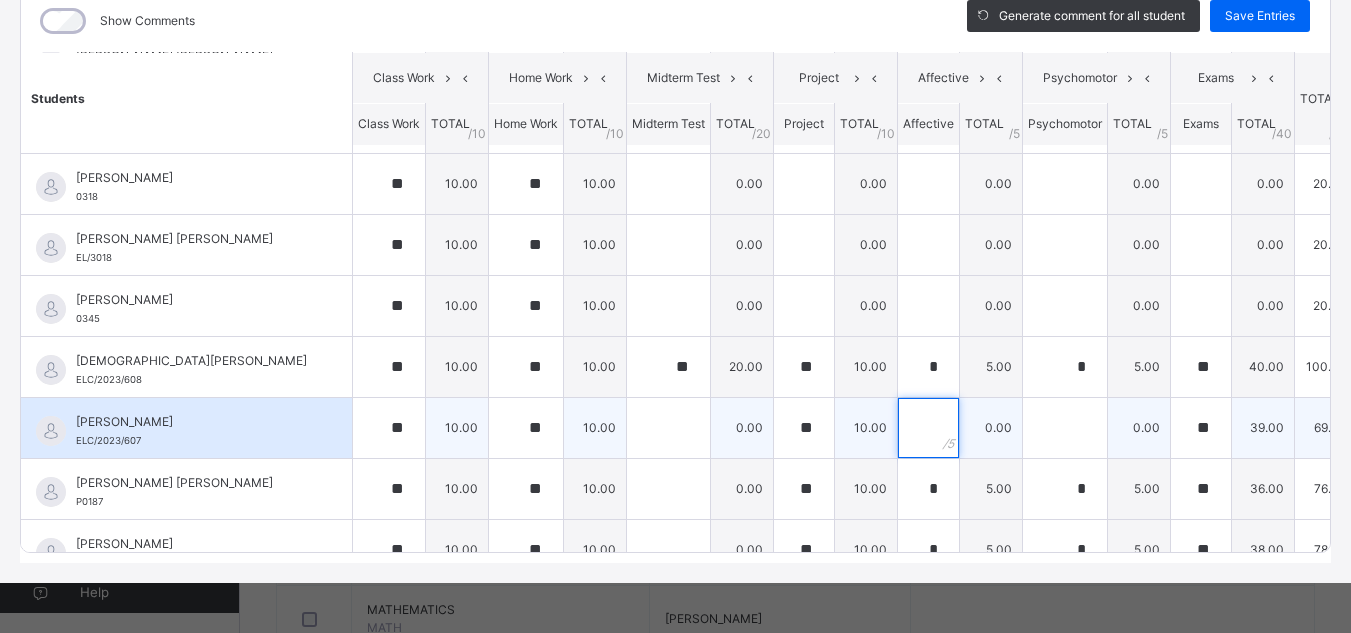 click at bounding box center [928, 428] 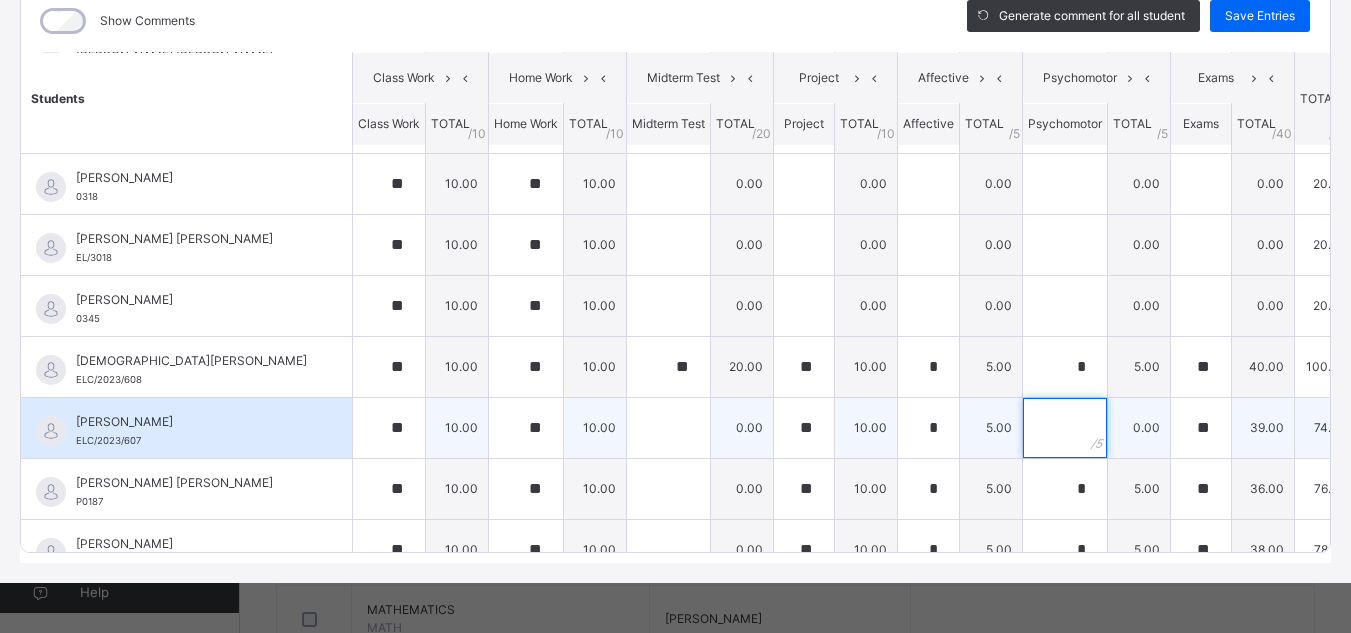 click at bounding box center [1065, 428] 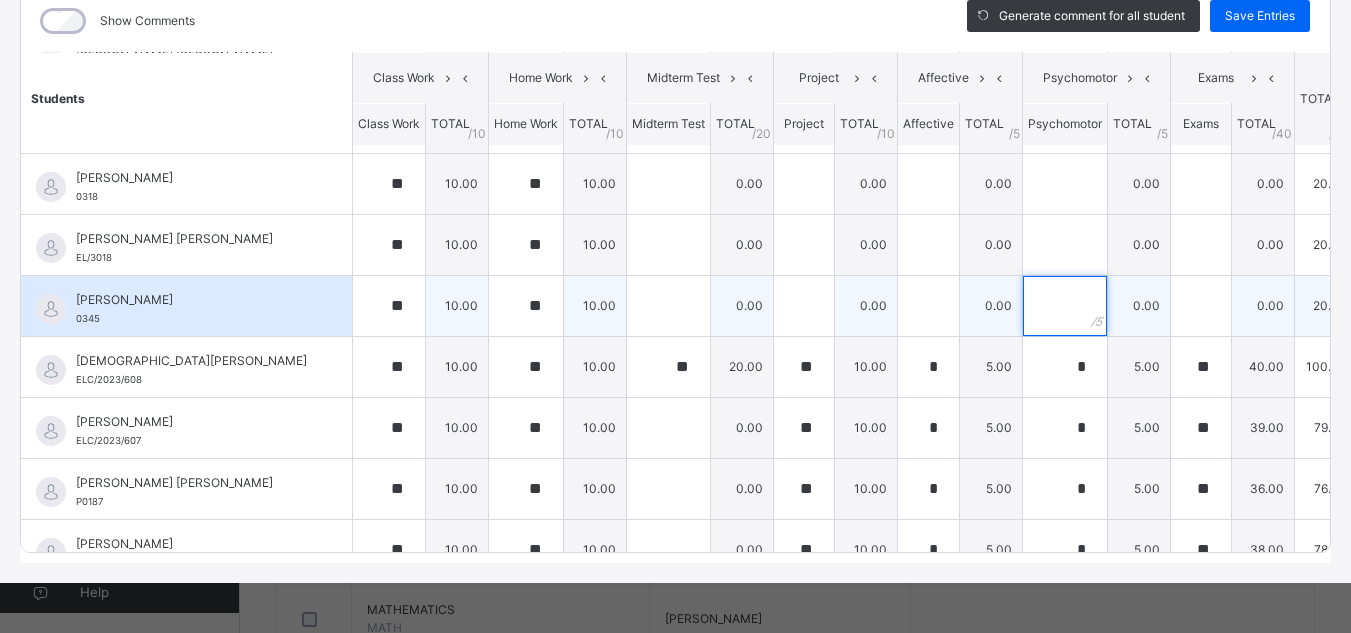 click at bounding box center (1065, 306) 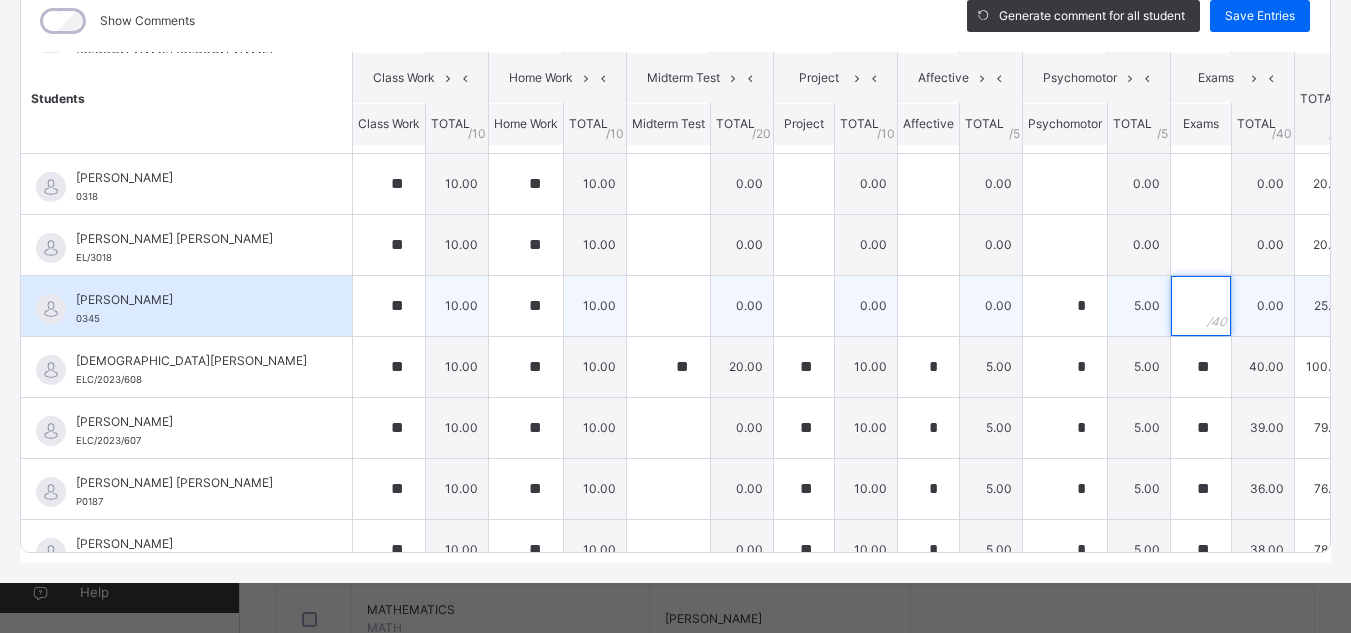click at bounding box center [1201, 306] 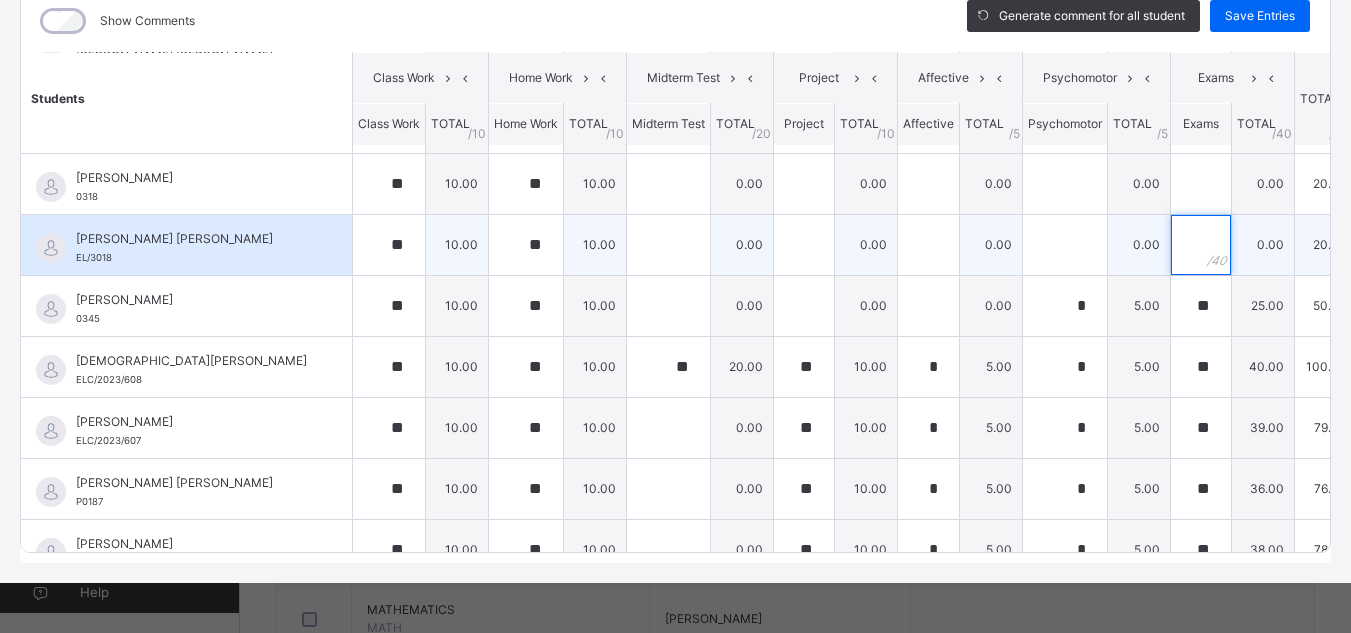 click at bounding box center [1201, 245] 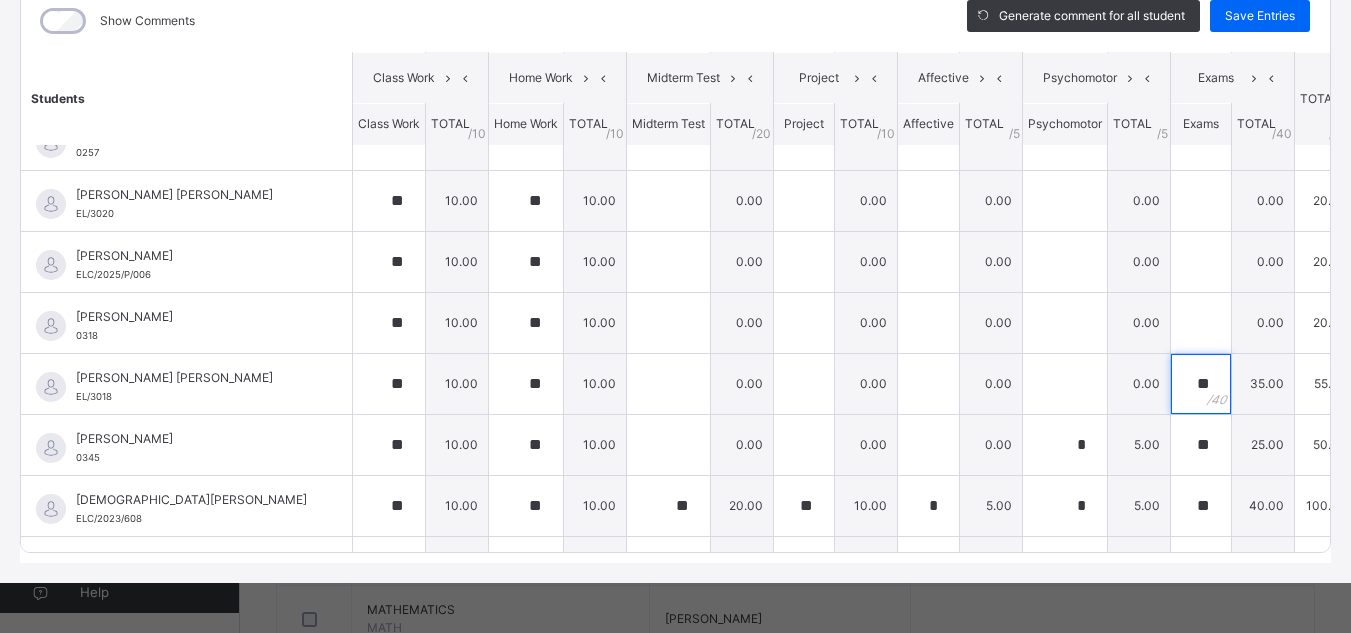 scroll, scrollTop: 642, scrollLeft: 0, axis: vertical 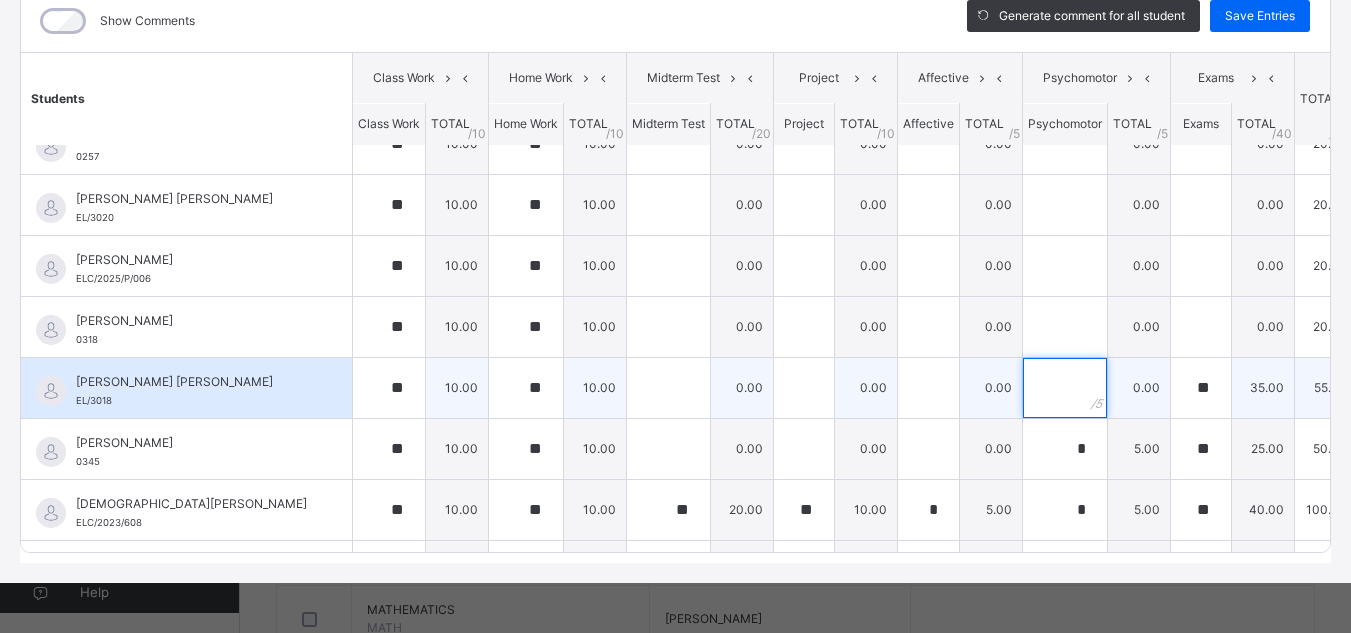 click at bounding box center [1065, 388] 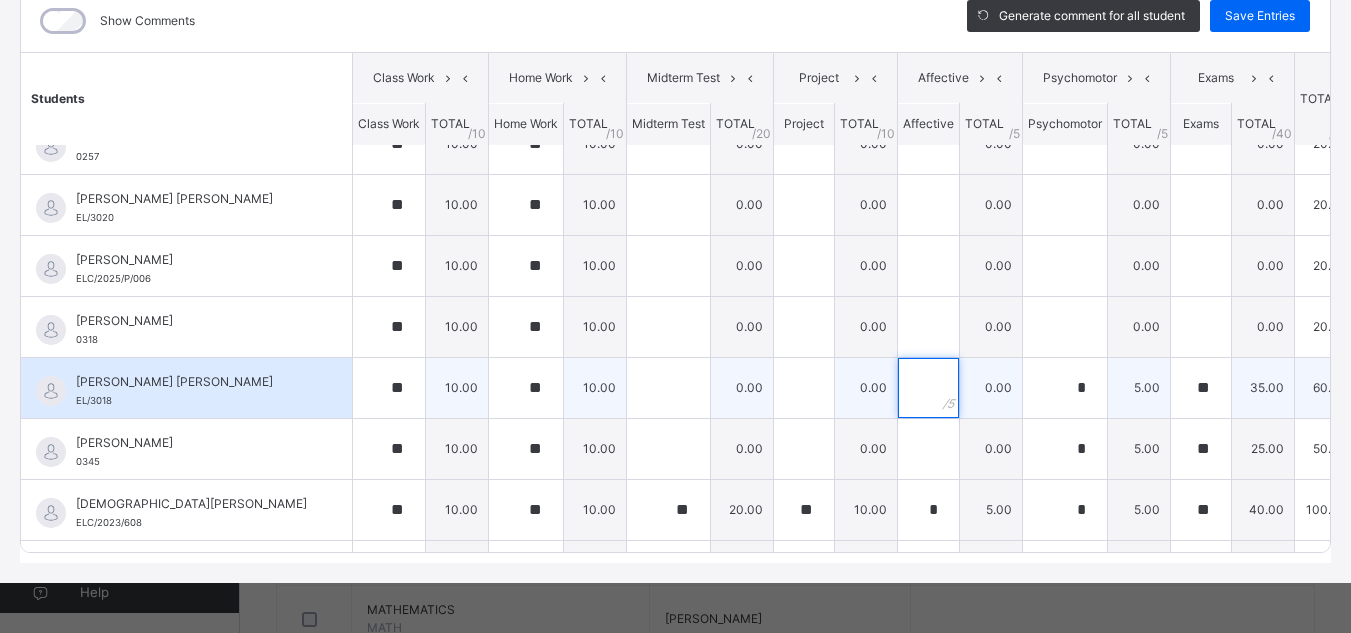 click at bounding box center [928, 388] 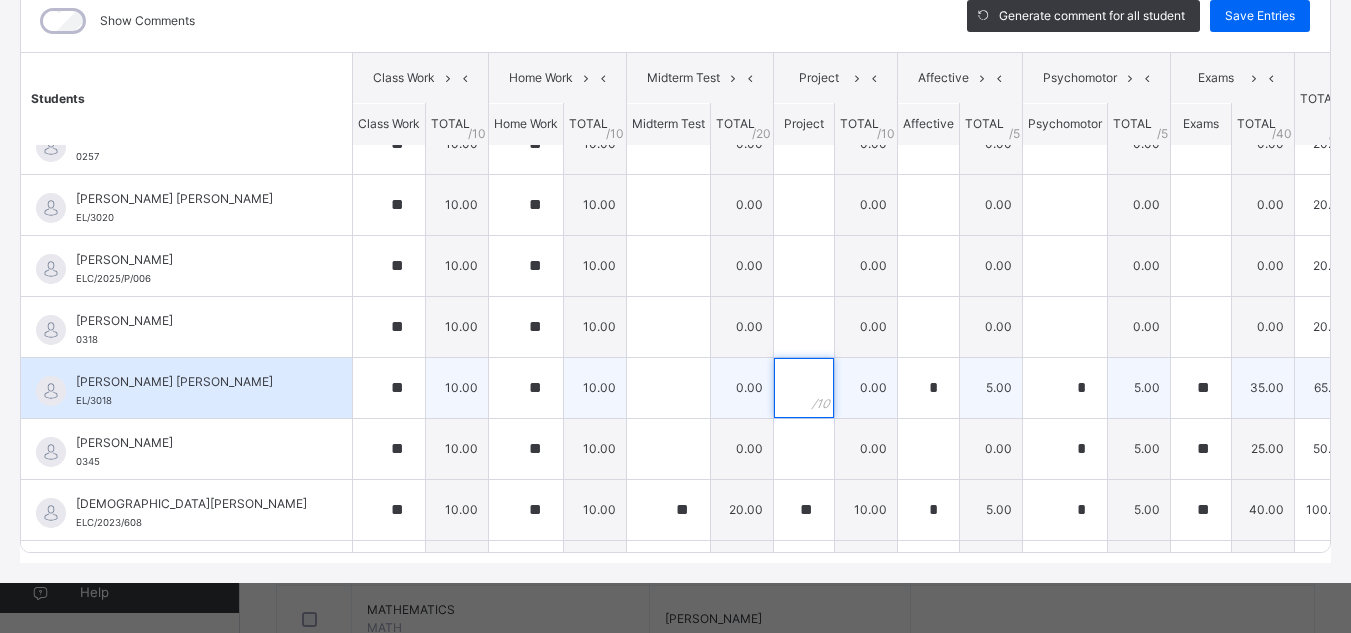 click at bounding box center [804, 388] 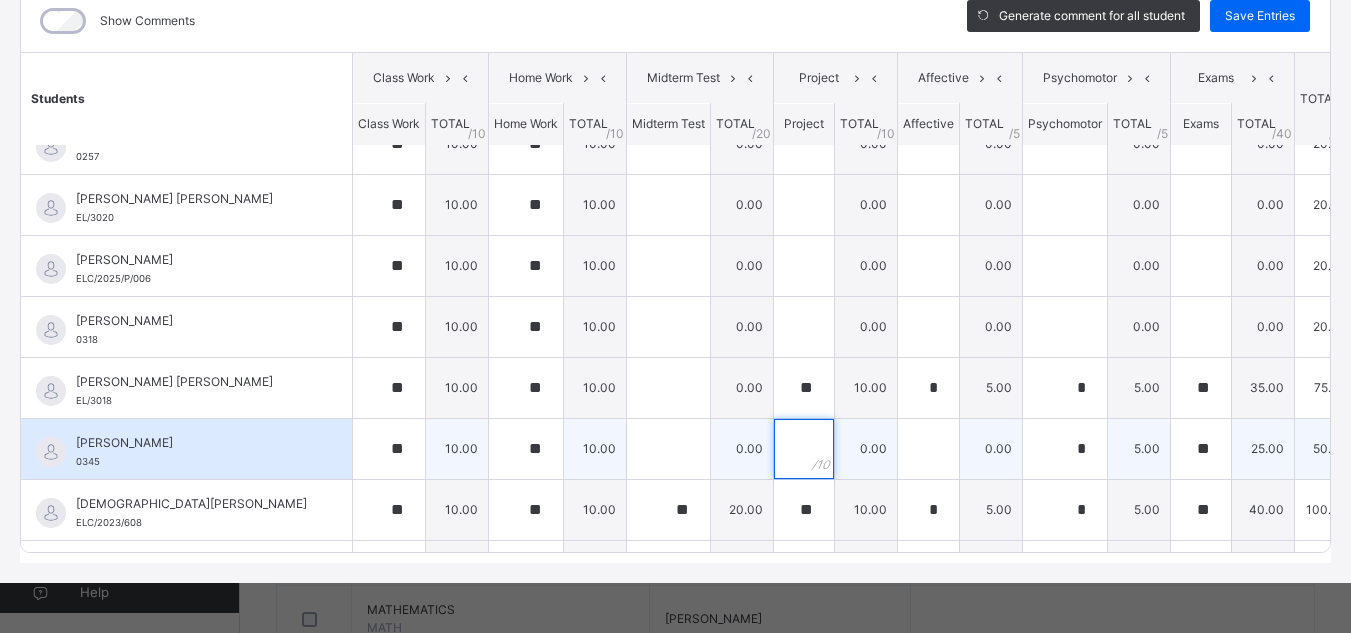 click at bounding box center (804, 449) 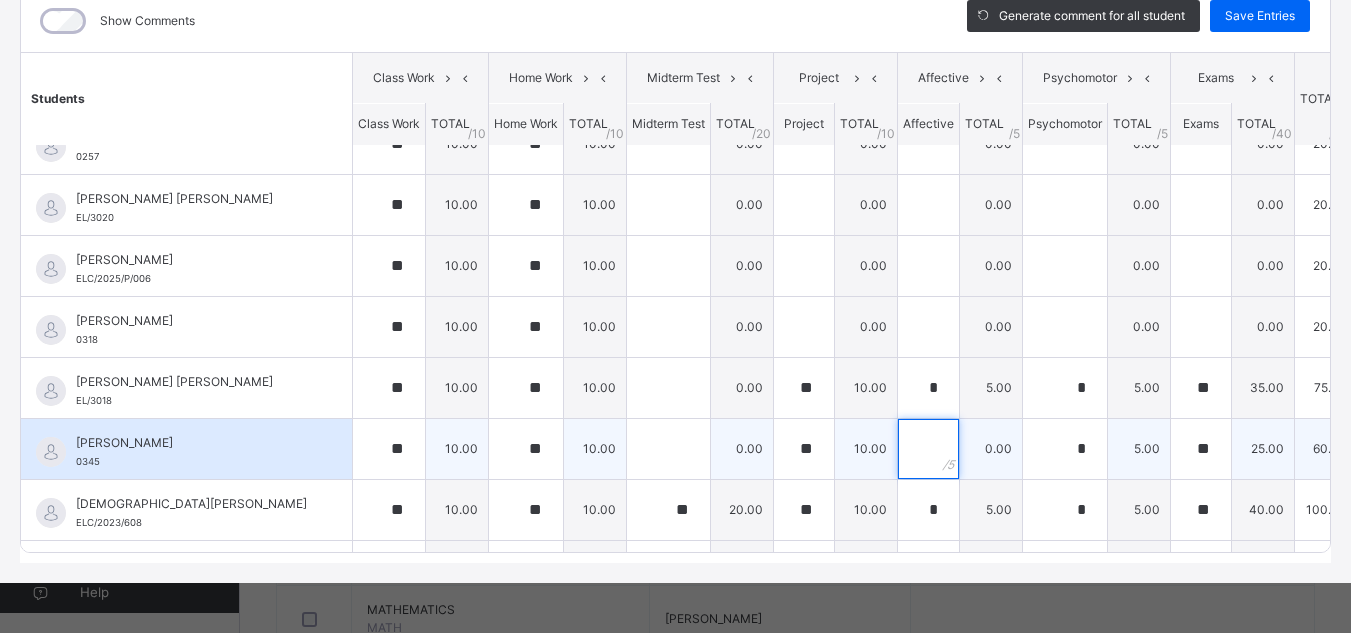 click at bounding box center (928, 449) 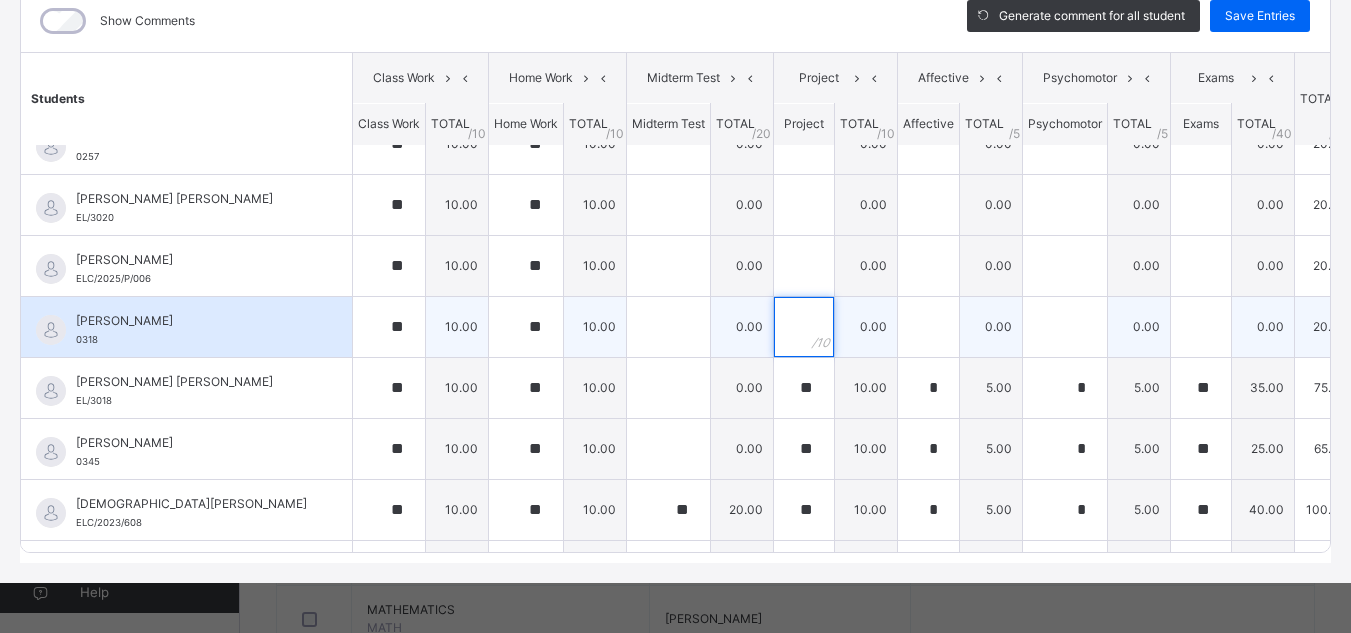click at bounding box center (804, 327) 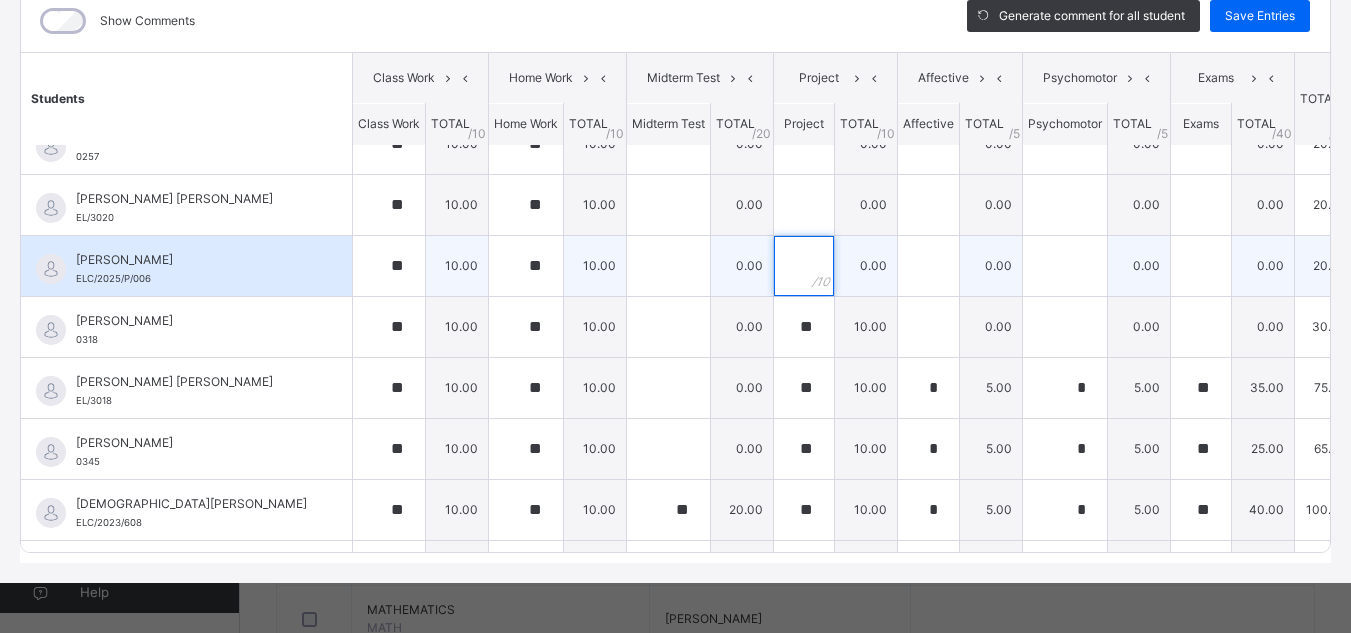 click at bounding box center (804, 266) 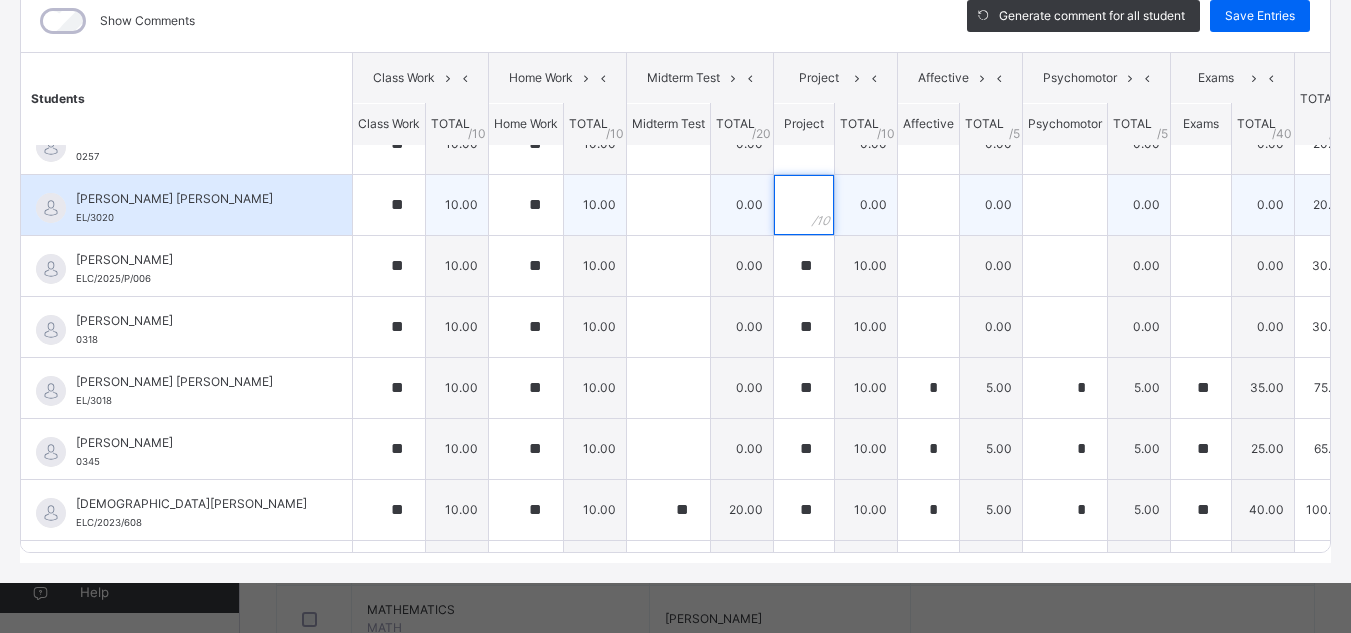 click at bounding box center (804, 205) 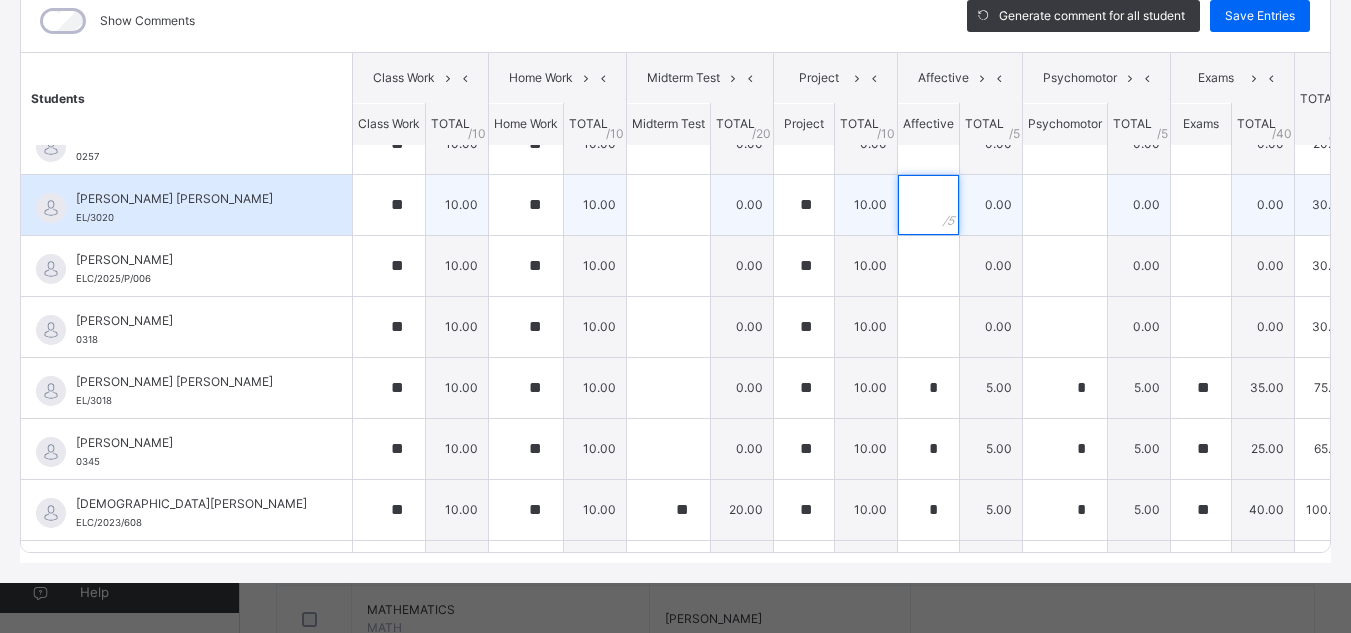 click at bounding box center [928, 205] 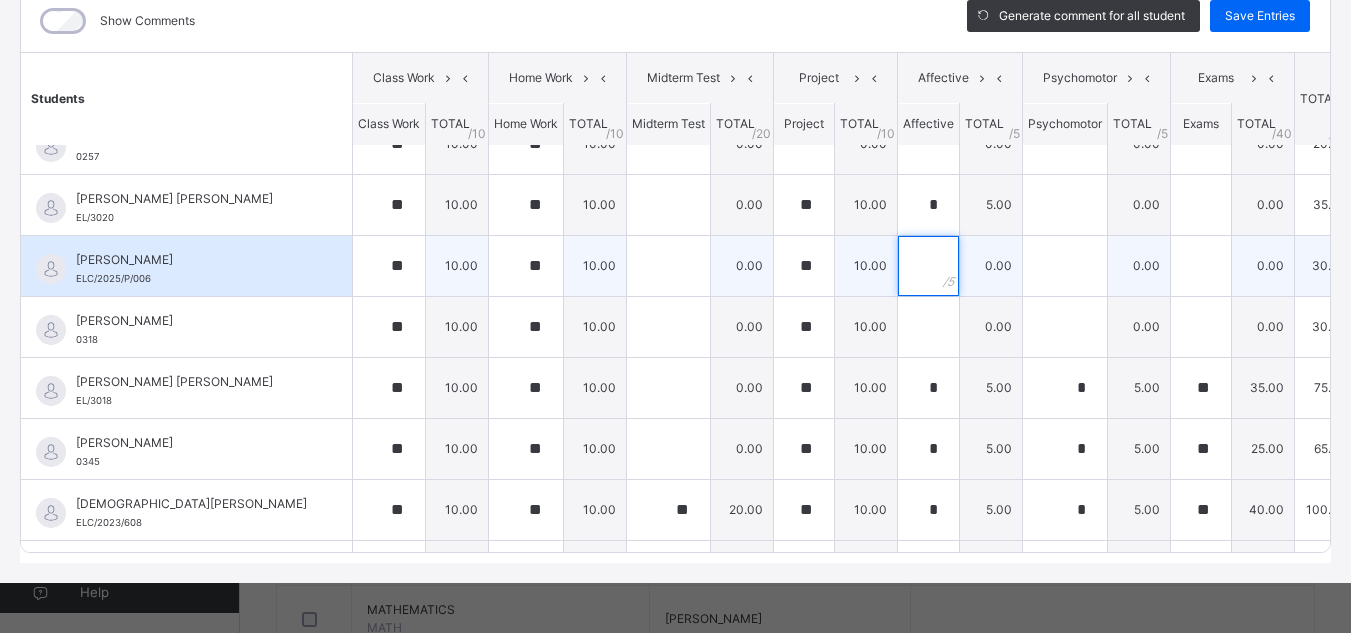 click at bounding box center (928, 266) 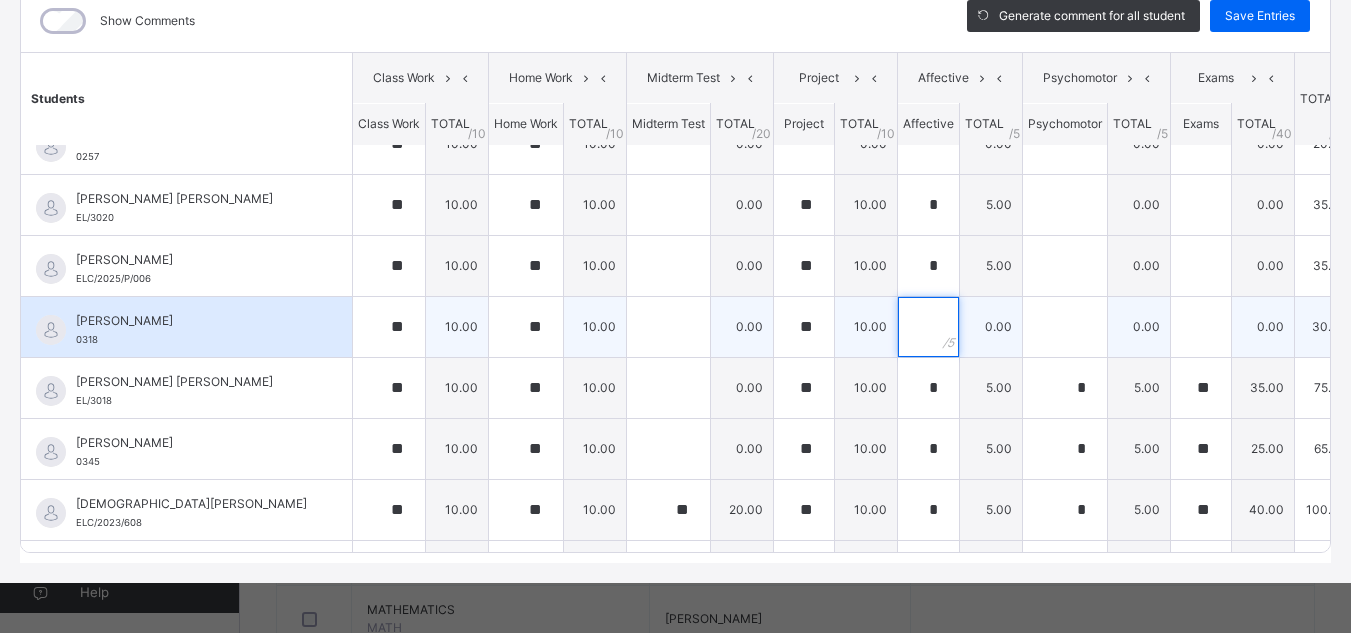 click at bounding box center (928, 327) 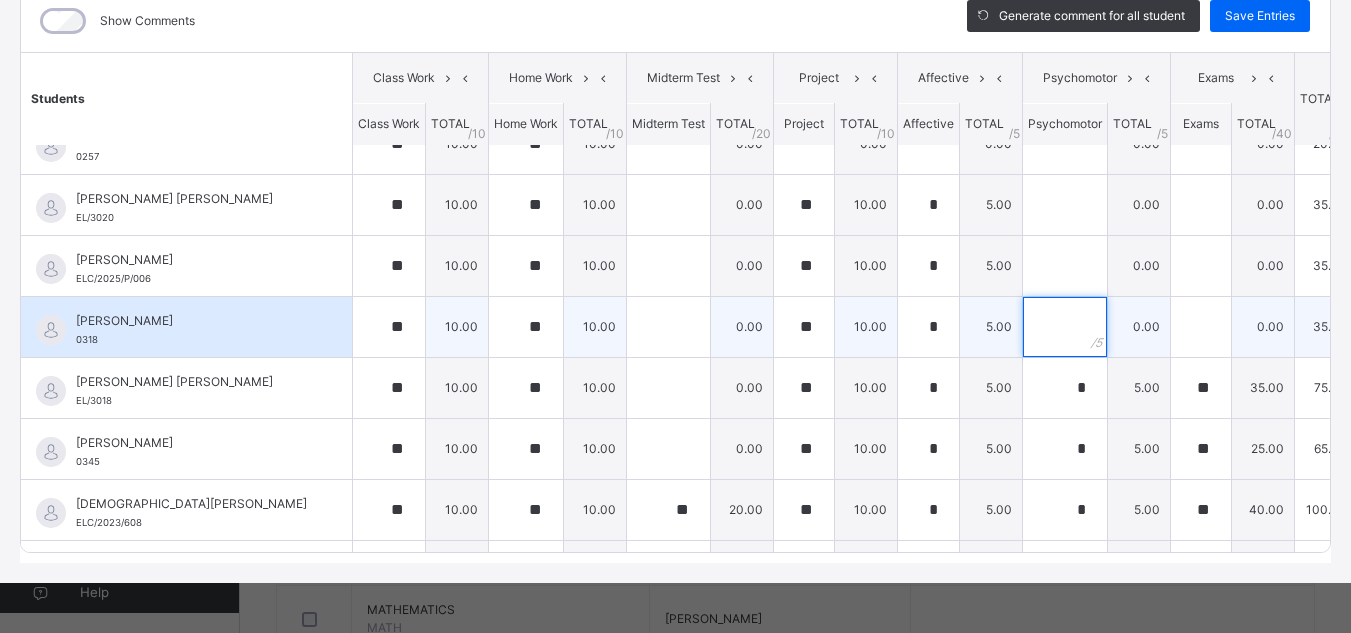 click at bounding box center (1065, 327) 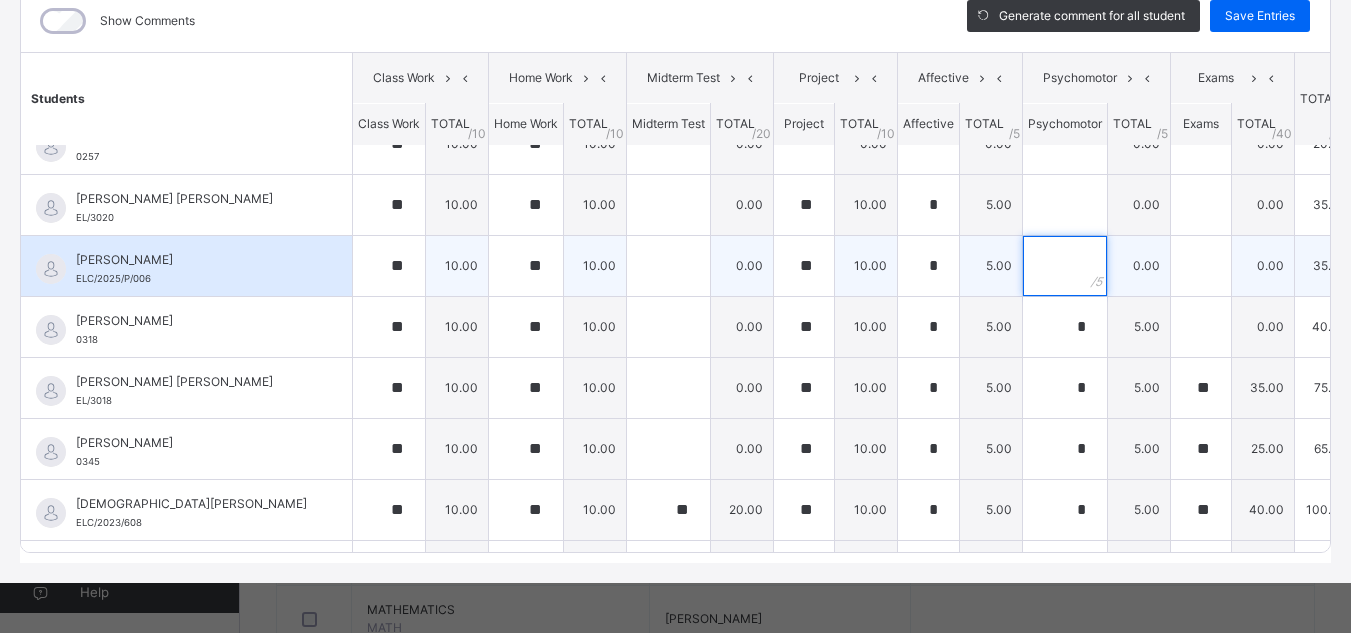click at bounding box center (1065, 266) 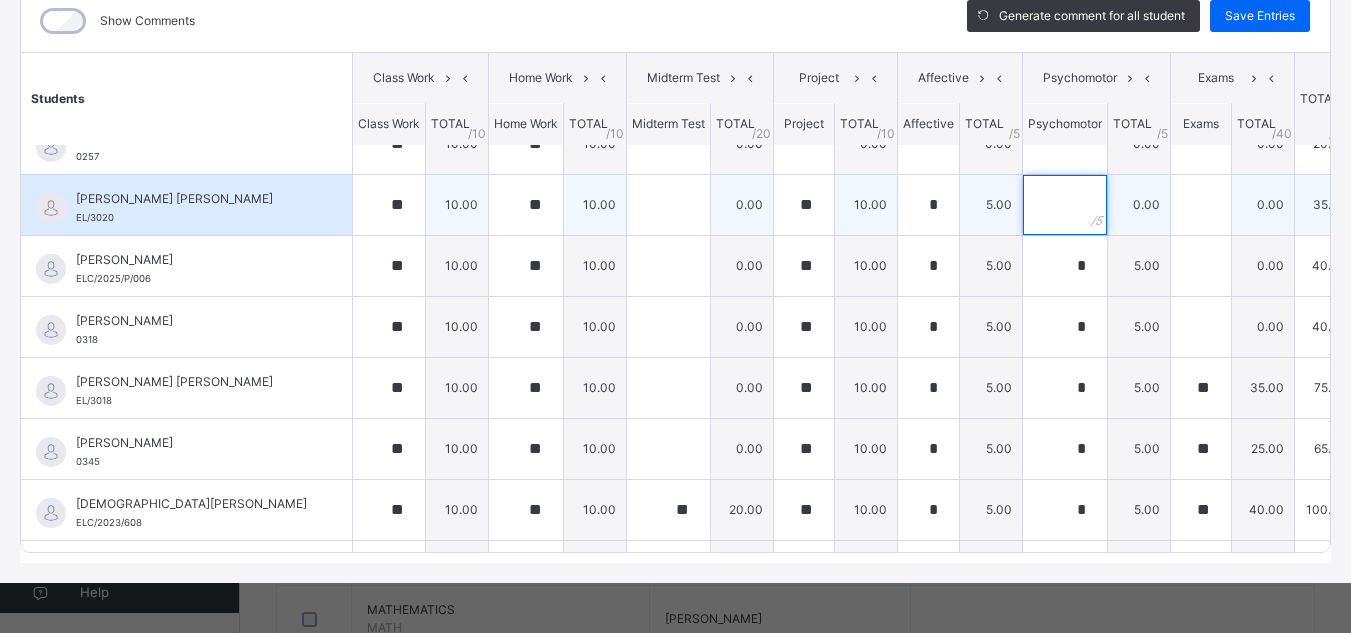 click at bounding box center (1065, 205) 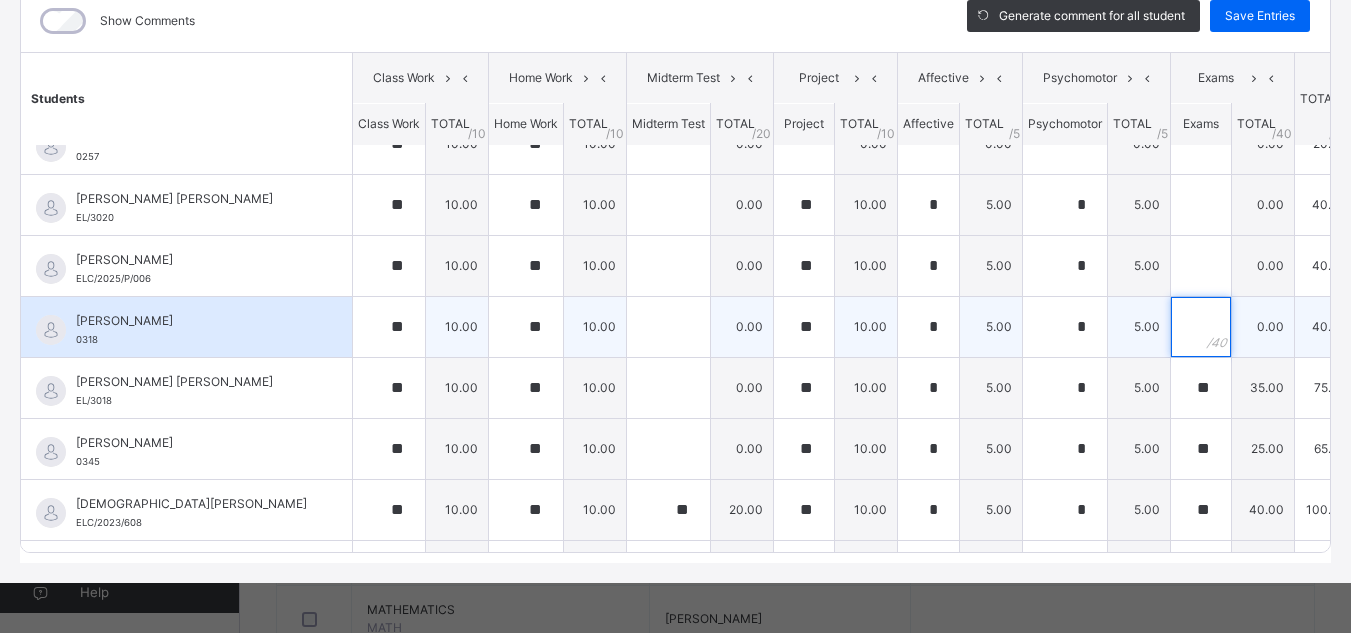 click at bounding box center [1201, 327] 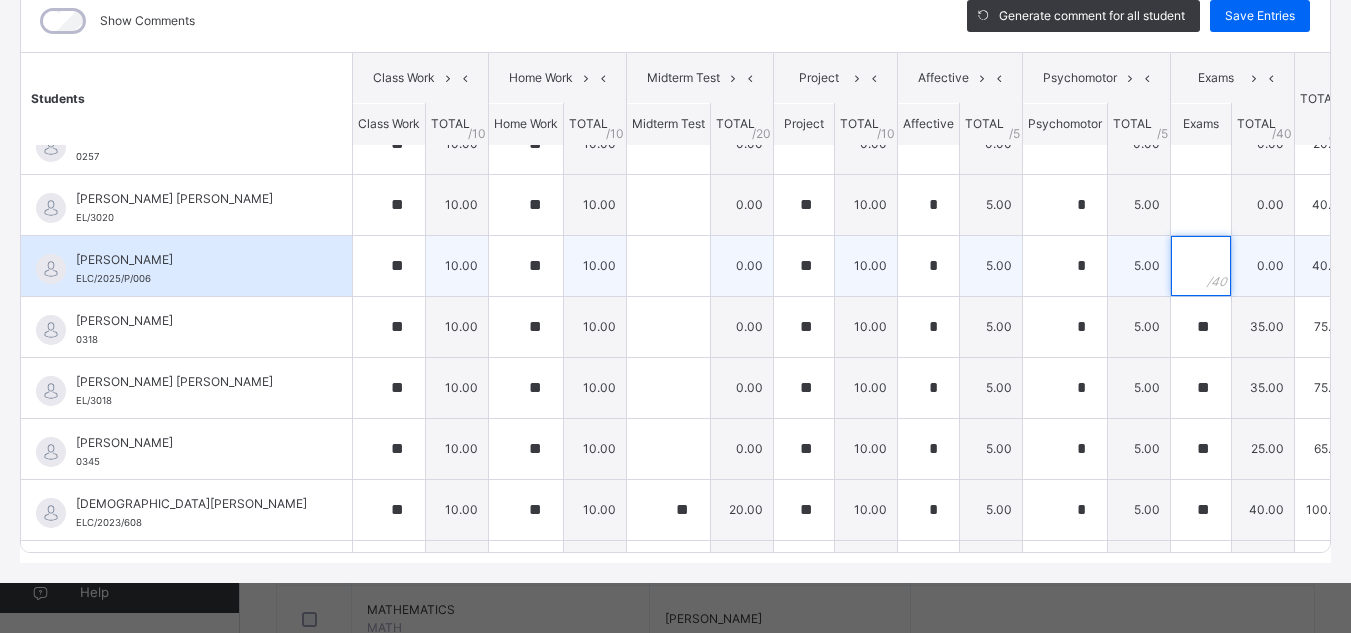 click at bounding box center (1201, 266) 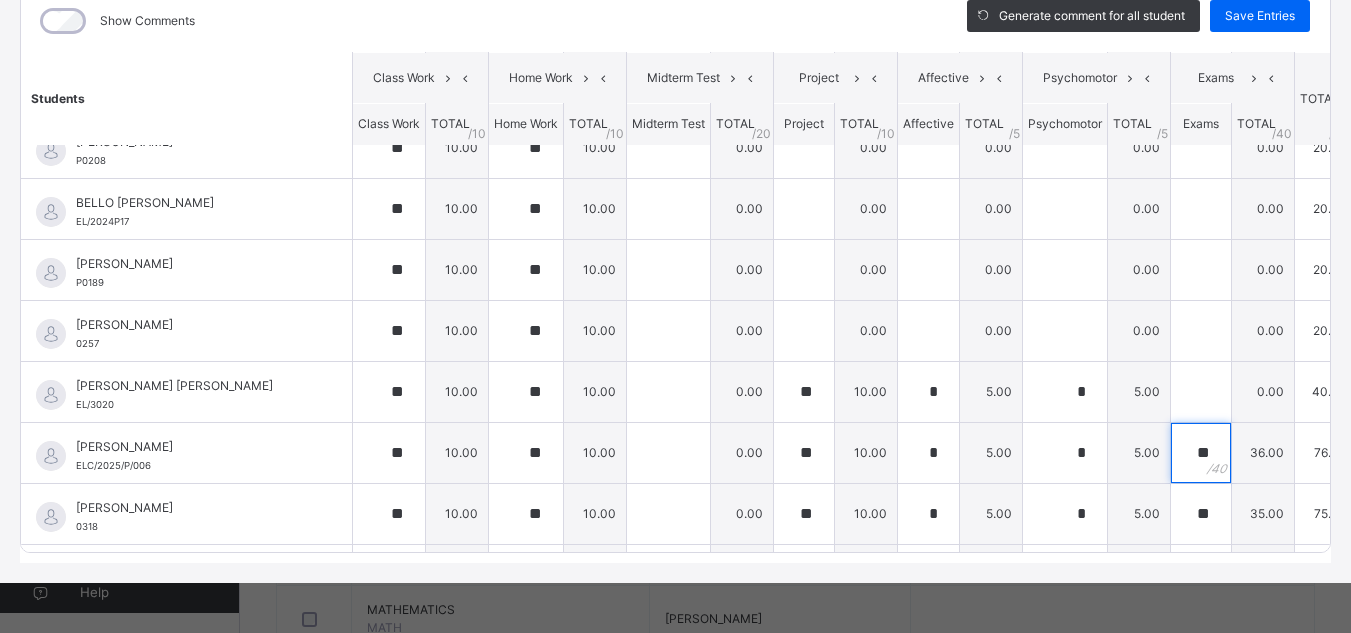 scroll, scrollTop: 452, scrollLeft: 0, axis: vertical 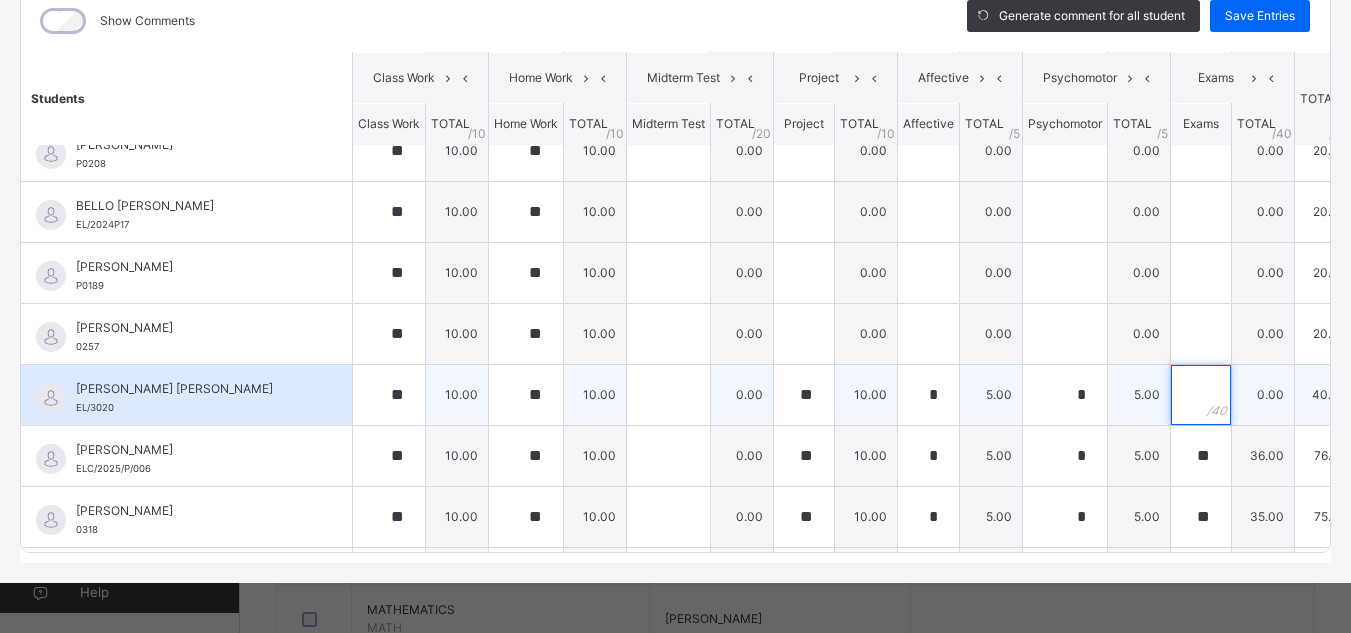 click at bounding box center (1201, 395) 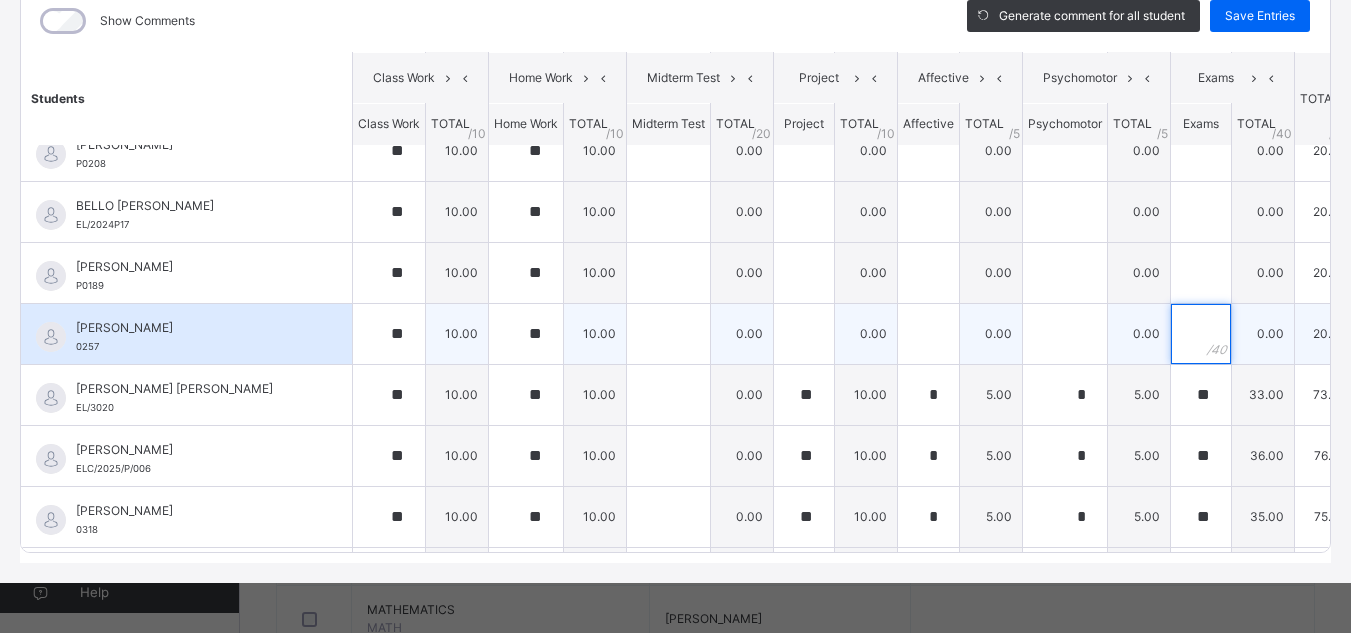 click at bounding box center [1201, 334] 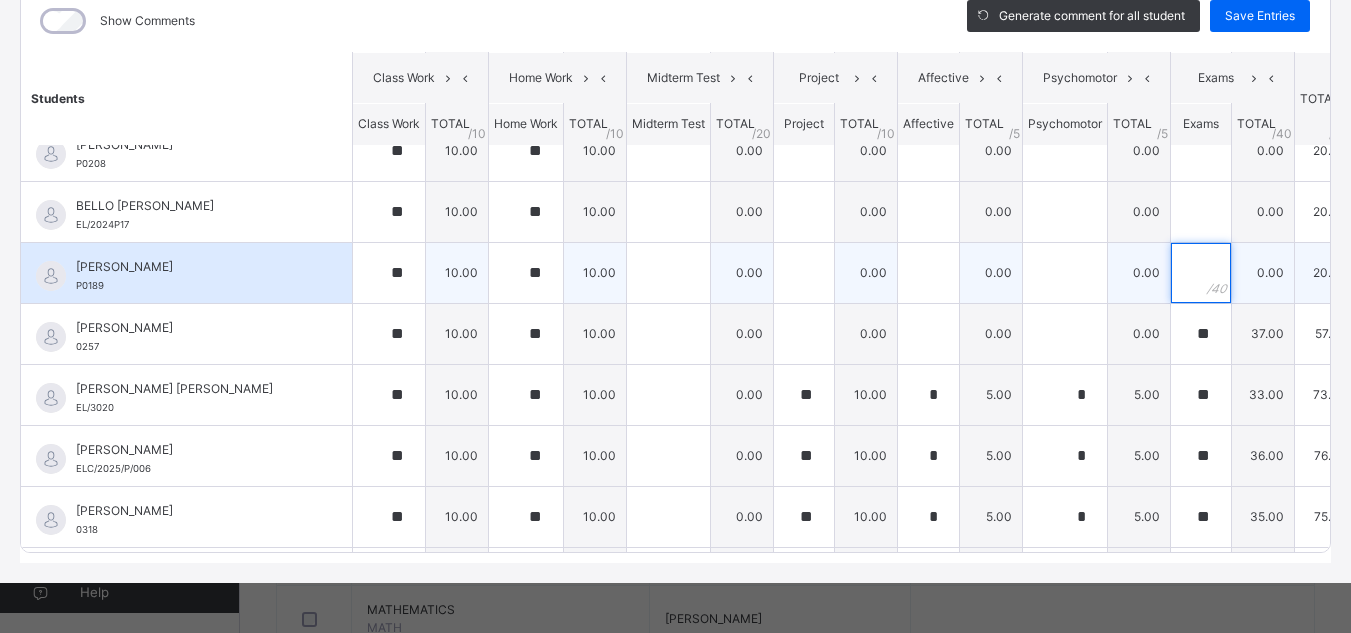 click at bounding box center [1201, 273] 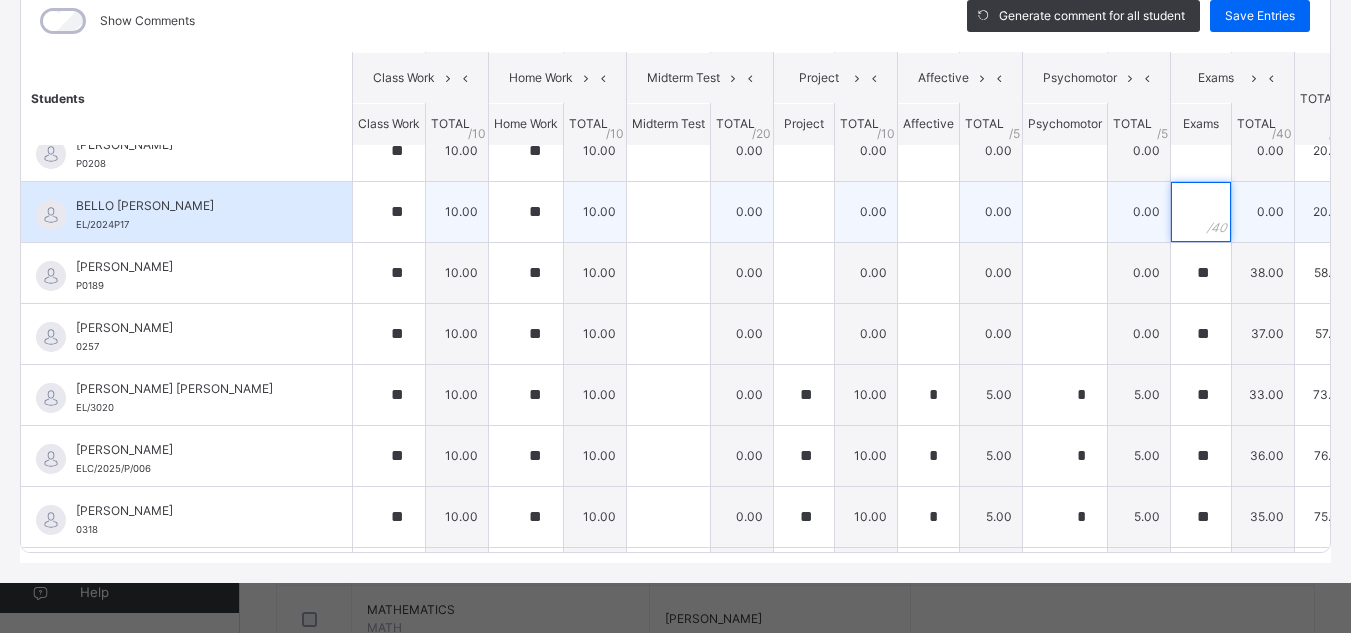 click at bounding box center [1201, 212] 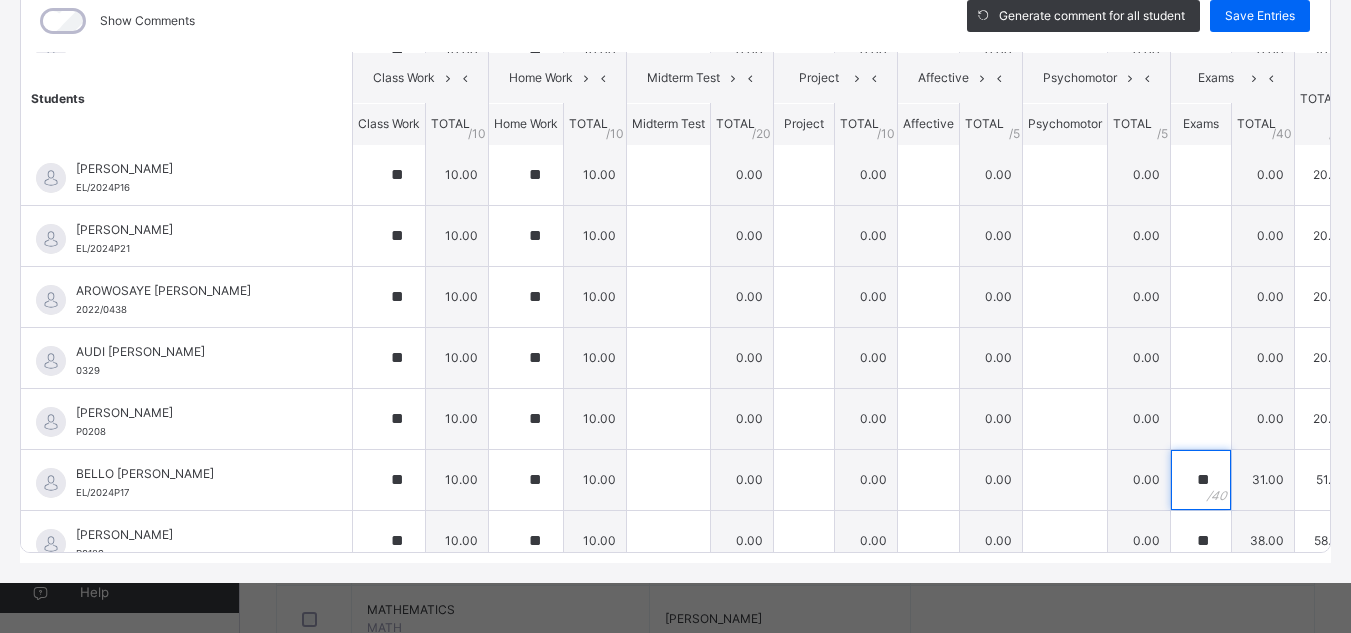 scroll, scrollTop: 177, scrollLeft: 0, axis: vertical 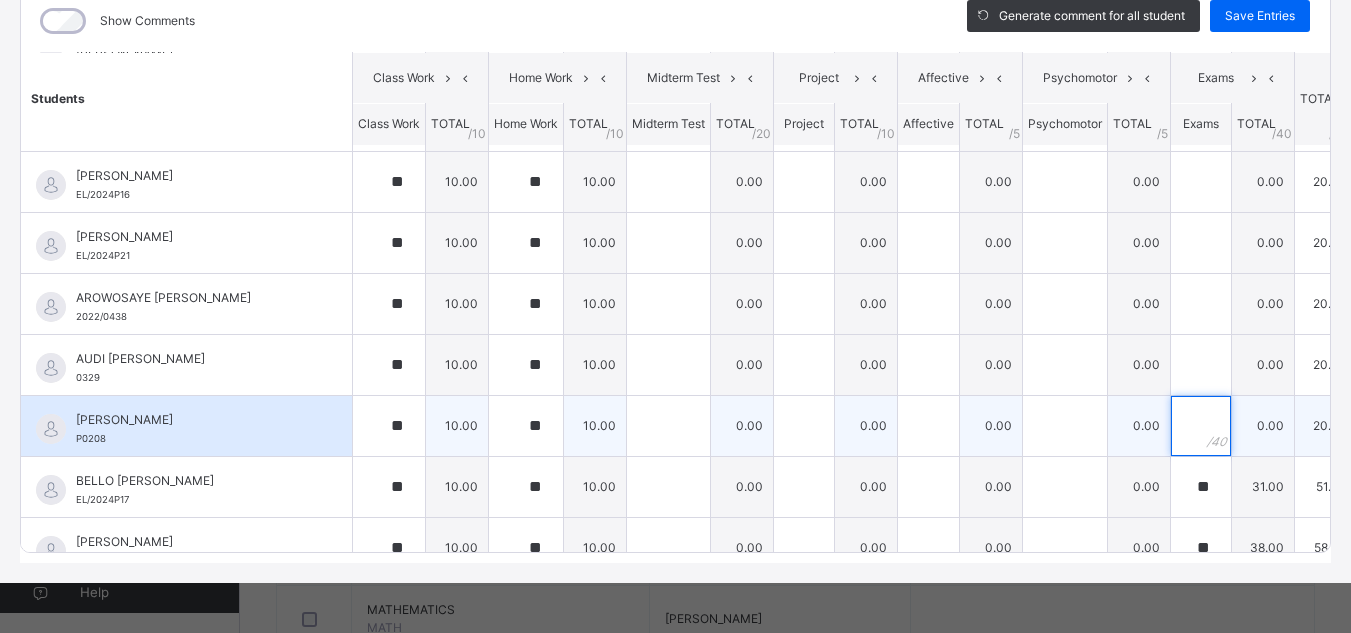 click at bounding box center [1201, 426] 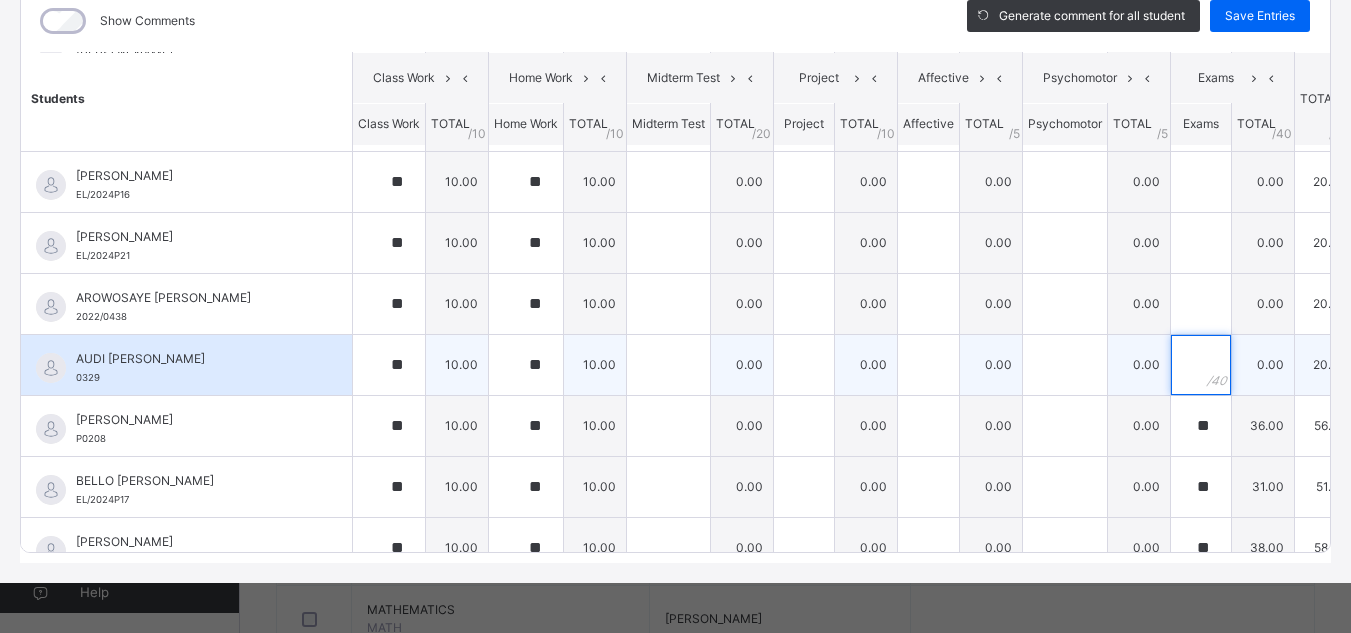 click at bounding box center [1201, 365] 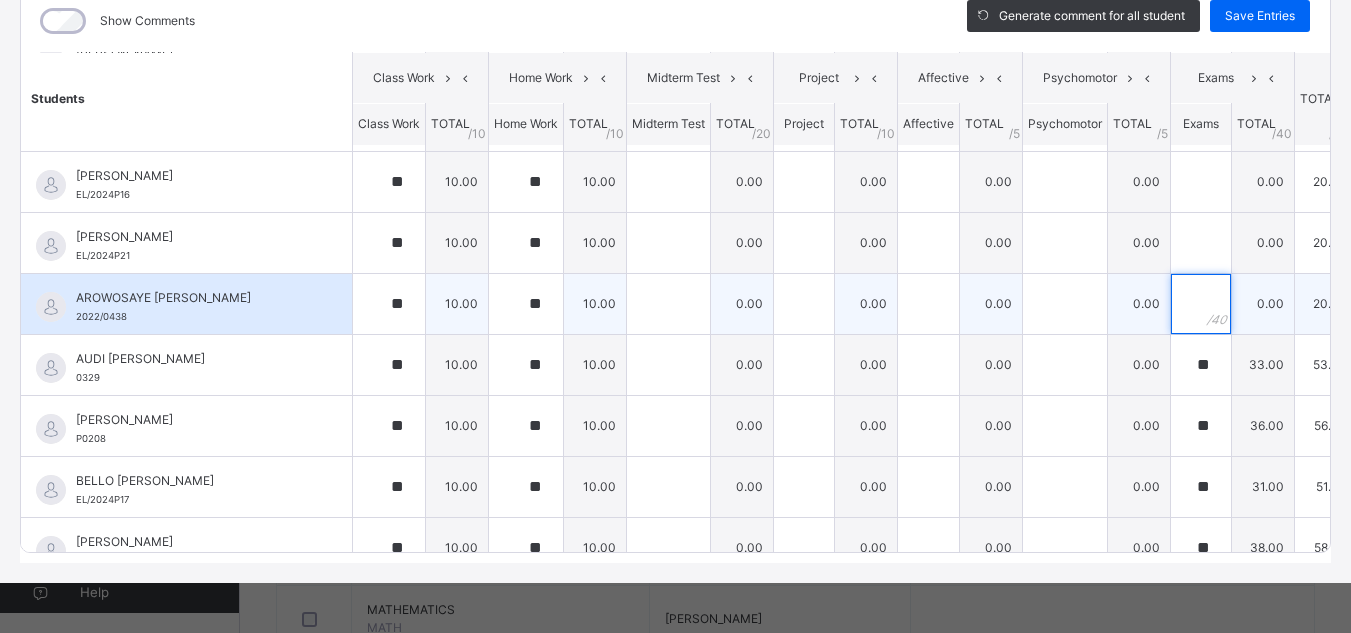 click at bounding box center (1201, 304) 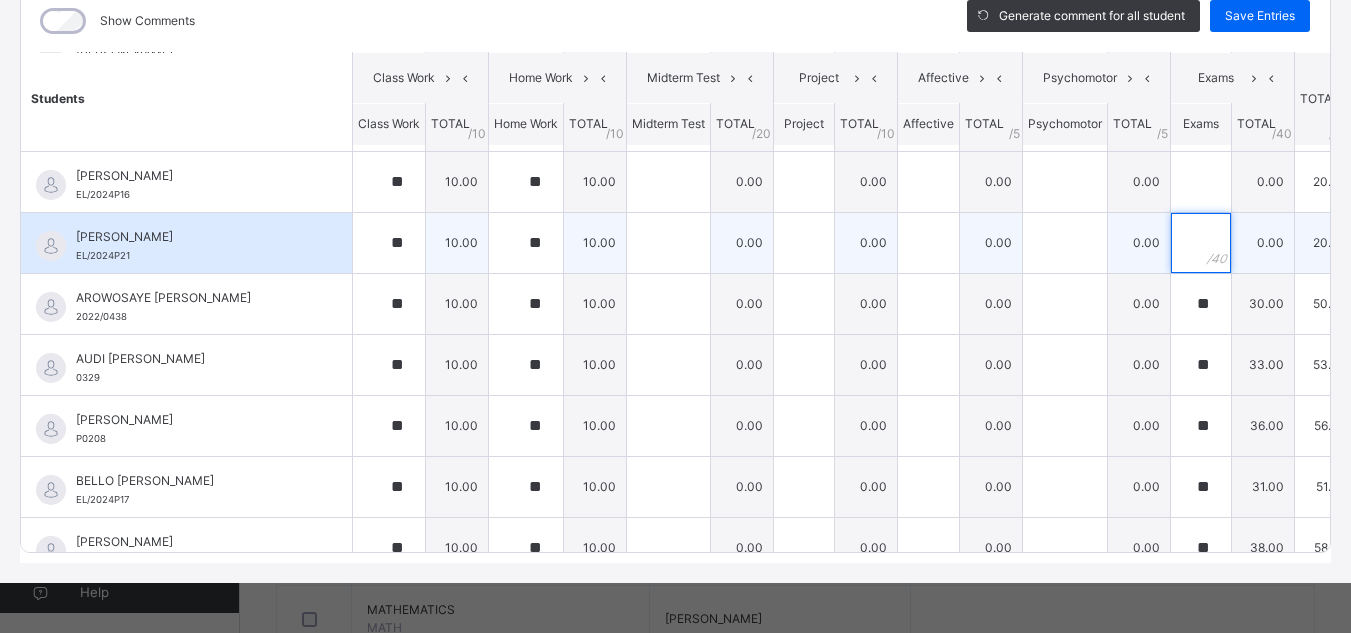 click at bounding box center (1201, 243) 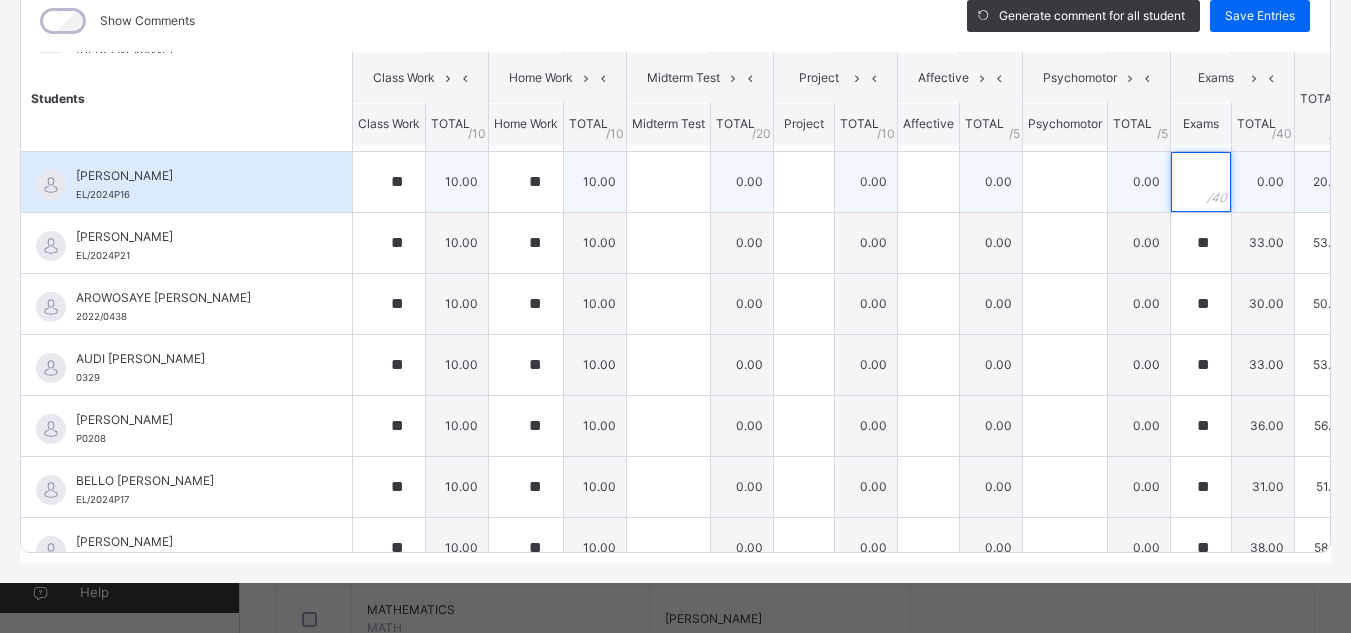 click at bounding box center [1201, 182] 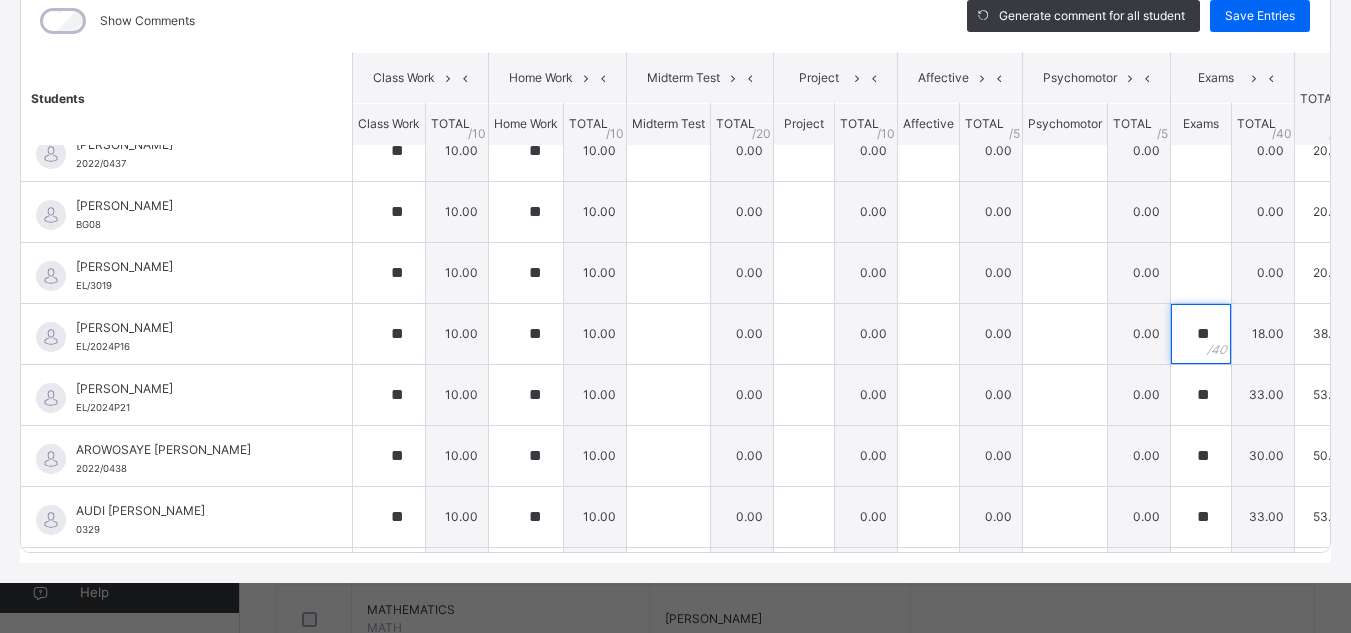 scroll, scrollTop: 0, scrollLeft: 0, axis: both 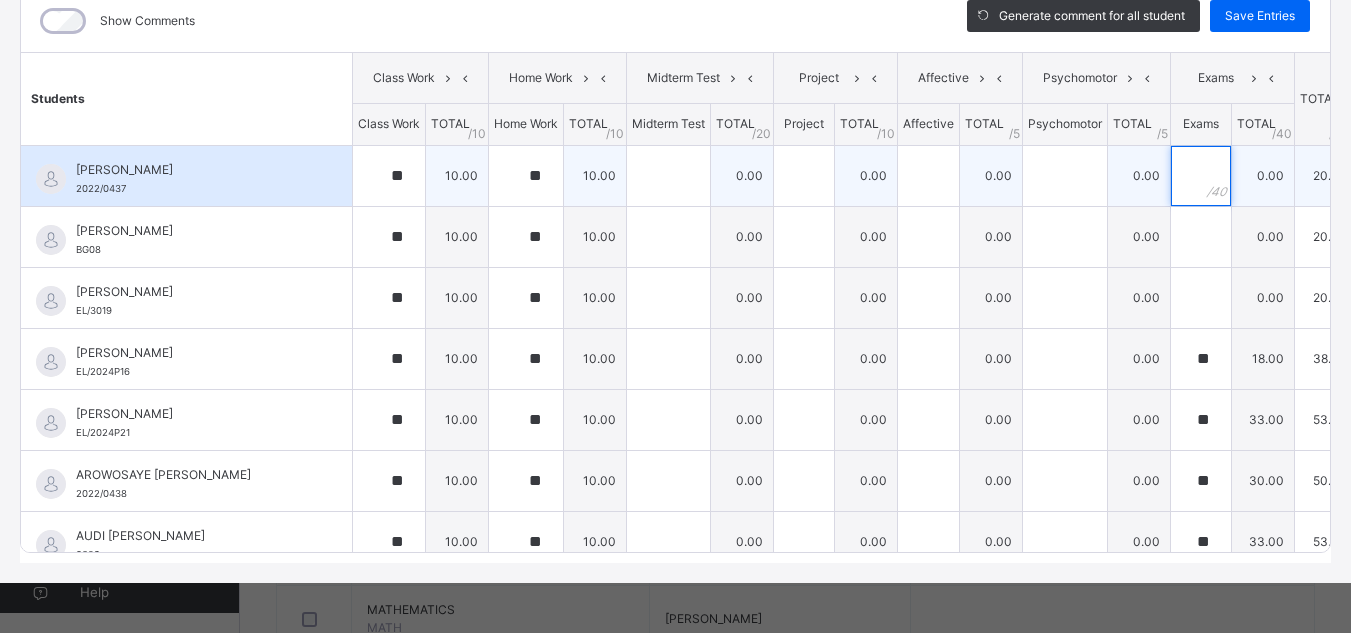 click at bounding box center [1201, 176] 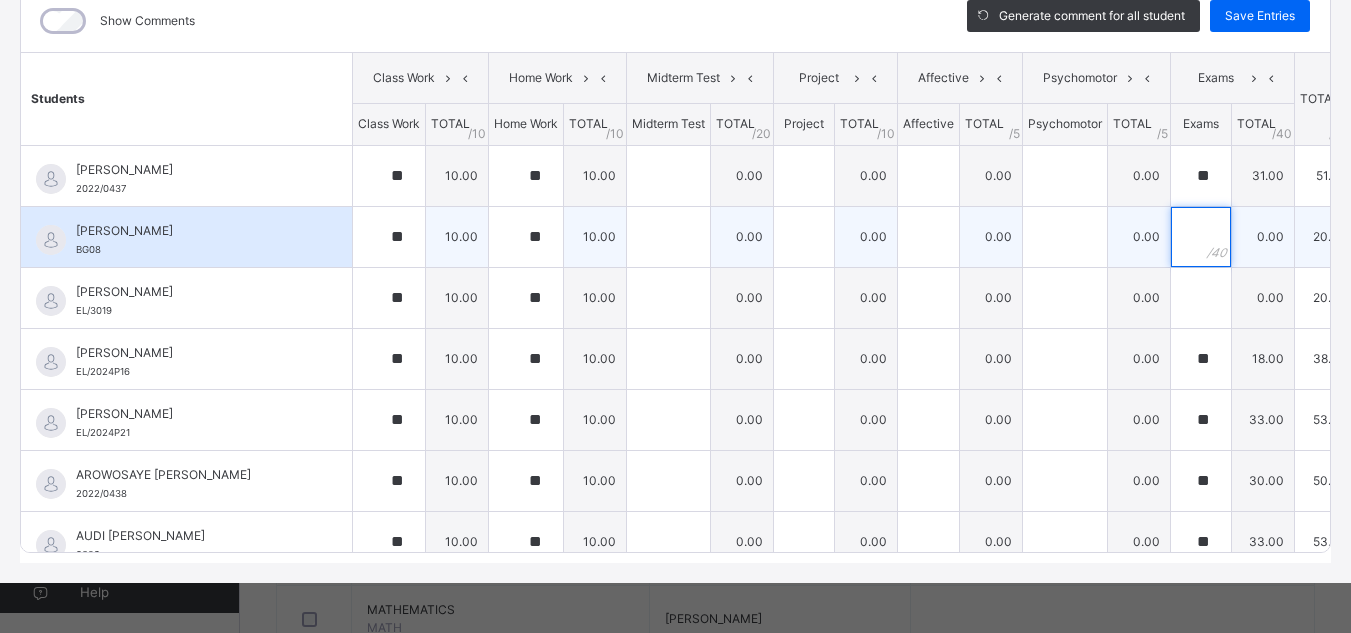 click at bounding box center (1201, 237) 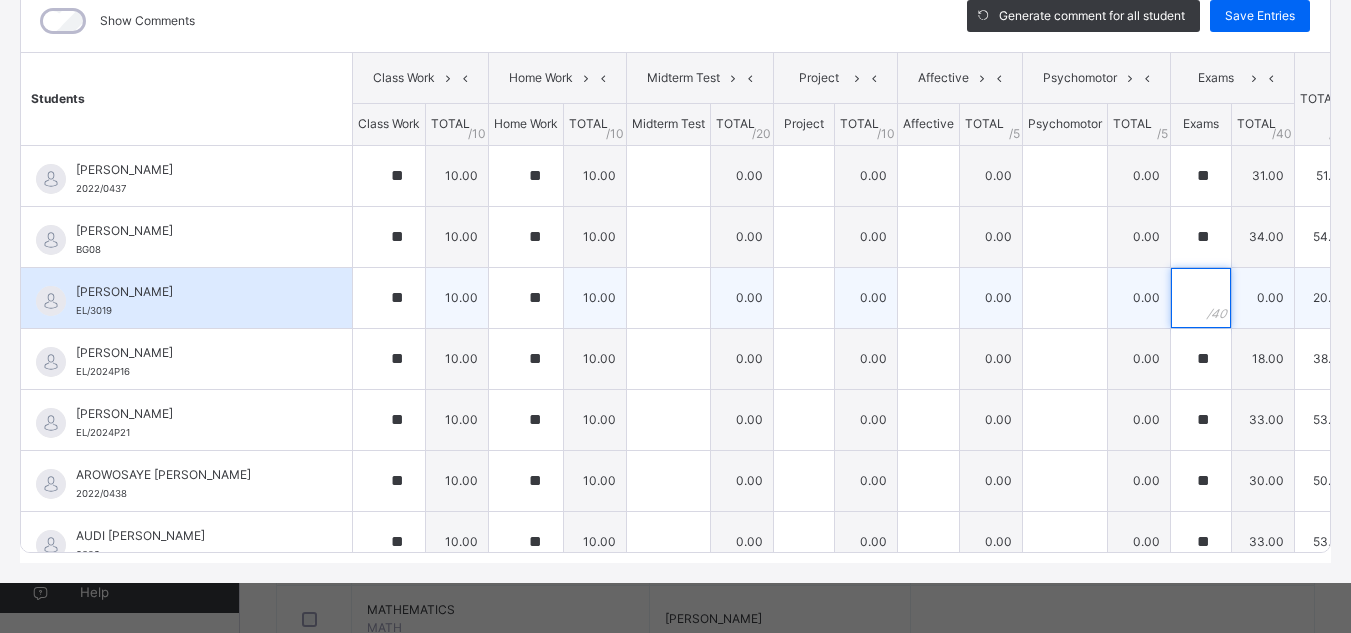 click at bounding box center [1201, 298] 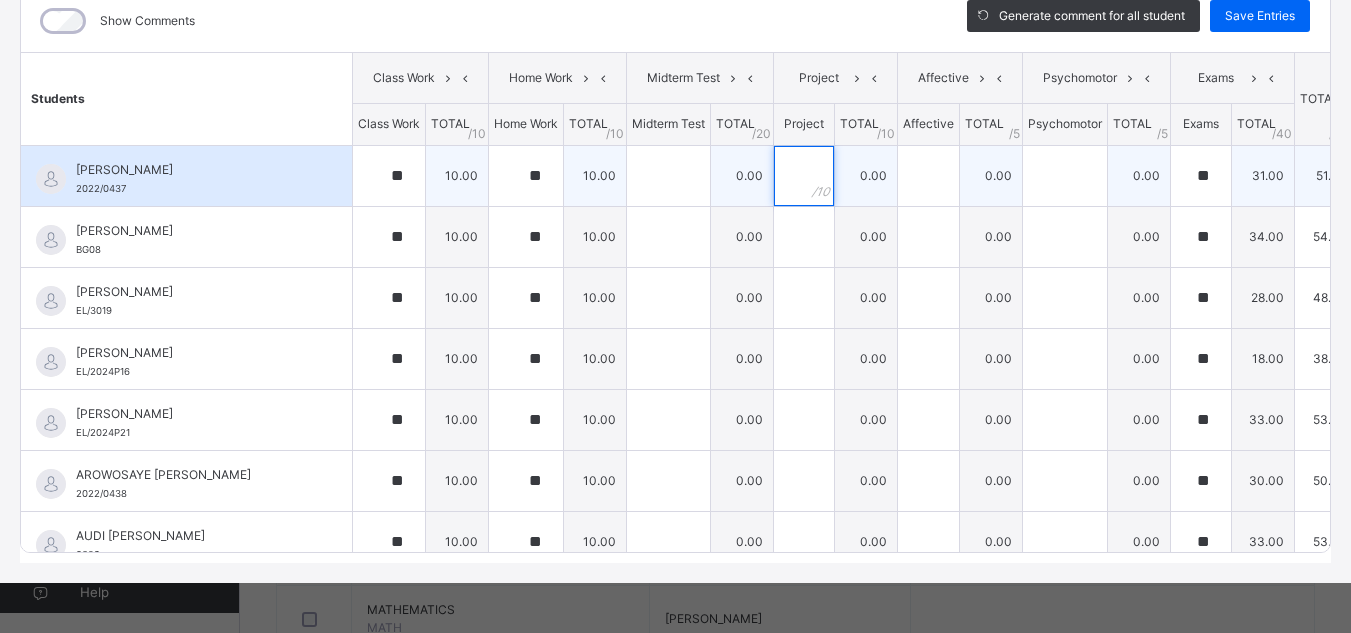 click at bounding box center [804, 176] 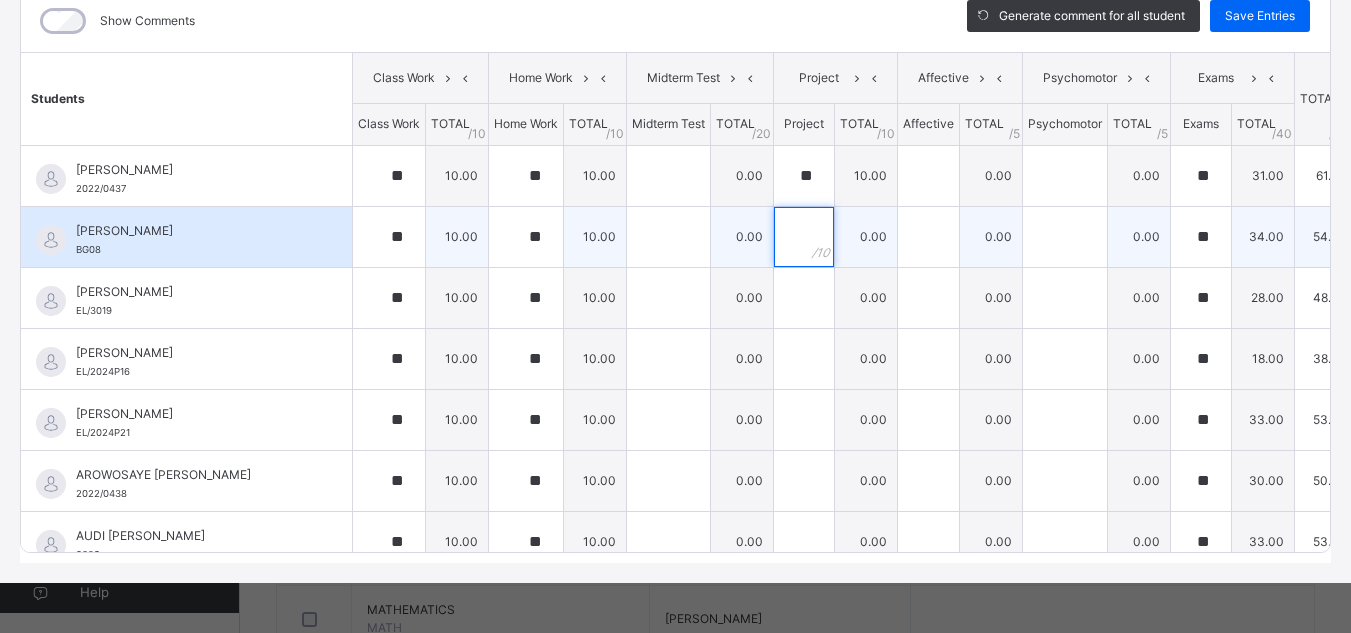 click at bounding box center [804, 237] 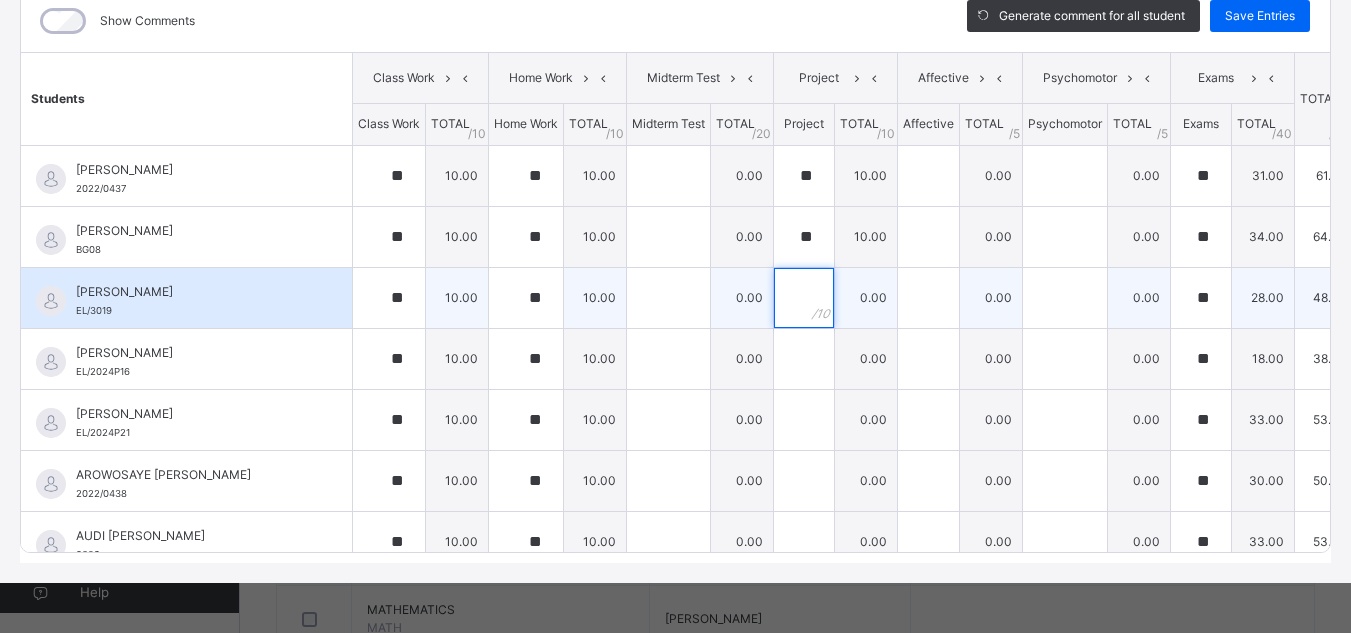 click at bounding box center [804, 298] 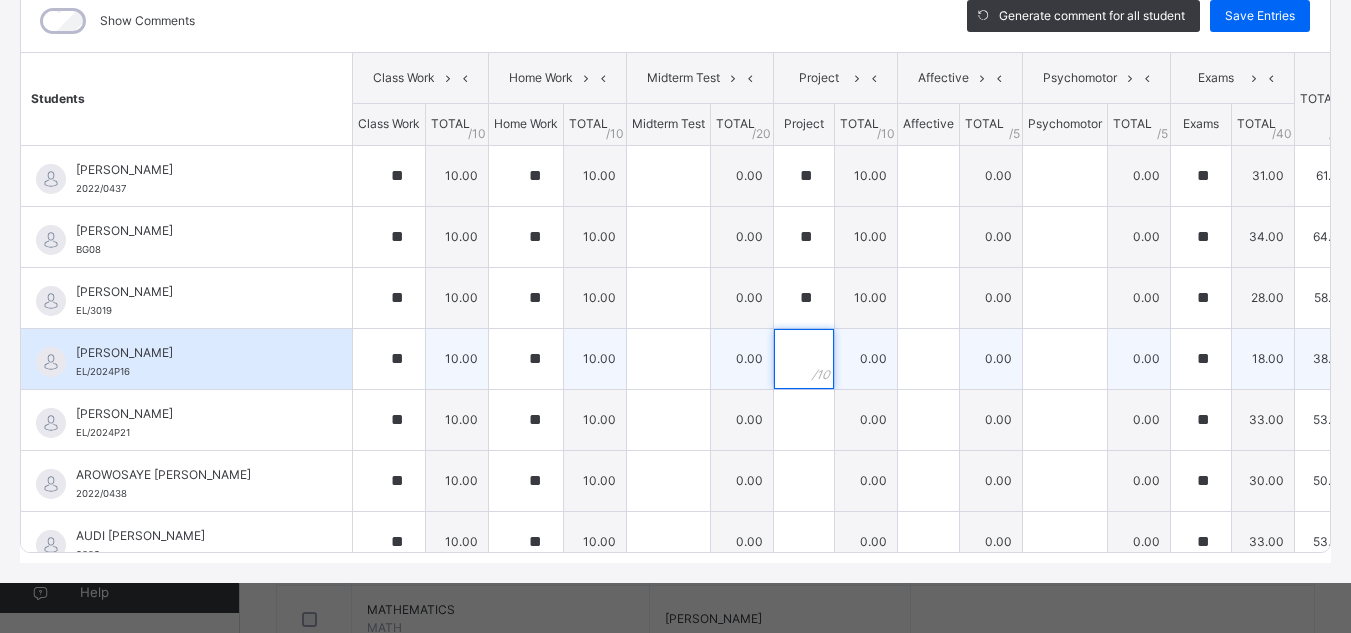 click at bounding box center (804, 359) 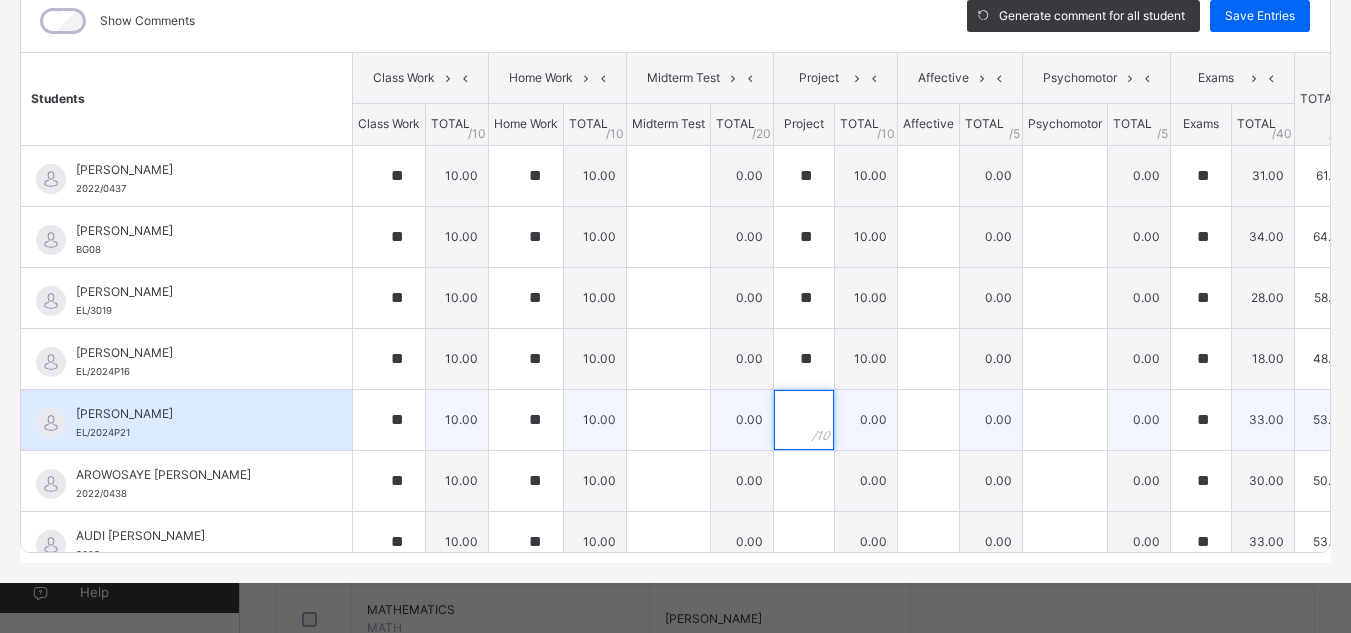 click at bounding box center [804, 420] 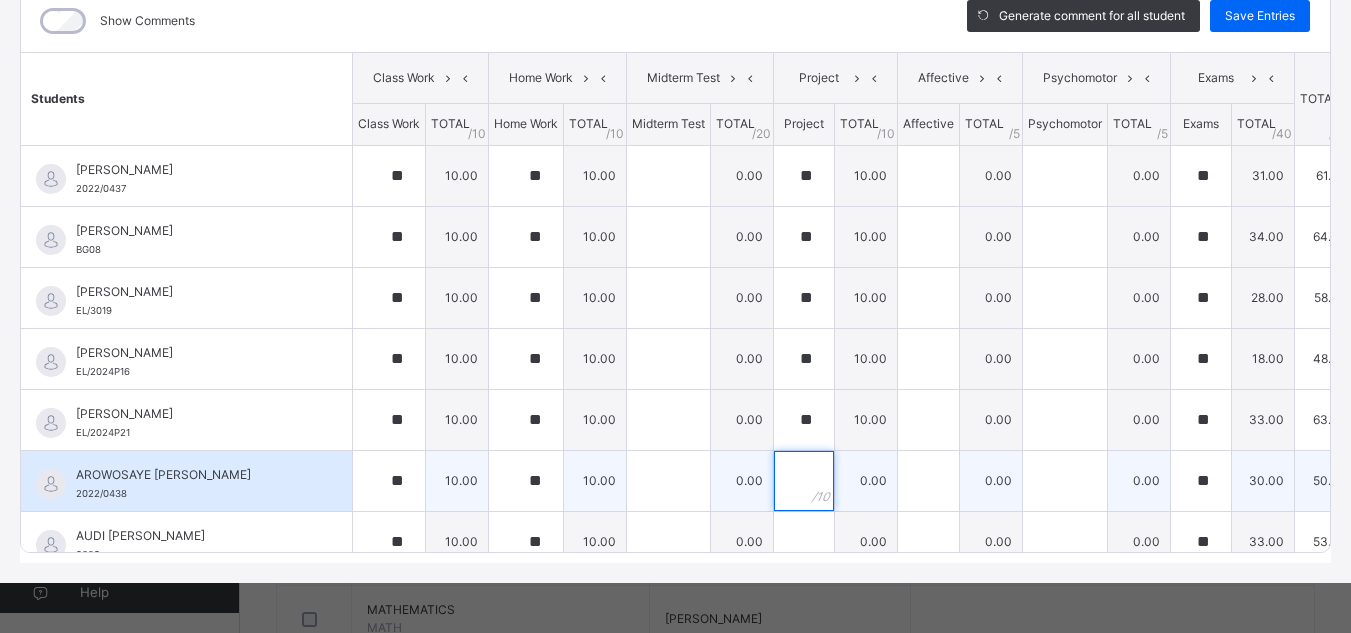 click at bounding box center (804, 481) 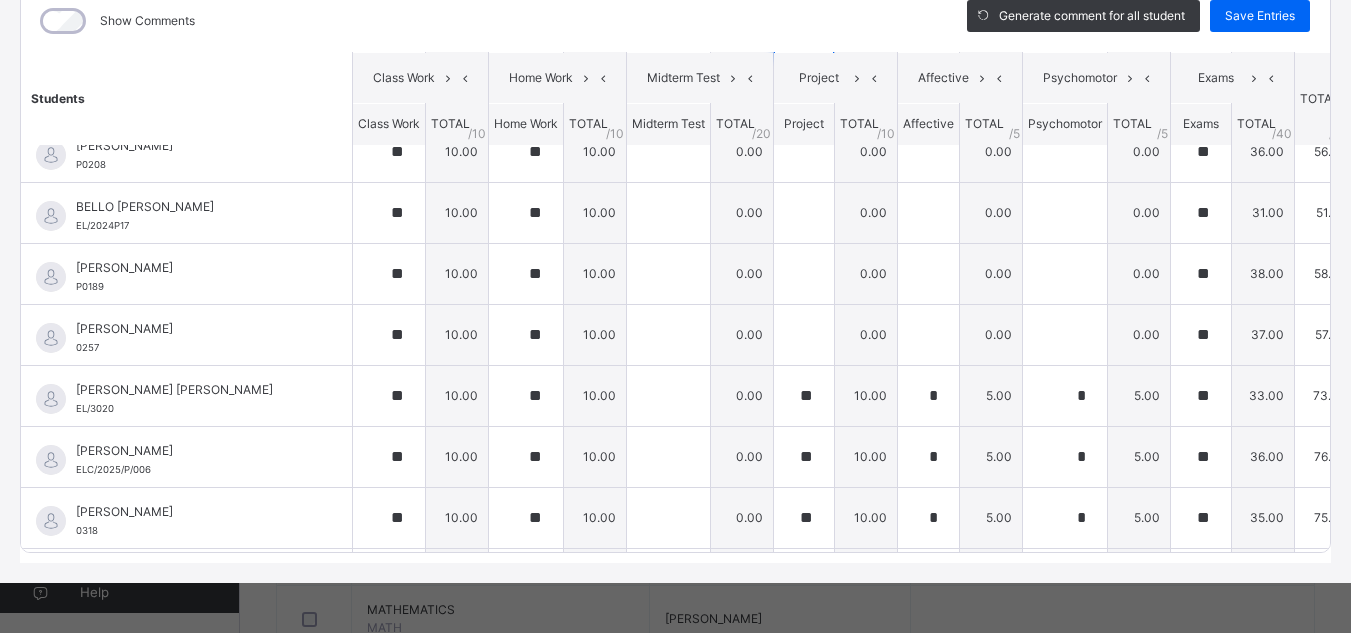 scroll, scrollTop: 462, scrollLeft: 0, axis: vertical 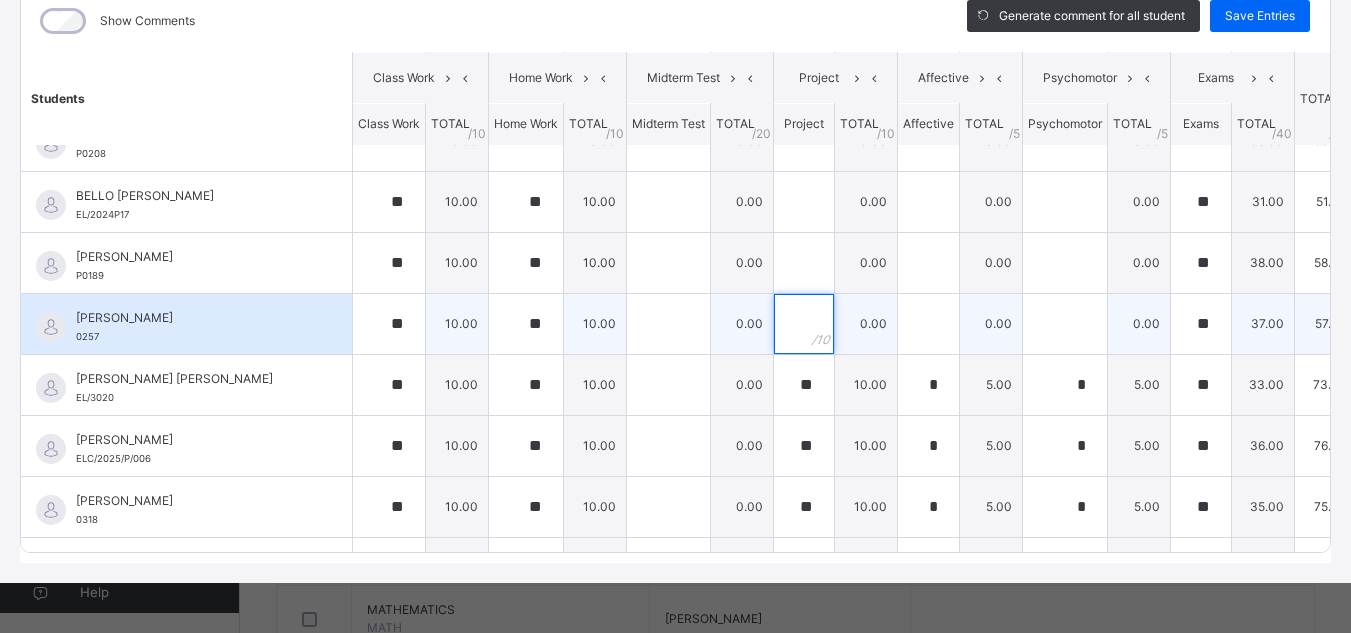 click at bounding box center (804, 324) 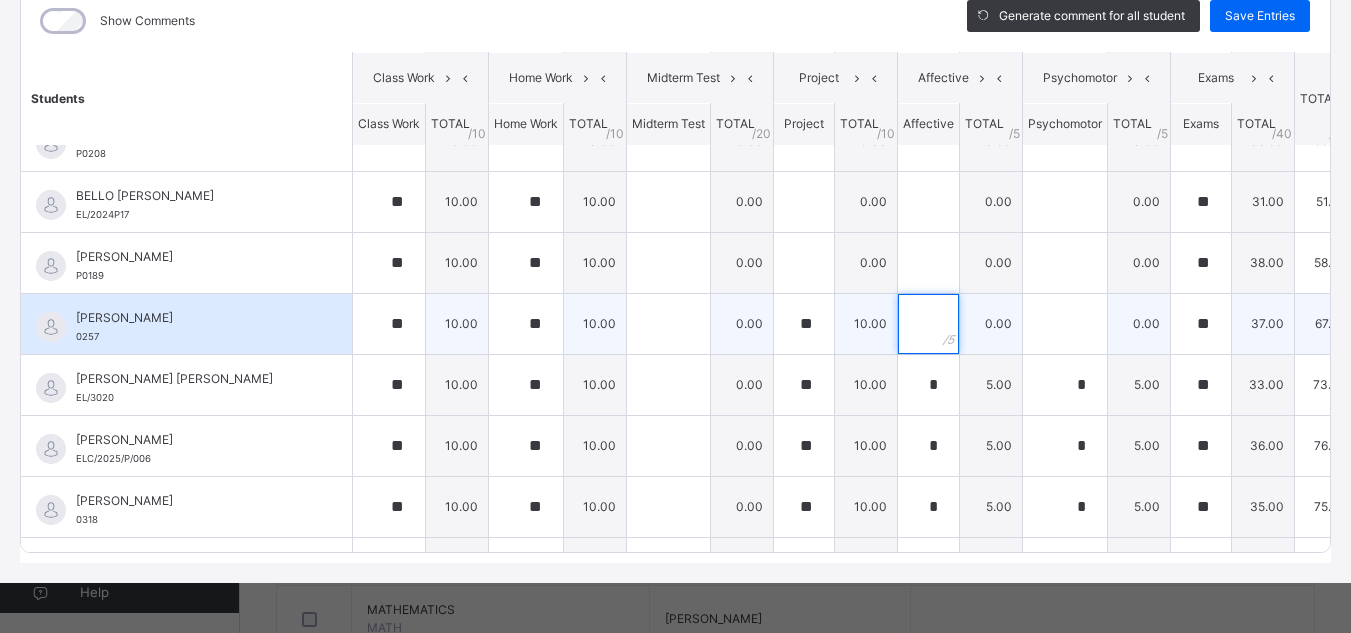 click at bounding box center (928, 324) 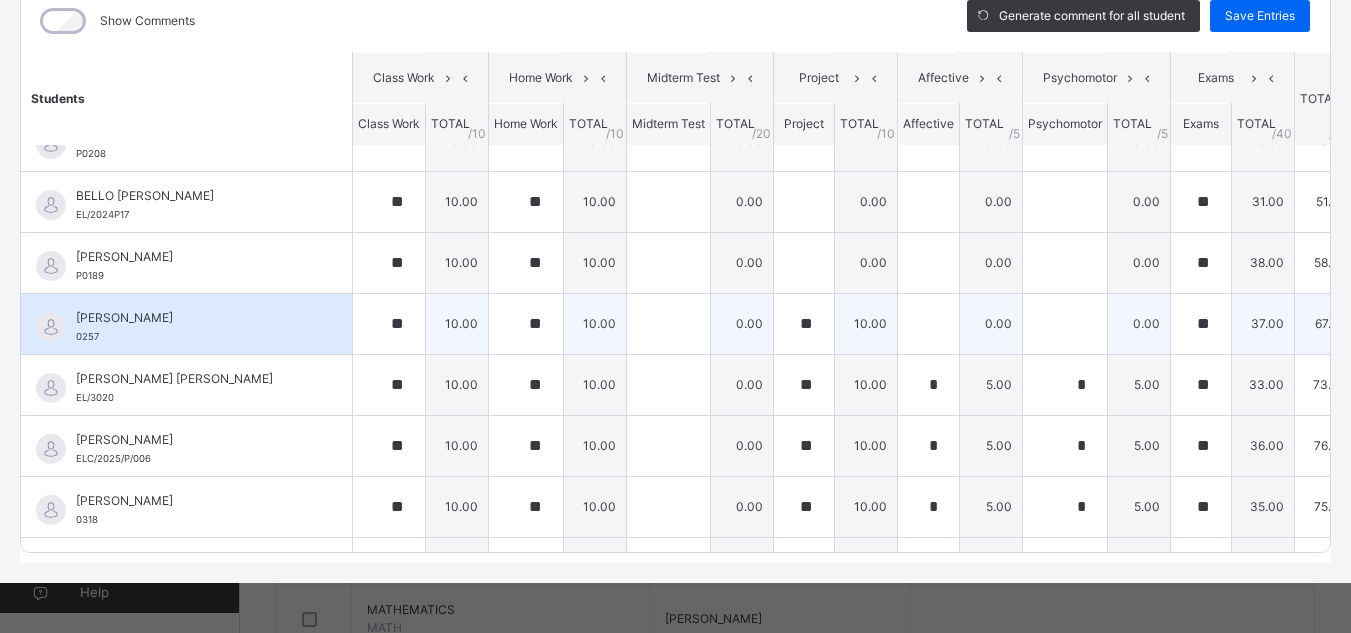 click at bounding box center (928, 324) 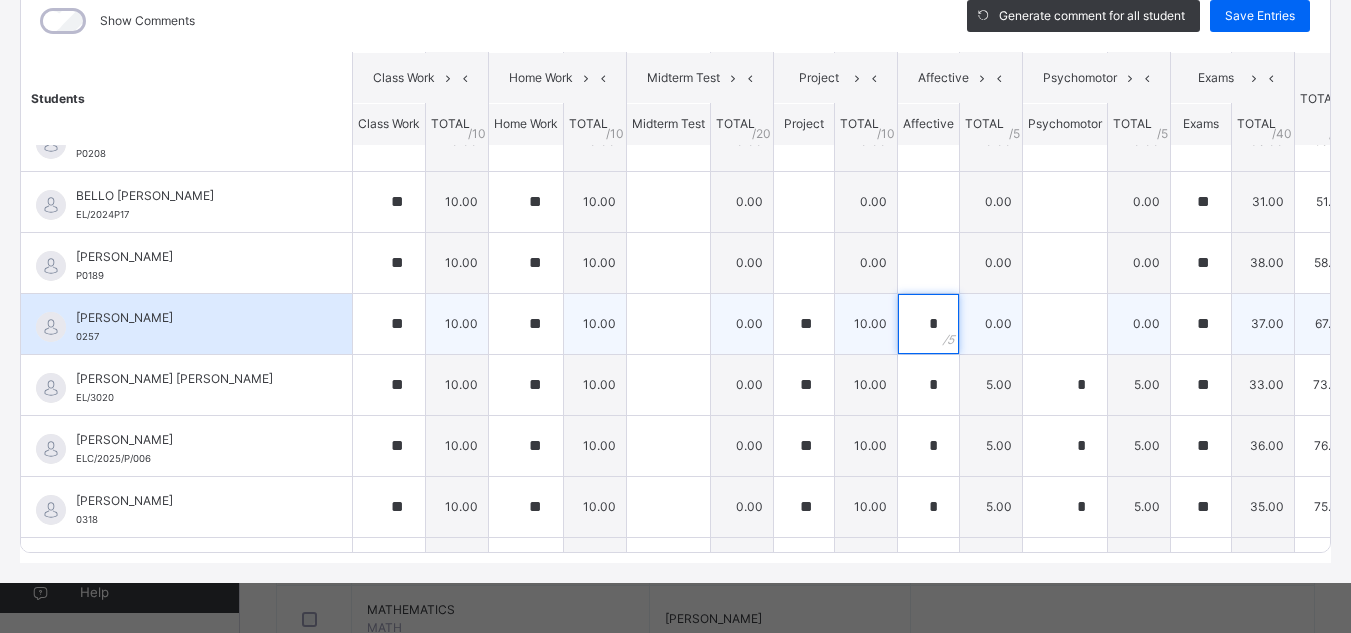 click on "*" at bounding box center (928, 324) 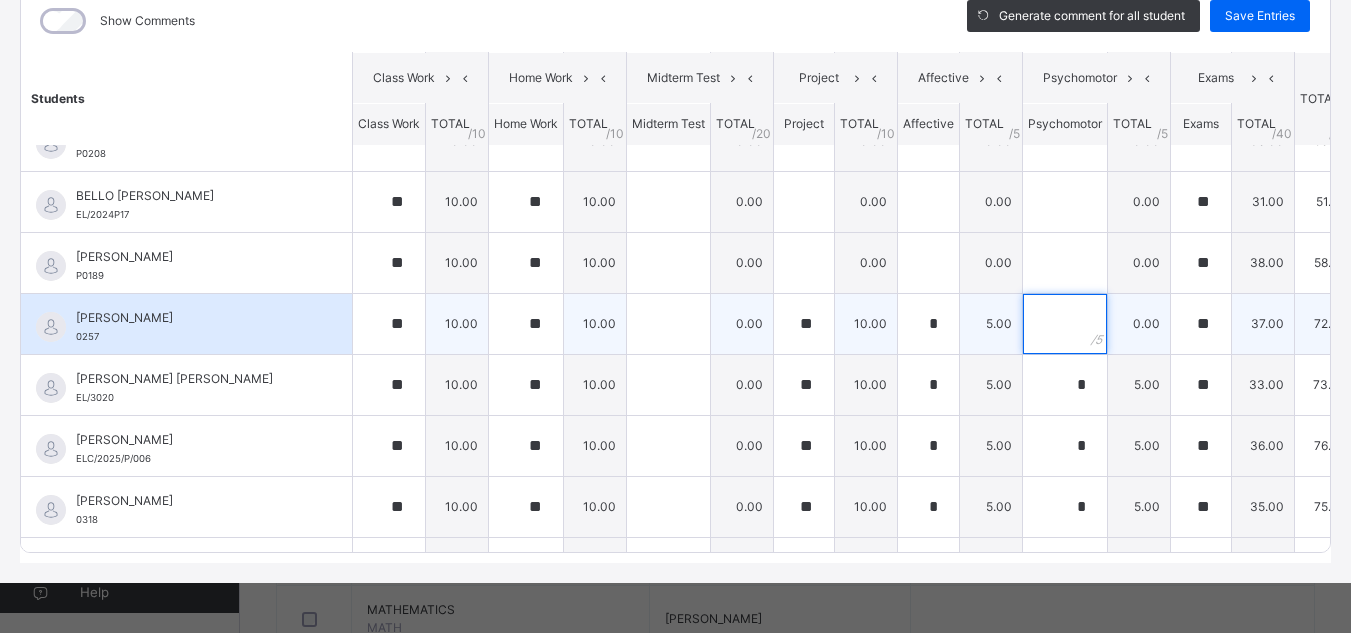 click at bounding box center [1065, 324] 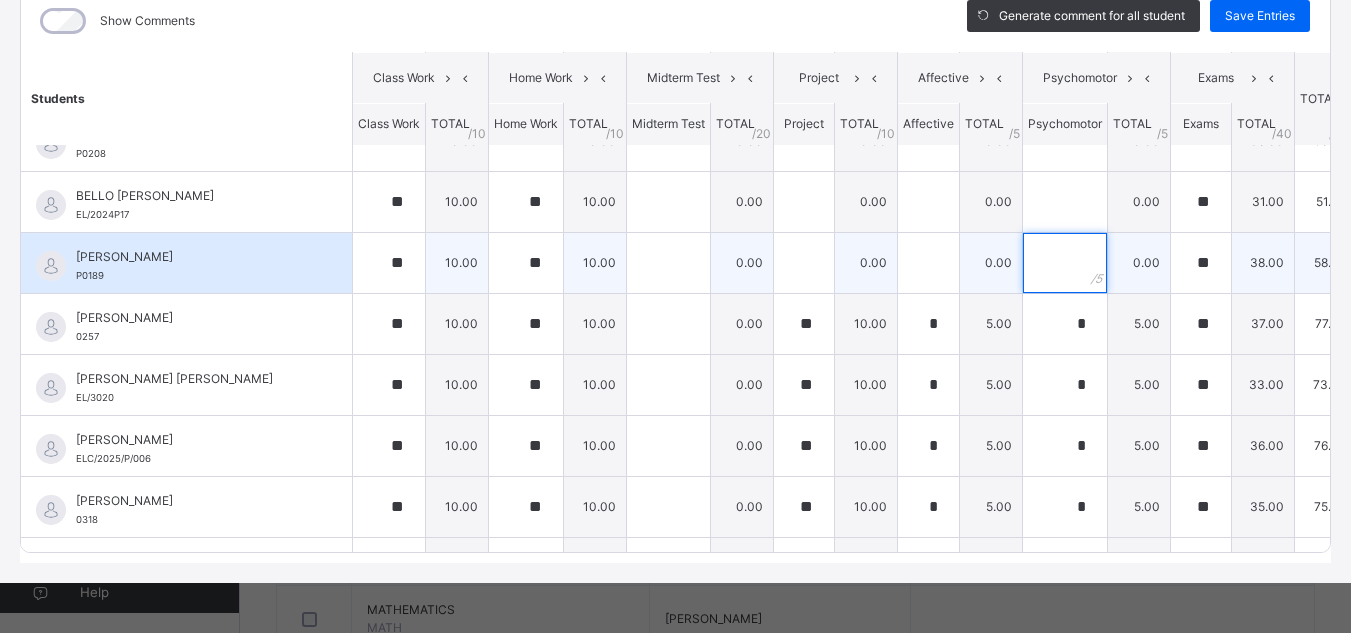click at bounding box center (1065, 263) 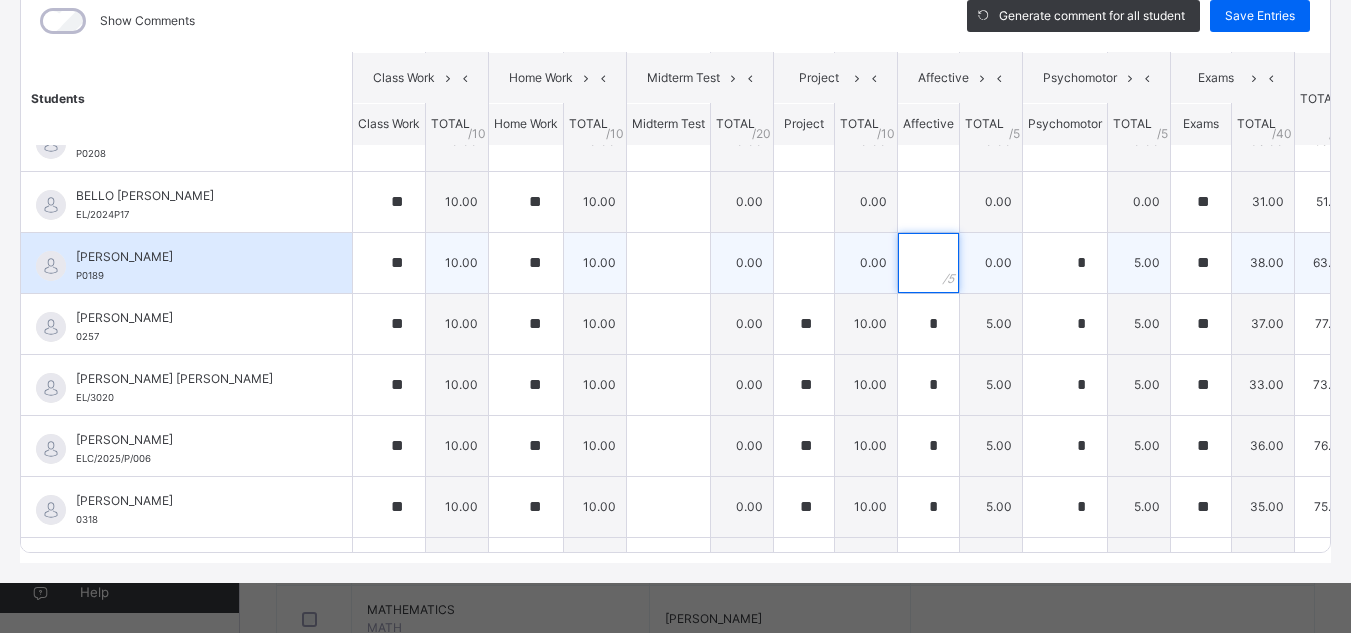 click at bounding box center (928, 263) 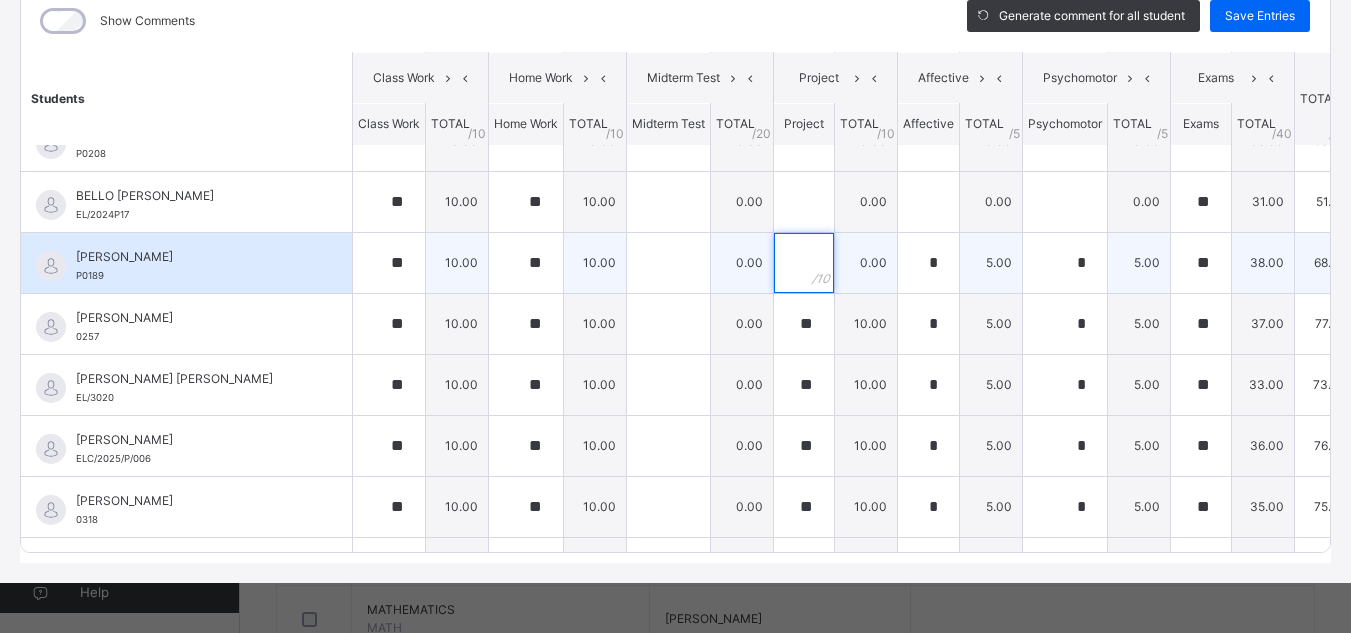 click at bounding box center [804, 263] 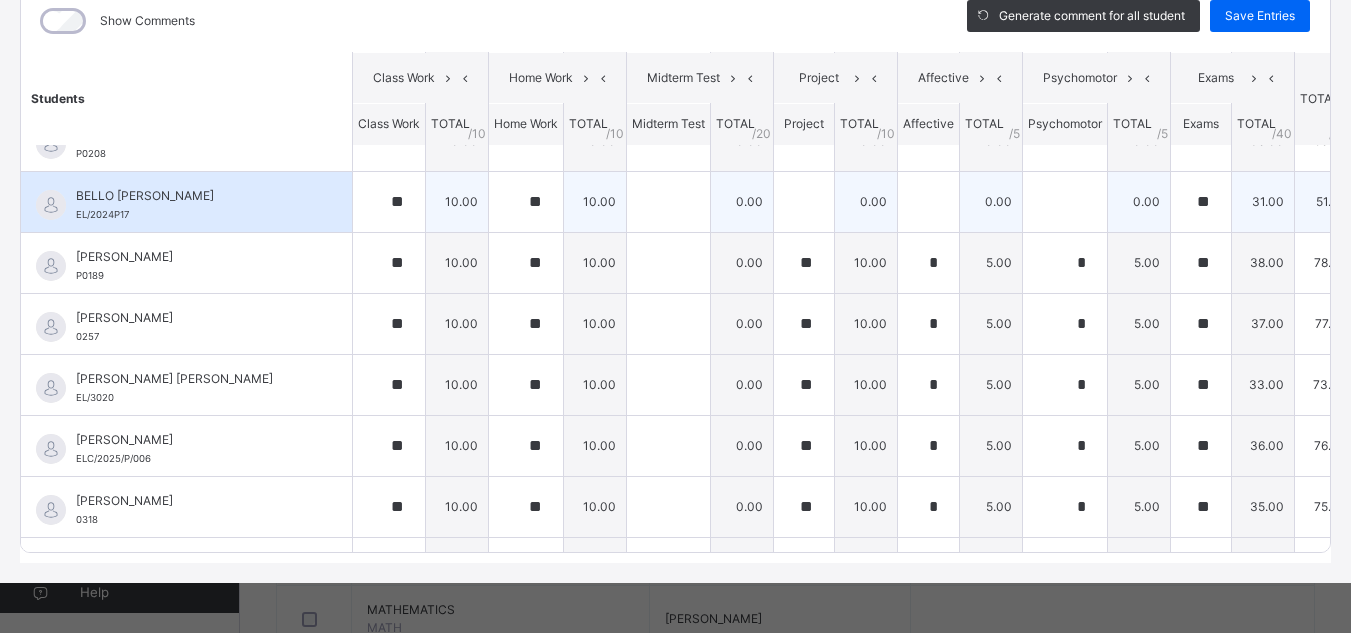 click on "0.00" at bounding box center [866, 201] 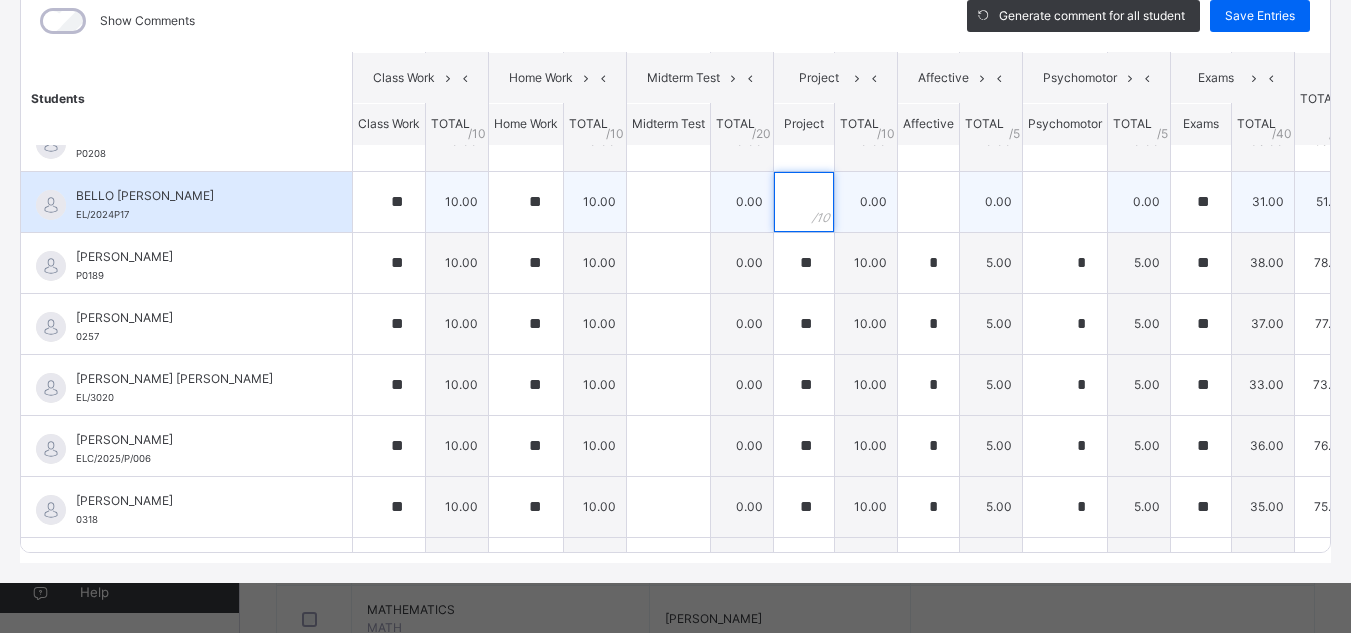 click at bounding box center [804, 202] 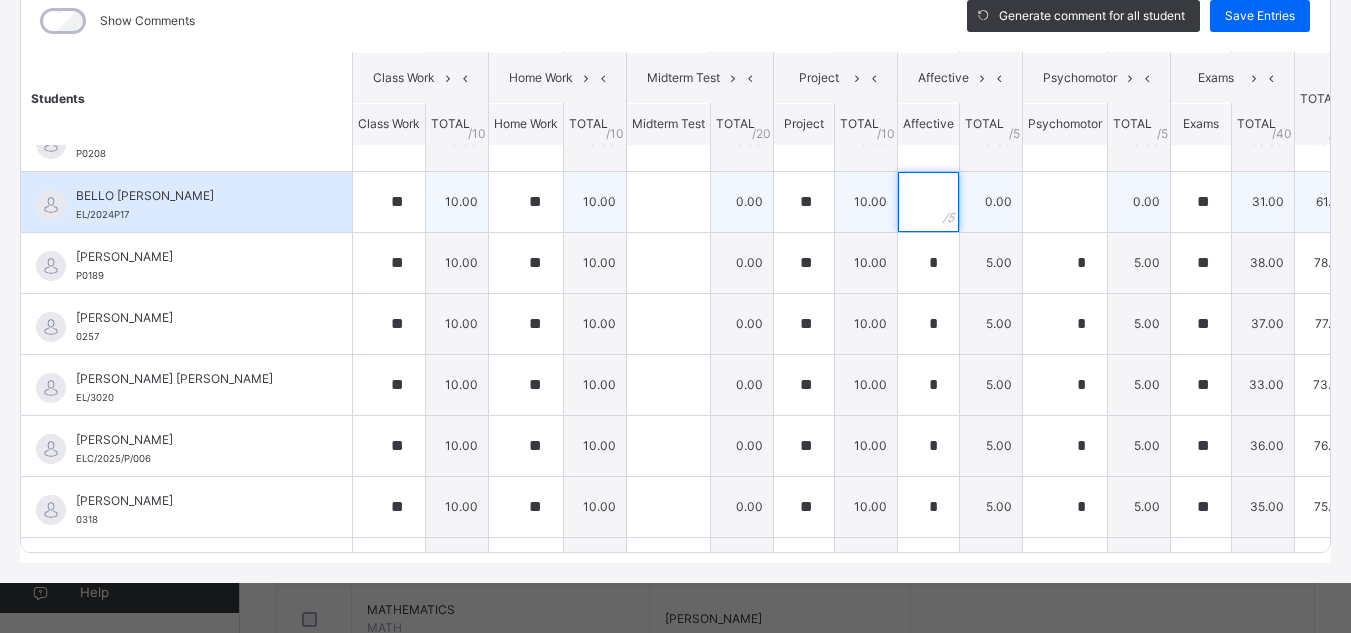 click at bounding box center [928, 202] 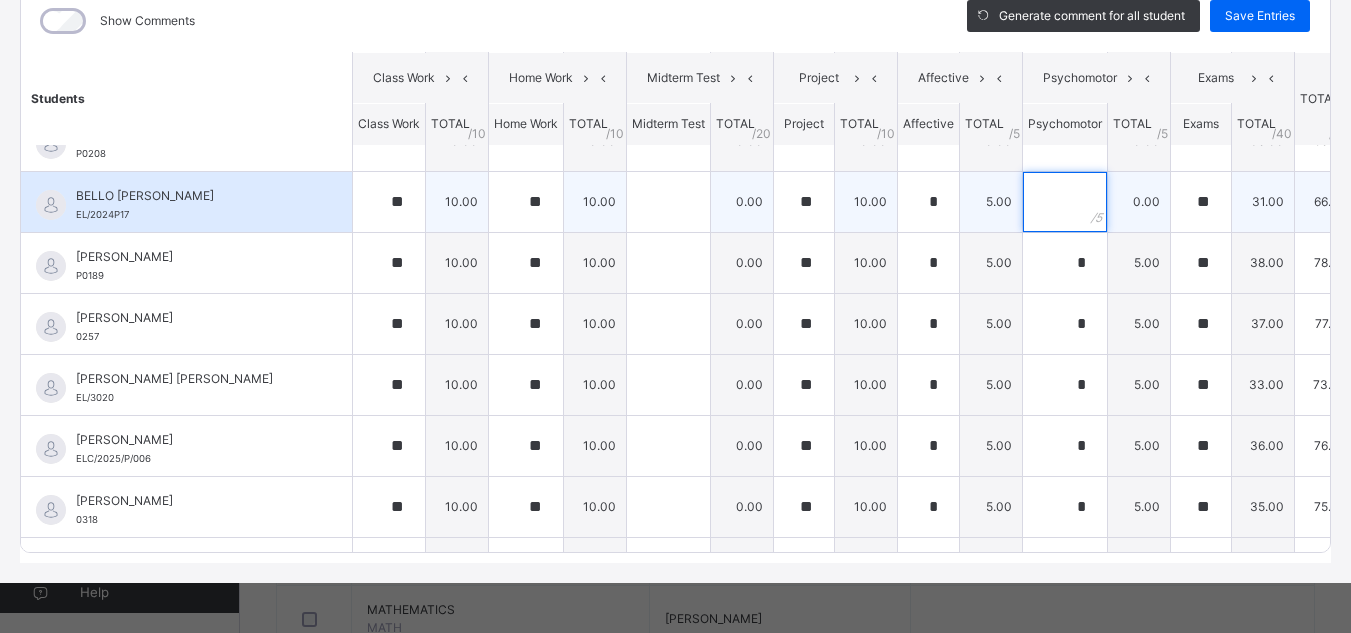 click at bounding box center [1065, 202] 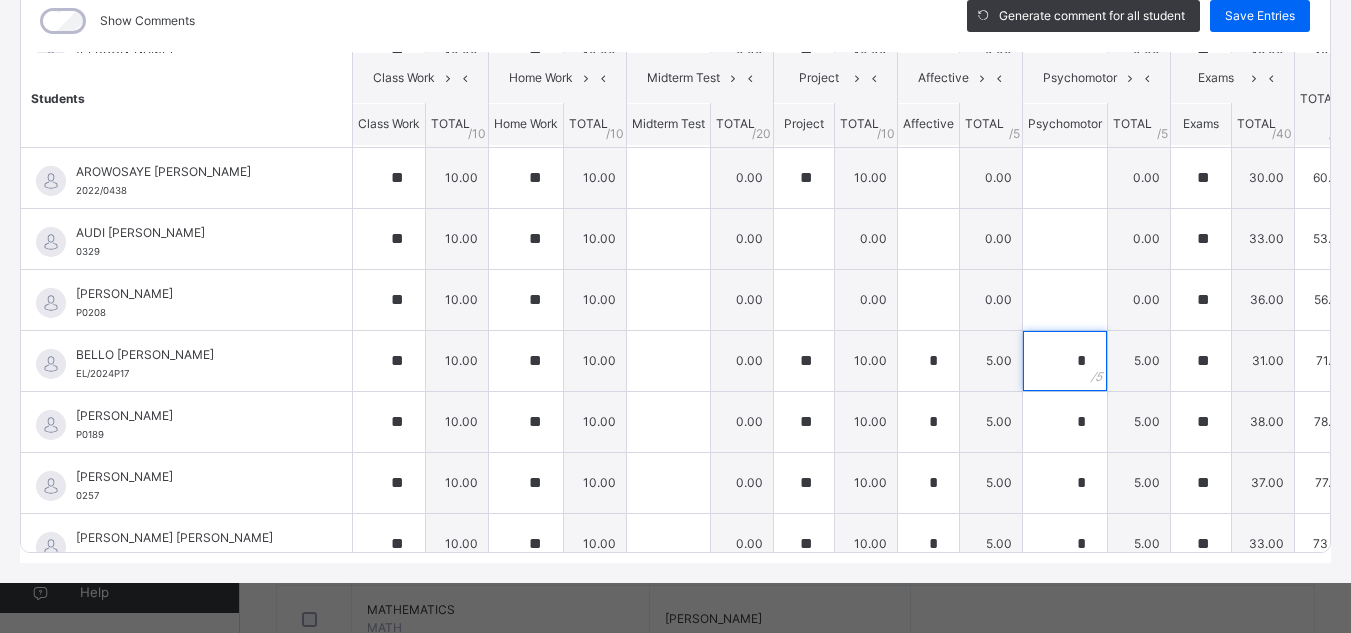 scroll, scrollTop: 281, scrollLeft: 0, axis: vertical 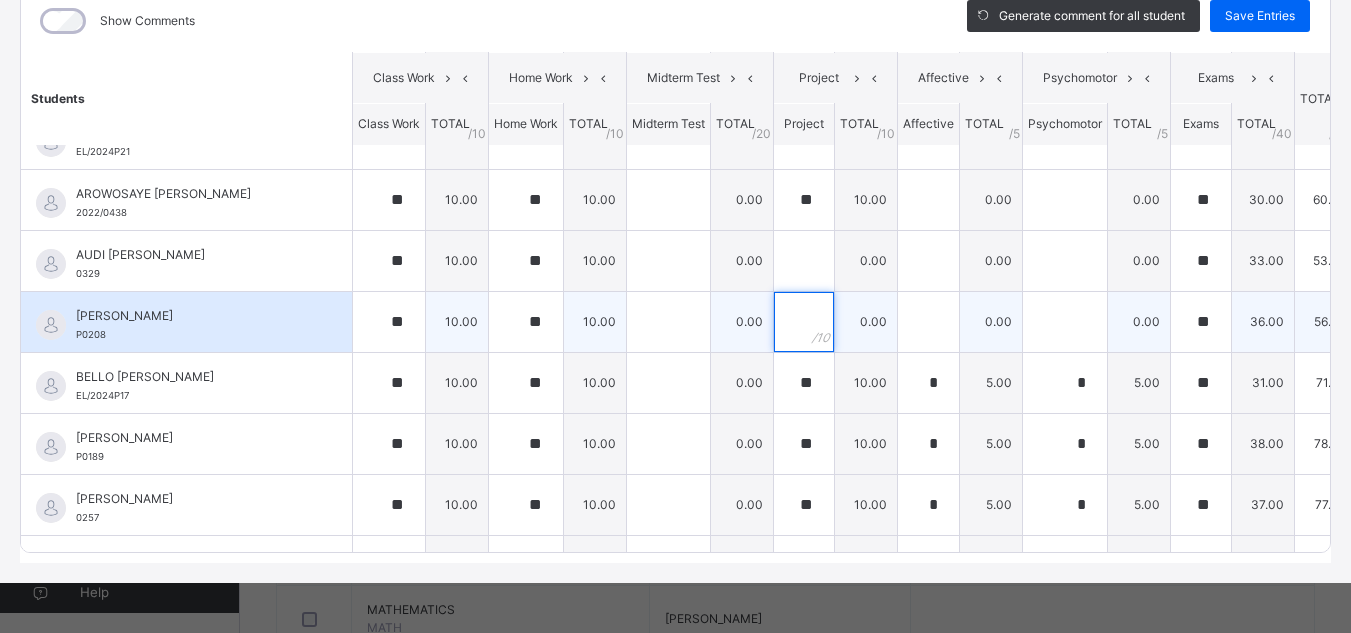 click at bounding box center (804, 322) 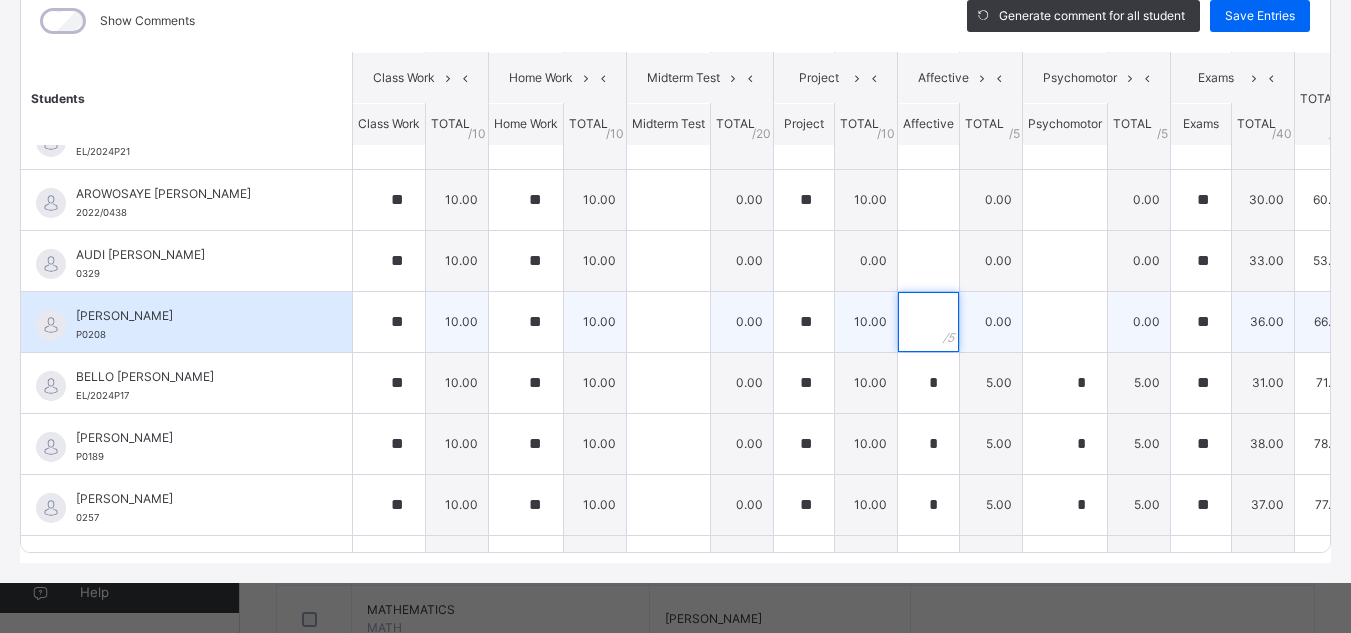 click at bounding box center [928, 322] 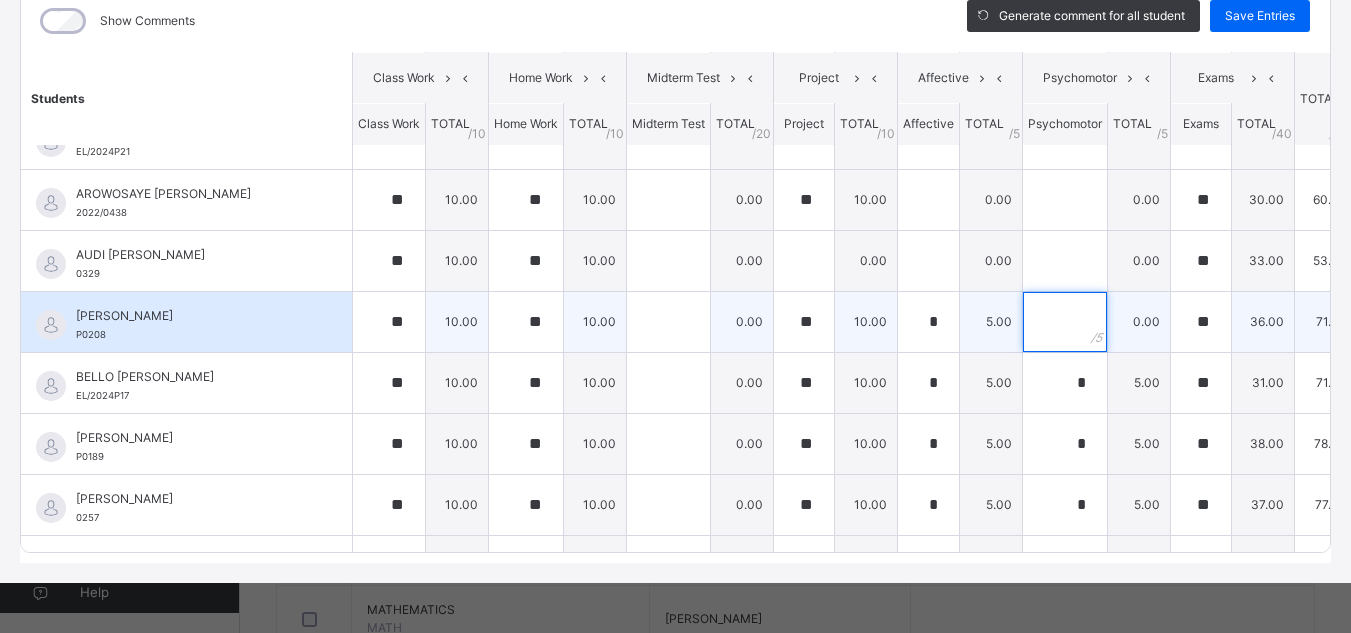 click at bounding box center (1065, 322) 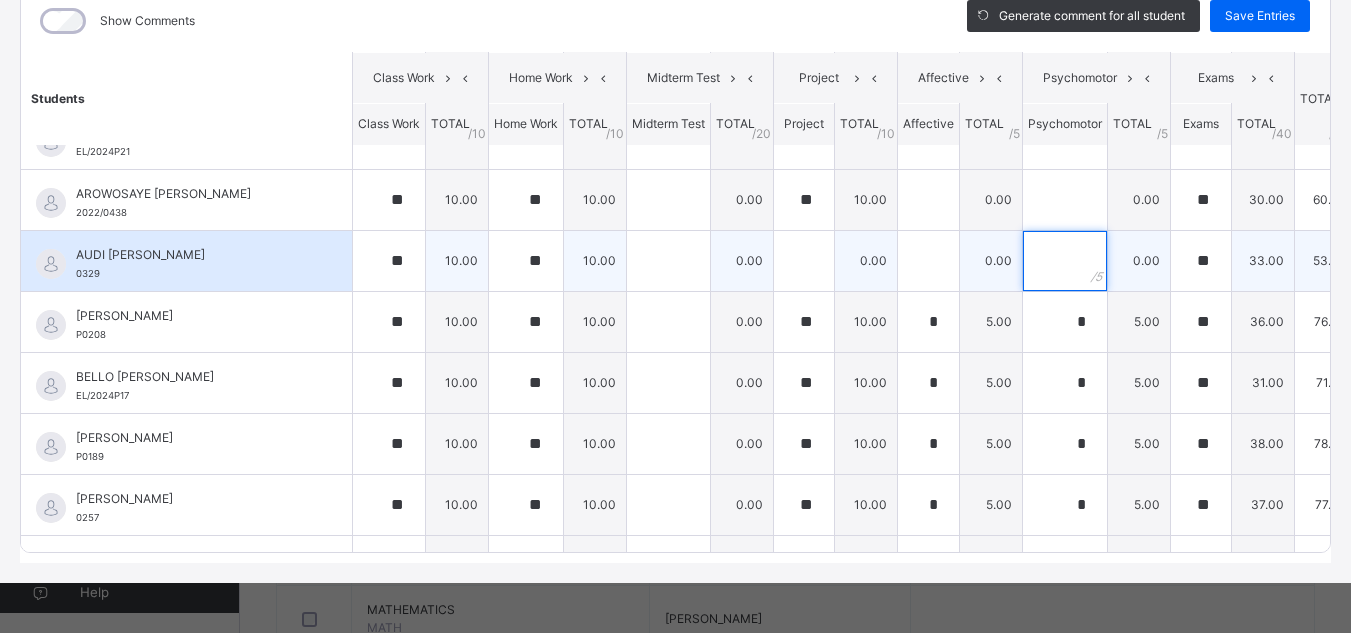 click at bounding box center (1065, 261) 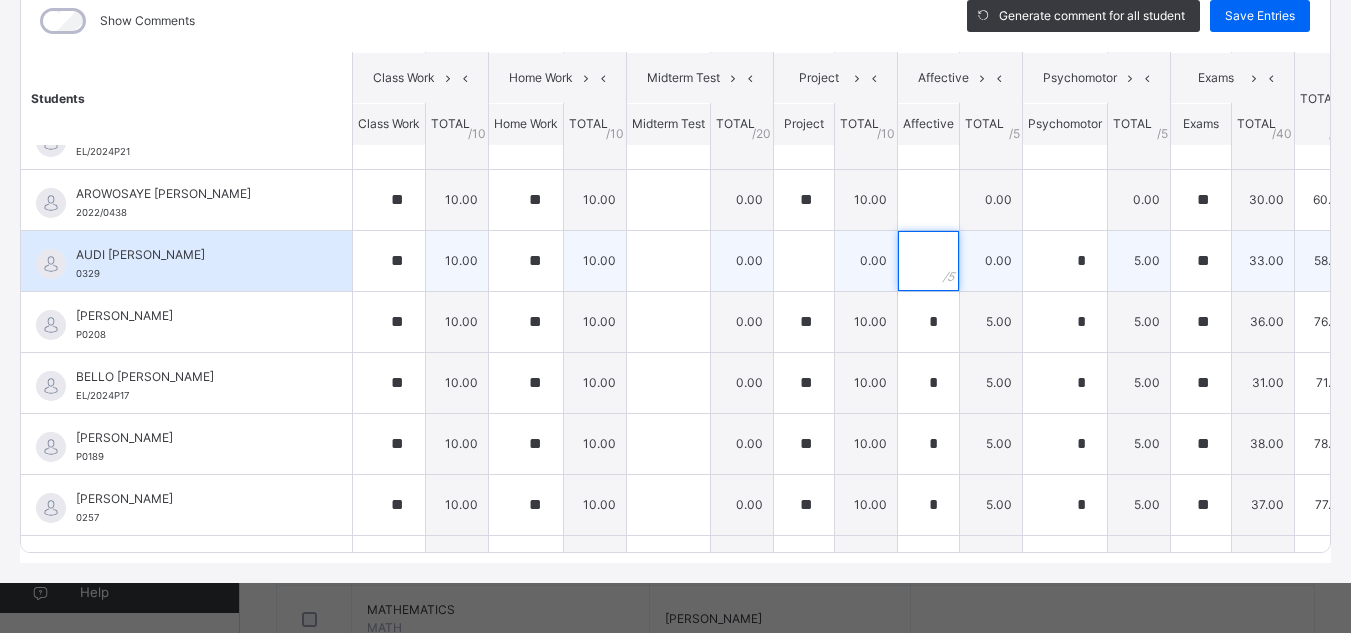 click at bounding box center [928, 261] 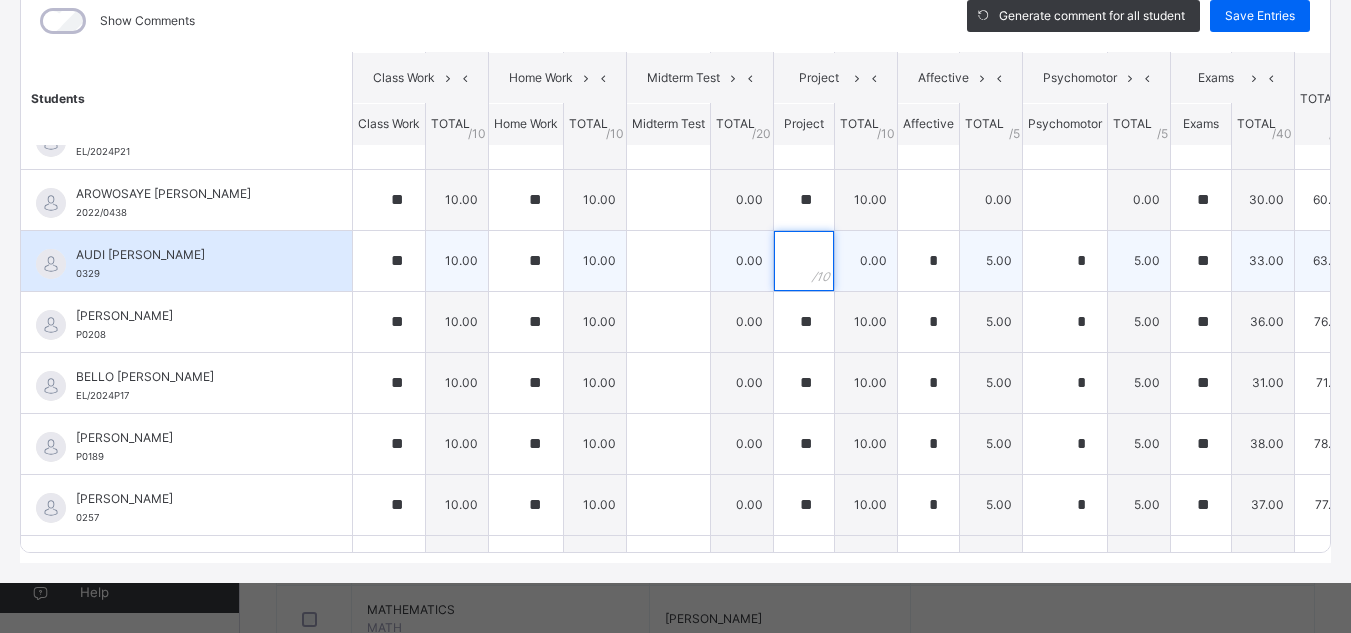 click at bounding box center [804, 261] 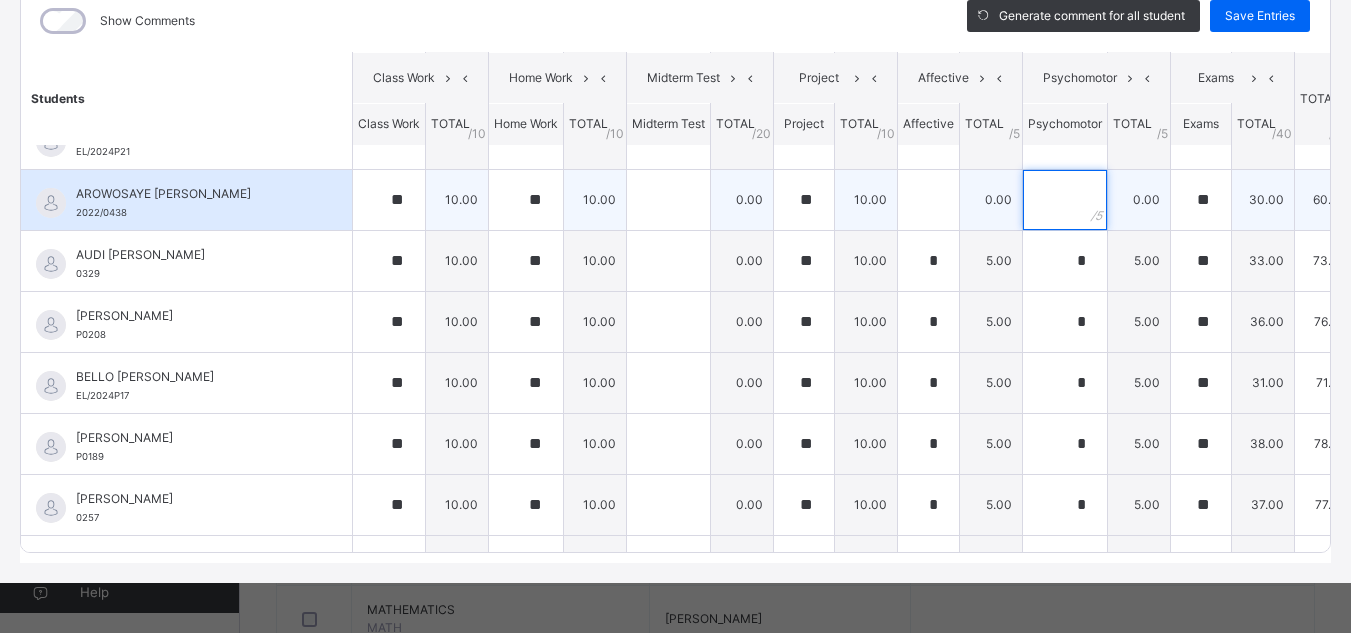 click at bounding box center (1065, 200) 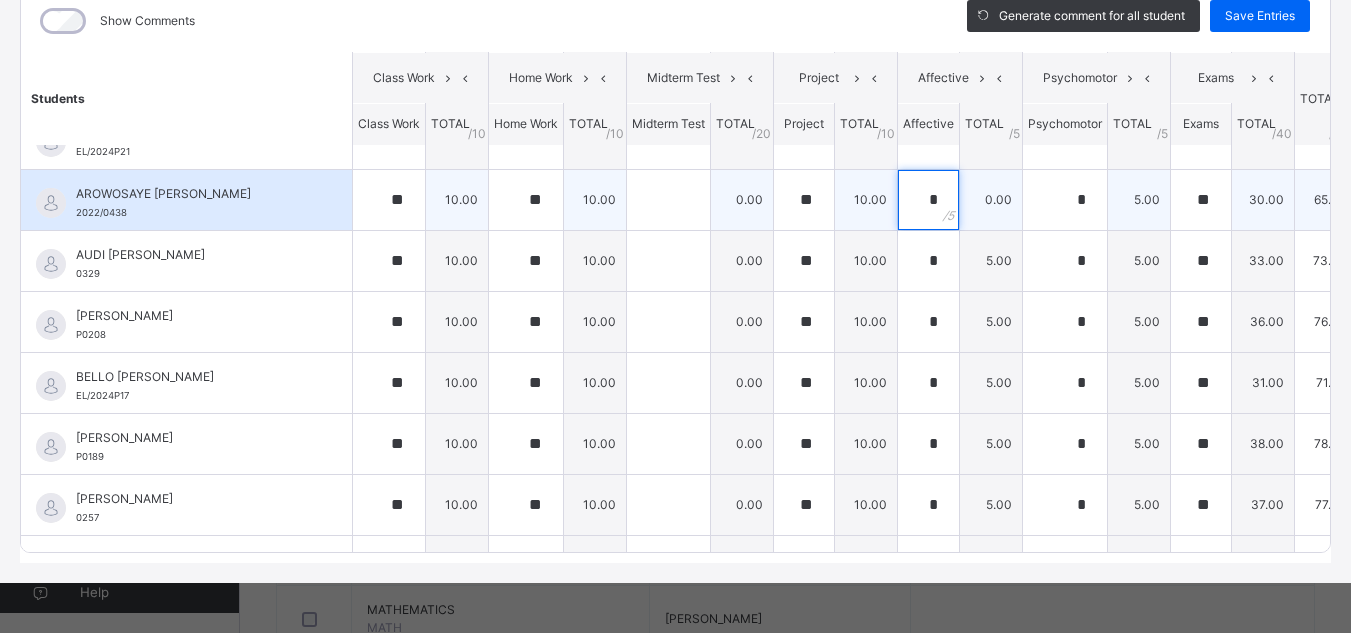click on "*" at bounding box center [928, 200] 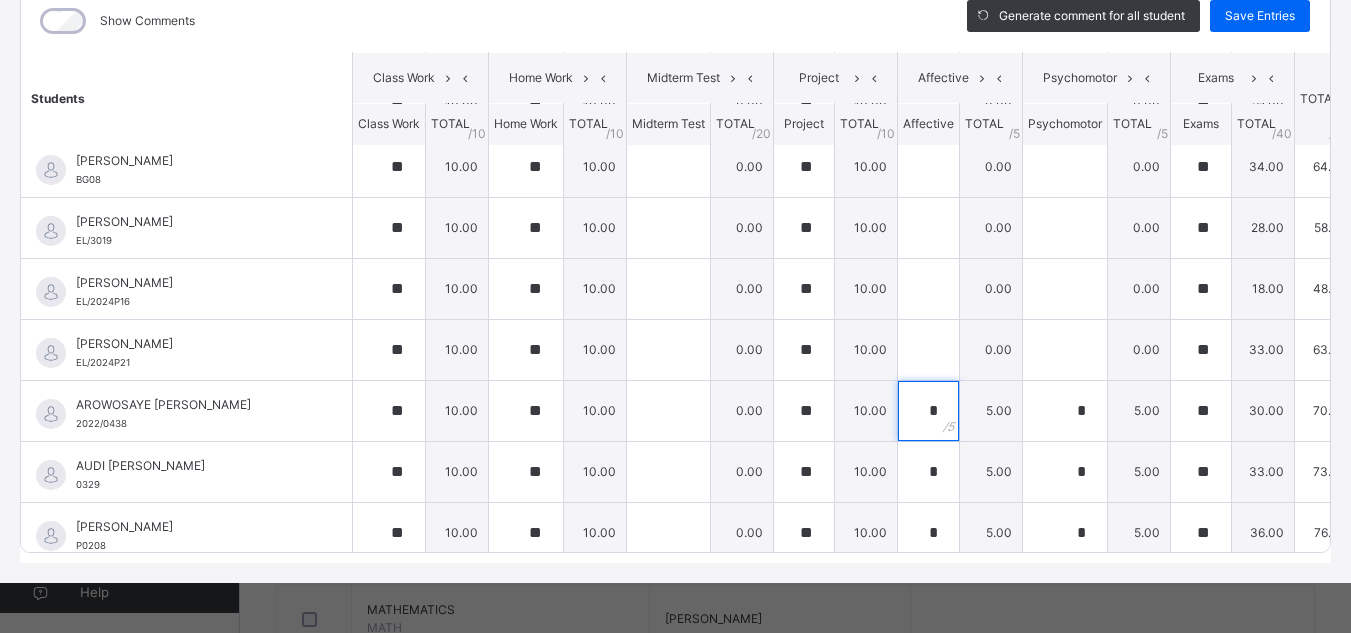 scroll, scrollTop: 0, scrollLeft: 0, axis: both 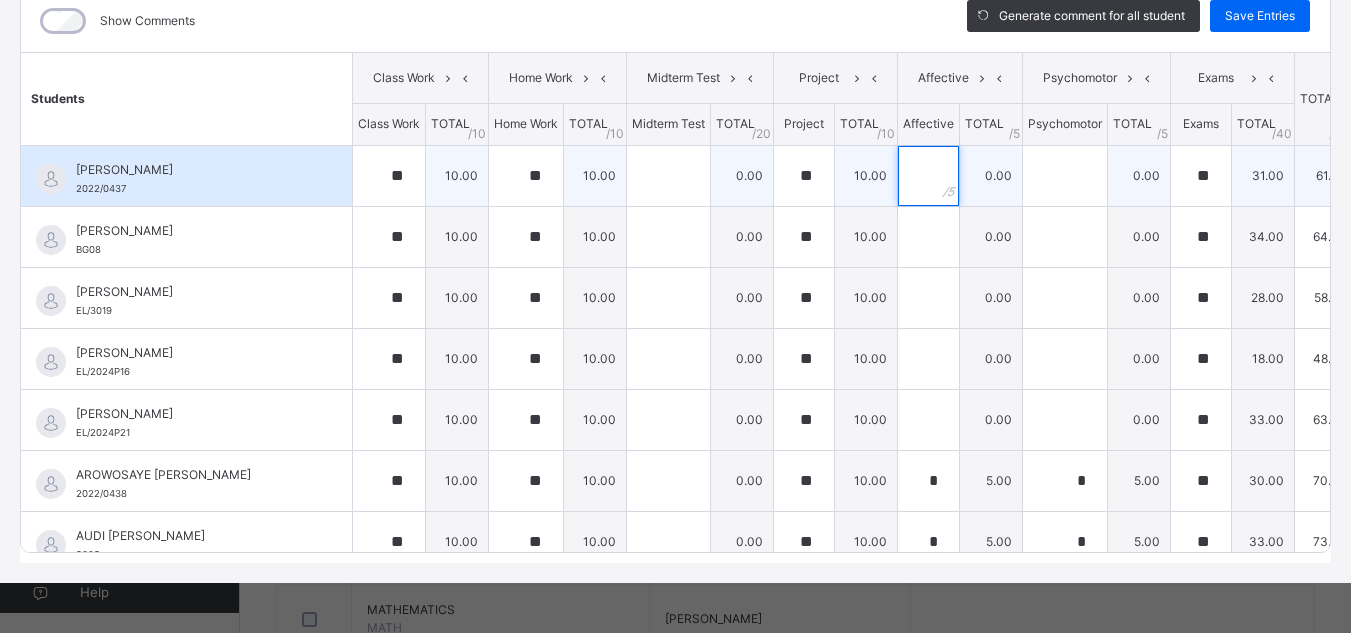 click at bounding box center [928, 176] 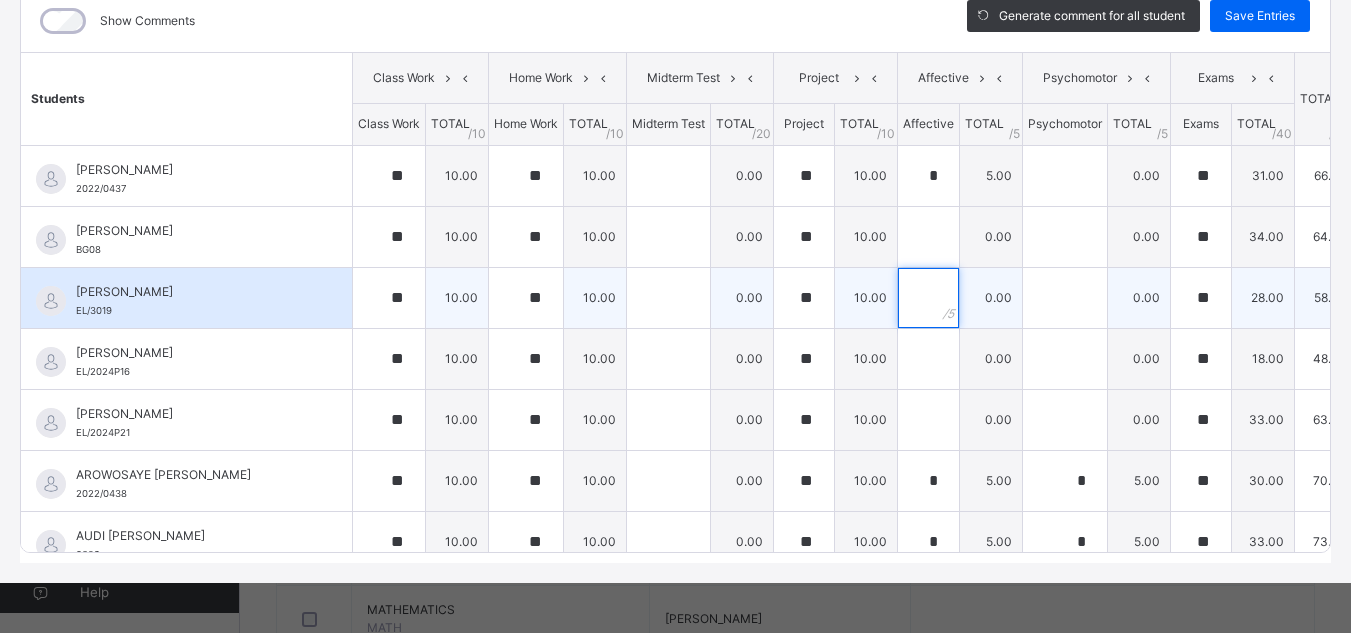 click at bounding box center [928, 298] 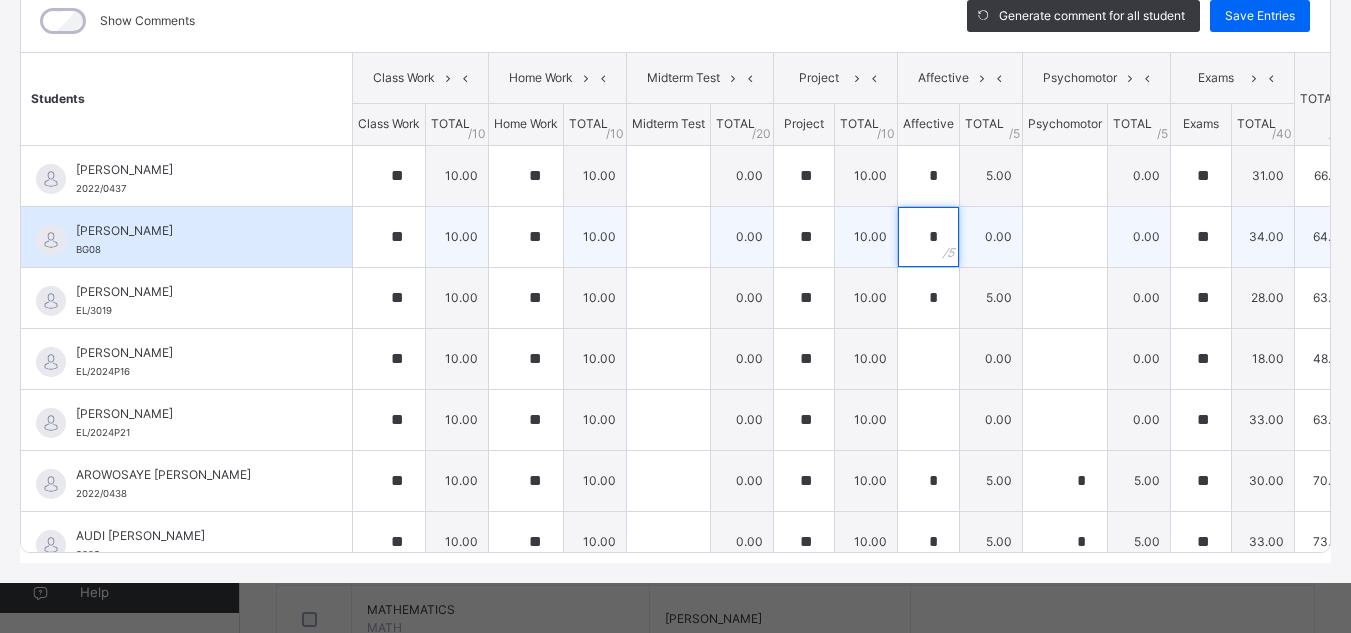 click on "*" at bounding box center (928, 237) 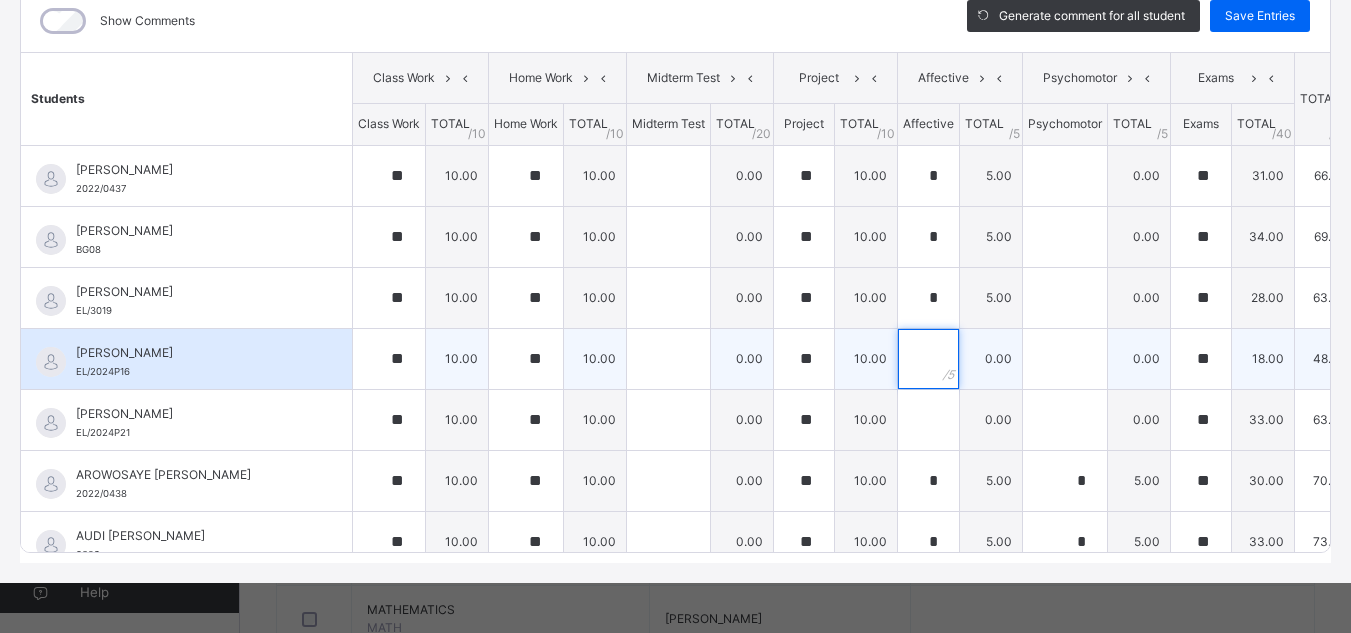 click at bounding box center [928, 359] 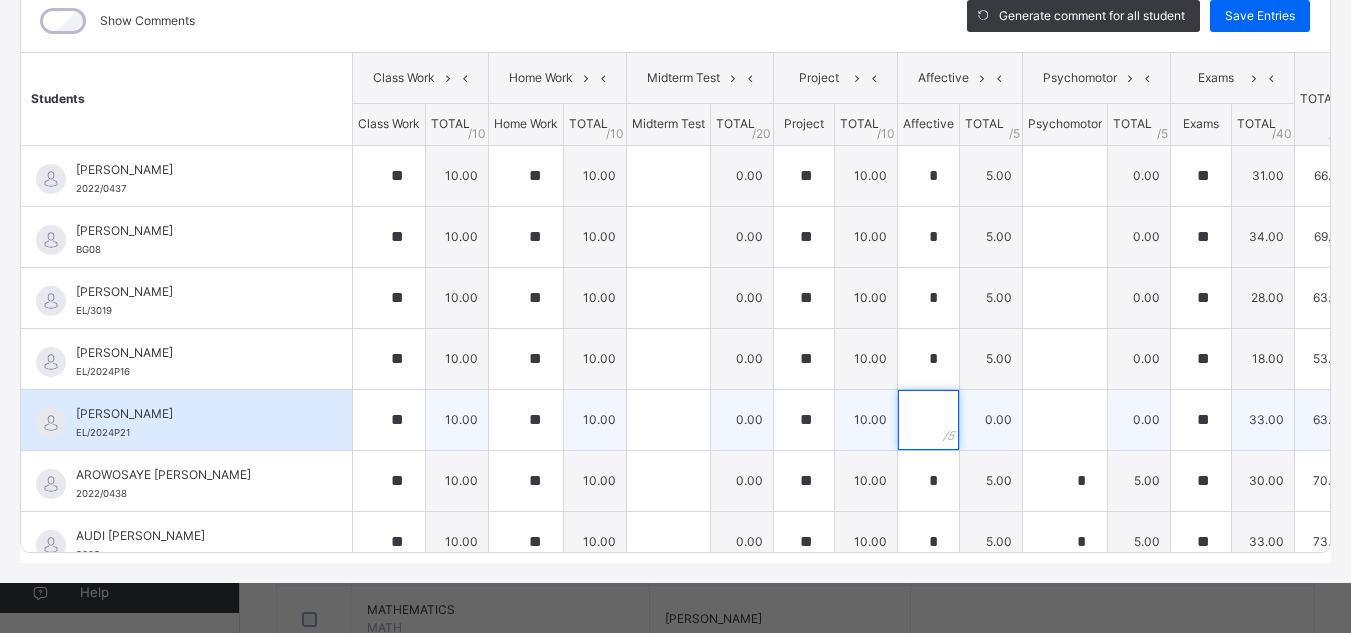 click at bounding box center (928, 420) 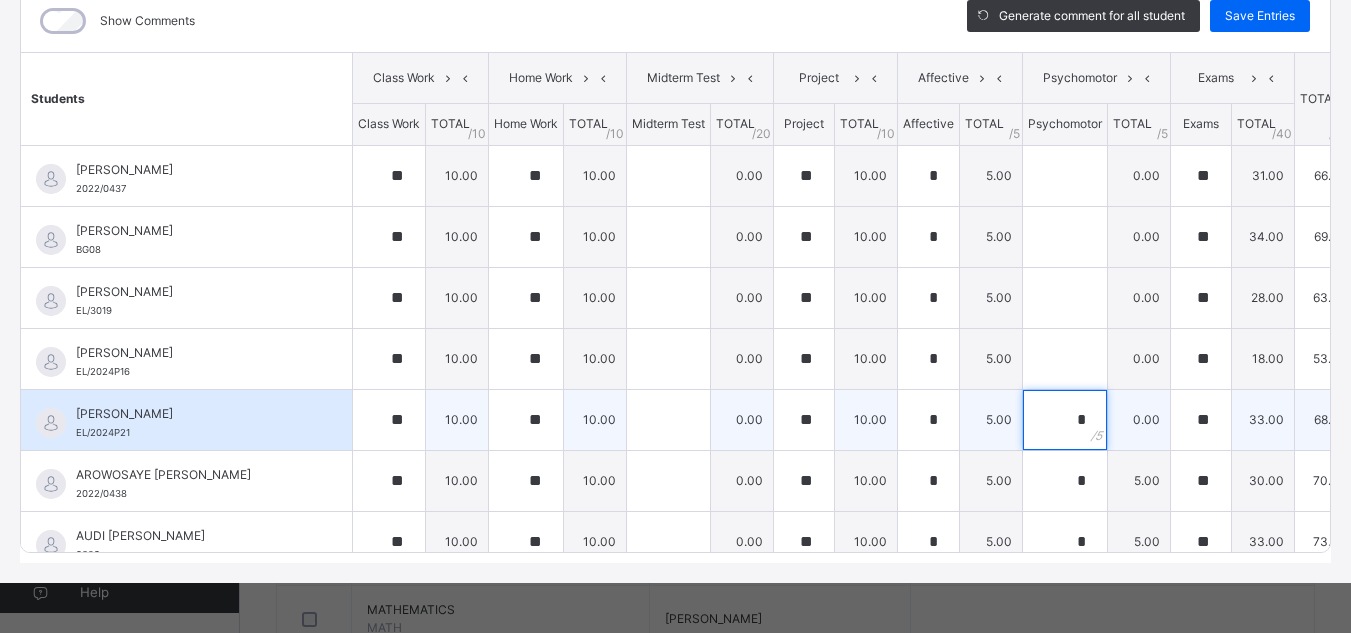 click on "*" at bounding box center (1065, 420) 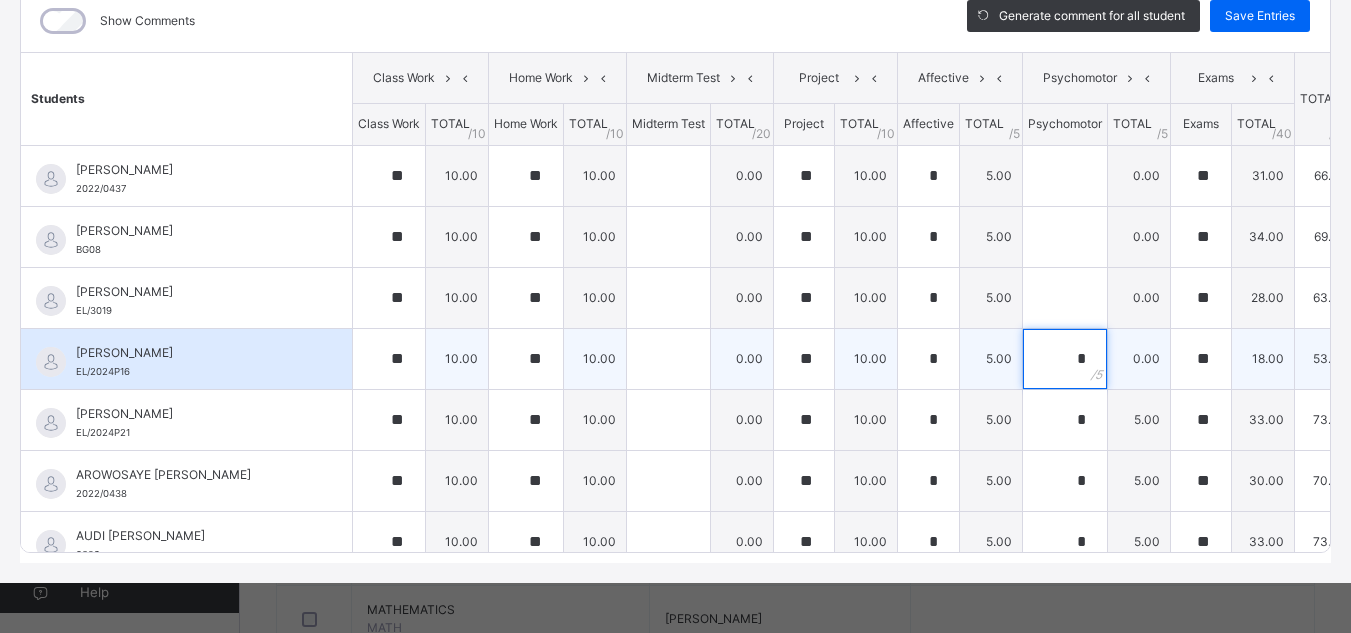 click on "*" at bounding box center [1065, 359] 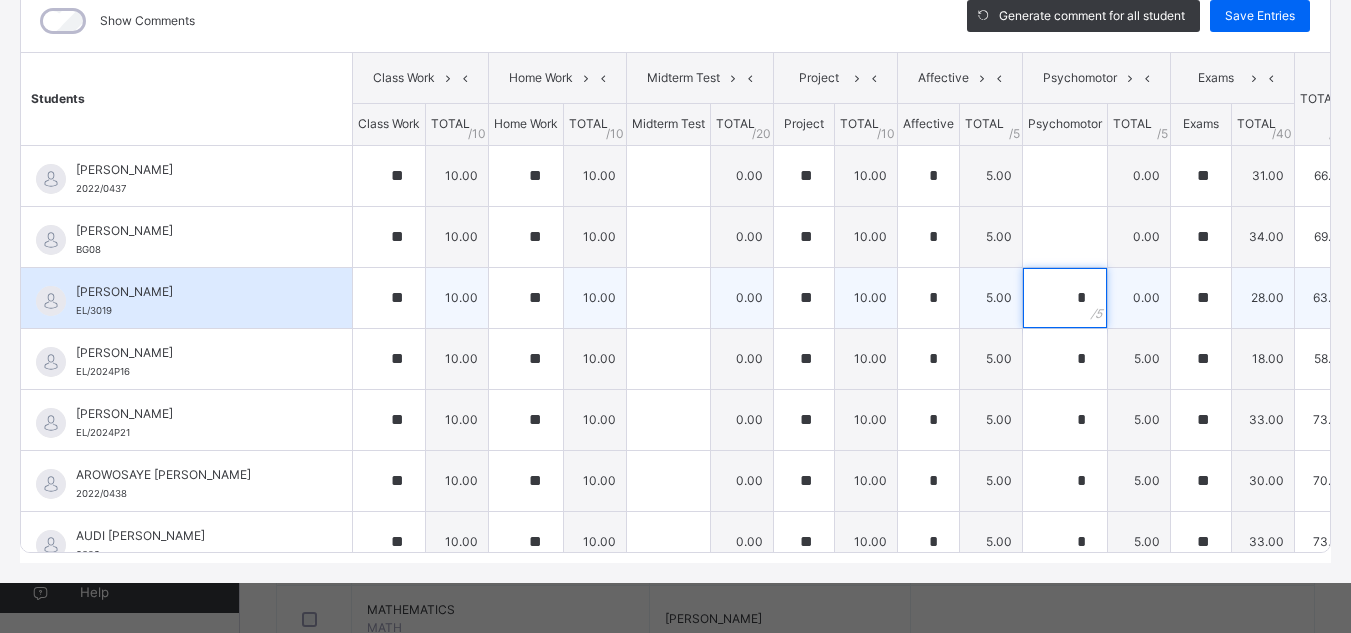 click on "*" at bounding box center (1065, 298) 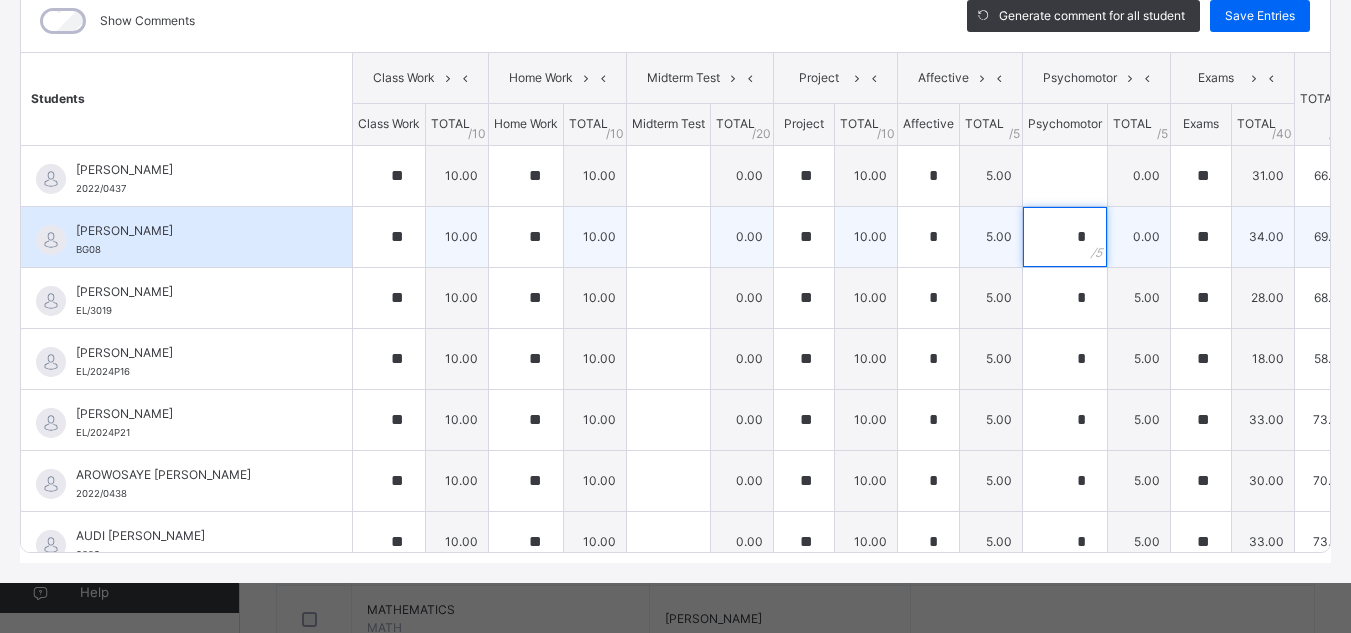 click on "*" at bounding box center (1065, 237) 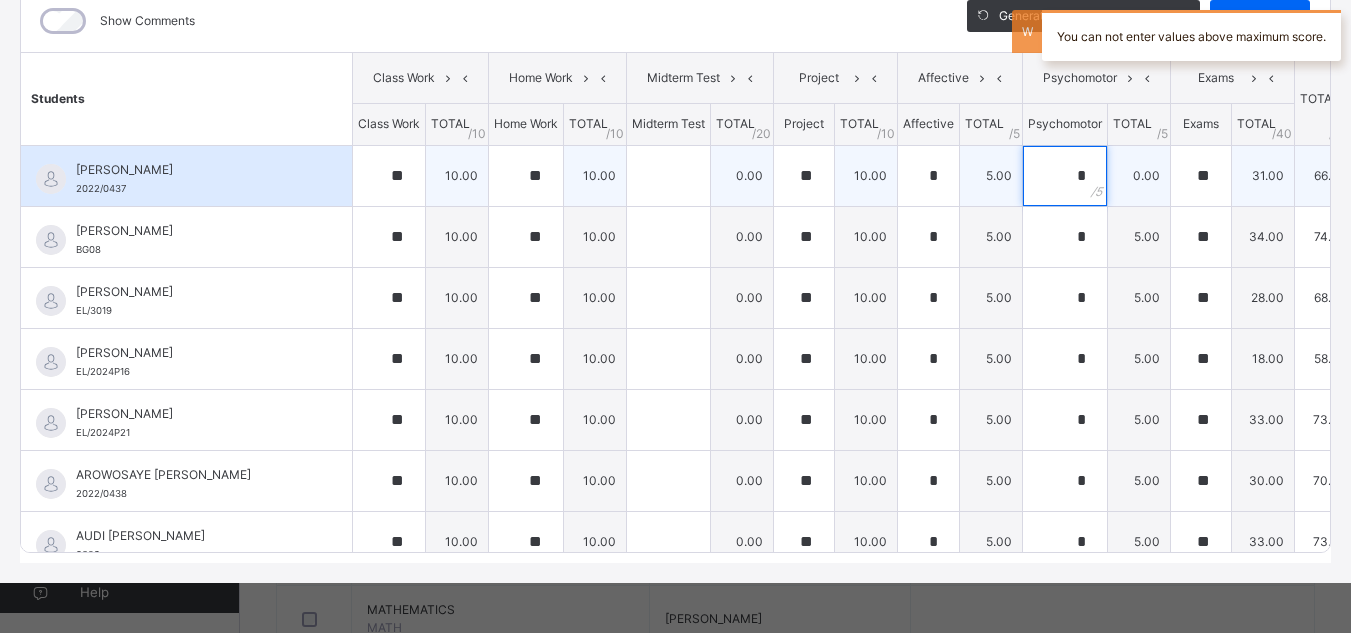 click on "*" at bounding box center [1065, 176] 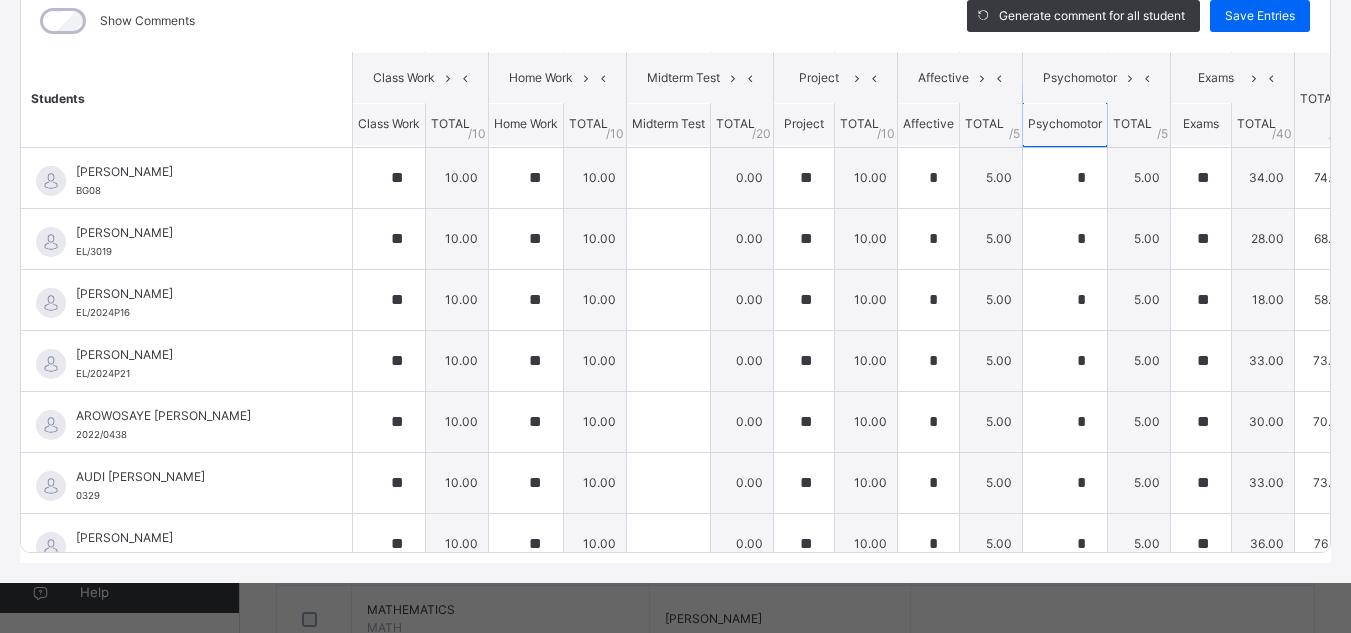 scroll, scrollTop: 0, scrollLeft: 0, axis: both 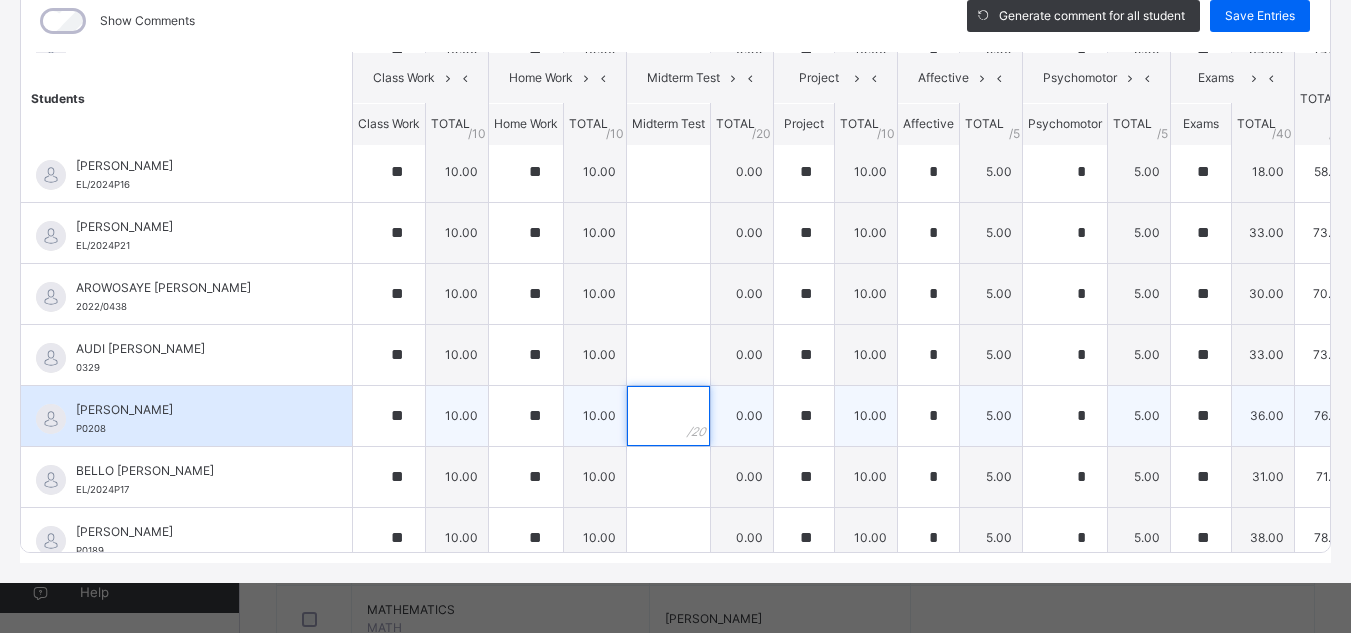 click at bounding box center [668, 416] 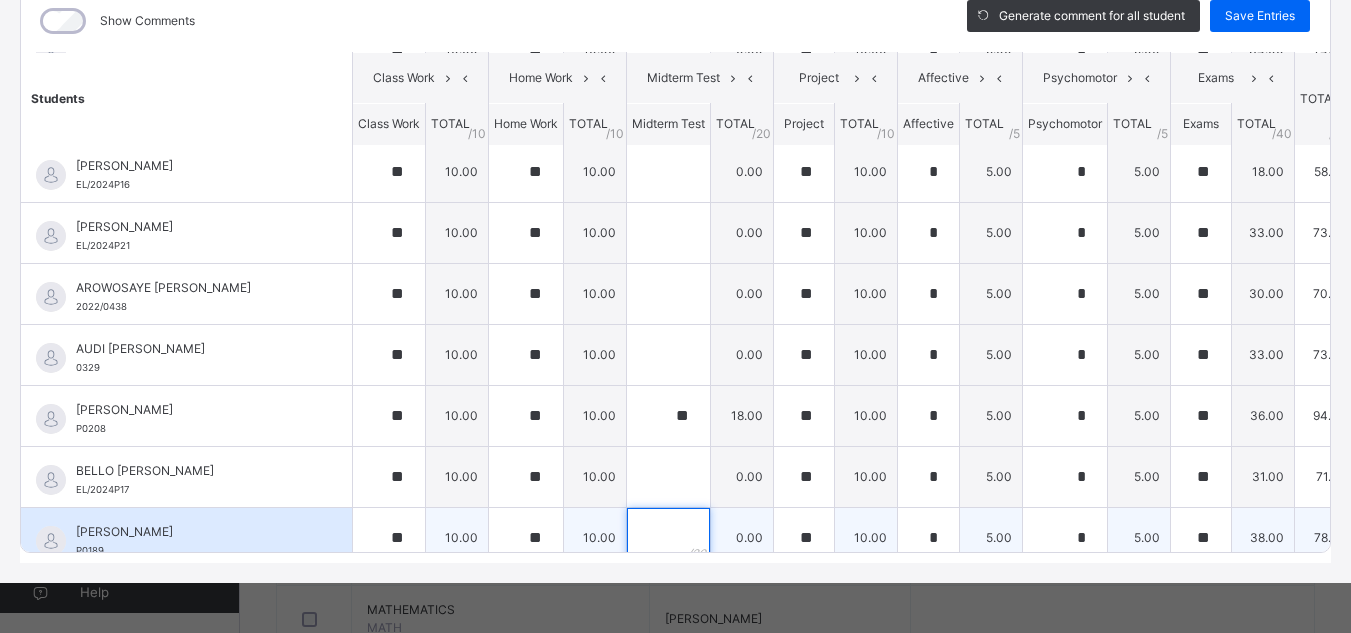 click at bounding box center [668, 538] 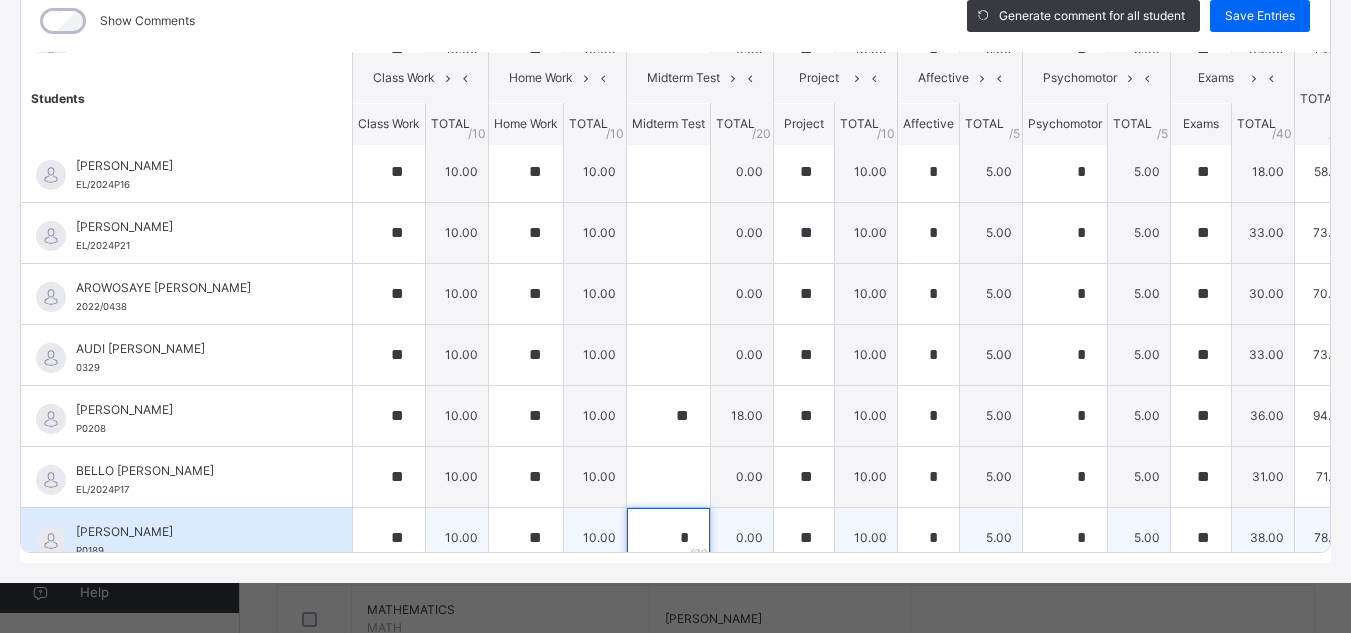 scroll, scrollTop: 198, scrollLeft: 0, axis: vertical 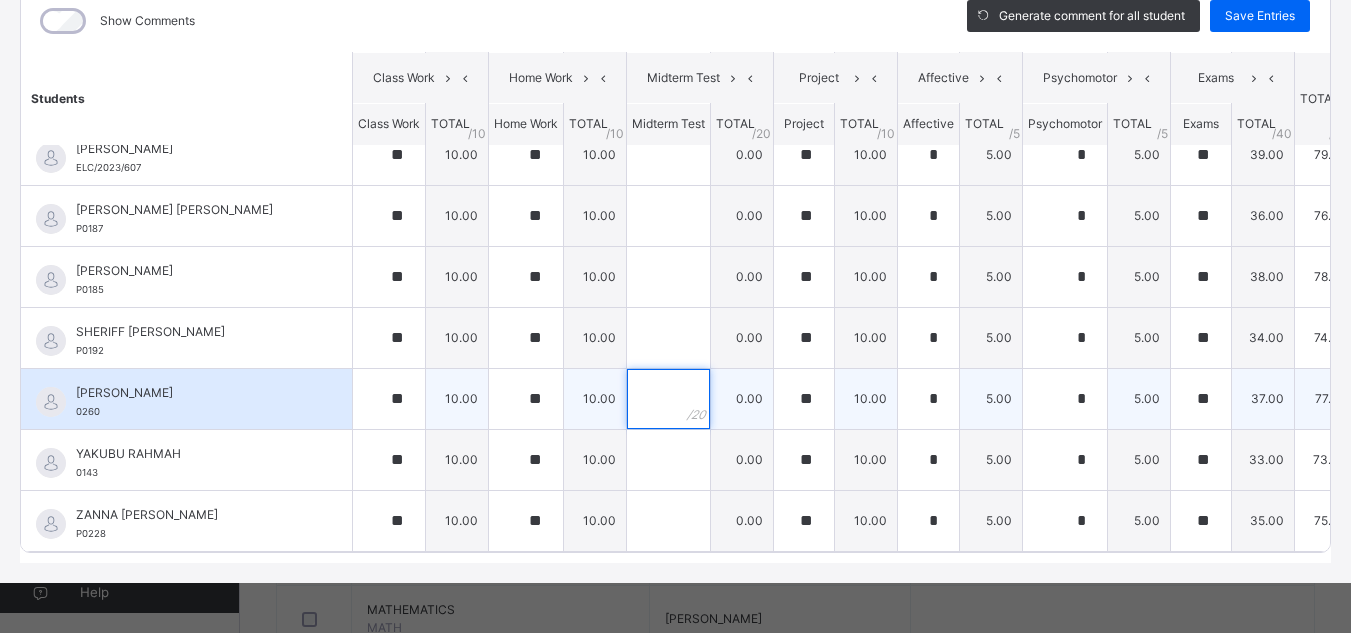 click at bounding box center (668, 399) 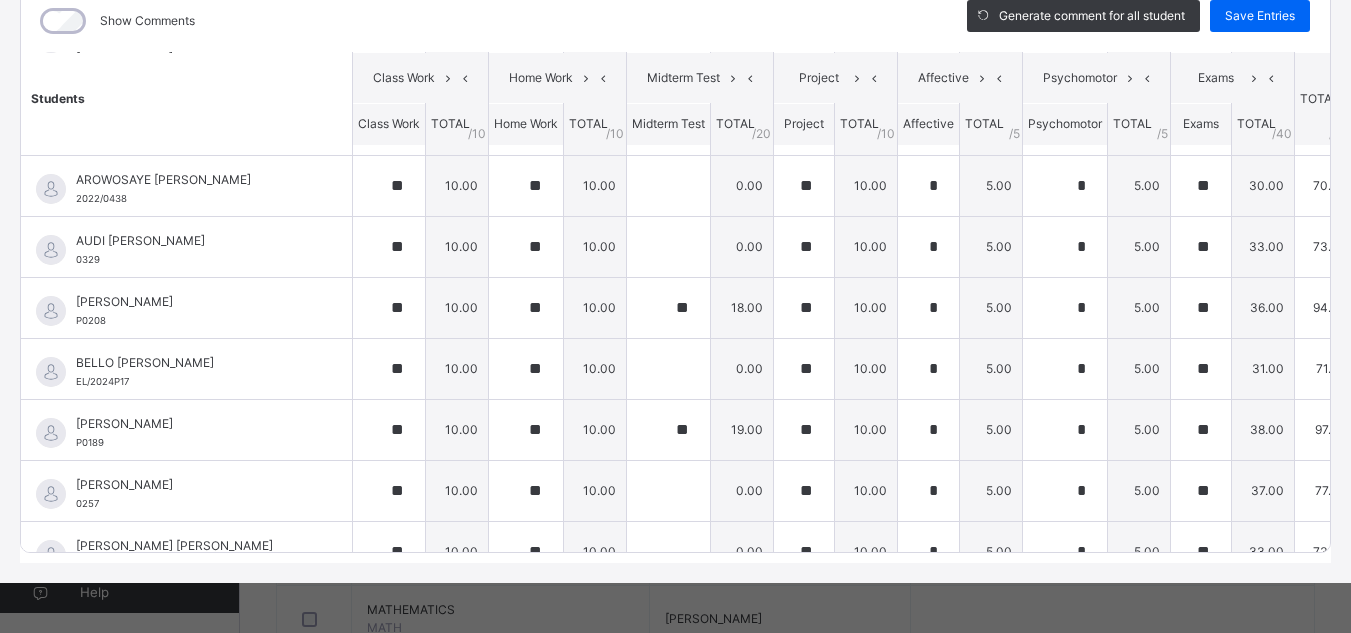 scroll, scrollTop: 302, scrollLeft: 0, axis: vertical 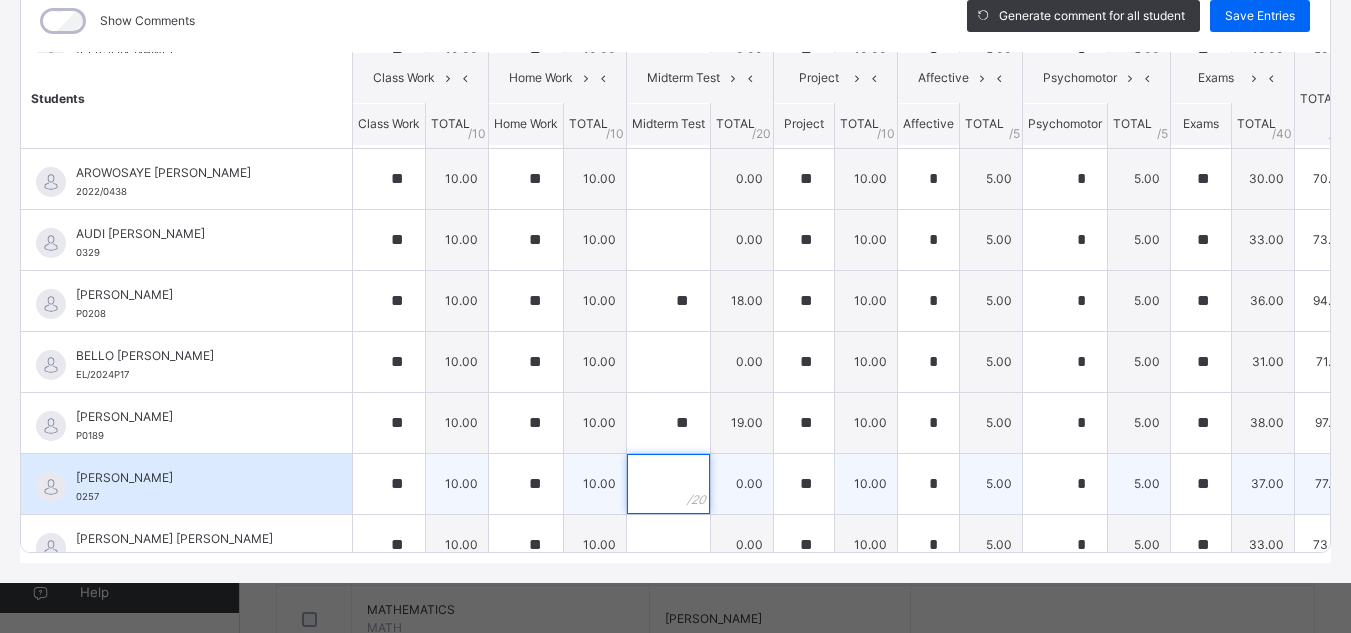 click at bounding box center [668, 484] 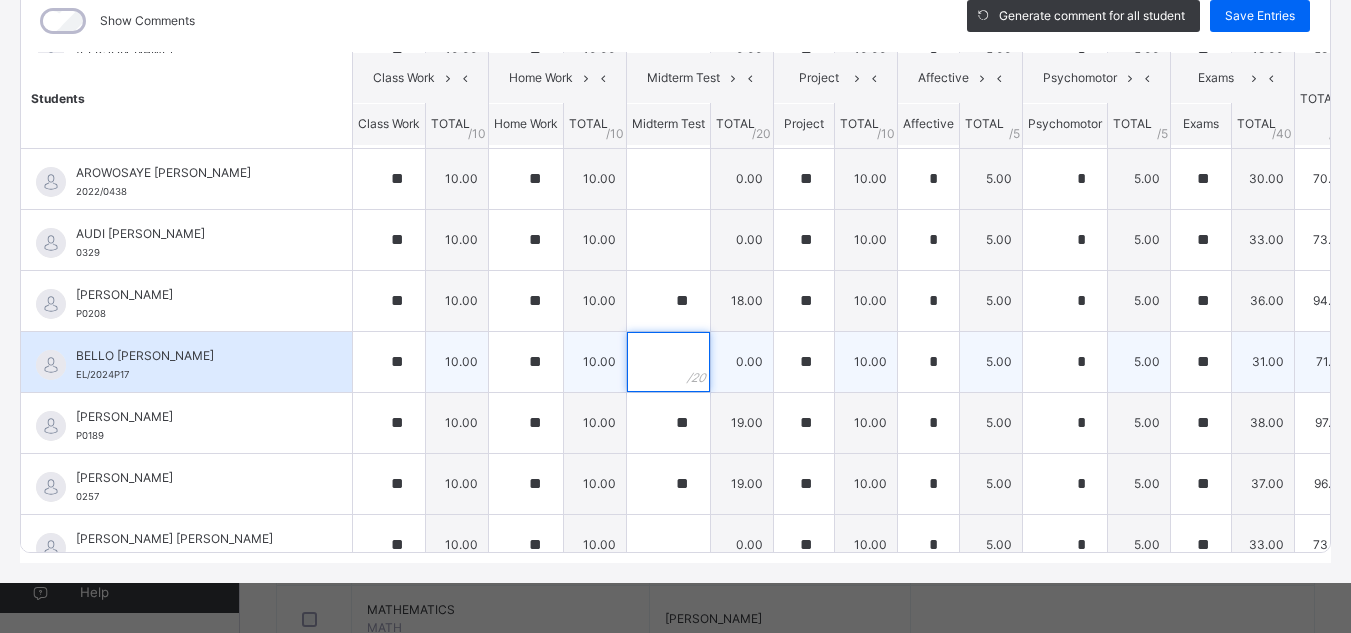 click at bounding box center [668, 362] 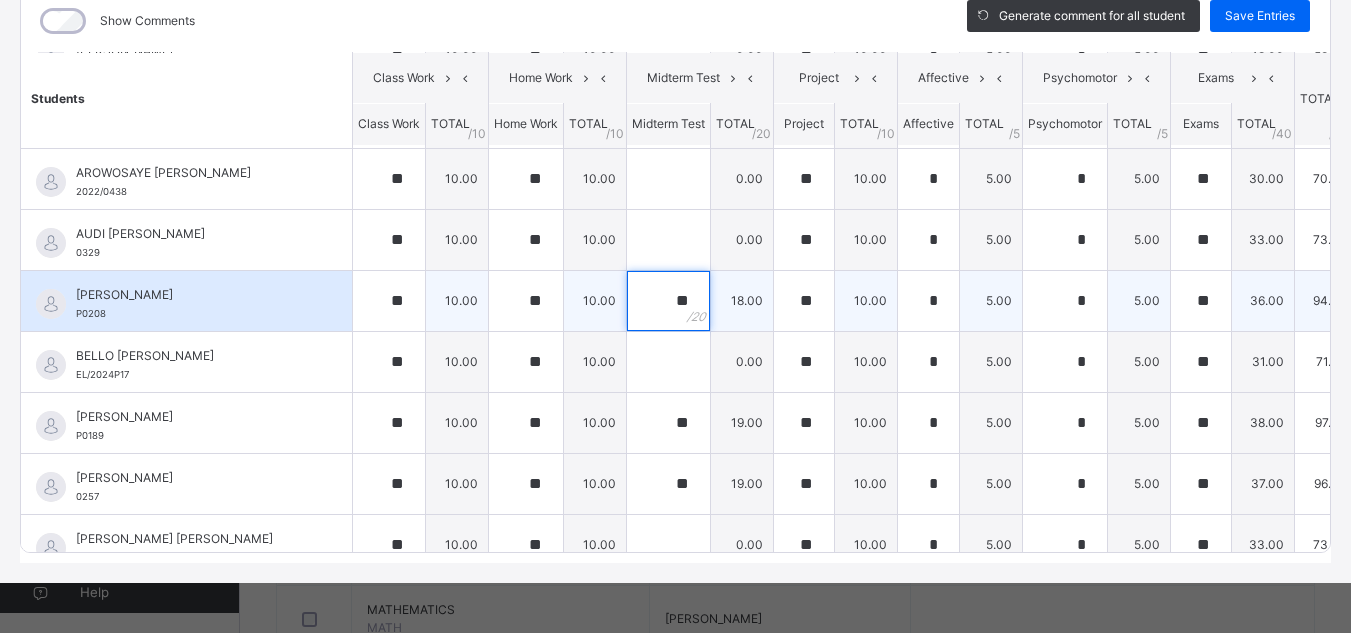 click on "**" at bounding box center [668, 301] 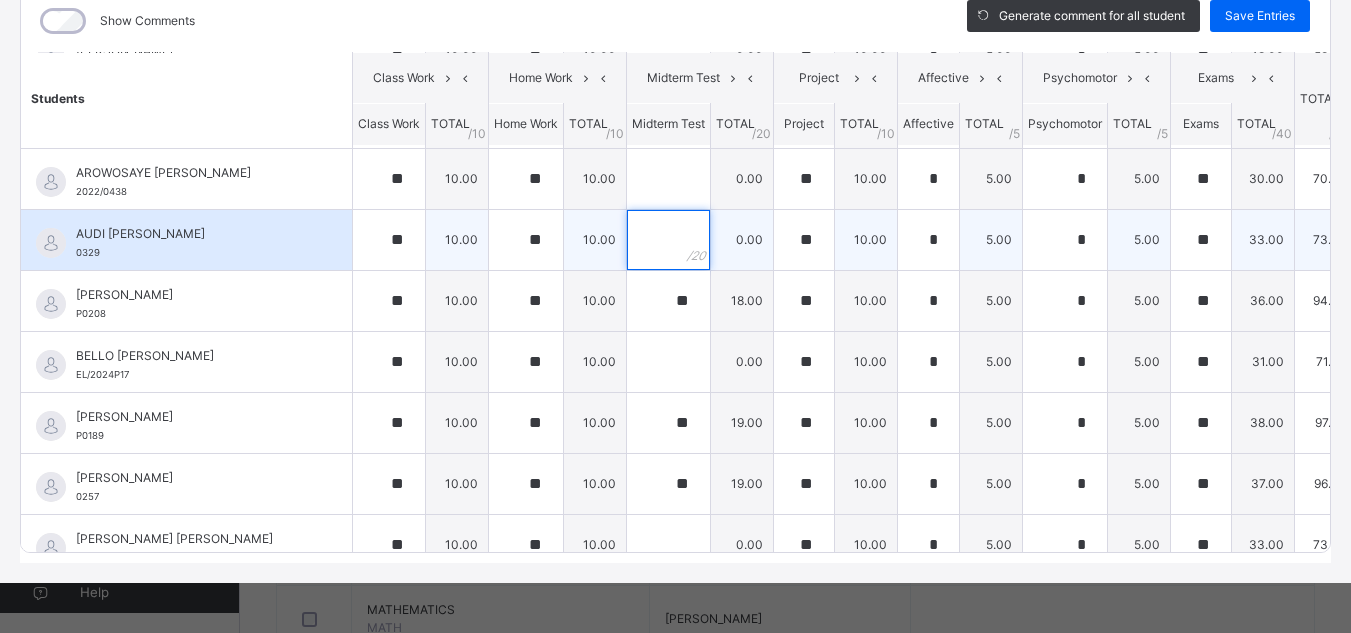 click at bounding box center (668, 240) 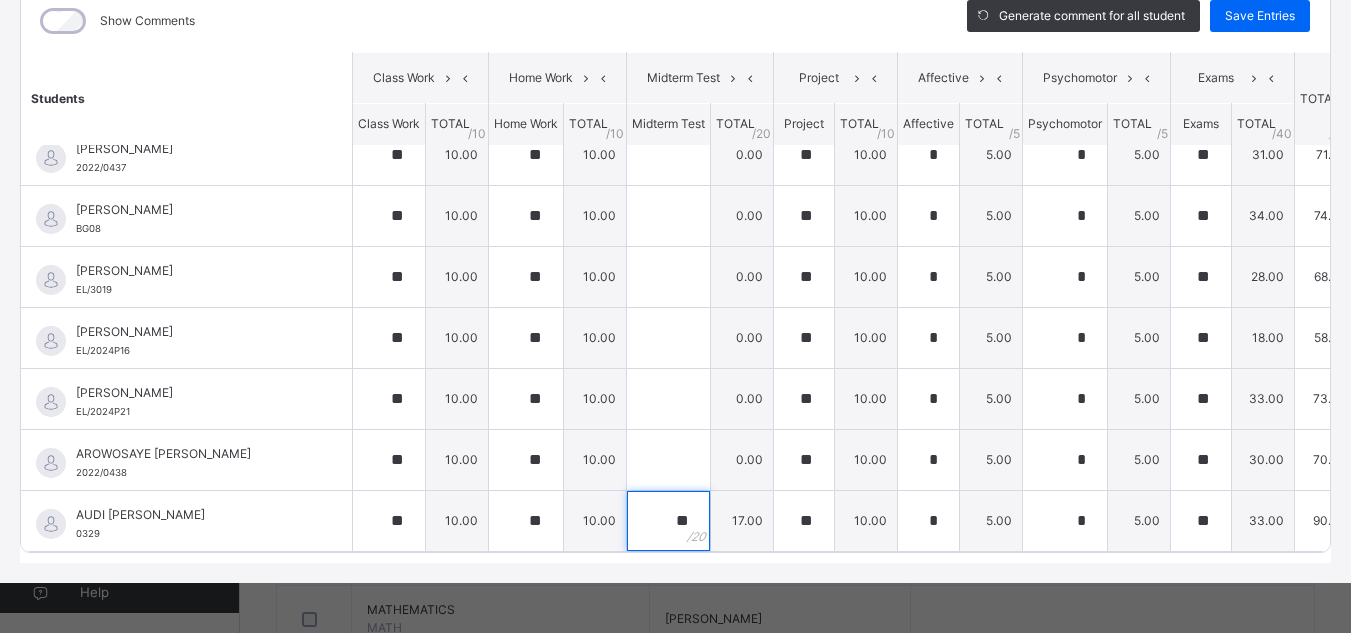 scroll, scrollTop: 0, scrollLeft: 0, axis: both 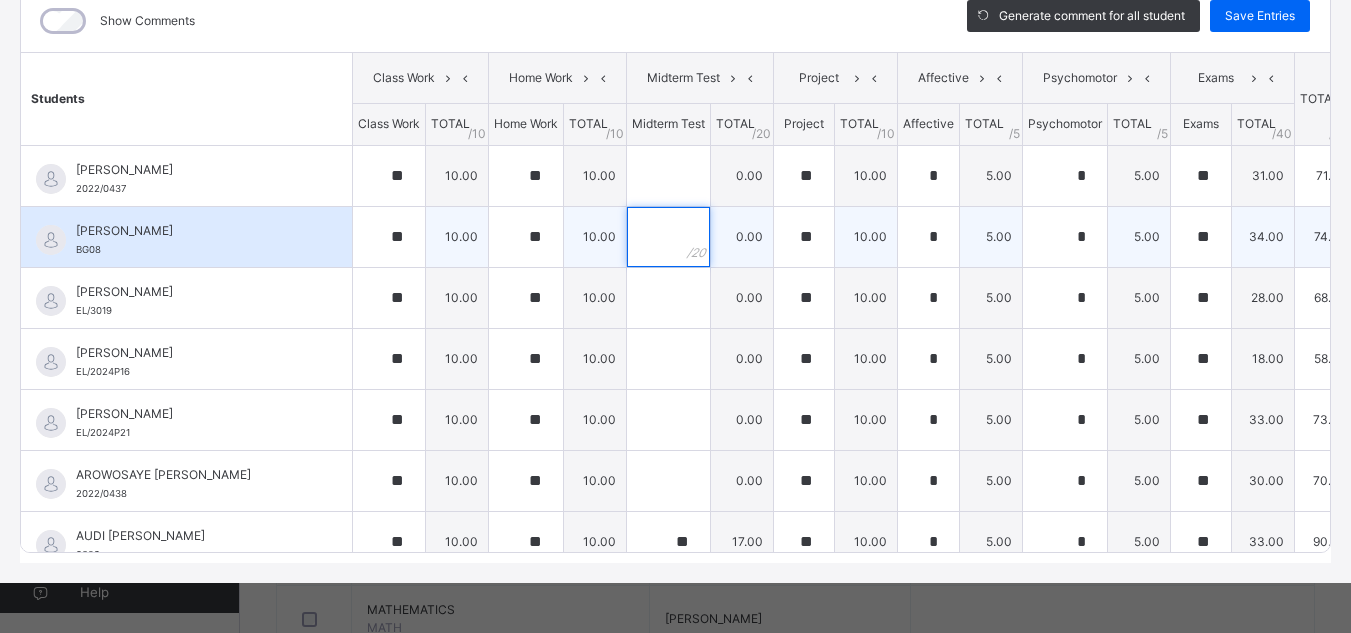 click at bounding box center (668, 237) 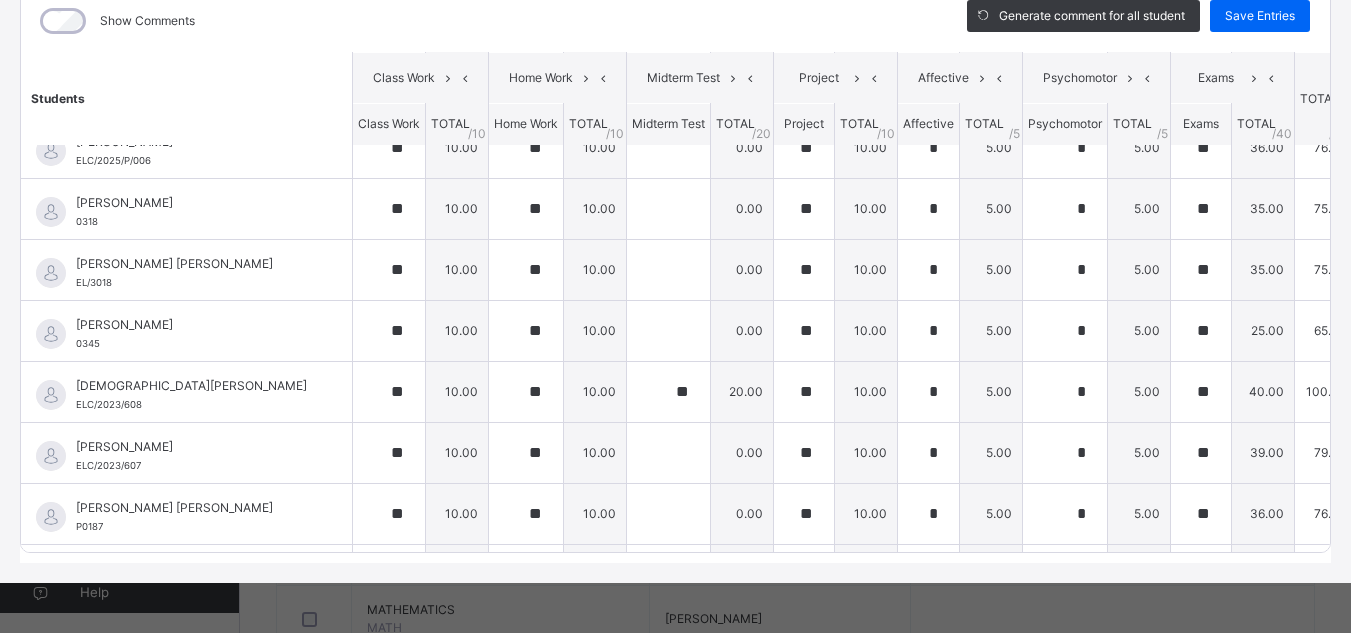 scroll, scrollTop: 754, scrollLeft: 0, axis: vertical 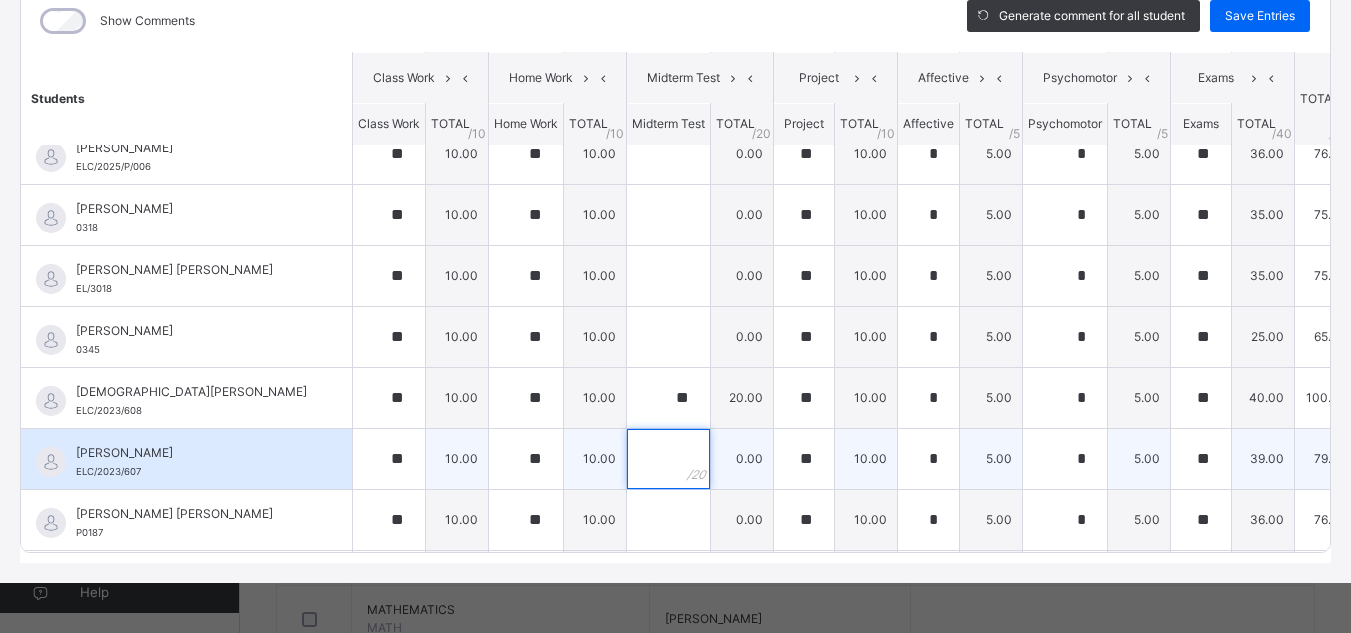 click at bounding box center [668, 459] 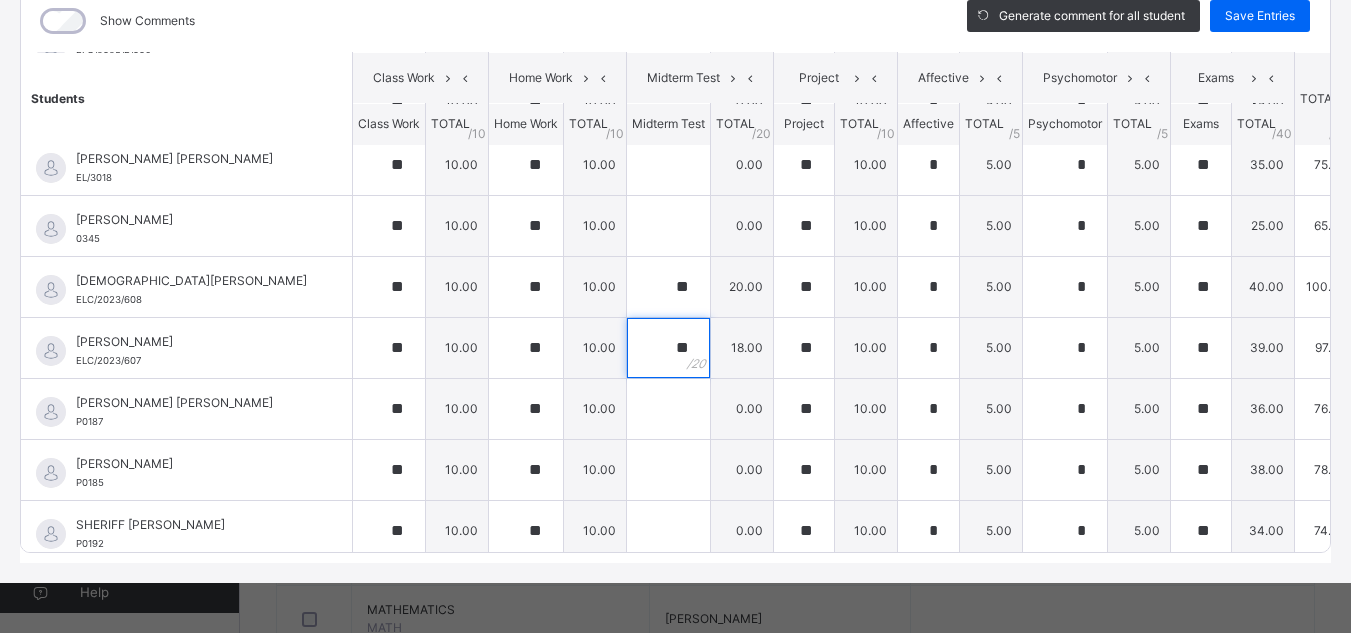 scroll, scrollTop: 878, scrollLeft: 0, axis: vertical 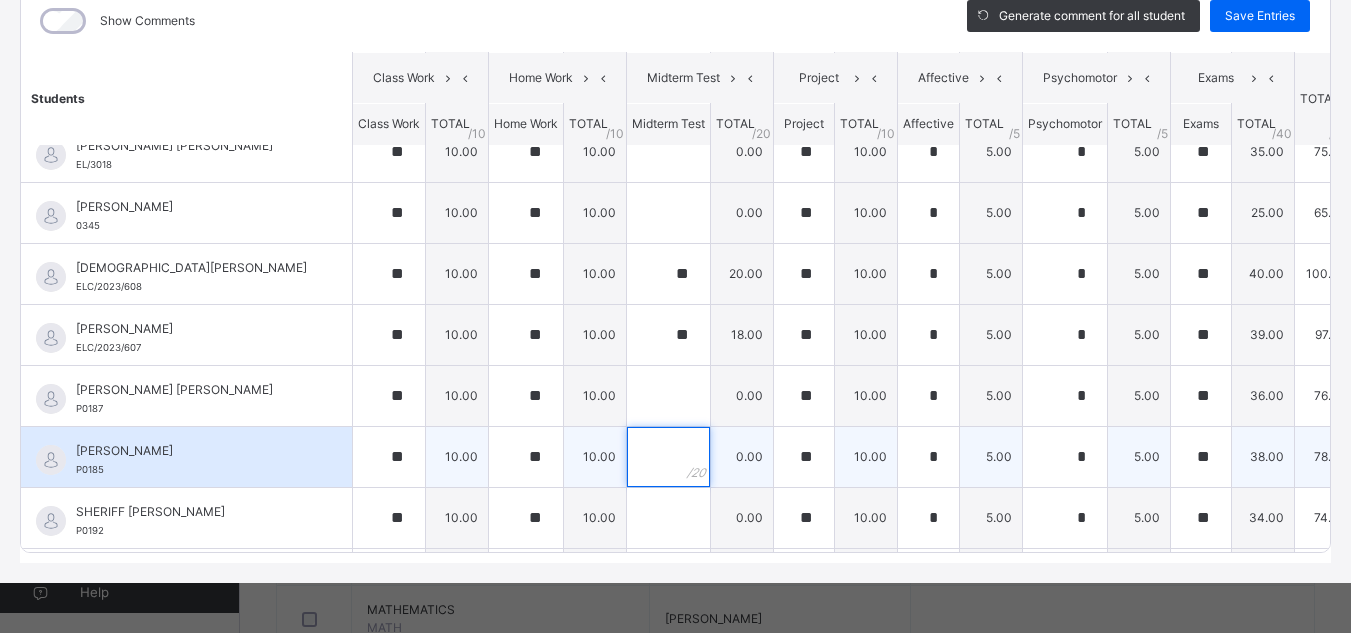 click at bounding box center (668, 457) 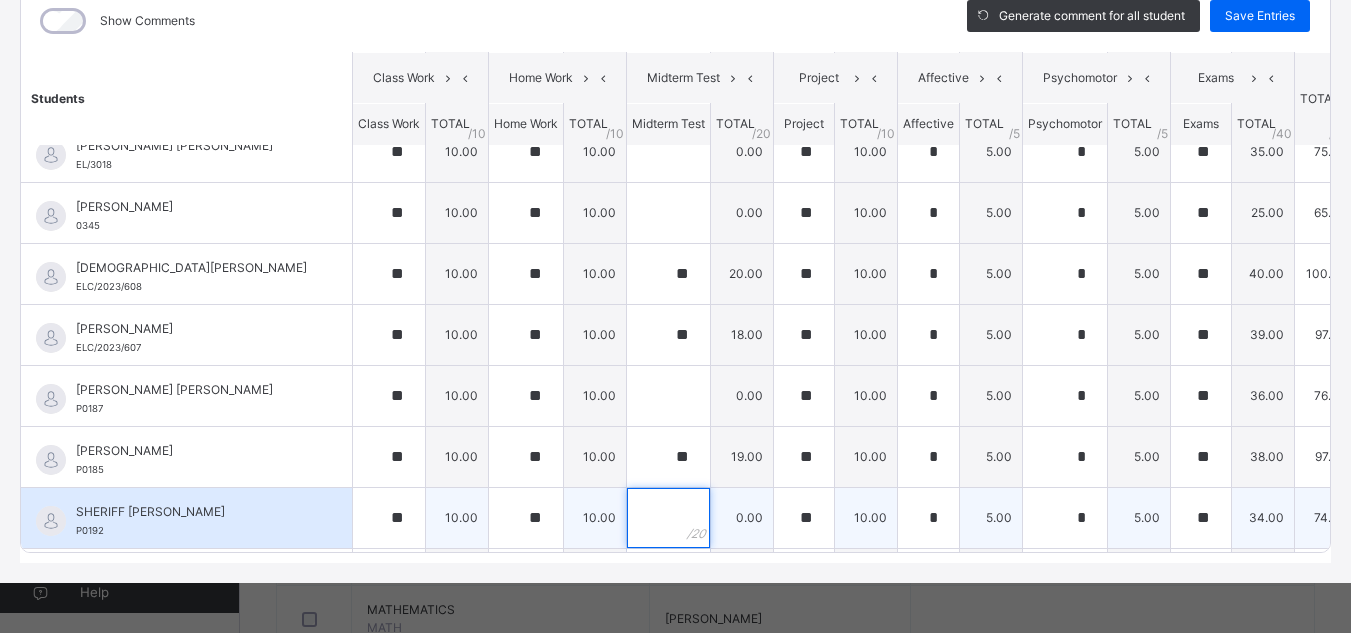 click at bounding box center [668, 518] 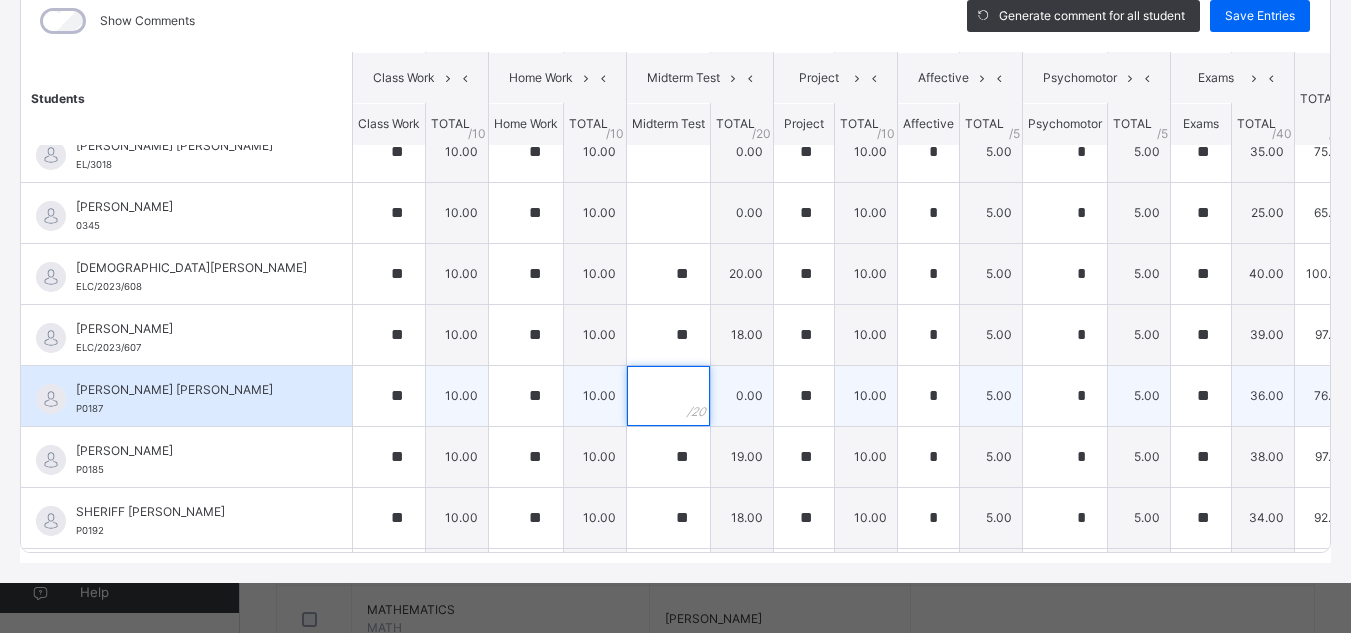 click at bounding box center [668, 396] 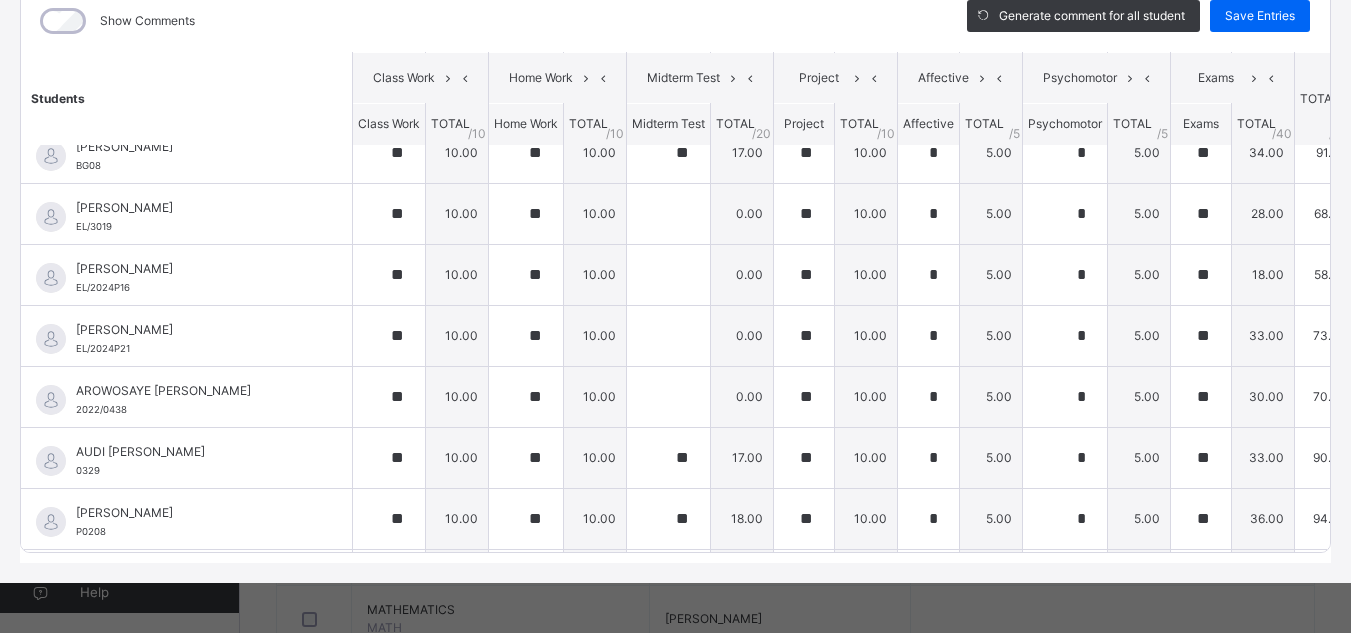 scroll, scrollTop: 0, scrollLeft: 0, axis: both 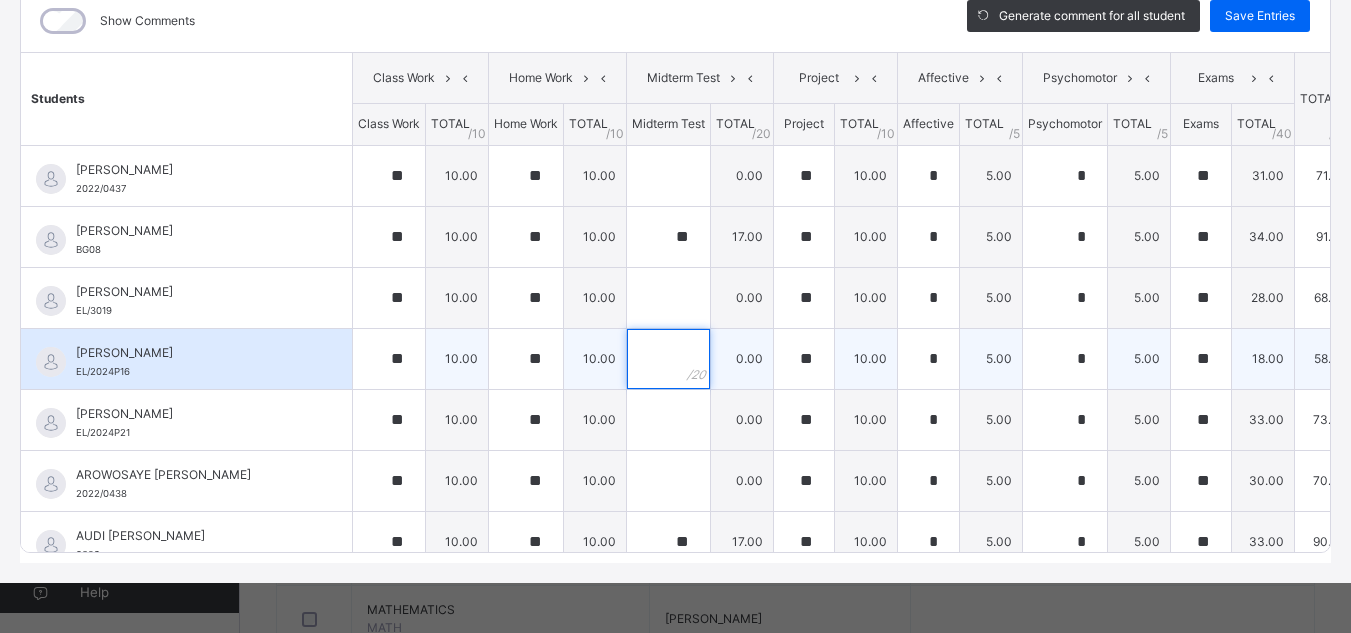 click at bounding box center [668, 359] 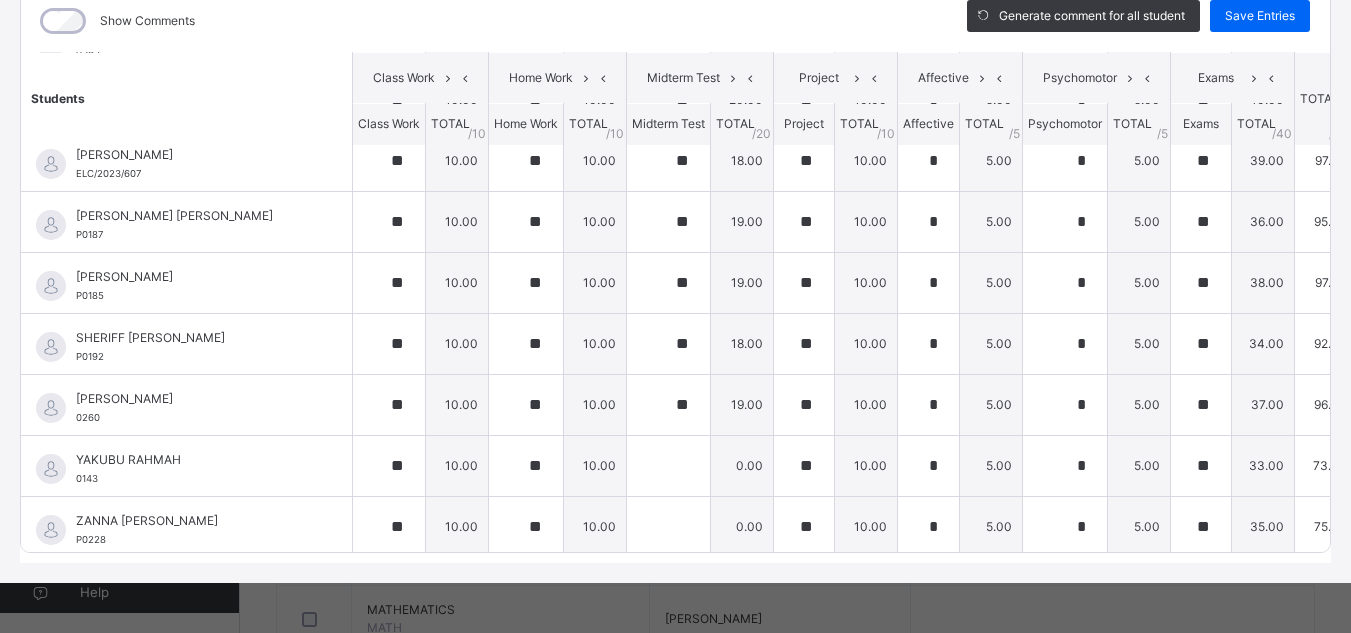 scroll, scrollTop: 1073, scrollLeft: 0, axis: vertical 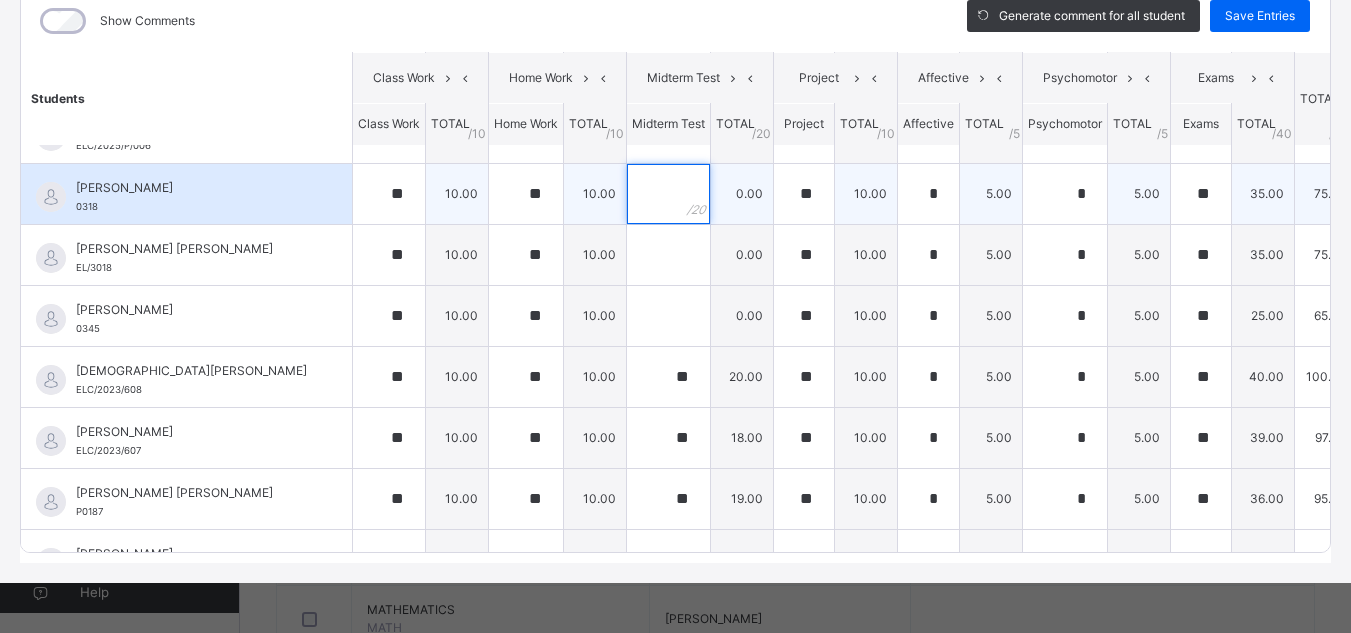 click at bounding box center (668, 194) 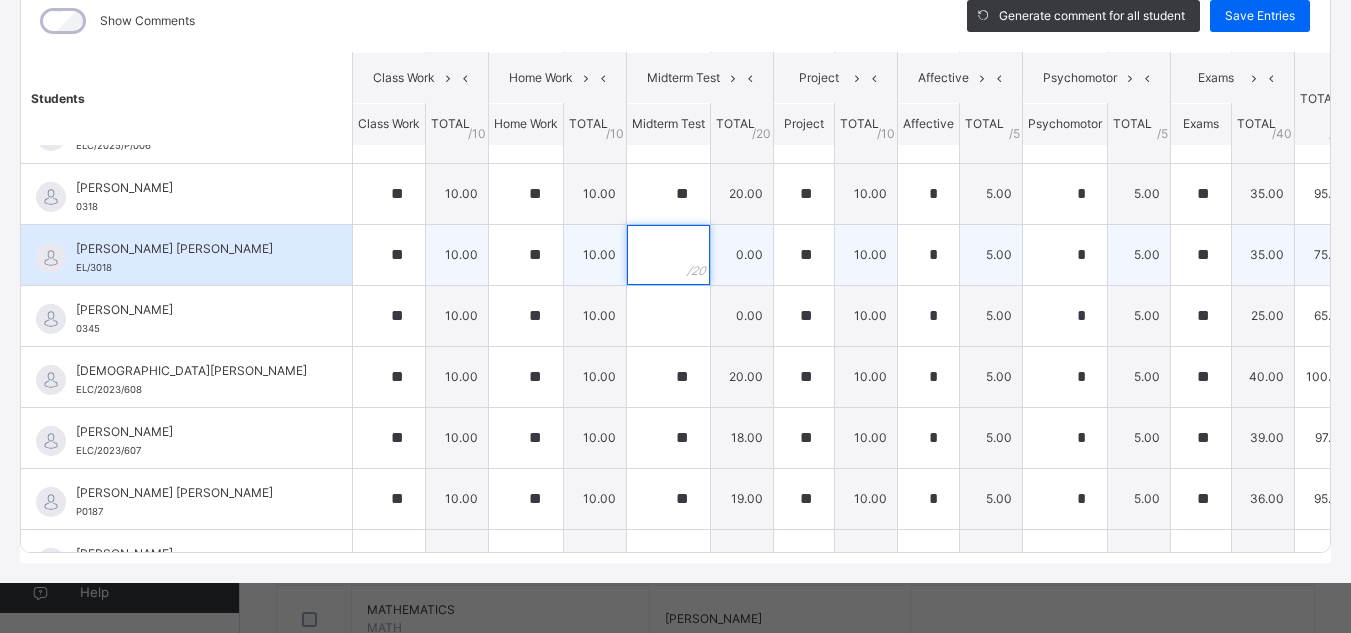 click at bounding box center [668, 255] 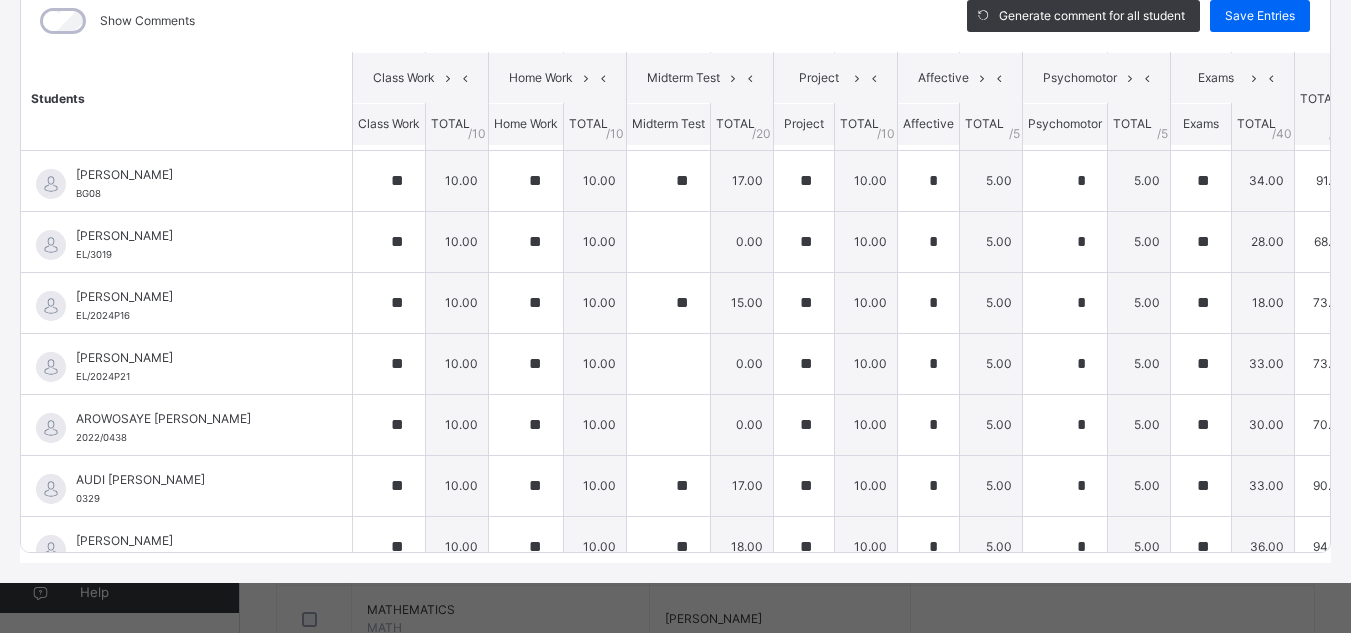 scroll, scrollTop: 0, scrollLeft: 0, axis: both 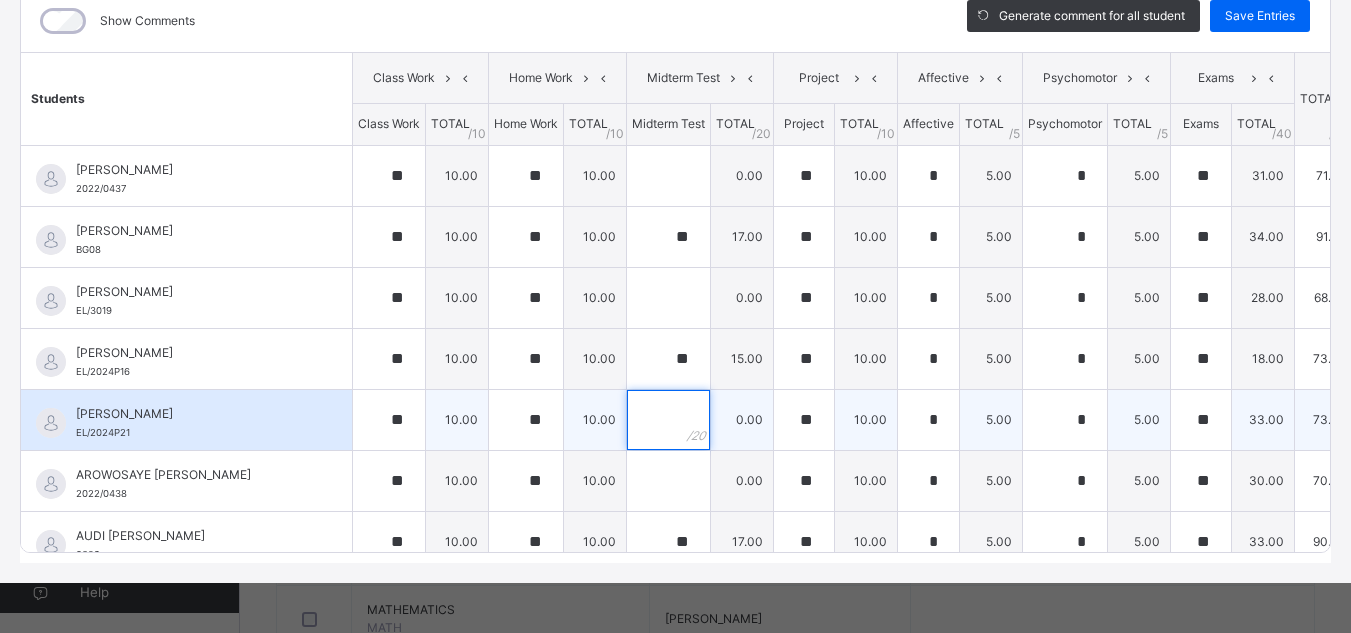 click at bounding box center [668, 420] 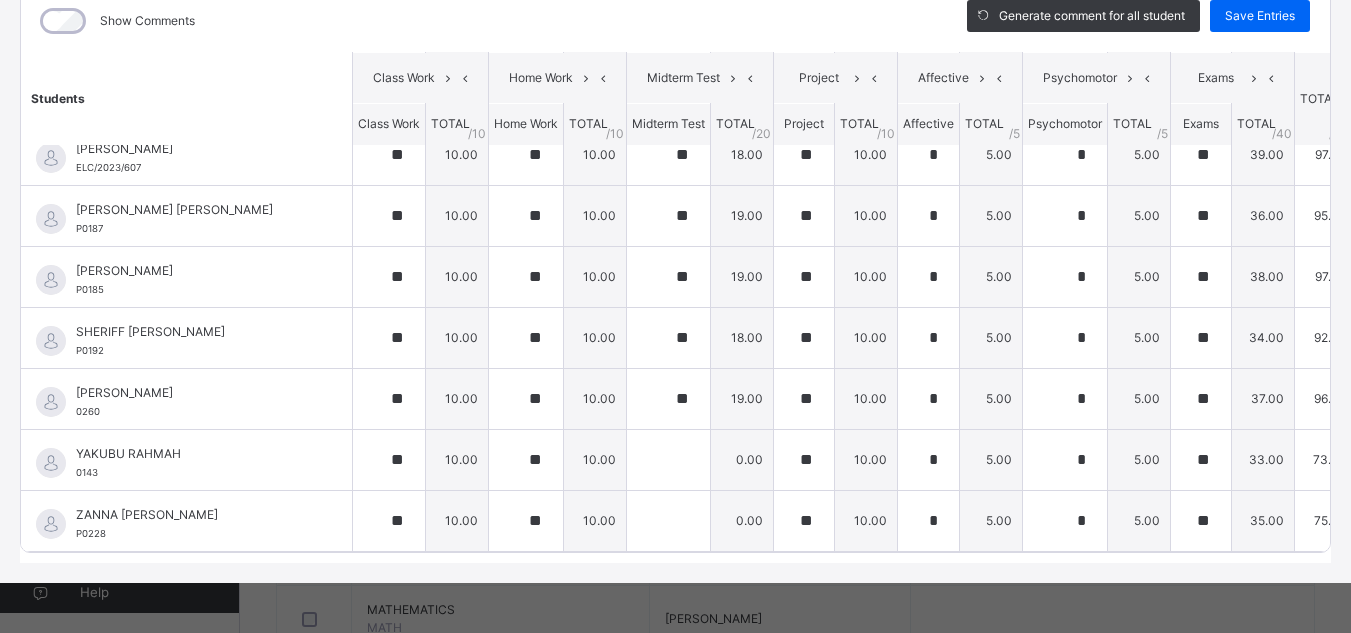 scroll, scrollTop: 1073, scrollLeft: 0, axis: vertical 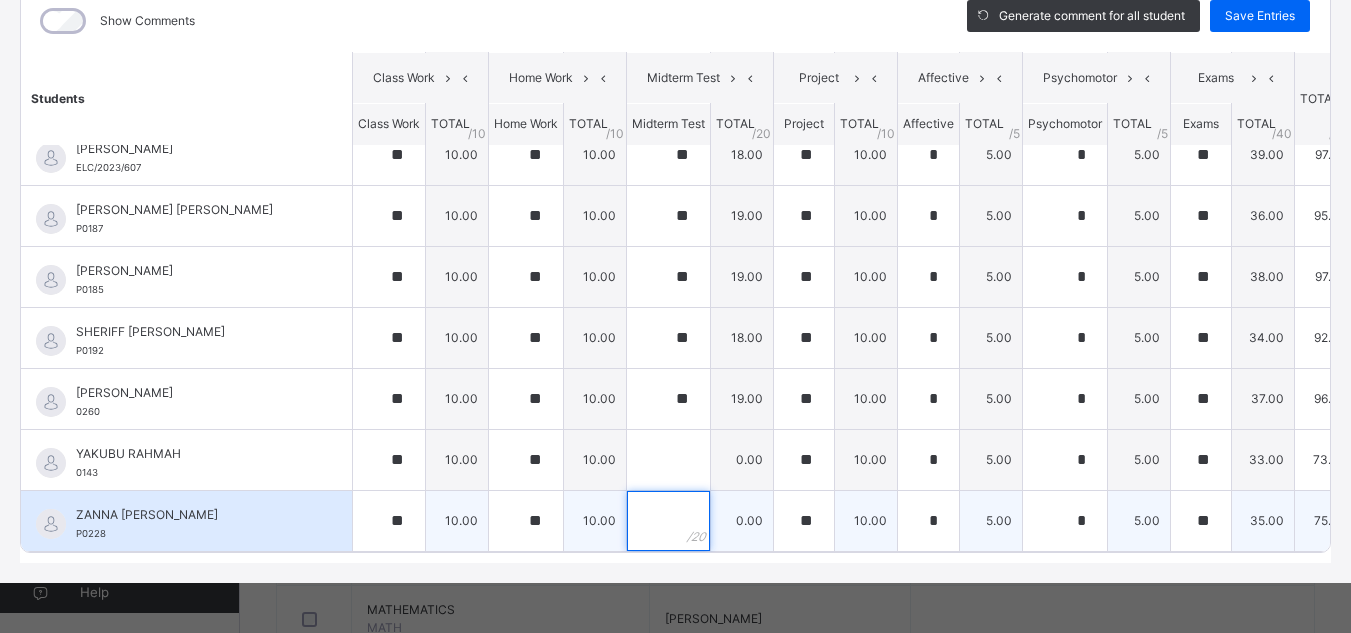 click at bounding box center (668, 521) 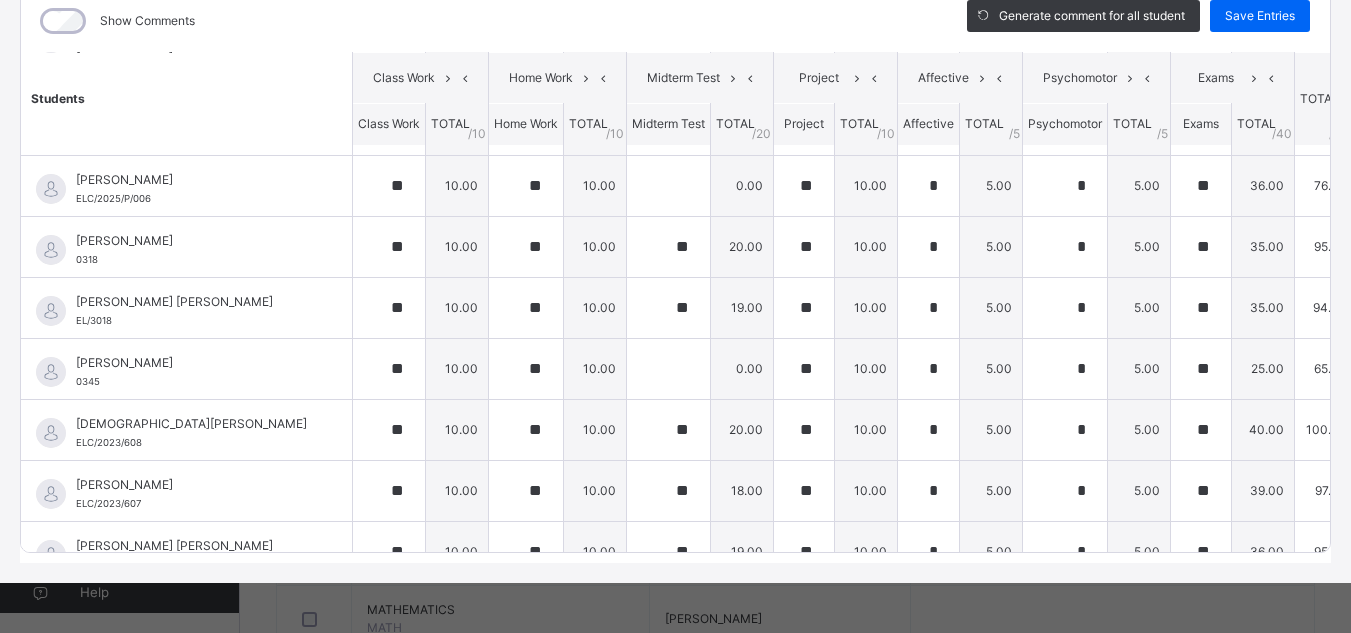 scroll, scrollTop: 712, scrollLeft: 0, axis: vertical 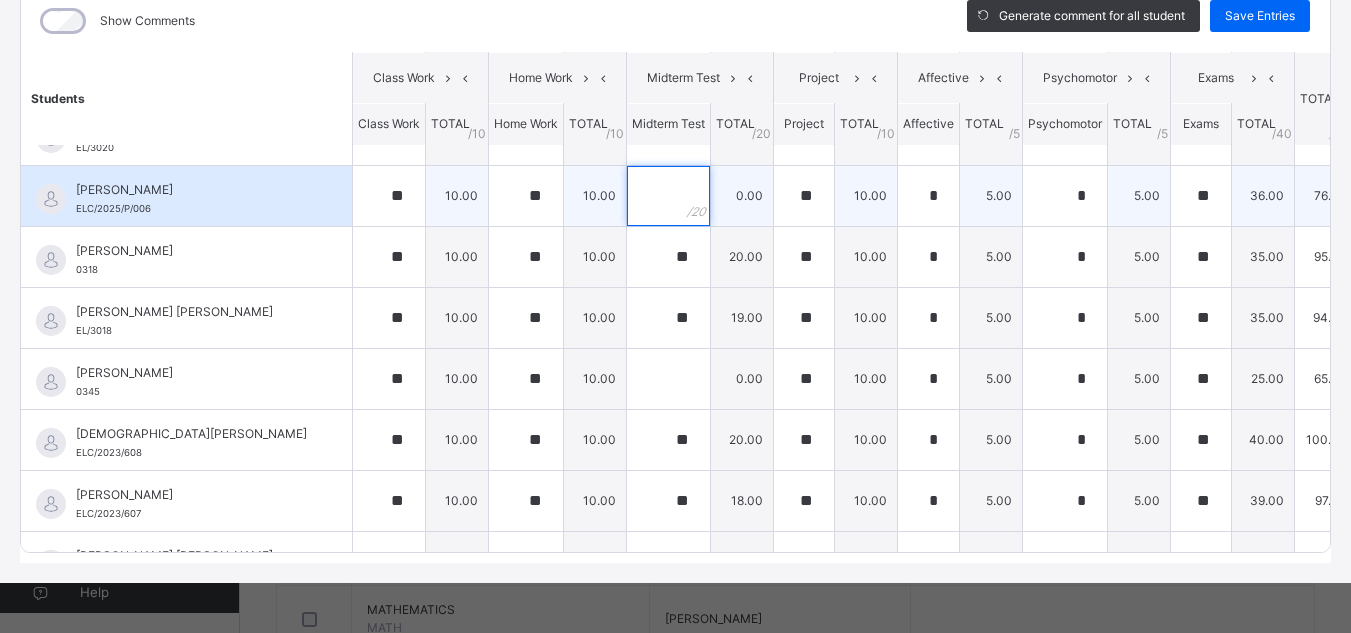 click at bounding box center [668, 196] 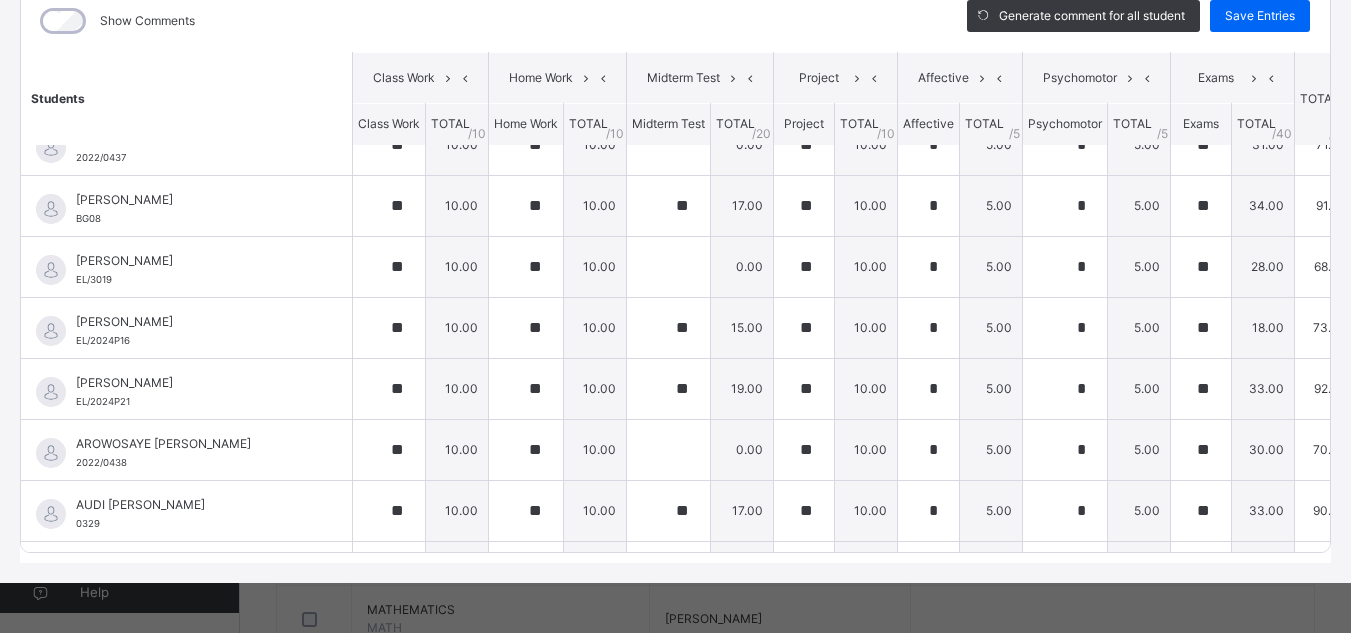 scroll, scrollTop: 0, scrollLeft: 0, axis: both 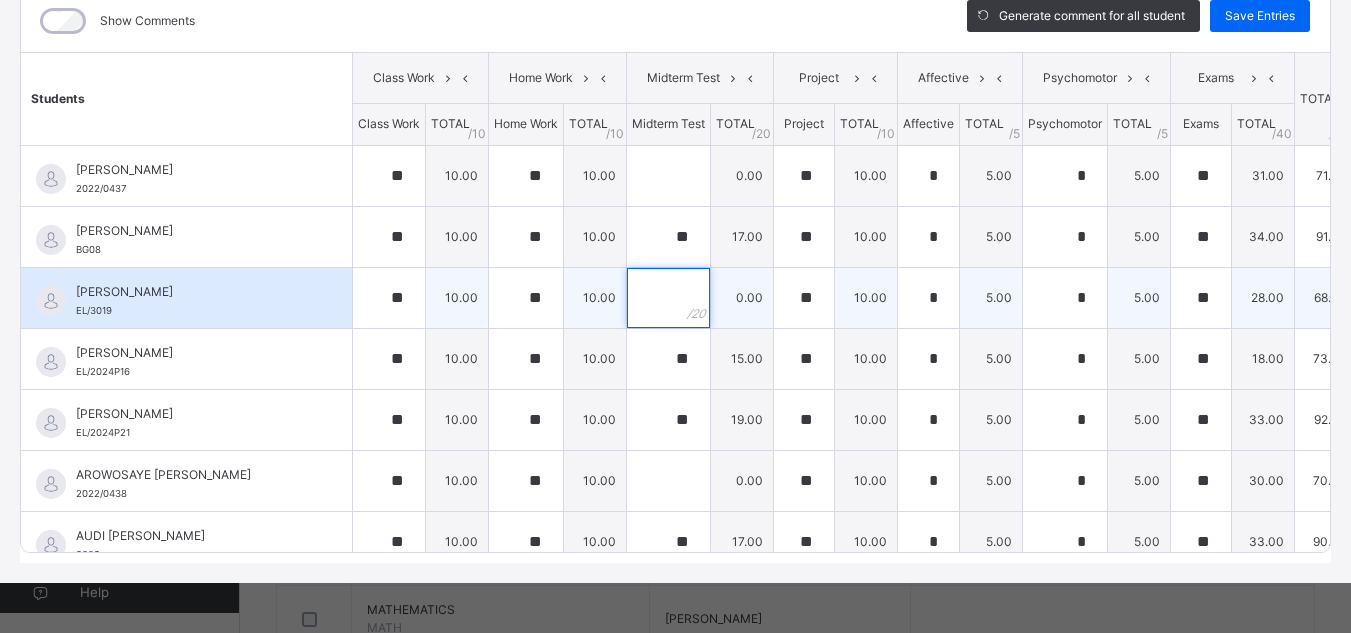 click at bounding box center (668, 298) 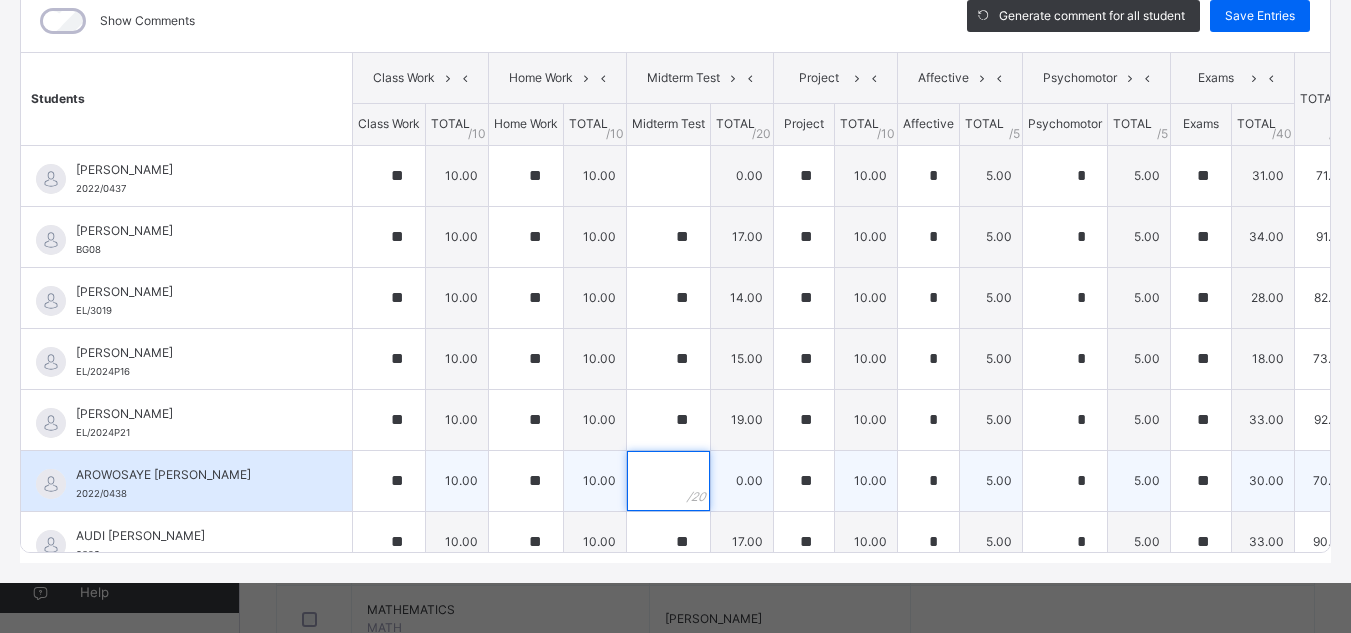click at bounding box center [668, 481] 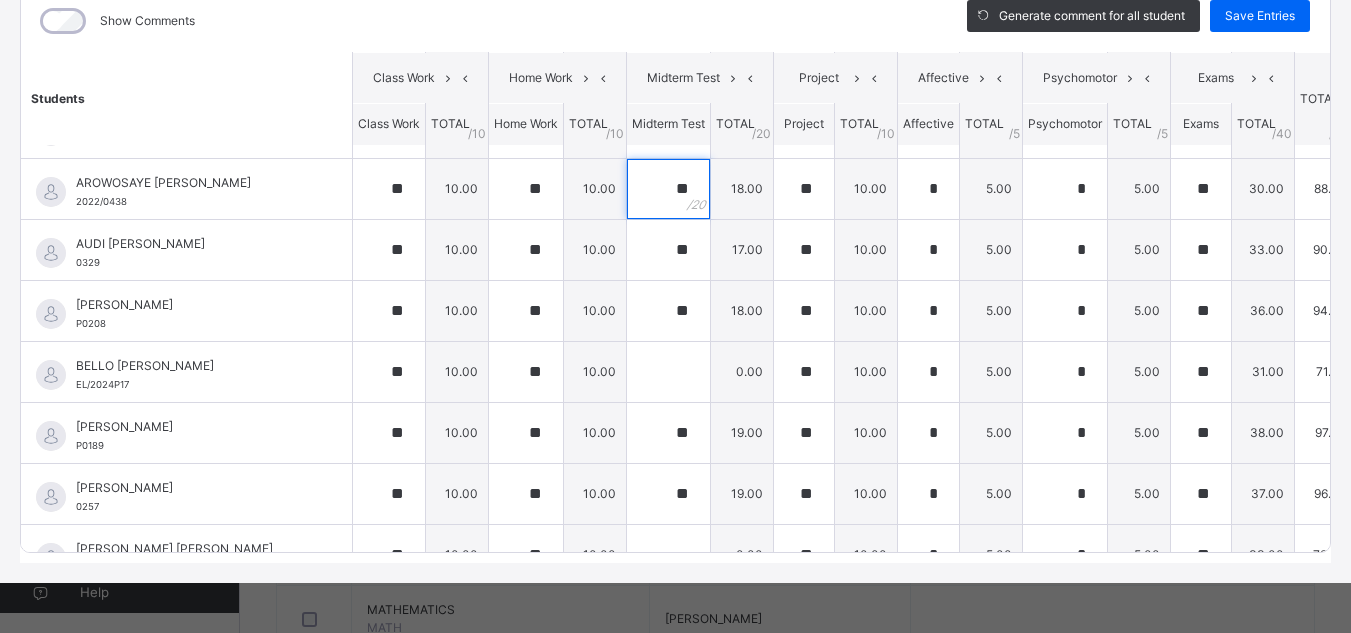 scroll, scrollTop: 299, scrollLeft: 0, axis: vertical 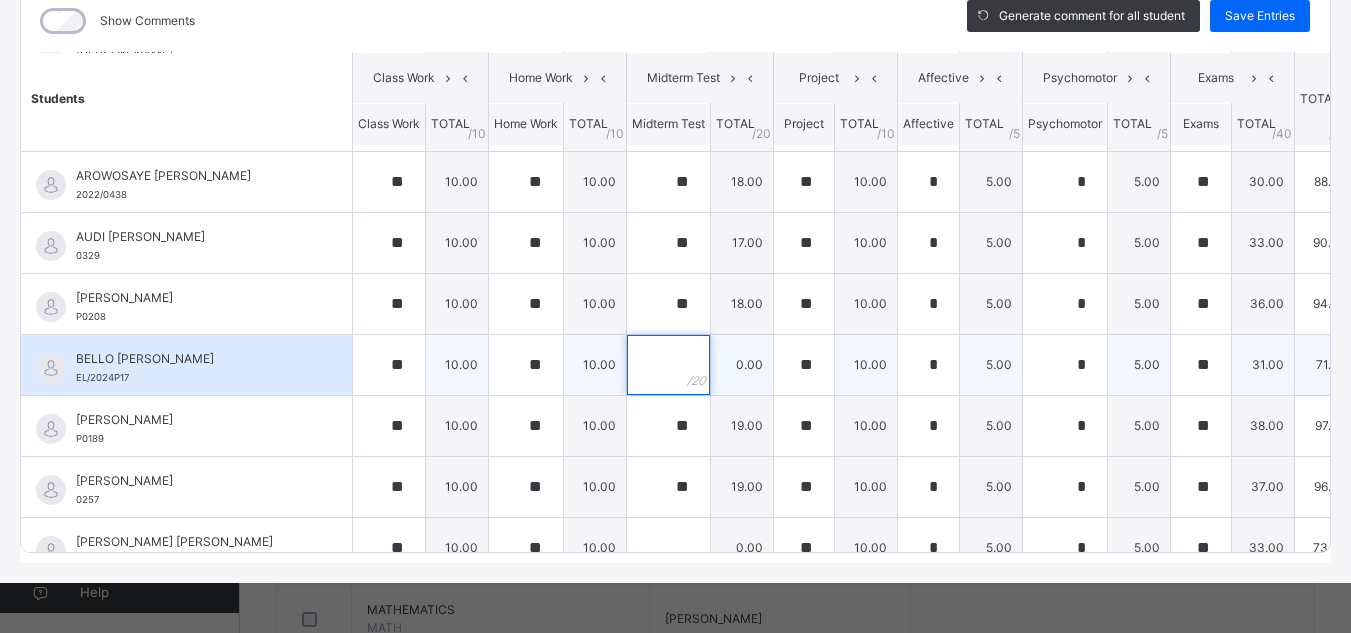 click at bounding box center [668, 365] 